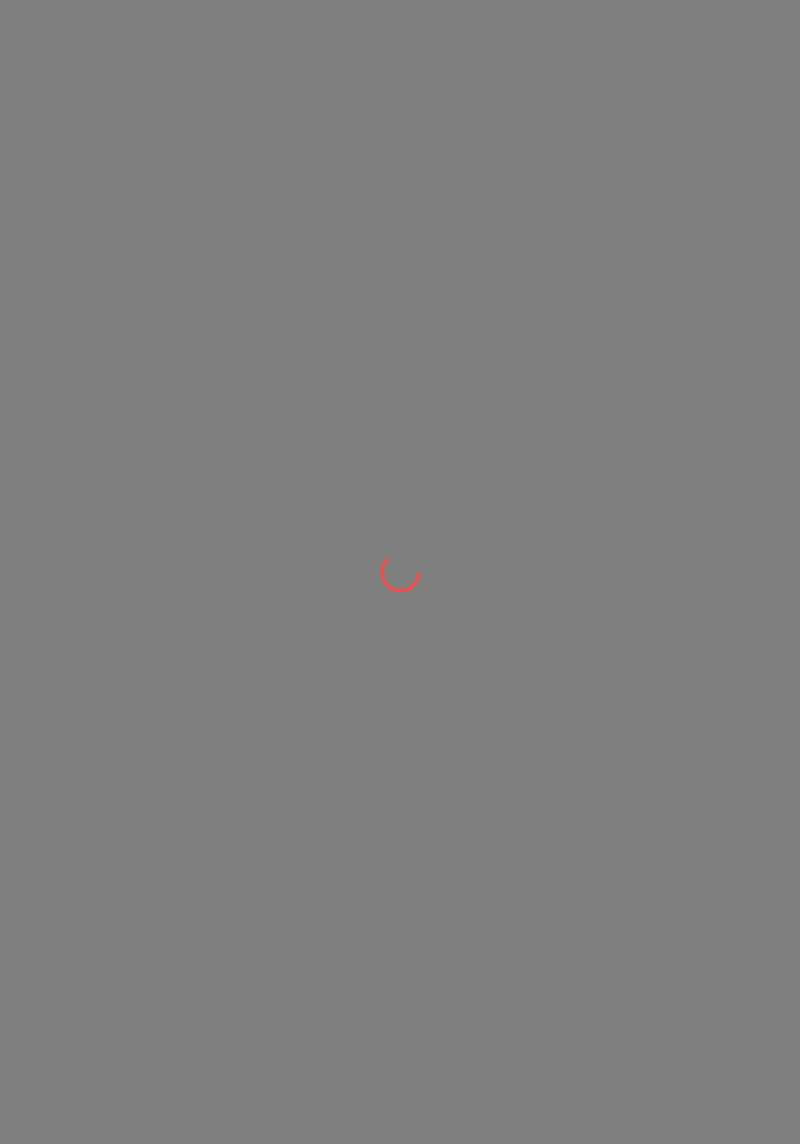 scroll, scrollTop: 0, scrollLeft: 0, axis: both 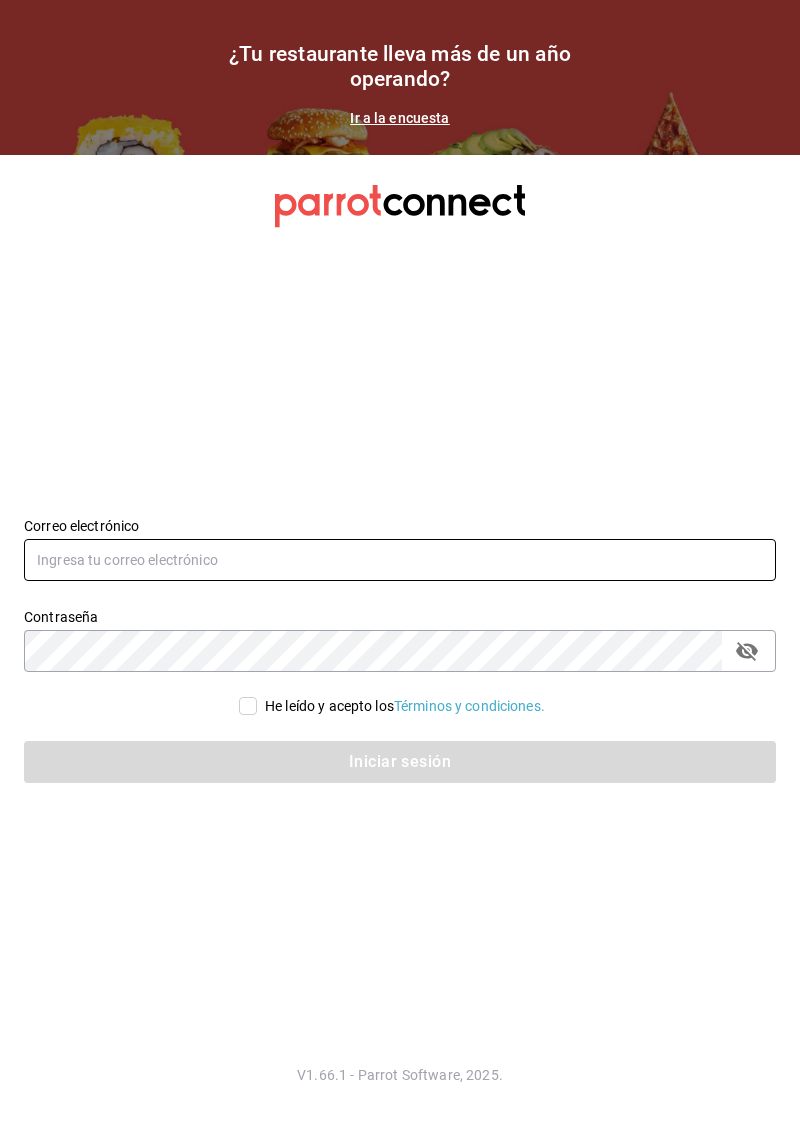 click at bounding box center [400, 560] 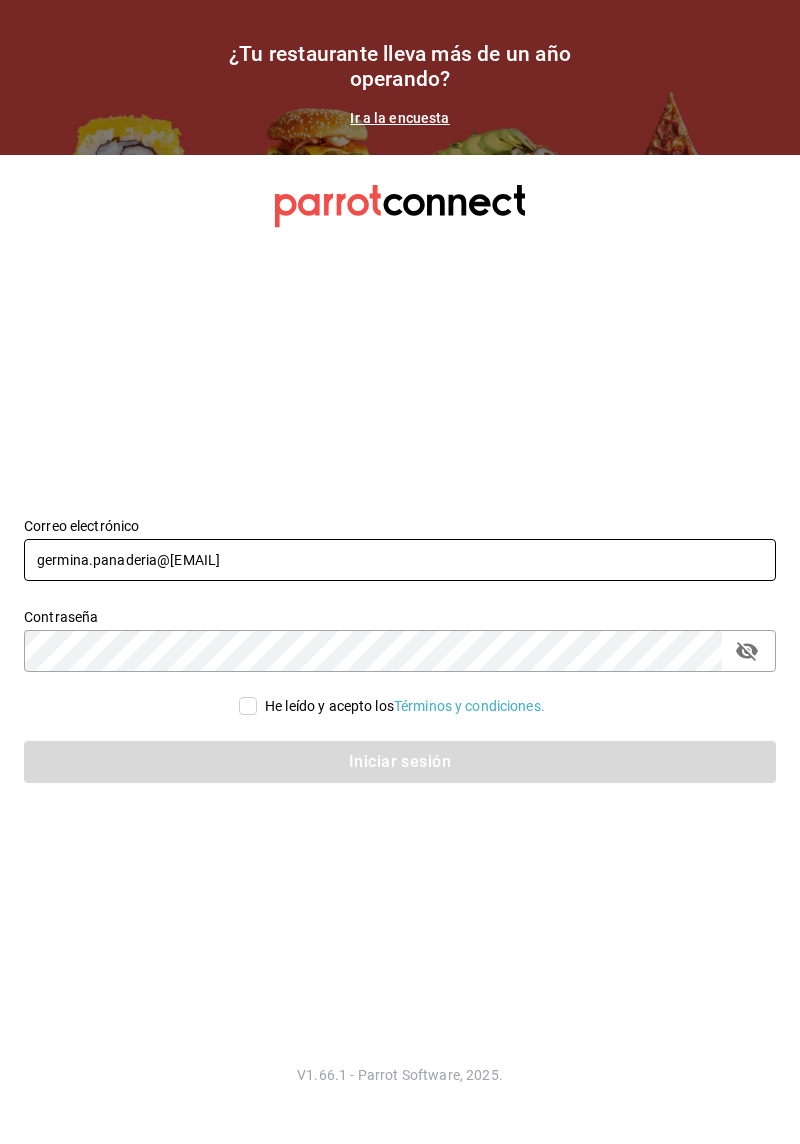 type on "germina.panaderia@gmail.com" 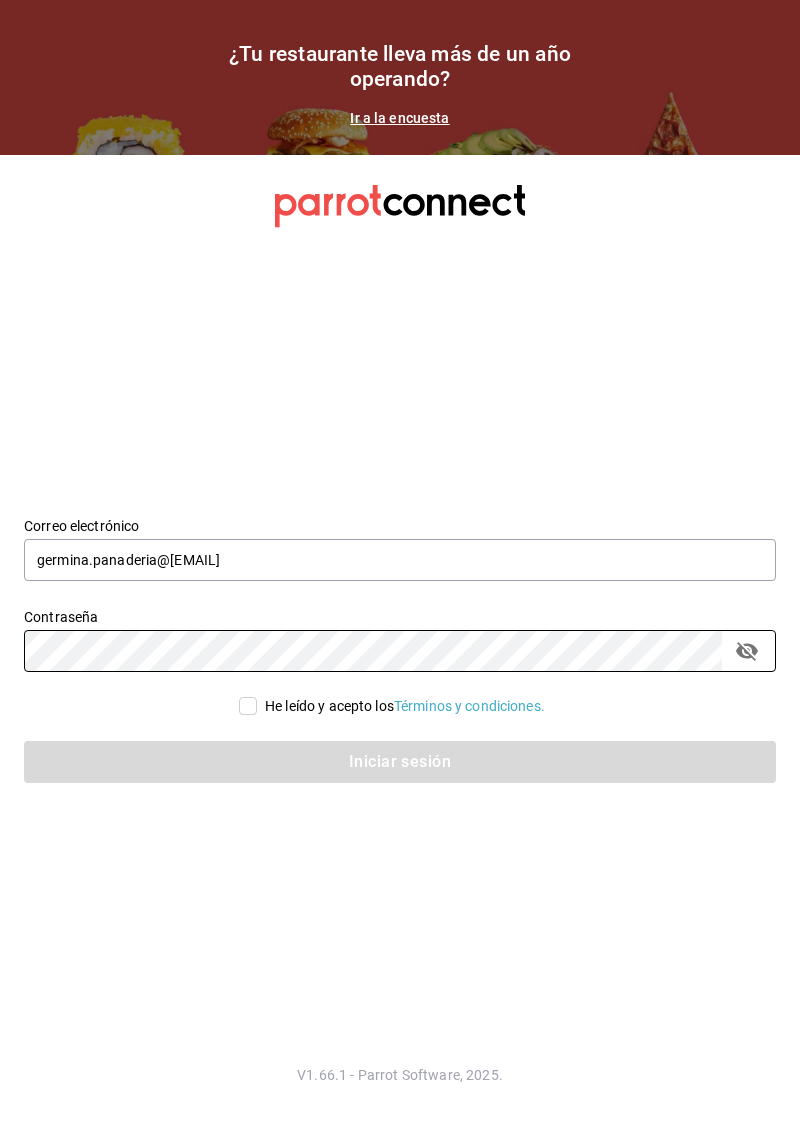 click on "Contraseña" at bounding box center [400, 651] 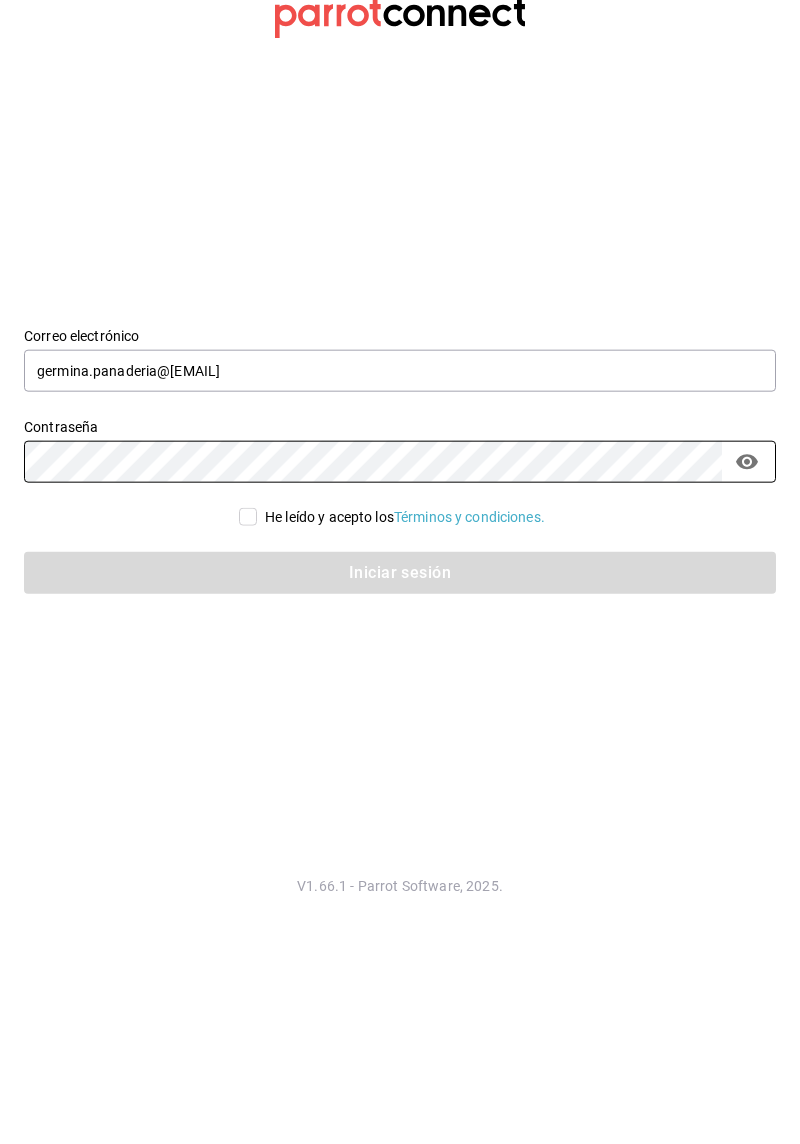click on "He leído y acepto los  Términos y condiciones." at bounding box center [248, 706] 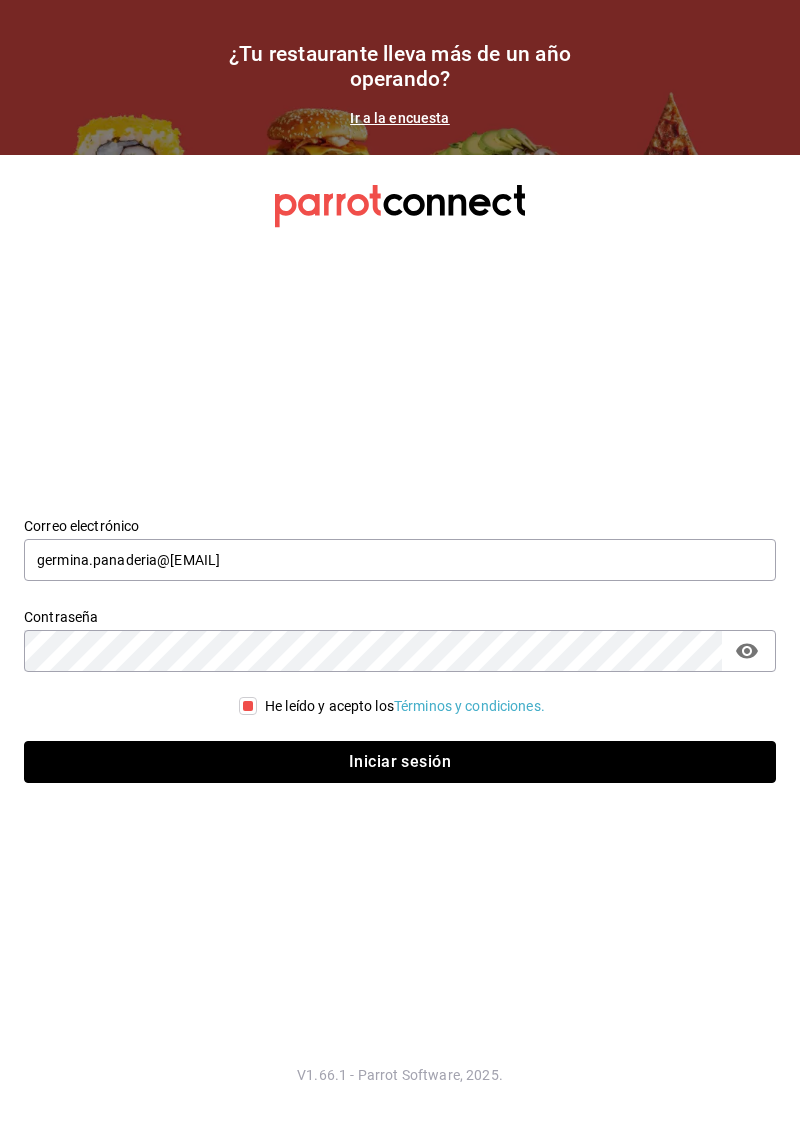 click on "Iniciar sesión" at bounding box center (400, 762) 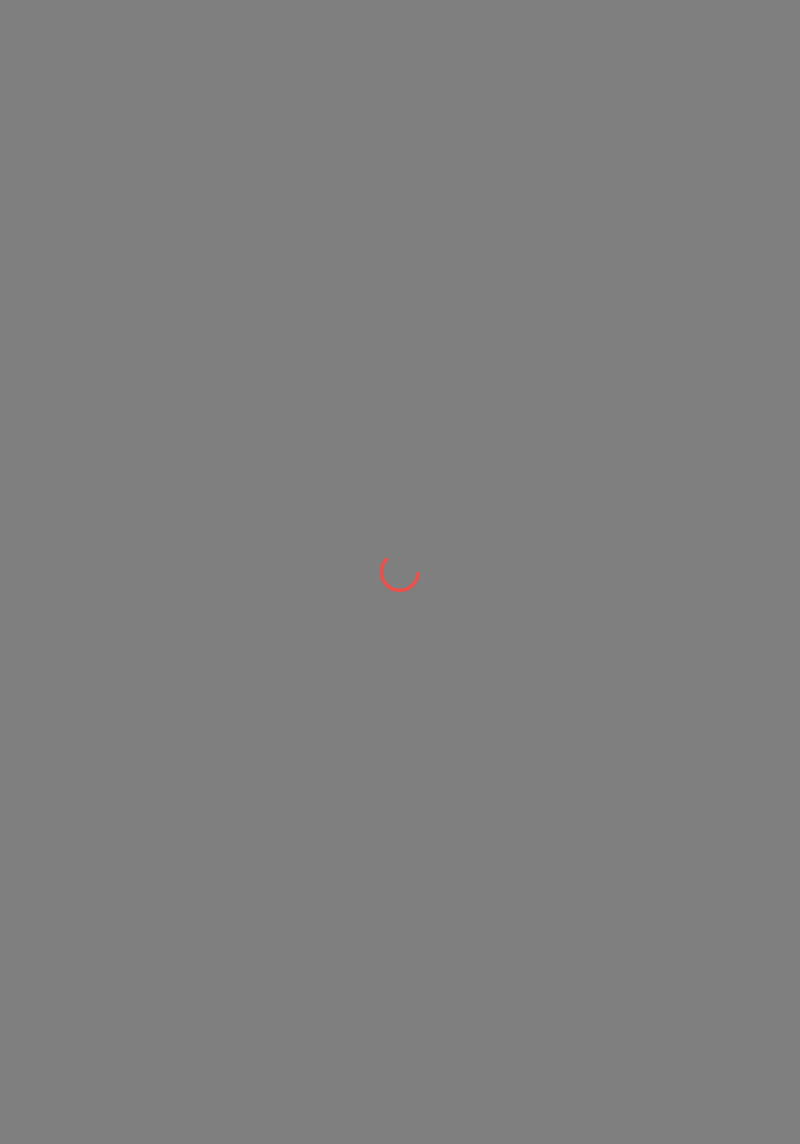 scroll, scrollTop: 0, scrollLeft: 0, axis: both 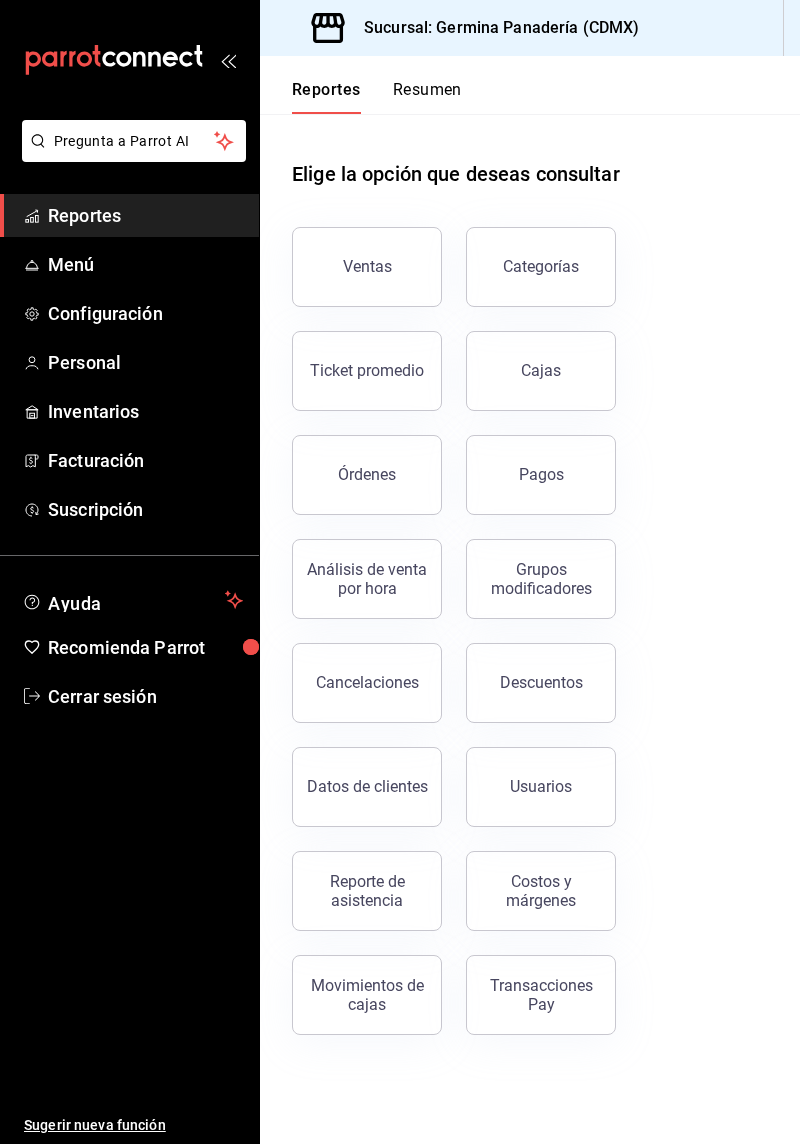 click on "Elige la opción que deseas consultar" at bounding box center (530, 158) 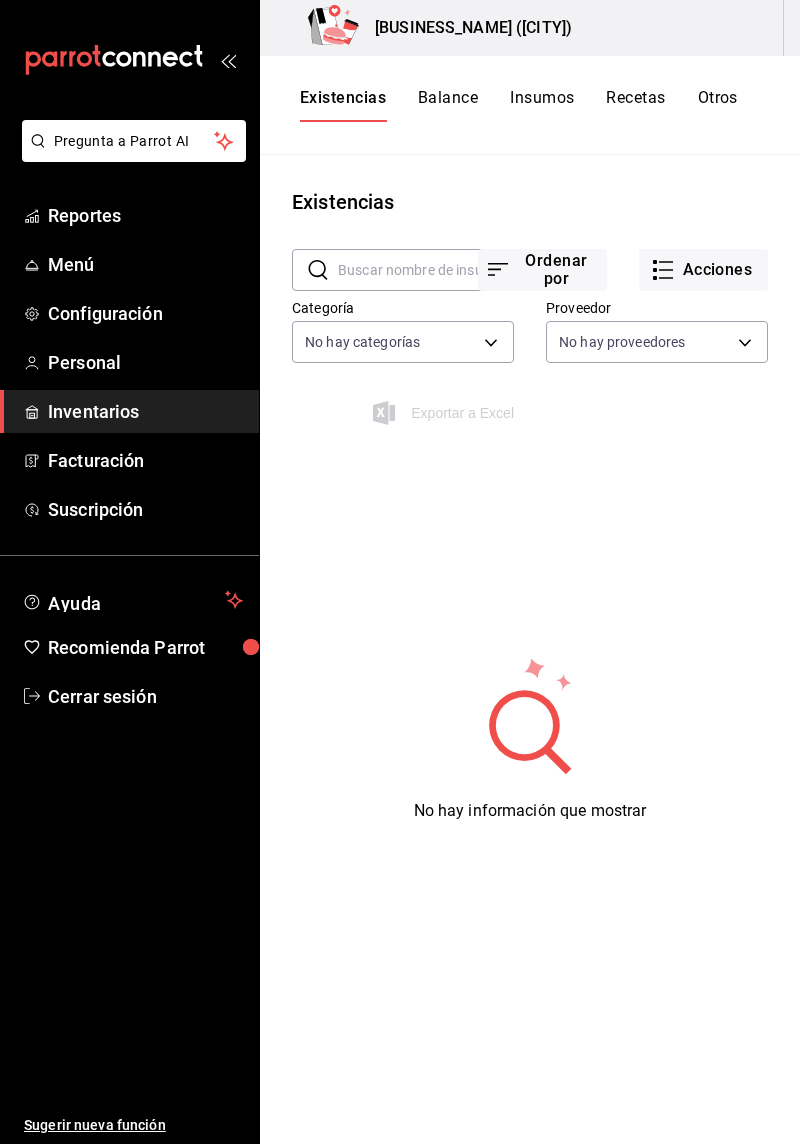 click on "Balance" at bounding box center [448, 105] 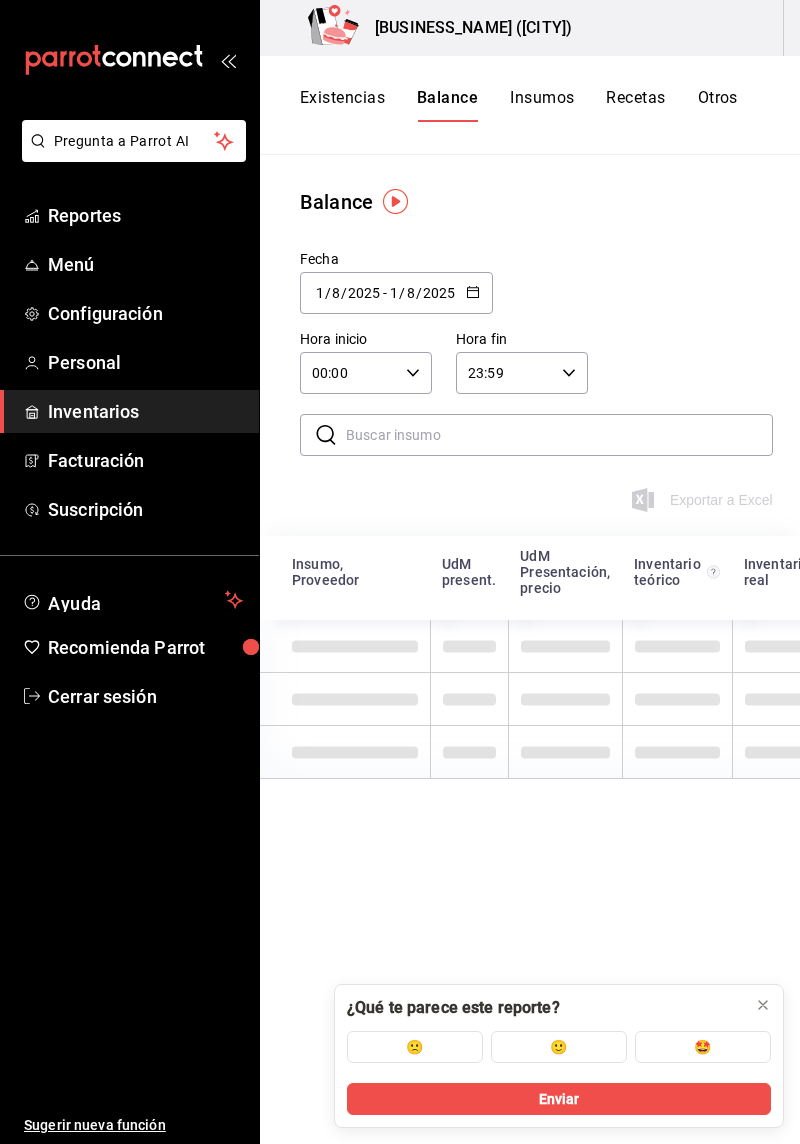 click on "Insumos" at bounding box center (542, 105) 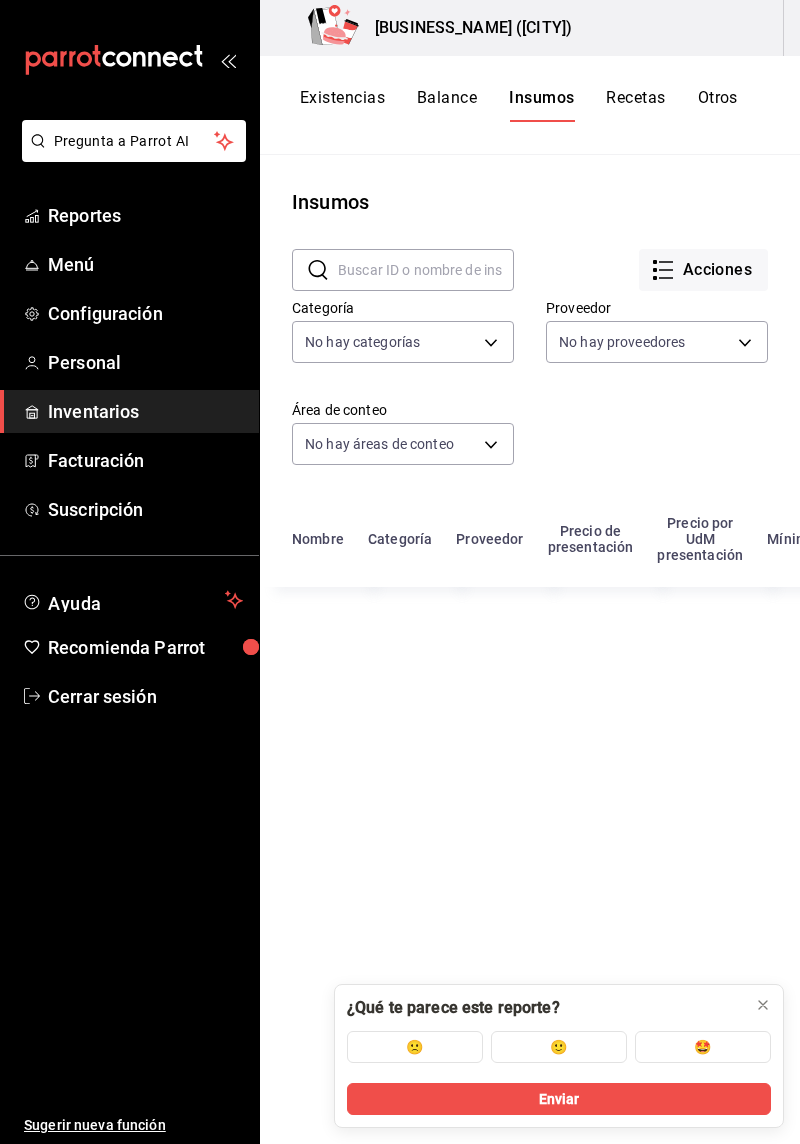 click on "Recetas" at bounding box center [635, 105] 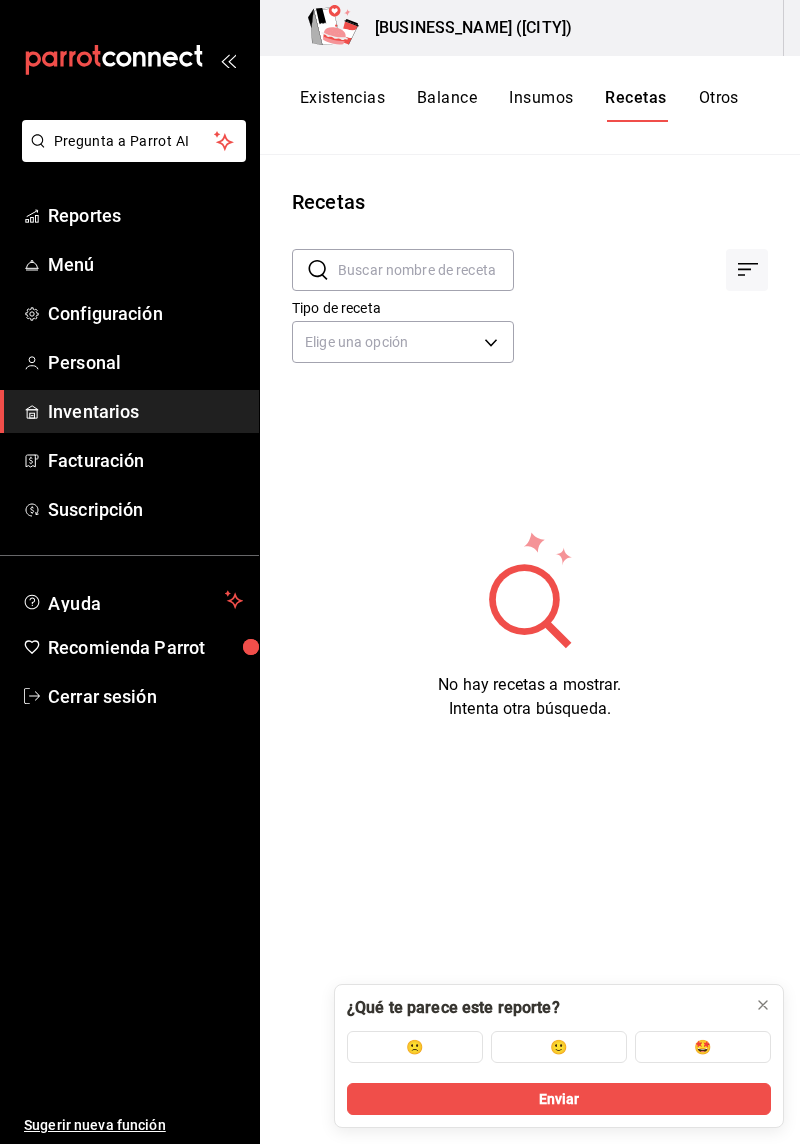 click on "Existencias" at bounding box center [342, 105] 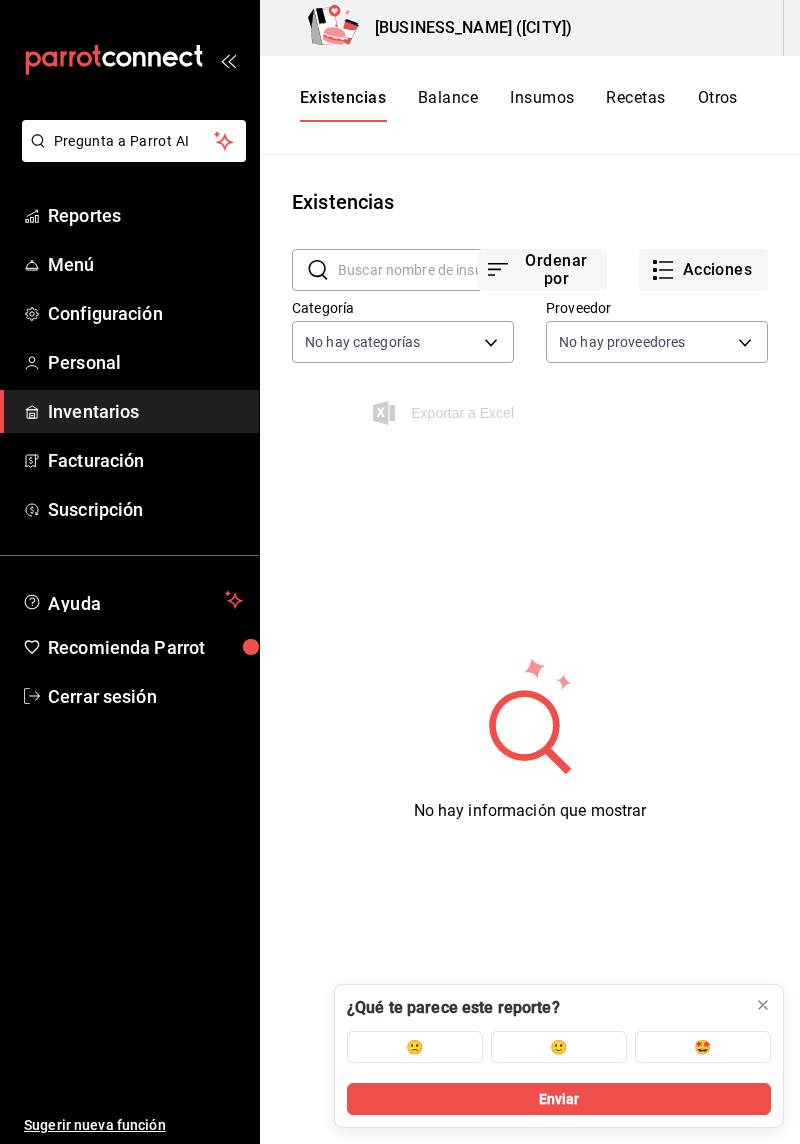 click on "Pregunta a Parrot AI Reportes   Menú   Configuración   Personal   Inventarios   Facturación   Suscripción   Ayuda Recomienda Parrot   Cerrar sesión   Sugerir nueva función   Germina Panadería (CDMX) Existencias Balance Insumos Recetas Otros Existencias ​ ​ Ordenar por Acciones Categoría No hay categorías Proveedor No hay proveedores Exportar a Excel No hay información que mostrar Select a rating to continue GANA 1 MES GRATIS EN TU SUSCRIPCIÓN AQUÍ ¿Recuerdas cómo empezó tu restaurante?
Hoy puedes ayudar a un colega a tener el mismo cambio que tú viviste.
Recomienda Parrot directamente desde tu Portal Administrador.
Es fácil y rápido.
🎁 Por cada restaurante que se una, ganas 1 mes gratis. ¿Qué te parece este reporte? 🙁 🙂 🤩 Enviar Ver video tutorial Ir a video Pregunta a Parrot AI Reportes   Menú   Configuración   Personal   Inventarios   Facturación   Suscripción   Ayuda Recomienda Parrot   Cerrar sesión   Sugerir nueva función   Visitar centro de ayuda" at bounding box center [400, 565] 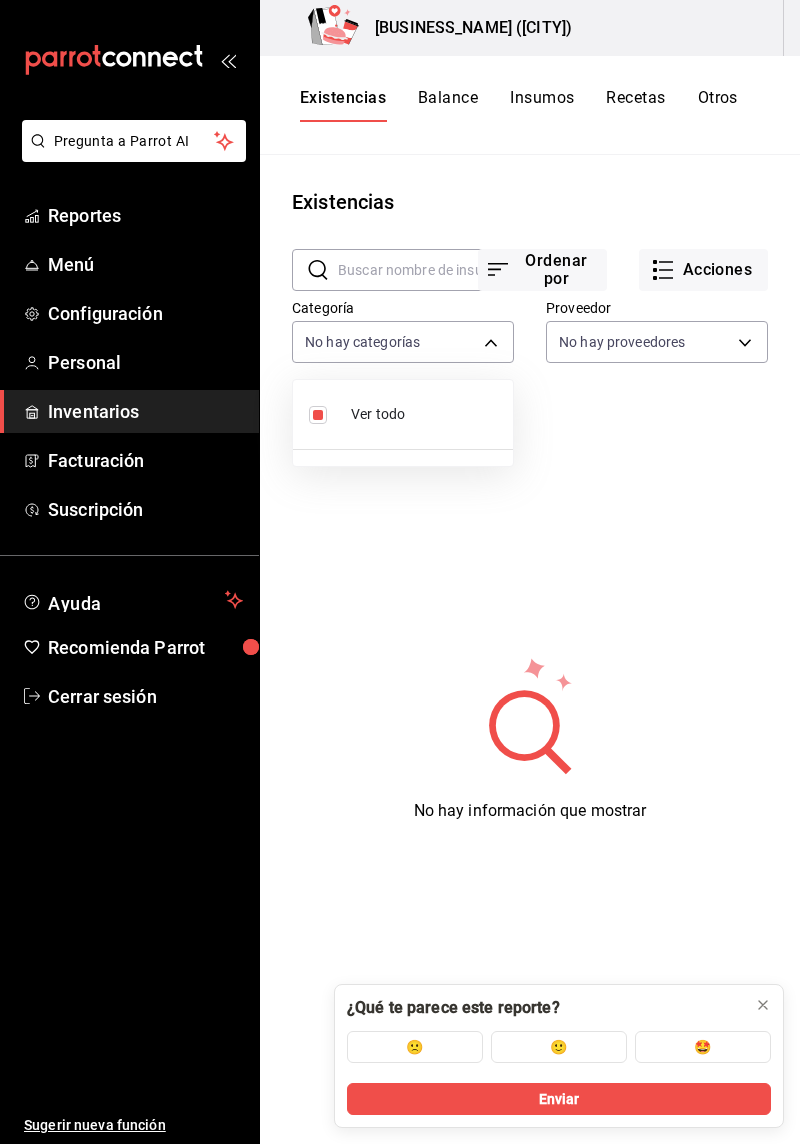 click at bounding box center (400, 572) 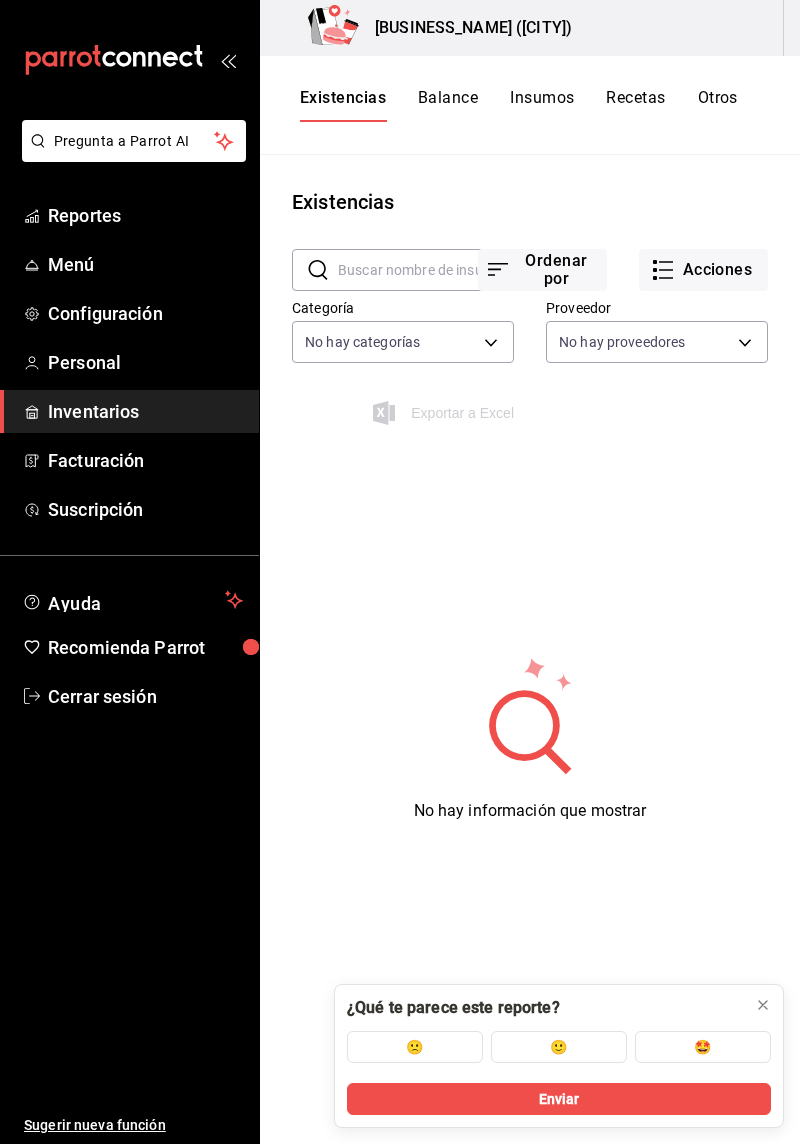 click on "Balance" at bounding box center (448, 105) 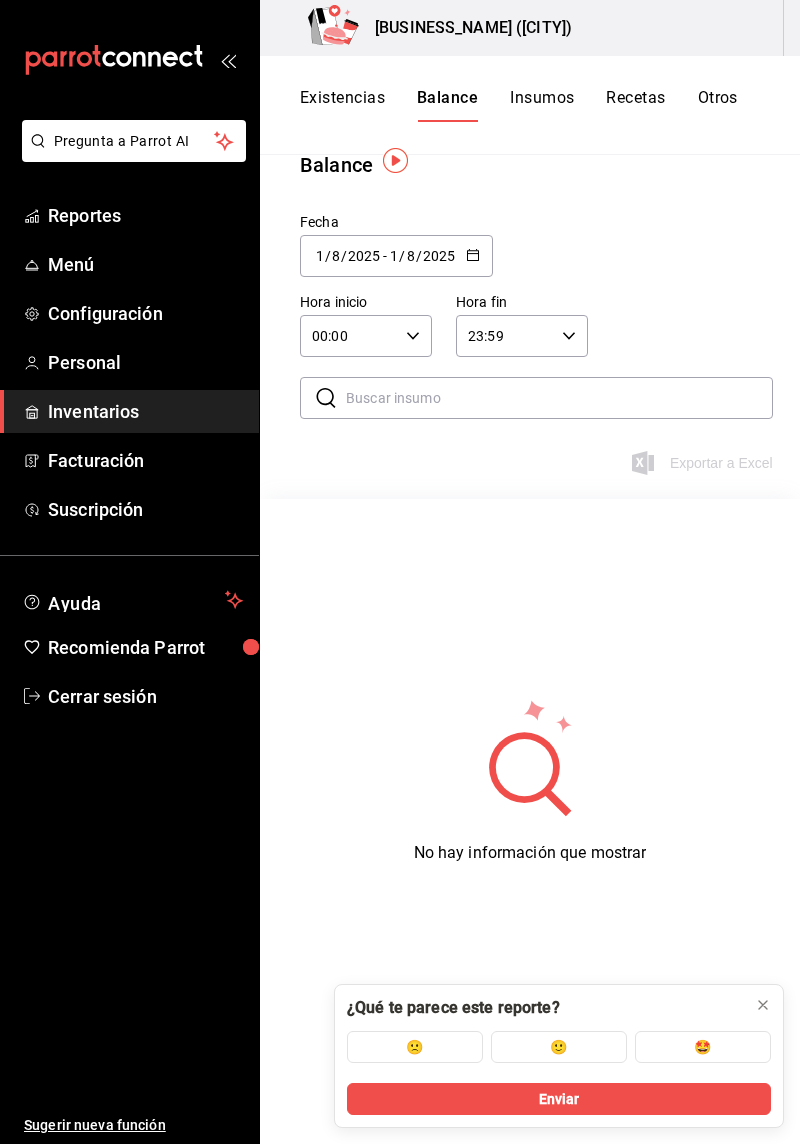 scroll, scrollTop: 36, scrollLeft: 0, axis: vertical 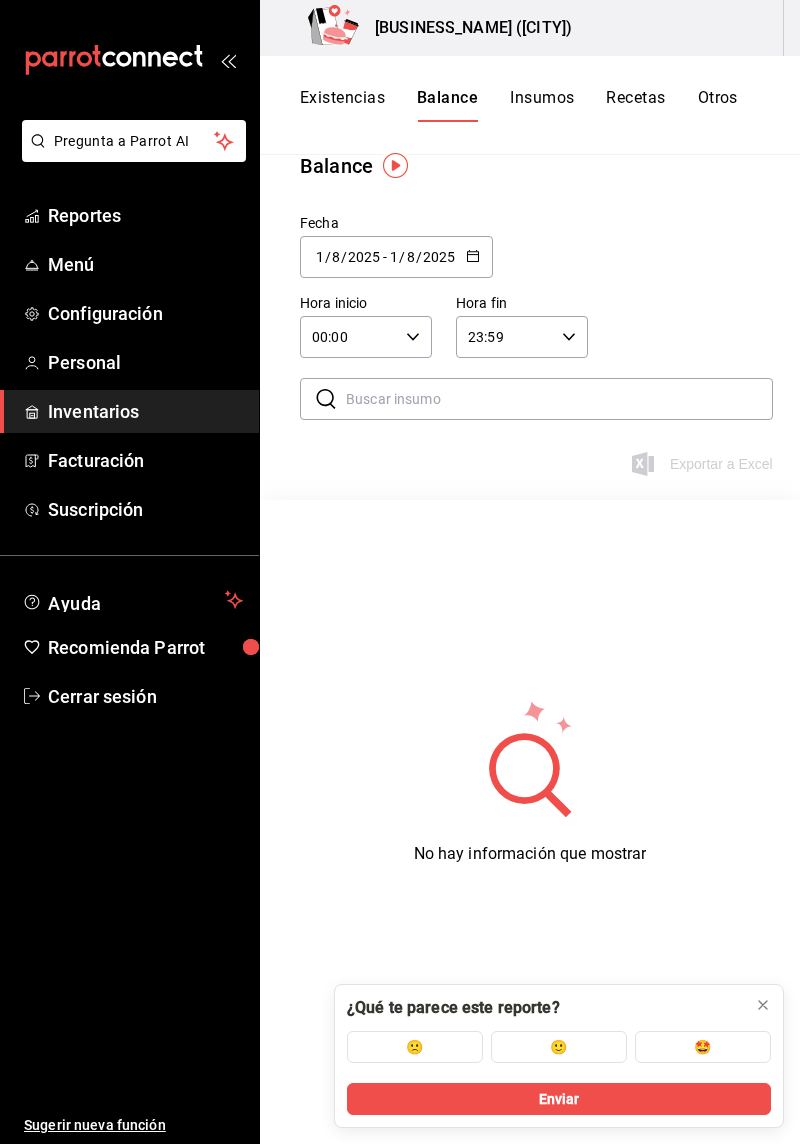 click on "Balance" at bounding box center [530, 166] 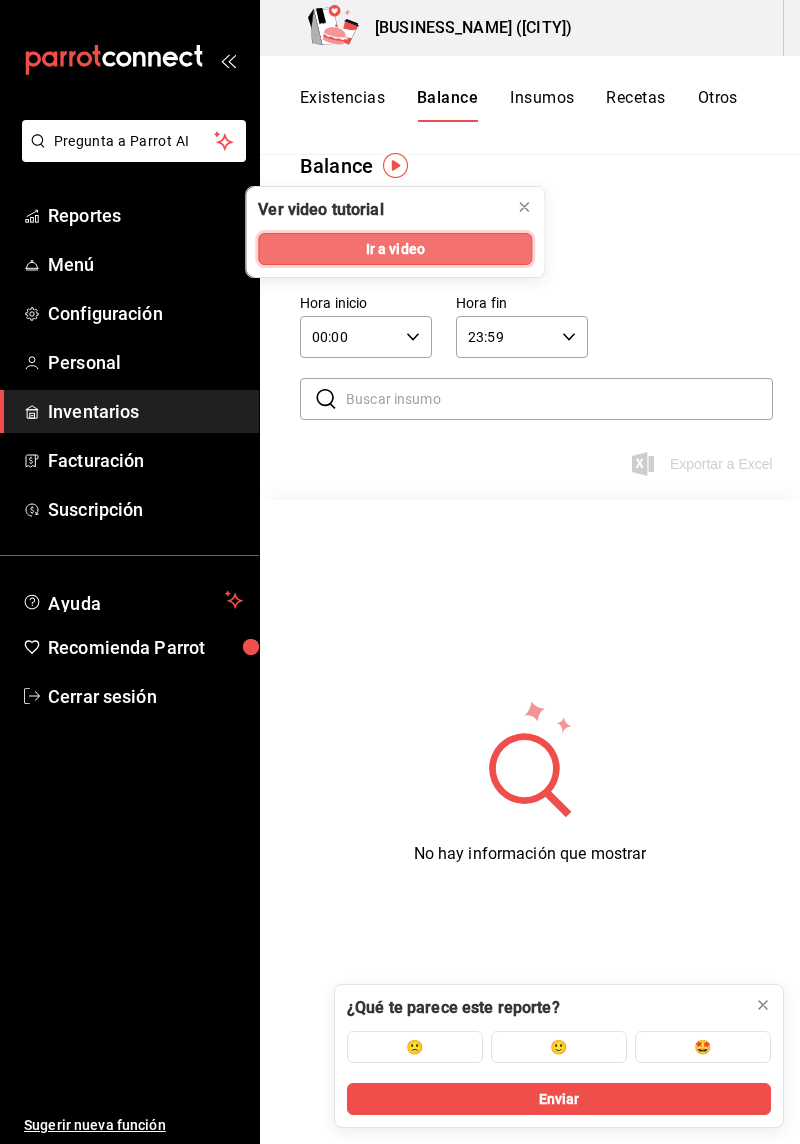 click on "Ir a video" at bounding box center [395, 249] 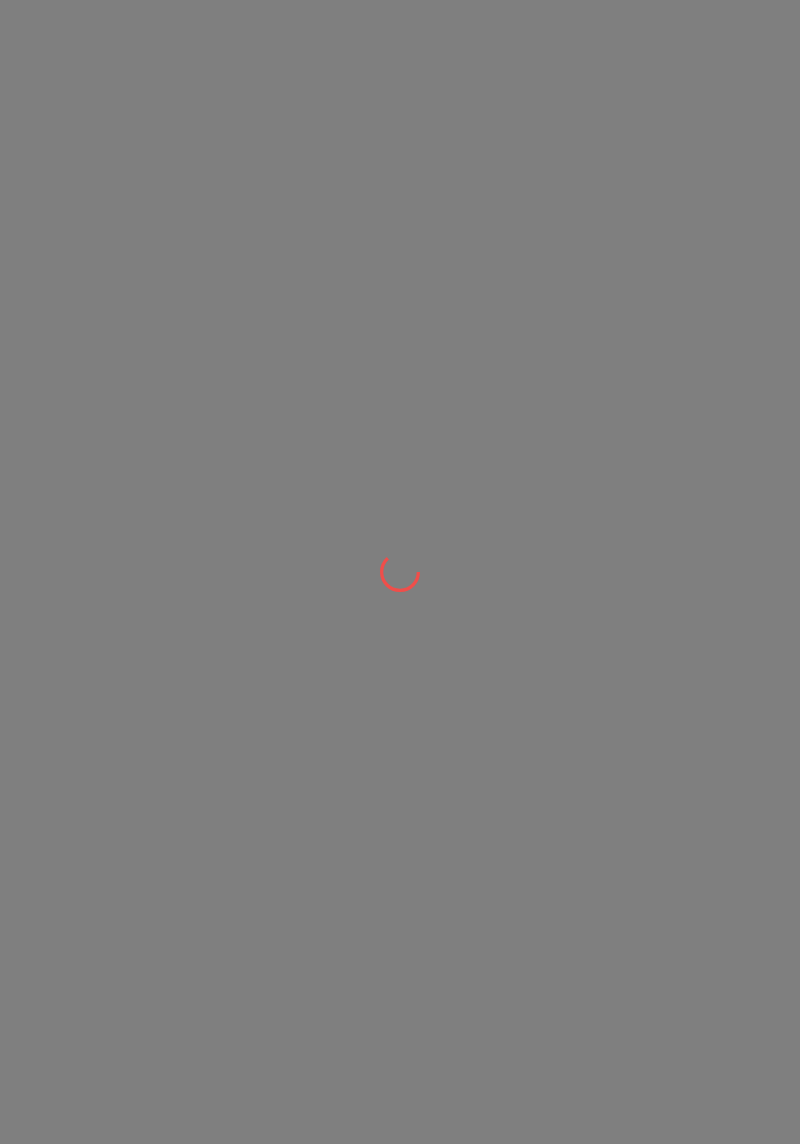 scroll, scrollTop: 0, scrollLeft: 0, axis: both 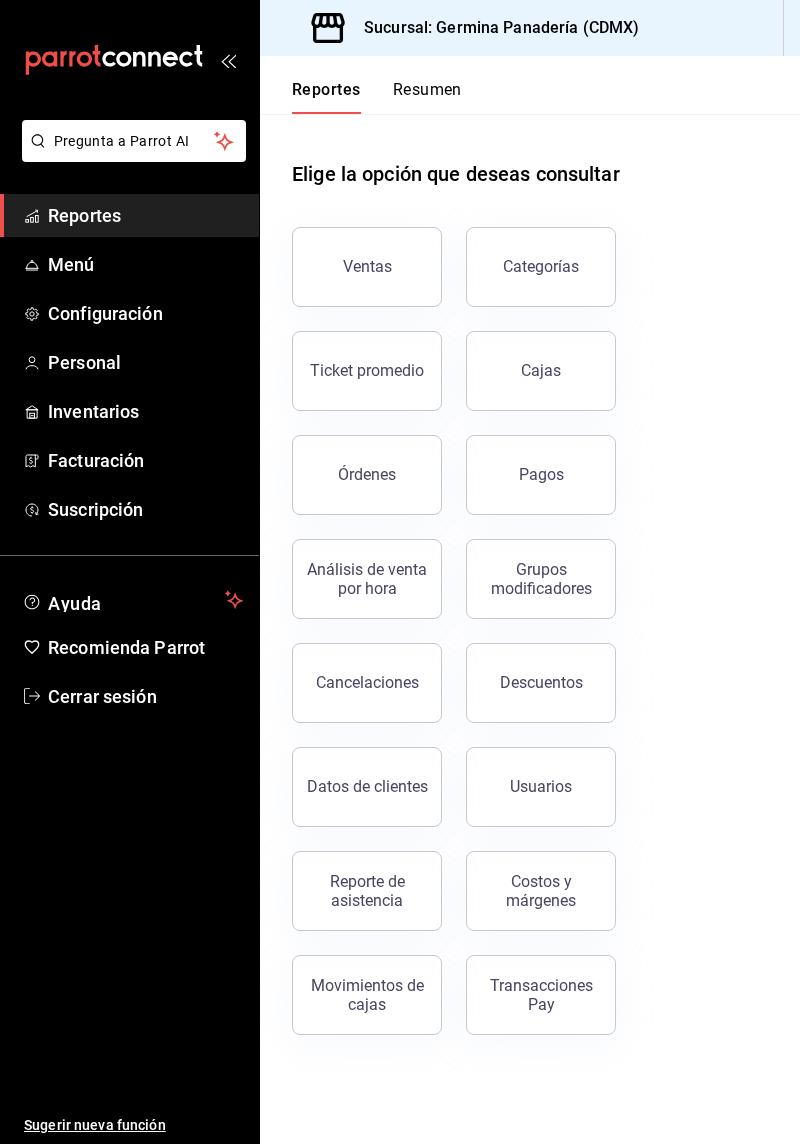 click on "Inventarios" at bounding box center (145, 411) 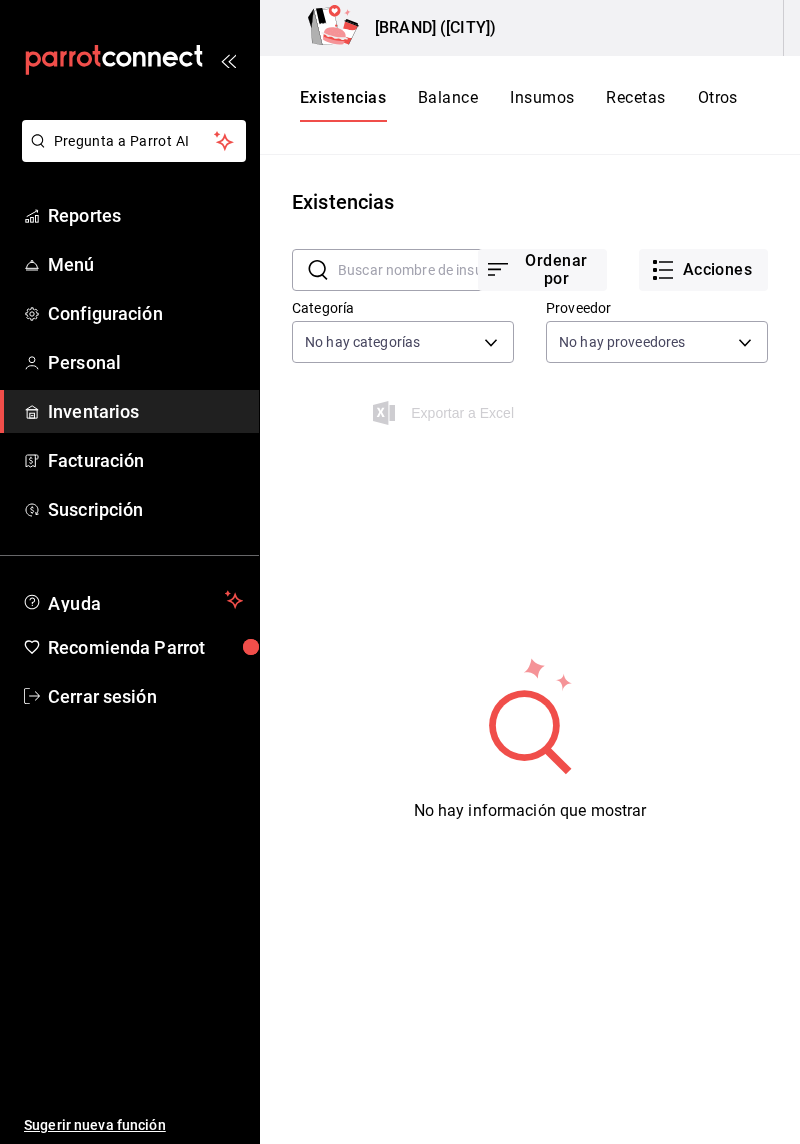 click on "Existencias" at bounding box center (343, 105) 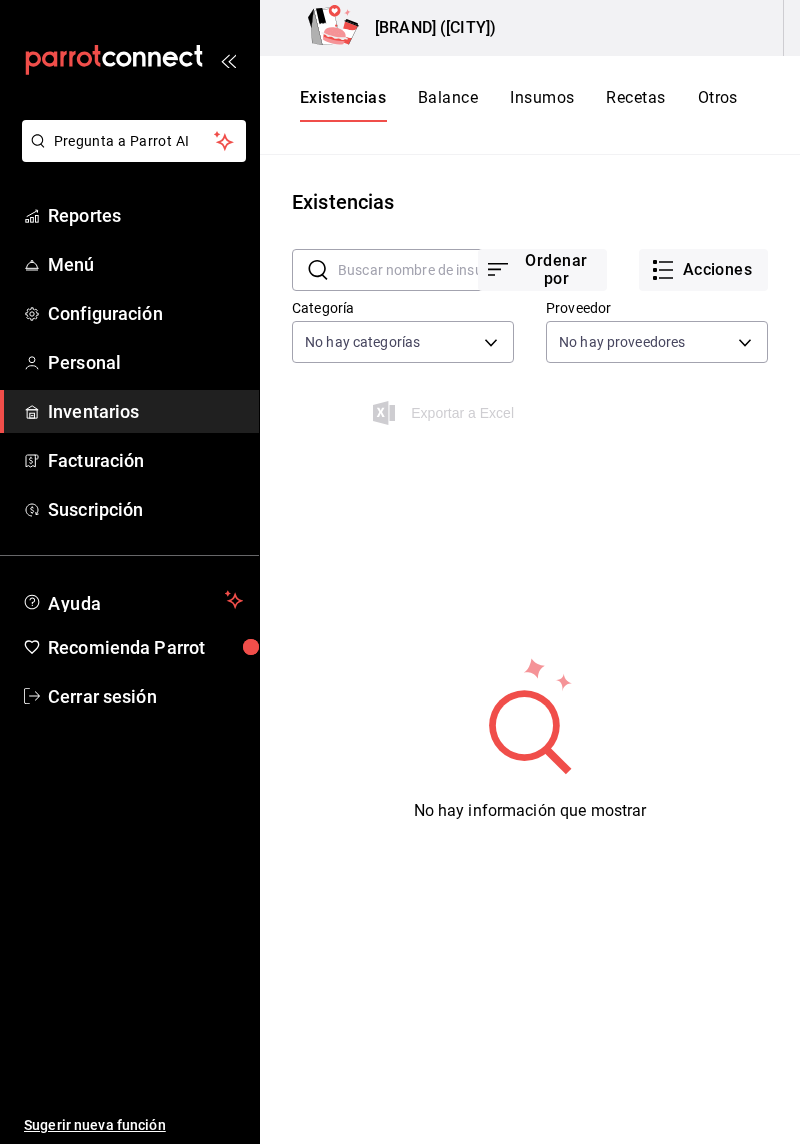 click on "Balance" at bounding box center [448, 105] 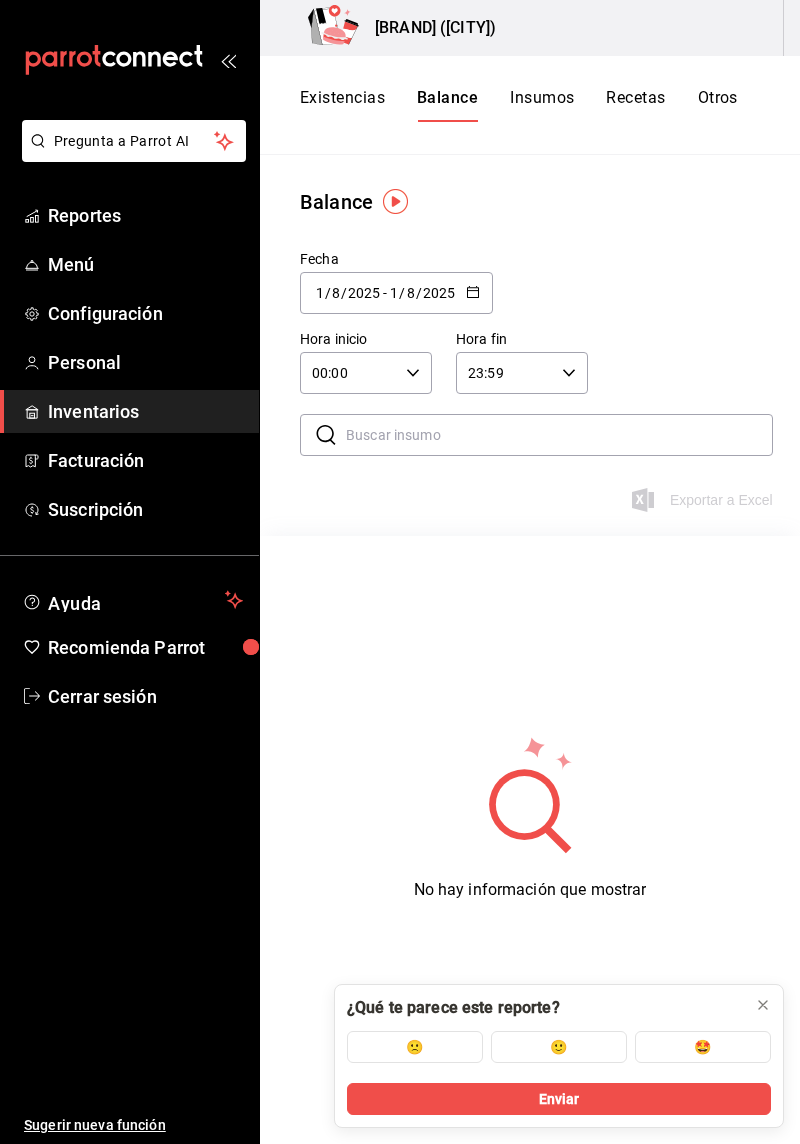 click on "Existencias" at bounding box center [342, 105] 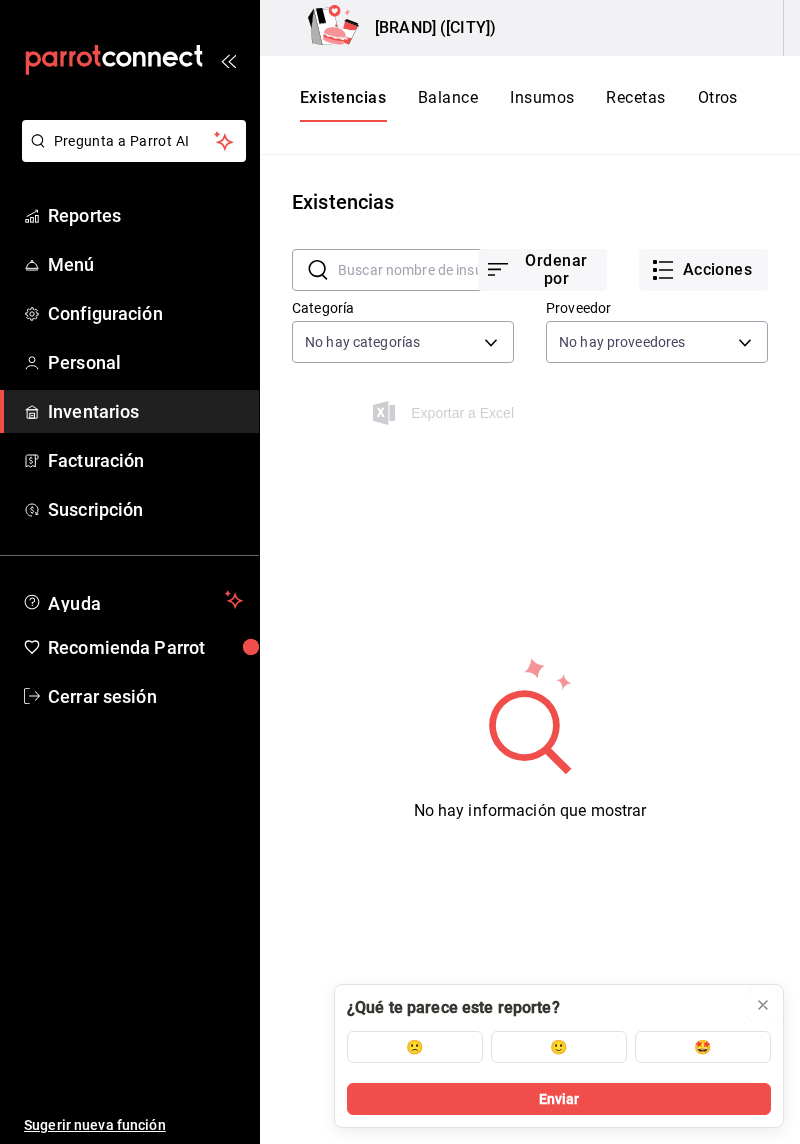 click 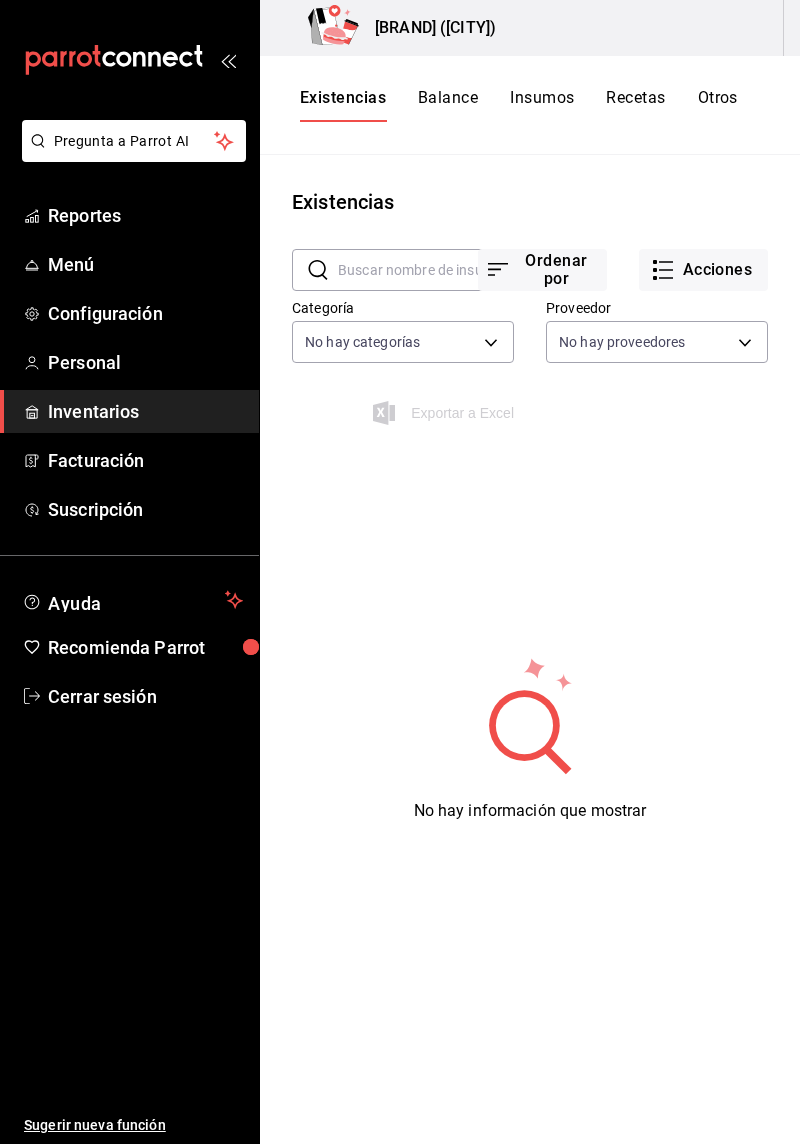 click on "Balance" at bounding box center [448, 105] 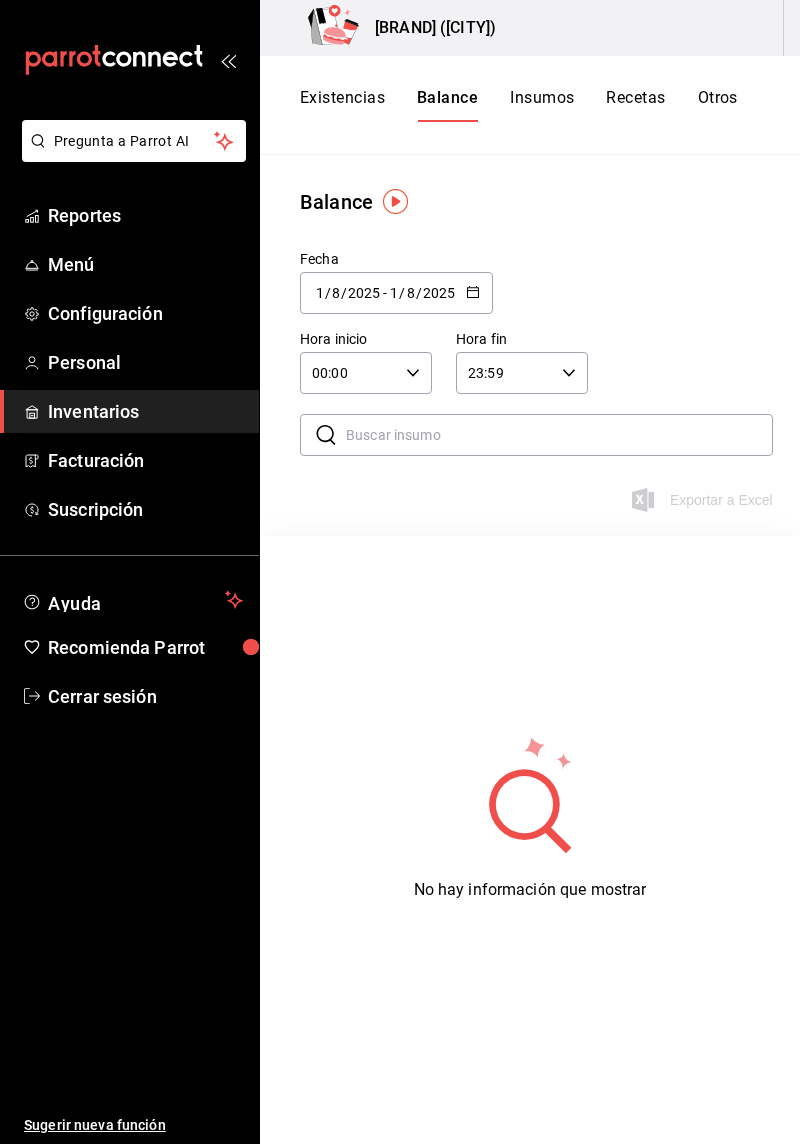 click on "Insumos" at bounding box center (542, 105) 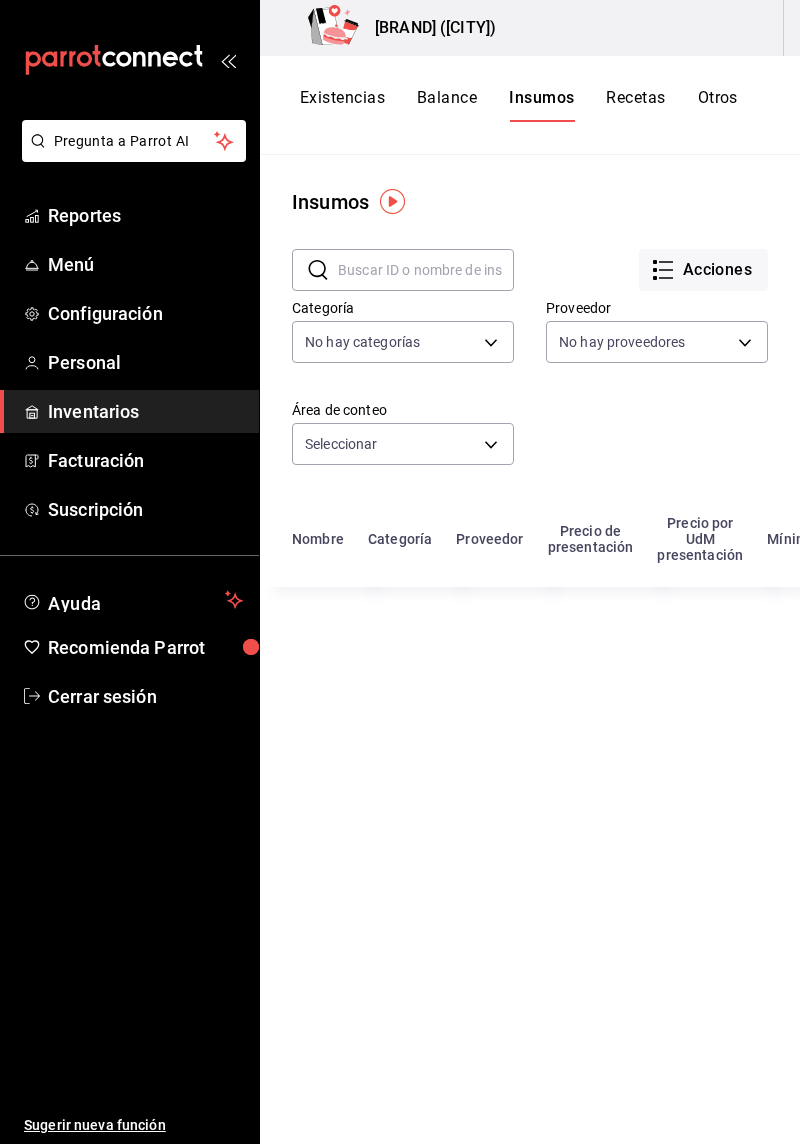 type on "23bc298f-7302-447c-a346-59a6e061d94c,26ba0ff7-7555-42f1-a70a-d72c7f97b6dc" 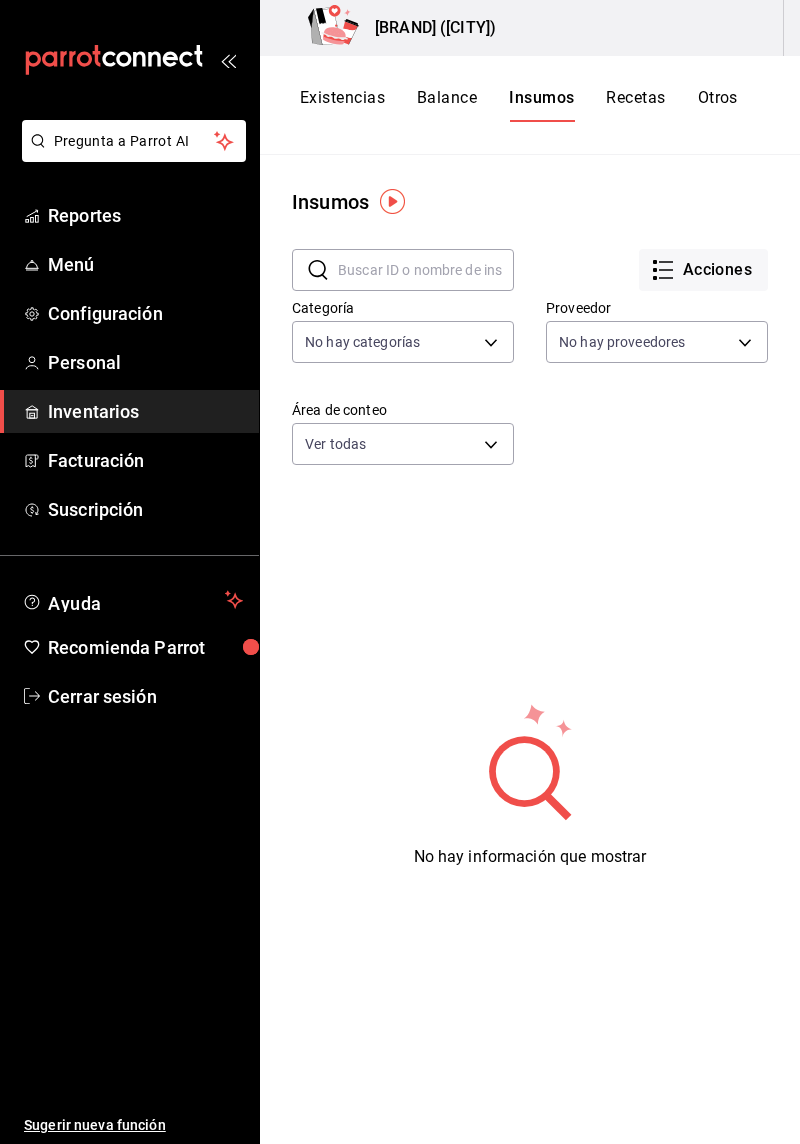 click on "Acciones" at bounding box center (703, 270) 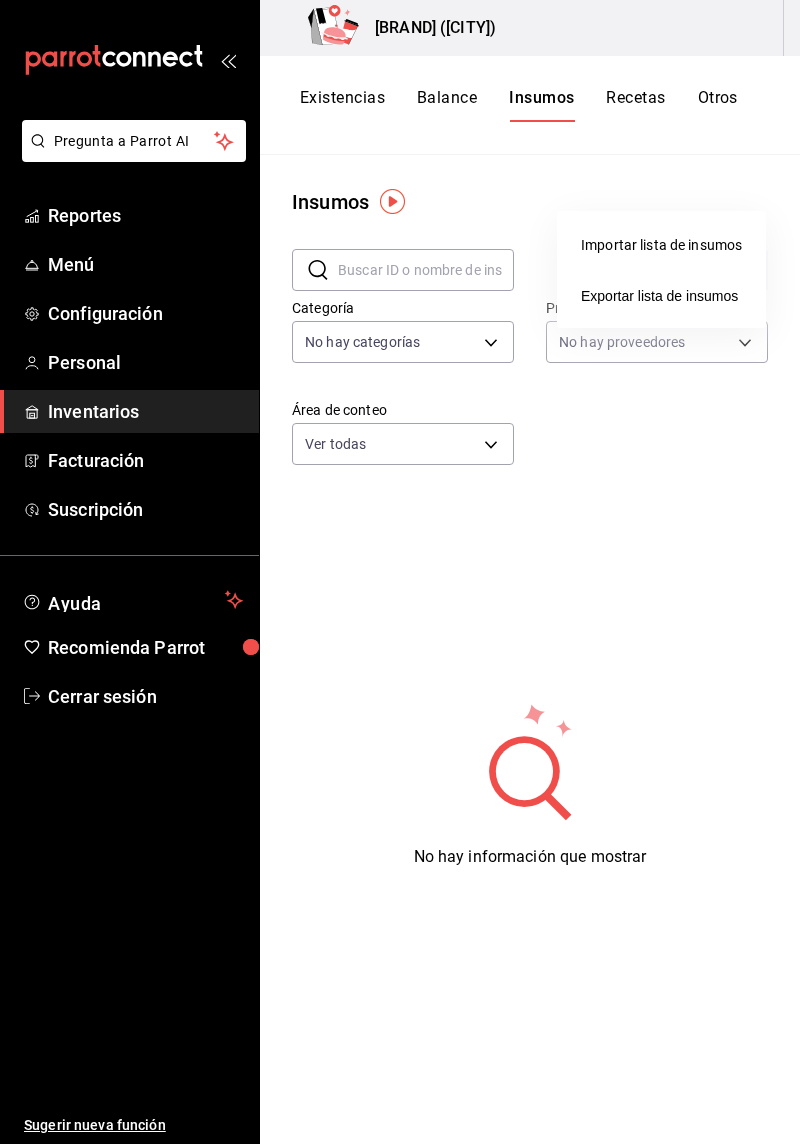 click at bounding box center [400, 572] 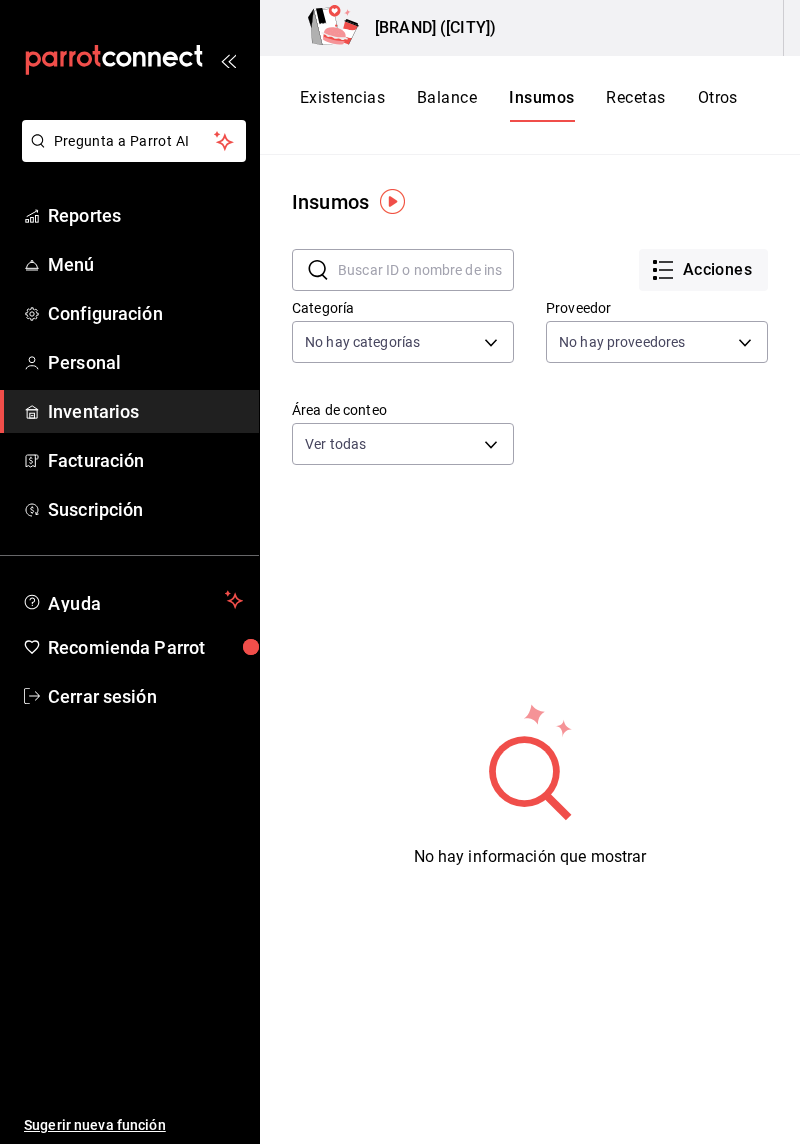 click on "Recetas" at bounding box center (635, 105) 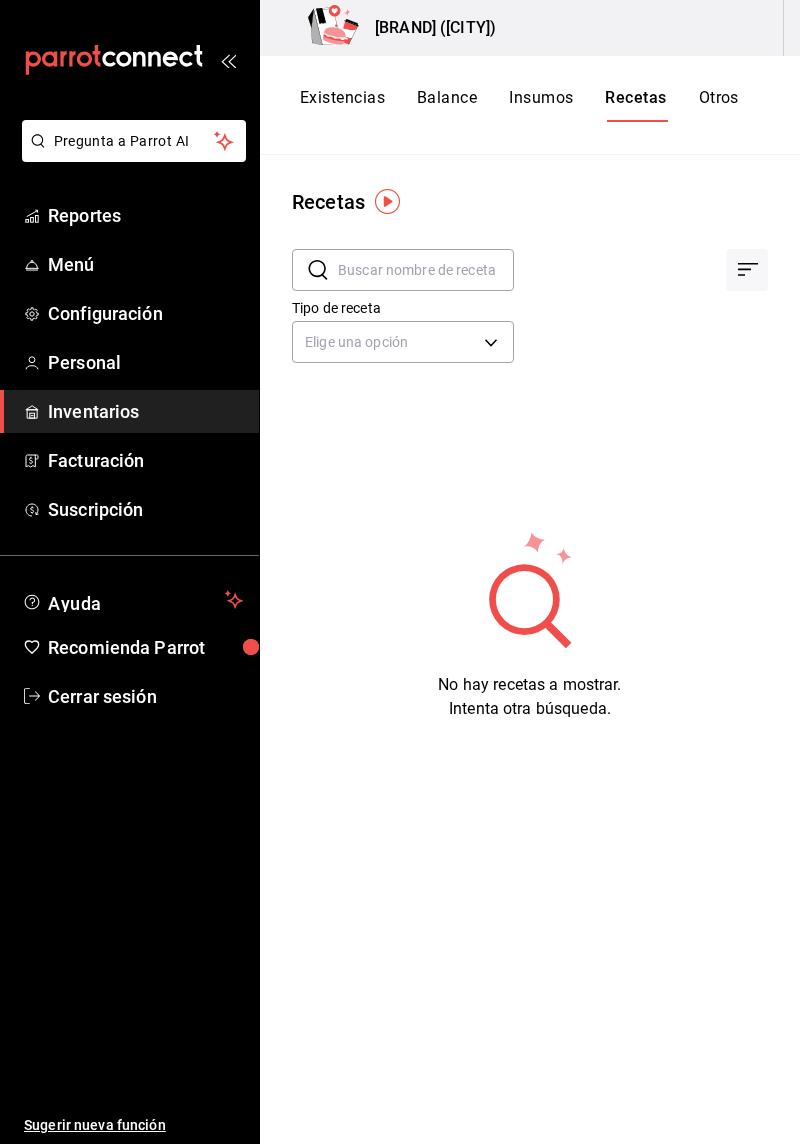 click on "Pregunta a Parrot AI Reportes   Menú   Configuración   Personal   Inventarios   Facturación   Suscripción   Ayuda Recomienda Parrot   Cerrar sesión   Sugerir nueva función   Germina Panadería (CDMX) Existencias Balance Insumos Recetas Otros Recetas ​ ​ Tipo de receta Elige una opción default No hay recetas a mostrar. Intenta otra búsqueda. Guardar GANA 1 MES GRATIS EN TU SUSCRIPCIÓN AQUÍ ¿Recuerdas cómo empezó tu restaurante?
Hoy puedes ayudar a un colega a tener el mismo cambio que tú viviste.
Recomienda Parrot directamente desde tu Portal Administrador.
Es fácil y rápido.
🎁 Por cada restaurante que se una, ganas 1 mes gratis. Ver video tutorial Ir a video Ver video tutorial Ir a video Ver video tutorial Ir a video Pregunta a Parrot AI Reportes   Menú   Configuración   Personal   Inventarios   Facturación   Suscripción   Ayuda Recomienda Parrot   Cerrar sesión   Sugerir nueva función   Duplicar Eliminar Visitar centro de ayuda (81) 2046 6363 soporte@parrotsoftware.io" at bounding box center [400, 565] 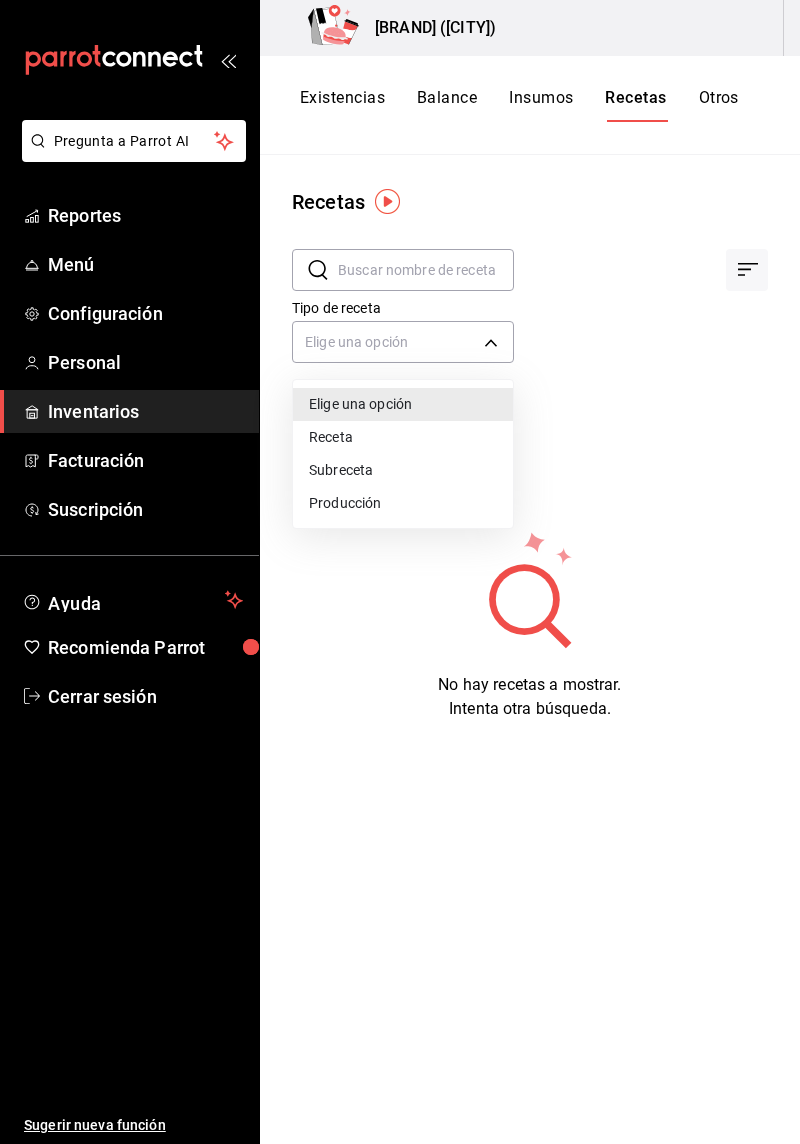 click at bounding box center [400, 572] 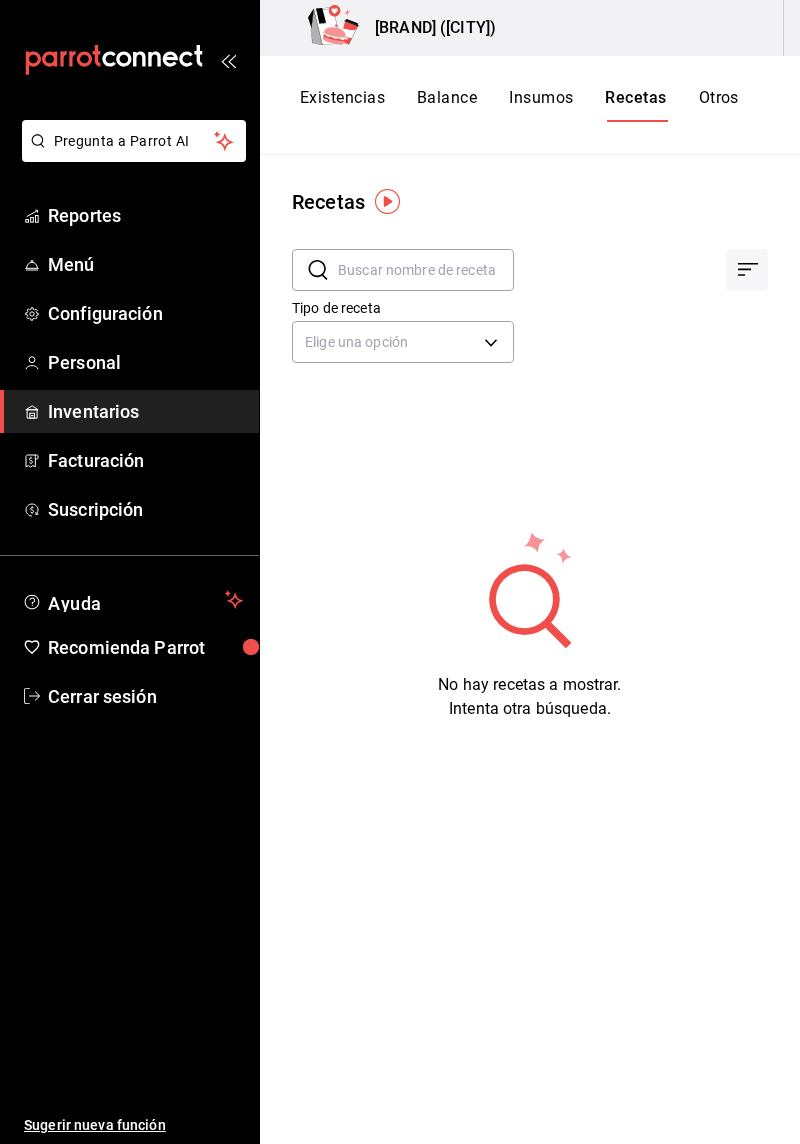 click at bounding box center (747, 270) 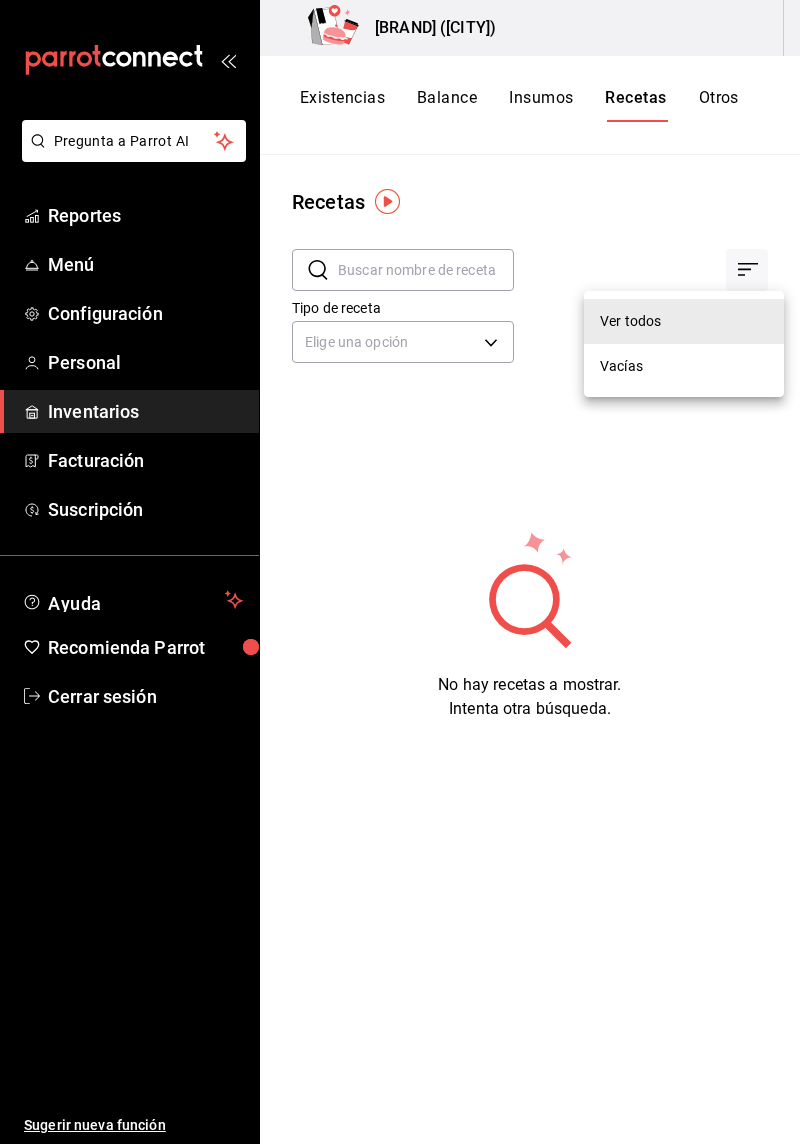 click at bounding box center [400, 572] 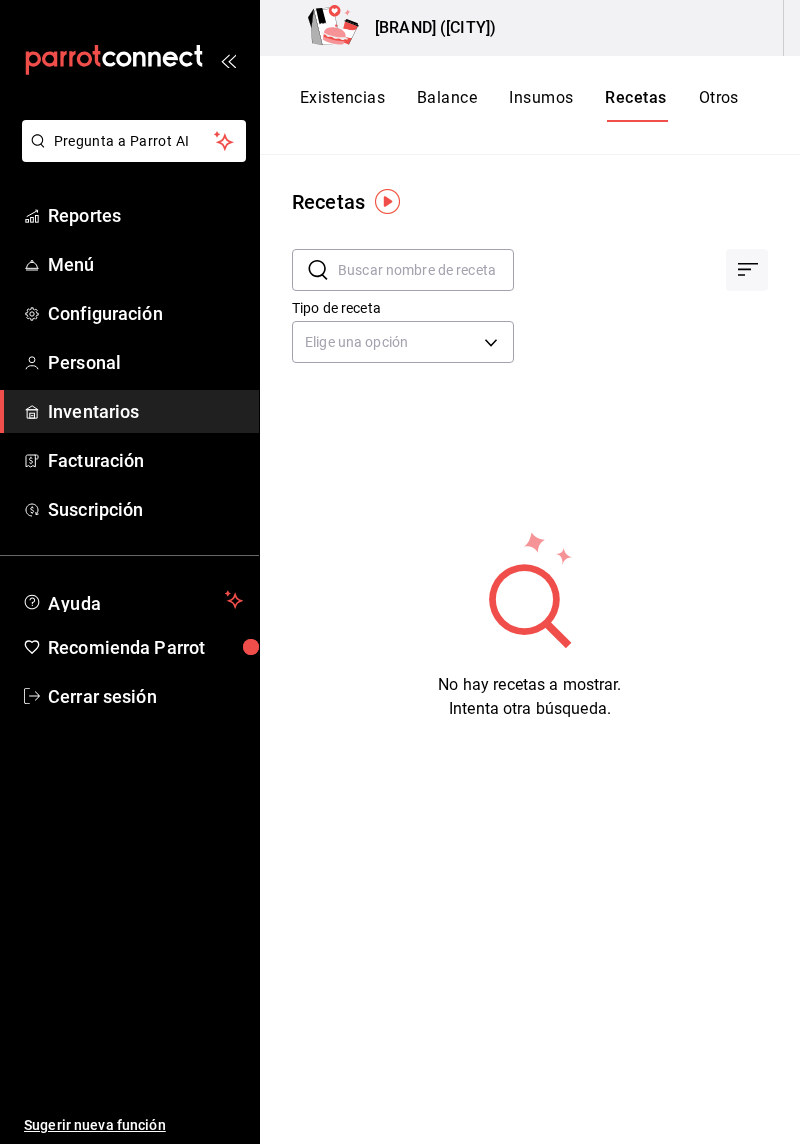 click on "Otros" at bounding box center (719, 105) 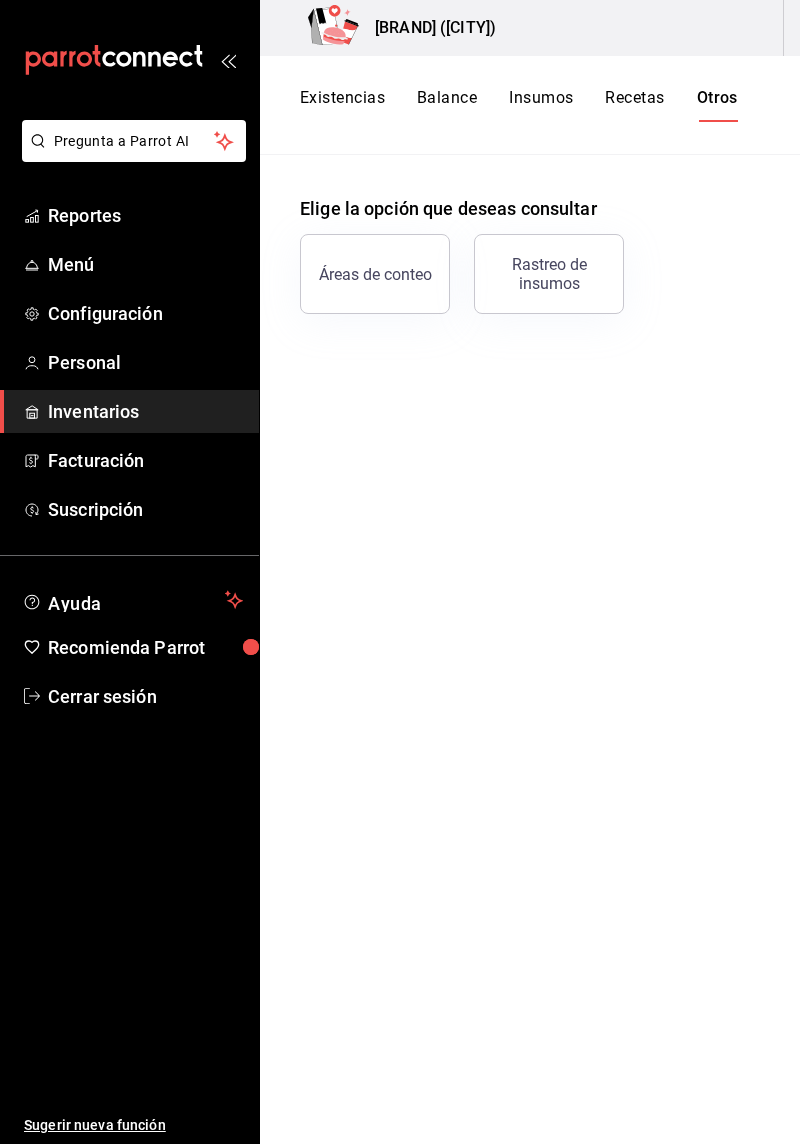 click on "Existencias" at bounding box center [342, 105] 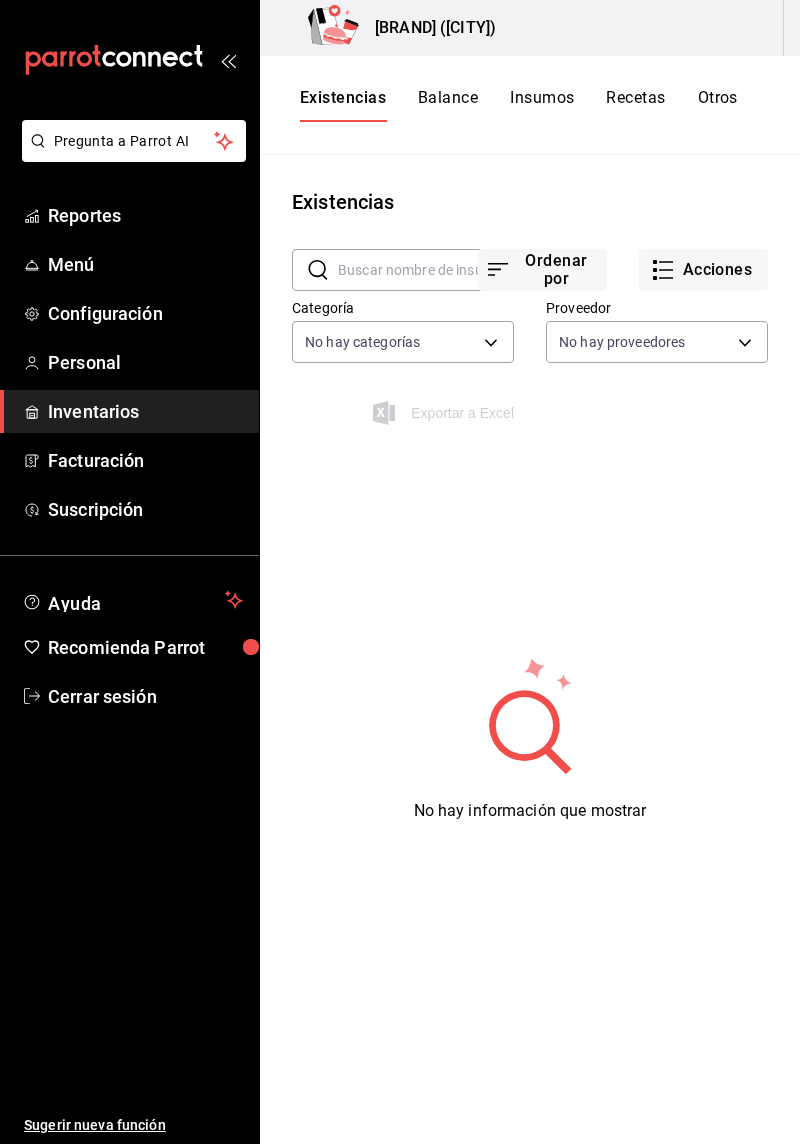 click on "Acciones" at bounding box center (703, 270) 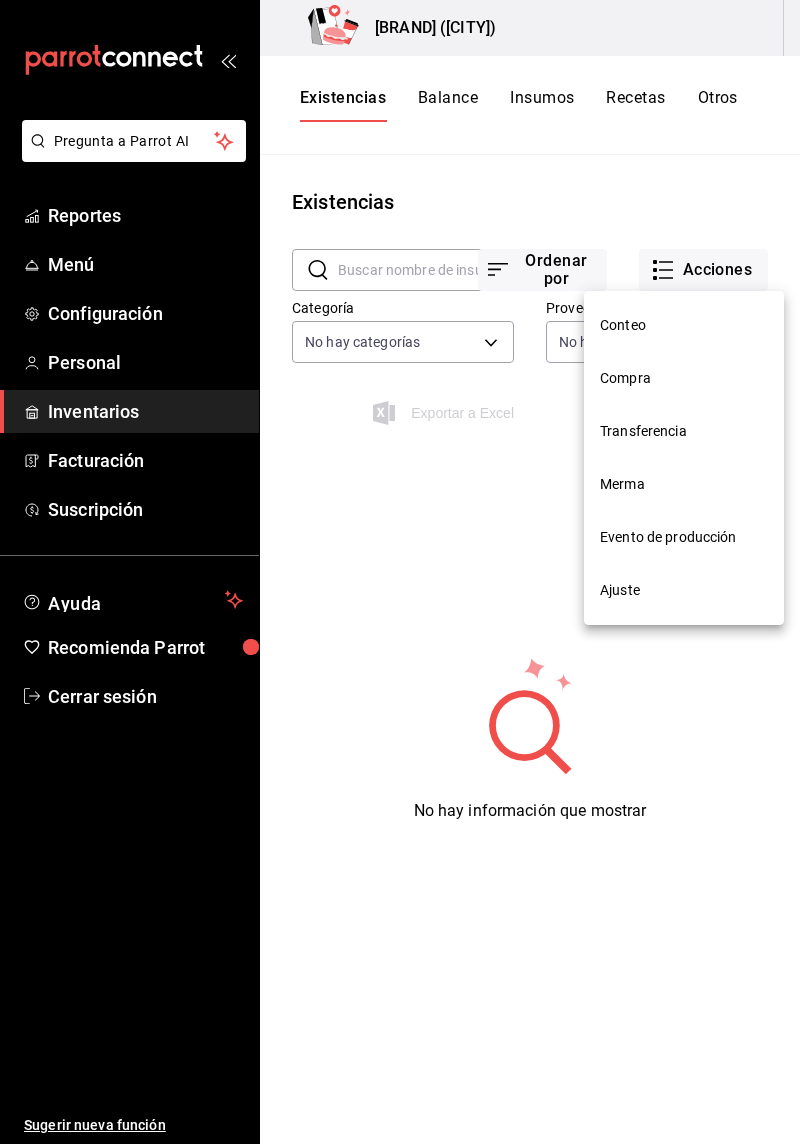 click on "Evento de producción" at bounding box center (684, 537) 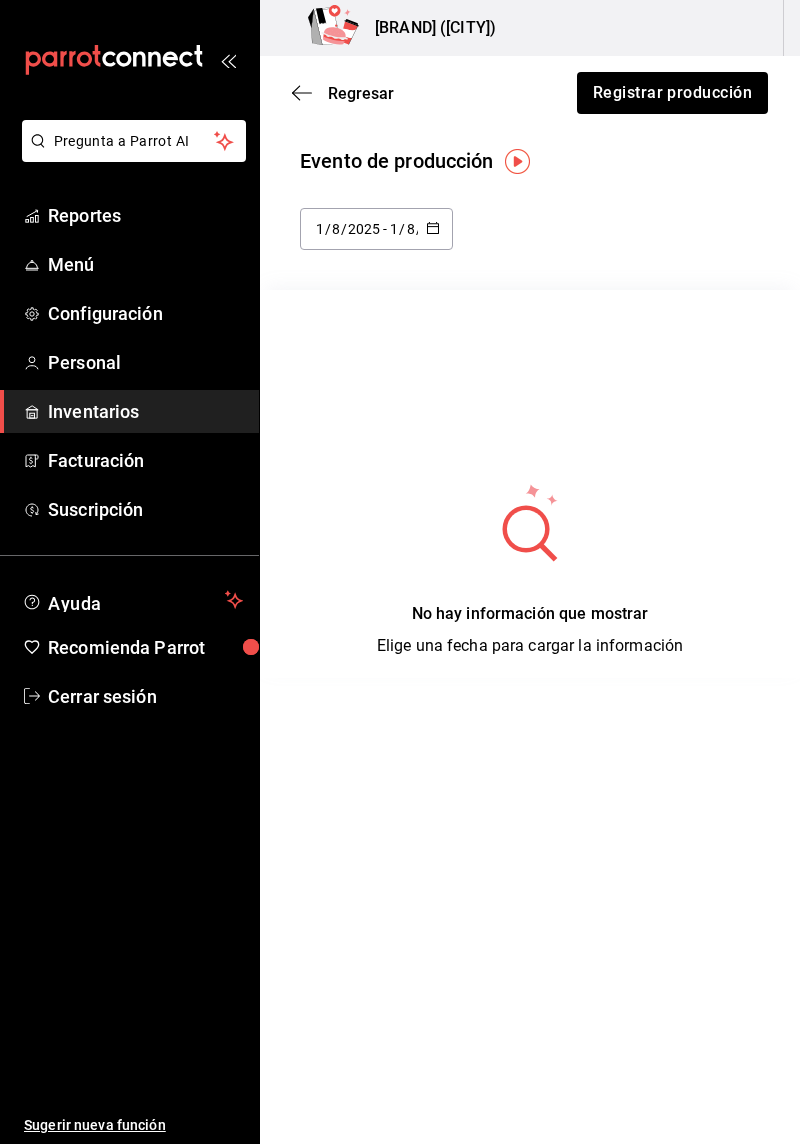 click at bounding box center [517, 161] 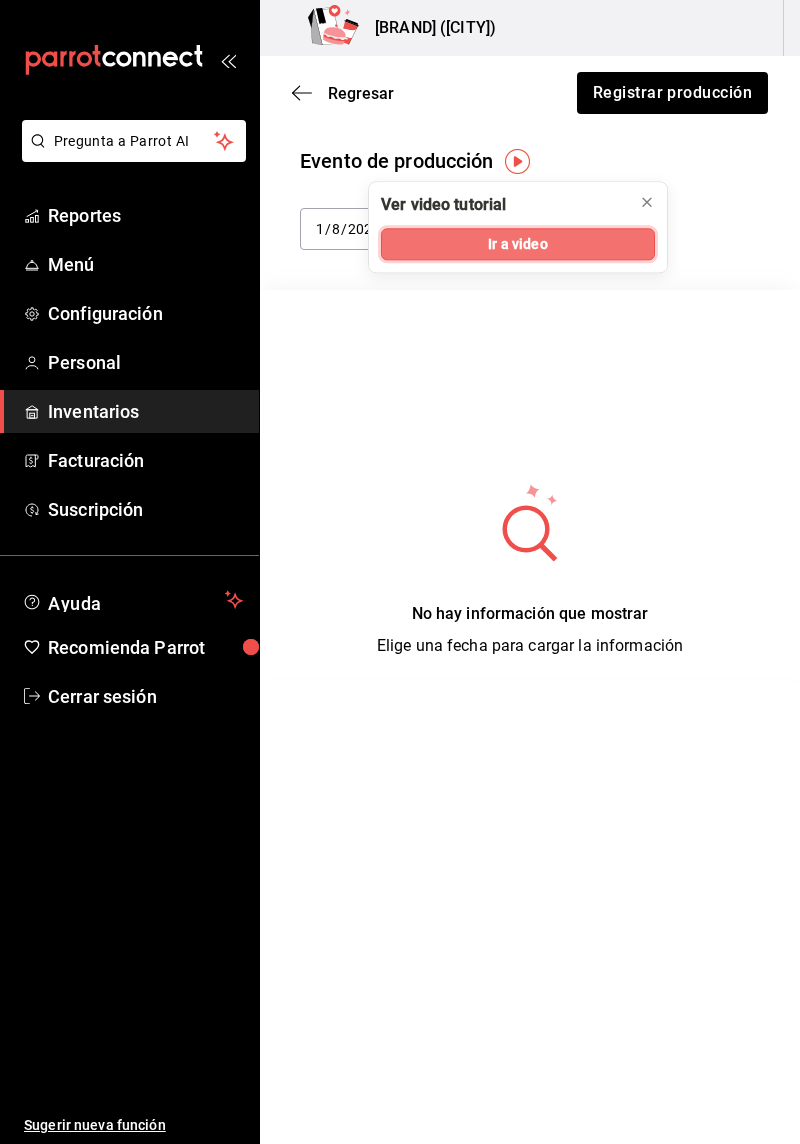 click on "Ir a video" at bounding box center [518, 244] 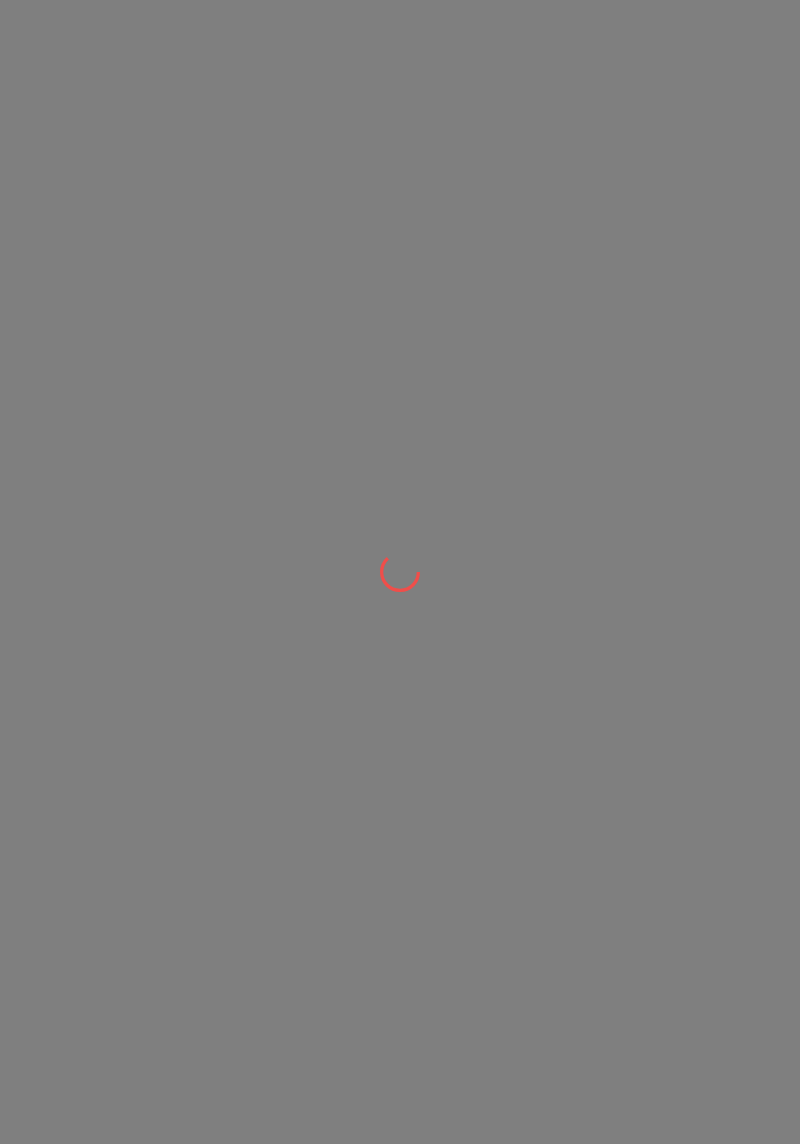 scroll, scrollTop: 0, scrollLeft: 0, axis: both 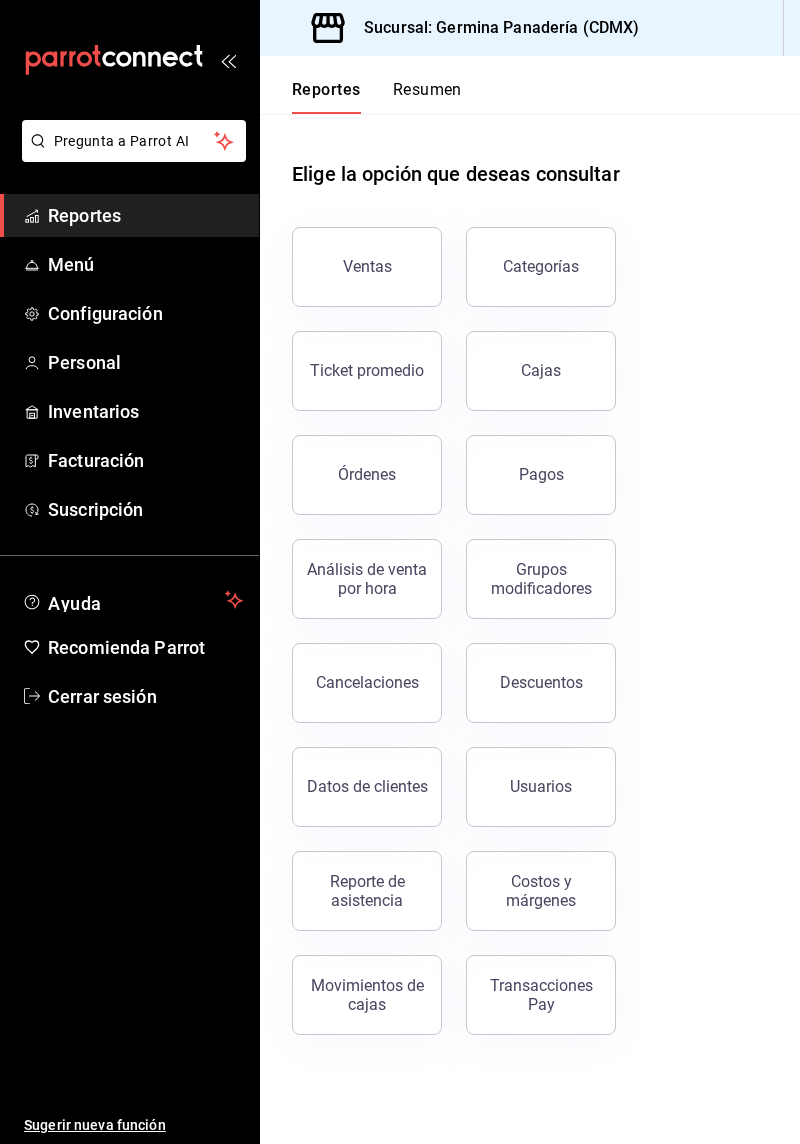 click on "Inventarios" at bounding box center (145, 411) 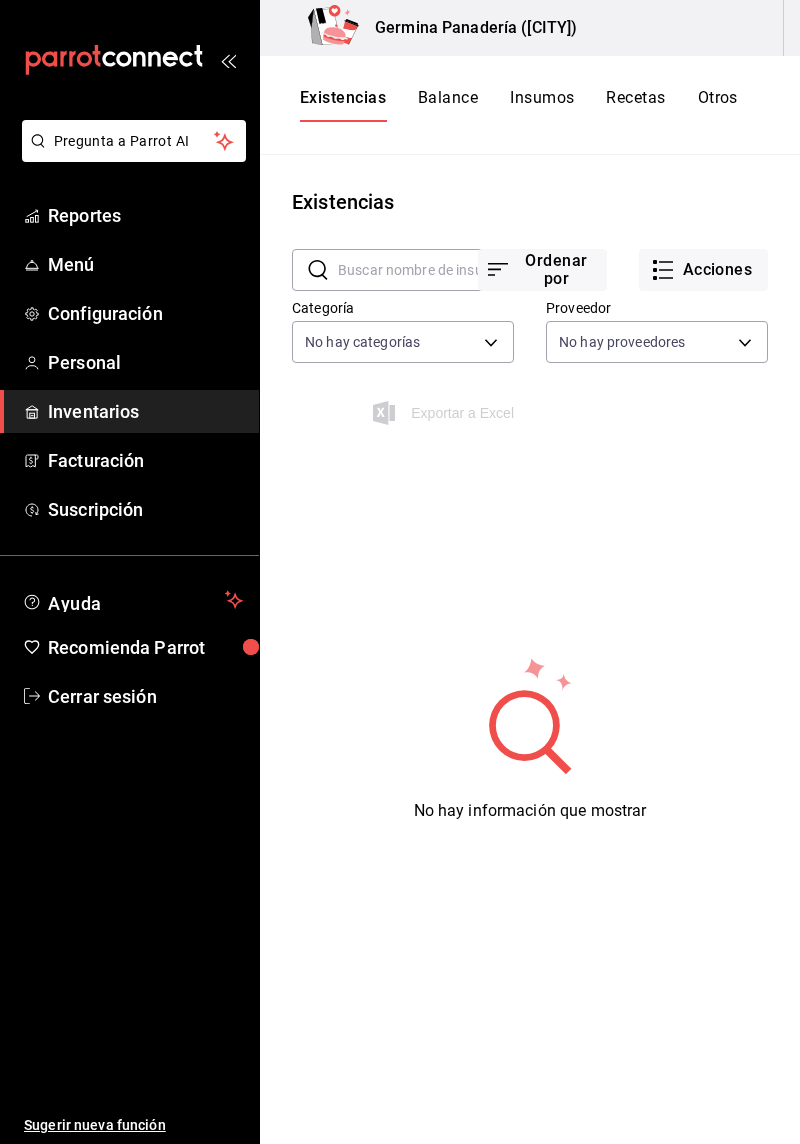 click on "Acciones" at bounding box center [703, 270] 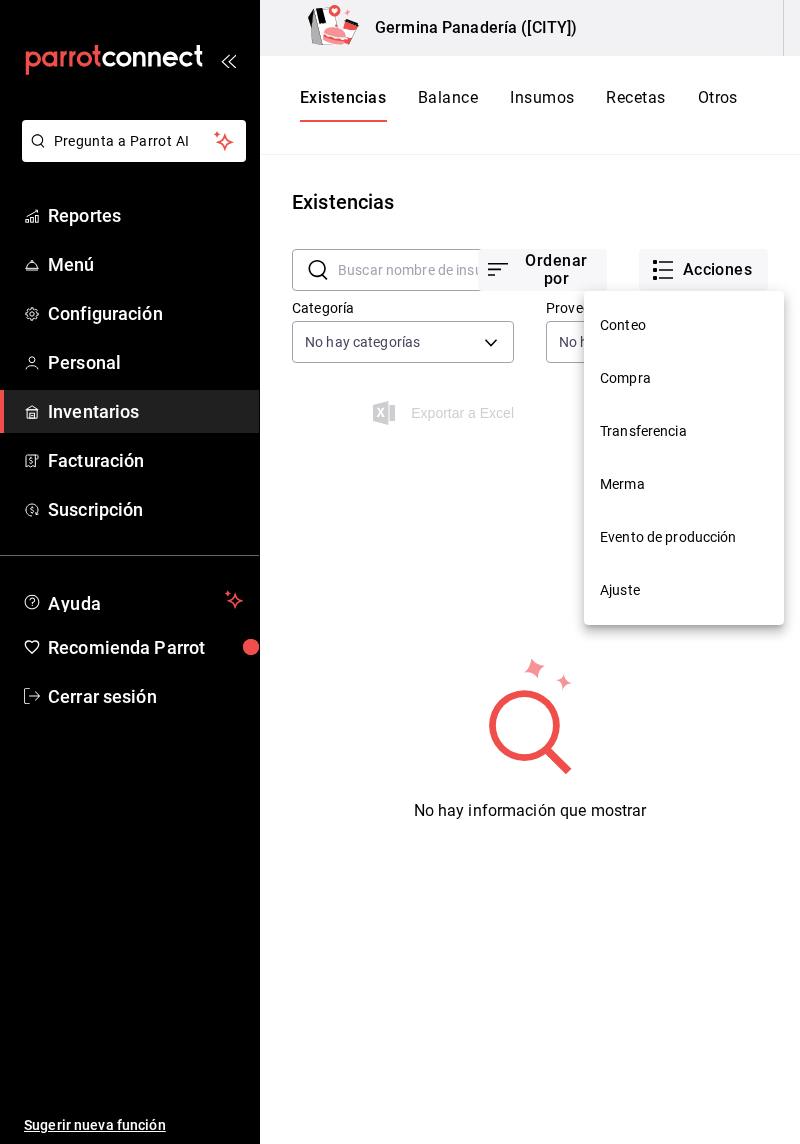 click on "Evento de producción" at bounding box center (684, 537) 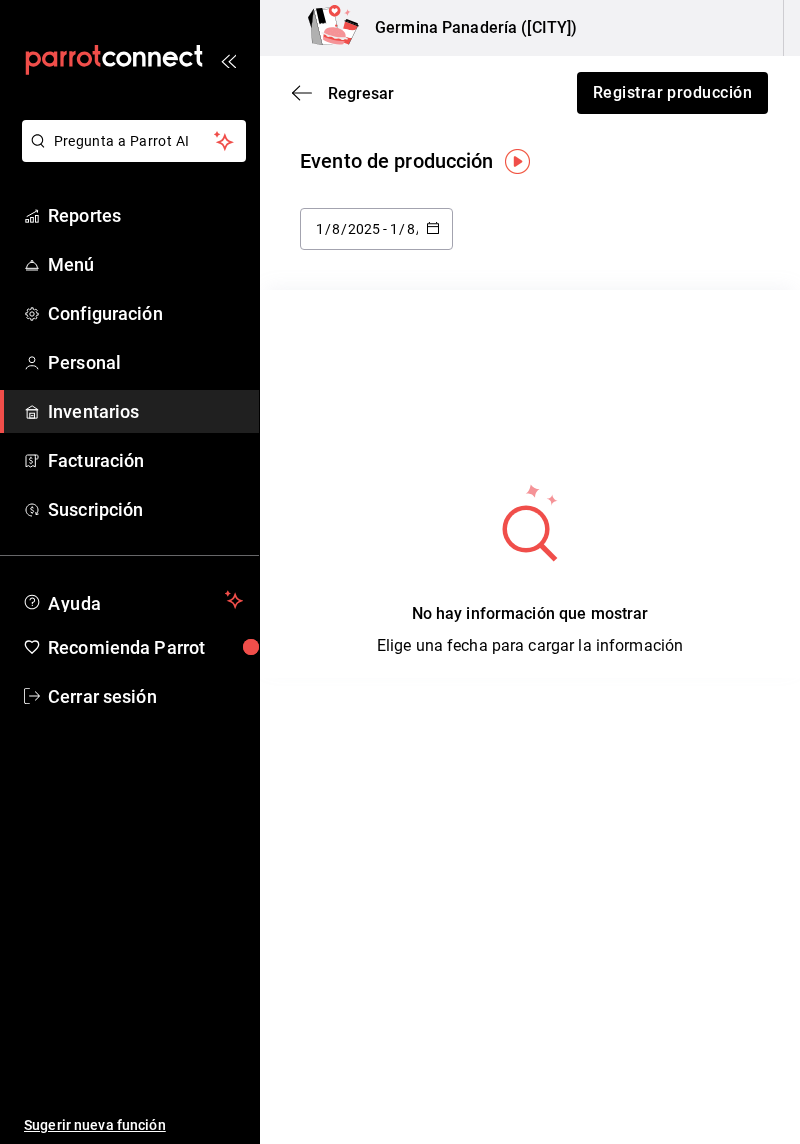click at bounding box center (517, 161) 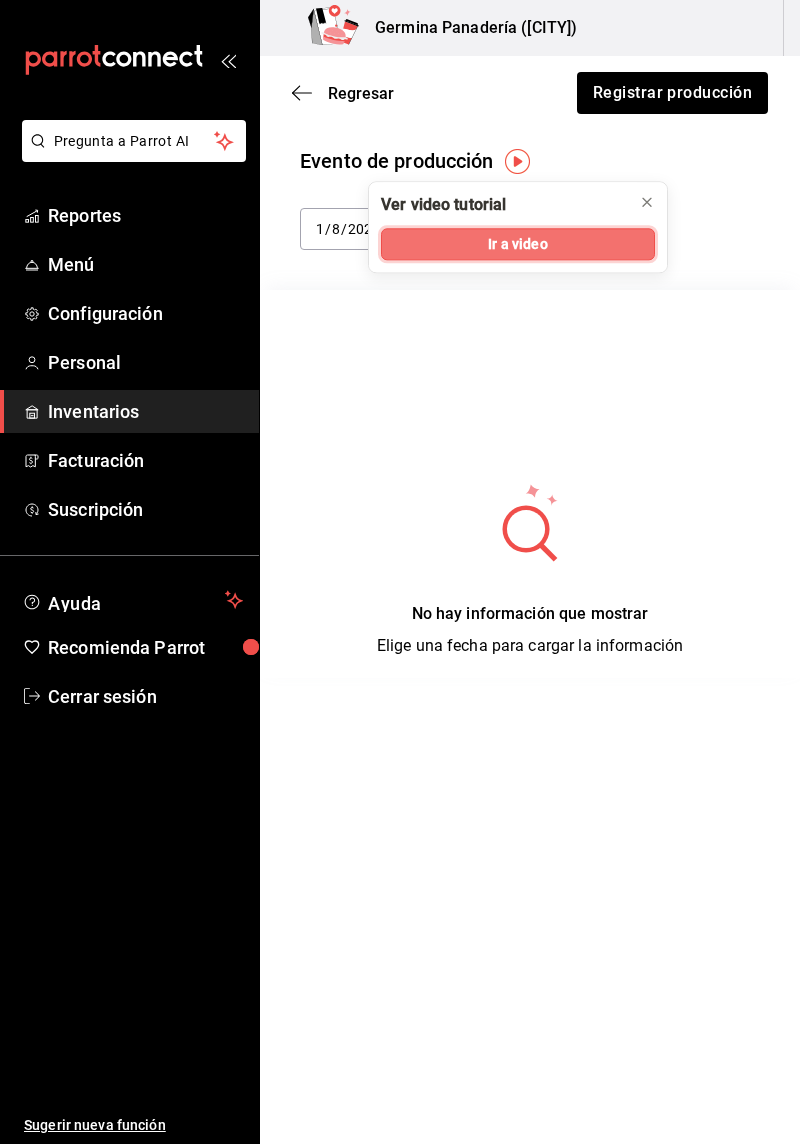 click on "Ir a video" at bounding box center (518, 244) 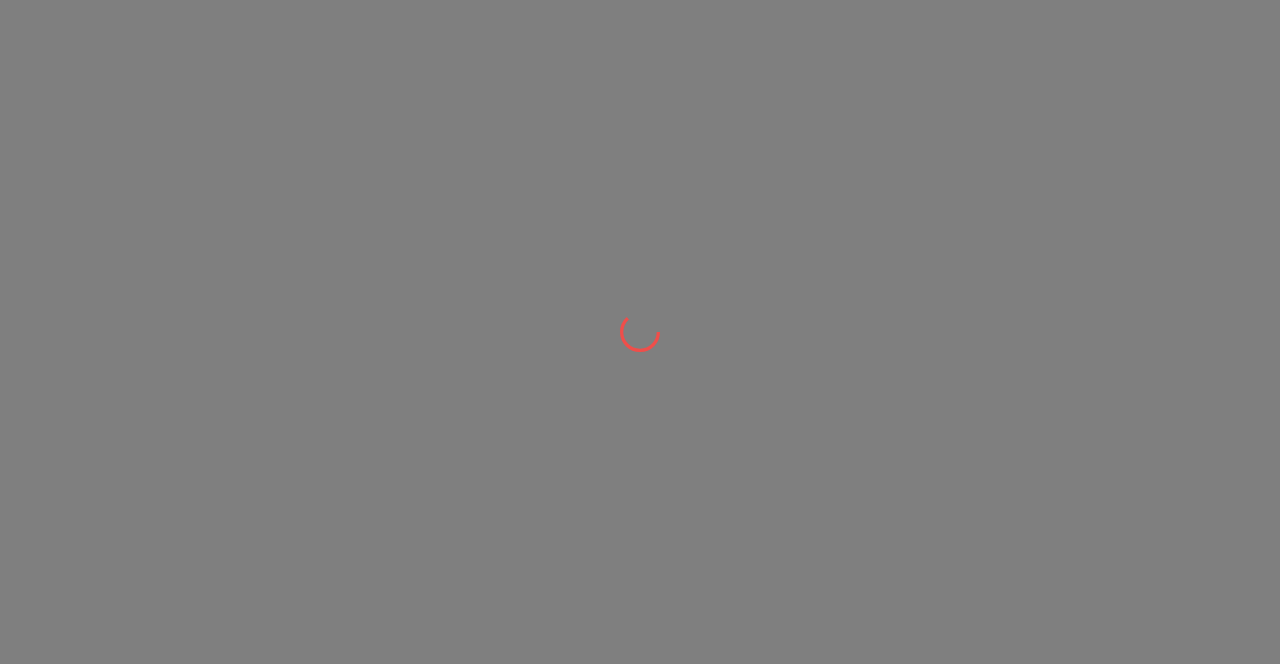 scroll, scrollTop: 0, scrollLeft: 0, axis: both 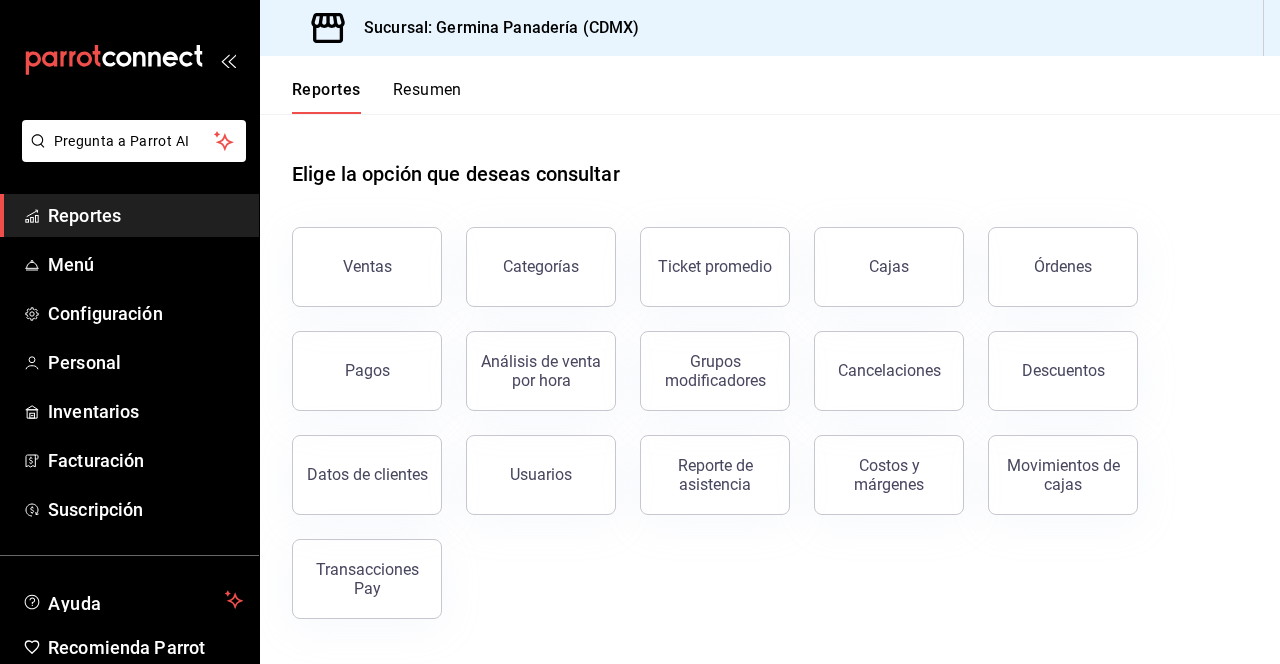 click on "Inventarios" at bounding box center [145, 411] 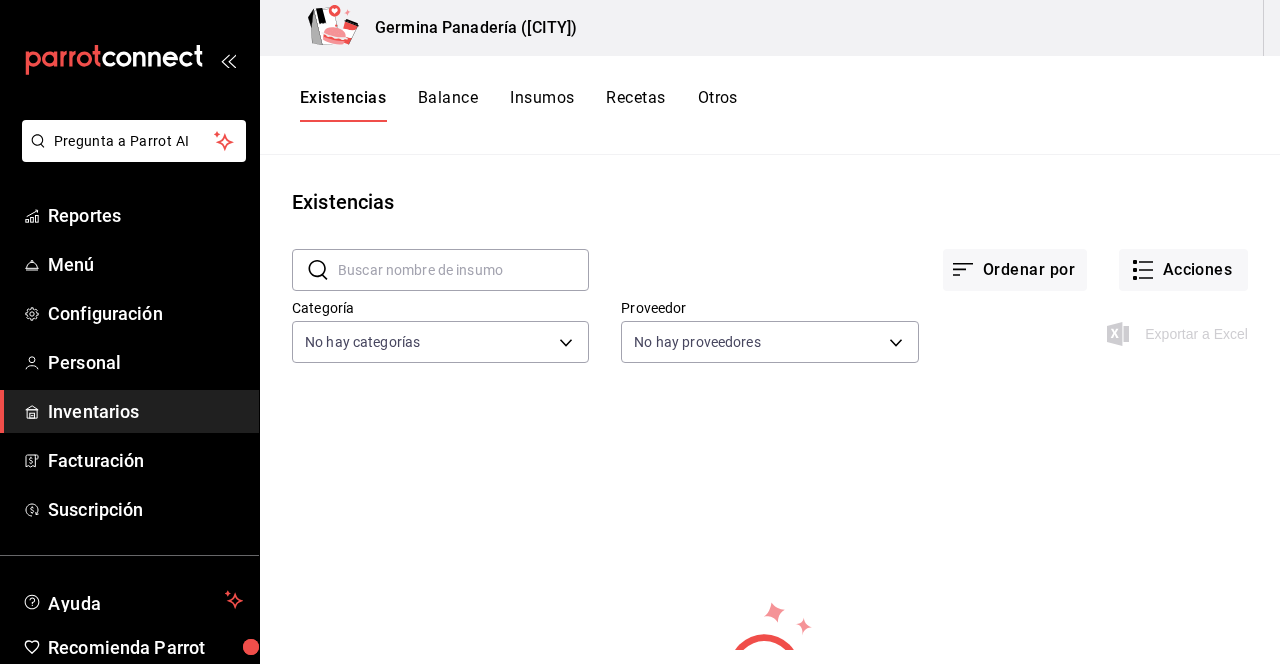 click on "Pregunta a Parrot AI Reportes   Menú   Configuración   Personal   Inventarios   Facturación   Suscripción   Ayuda Recomienda Parrot   Cerrar sesión   Sugerir nueva función   [BUSINESS_NAME] ([CITY]) Existencias Balance Insumos Recetas Otros Existencias ​ ​ Ordenar por Acciones Categoría No hay categorías Proveedor No hay proveedores Exportar a Excel No hay información que mostrar GANA 1 MES GRATIS EN TU SUSCRIPCIÓN AQUÍ ¿Recuerdas cómo empezó tu restaurante?
Hoy puedes ayudar a un colega a tener el mismo cambio que tú viviste.
Recomienda Parrot directamente desde tu Portal Administrador.
Es fácil y rápido.
🎁 Por cada restaurante que se una, ganas 1 mes gratis. Pregunta a Parrot AI Reportes   Menú   Configuración   Personal   Inventarios   Facturación   Suscripción   Ayuda Recomienda Parrot   Cerrar sesión   Sugerir nueva función   Visitar centro de ayuda ([PHONE]) [EMAIL] Visitar centro de ayuda ([PHONE]) [EMAIL]" at bounding box center (640, 325) 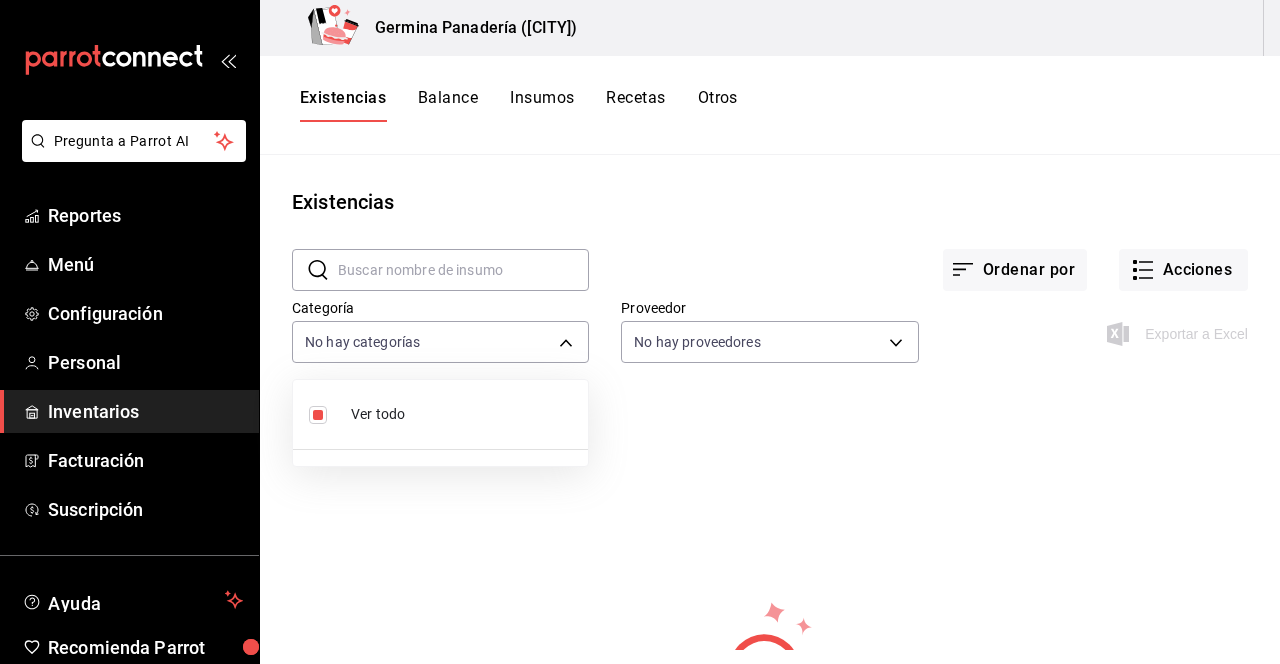 click at bounding box center (640, 332) 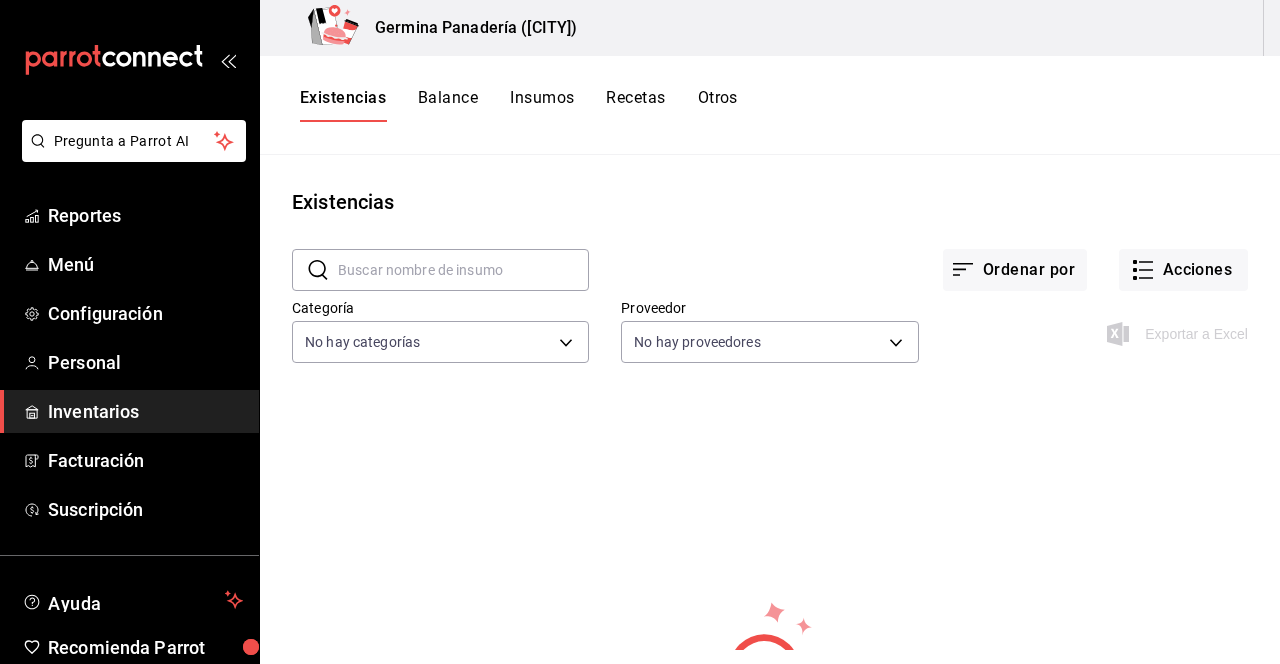 click on "Pregunta a Parrot AI Reportes   Menú   Configuración   Personal   Inventarios   Facturación   Suscripción   Ayuda Recomienda Parrot   Cerrar sesión   Sugerir nueva función   [BUSINESS_NAME] ([CITY]) Existencias Balance Insumos Recetas Otros Existencias ​ ​ Ordenar por Acciones Categoría No hay categorías Proveedor No hay proveedores Exportar a Excel No hay información que mostrar GANA 1 MES GRATIS EN TU SUSCRIPCIÓN AQUÍ ¿Recuerdas cómo empezó tu restaurante?
Hoy puedes ayudar a un colega a tener el mismo cambio que tú viviste.
Recomienda Parrot directamente desde tu Portal Administrador.
Es fácil y rápido.
🎁 Por cada restaurante que se una, ganas 1 mes gratis. Pregunta a Parrot AI Reportes   Menú   Configuración   Personal   Inventarios   Facturación   Suscripción   Ayuda Recomienda Parrot   Cerrar sesión   Sugerir nueva función   Visitar centro de ayuda ([PHONE]) [EMAIL] Visitar centro de ayuda ([PHONE]) [EMAIL]" at bounding box center [640, 325] 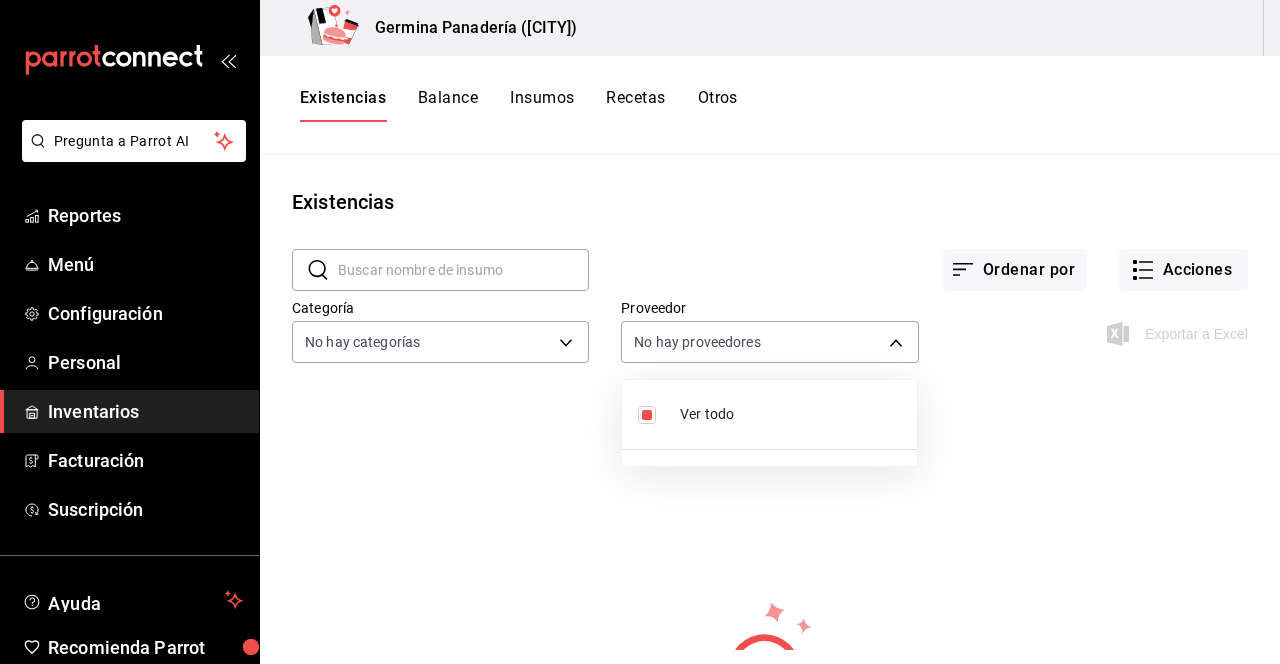 click at bounding box center [640, 332] 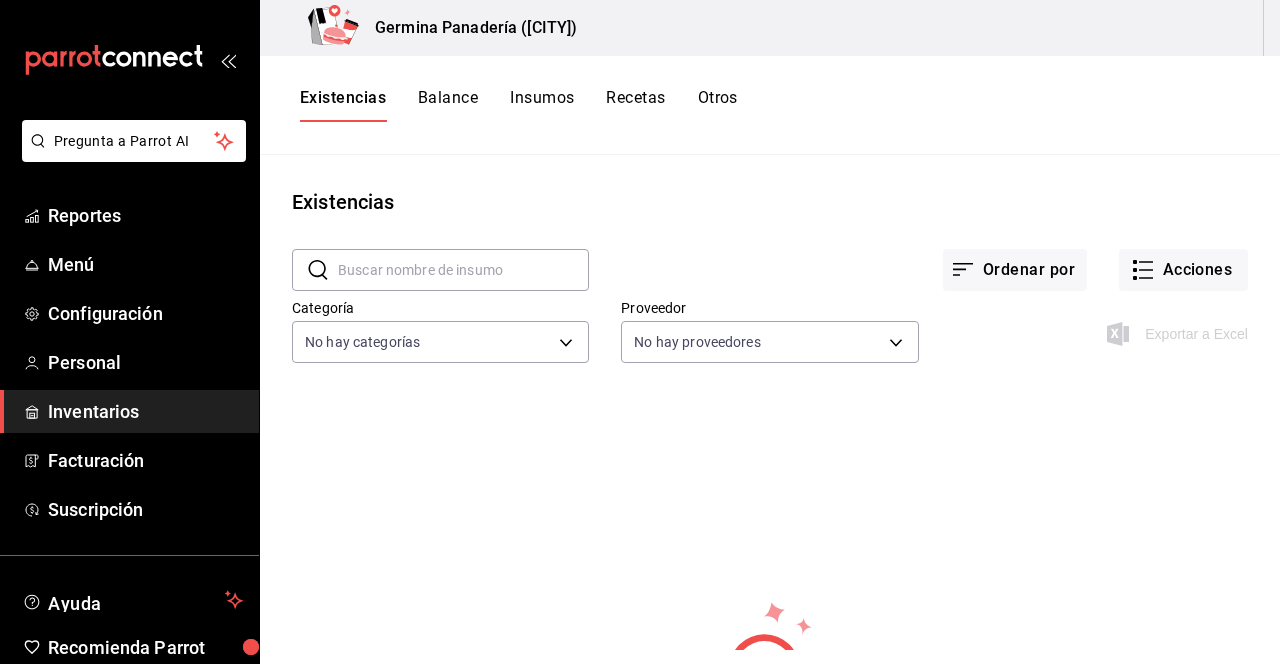 click on "Ordenar por" at bounding box center [1015, 270] 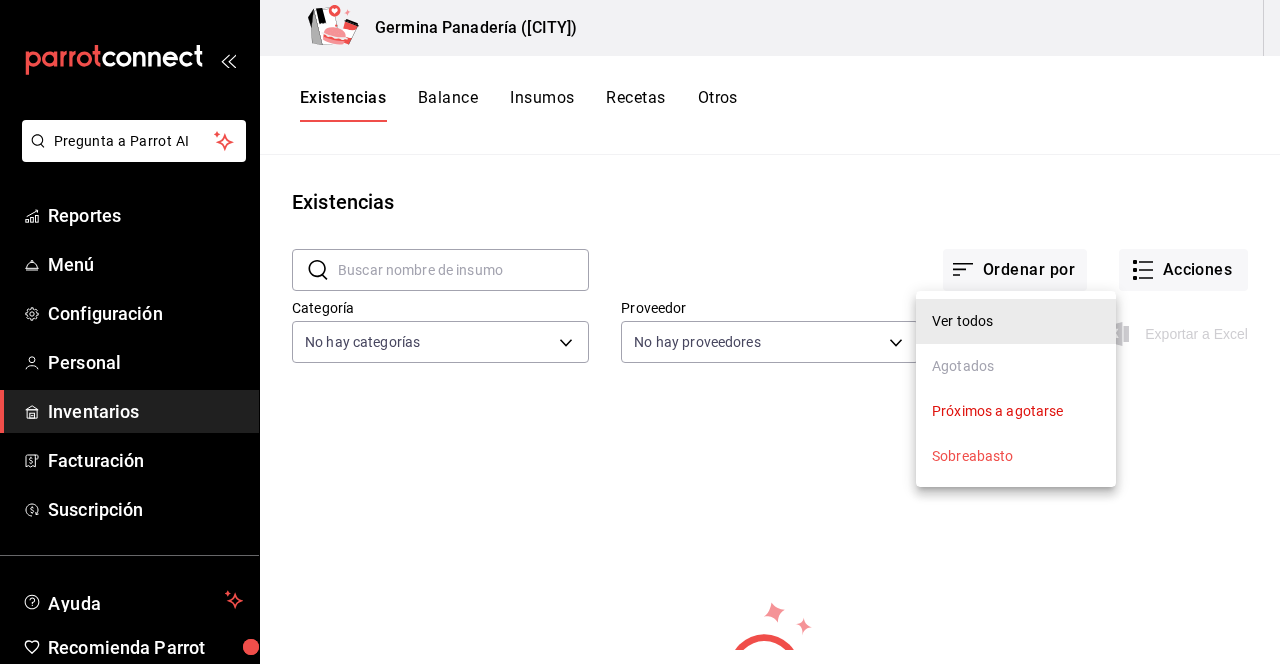 click at bounding box center [640, 332] 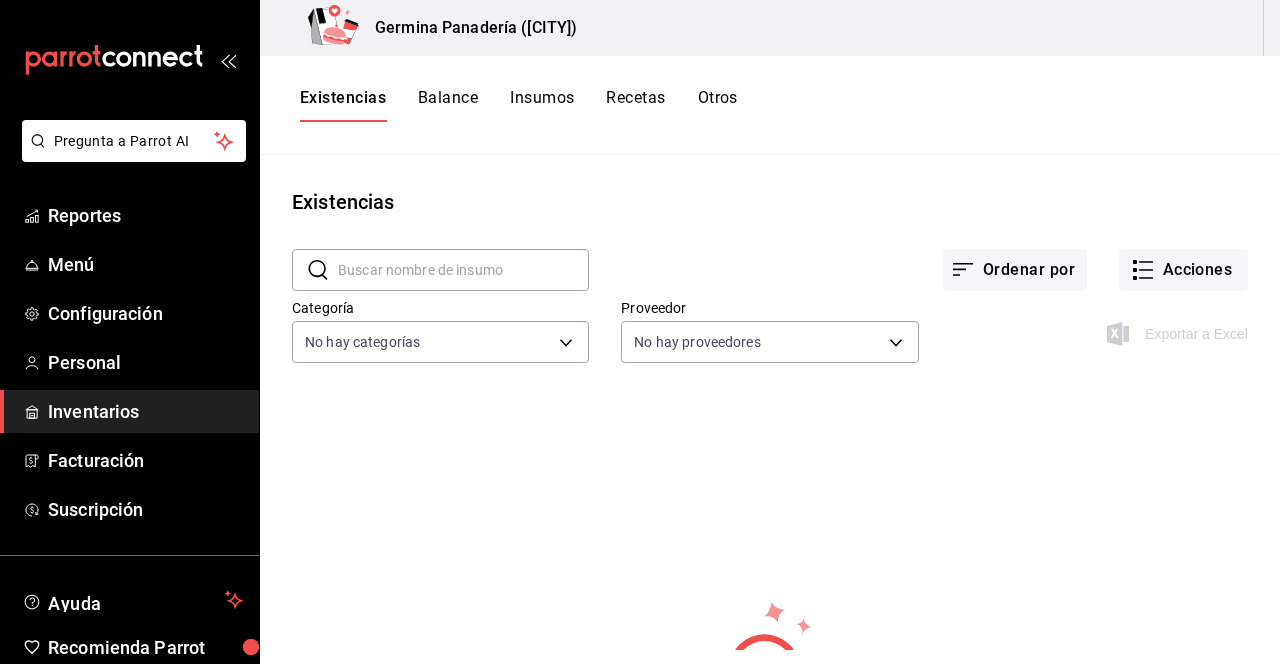 click on "Acciones" at bounding box center [1183, 270] 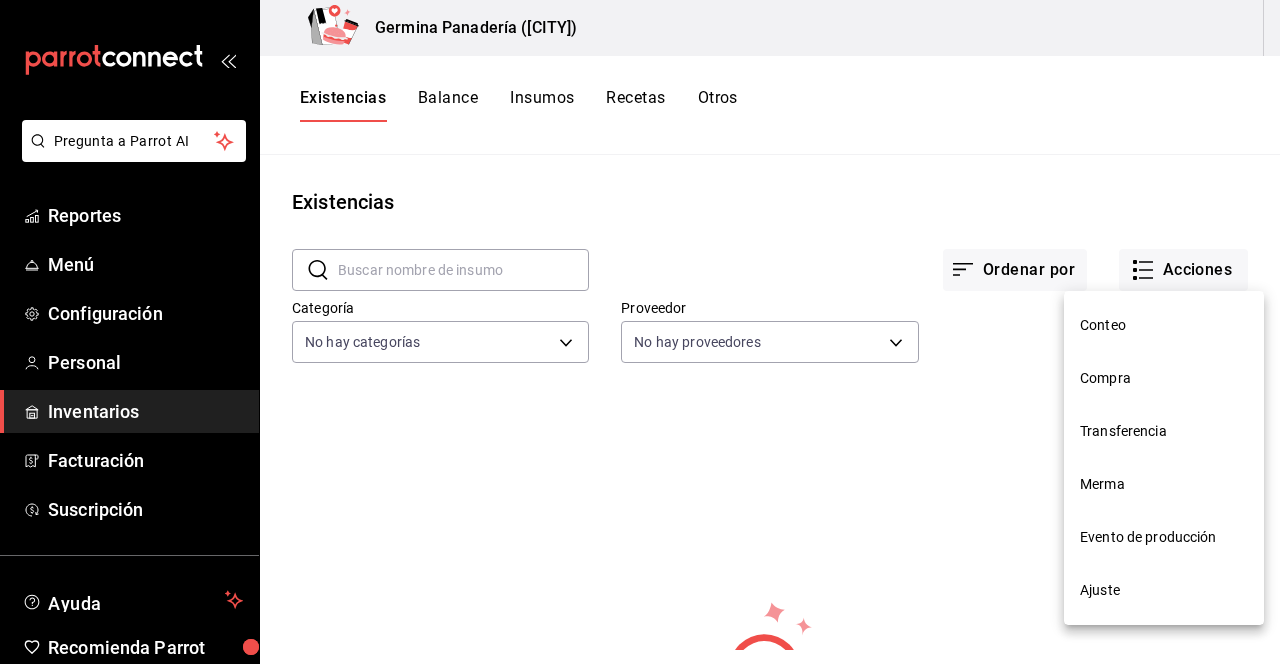 click on "Conteo" at bounding box center [1164, 325] 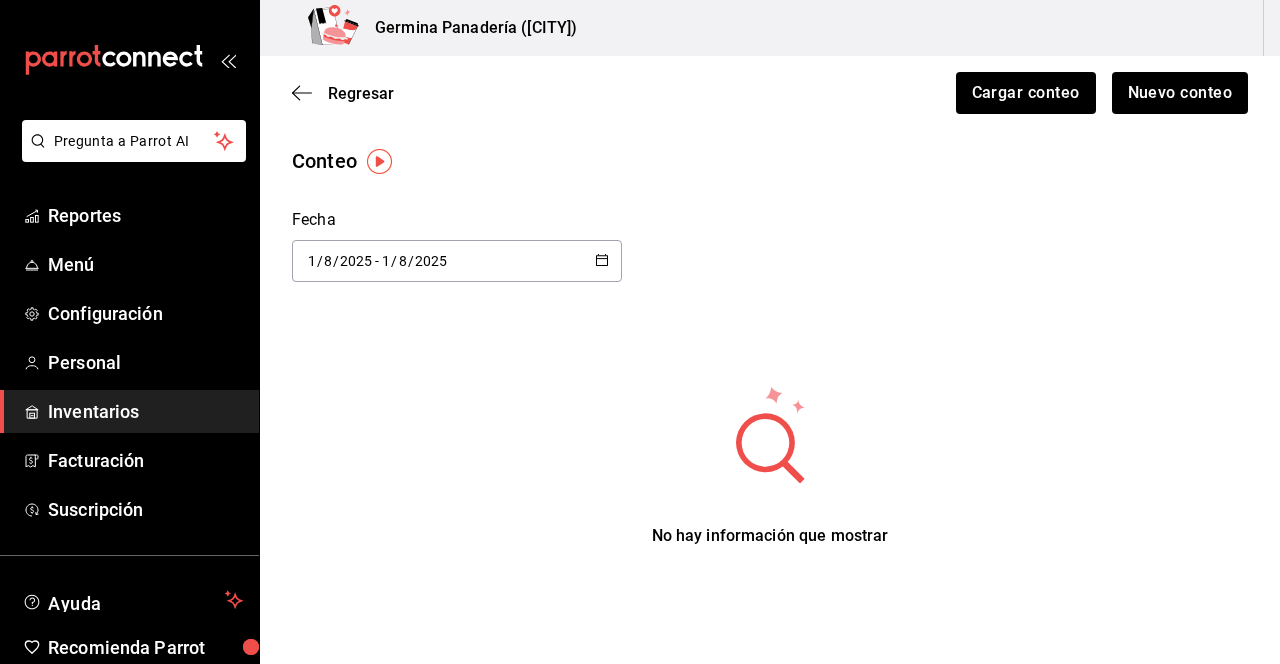 click at bounding box center [379, 161] 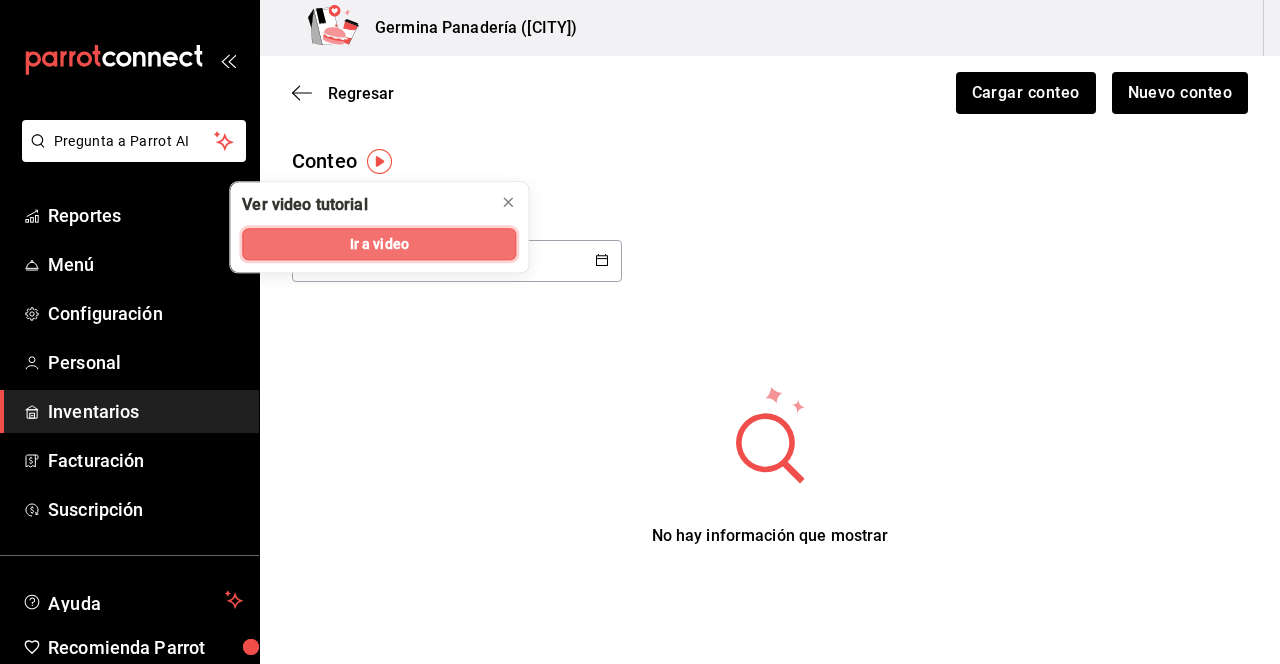 click on "Ir a video" at bounding box center [379, 244] 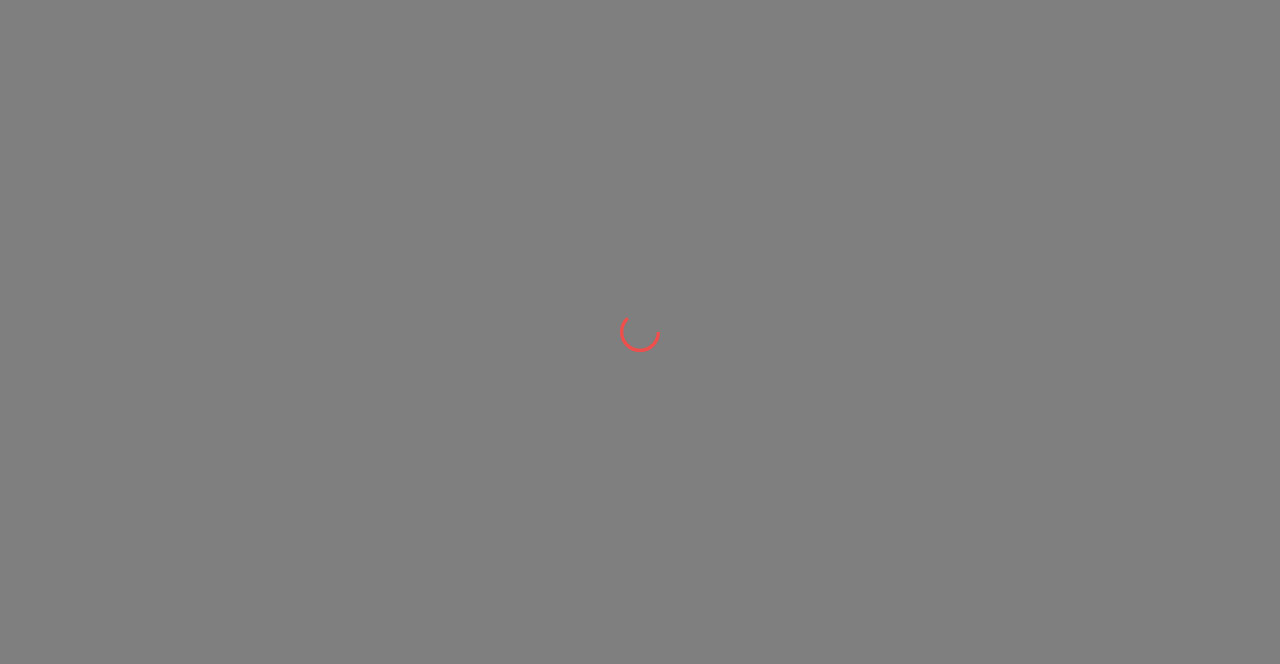 scroll, scrollTop: 0, scrollLeft: 0, axis: both 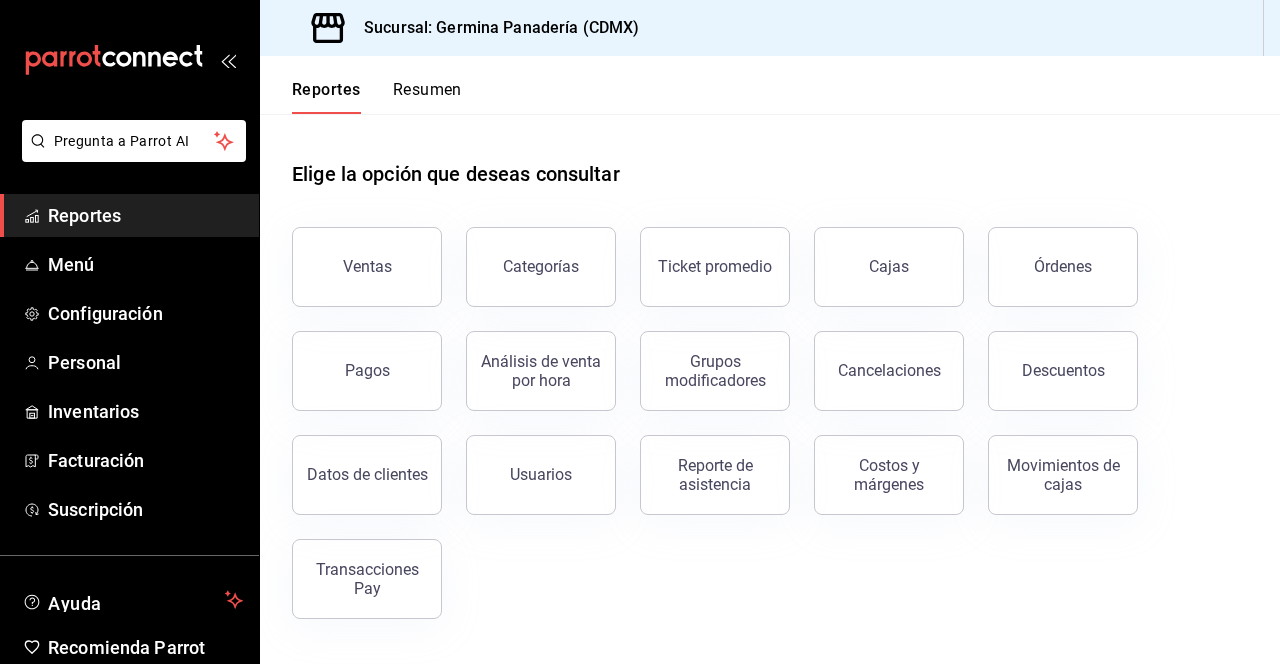 click on "Inventarios" at bounding box center [145, 411] 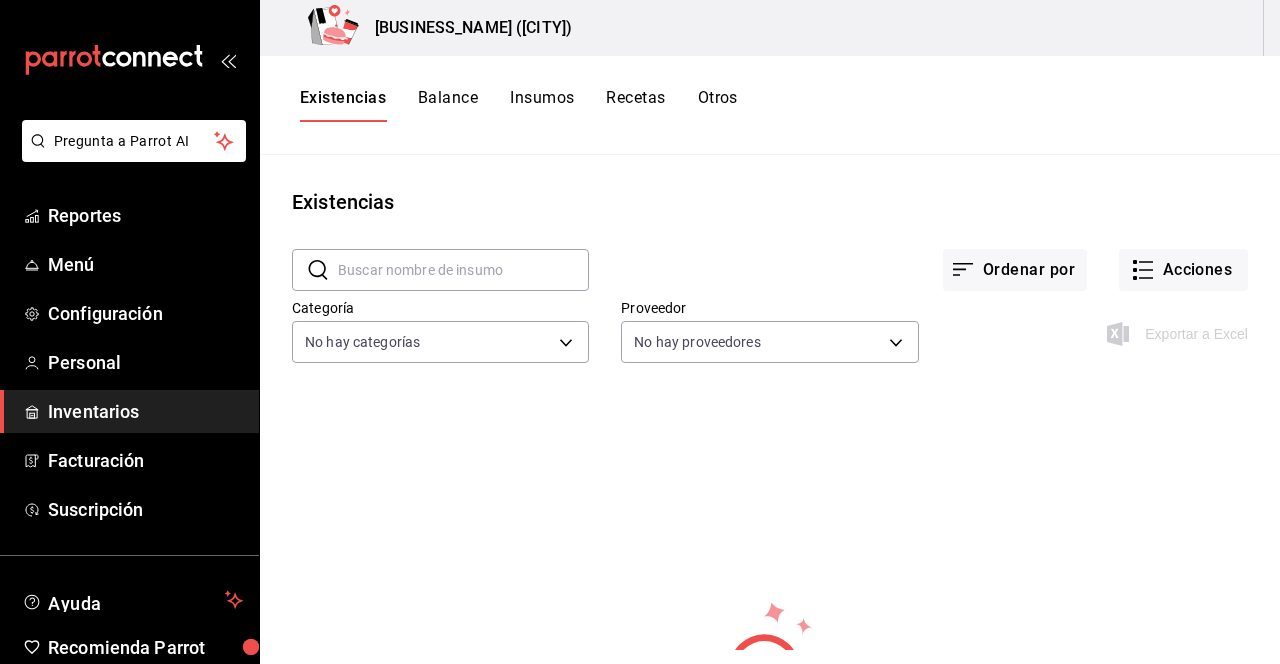 click on "Inventarios" at bounding box center (145, 411) 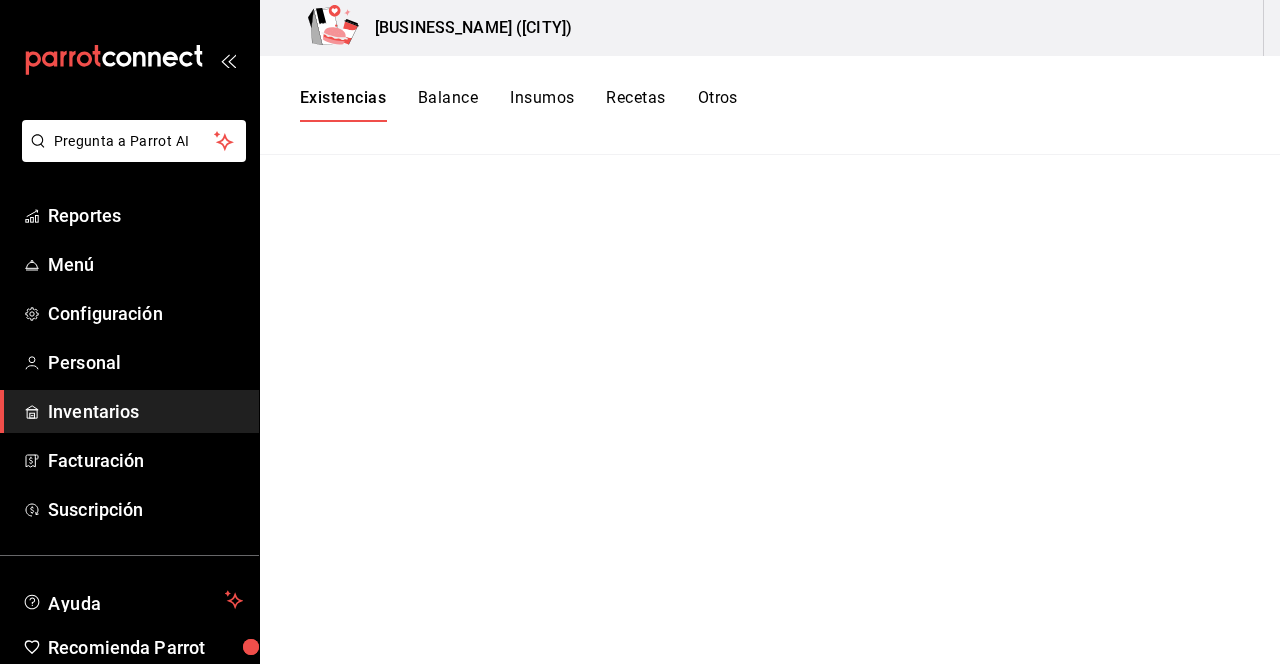 click on "Inventarios" at bounding box center (145, 411) 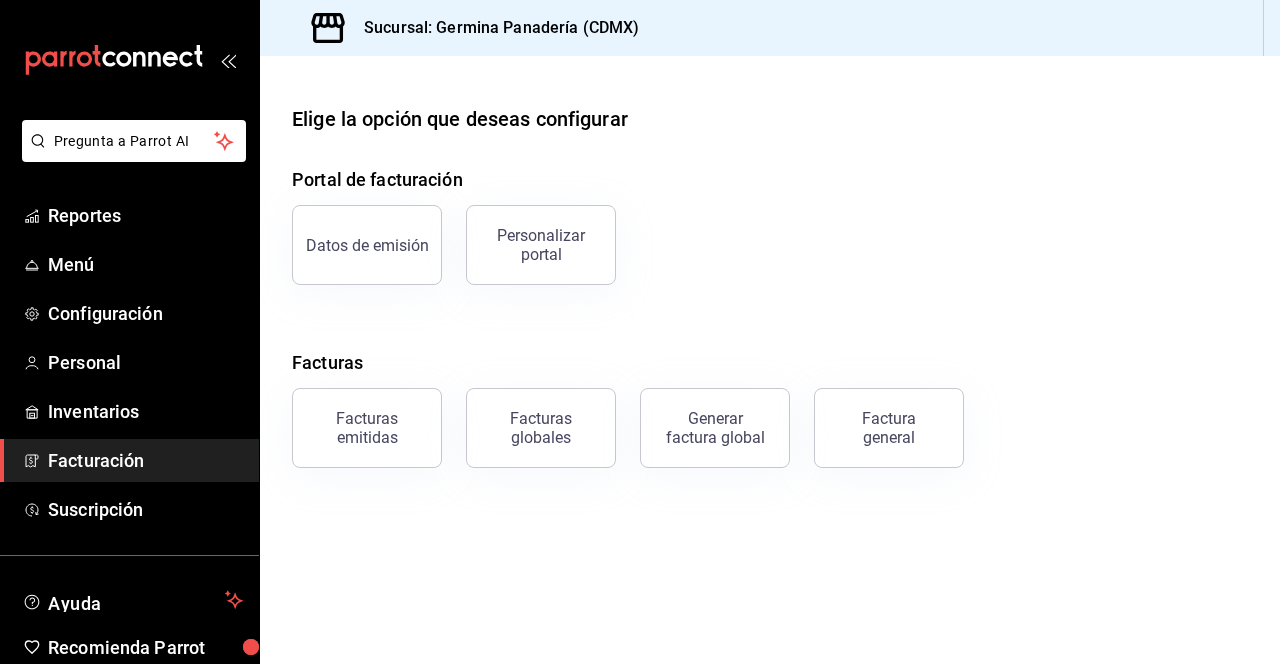 click on "Inventarios" at bounding box center [145, 411] 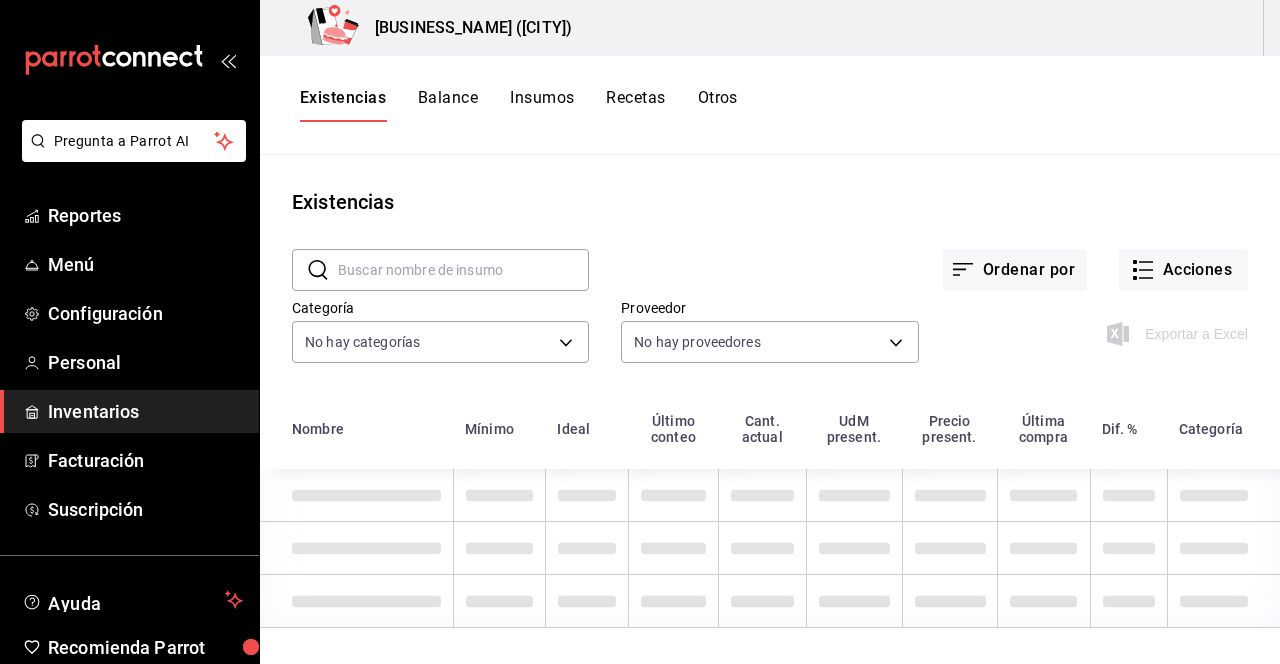 click on "Acciones" at bounding box center [1183, 270] 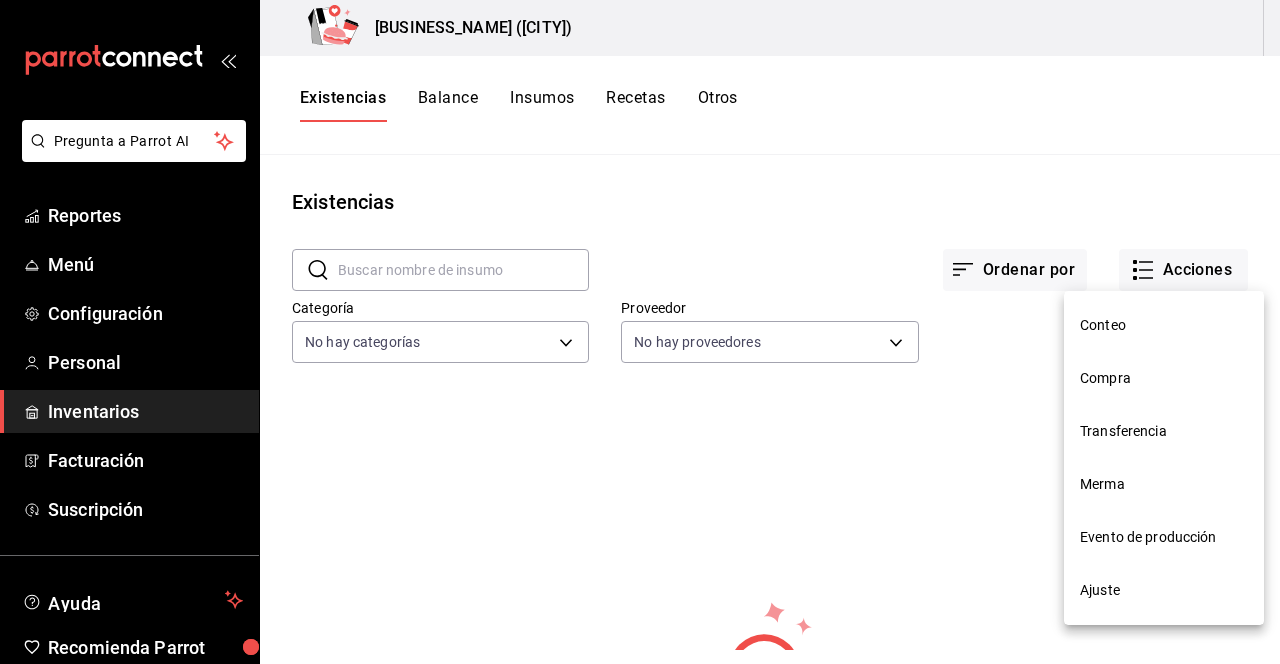 click on "Ajuste" at bounding box center (1164, 590) 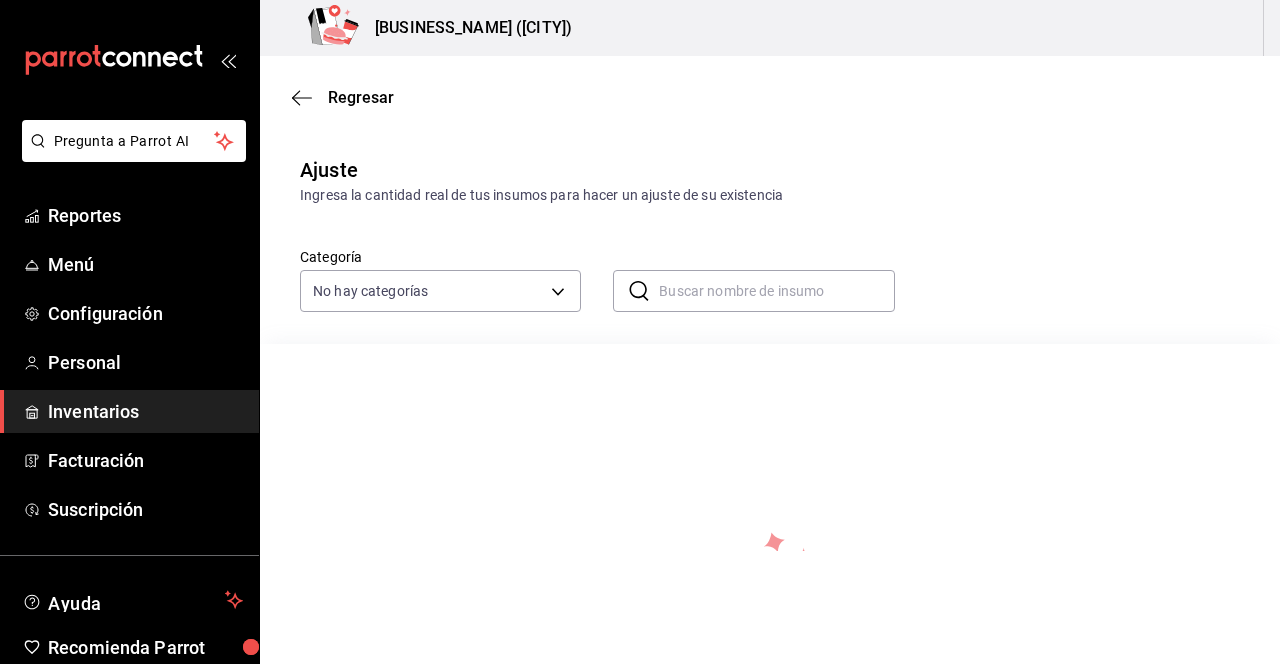 click on "Pregunta a Parrot AI Reportes   Menú   Configuración   Personal   Inventarios   Facturación   Suscripción   Ayuda Recomienda Parrot   Cerrar sesión   Sugerir nueva función   Germina Panadería (CDMX) Regresar Ajuste Ingresa la cantidad real de tus insumos para hacer un ajuste de su existencia Categoría No hay categorías ​ ​ No hay información que mostrar GANA 1 MES GRATIS EN TU SUSCRIPCIÓN AQUÍ ¿Recuerdas cómo empezó tu restaurante?
Hoy puedes ayudar a un colega a tener el mismo cambio que tú viviste.
Recomienda Parrot directamente desde tu Portal Administrador.
Es fácil y rápido.
🎁 Por cada restaurante que se una, ganas 1 mes gratis. Pregunta a Parrot AI Reportes   Menú   Configuración   Personal   Inventarios   Facturación   Suscripción   Ayuda Recomienda Parrot   Cerrar sesión   Sugerir nueva función   Visitar centro de ayuda (81) 2046 6363 soporte@parrotsoftware.io Visitar centro de ayuda (81) 2046 6363 soporte@parrotsoftware.io" at bounding box center [640, 275] 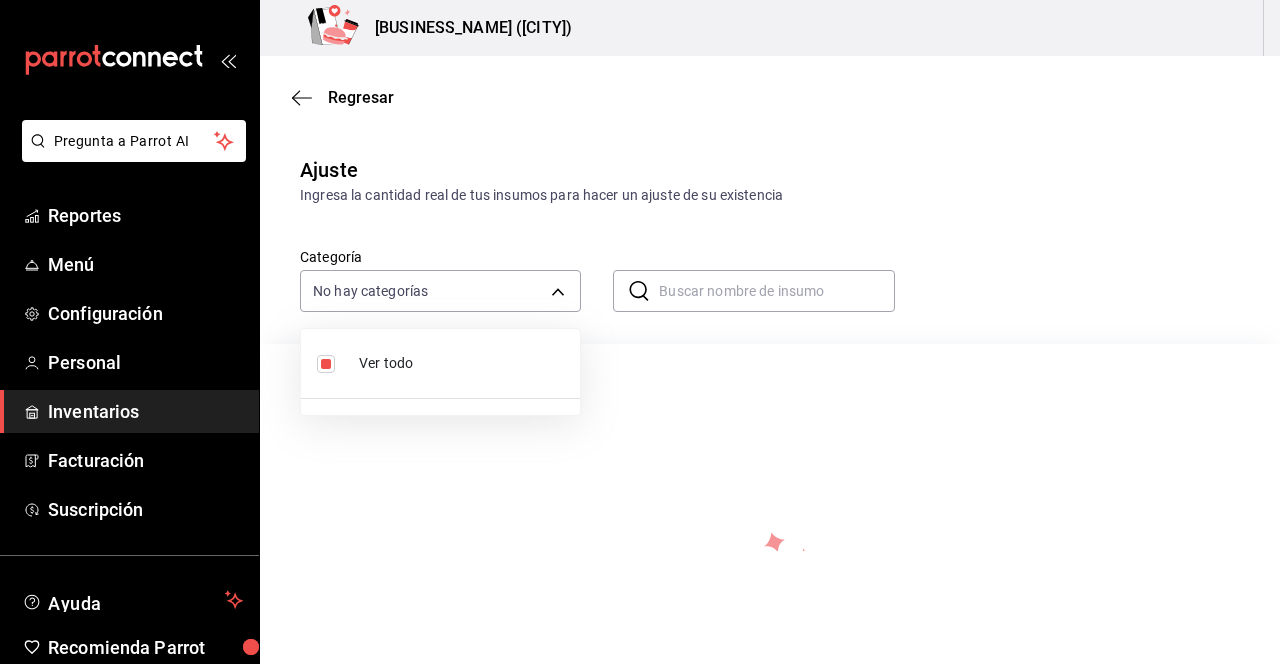 click at bounding box center (640, 332) 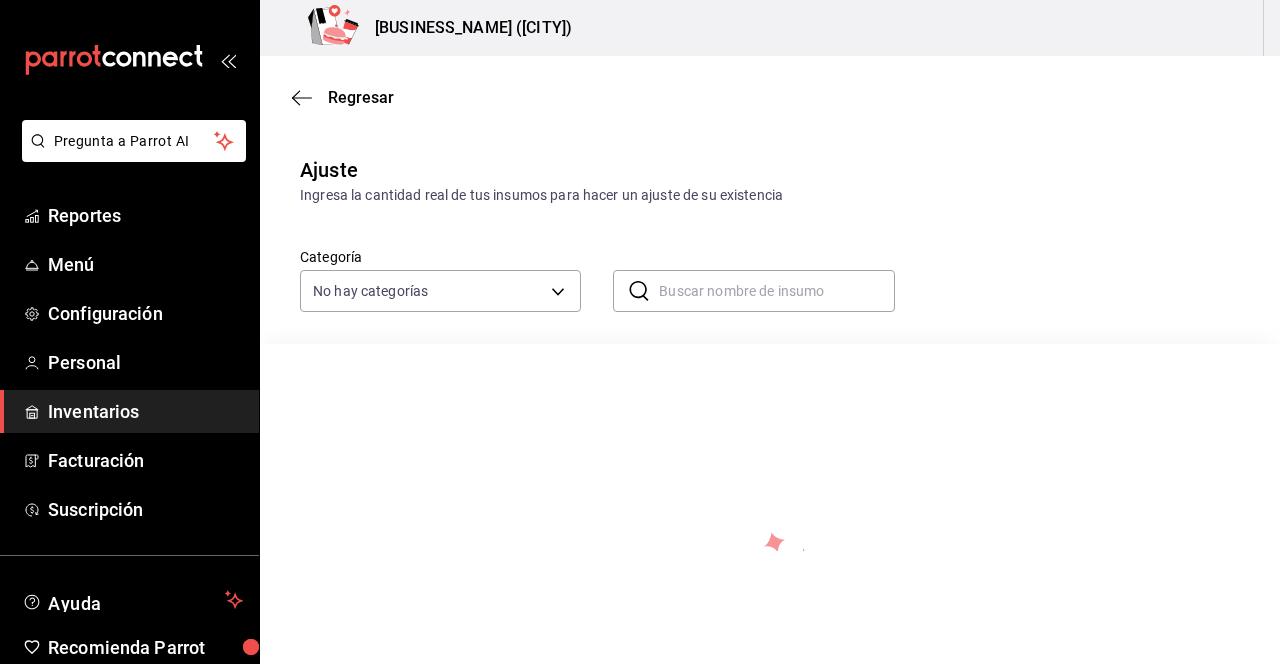 click on "Inventarios" at bounding box center [145, 411] 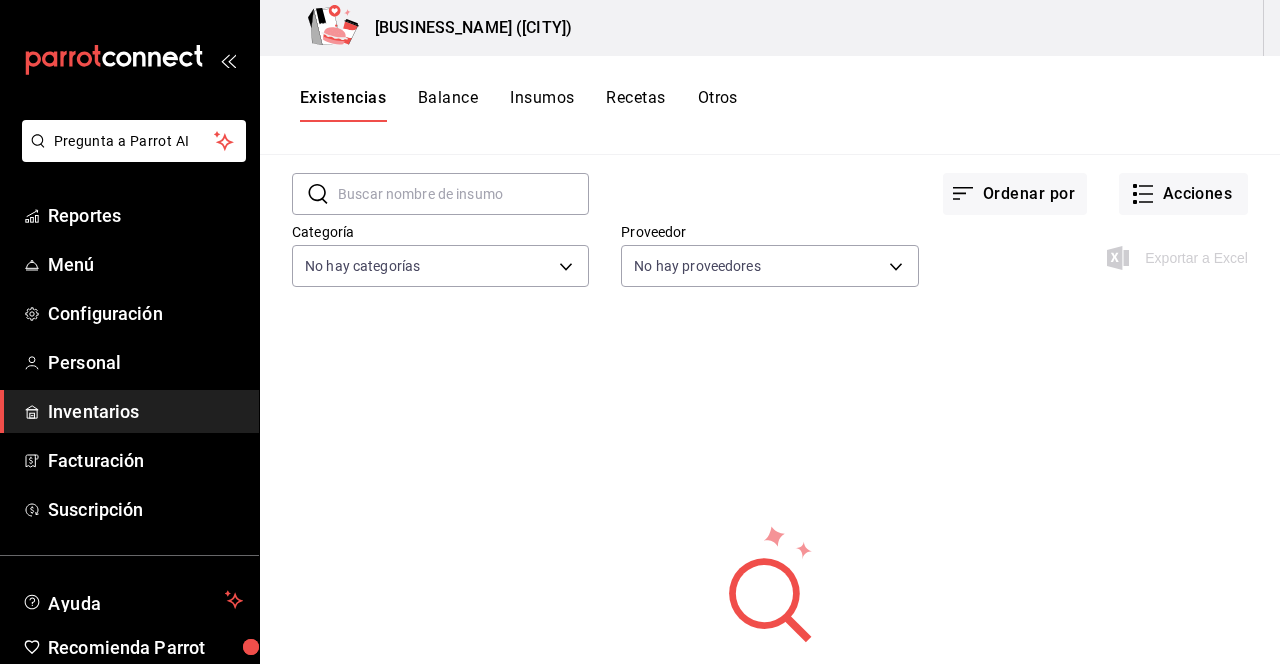 scroll, scrollTop: 0, scrollLeft: 0, axis: both 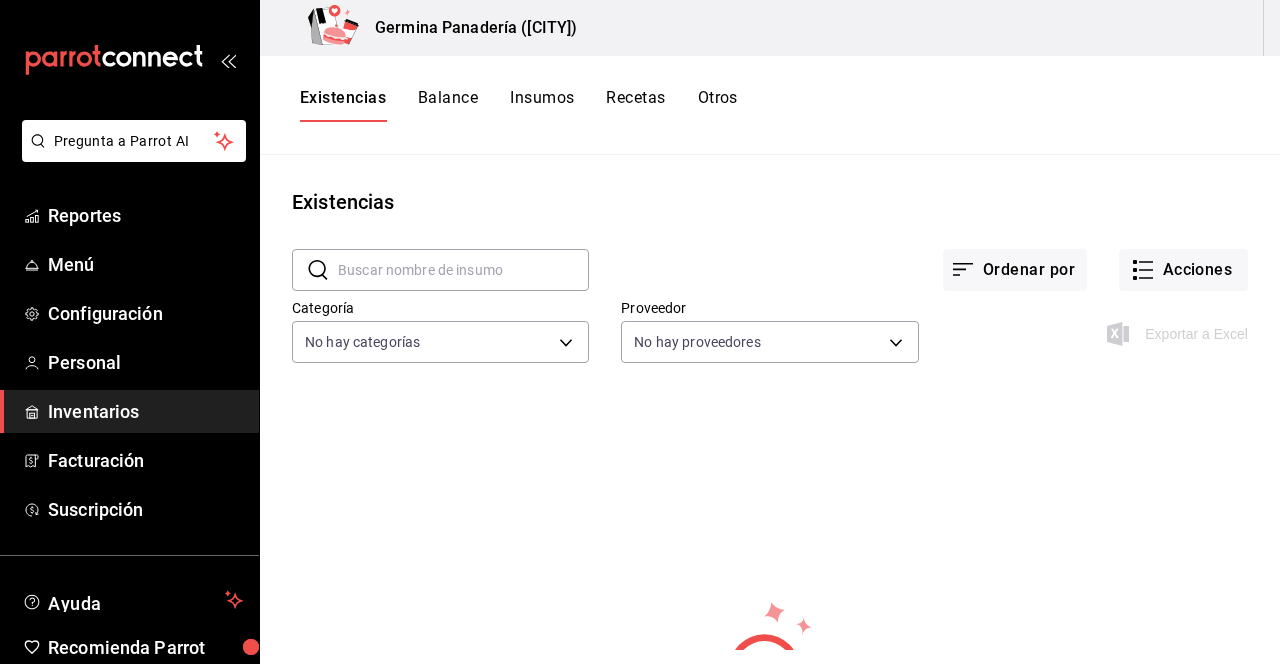 click on "Balance" at bounding box center (448, 105) 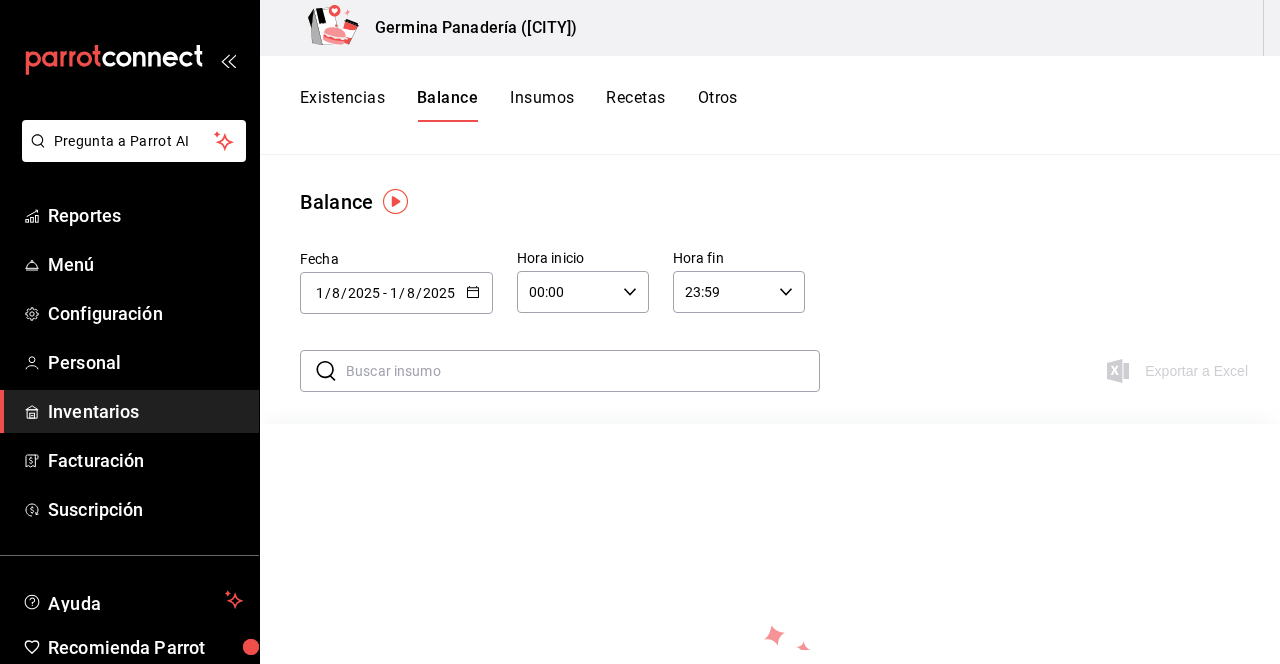 click on "Recetas" at bounding box center (635, 105) 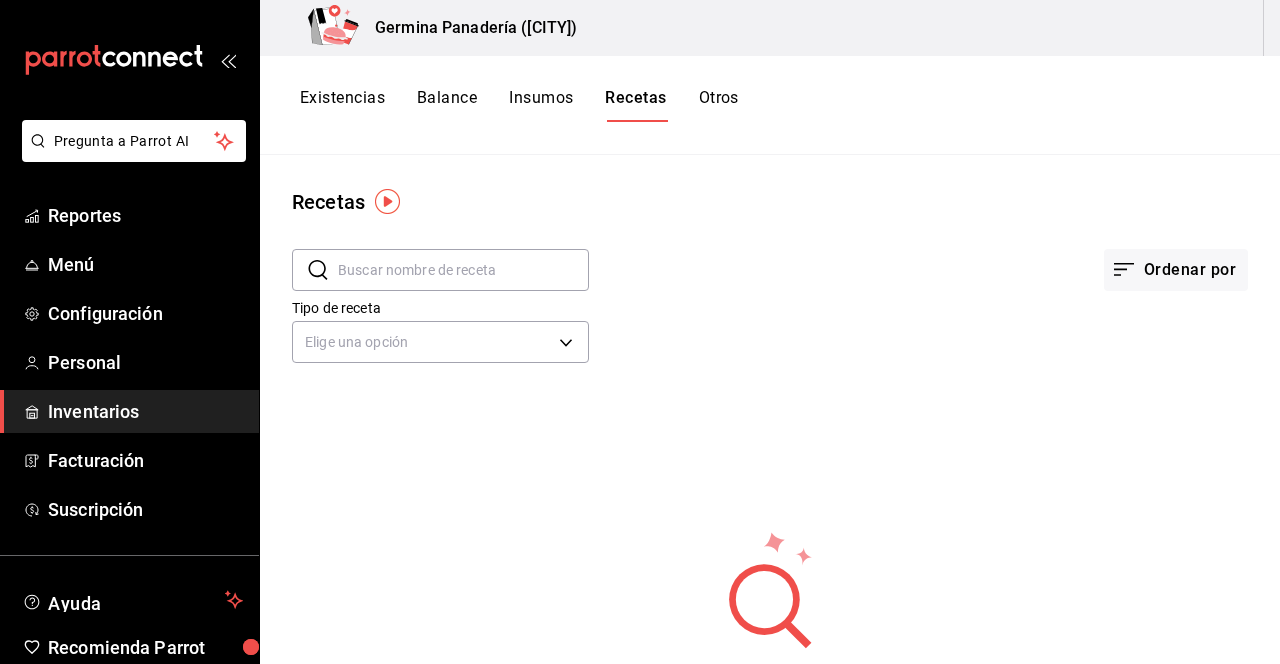 click on "Recetas ​ ​ Ordenar por Tipo de receta Elige una opción default No hay recetas a mostrar. Intenta otra búsqueda." at bounding box center (770, 402) 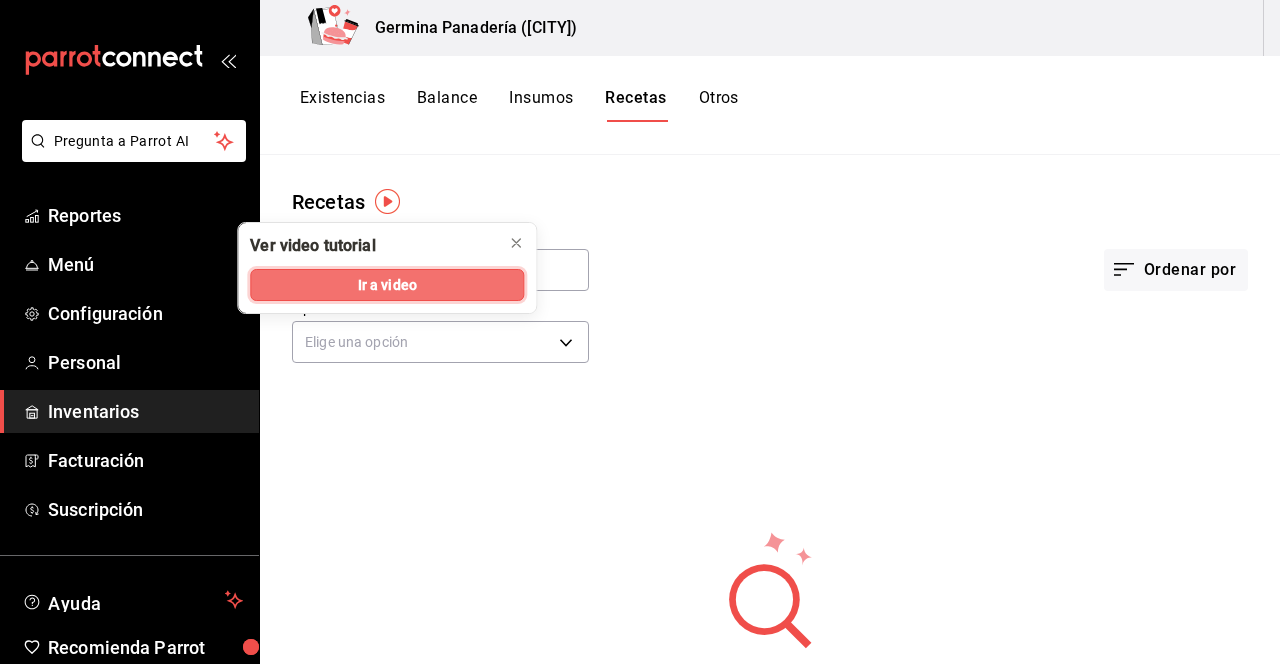 click on "Ir a video" at bounding box center [387, 285] 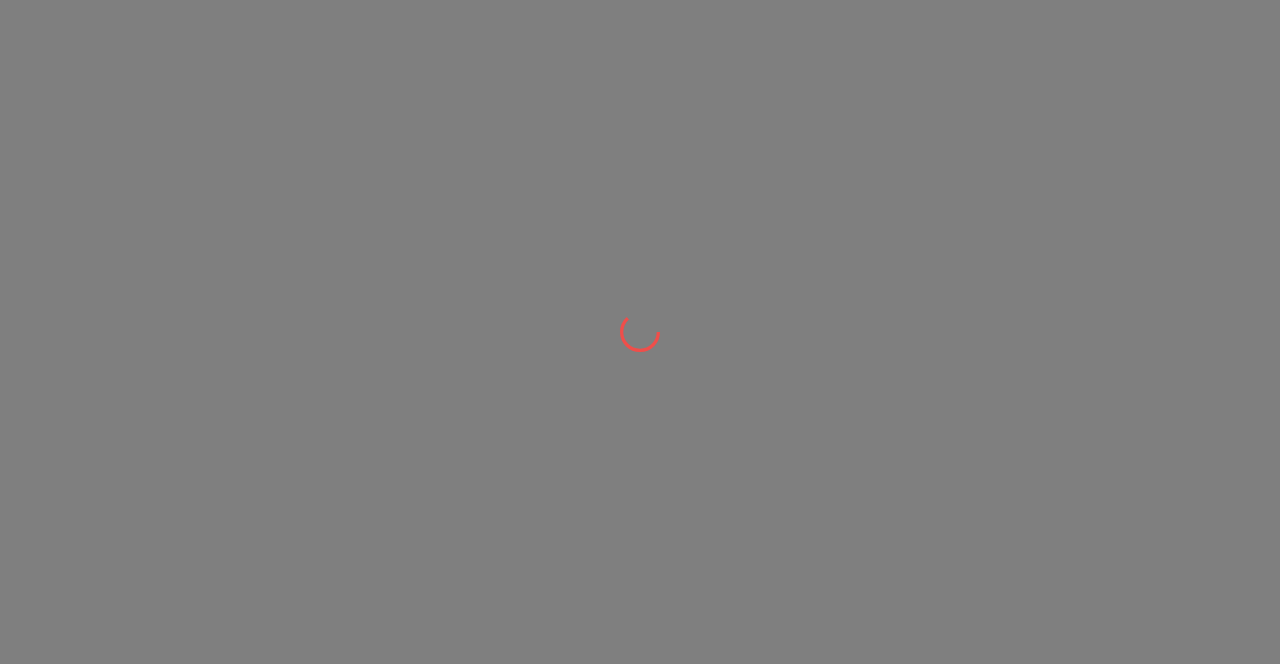 scroll, scrollTop: 0, scrollLeft: 0, axis: both 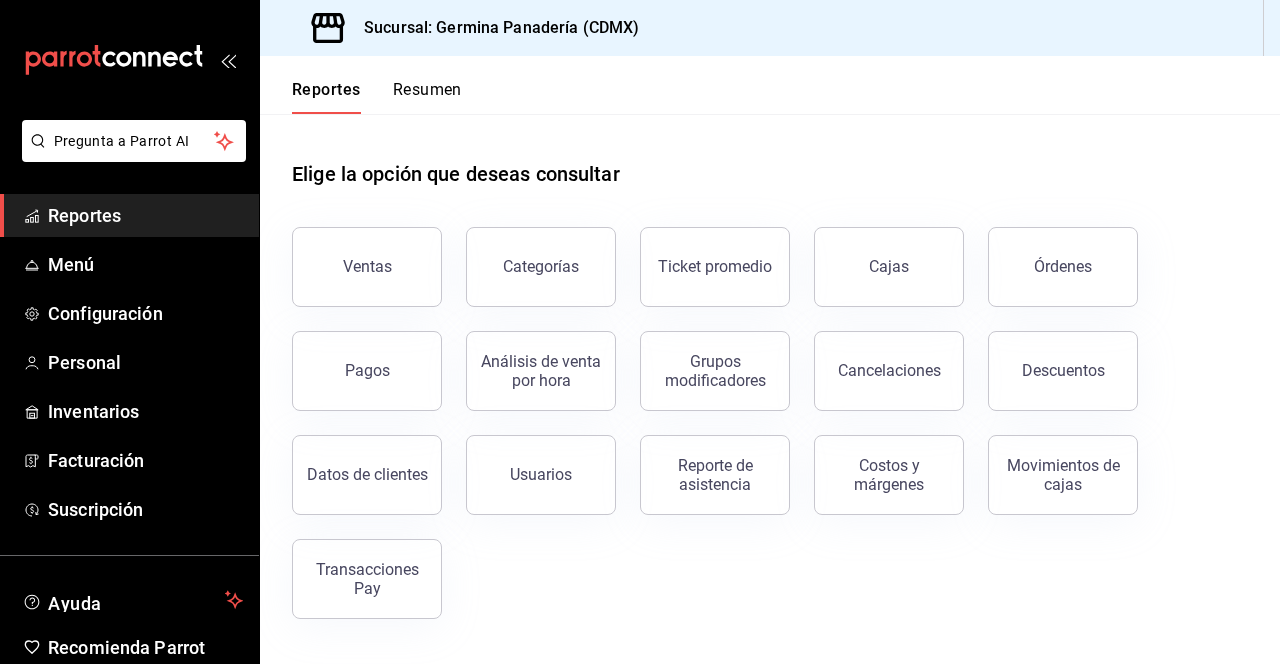 click on "Inventarios" at bounding box center [145, 411] 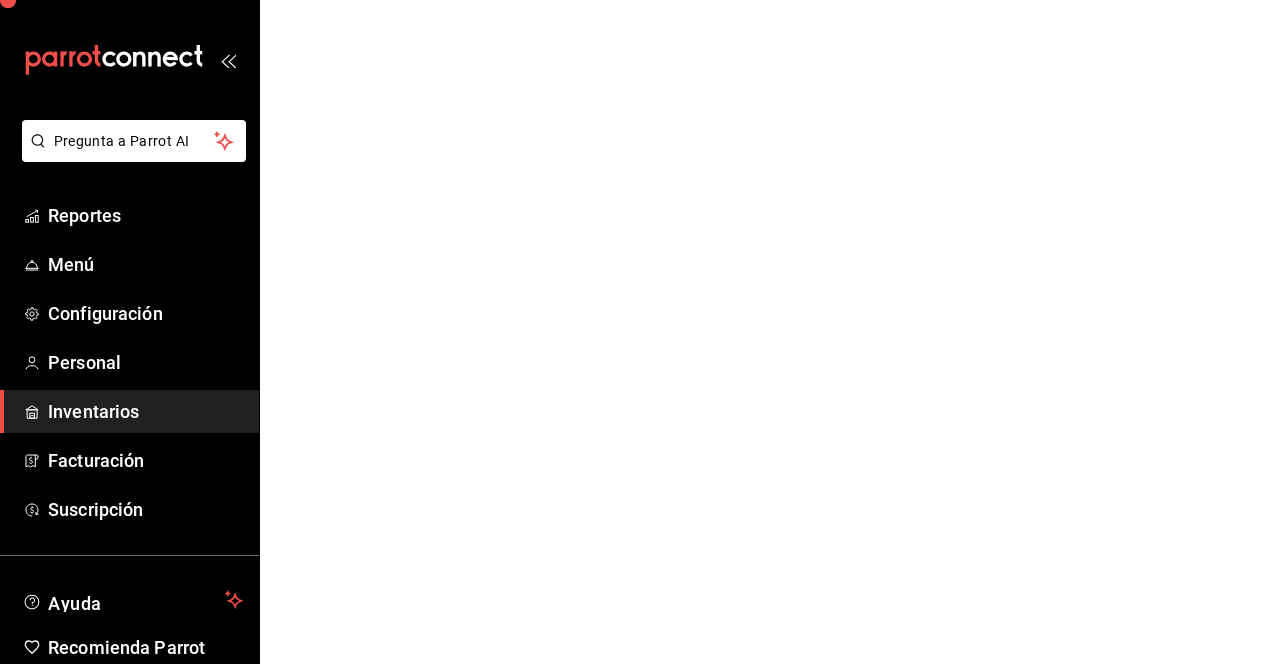 click on "Inventarios" at bounding box center [145, 411] 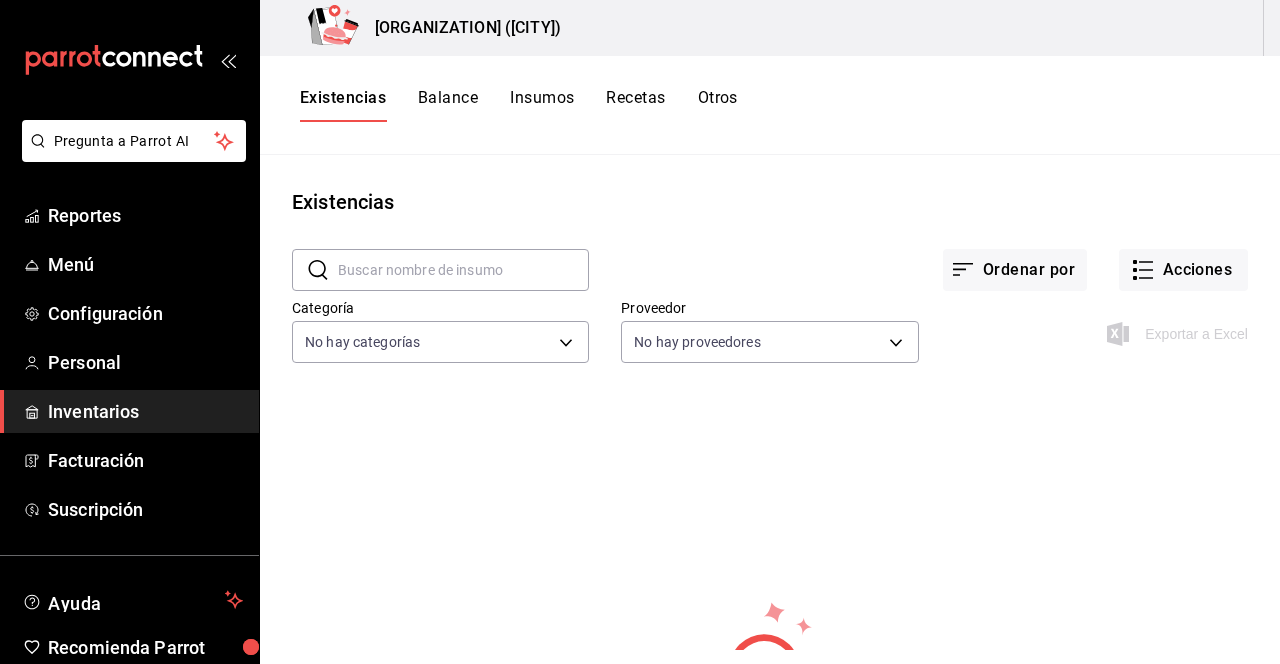 click on "Recetas" at bounding box center [635, 105] 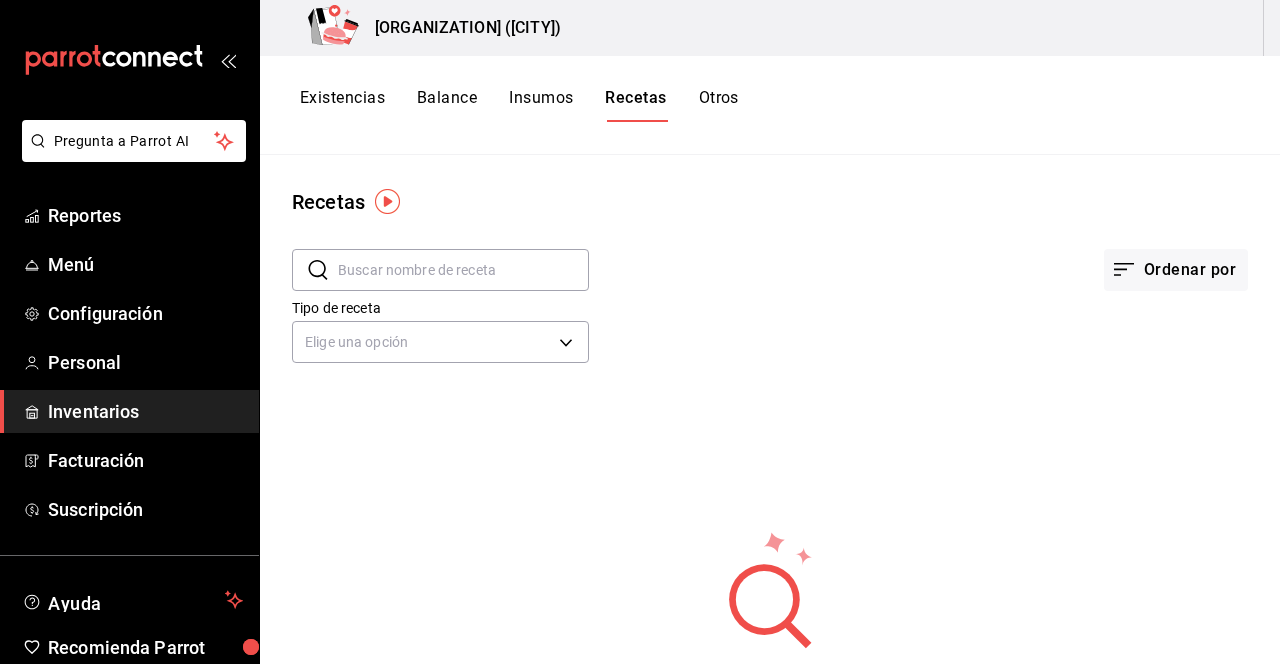 click on "Ordenar por" at bounding box center (1176, 270) 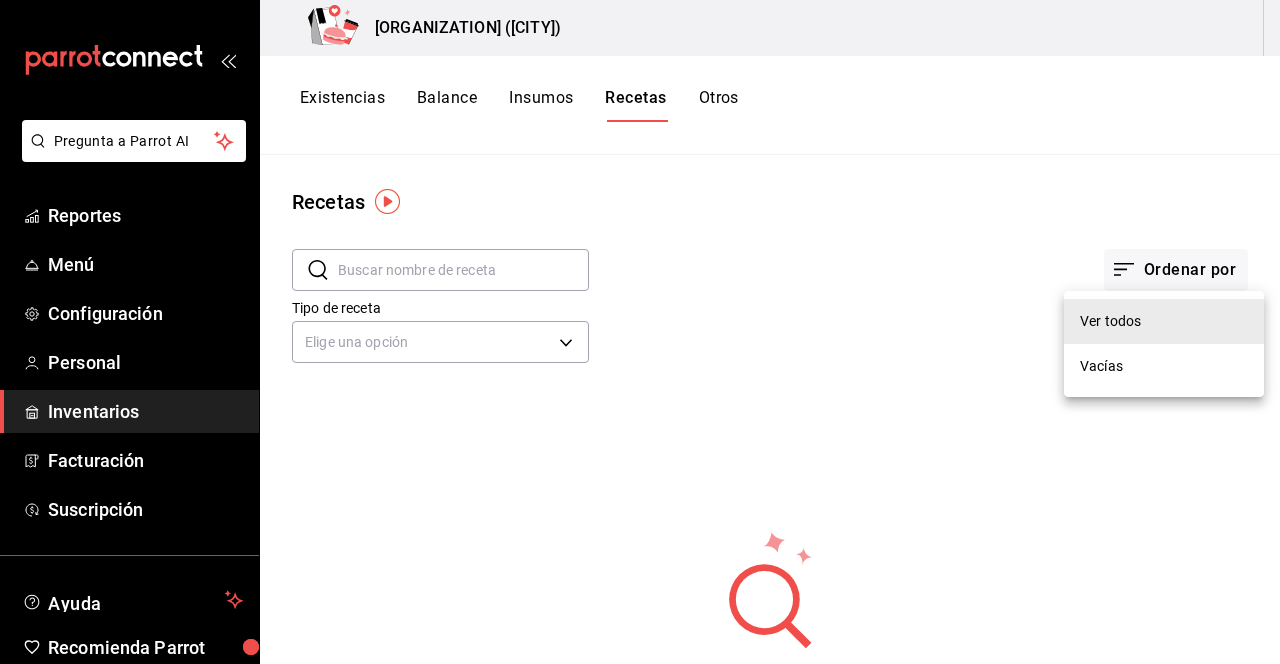 click at bounding box center (640, 332) 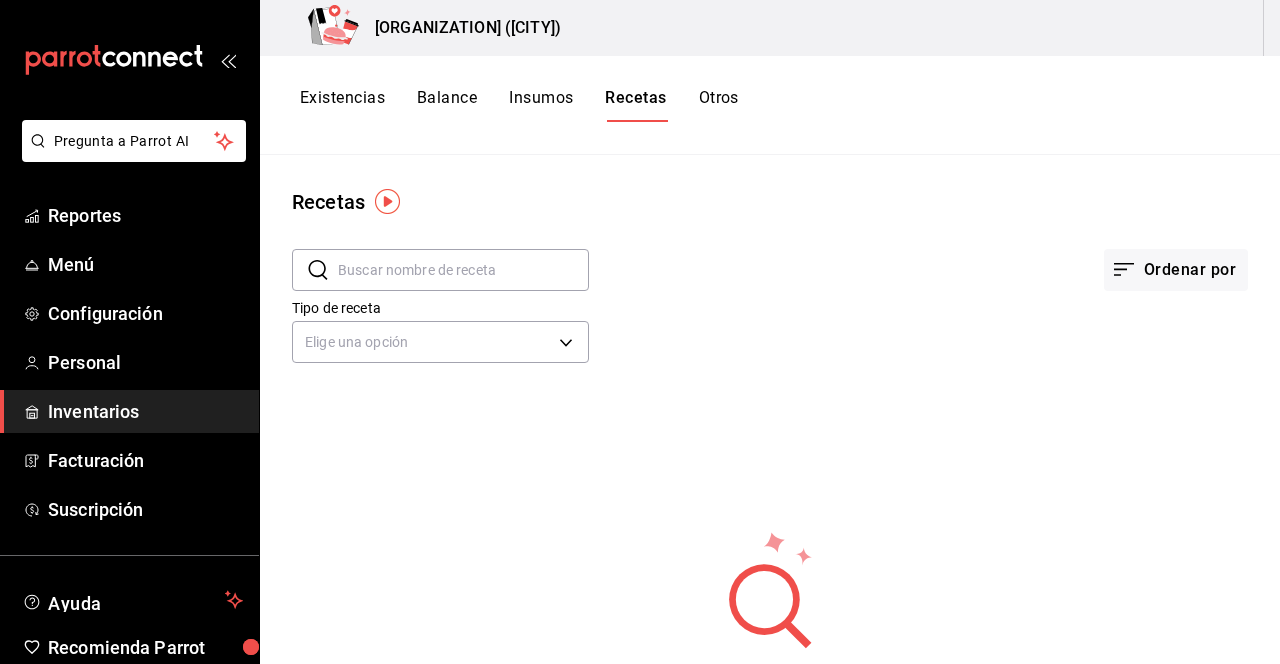 click on "Reportes" at bounding box center [145, 215] 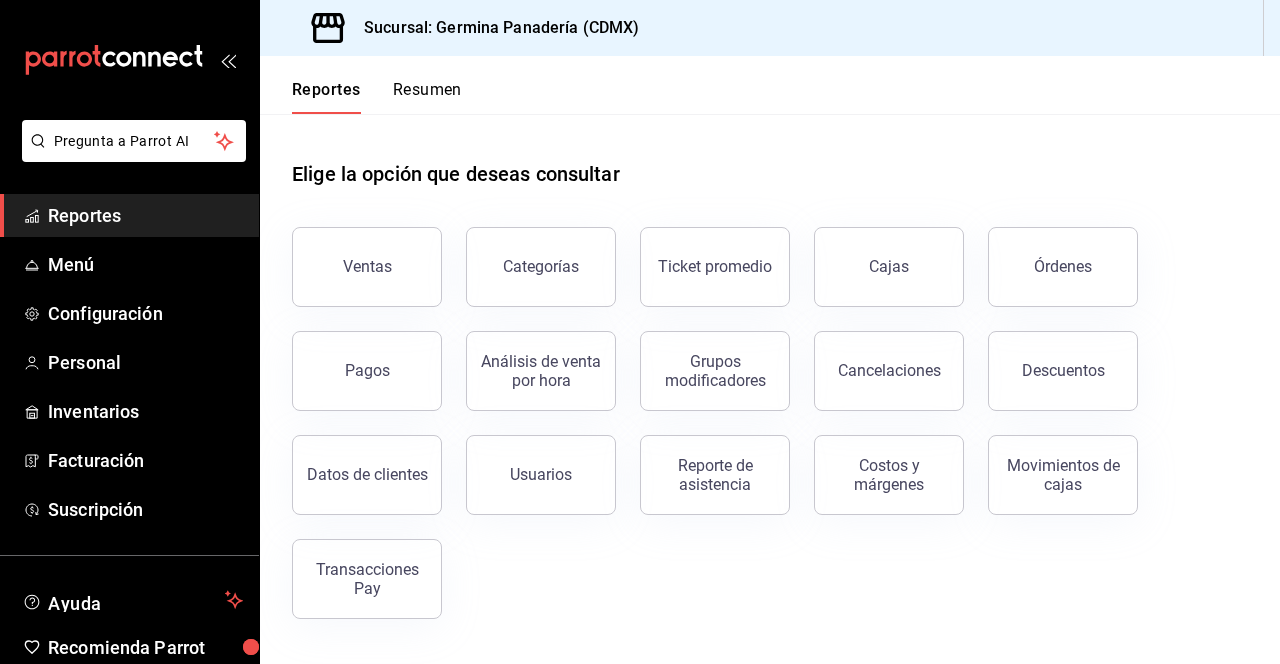 click on "Menú" at bounding box center (145, 264) 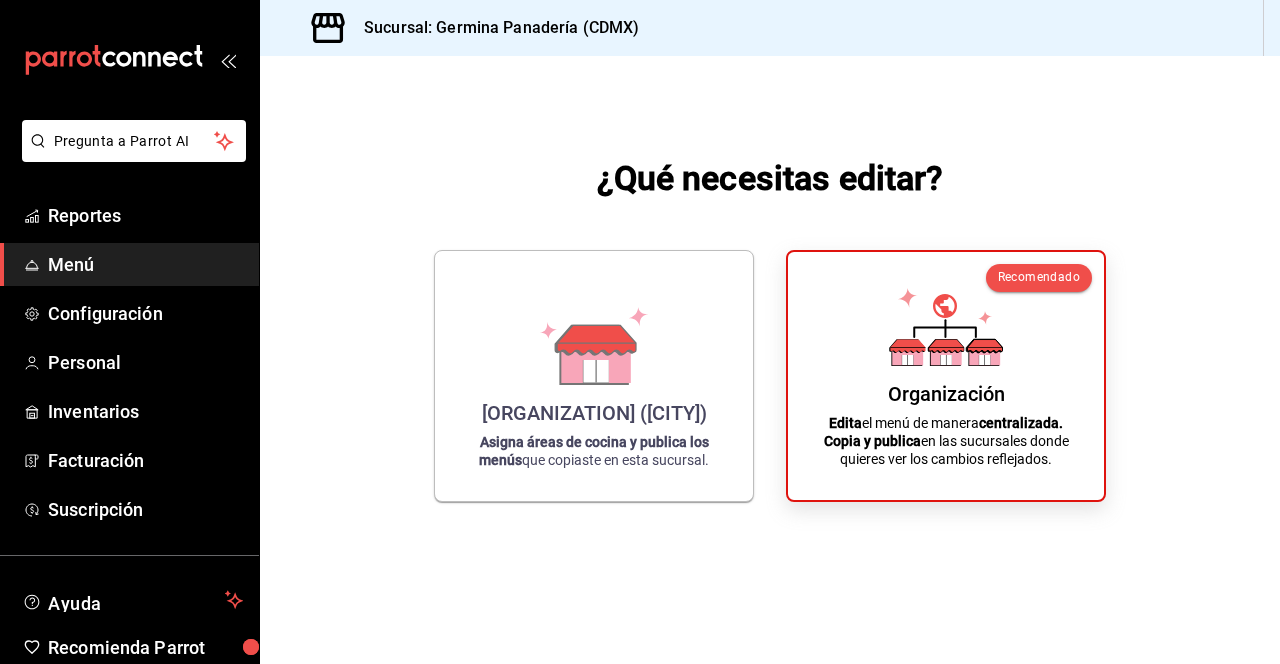 click on "Germina Panadería (CDMX) Asigna áreas de cocina y publica los menús  que copiaste en esta sucursal." at bounding box center [594, 376] 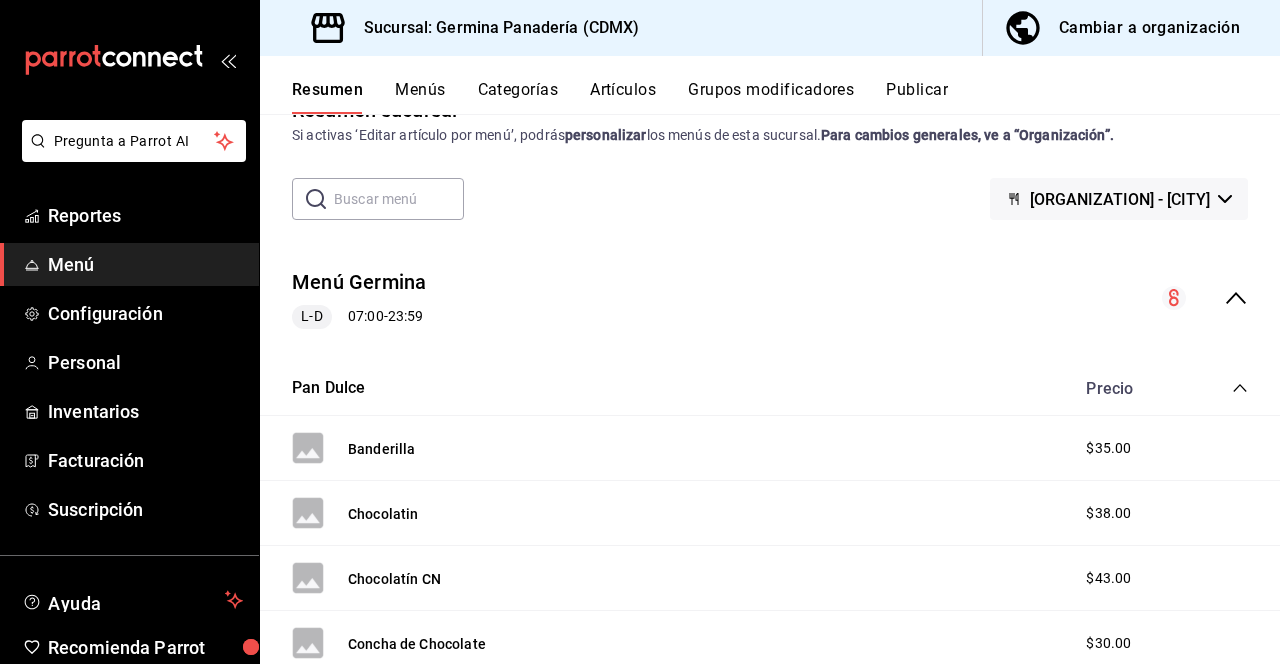 scroll, scrollTop: 0, scrollLeft: 0, axis: both 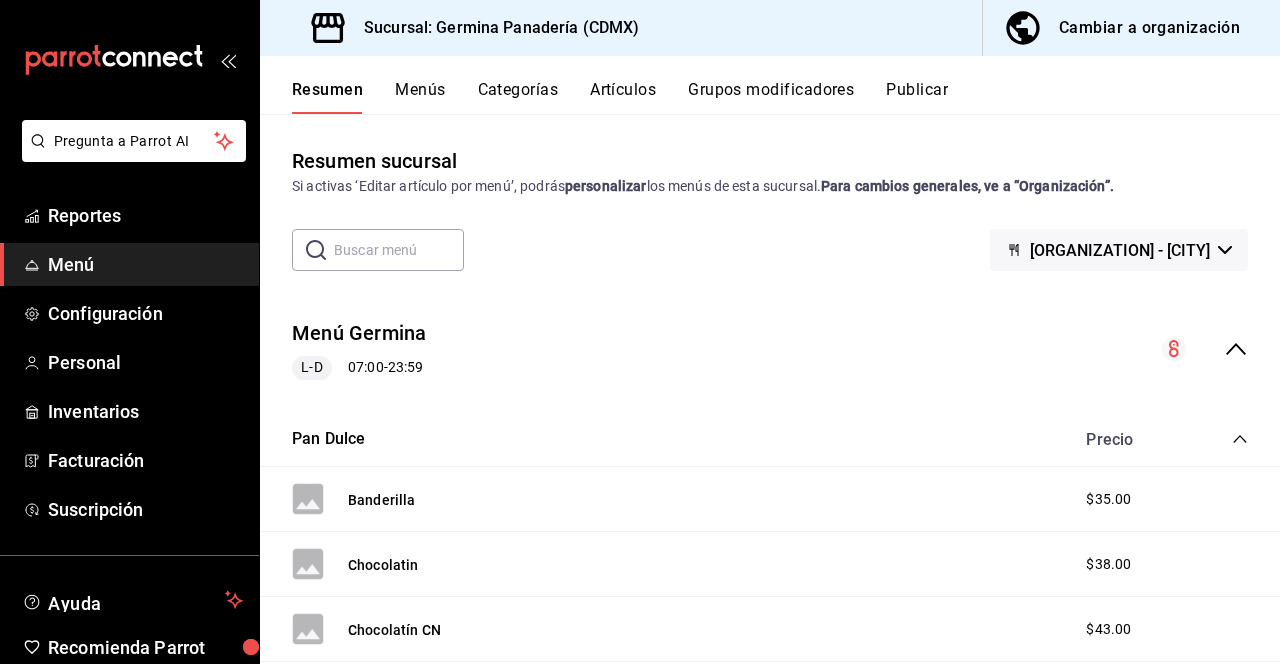 click on "Cambiar a organización" at bounding box center [1149, 28] 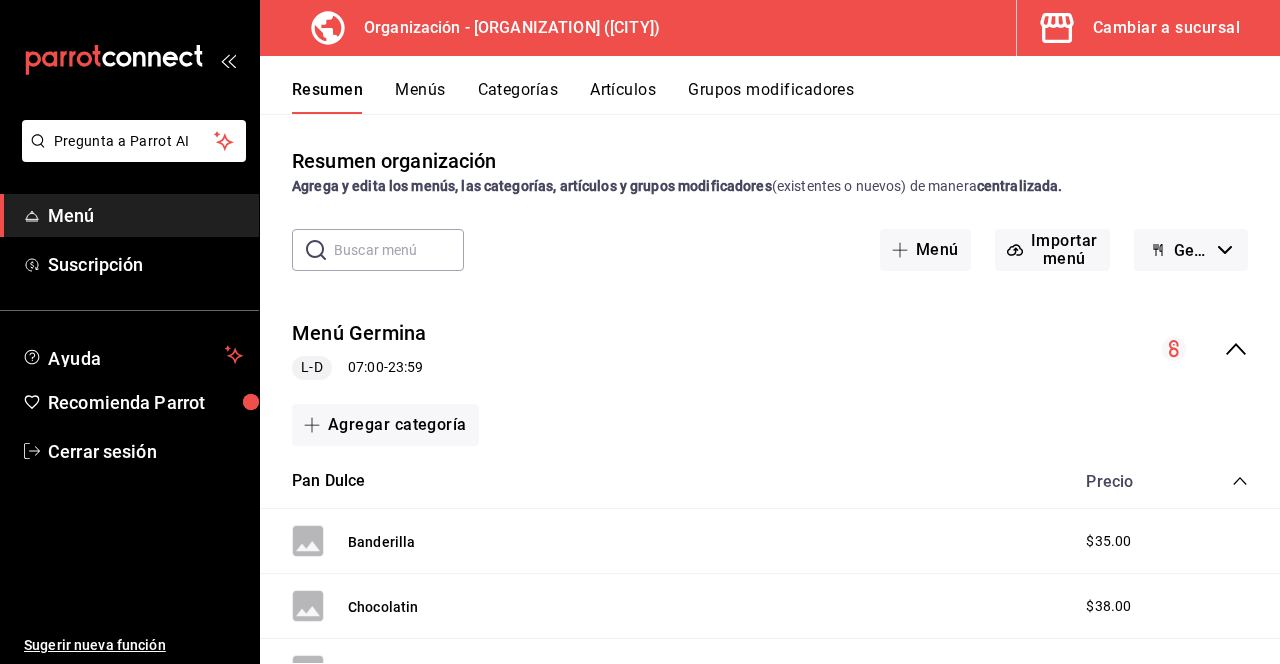 click on "Menús" at bounding box center [420, 97] 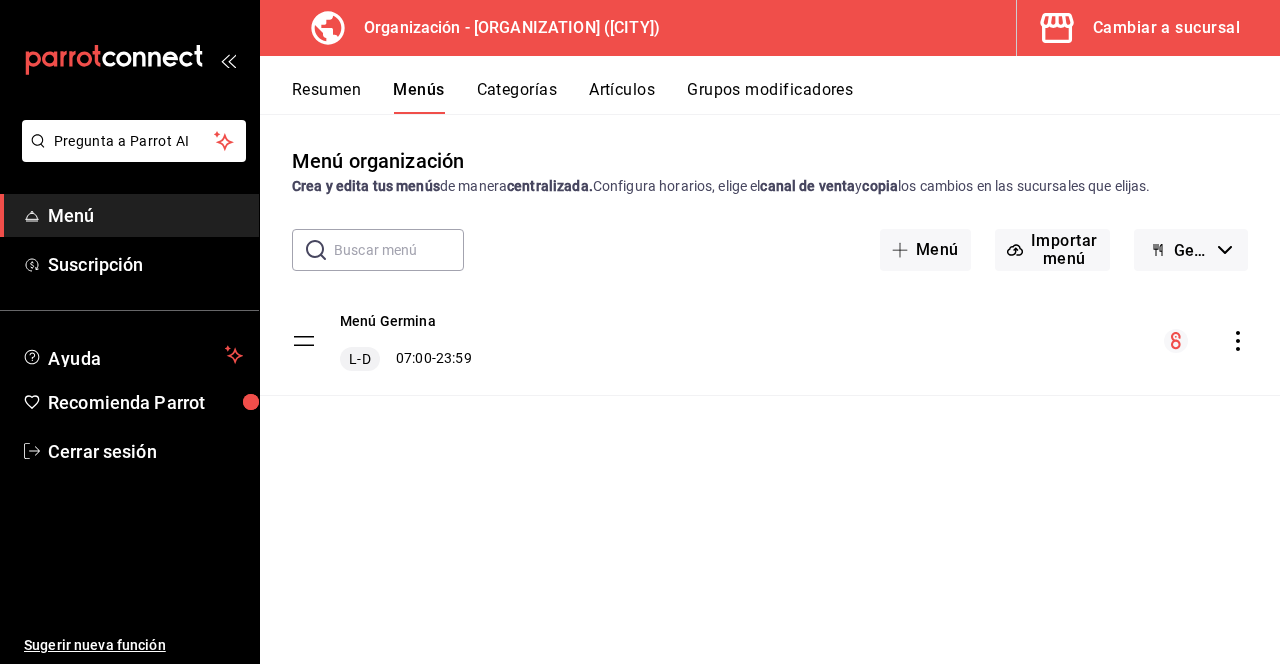 click on "Categorías" at bounding box center (517, 97) 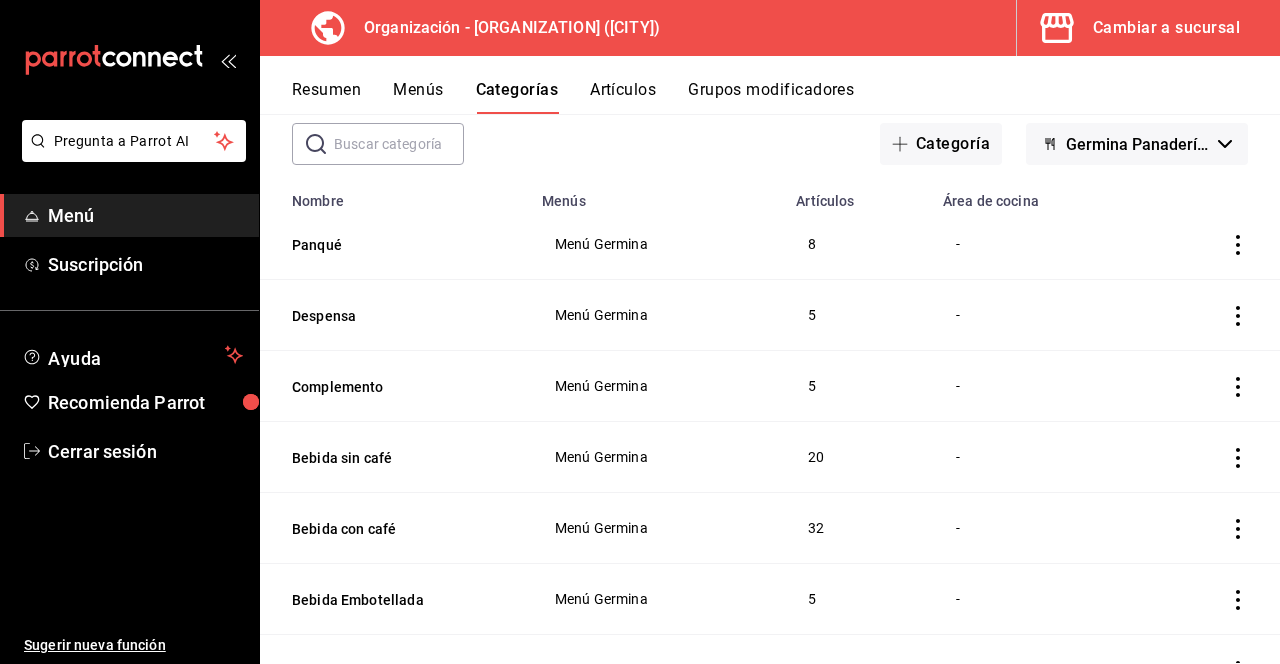 scroll, scrollTop: 0, scrollLeft: 0, axis: both 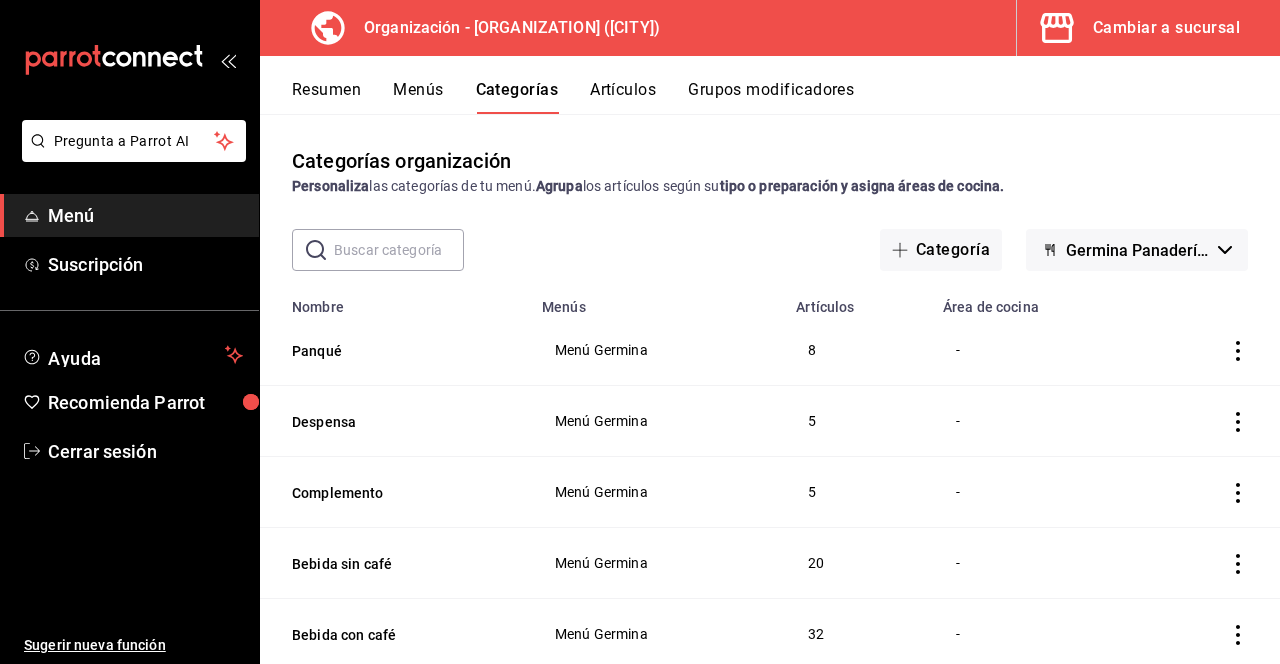 click on "Artículos" at bounding box center [623, 97] 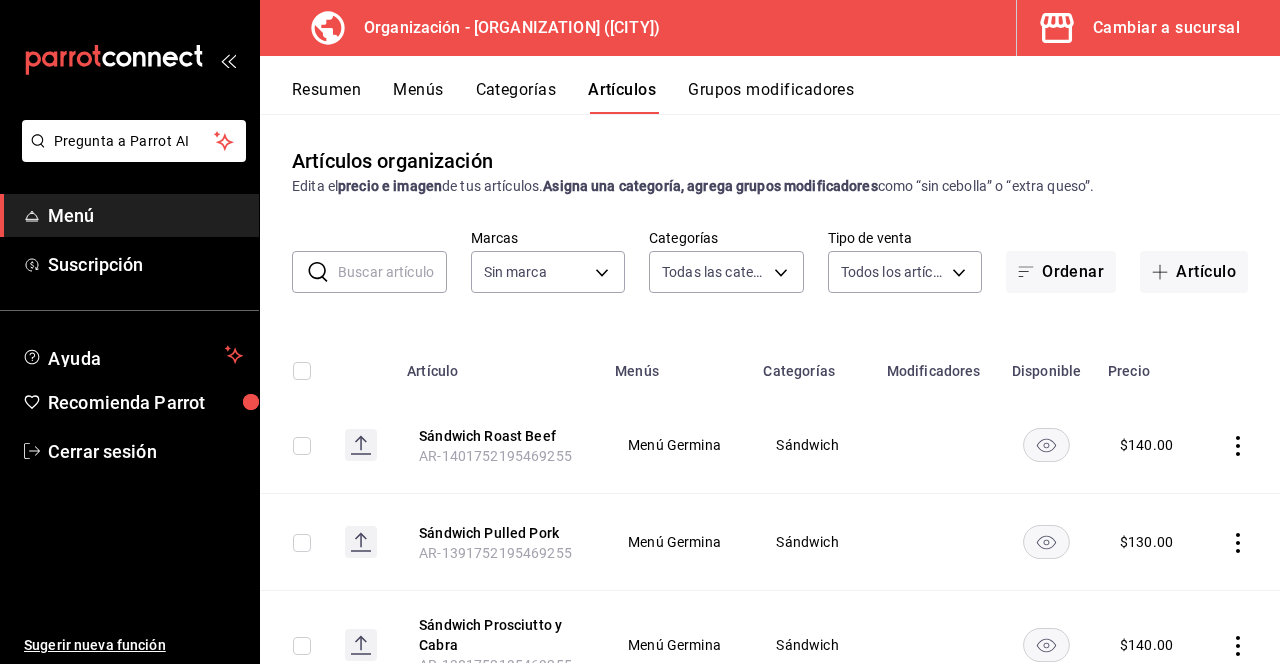 type on "92fedec4-e96e-442c-a06d-53ed378a8132,9ff2a052-0182-4da1-a948-91fa924f3f65,97c72322-b769-4035-8e5e-56f5181d5e3e,02fc830e-6435-4989-a510-fe9d1da5cf18,668781ad-ca1c-48c5-9265-cd2ed268b290,f7d19857-a329-43af-b366-0f6b8ca0948c,e9603a45-a6fc-4bef-9908-53a9768f7196,38bca896-41e8-4594-bf5e-84ed6d70182c,14b1029b-0067-4023-b22e-ff58ac07f0cf,2983f54e-7e73-4391-86ff-2aaf1ae968de,ff036a1b-fc00-4971-9ddd-b90e5c0d41e9" 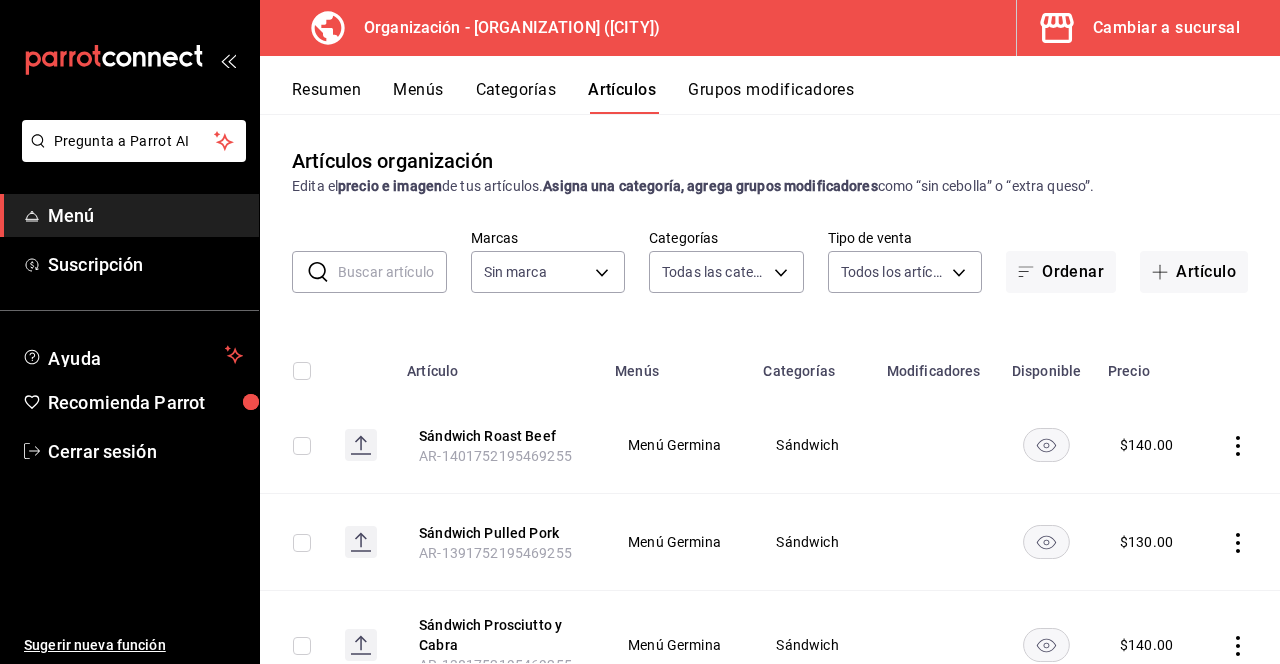 type on "9b1b34a3-1ddb-4154-9277-068d723f008c" 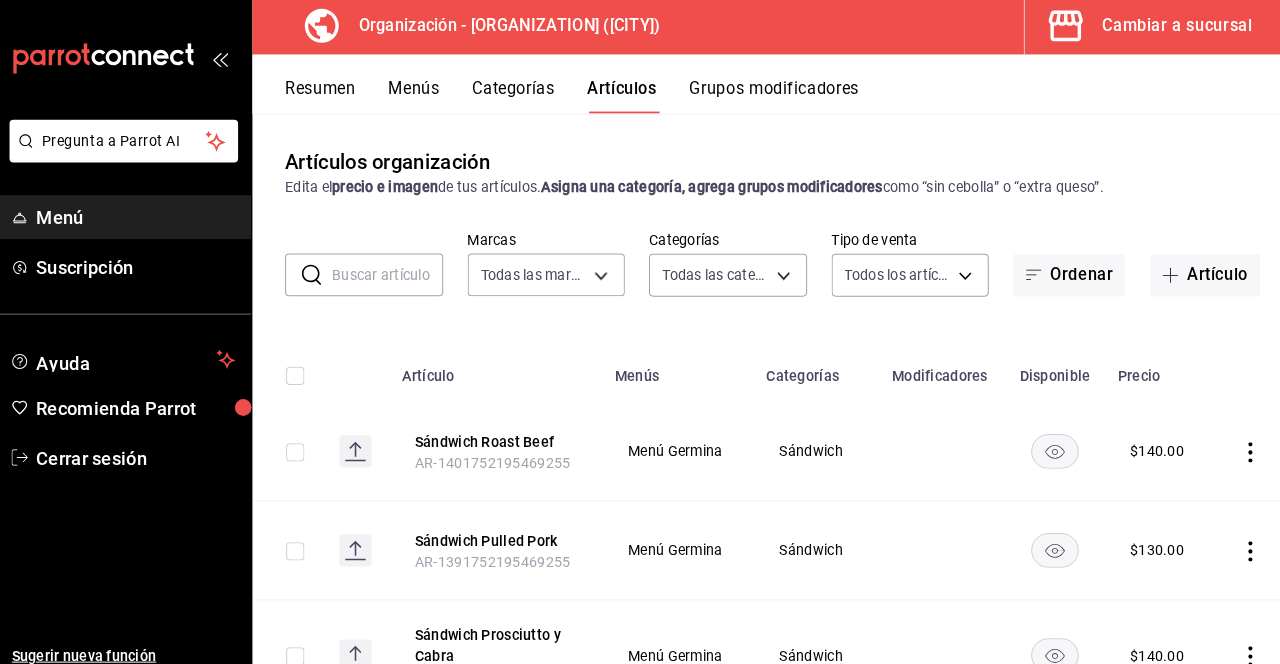 click on "Recomienda Parrot" at bounding box center [129, 402] 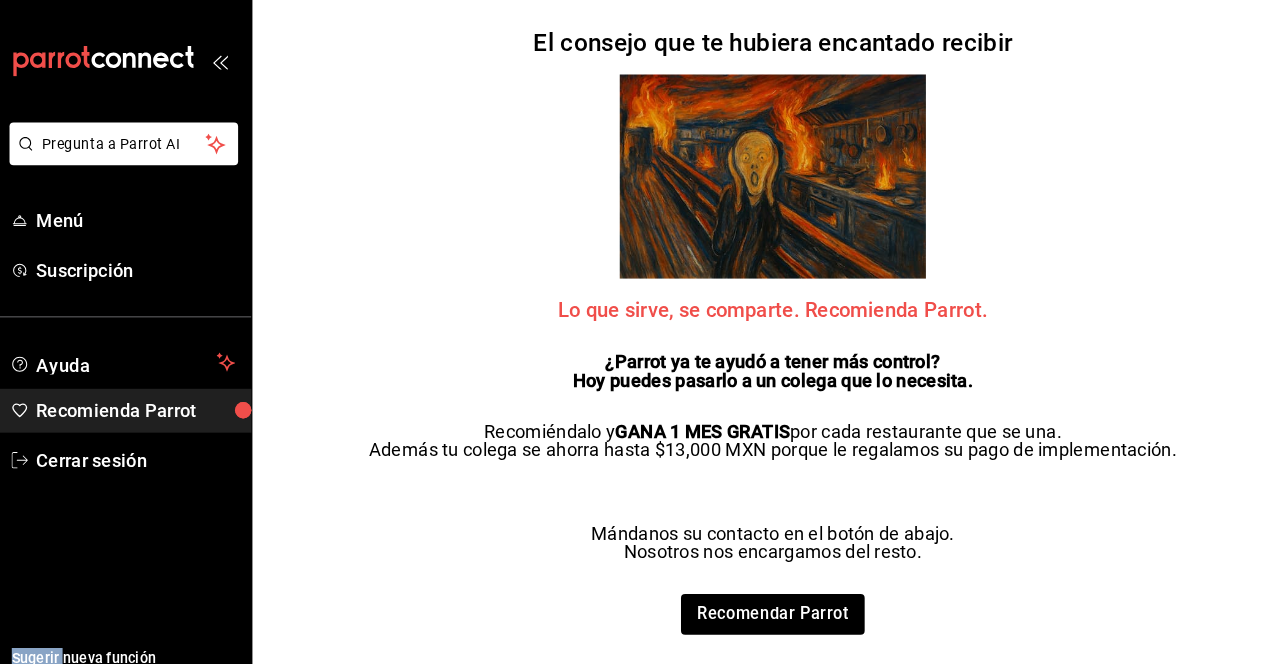 click on "Recomienda Parrot" at bounding box center [129, 402] 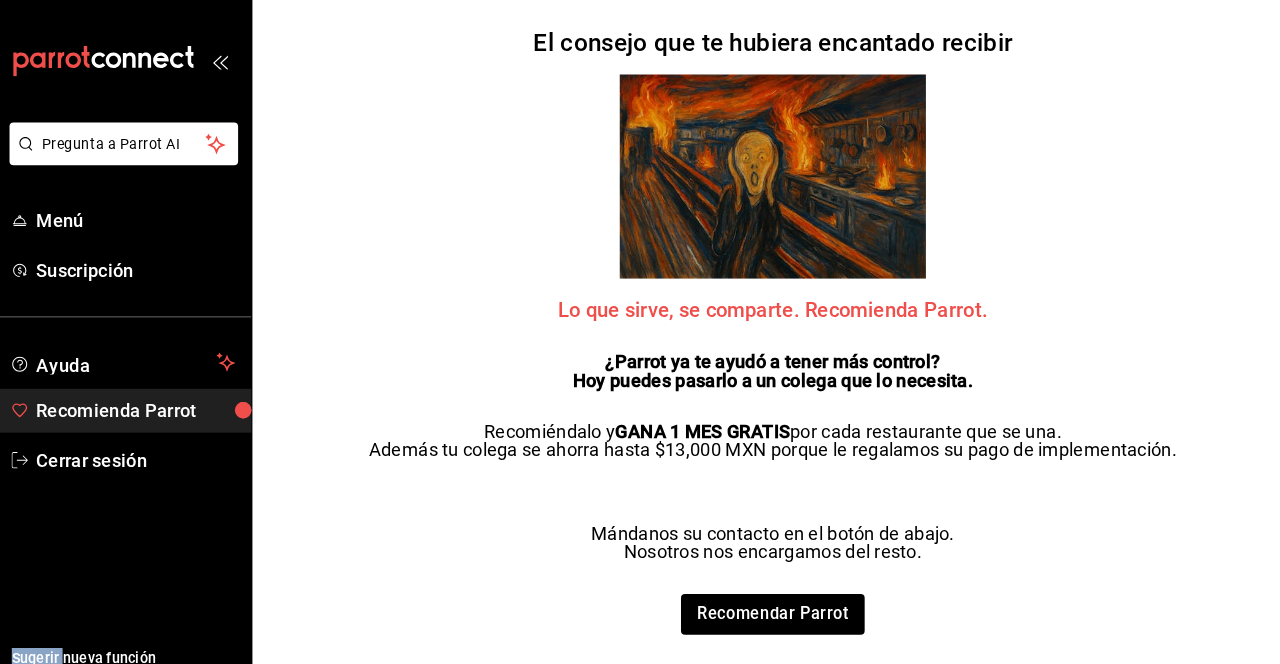 click on "Menú" at bounding box center [145, 215] 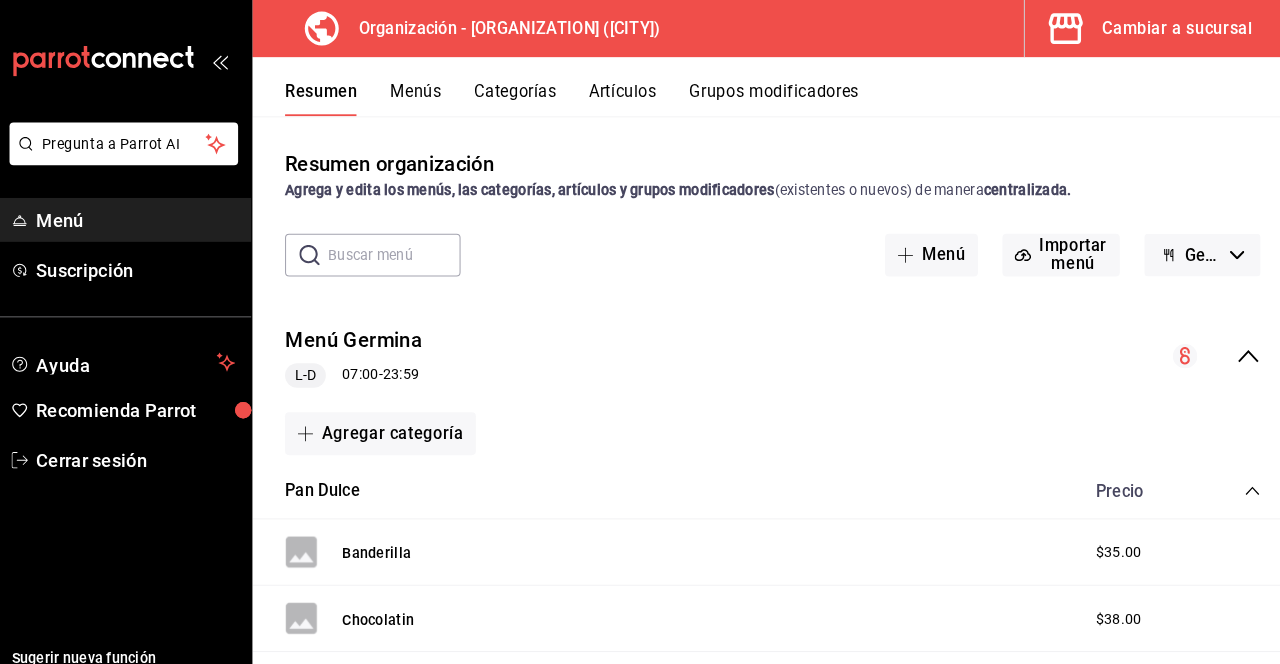 click 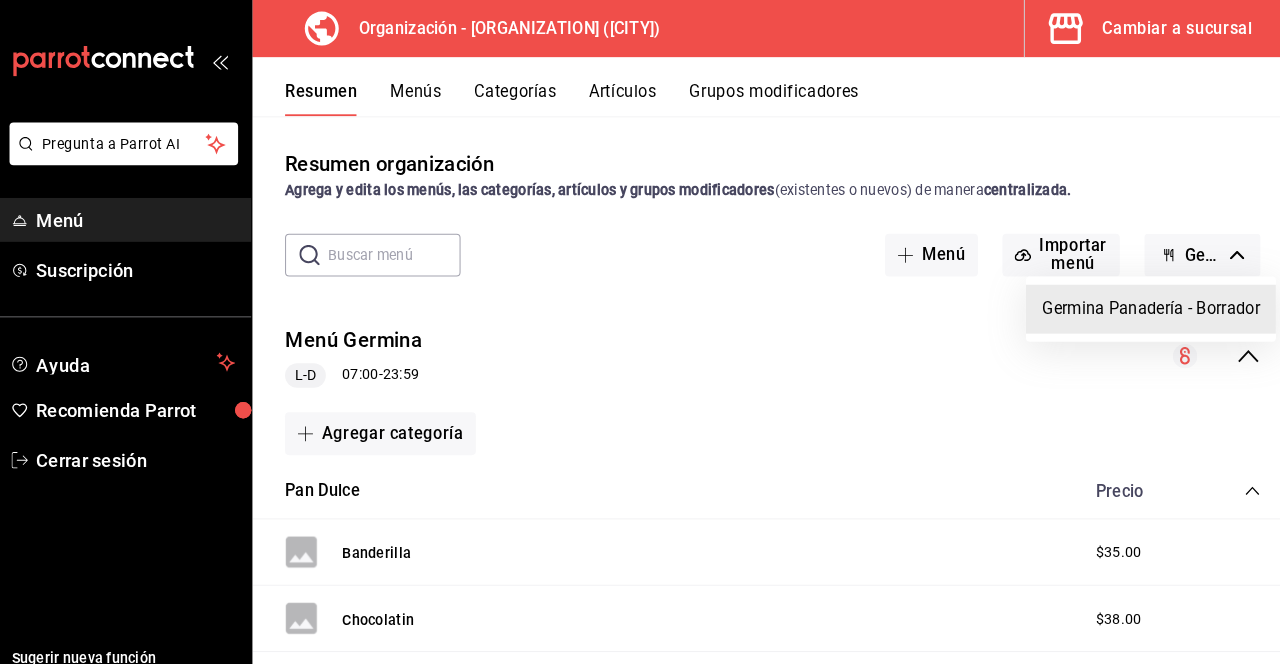 click at bounding box center (640, 332) 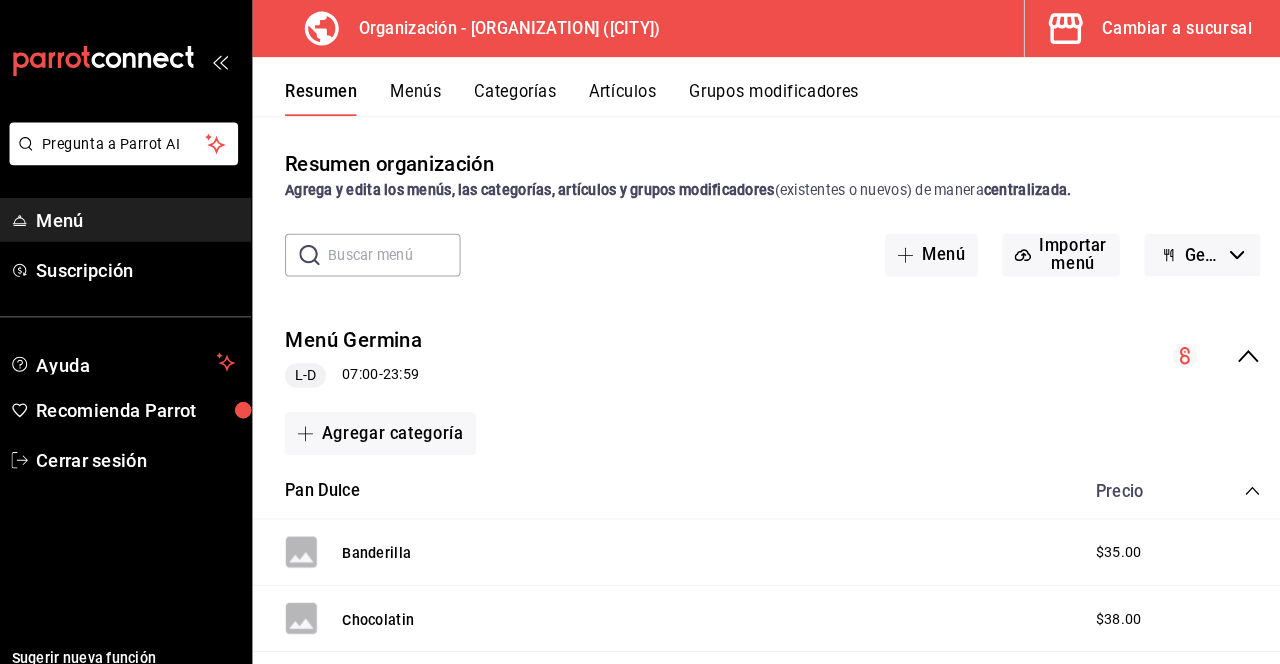 click on "Artículos" at bounding box center (623, 97) 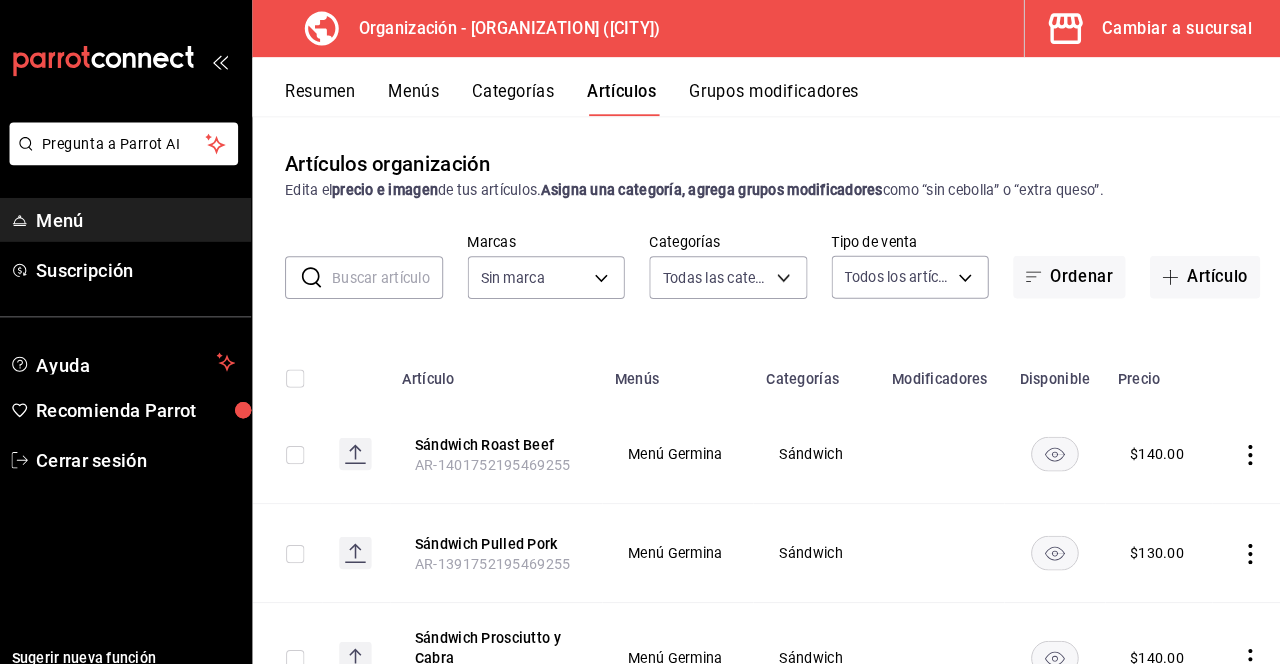 type on "92fedec4-e96e-442c-a06d-53ed378a8132,9ff2a052-0182-4da1-a948-91fa924f3f65,97c72322-b769-4035-8e5e-56f5181d5e3e,02fc830e-6435-4989-a510-fe9d1da5cf18,668781ad-ca1c-48c5-9265-cd2ed268b290,f7d19857-a329-43af-b366-0f6b8ca0948c,e9603a45-a6fc-4bef-9908-53a9768f7196,38bca896-41e8-4594-bf5e-84ed6d70182c,14b1029b-0067-4023-b22e-ff58ac07f0cf,2983f54e-7e73-4391-86ff-2aaf1ae968de,ff036a1b-fc00-4971-9ddd-b90e5c0d41e9" 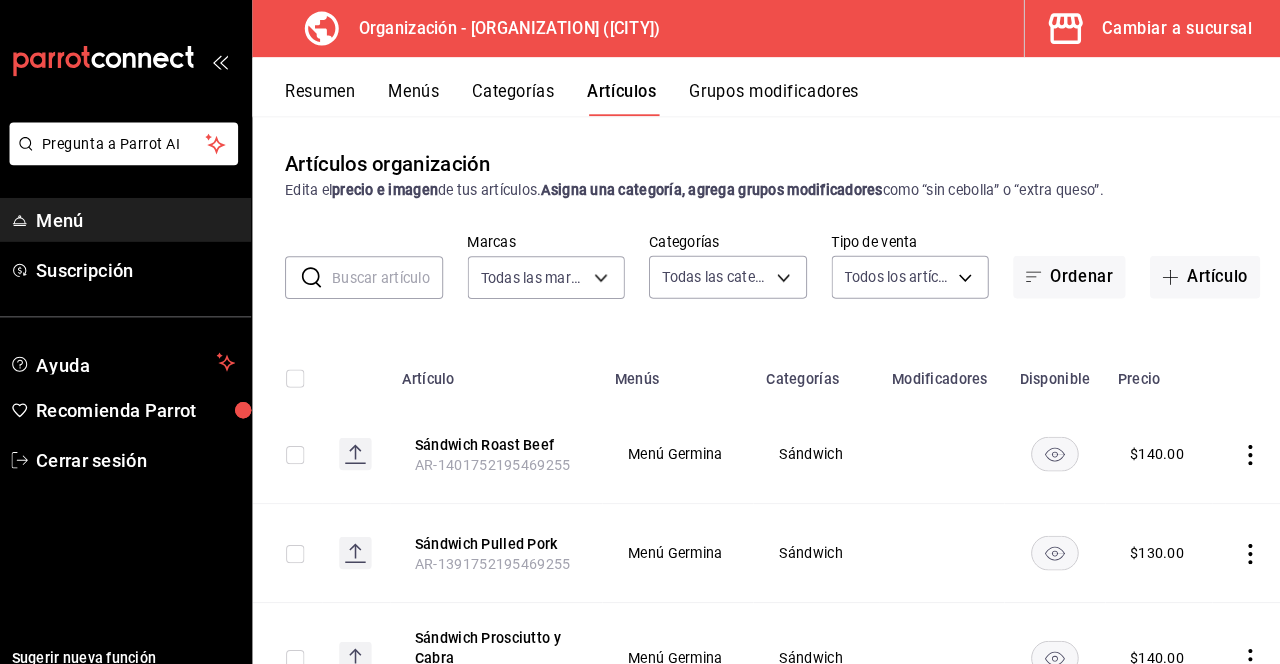 click on "Categorías" at bounding box center [516, 97] 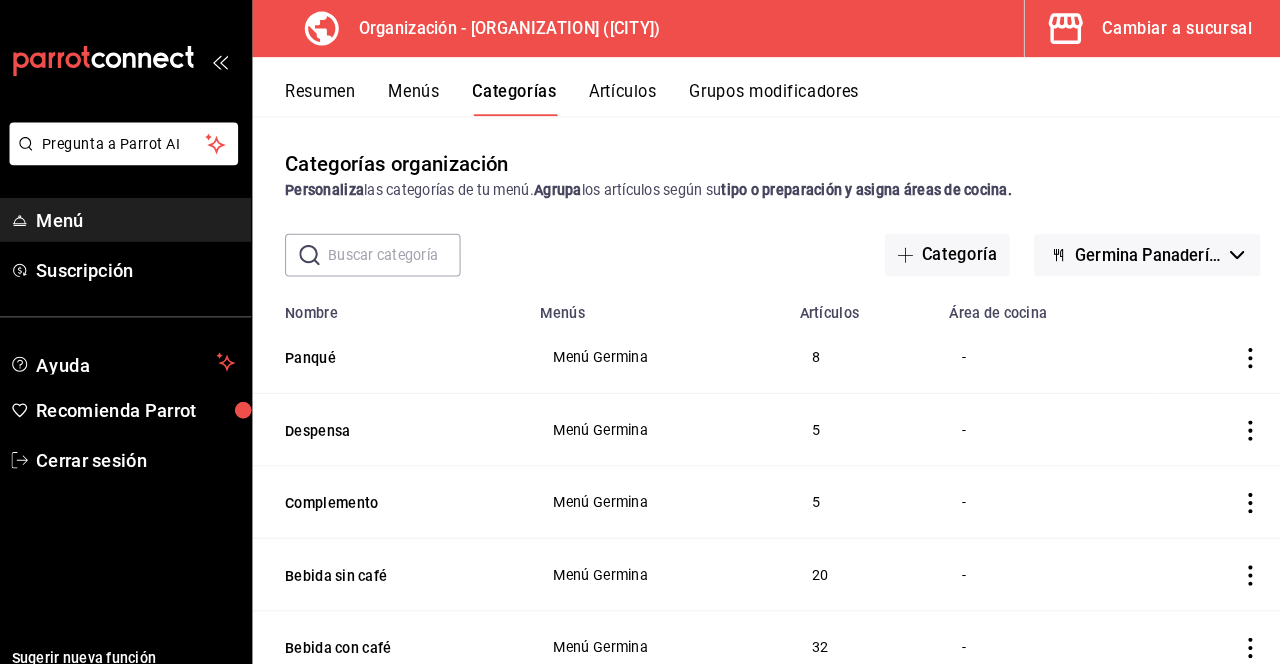 click on "Menús" at bounding box center (418, 97) 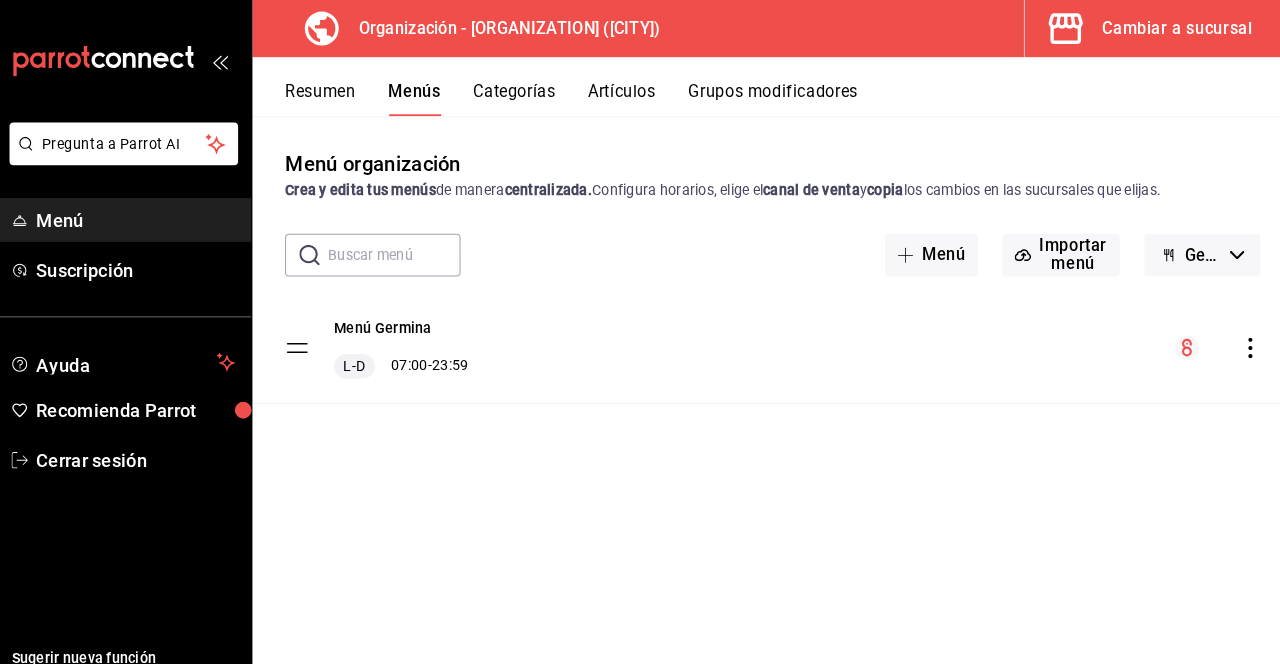 click on "Cambiar a sucursal" at bounding box center [1166, 28] 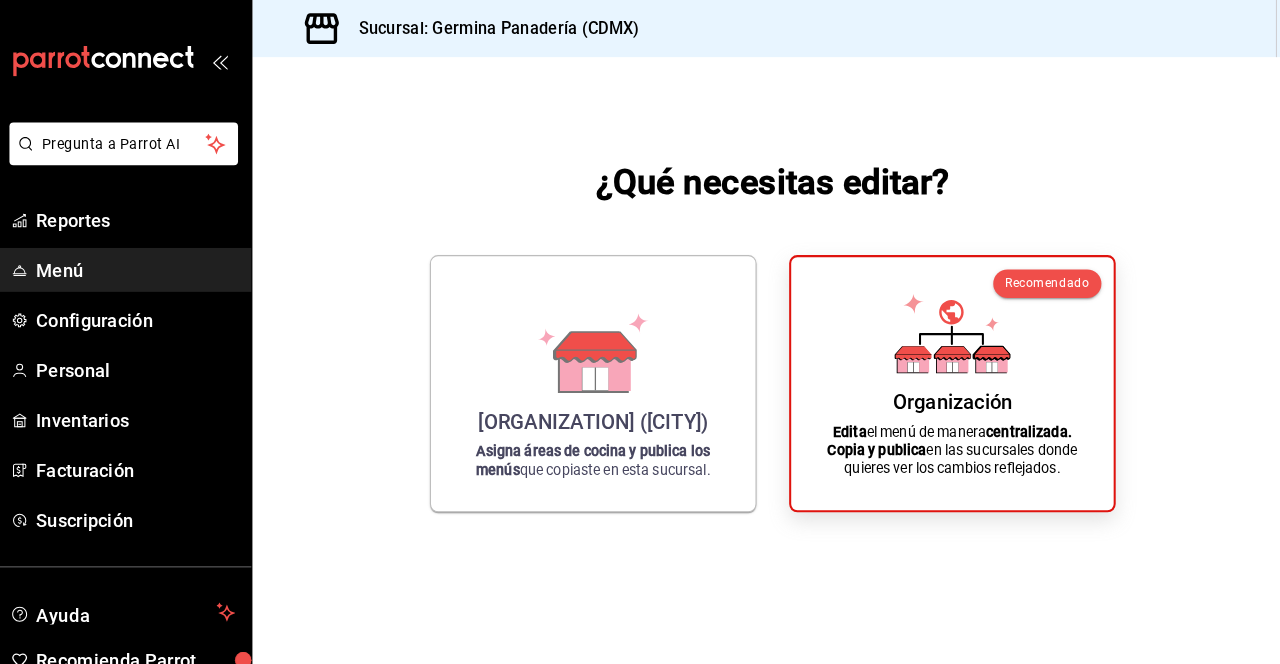 click on "Menú" at bounding box center [145, 264] 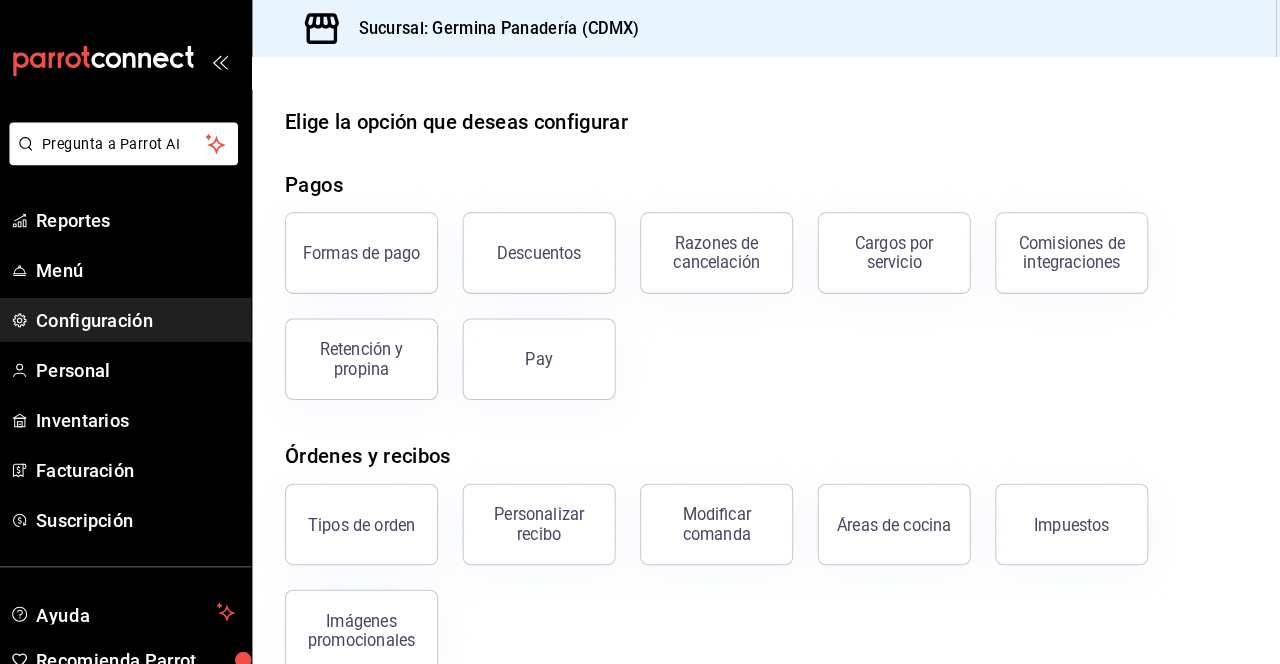 click on "Personal" at bounding box center (145, 362) 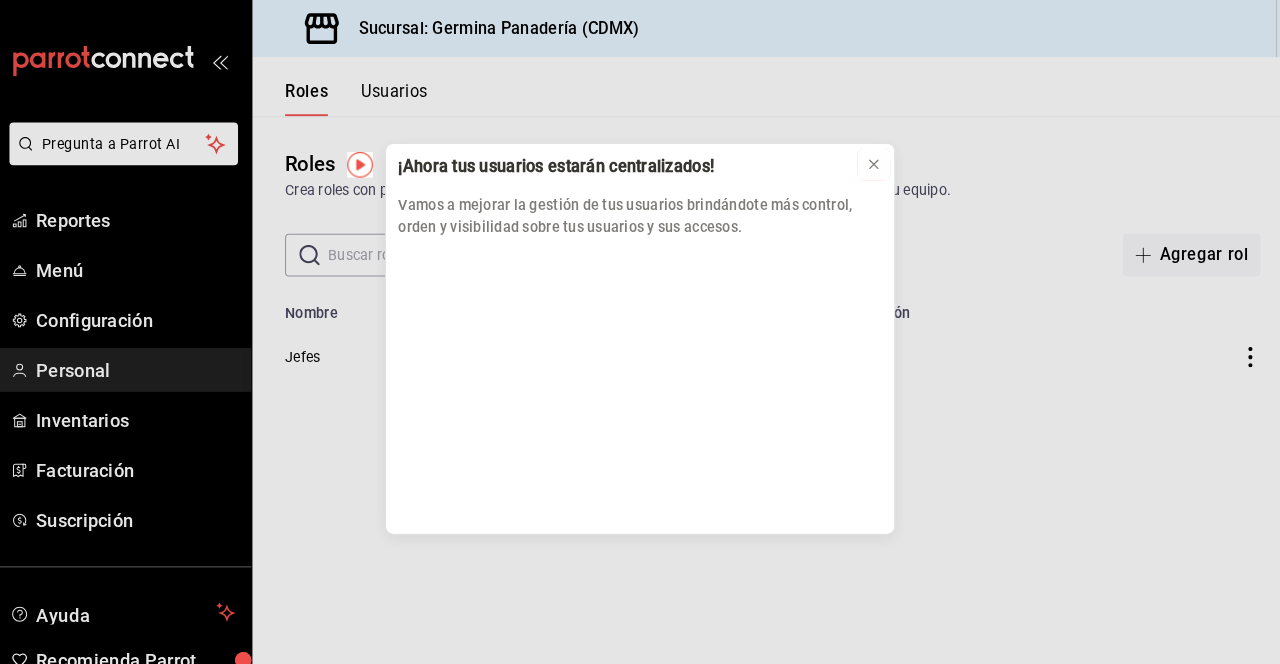 click at bounding box center (869, 161) 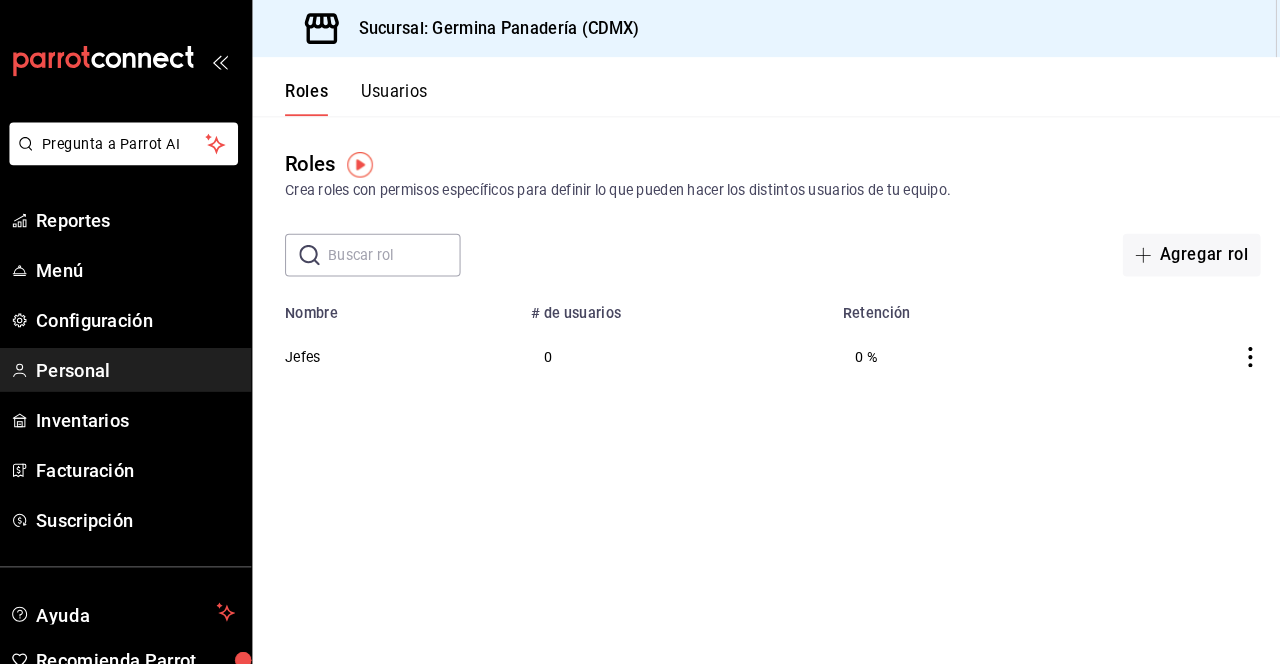 click at bounding box center (365, 161) 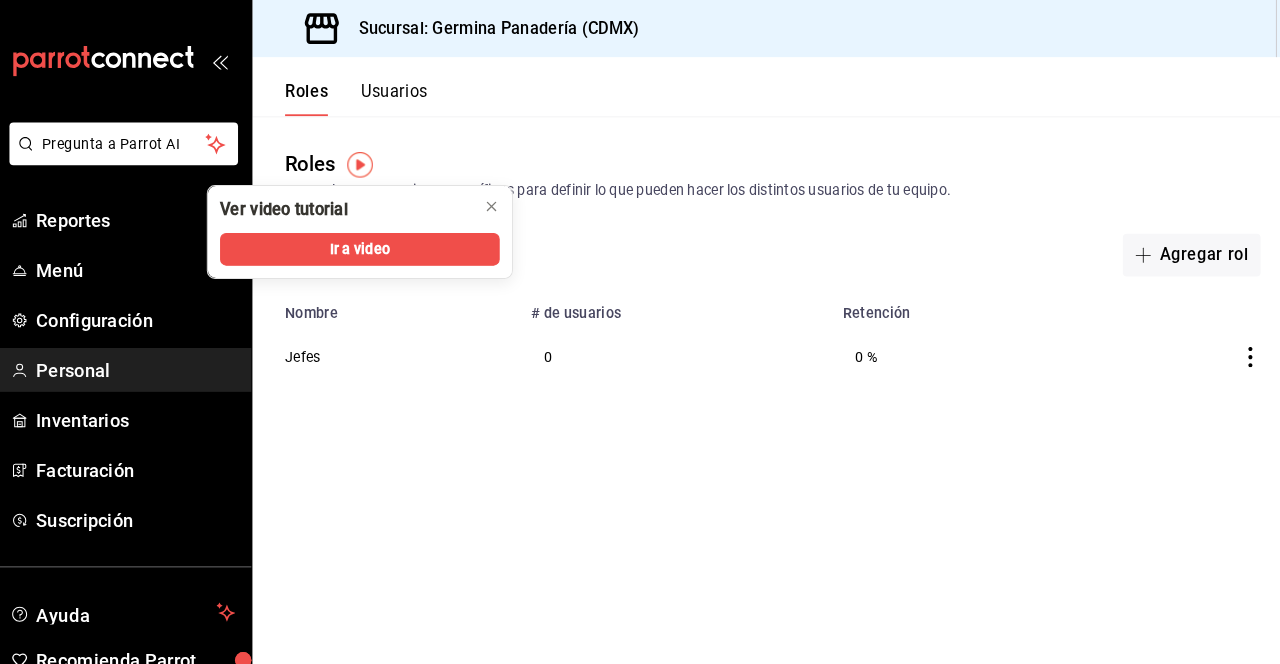 click on "Ir a video" at bounding box center (365, 244) 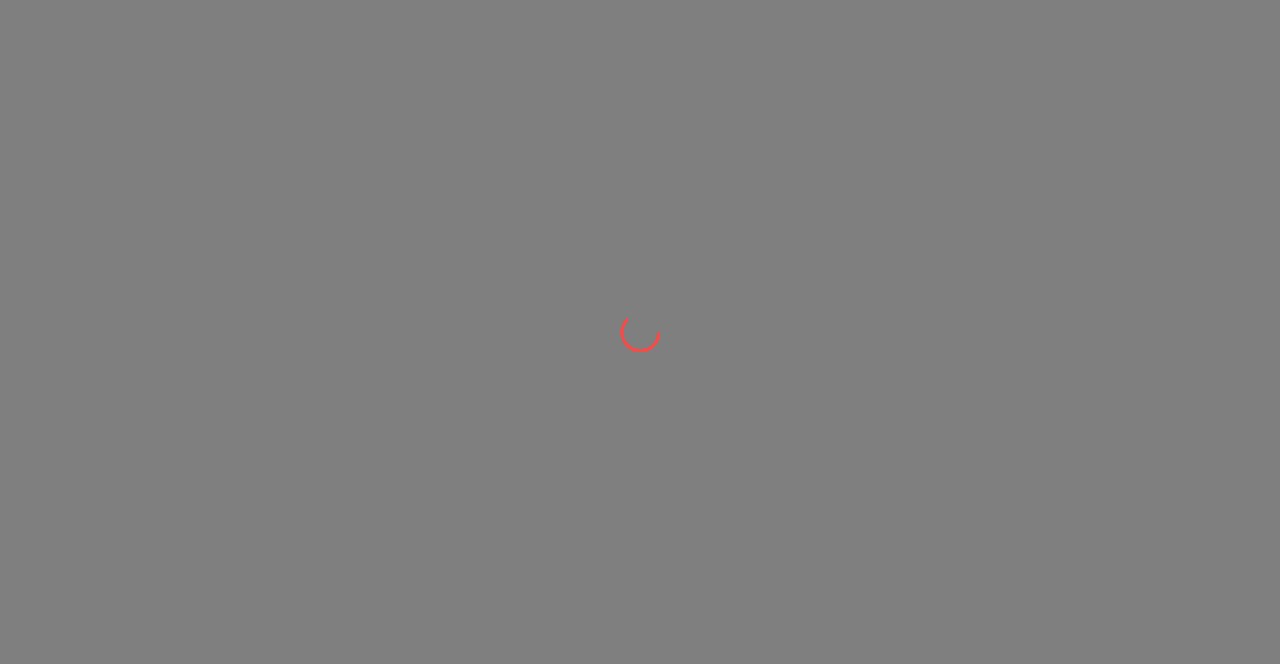 scroll, scrollTop: 0, scrollLeft: 0, axis: both 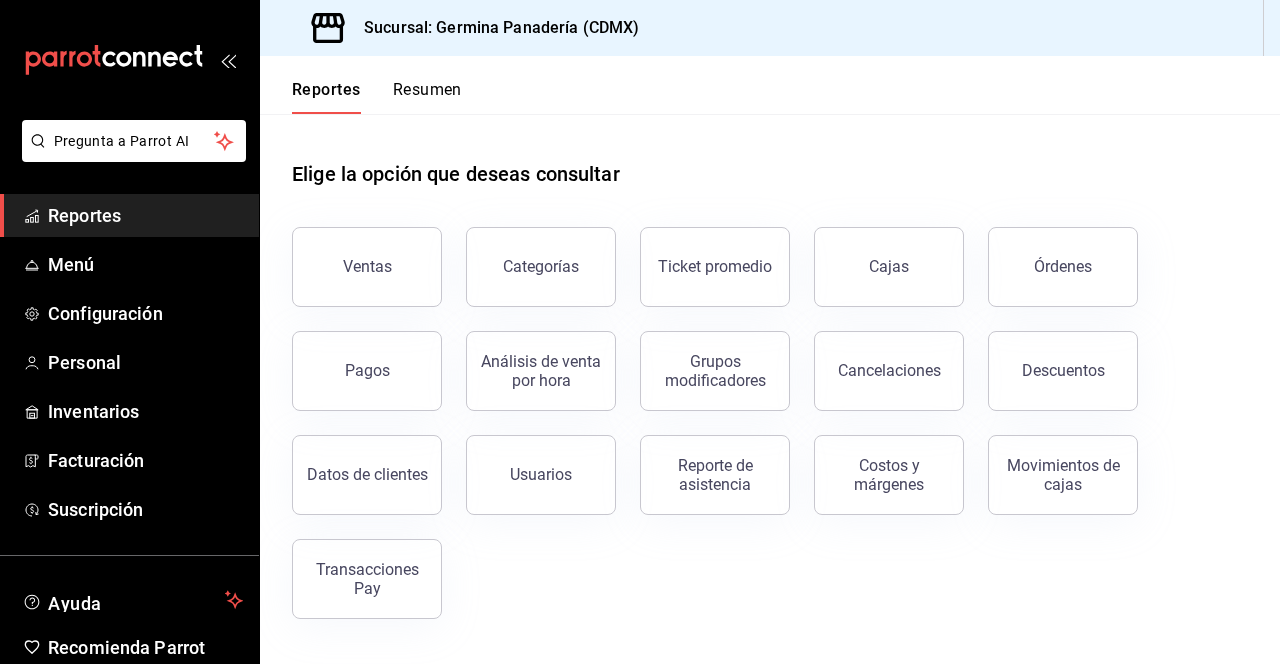 click on "Personal" at bounding box center (145, 362) 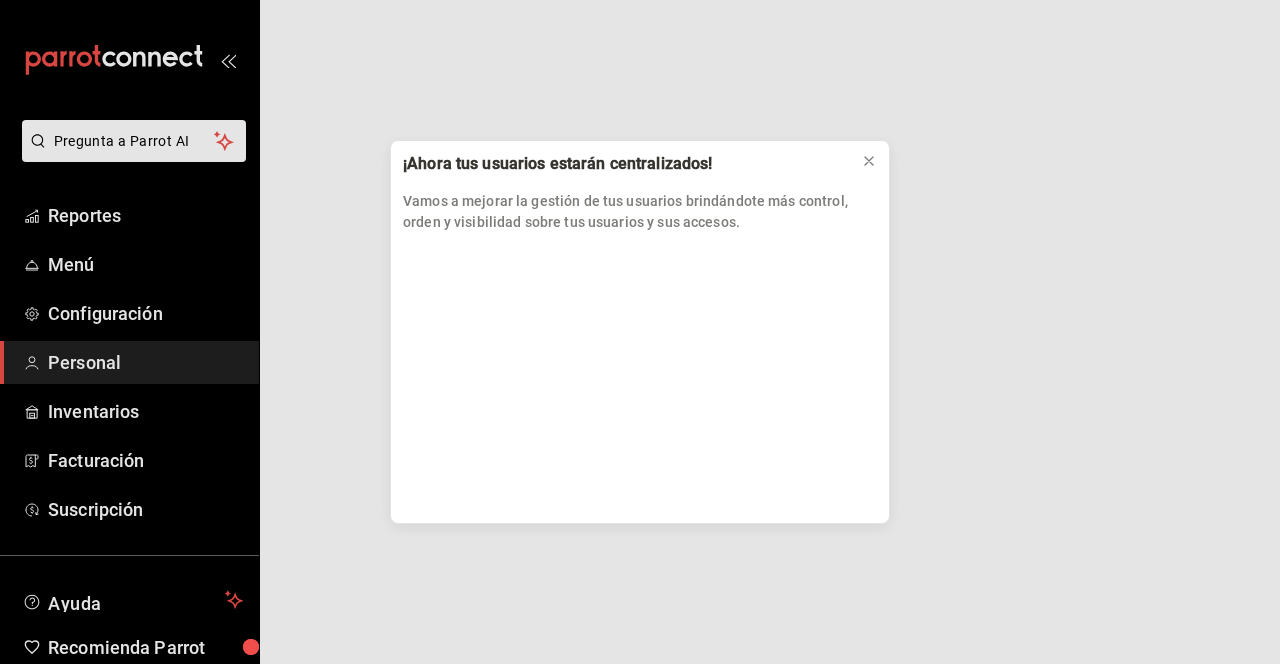 click on "¡Ahora tus usuarios estarán centralizados! Vamos a mejorar la gestión de tus usuarios brindándote más control, orden y visibilidad sobre tus usuarios y sus accesos." at bounding box center (640, 332) 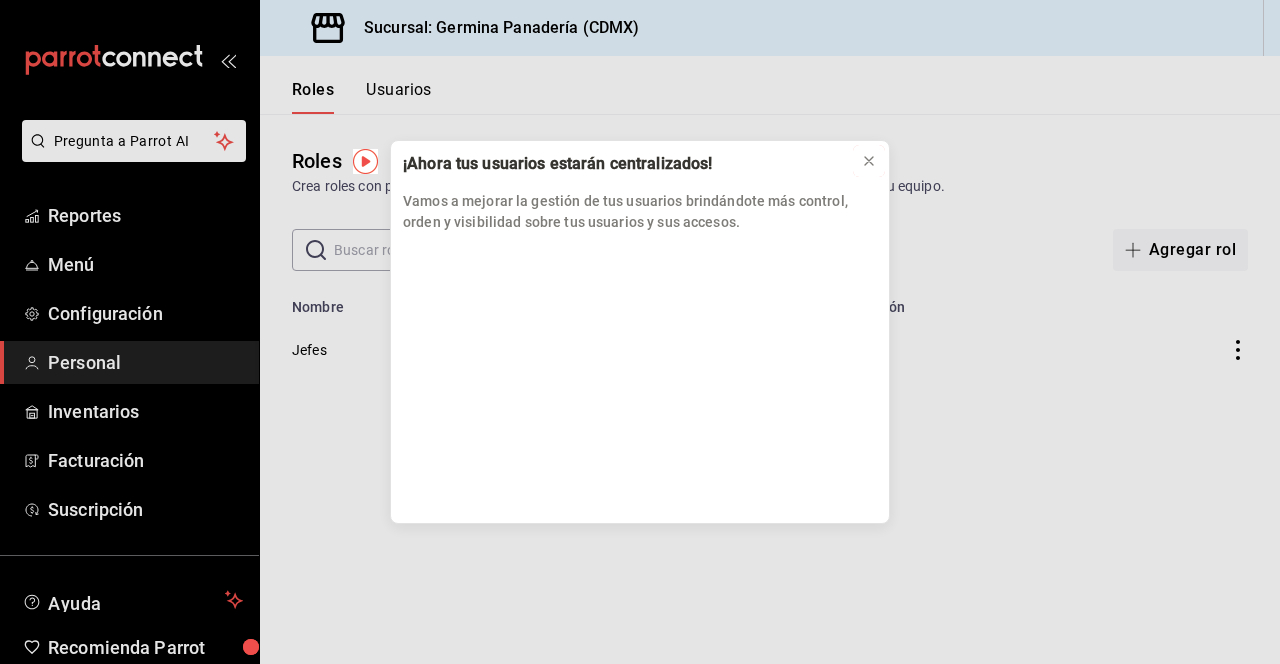 click 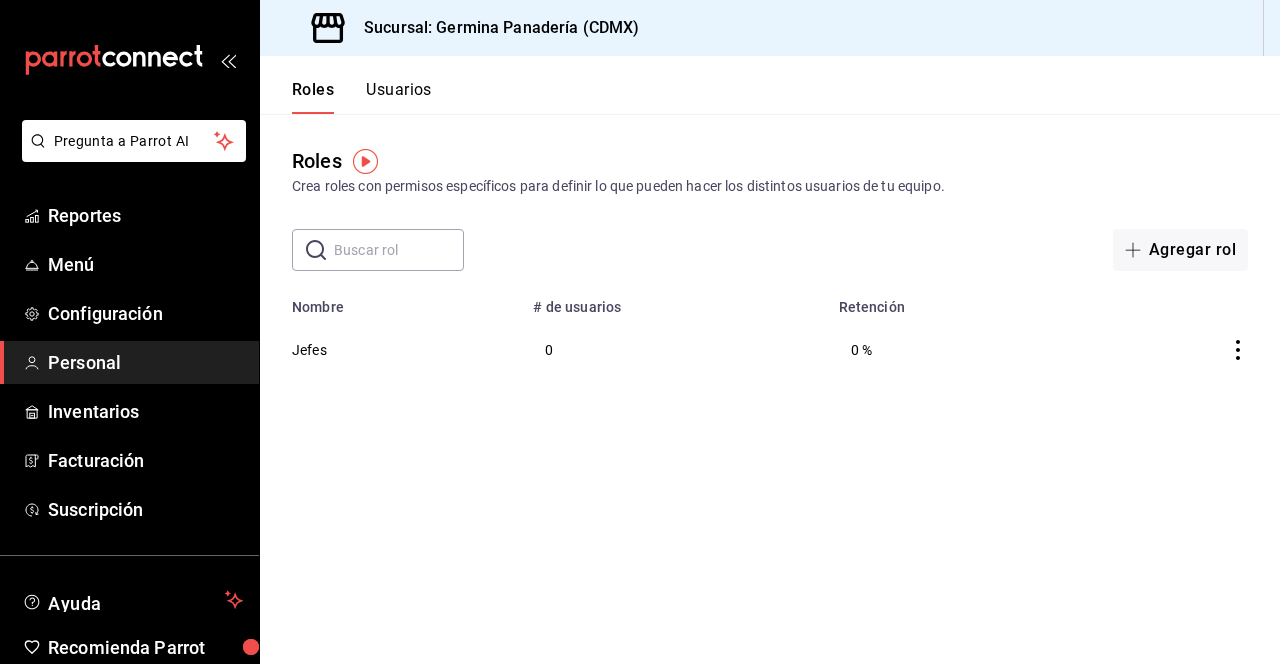 click on "Usuarios" at bounding box center (399, 97) 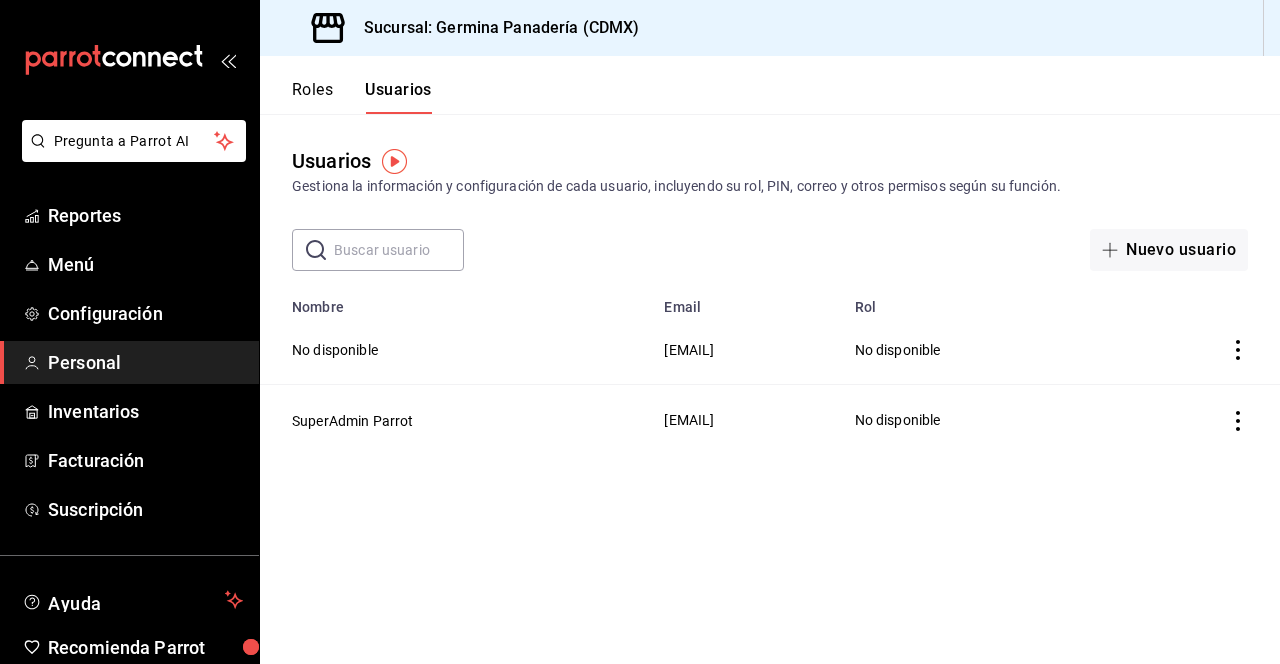 click on "Nuevo usuario" at bounding box center (1169, 250) 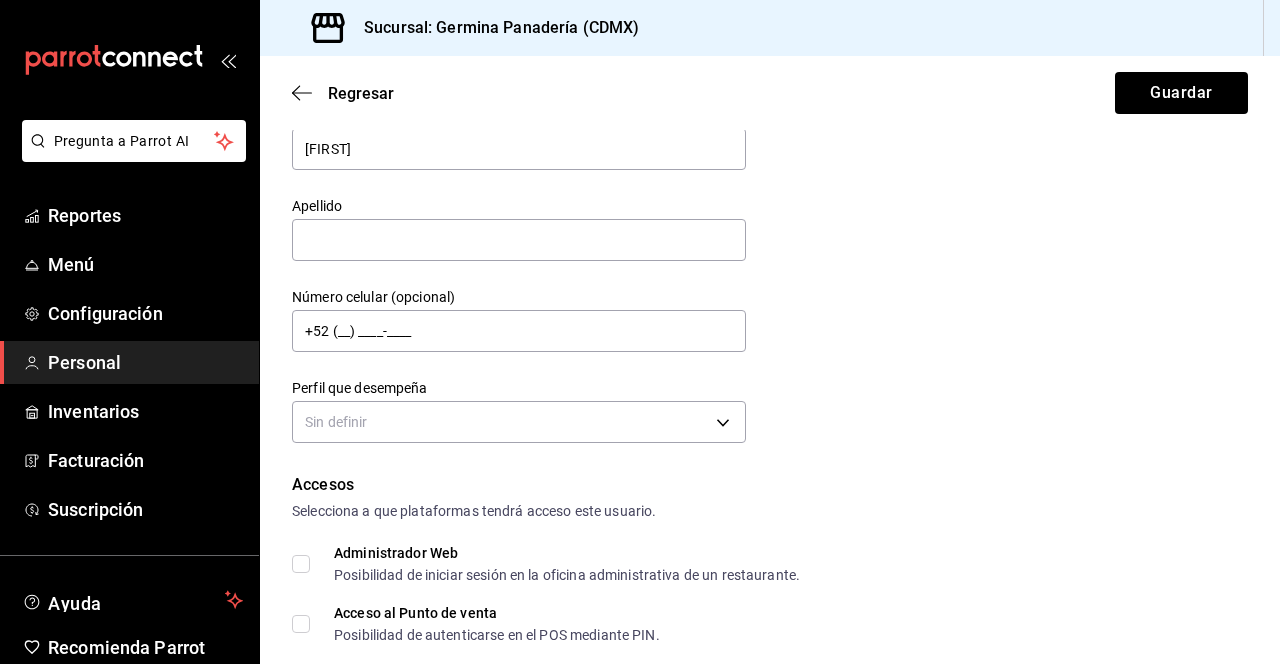 scroll, scrollTop: 101, scrollLeft: 0, axis: vertical 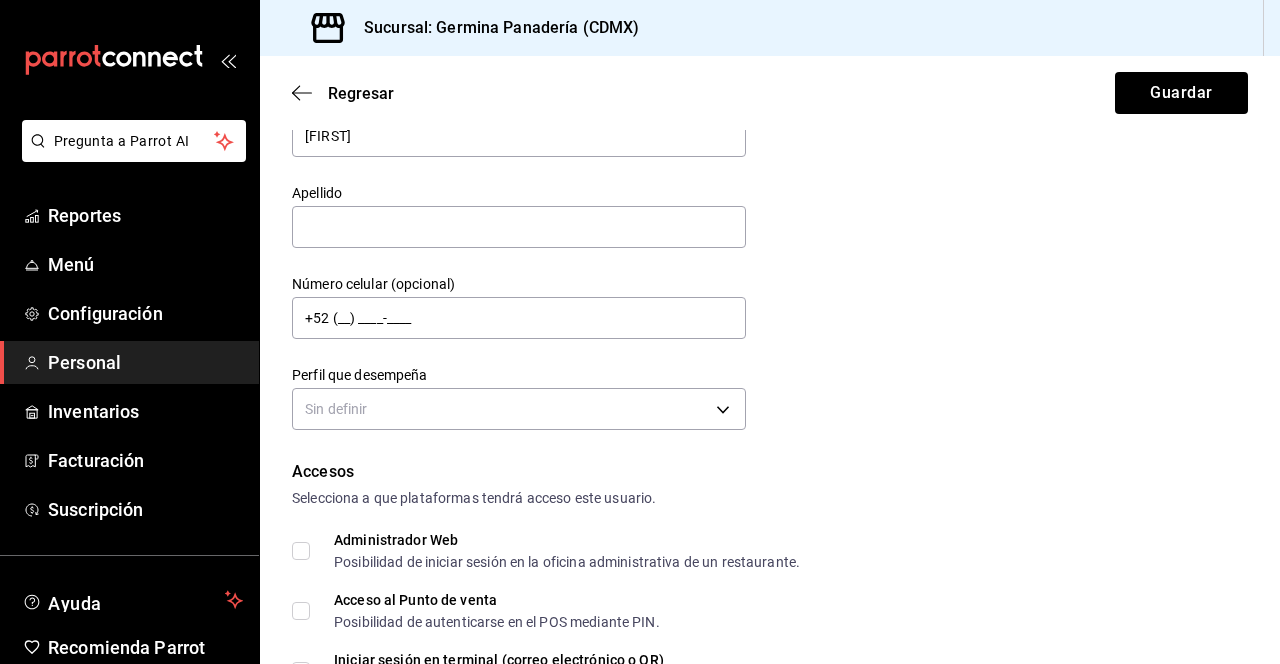 type on "[FIRST]" 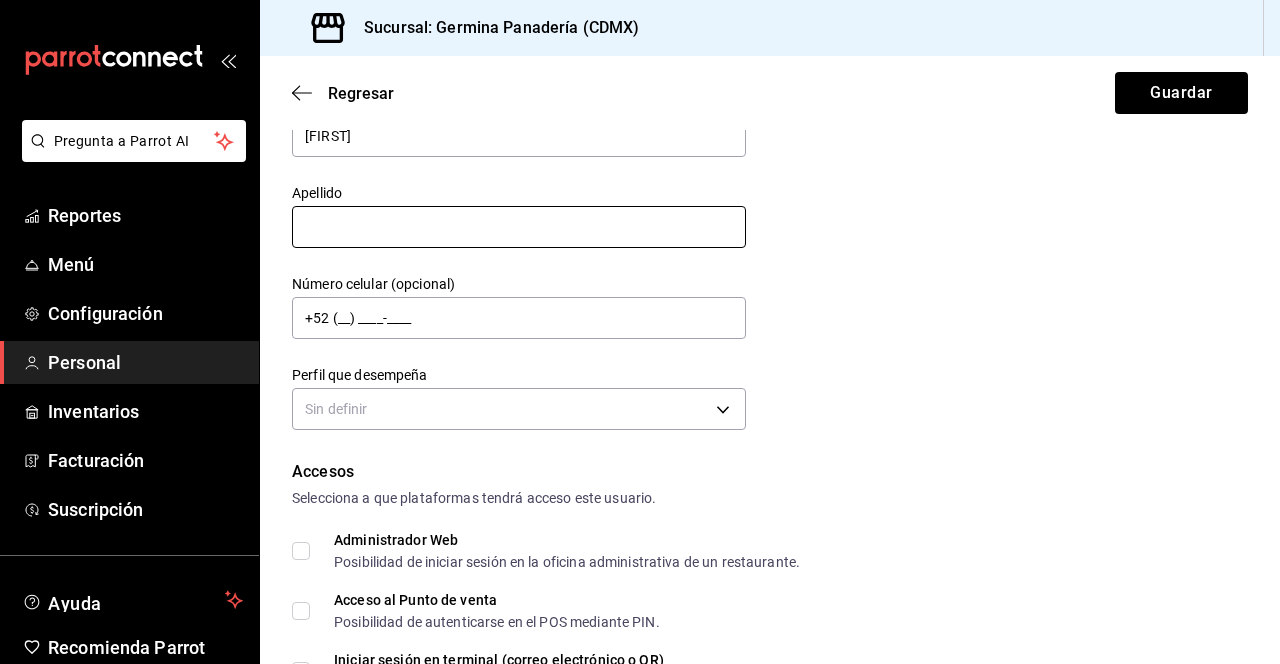 click at bounding box center (519, 227) 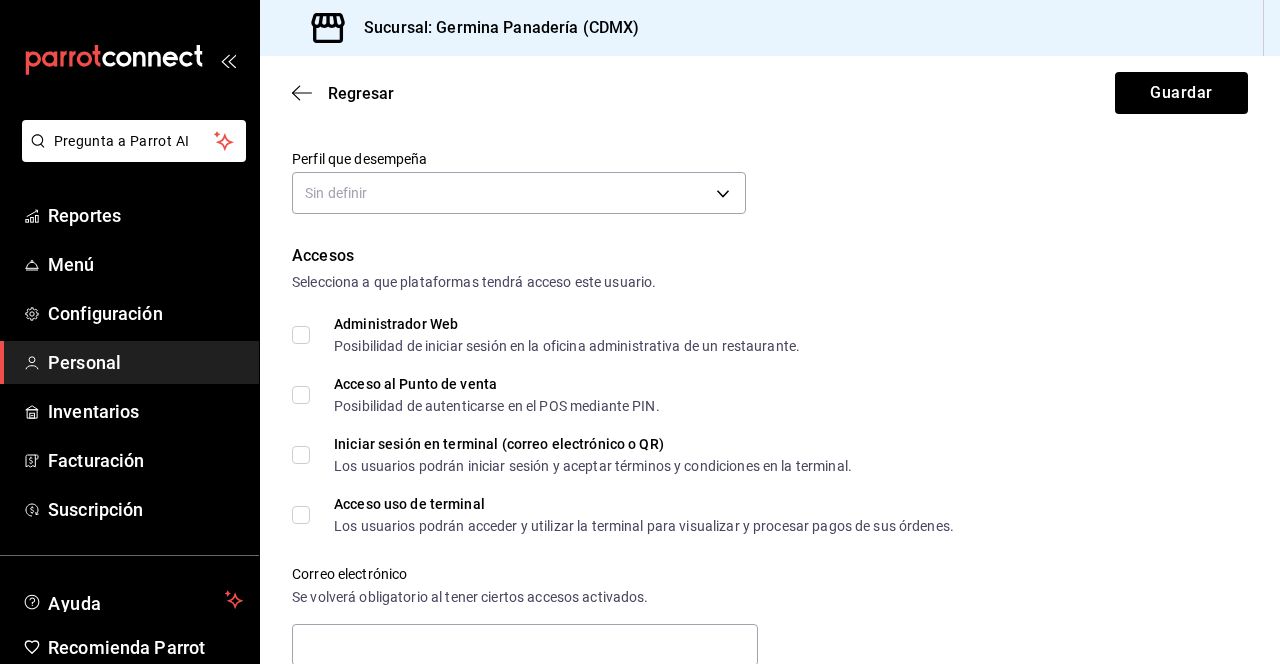 scroll, scrollTop: 318, scrollLeft: 0, axis: vertical 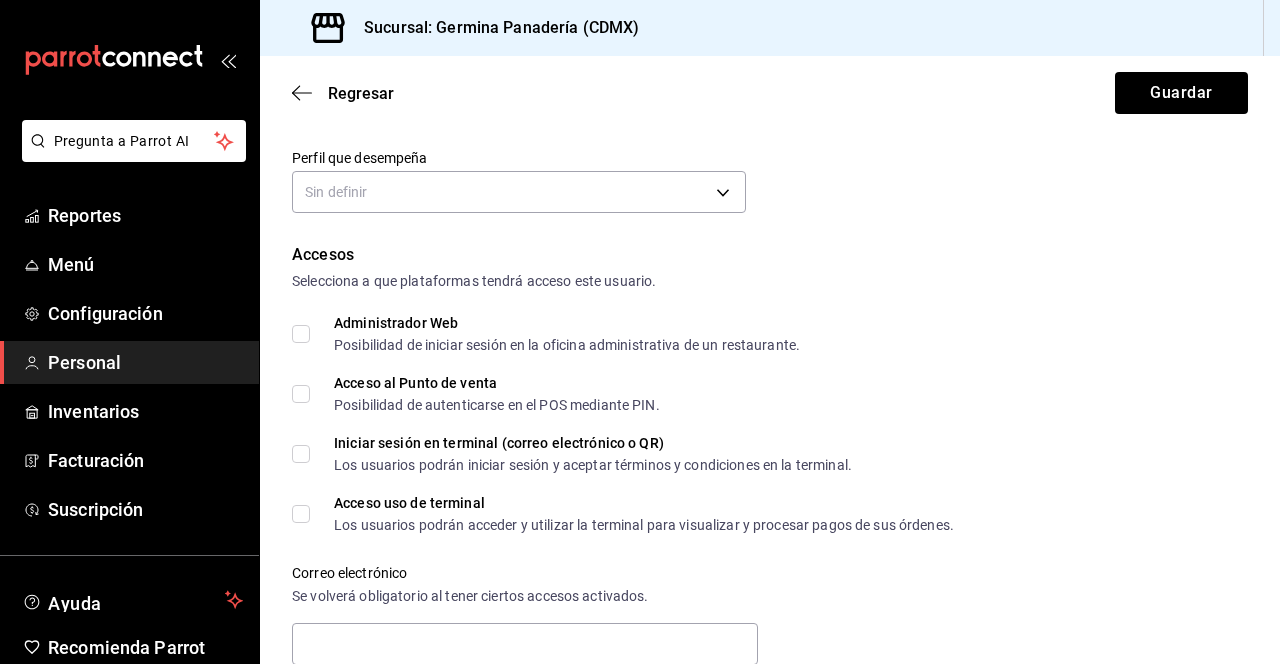type on "[LAST] [LAST]" 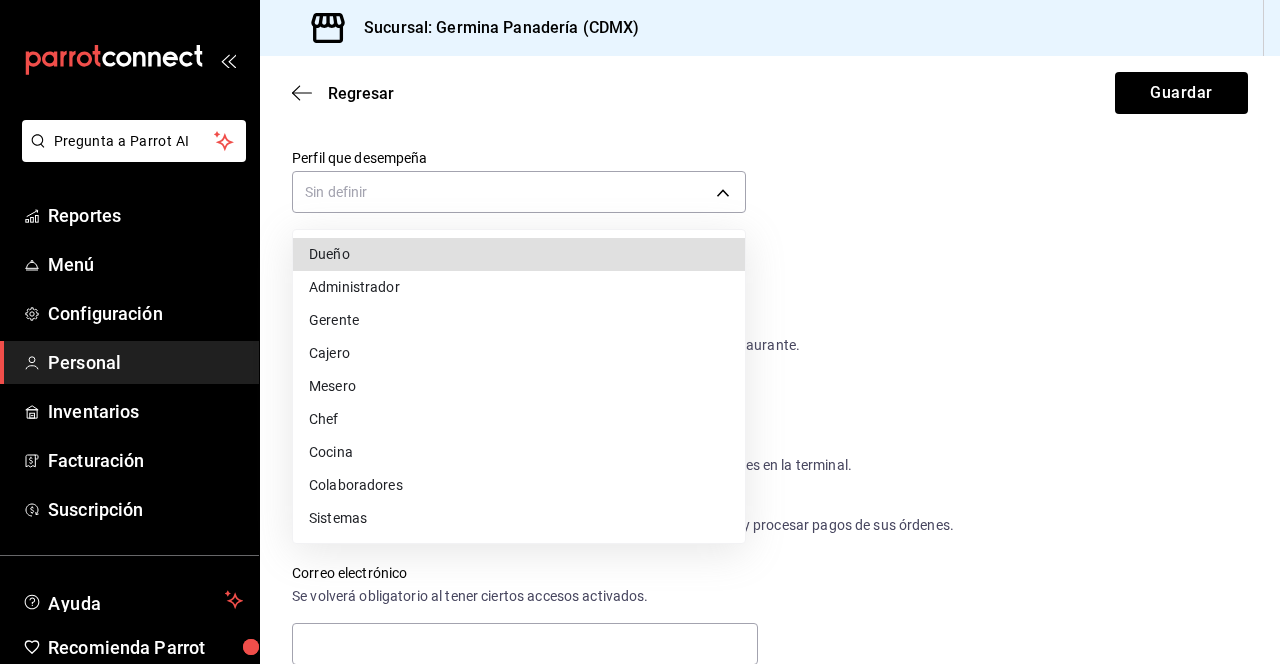 click on "Administrador" at bounding box center (519, 287) 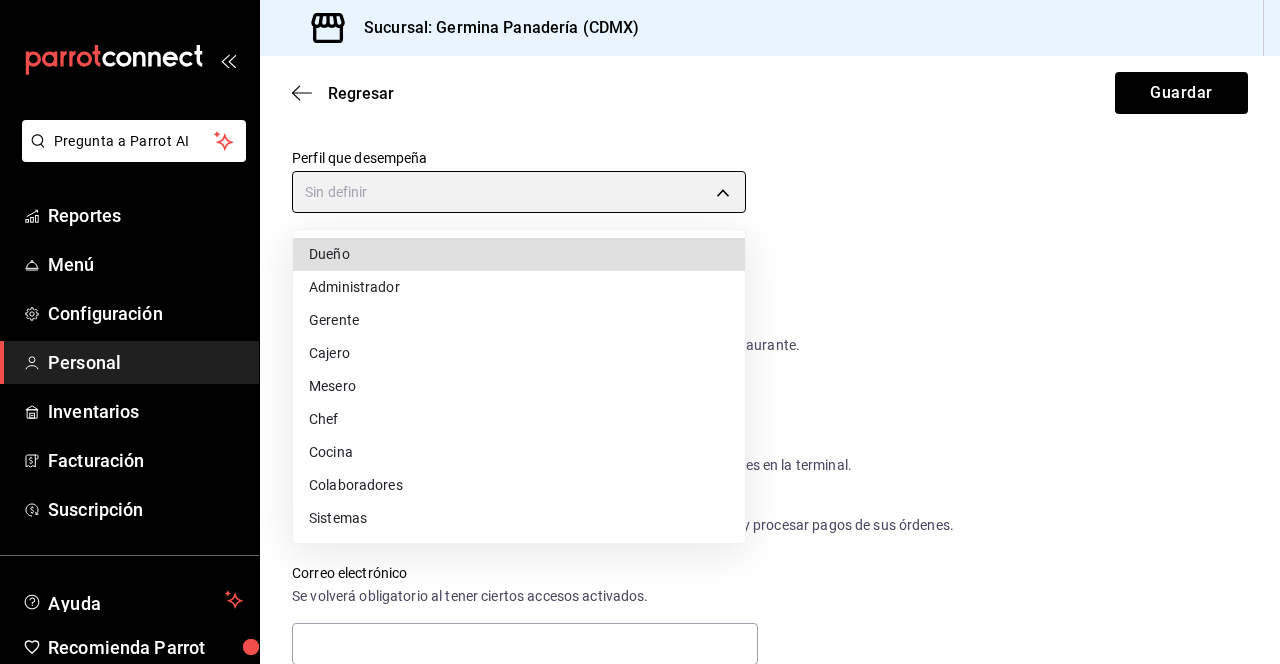 type on "ADMIN" 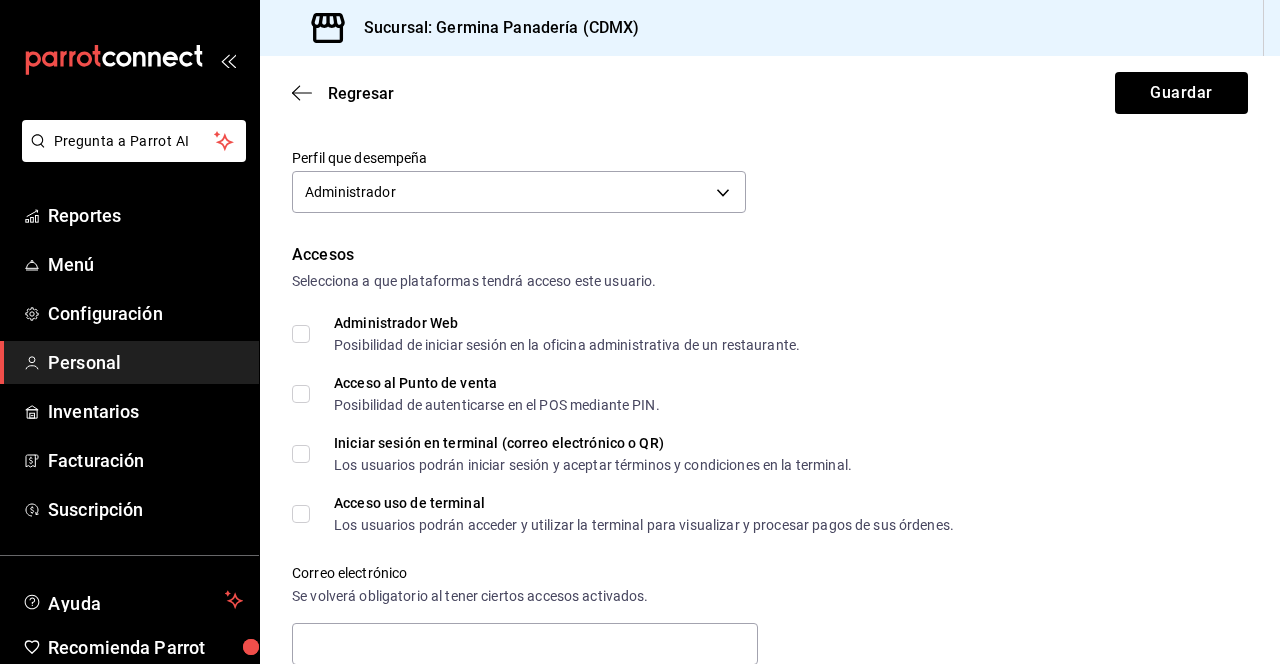 click on "Administrador Web Posibilidad de iniciar sesión en la oficina administrativa de un restaurante." at bounding box center (301, 334) 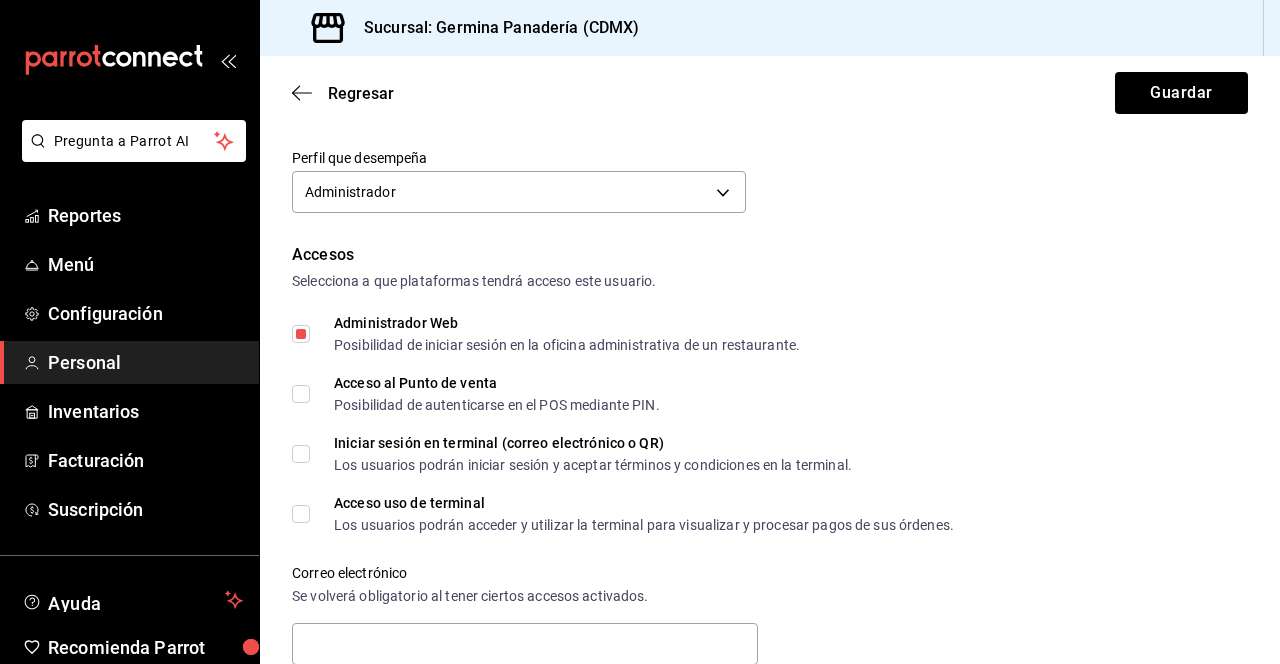 click on "Acceso al Punto de venta Posibilidad de autenticarse en el POS mediante PIN." at bounding box center (476, 394) 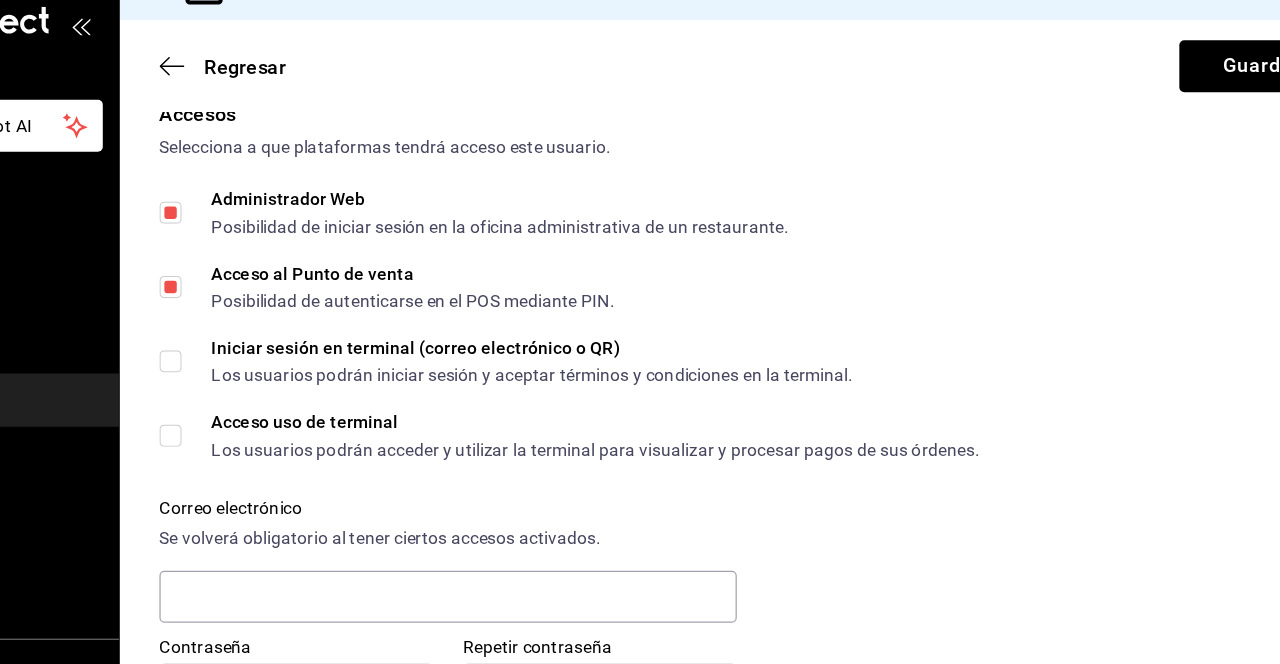 scroll, scrollTop: 440, scrollLeft: 0, axis: vertical 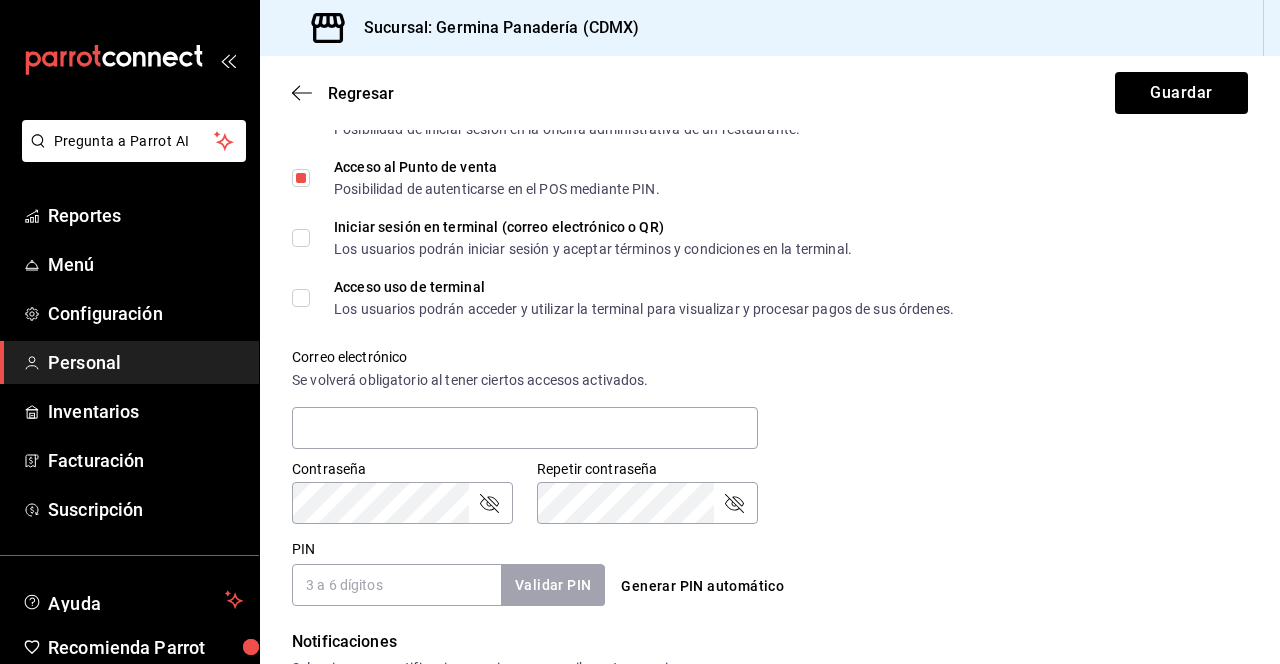 click on "Acceso uso de terminal Los usuarios podrán acceder y utilizar la terminal para visualizar y procesar pagos de sus órdenes." at bounding box center (301, 298) 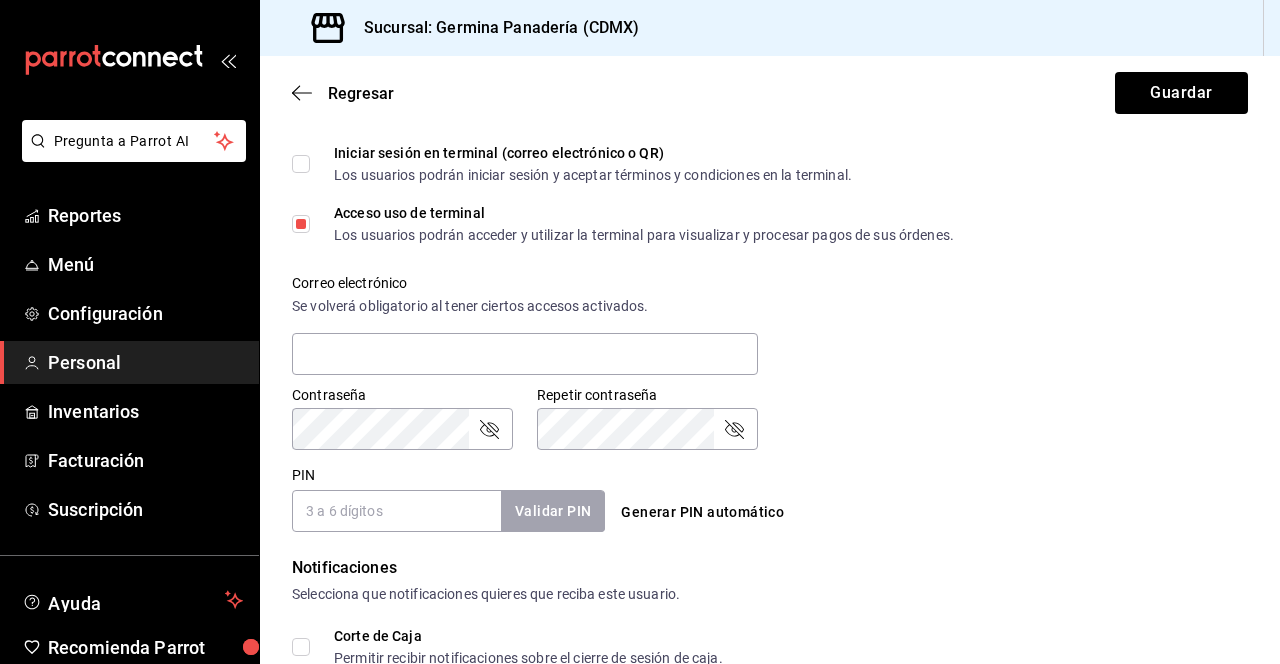 scroll, scrollTop: 610, scrollLeft: 0, axis: vertical 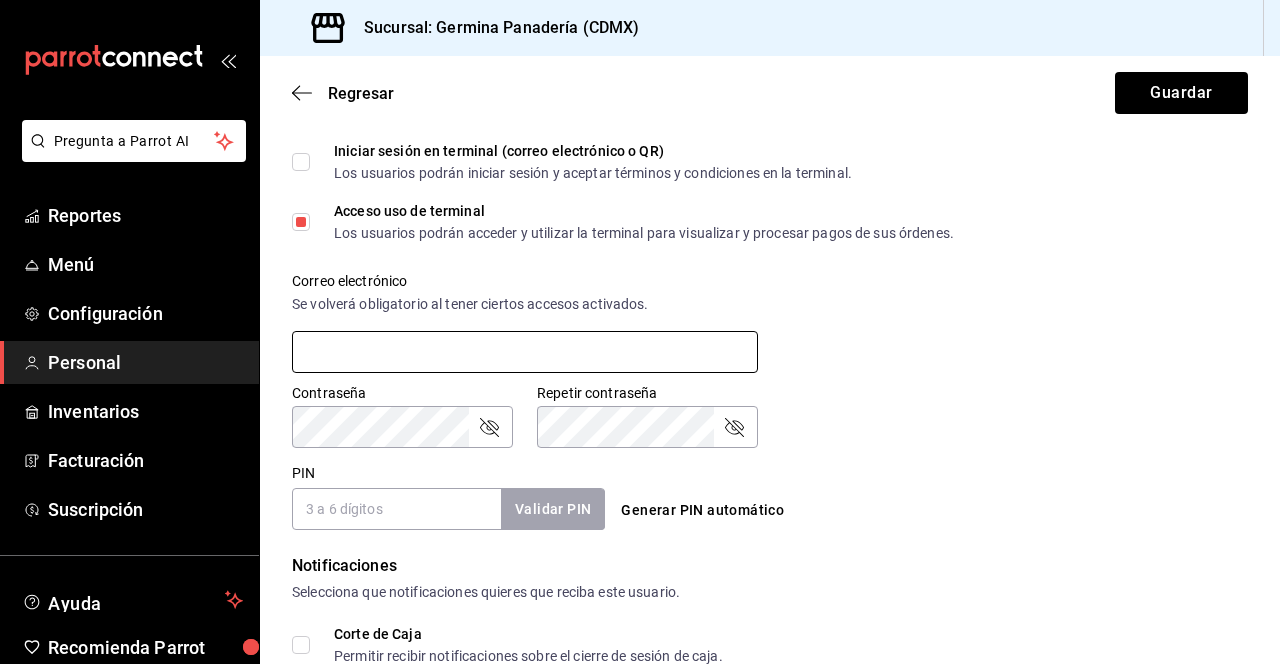 click at bounding box center [525, 352] 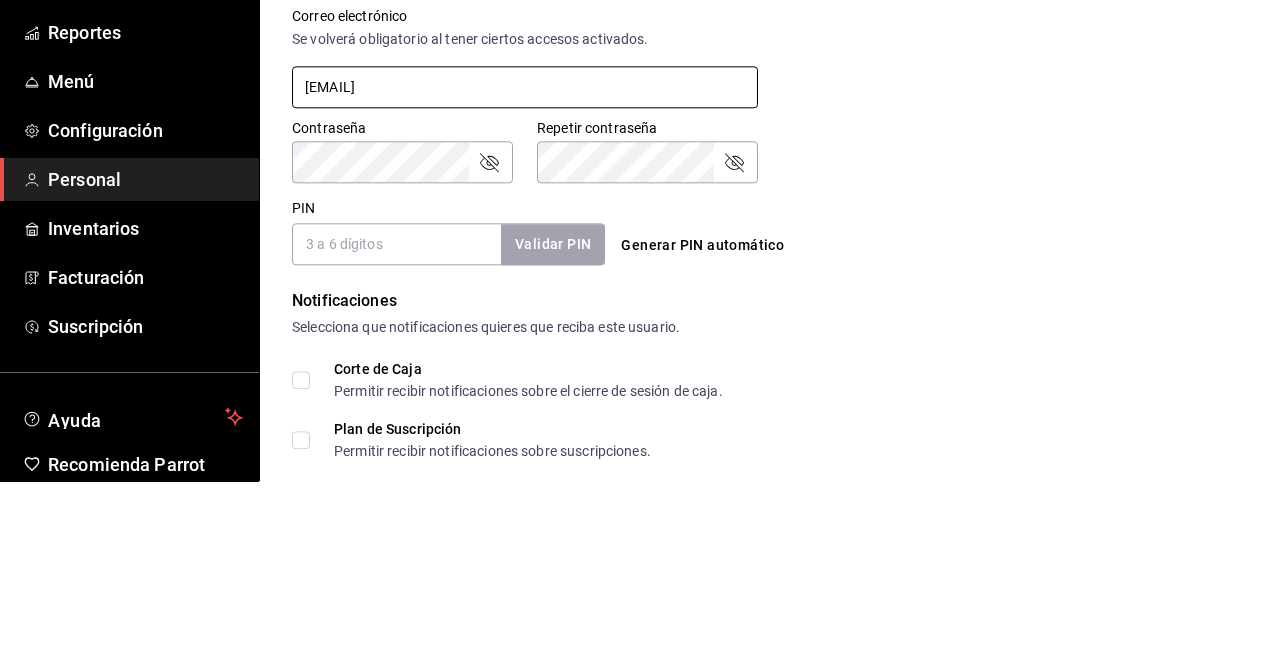 scroll, scrollTop: 693, scrollLeft: 0, axis: vertical 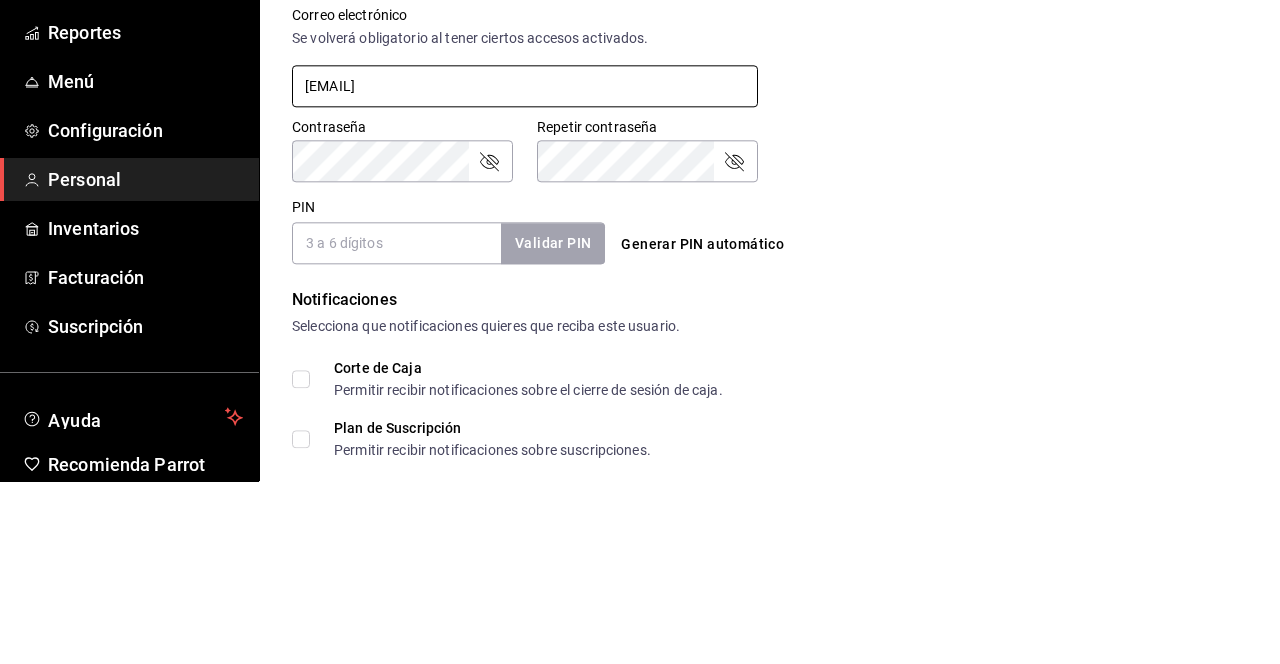 type on "[EMAIL]" 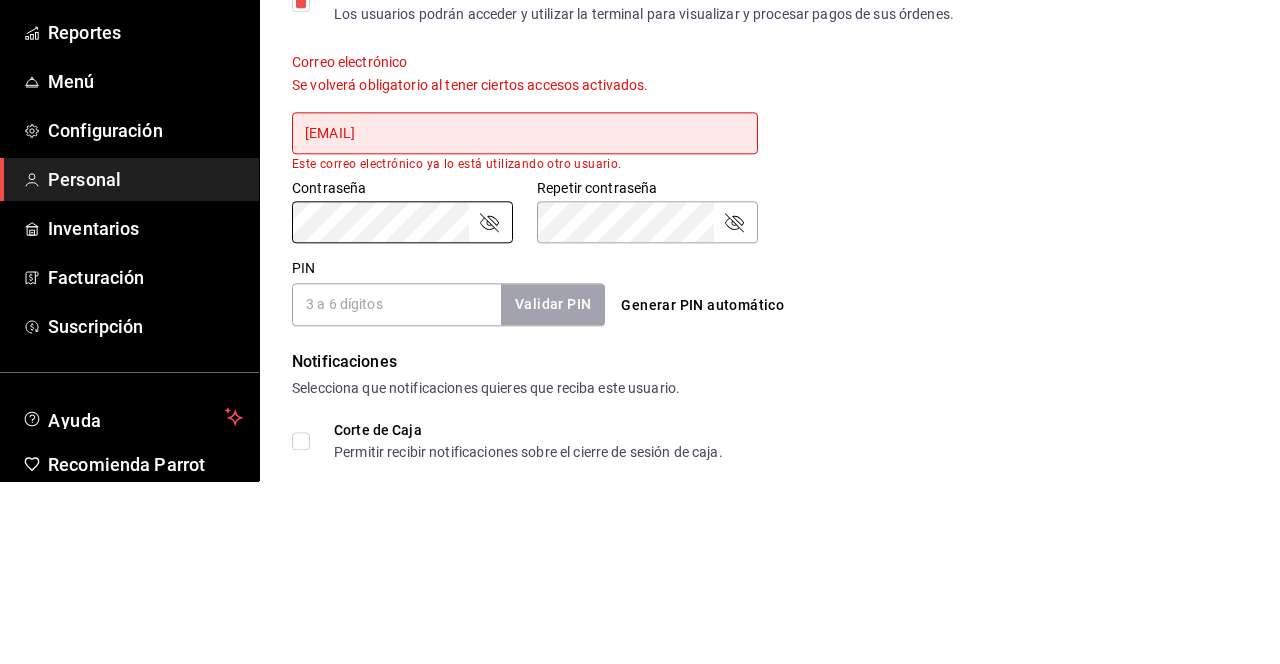 scroll, scrollTop: 648, scrollLeft: 0, axis: vertical 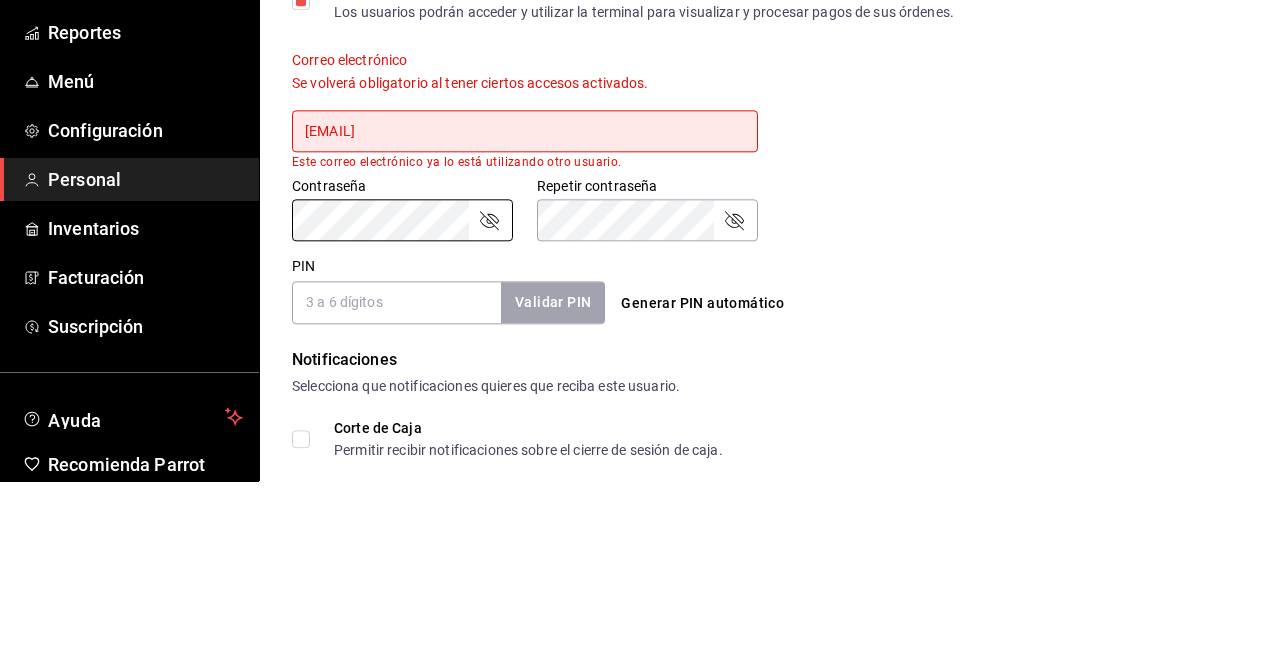click on "[EMAIL]" at bounding box center (525, 314) 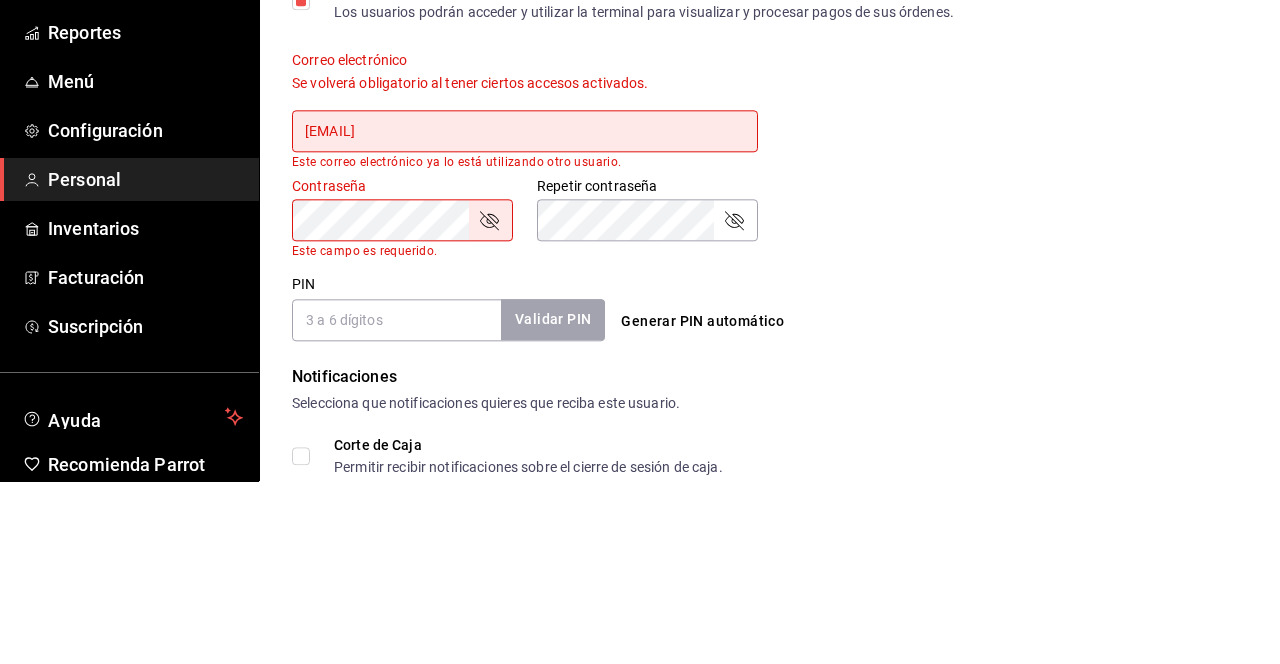 click on "[EMAIL]" at bounding box center [525, 314] 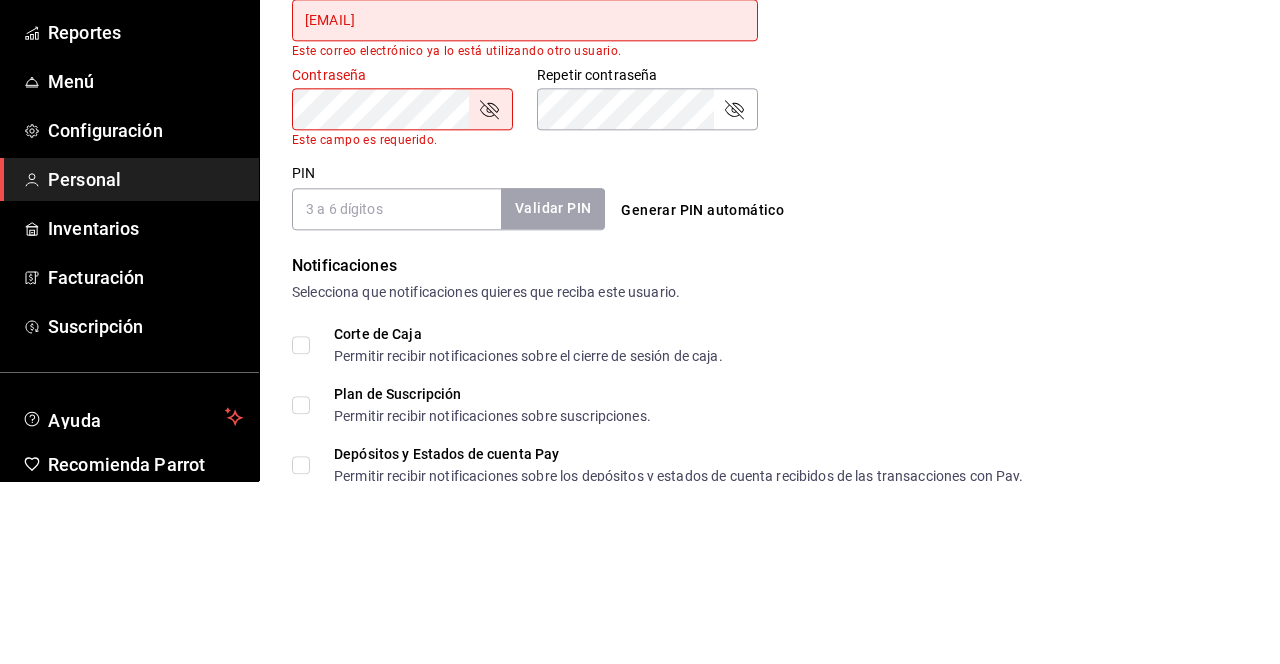 scroll, scrollTop: 760, scrollLeft: 0, axis: vertical 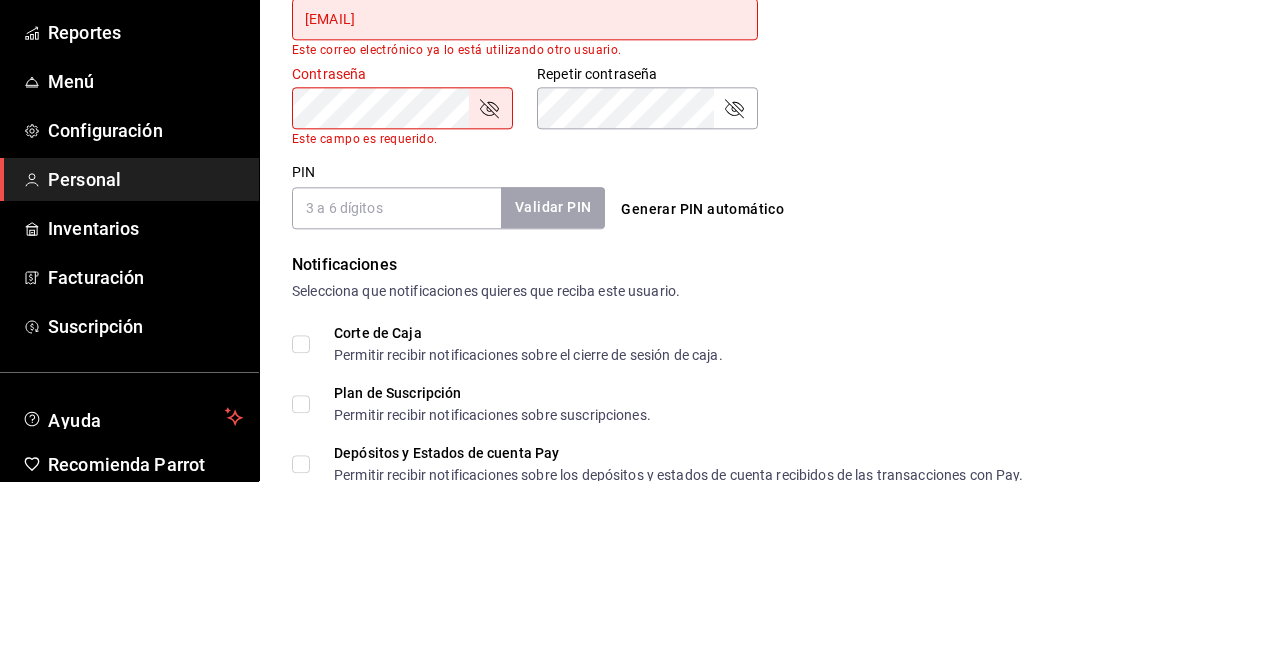 click on "PIN" at bounding box center [396, 391] 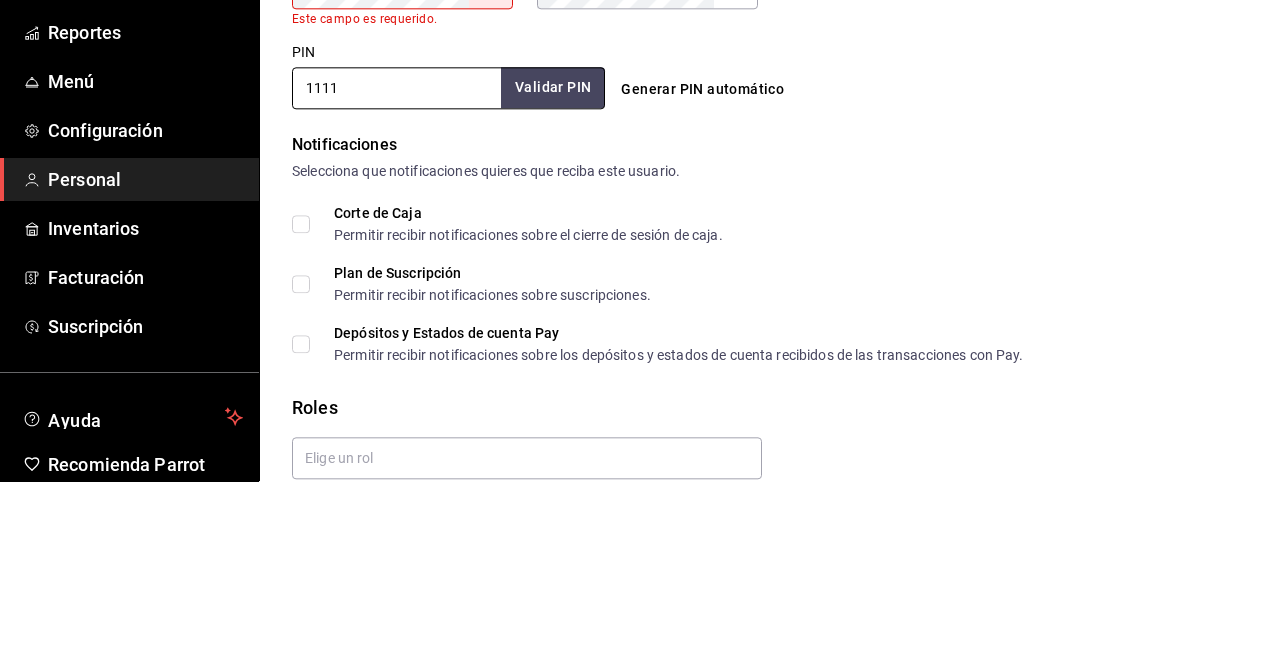 scroll, scrollTop: 902, scrollLeft: 0, axis: vertical 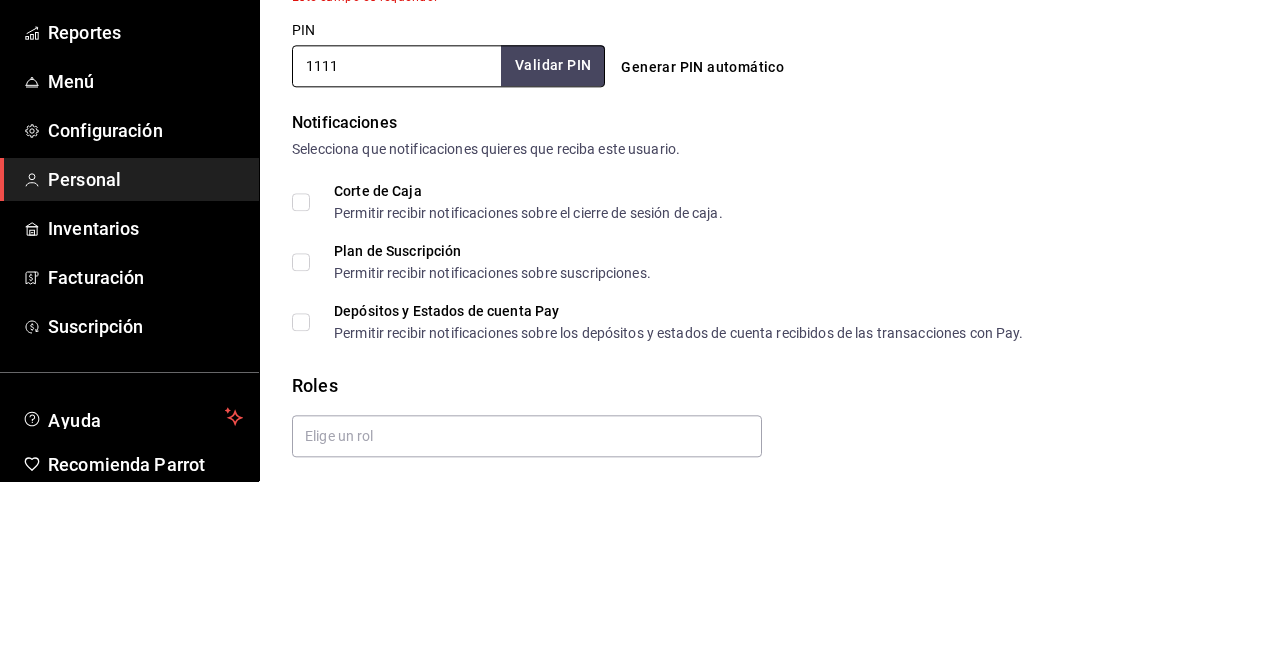 type on "1111" 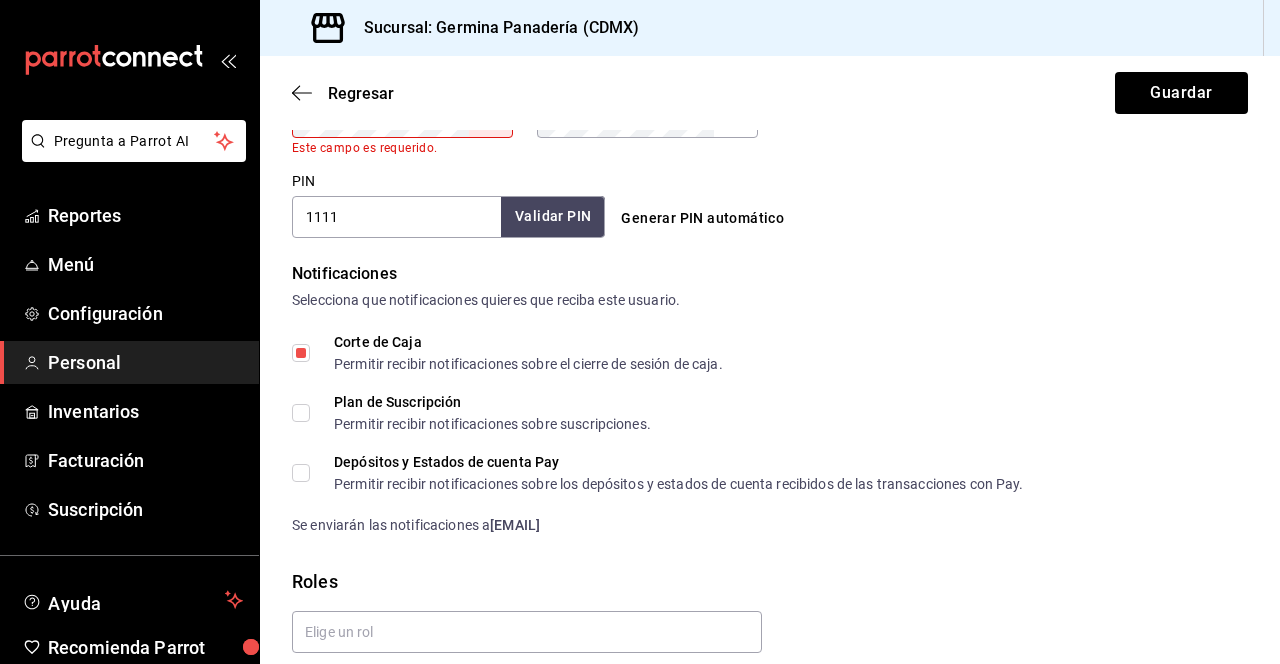 scroll, scrollTop: 946, scrollLeft: 0, axis: vertical 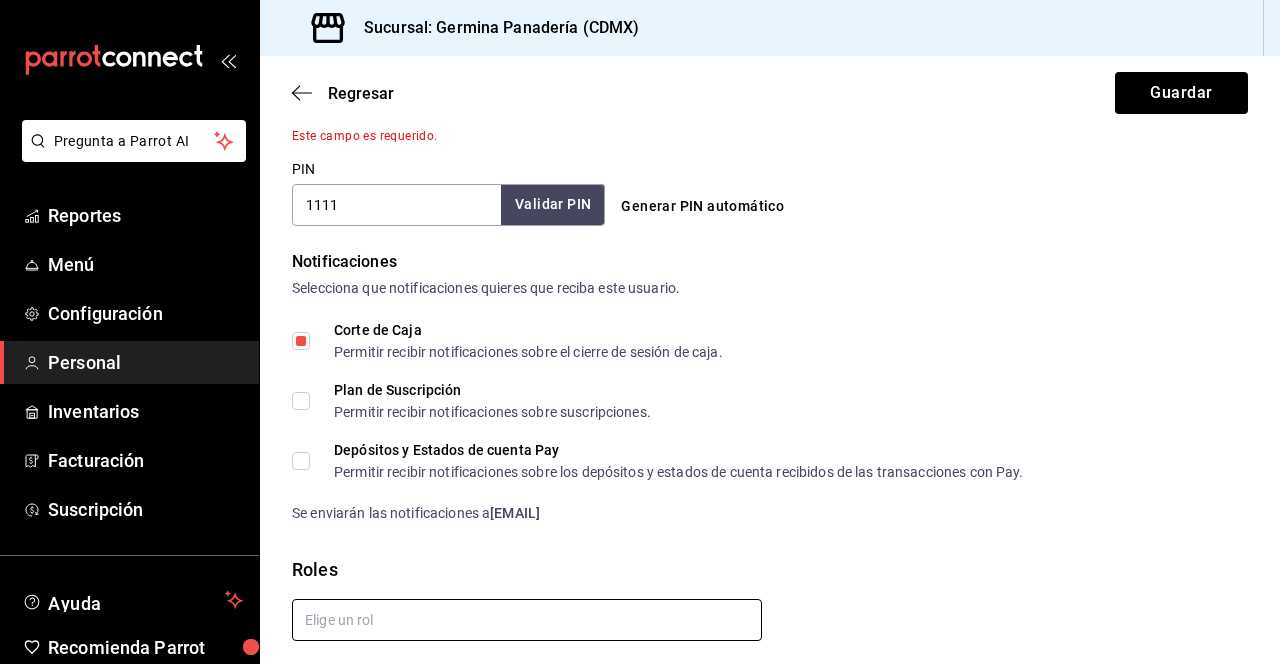 click at bounding box center (527, 620) 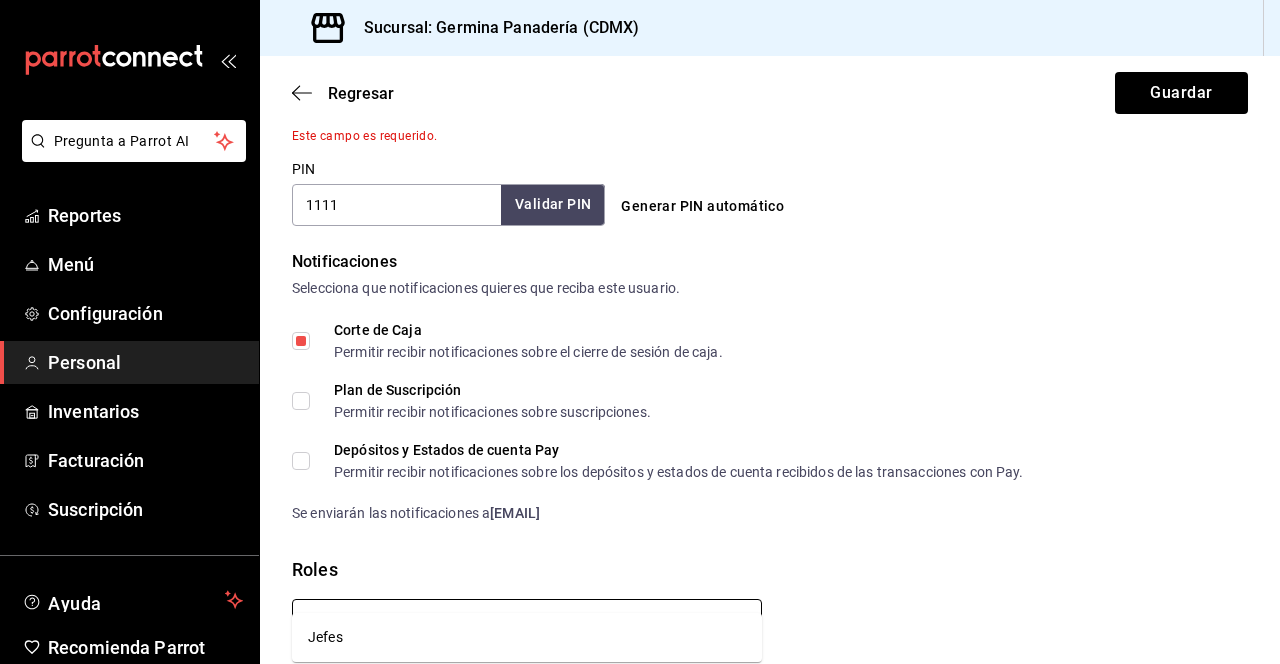 scroll, scrollTop: 882, scrollLeft: 0, axis: vertical 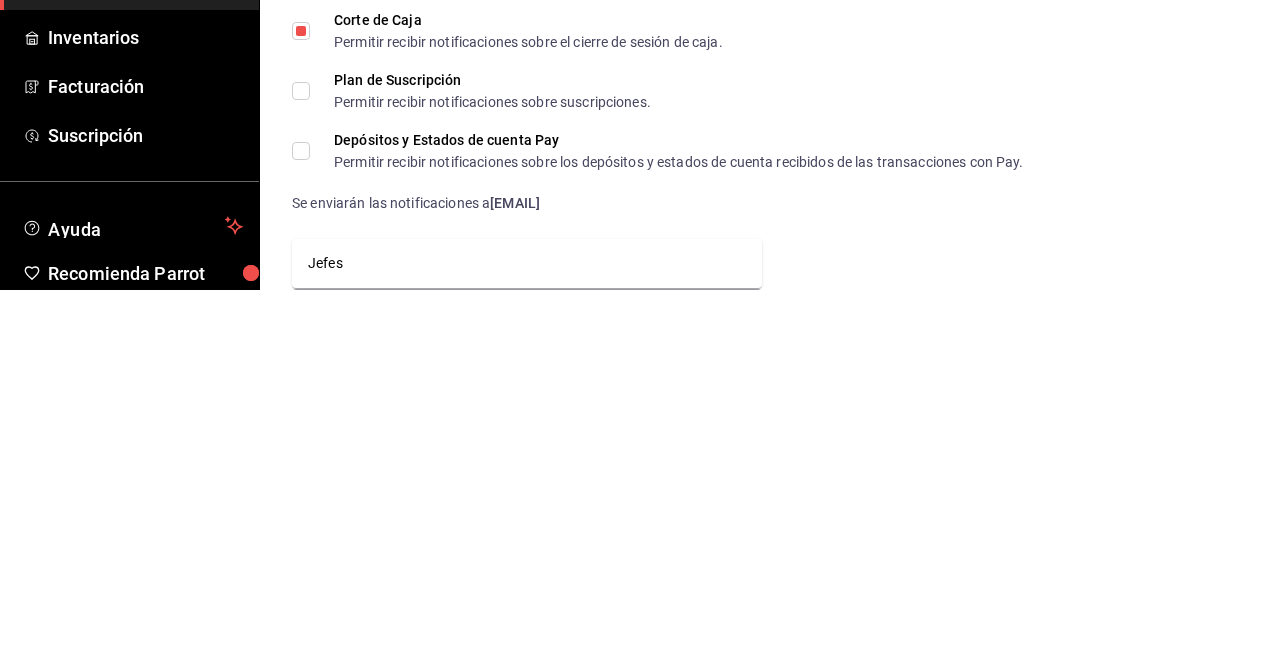 click at bounding box center [762, 676] 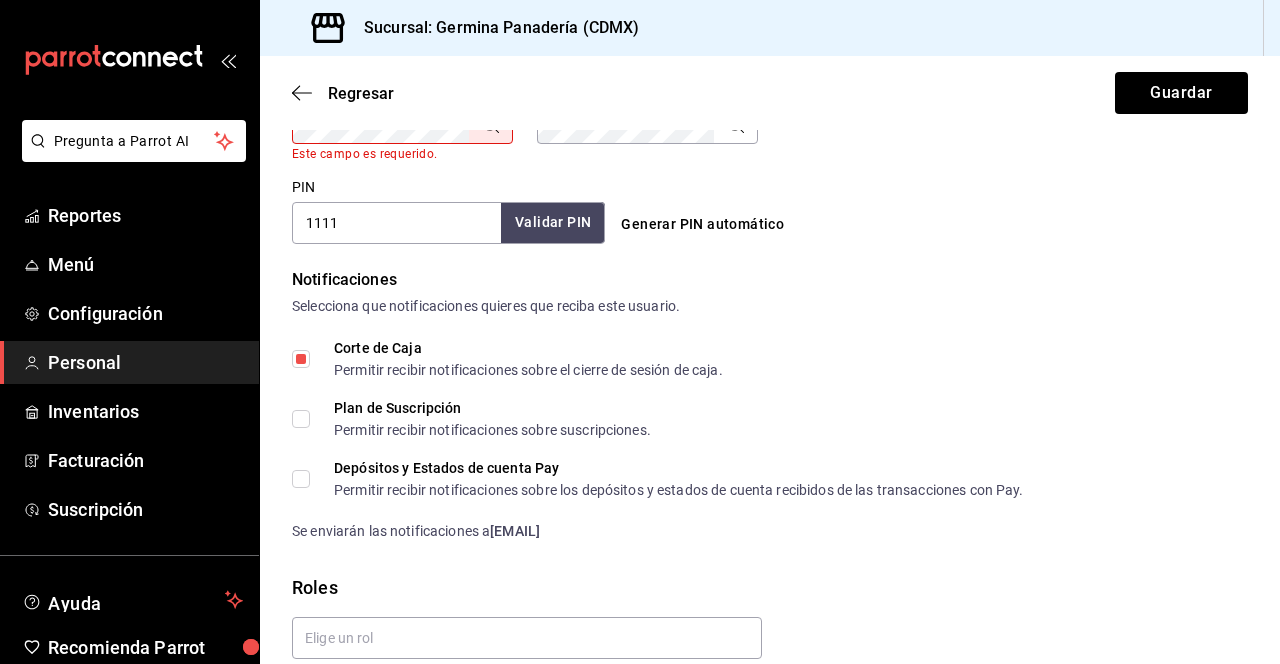 scroll, scrollTop: 946, scrollLeft: 0, axis: vertical 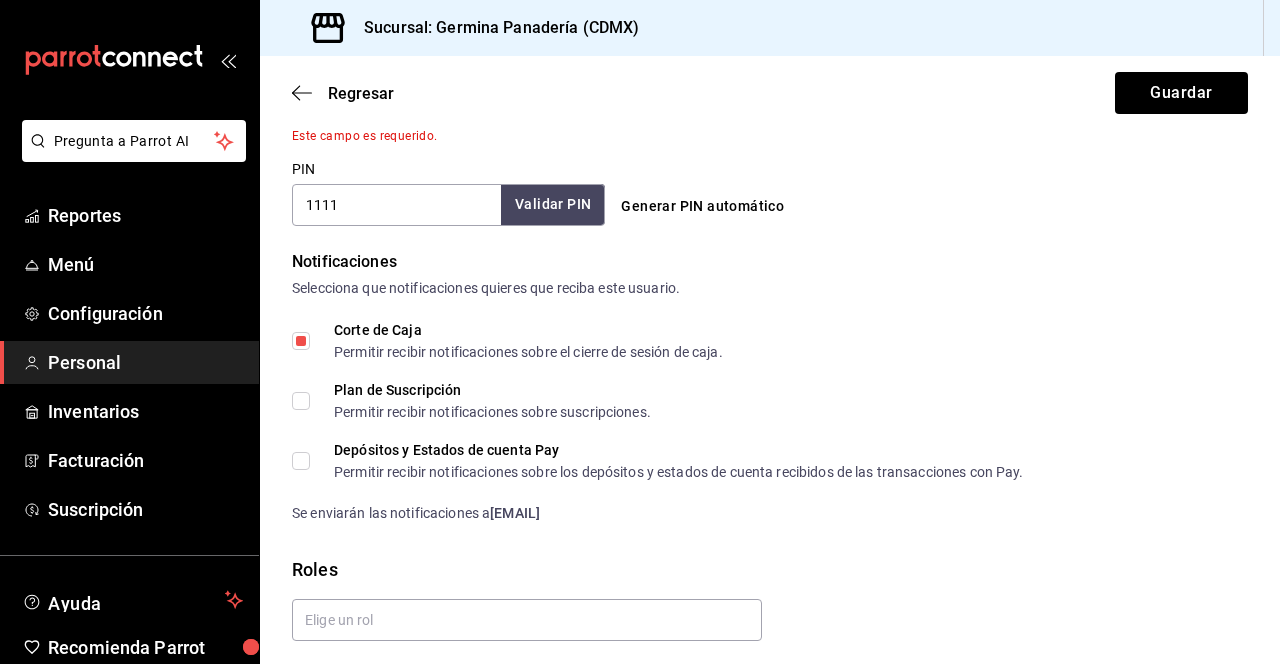 click on "Agregar permisos adicionales" at bounding box center [401, 685] 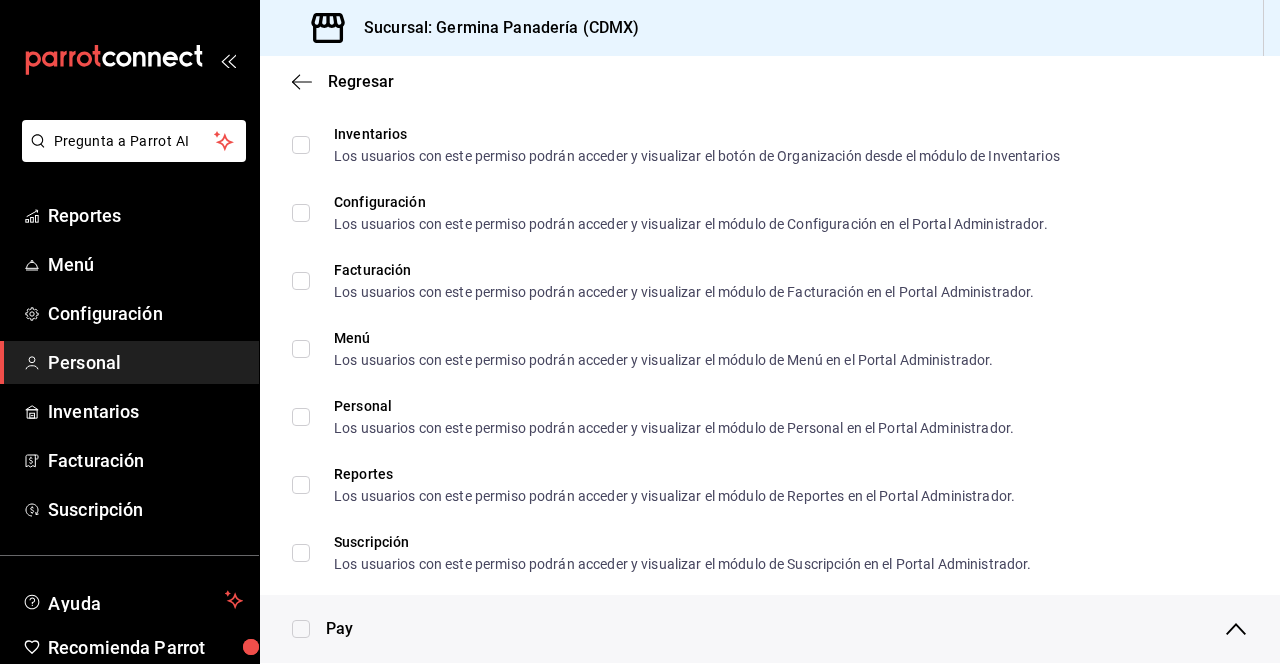 scroll, scrollTop: 0, scrollLeft: 0, axis: both 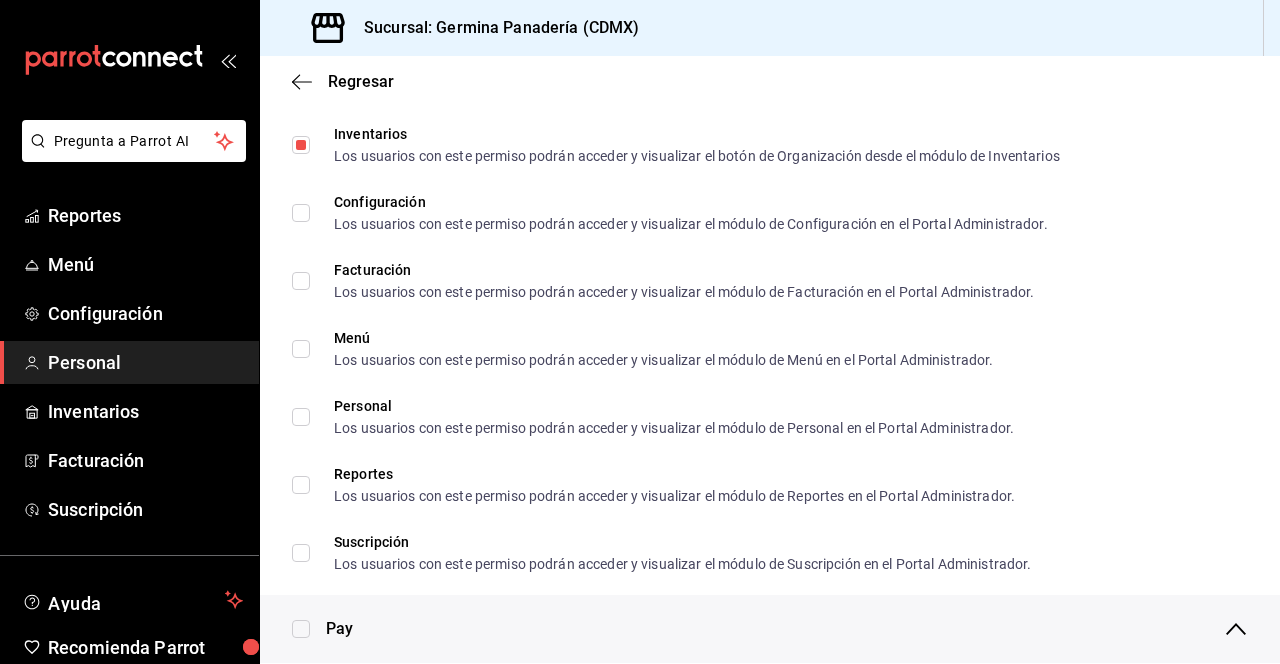 click on "Configuración Los usuarios con este permiso podrán acceder y visualizar el módulo de Configuración en el Portal Administrador." at bounding box center [301, 213] 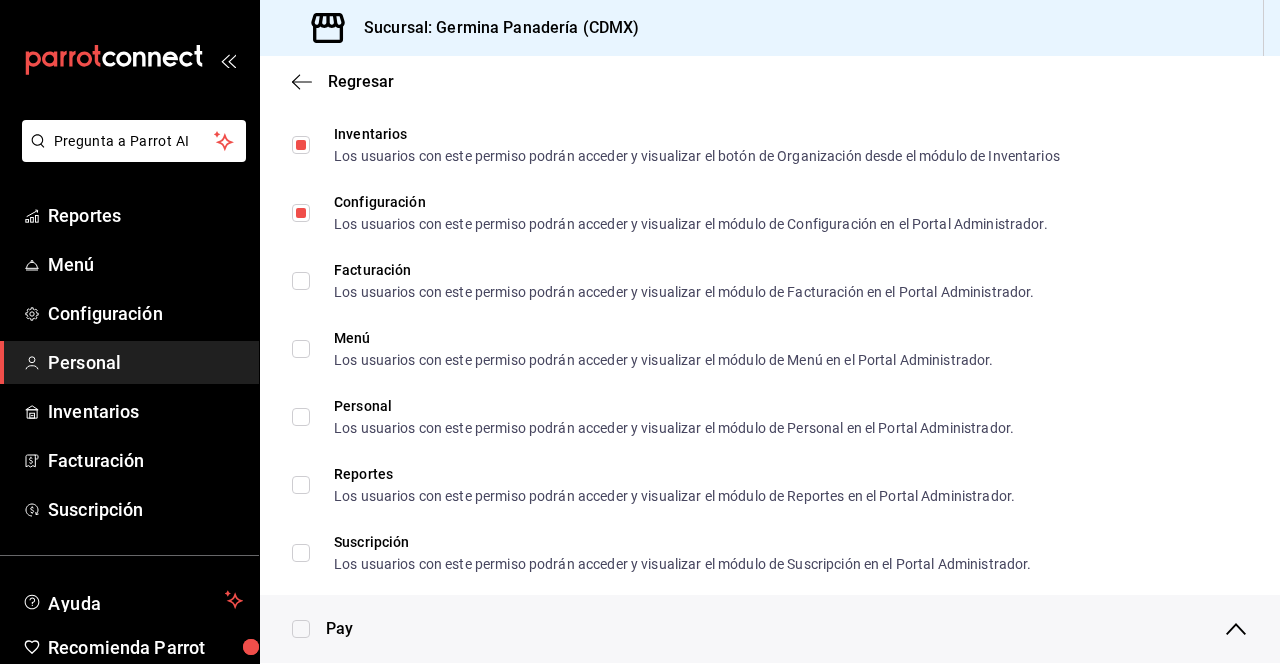click on "Facturación Los usuarios con este permiso podrán acceder y visualizar el módulo de Facturación en el Portal Administrador." at bounding box center (301, 281) 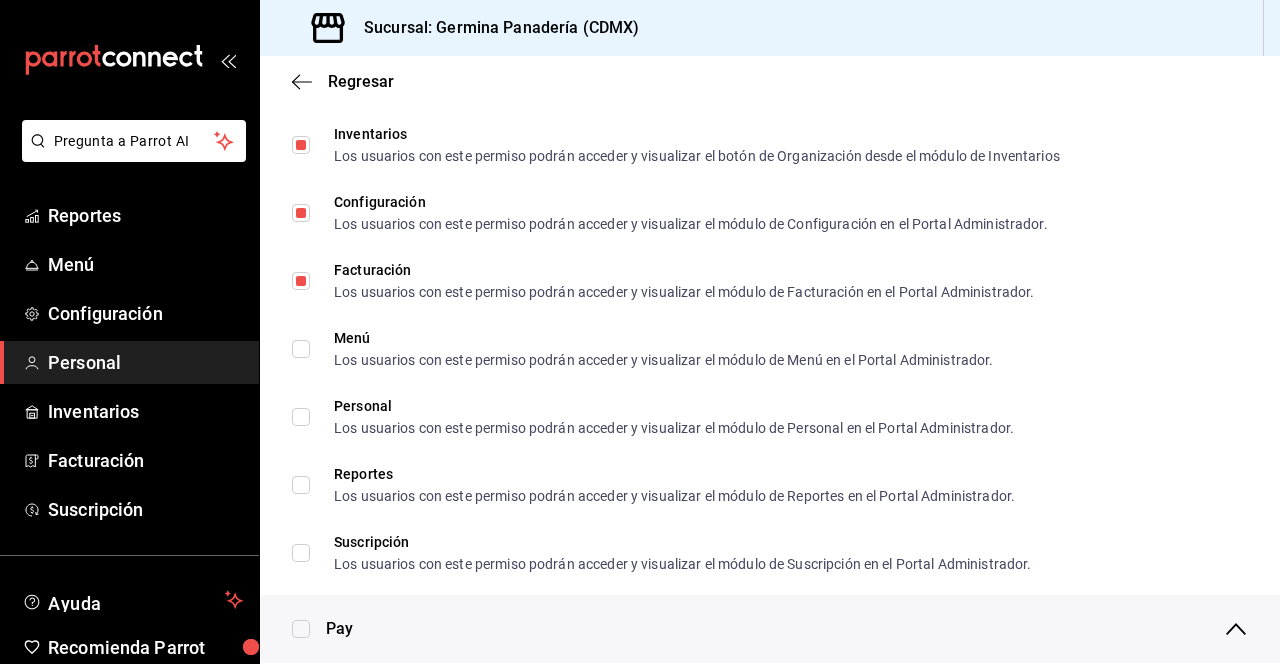 click on "Menú Los usuarios con este permiso podrán acceder y visualizar el módulo de Menú en el Portal Administrador." at bounding box center [301, 349] 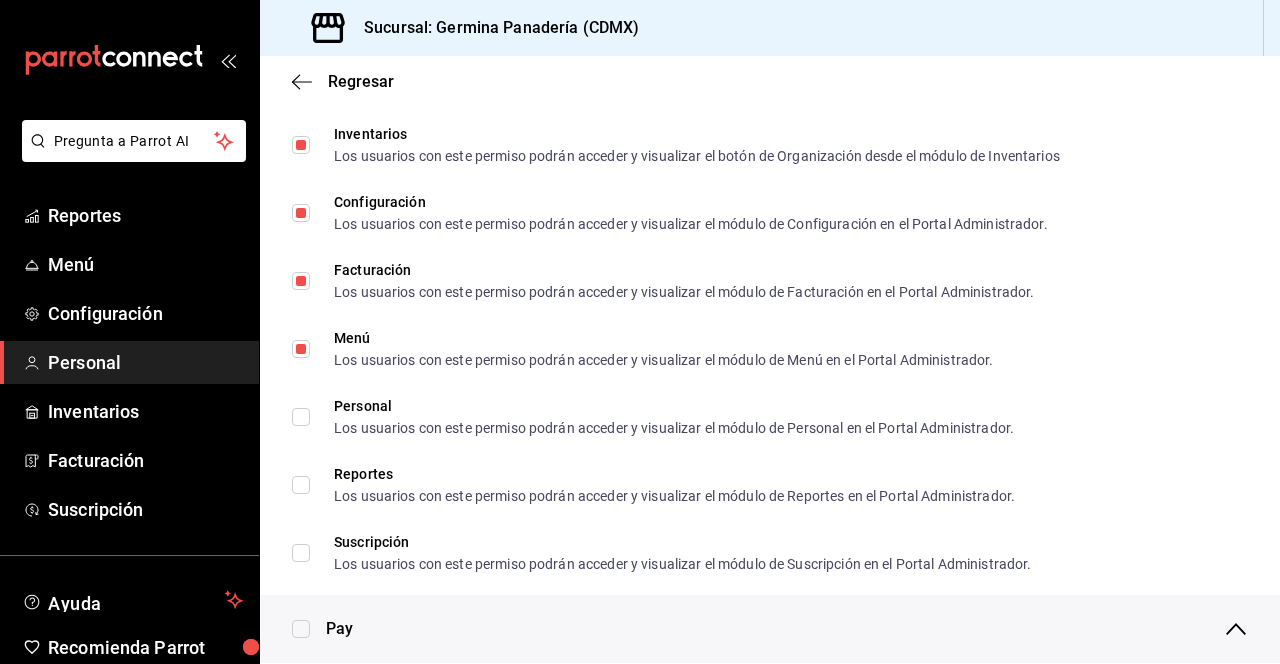 click on "Personal Los usuarios con este permiso podrán acceder y visualizar el módulo de Personal en el Portal Administrador." at bounding box center (301, 417) 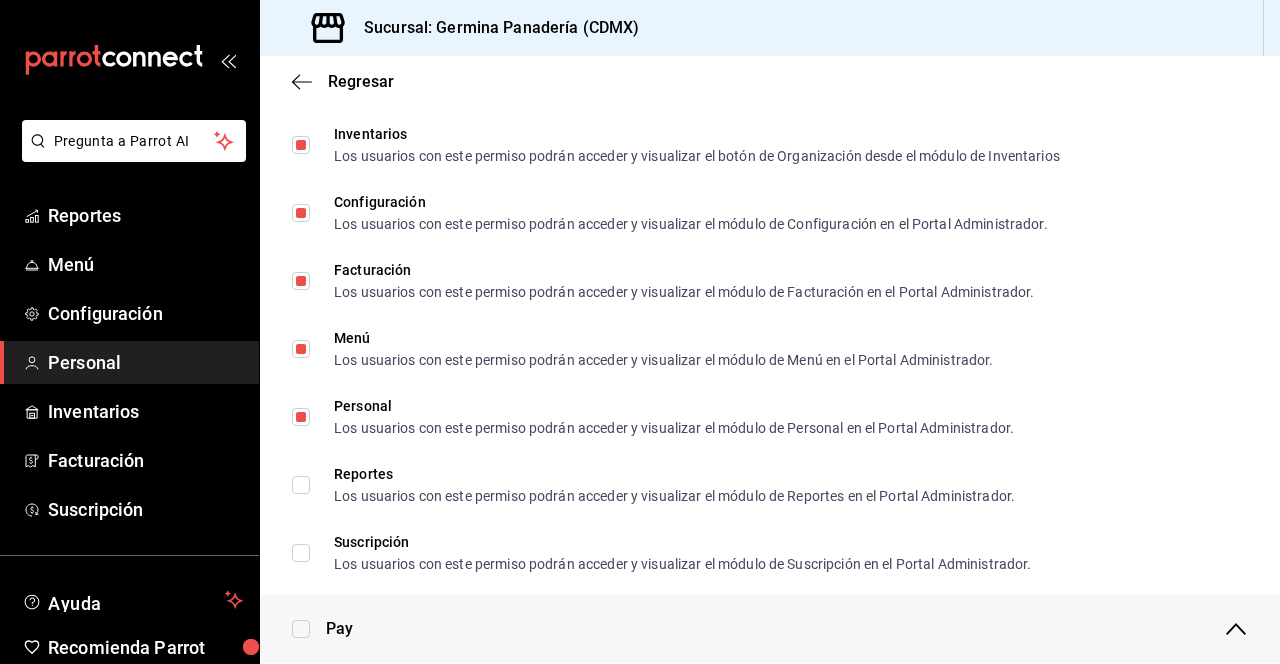 click on "Reportes Los usuarios con este permiso podrán acceder y visualizar el módulo de Reportes en el Portal Administrador." at bounding box center (301, 485) 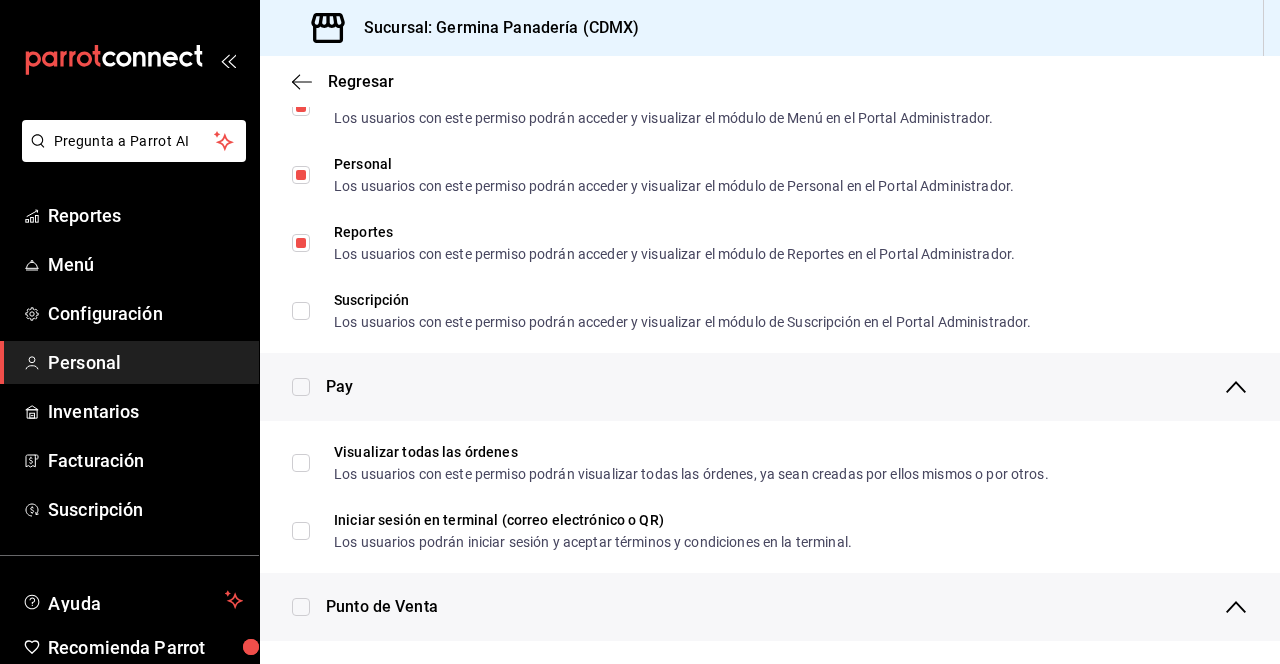 scroll, scrollTop: 1188, scrollLeft: 0, axis: vertical 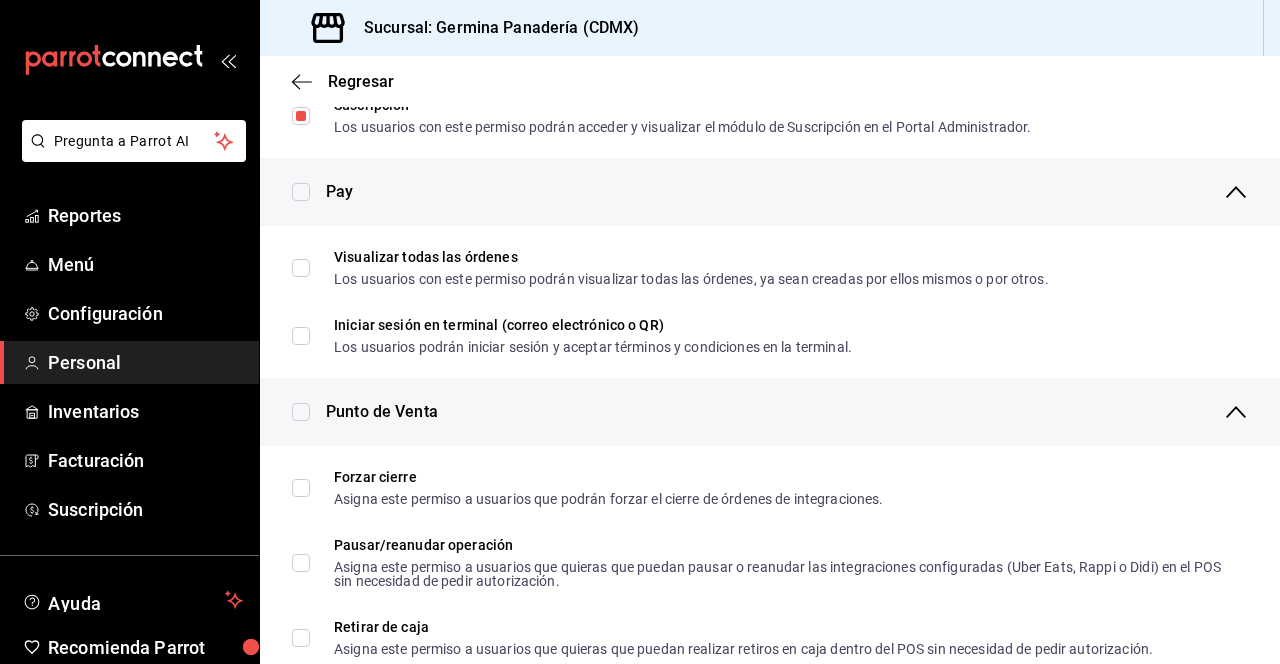 click at bounding box center (301, 192) 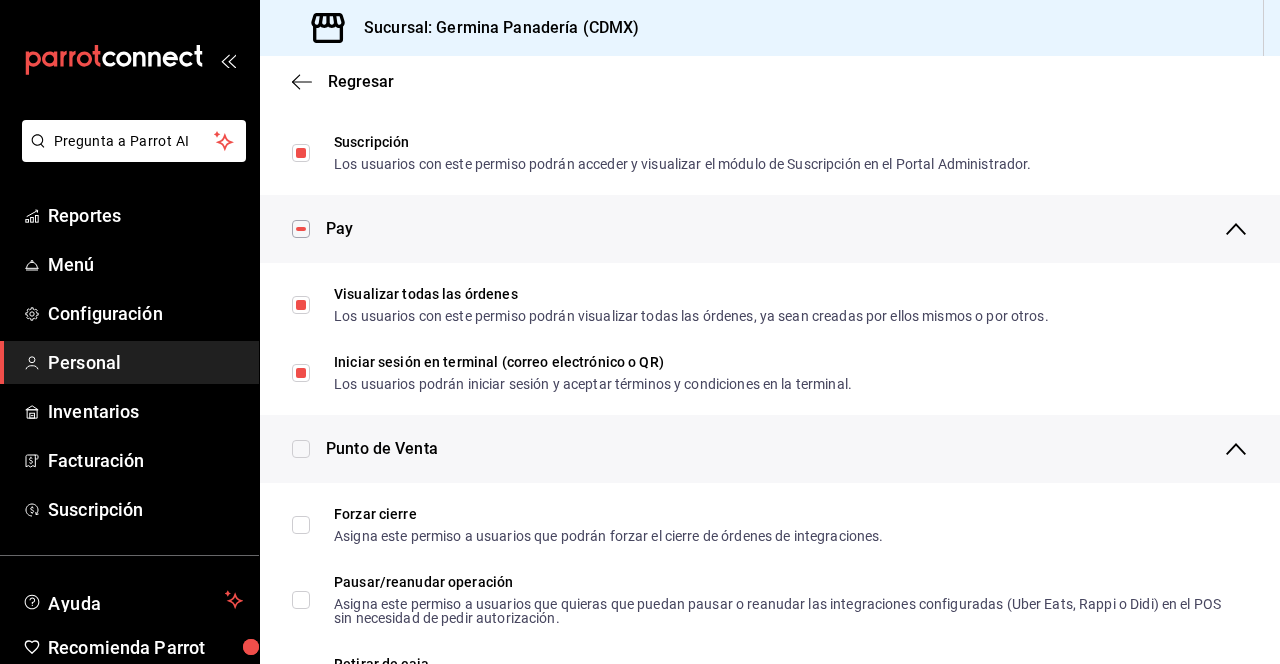 scroll, scrollTop: 1335, scrollLeft: 0, axis: vertical 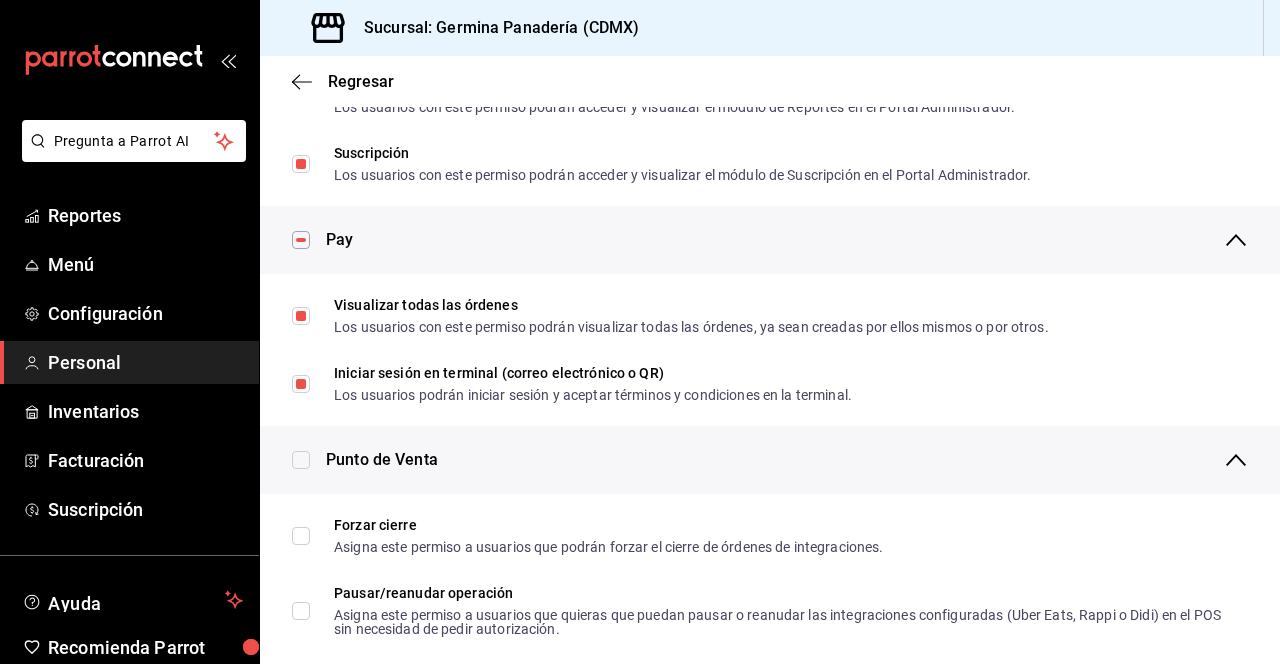 click at bounding box center [301, 460] 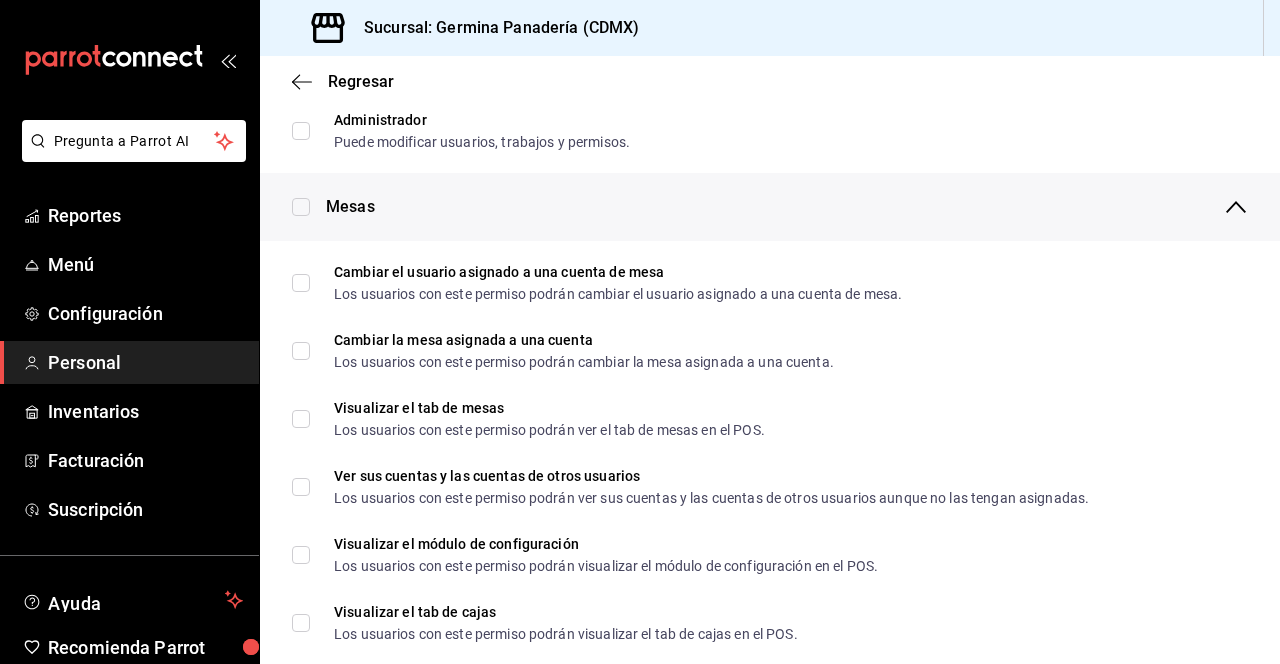 scroll, scrollTop: 0, scrollLeft: 0, axis: both 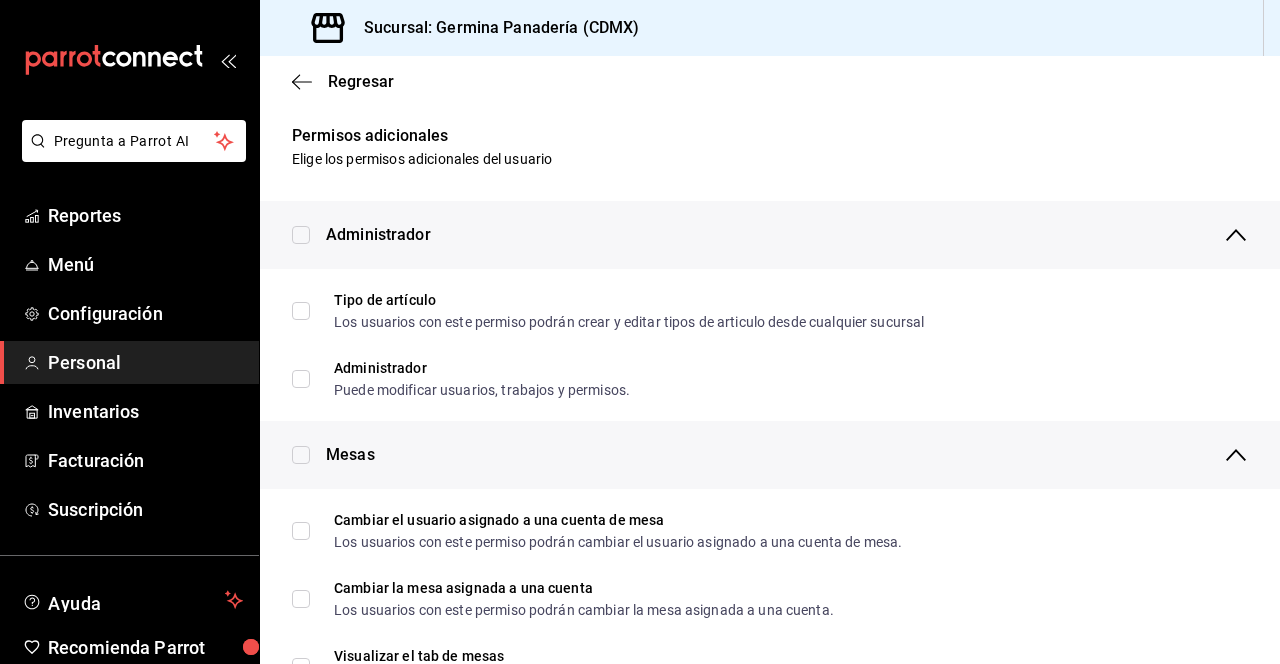 click on "Tipo de artículo Los usuarios con este permiso podrán crear y editar tipos de articulo desde cualquier sucursal" at bounding box center (301, 311) 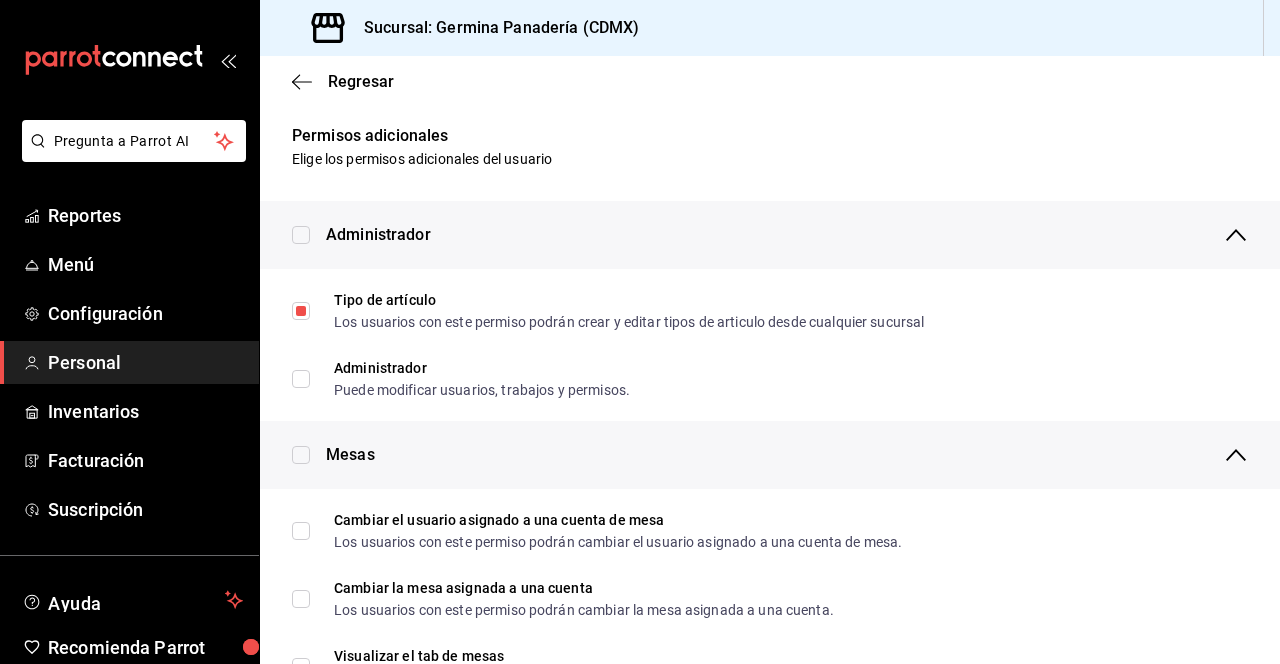 click on "Administrador Puede modificar usuarios, trabajos y permisos." at bounding box center (301, 379) 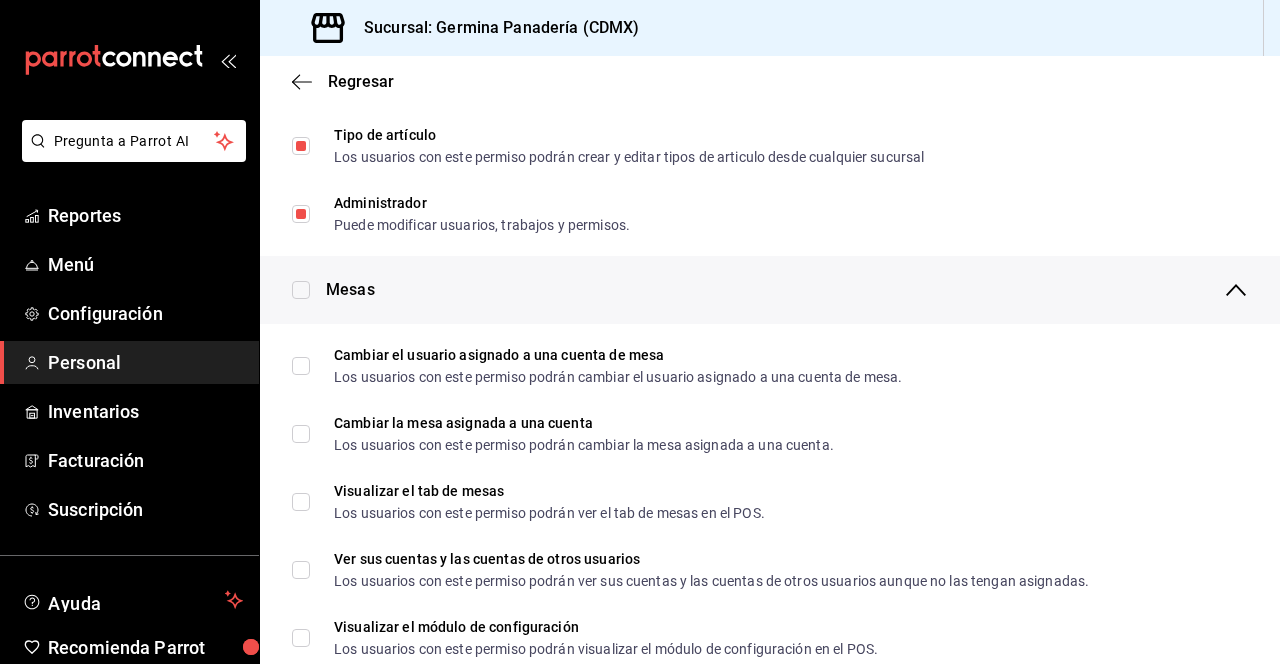scroll, scrollTop: 168, scrollLeft: 0, axis: vertical 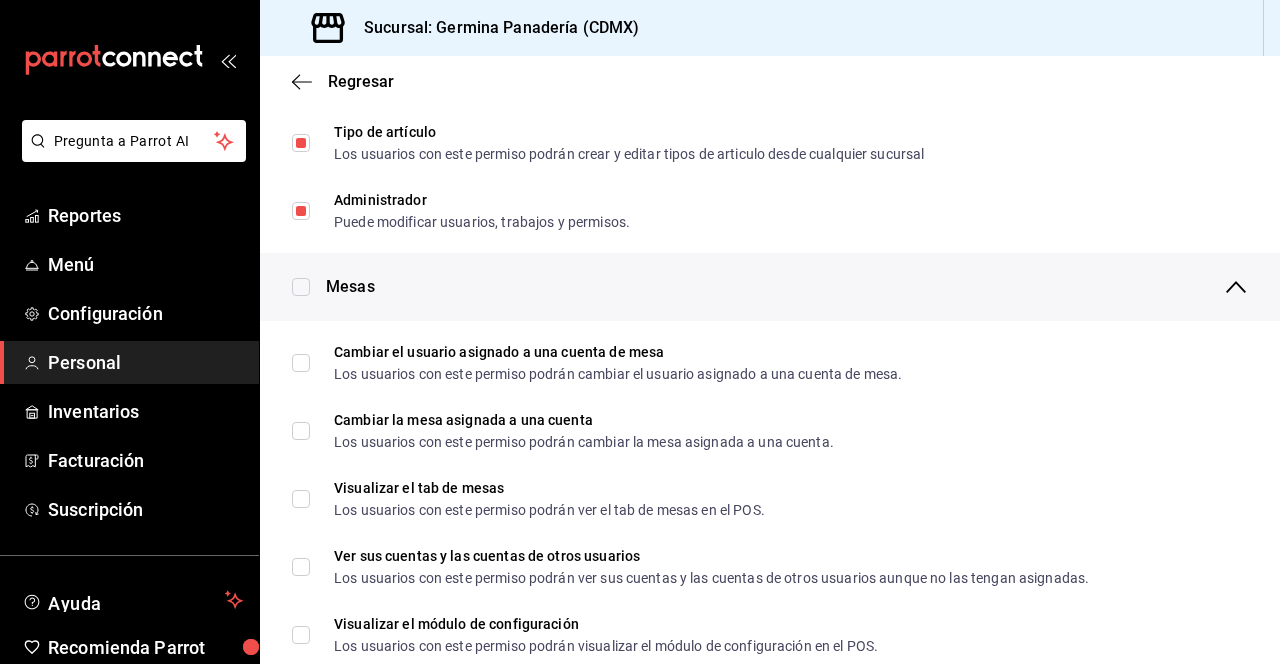 click at bounding box center (301, 287) 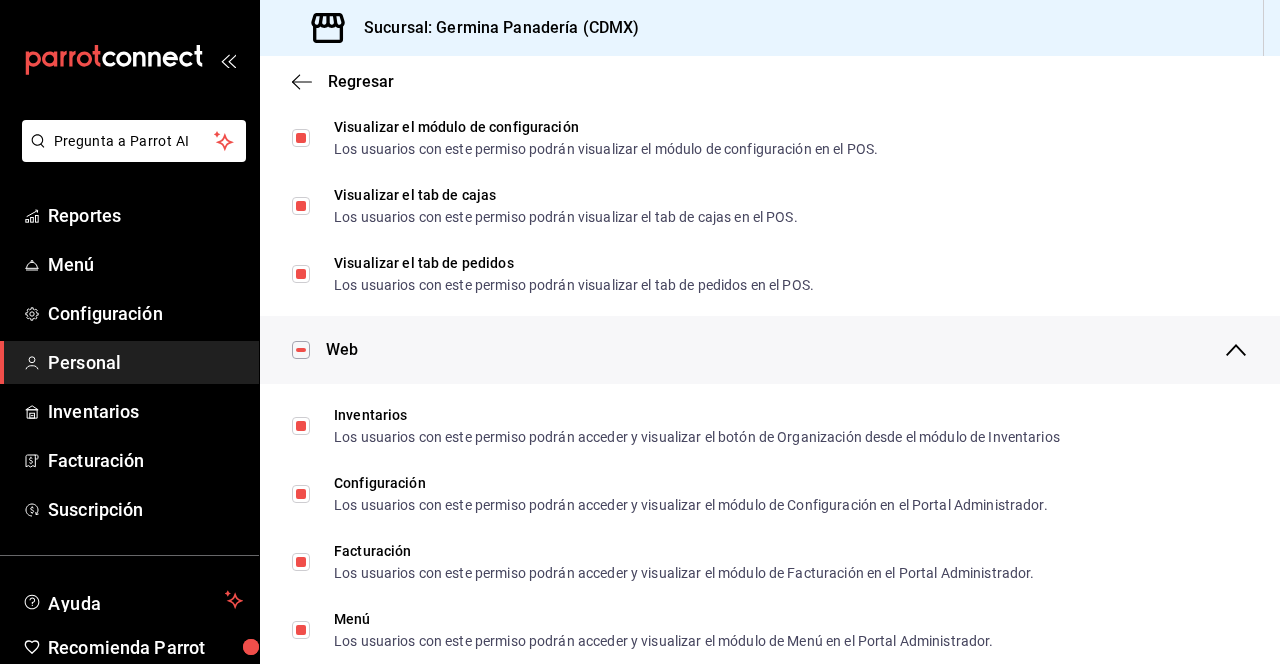 scroll, scrollTop: 0, scrollLeft: 0, axis: both 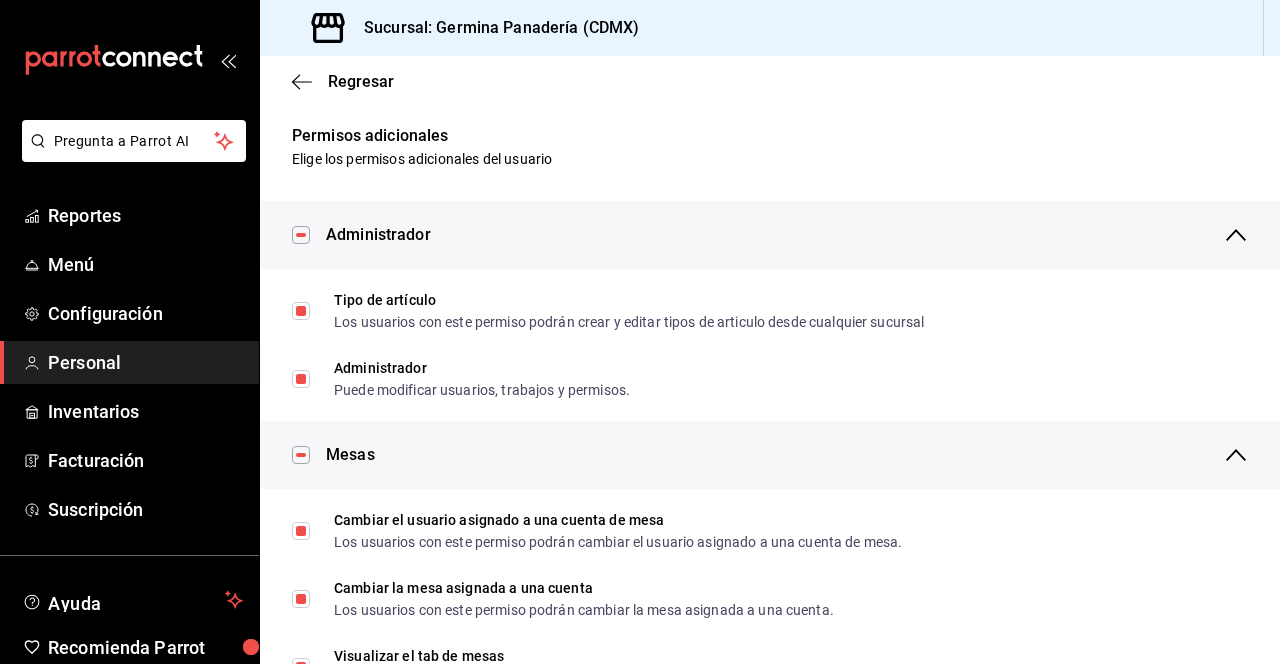 click 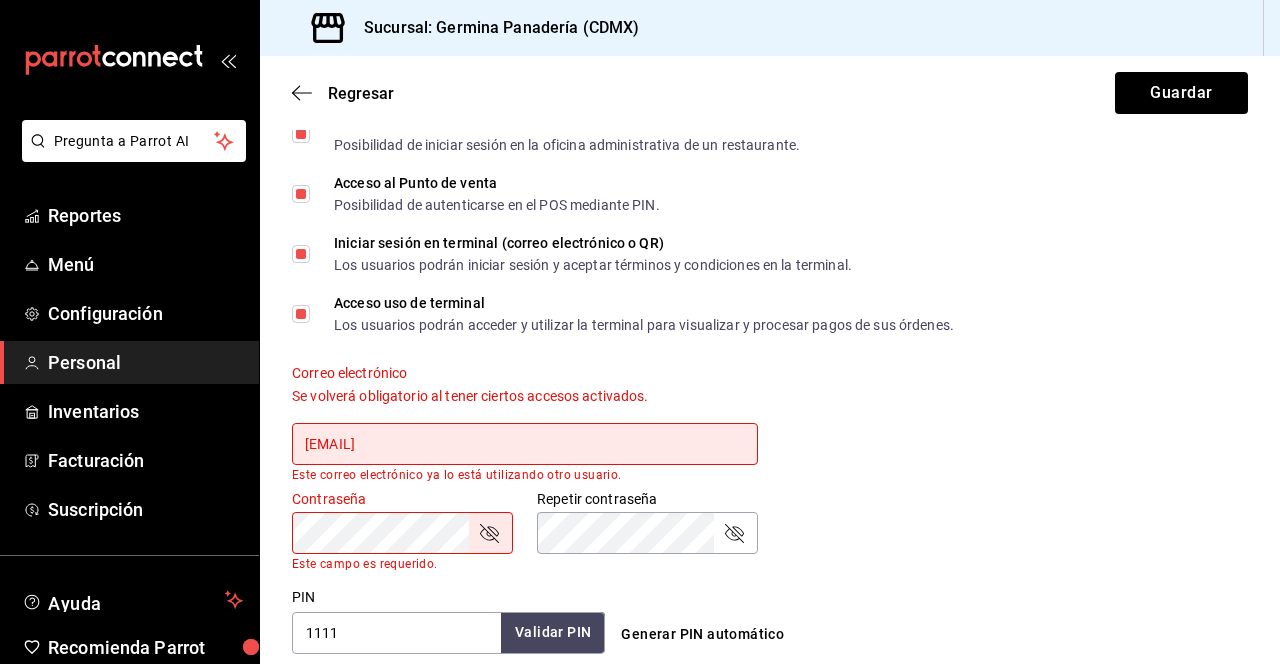 scroll, scrollTop: 519, scrollLeft: 0, axis: vertical 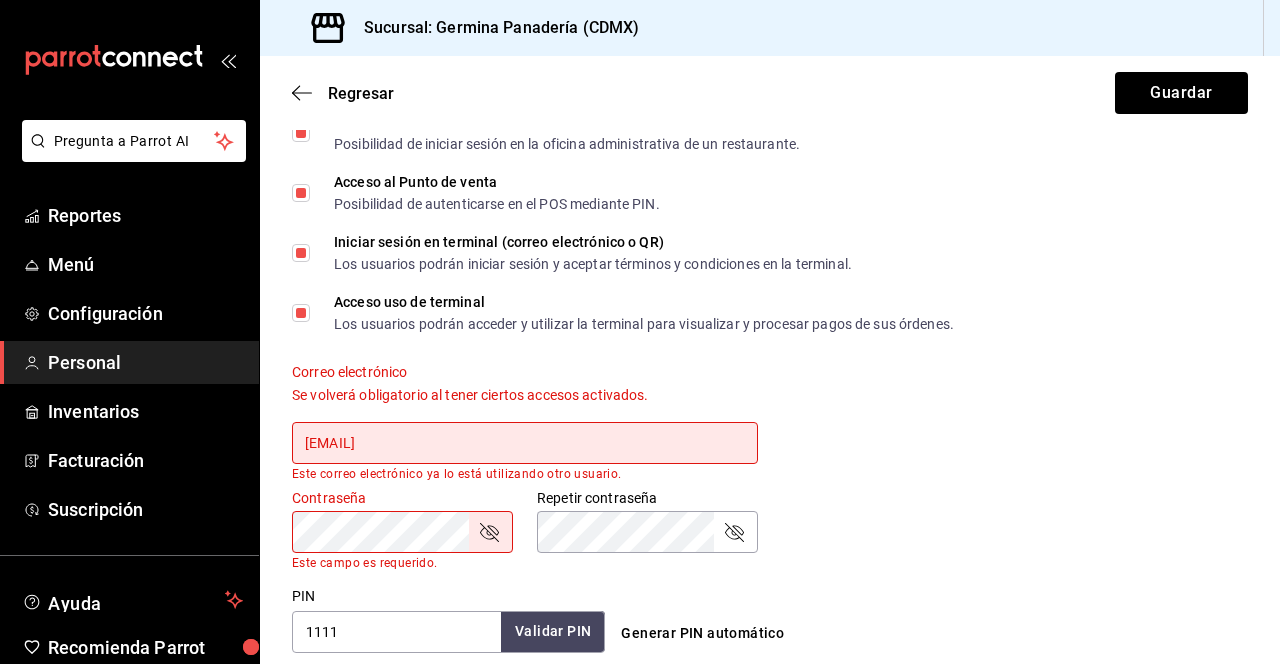 click on "germina.panaderia@example.com" at bounding box center [525, 443] 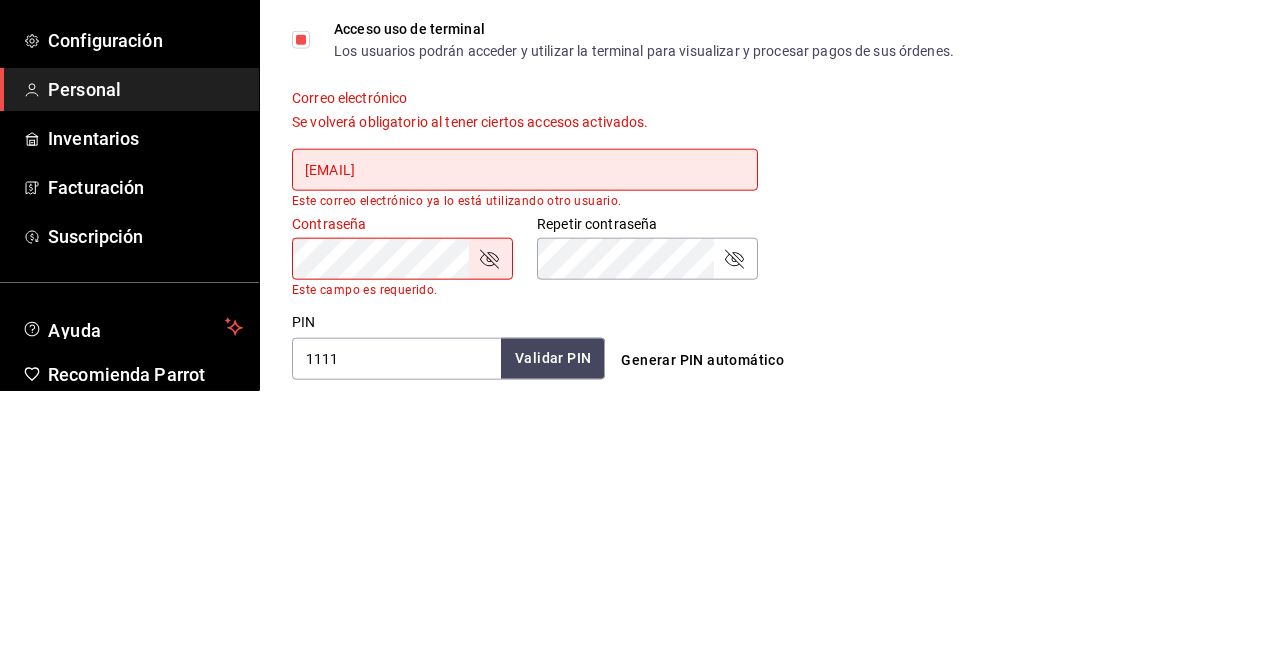 type on "sotojess.del@example.com" 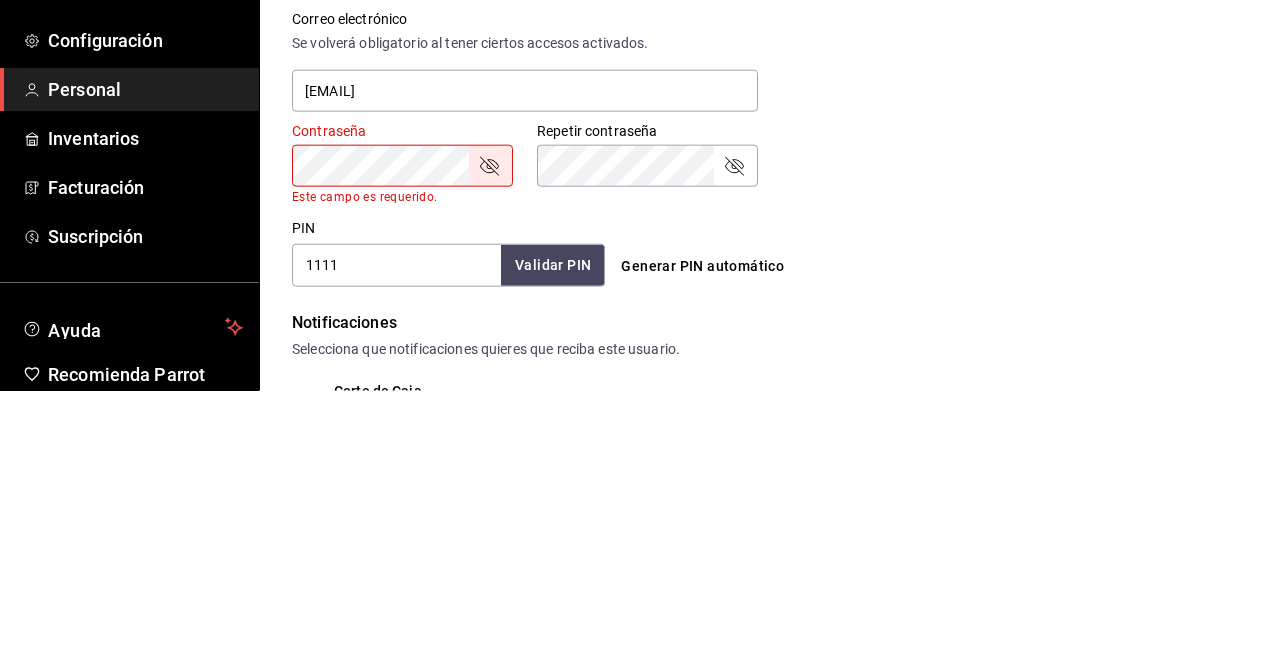 scroll, scrollTop: 602, scrollLeft: 0, axis: vertical 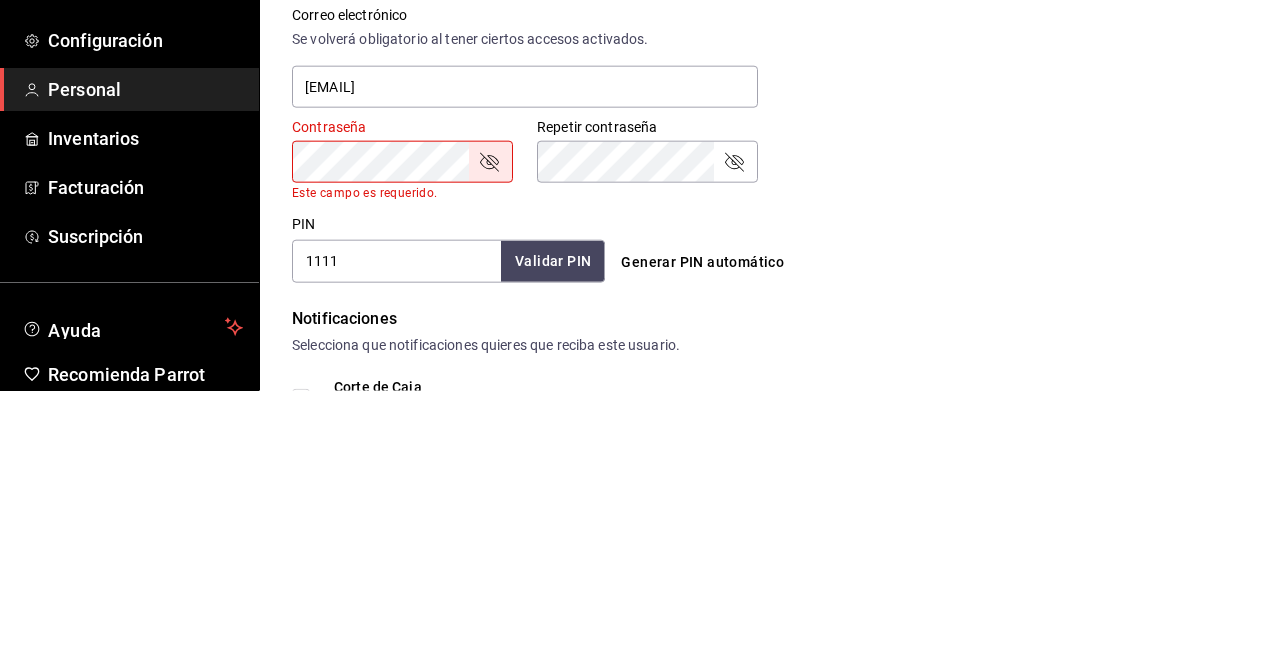 click 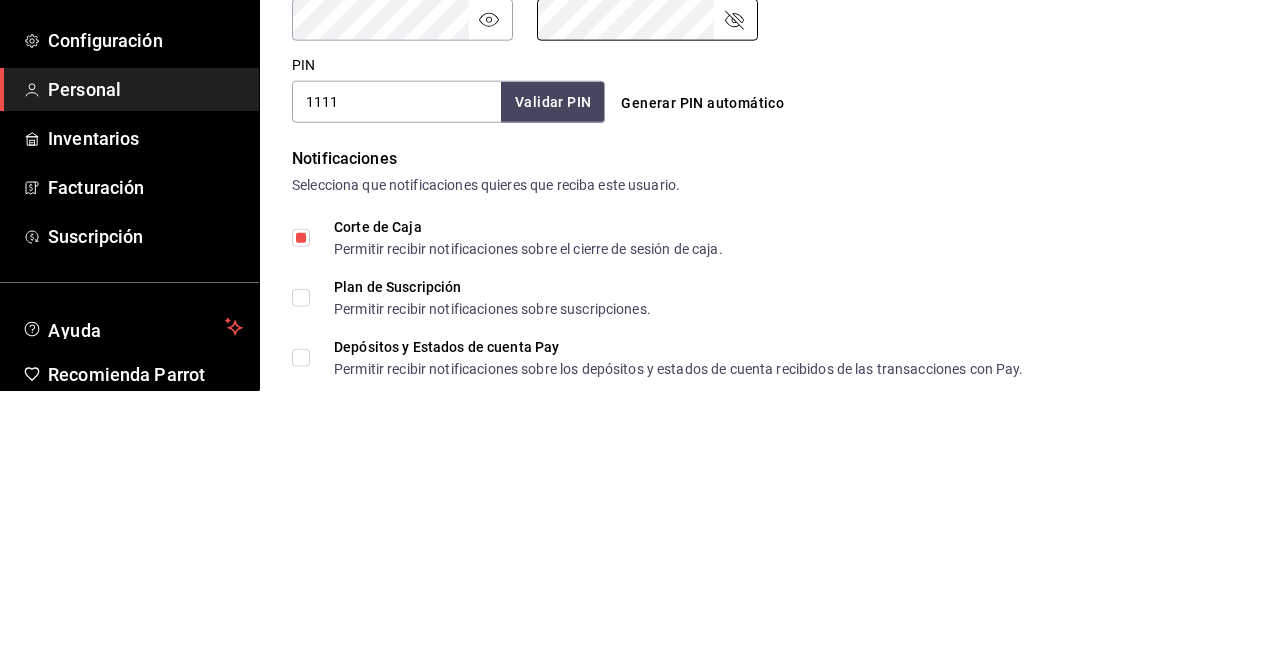 scroll, scrollTop: 745, scrollLeft: 0, axis: vertical 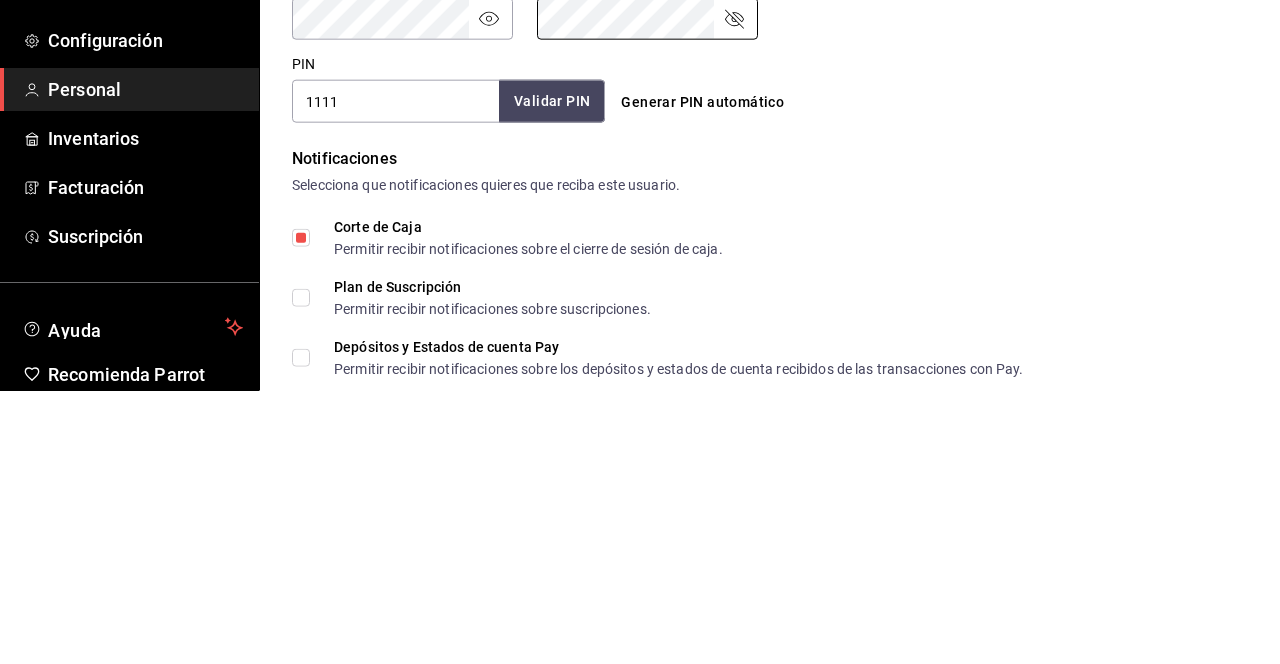click on "Validar PIN" at bounding box center [552, 374] 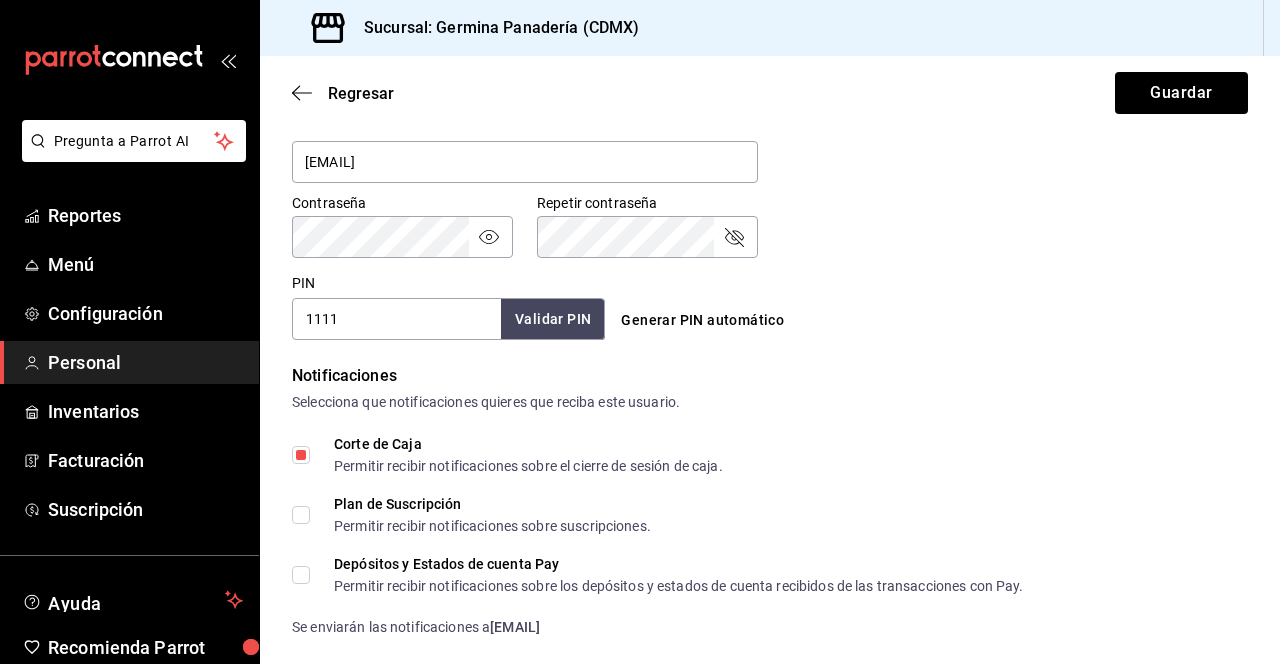 scroll, scrollTop: 915, scrollLeft: 0, axis: vertical 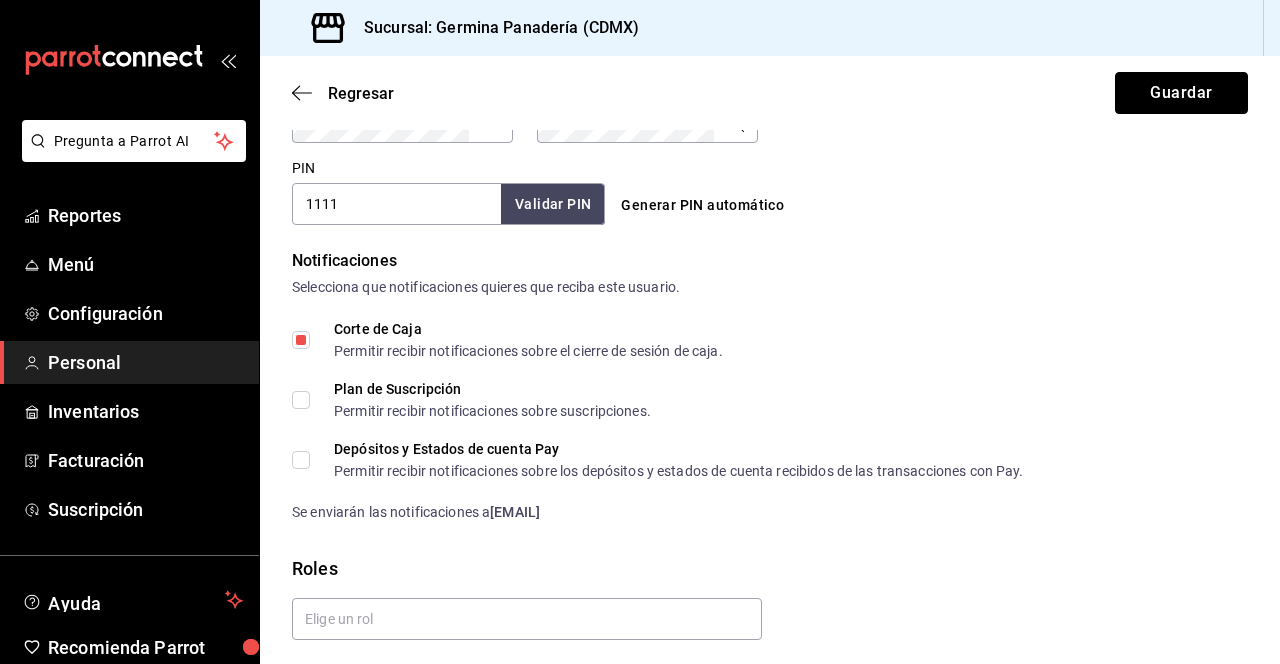 click on "Guardar" at bounding box center (1181, 93) 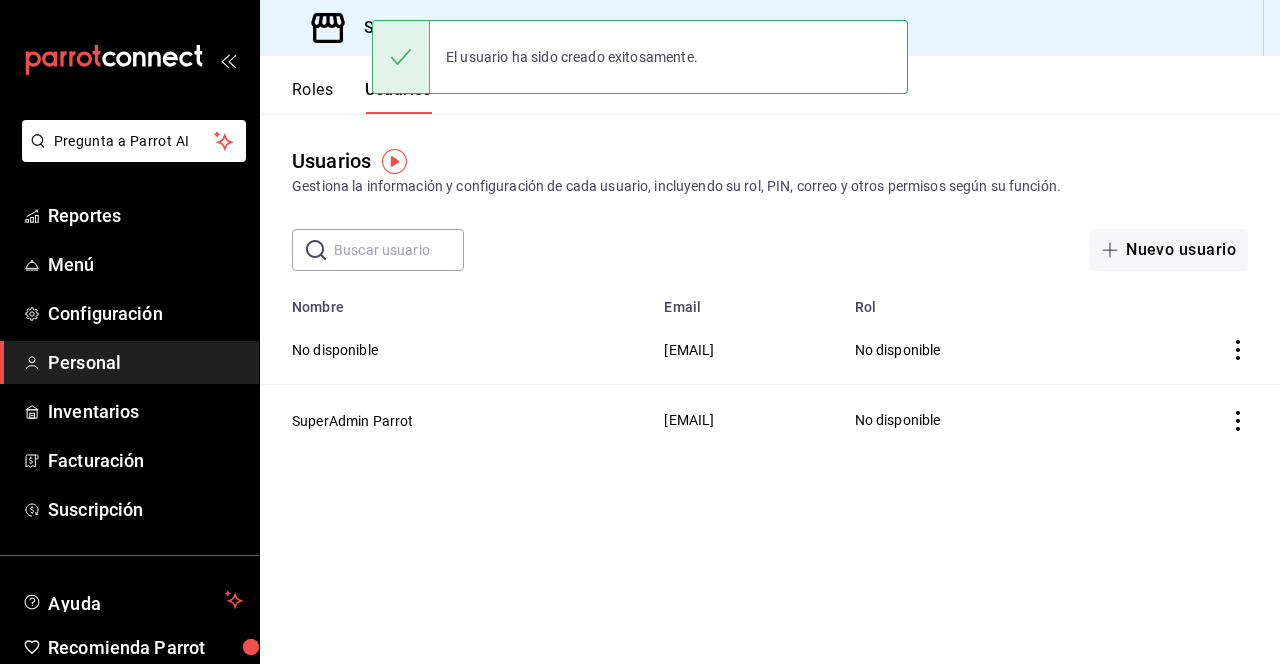 scroll, scrollTop: 0, scrollLeft: 0, axis: both 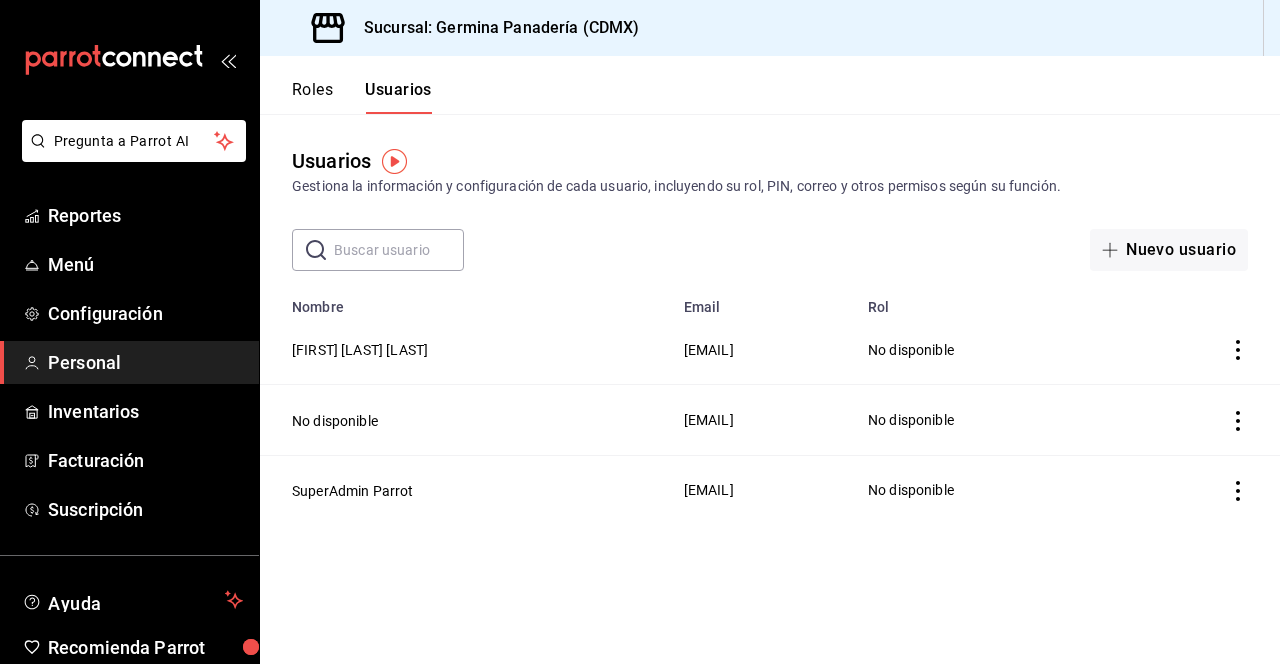 click on "Roles" at bounding box center [312, 97] 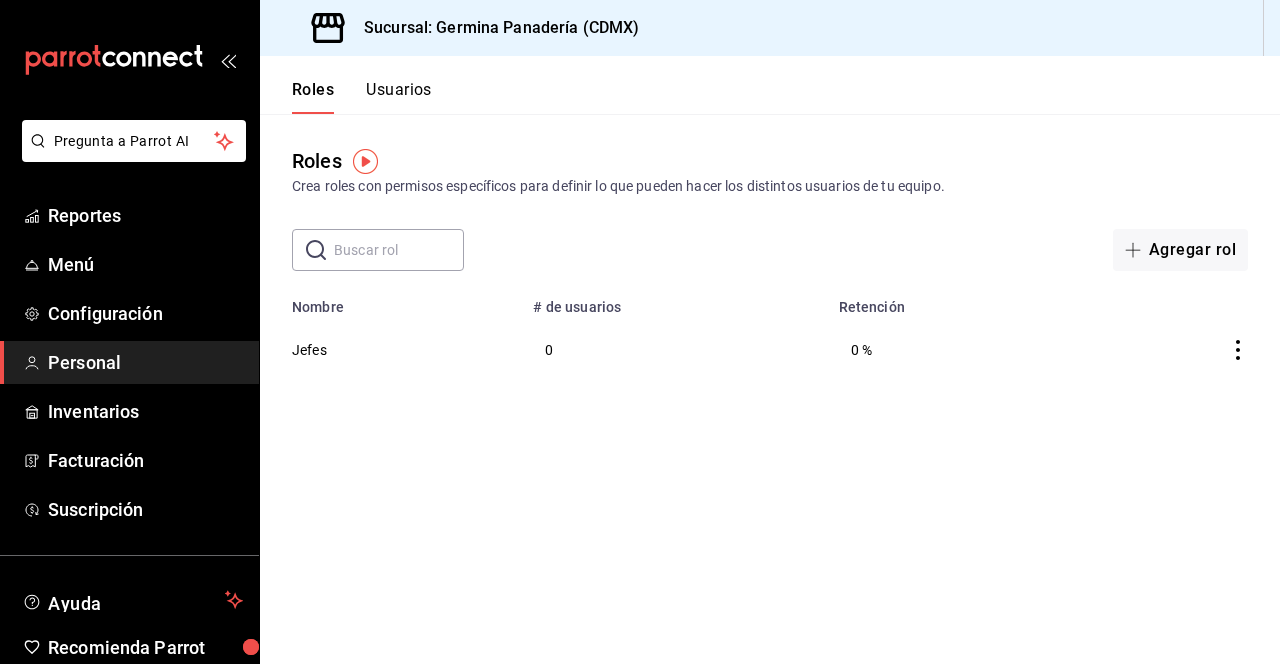 click on "Agregar rol" at bounding box center (1180, 250) 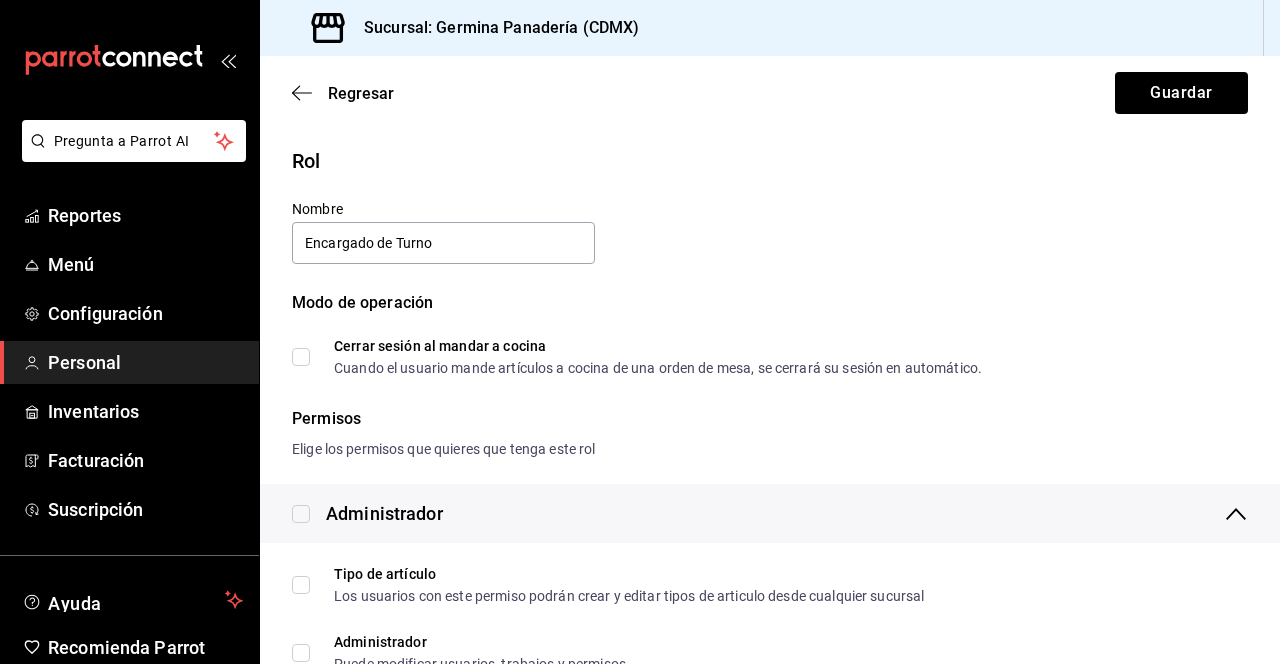 type on "Encargado de Turno" 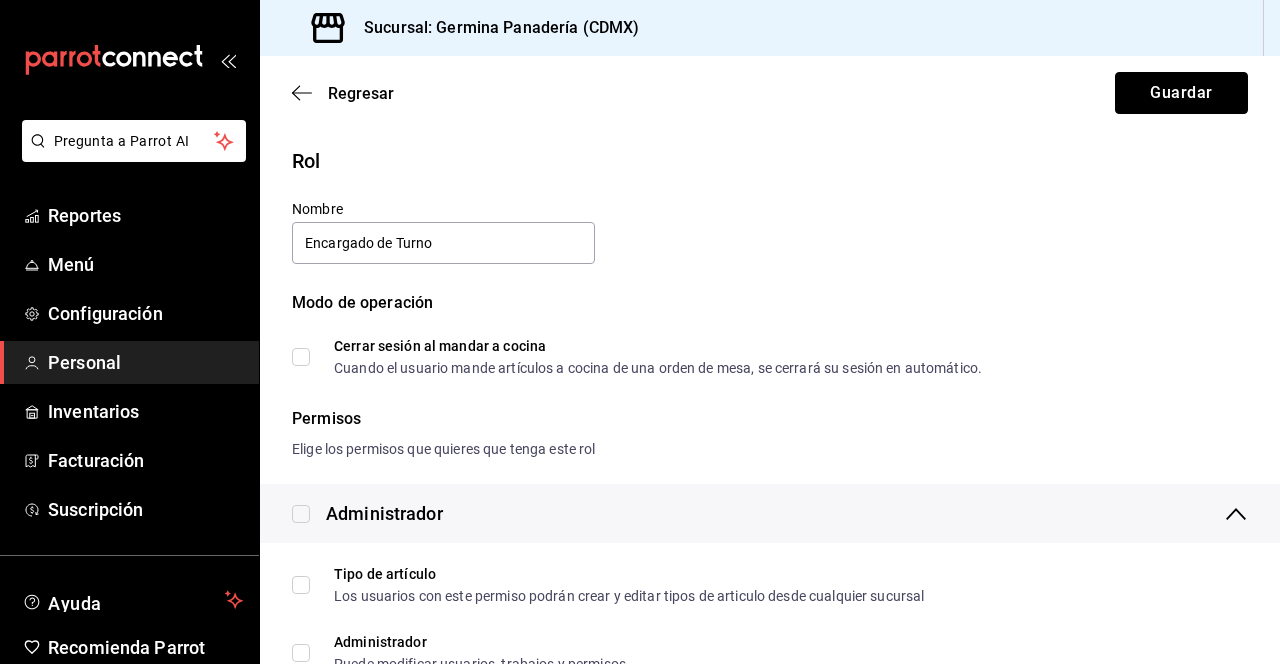 click on "Guardar" at bounding box center (1181, 93) 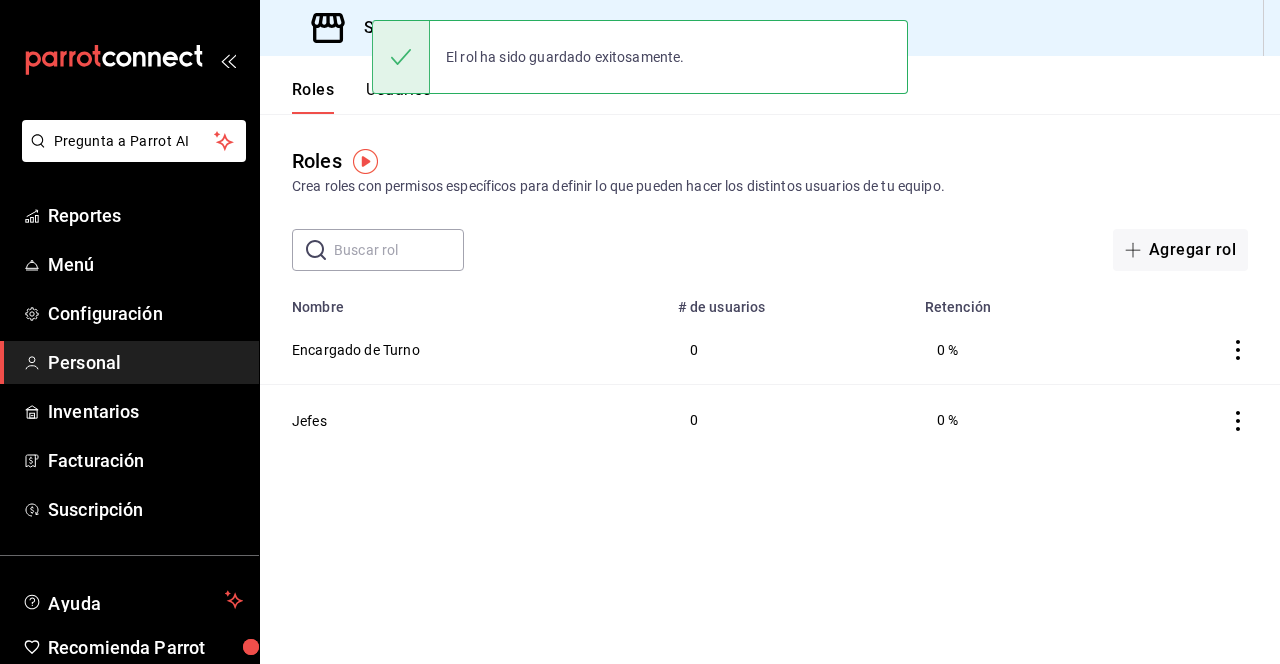 click 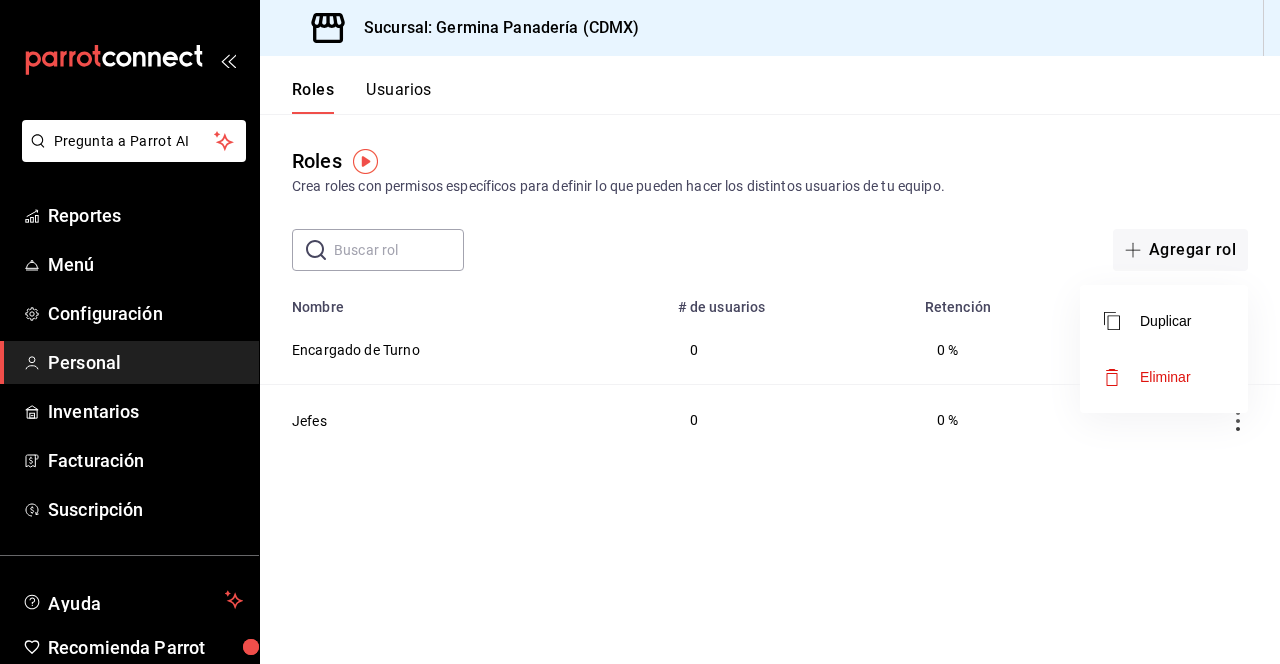 click at bounding box center (640, 332) 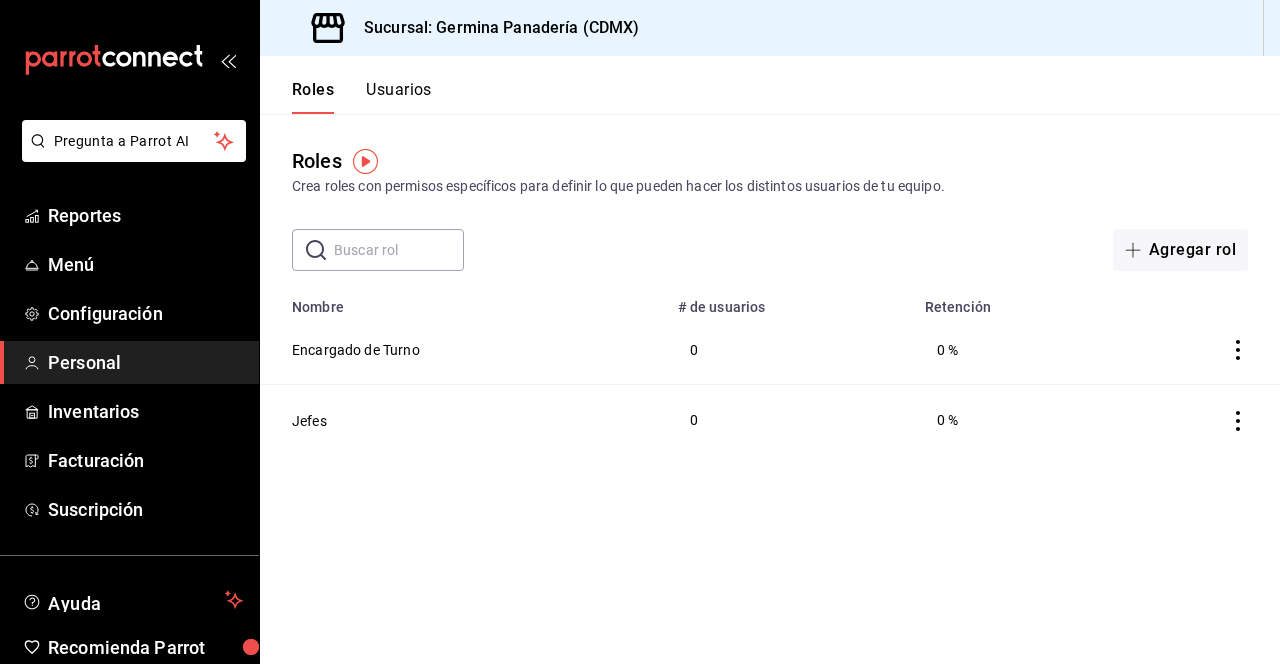 click on "Encargado de Turno" at bounding box center (463, 350) 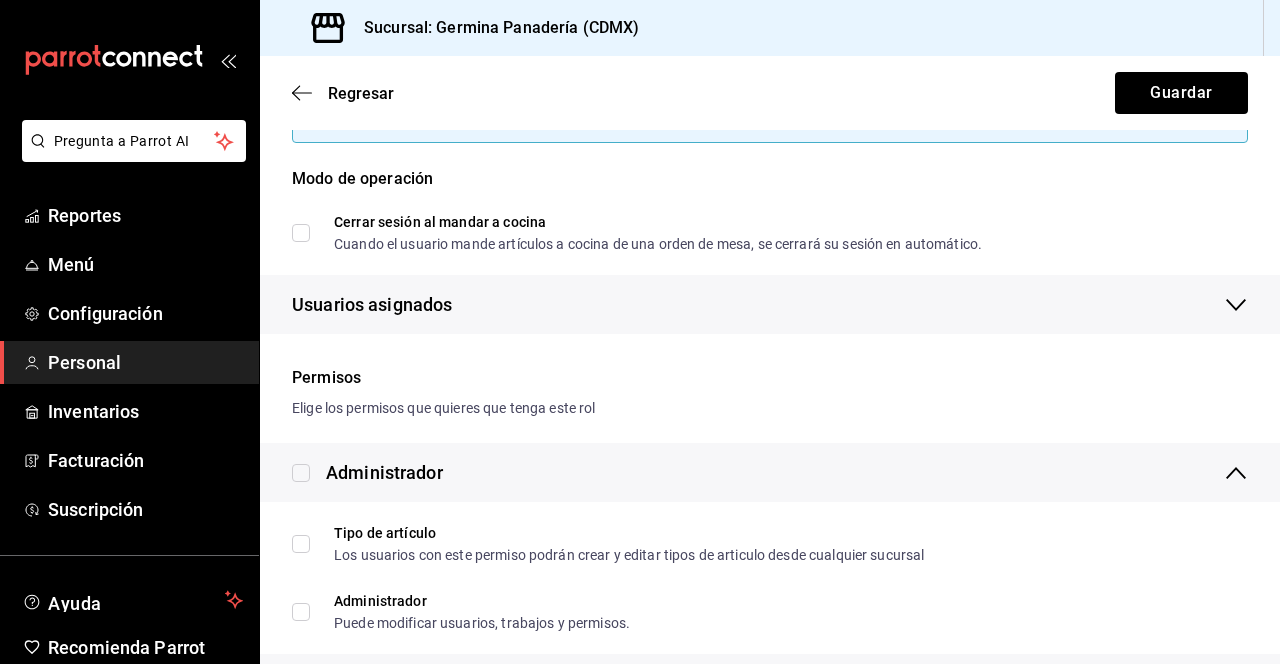 scroll, scrollTop: 224, scrollLeft: 0, axis: vertical 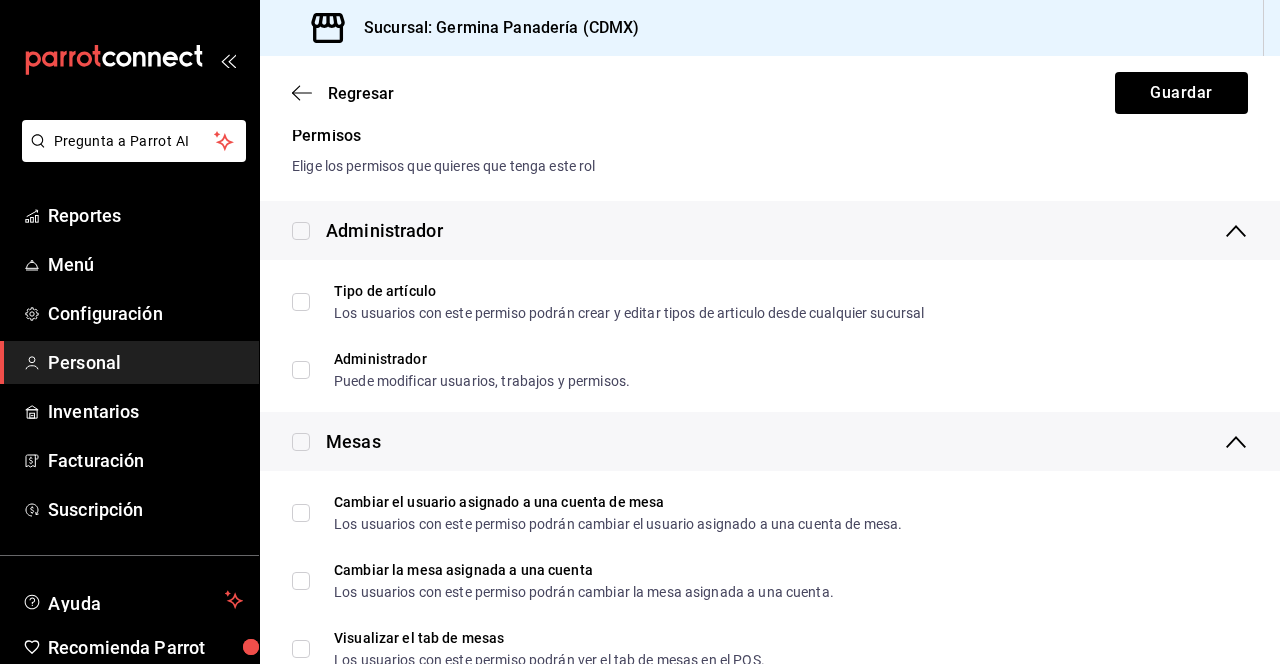 click at bounding box center [301, 231] 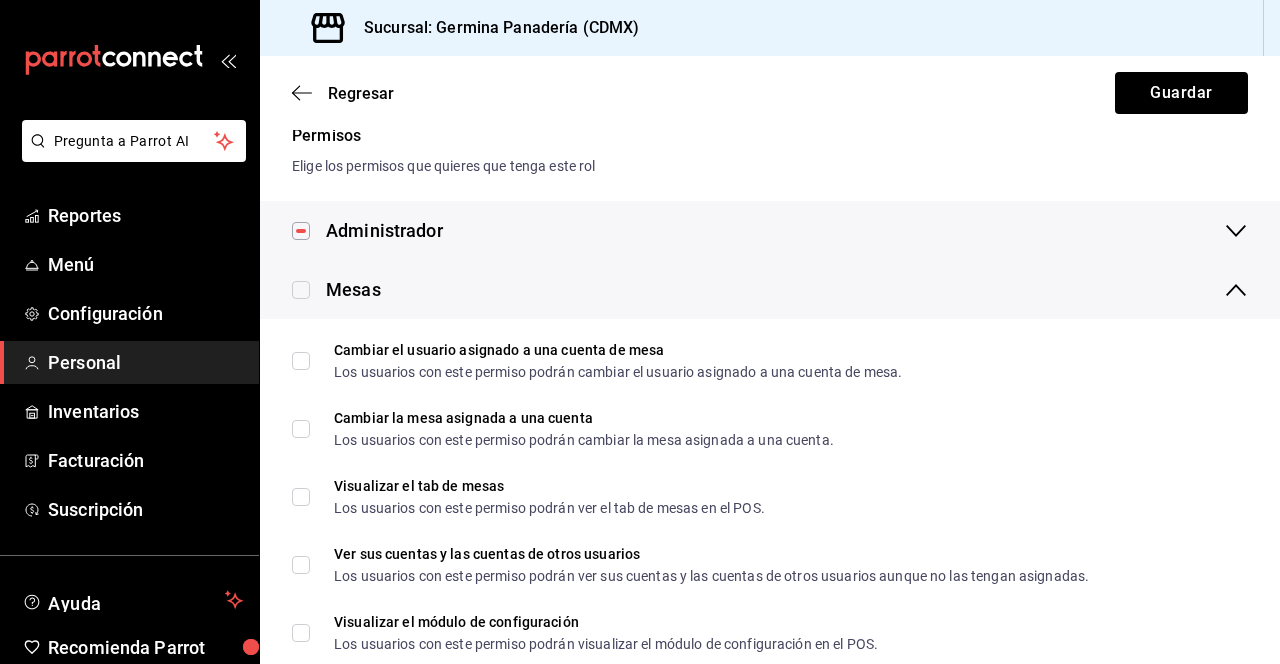 click at bounding box center [301, 231] 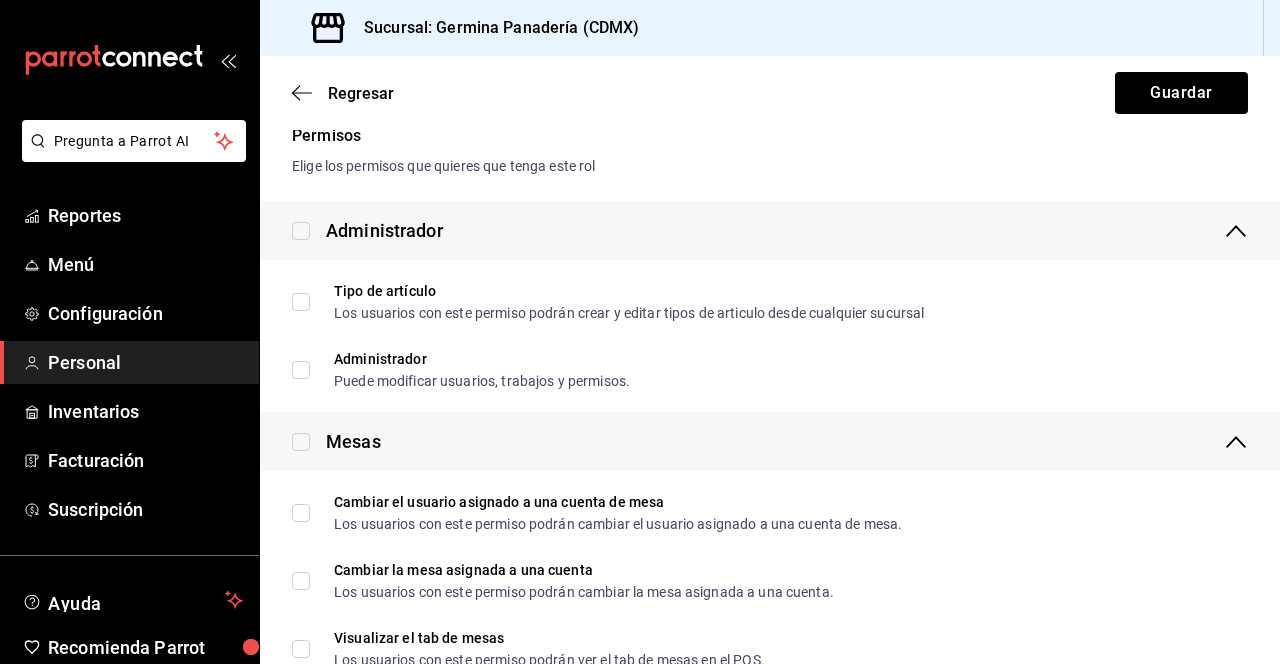 click on "Tipo de artículo Los usuarios con este permiso podrán crear y editar tipos de articulo desde cualquier sucursal" at bounding box center [301, 302] 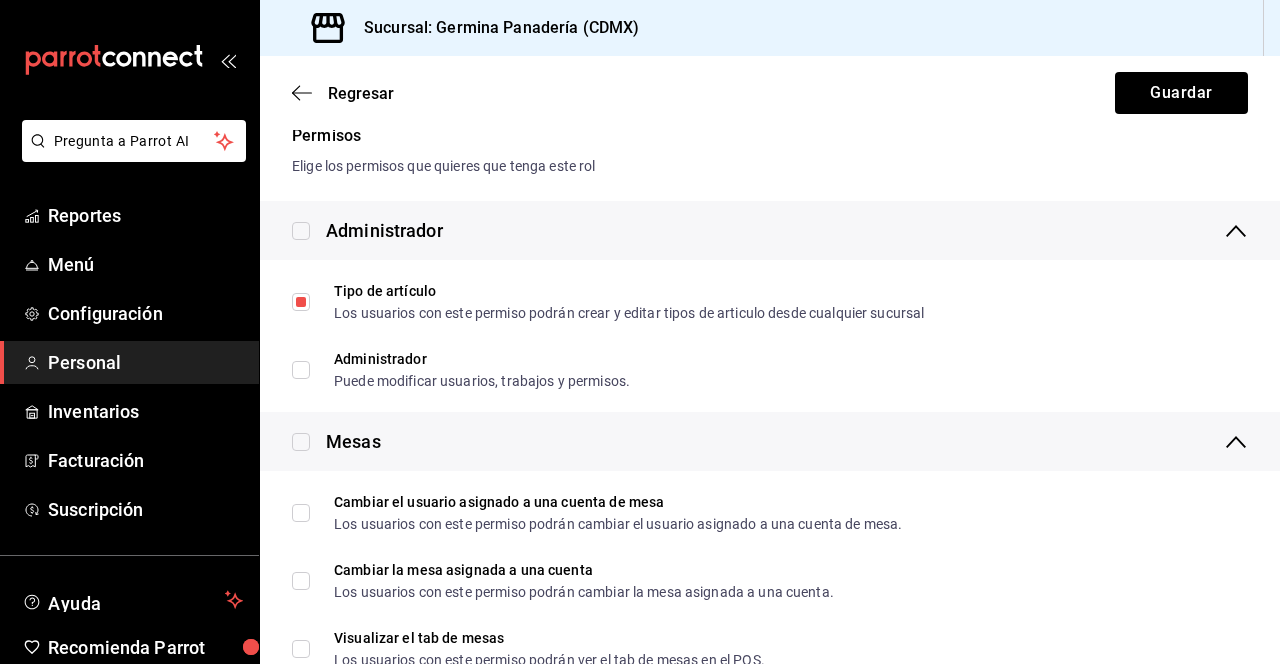 click on "Administrador Puede modificar usuarios, trabajos y permisos." at bounding box center (301, 370) 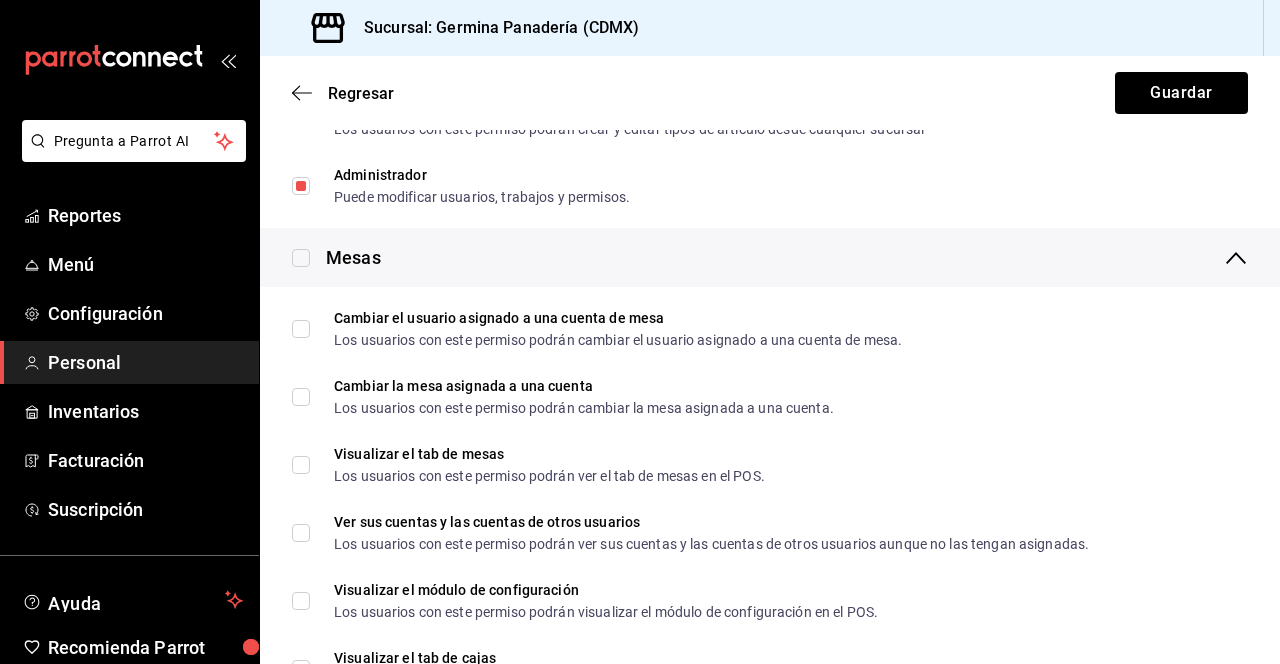 scroll, scrollTop: 651, scrollLeft: 0, axis: vertical 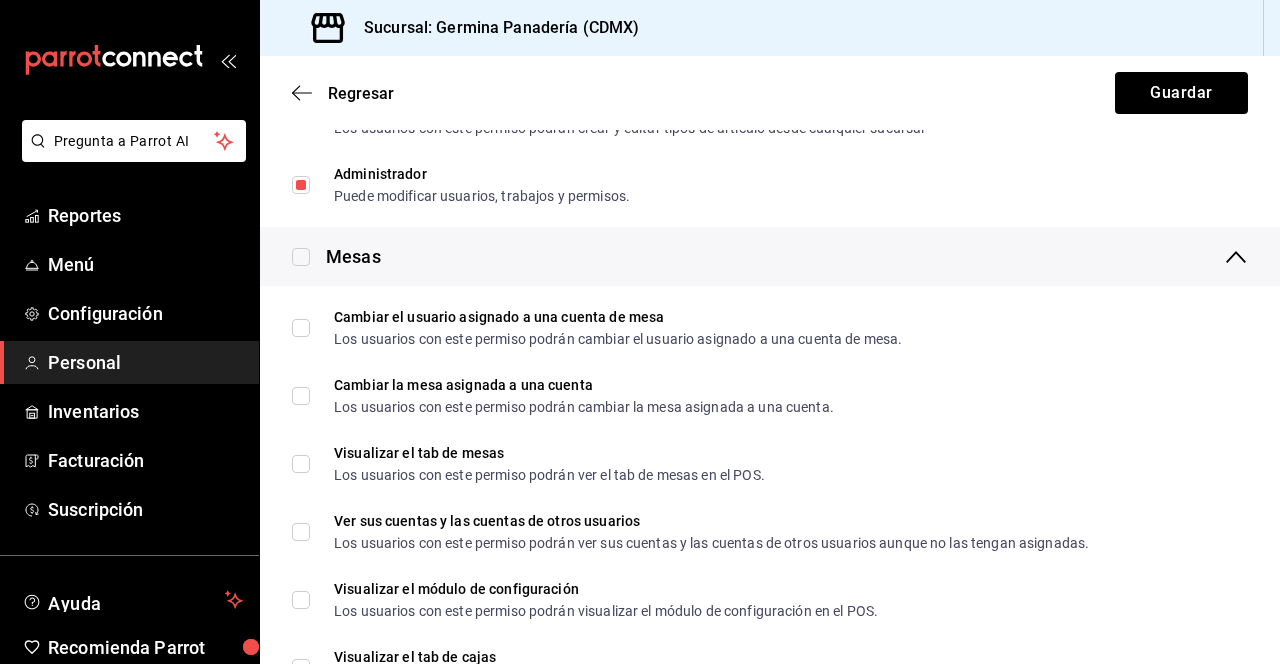 click on "Cambiar el usuario asignado a una cuenta de mesa" at bounding box center (618, 317) 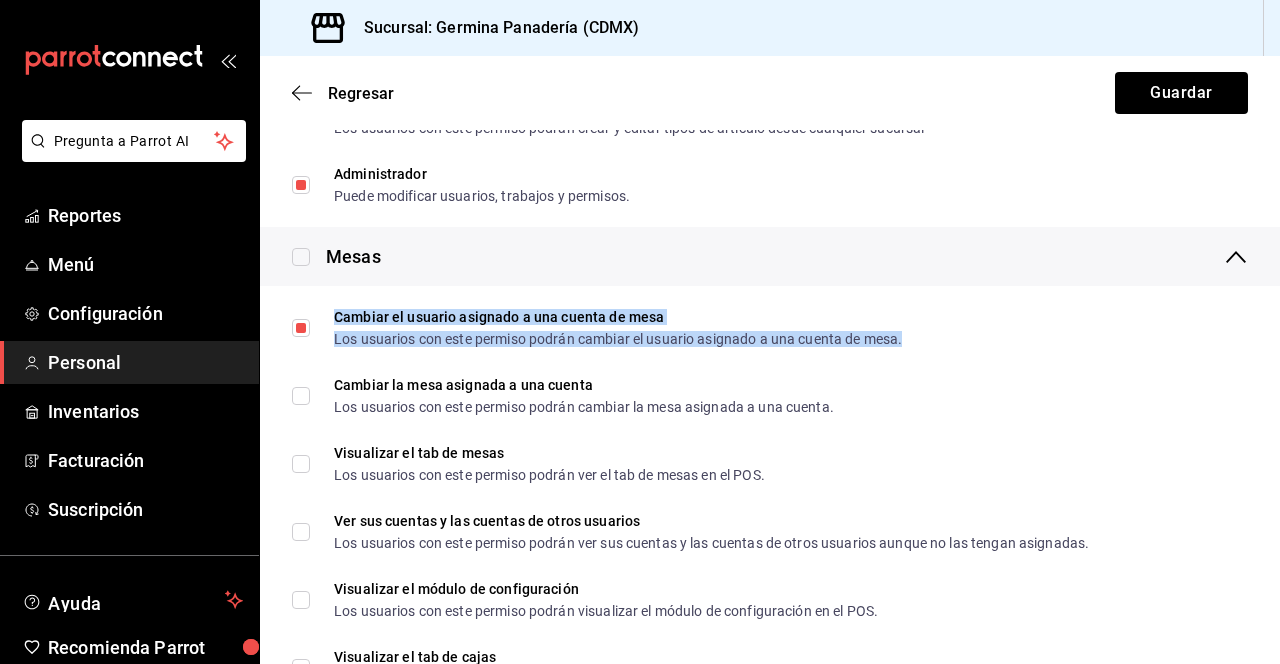 click on "Los usuarios con este permiso podrán cambiar la mesa asignada a una cuenta." at bounding box center [584, 407] 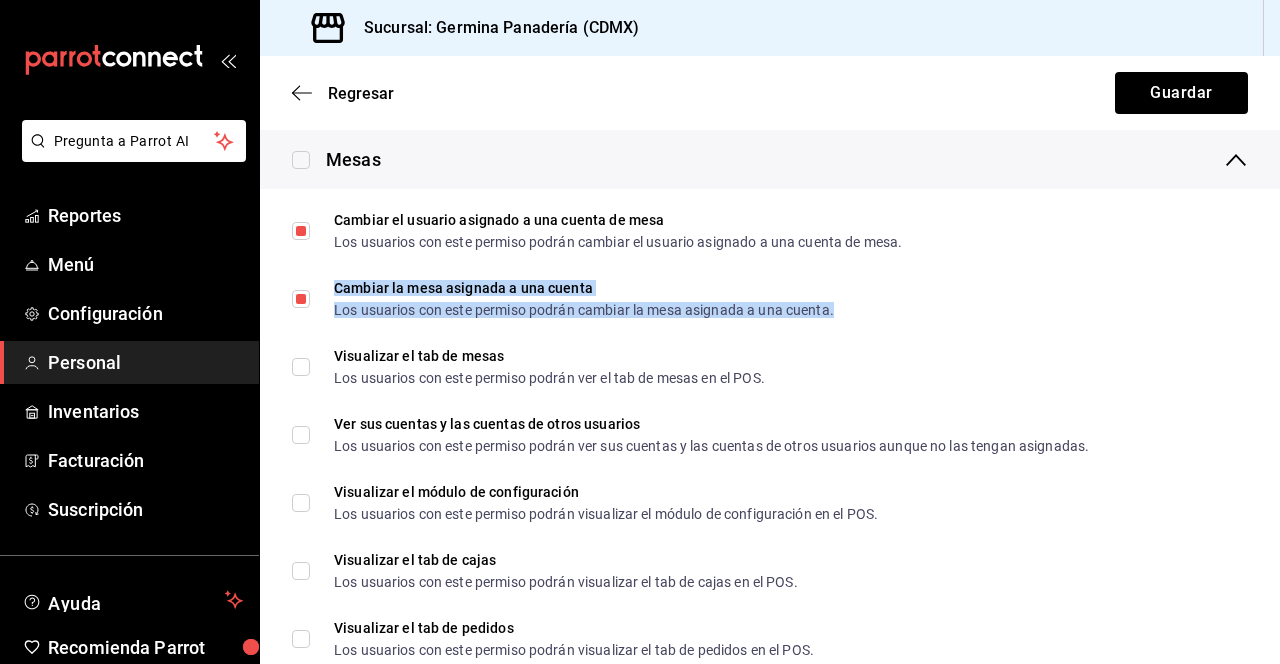 scroll, scrollTop: 751, scrollLeft: 0, axis: vertical 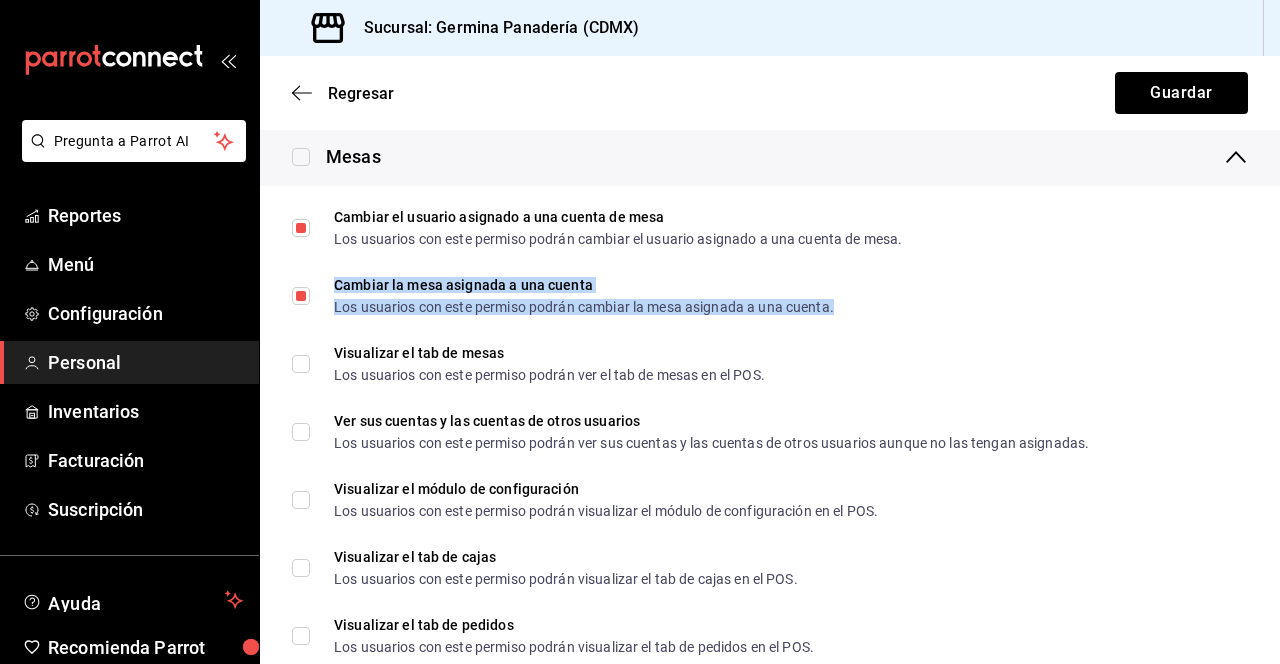click on "Los usuarios con este permiso podrán ver el tab de mesas en el POS." at bounding box center [549, 375] 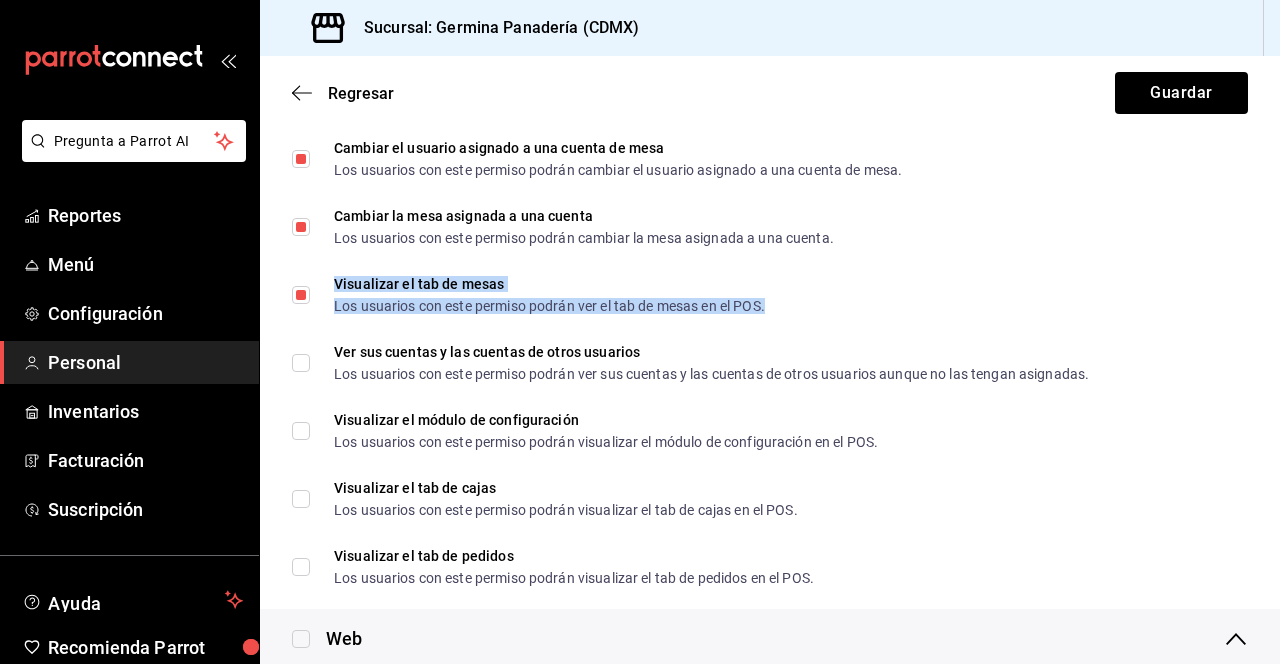 scroll, scrollTop: 886, scrollLeft: 0, axis: vertical 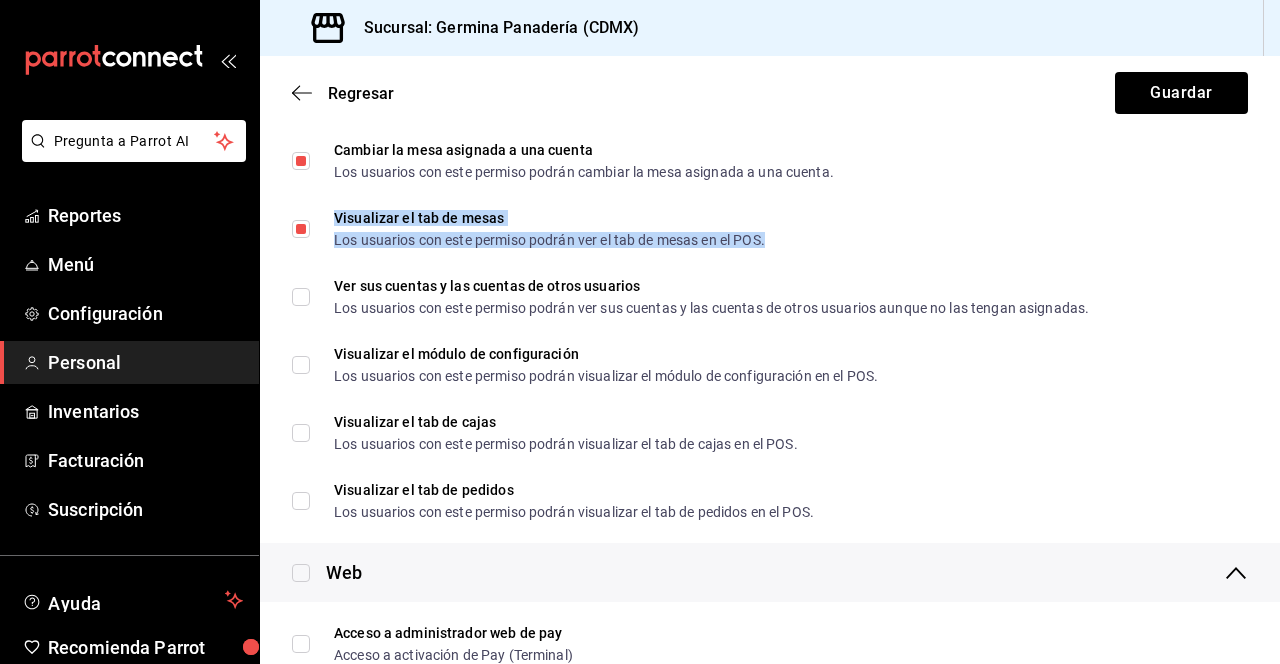 click on "Ver sus cuentas y las cuentas de otros usuarios Los usuarios con este permiso podrán ver sus cuentas y las cuentas de otros usuarios aunque no las tengan asignadas." at bounding box center (711, 297) 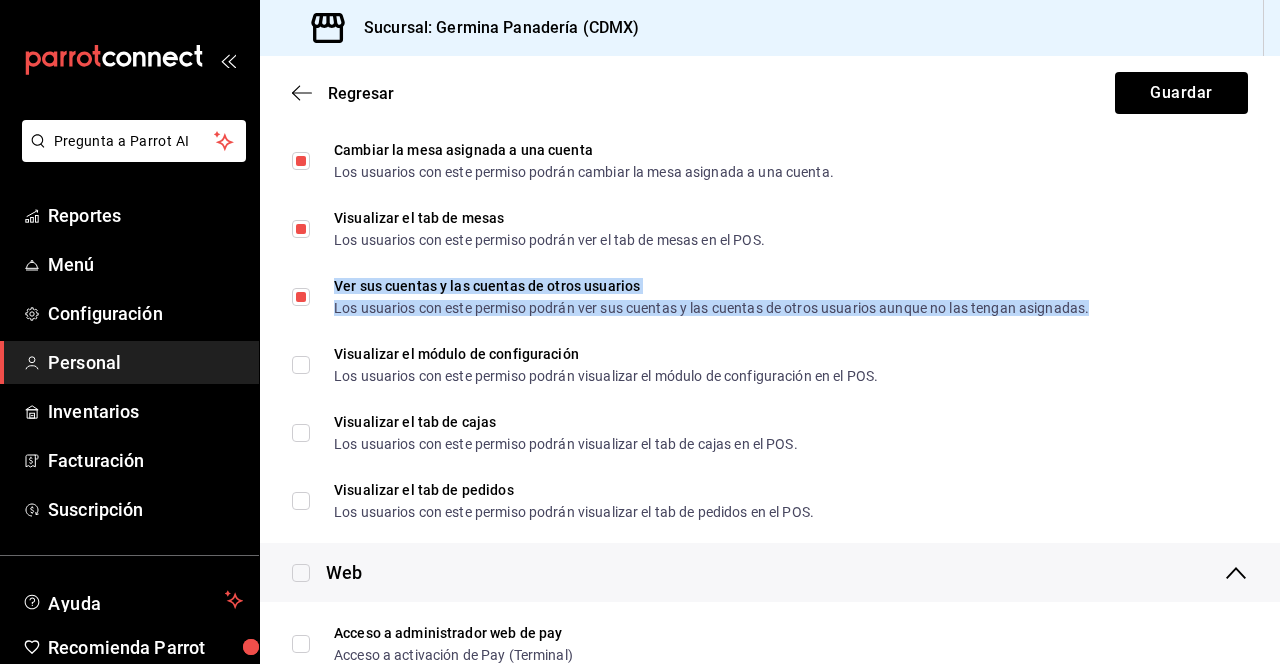 click on "Visualizar el módulo de configuración Los usuarios con este permiso podrán visualizar el módulo de configuración en el POS." at bounding box center [606, 365] 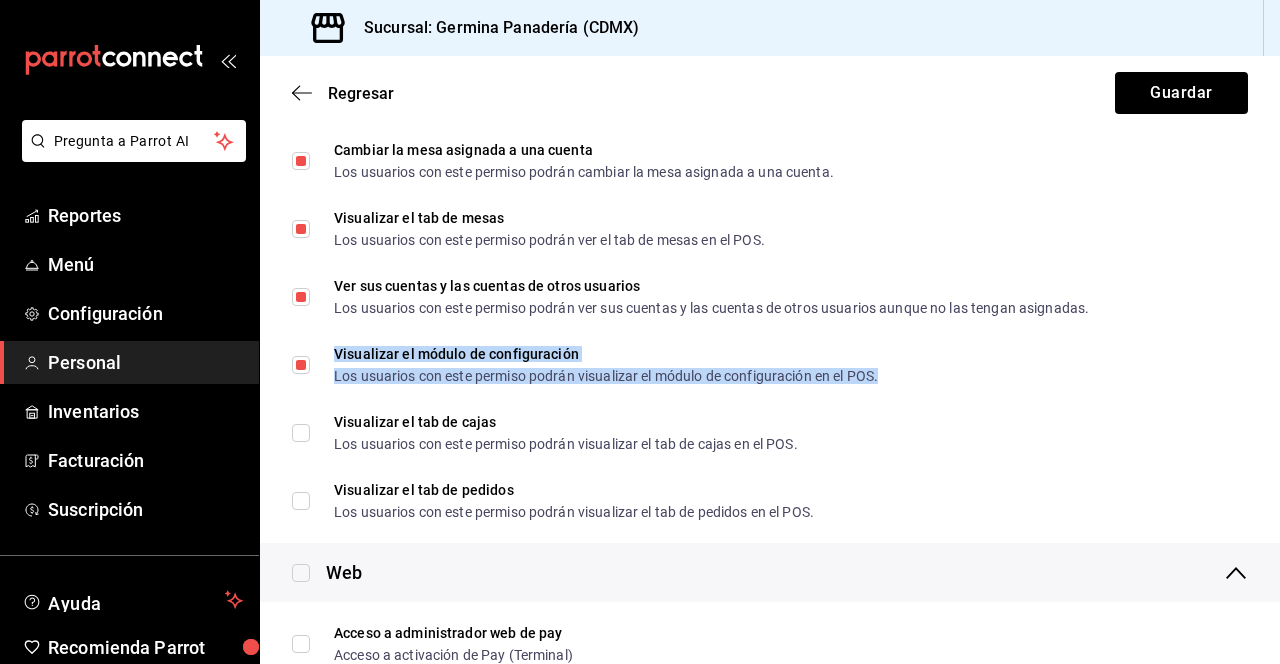 click on "Los usuarios con este permiso podrán visualizar el tab de cajas en el POS." at bounding box center [566, 444] 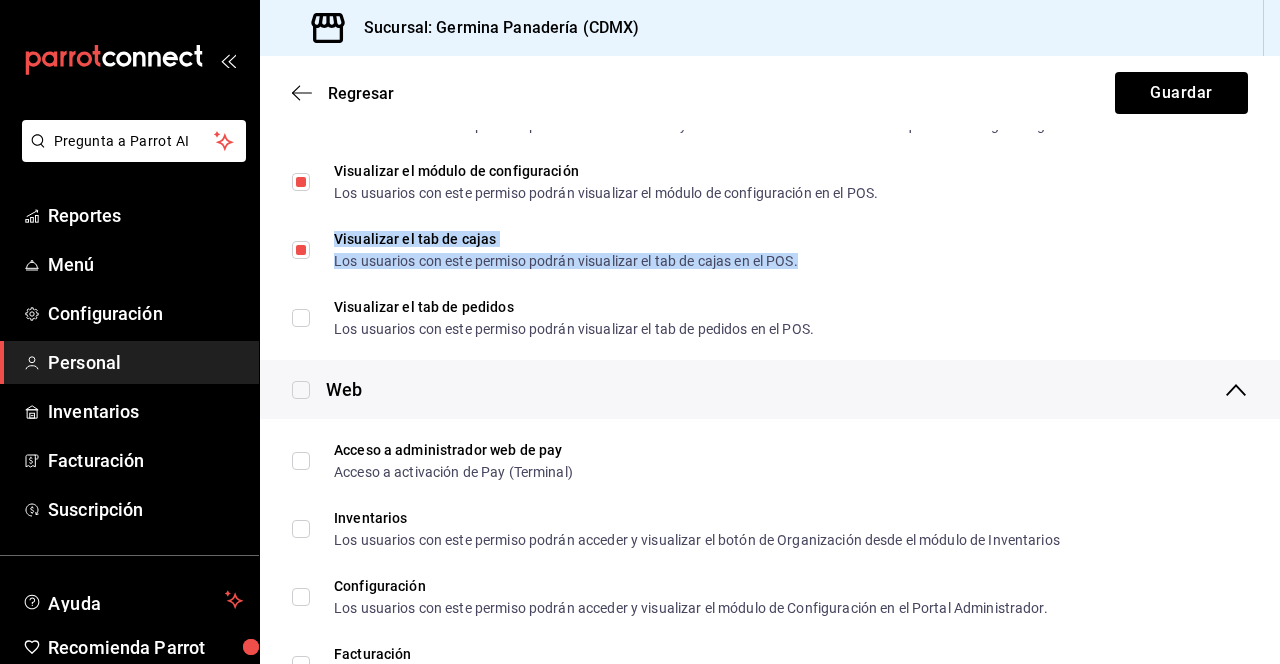 scroll, scrollTop: 1070, scrollLeft: 0, axis: vertical 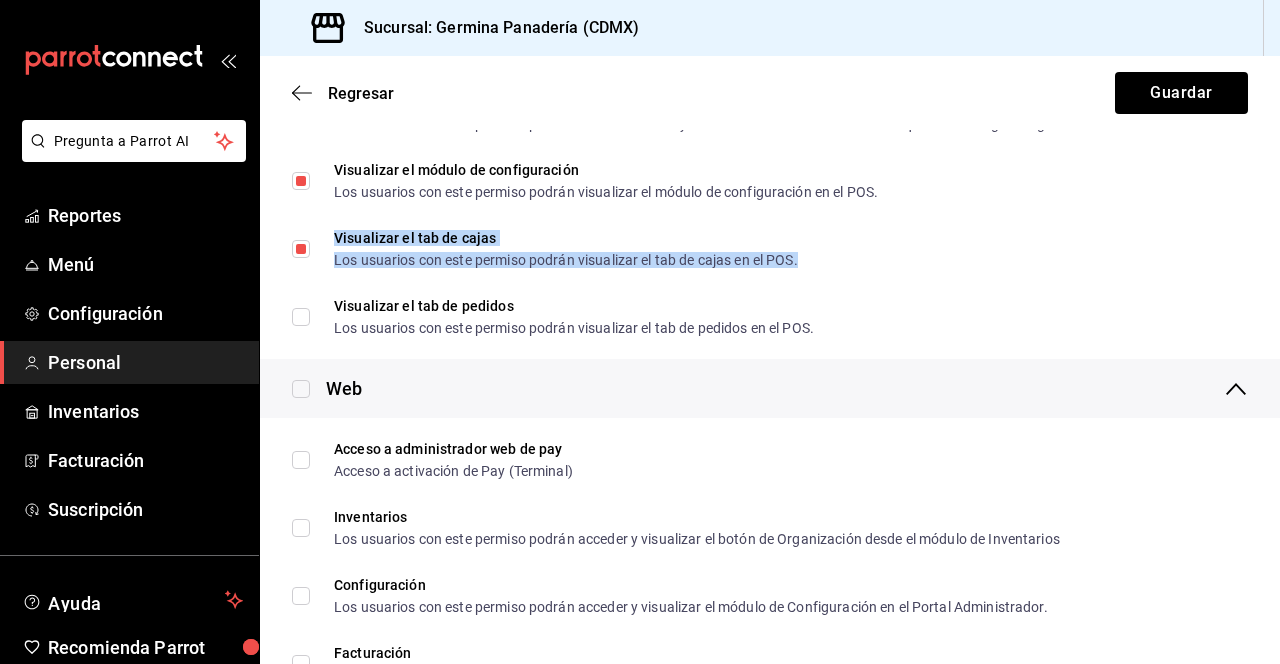 click on "Visualizar el tab de pedidos Los usuarios con este permiso podrán visualizar el tab de pedidos en el POS." at bounding box center [574, 317] 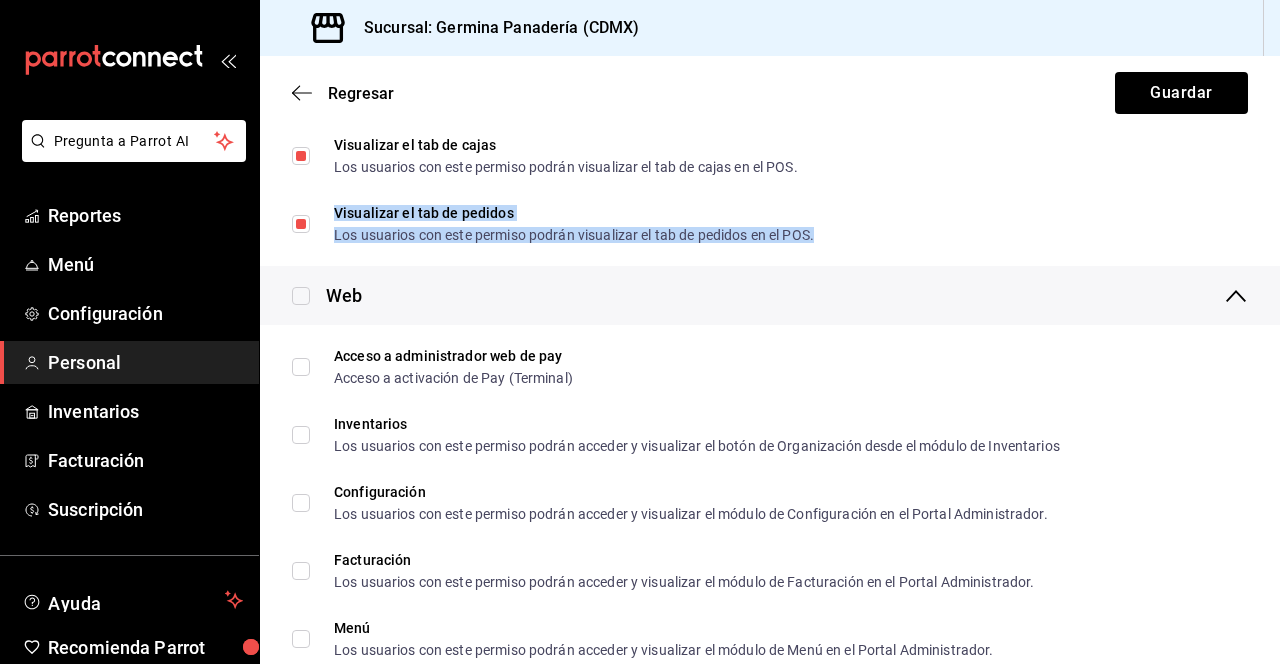 scroll, scrollTop: 1224, scrollLeft: 0, axis: vertical 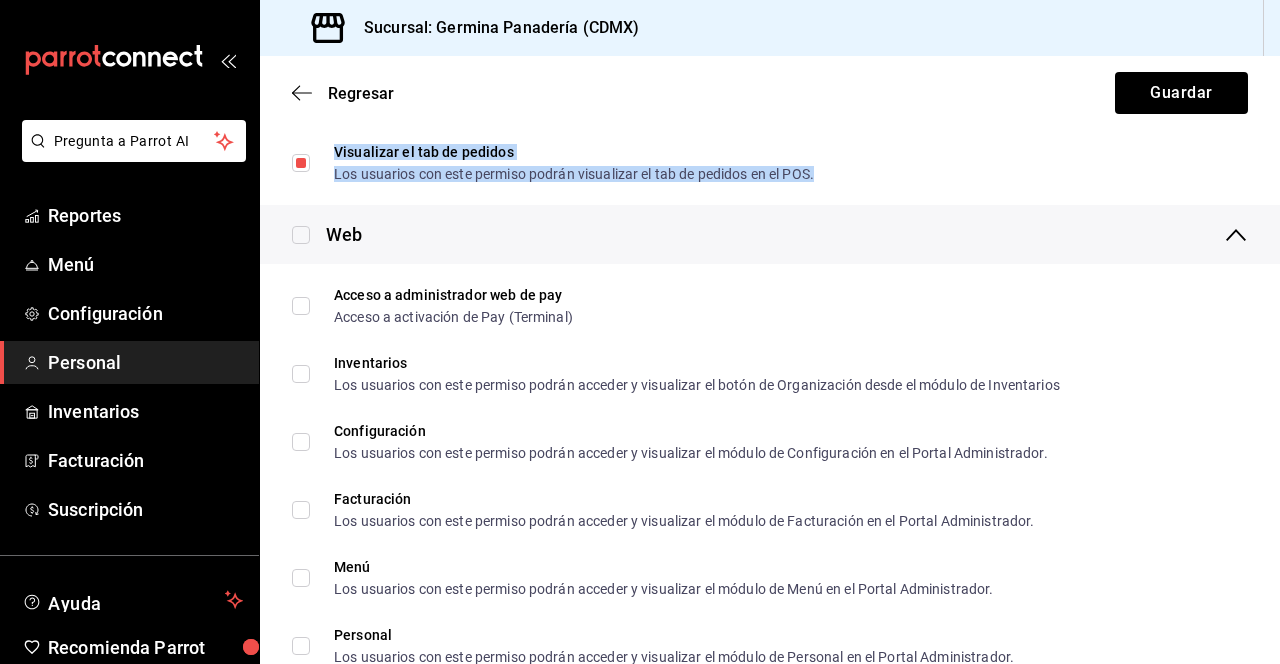 click on "Acceso a administrador web de pay" at bounding box center (453, 295) 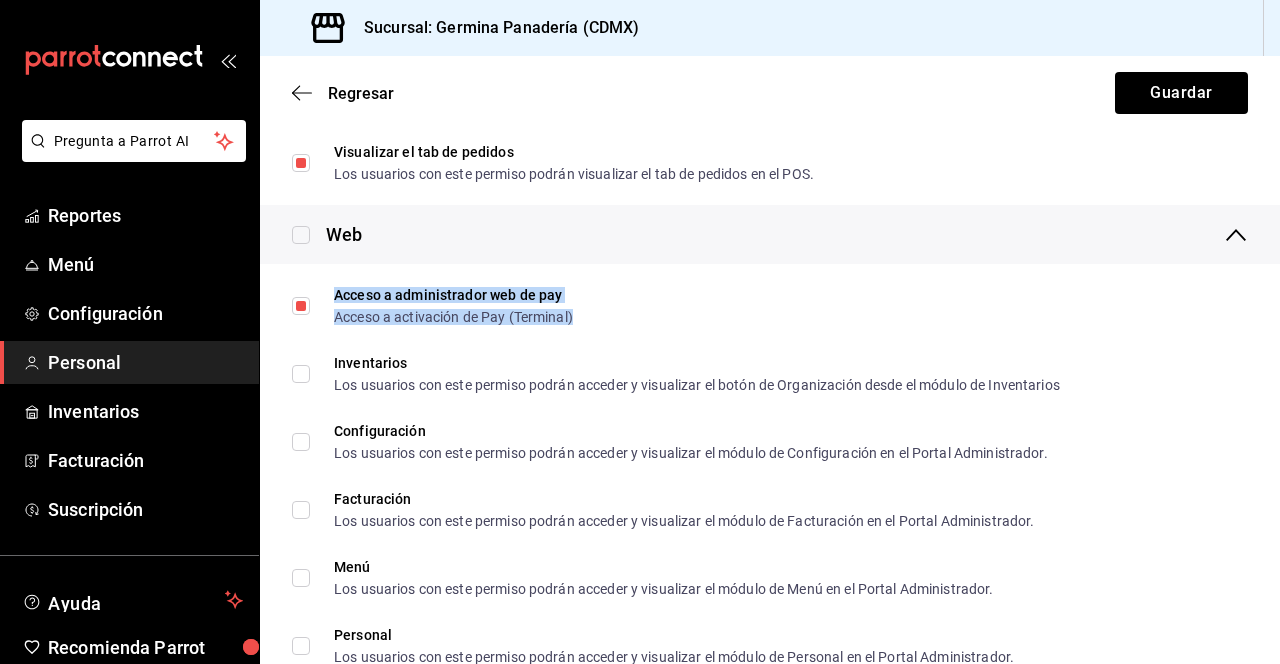 click on "Los usuarios con este permiso podrán acceder y visualizar el botón de Organización desde el módulo de Inventarios" at bounding box center [697, 385] 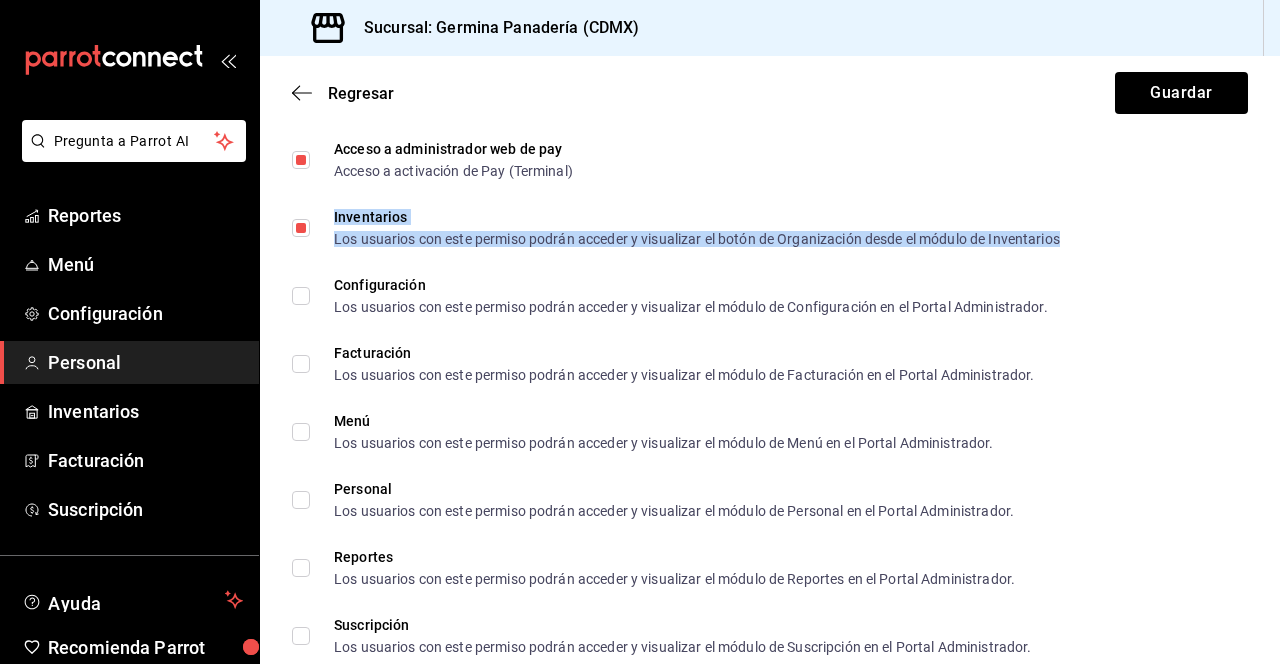 scroll, scrollTop: 1372, scrollLeft: 0, axis: vertical 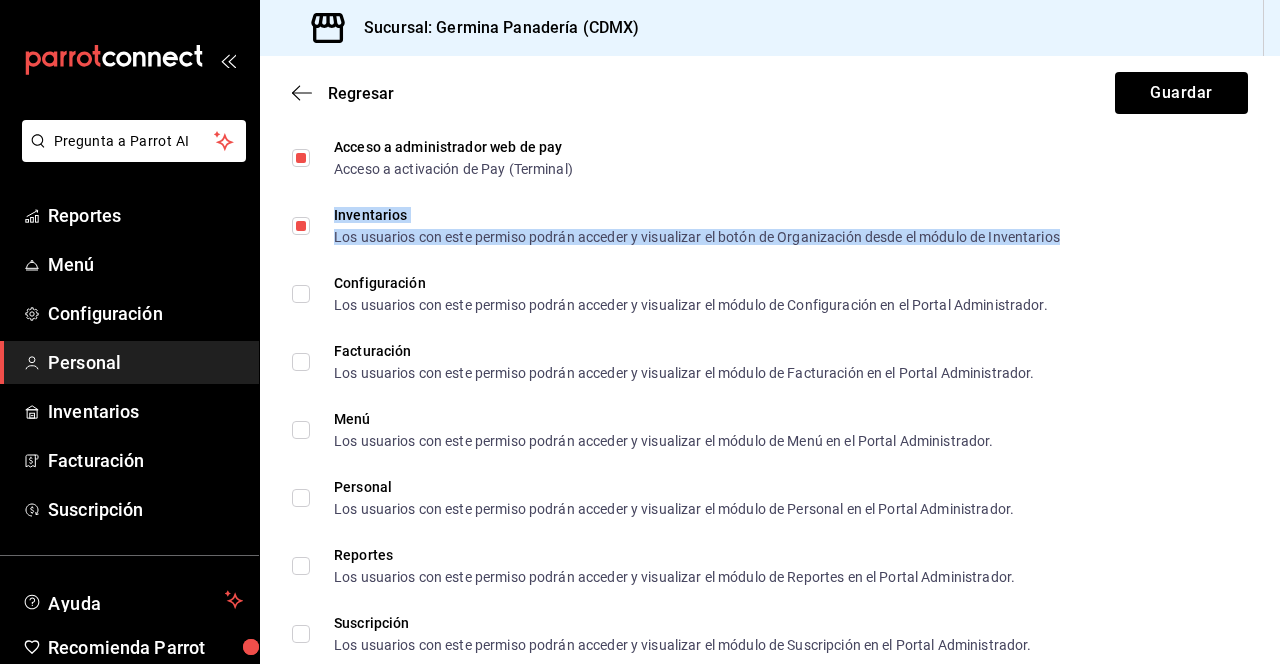 click on "Los usuarios con este permiso podrán acceder y visualizar el módulo de Configuración en el Portal Administrador." at bounding box center (691, 305) 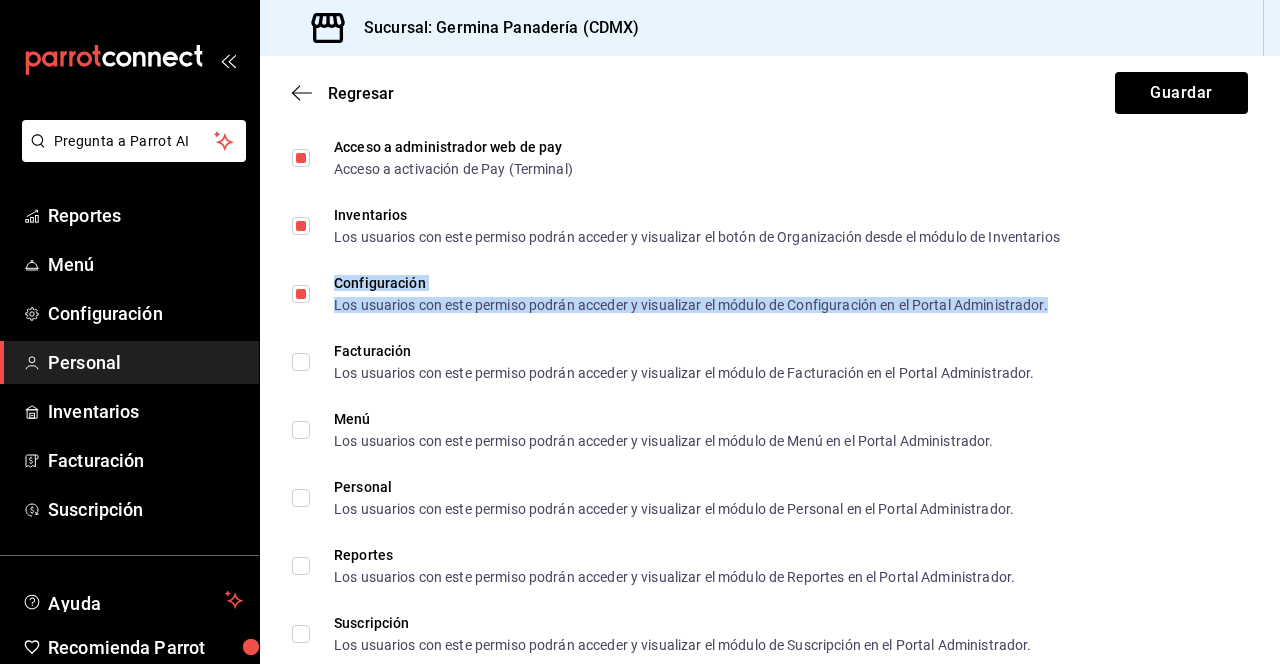 click on "Los usuarios con este permiso podrán acceder y visualizar el módulo de Facturación en el Portal Administrador." at bounding box center (684, 373) 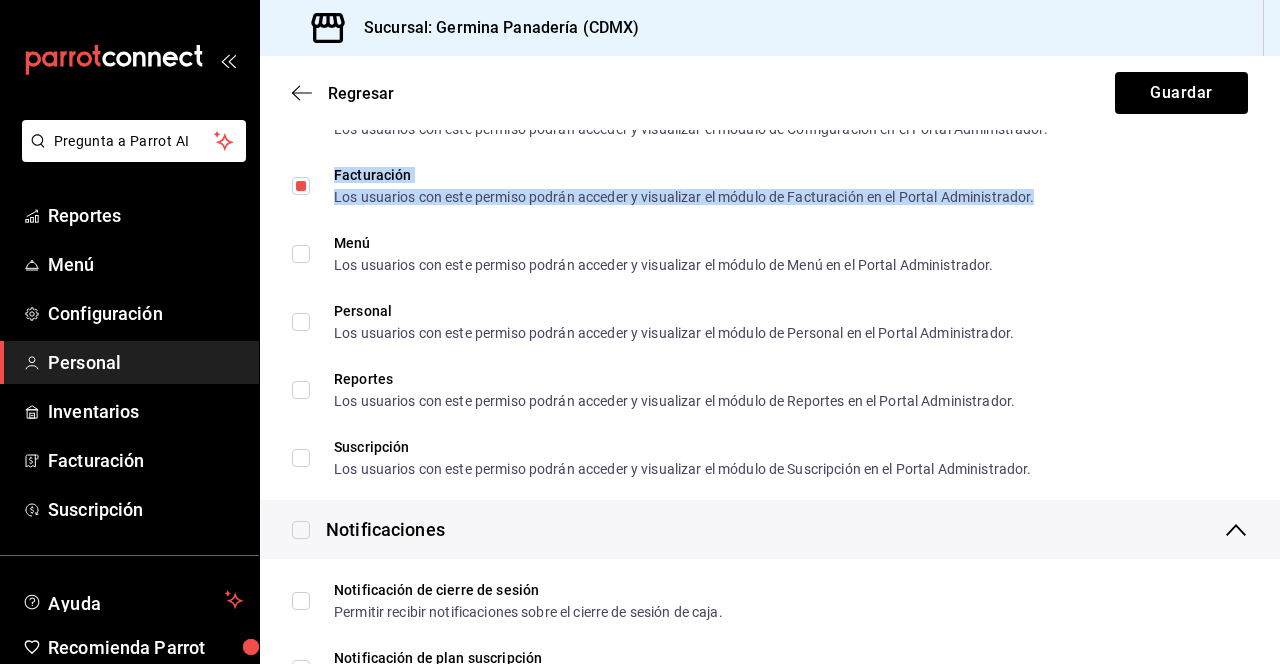 scroll, scrollTop: 1547, scrollLeft: 0, axis: vertical 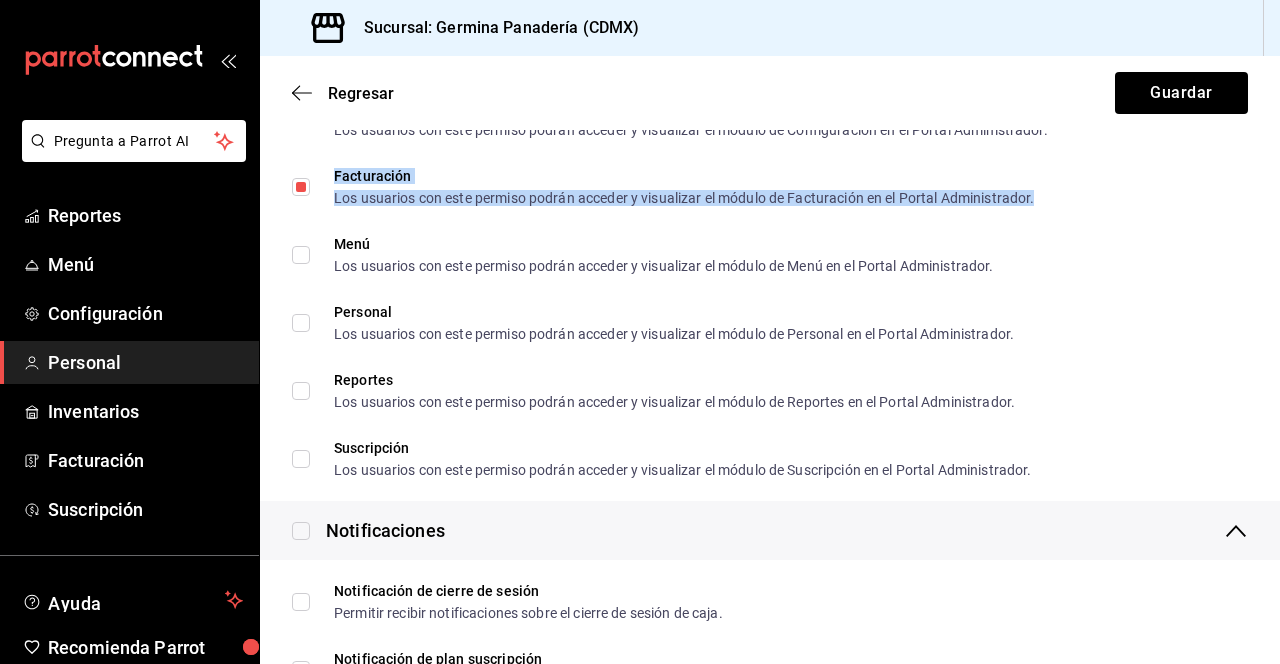click on "Los usuarios con este permiso podrán acceder y visualizar el módulo de Menú en el Portal Administrador." at bounding box center [664, 266] 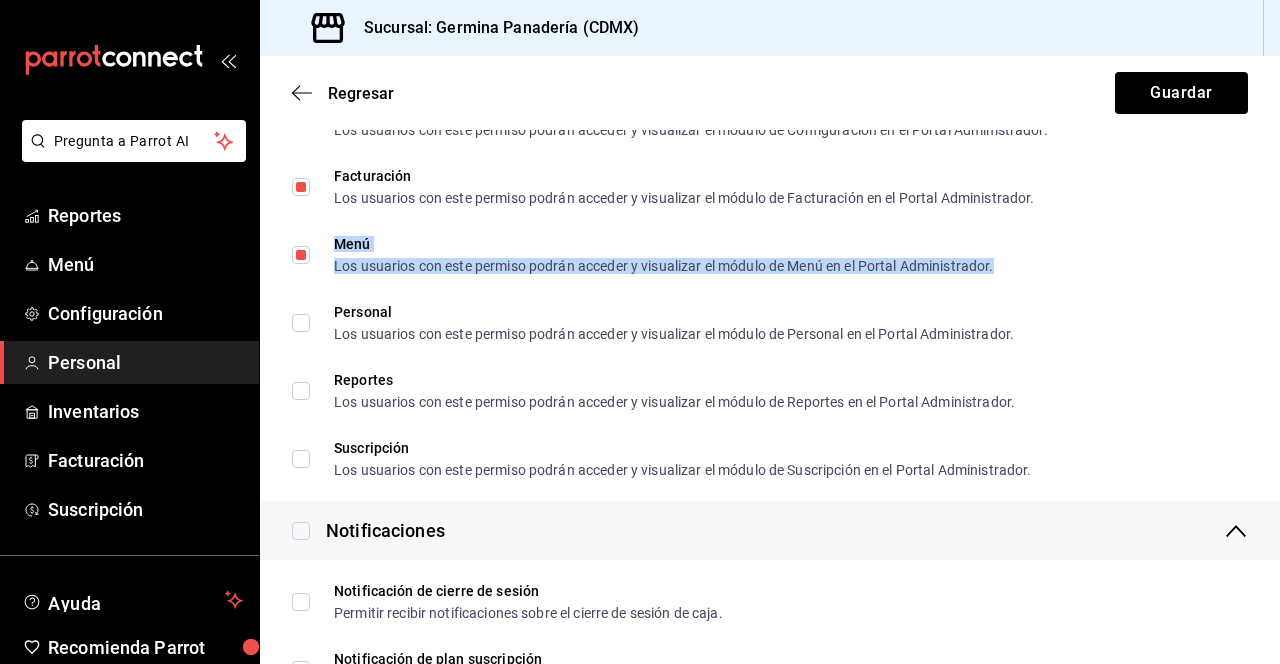 click on "Los usuarios con este permiso podrán acceder y visualizar el módulo de Personal en el Portal Administrador." at bounding box center [674, 334] 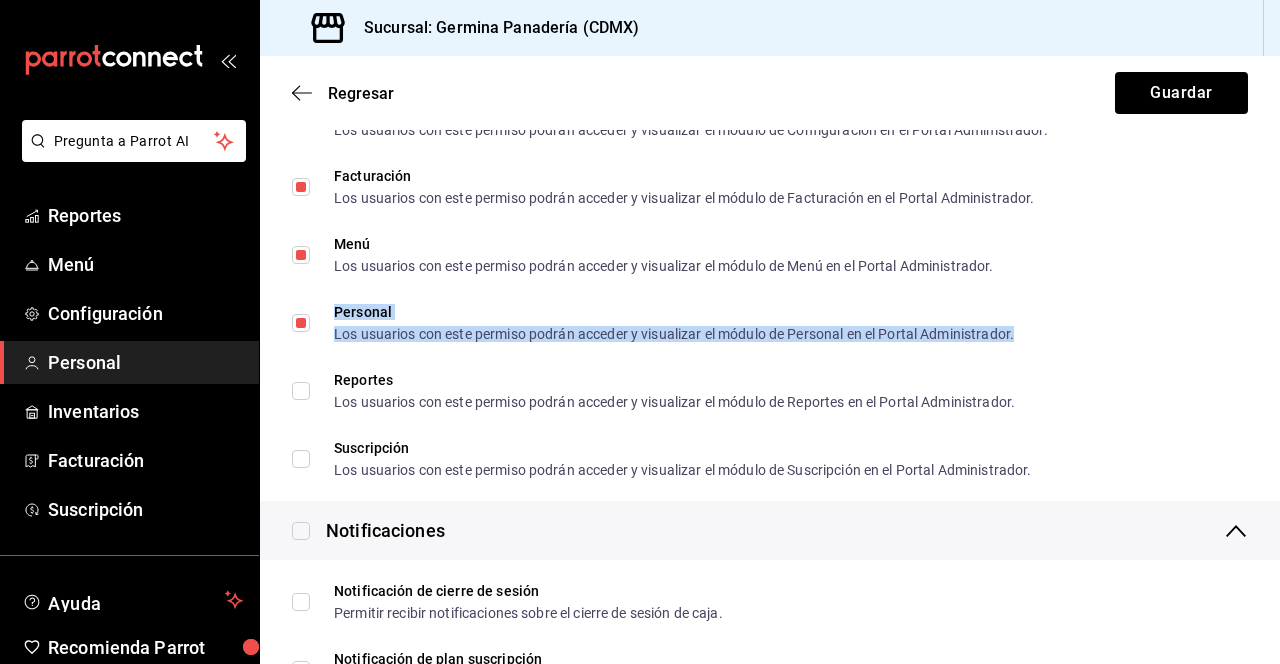 click on "Los usuarios con este permiso podrán acceder y visualizar el módulo de Reportes en el Portal Administrador." at bounding box center [674, 402] 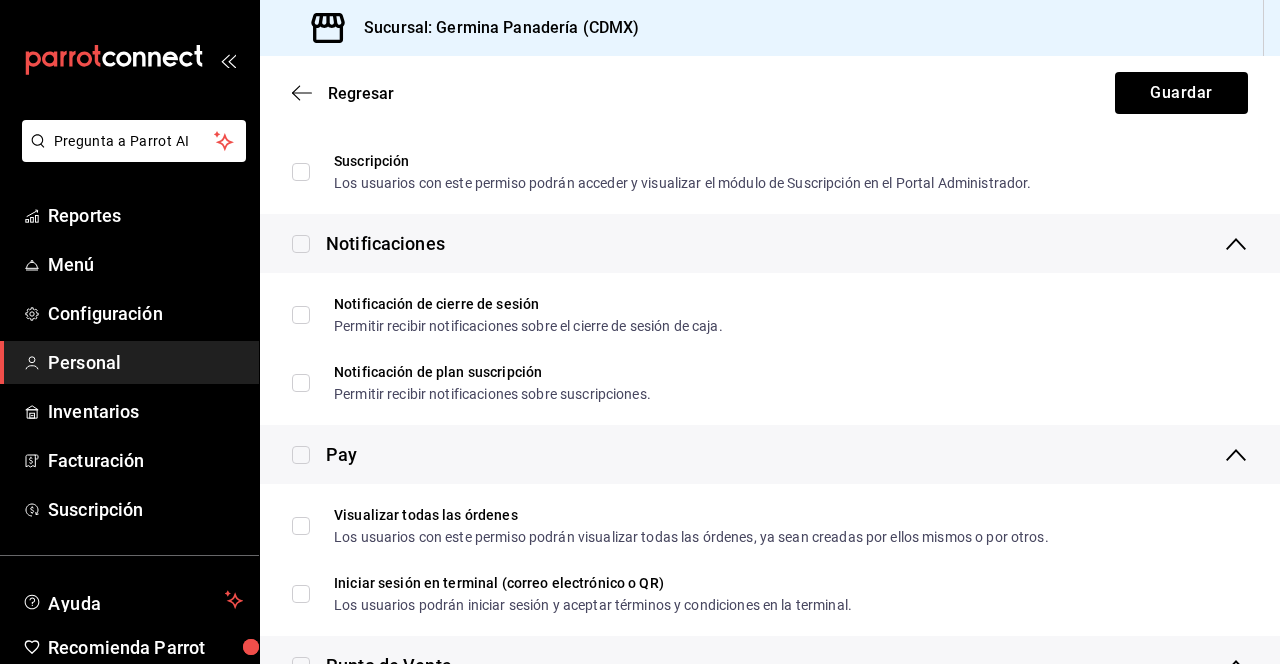 scroll, scrollTop: 1834, scrollLeft: 0, axis: vertical 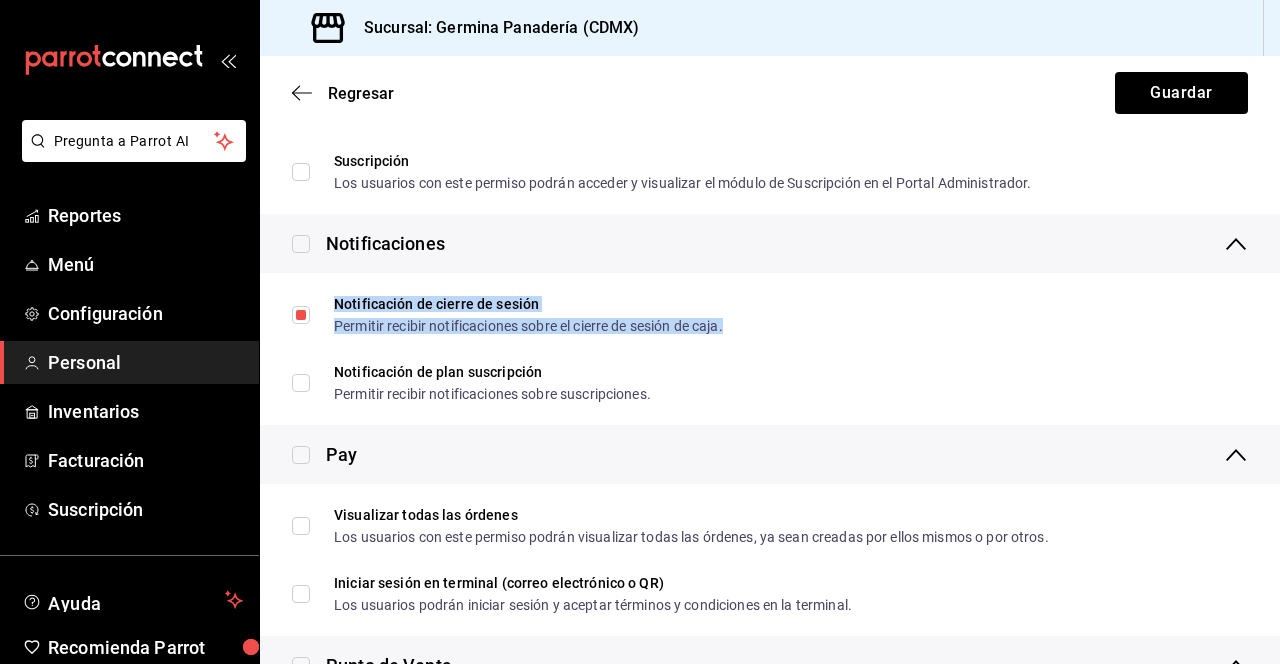click on "Permitir recibir notificaciones sobre suscripciones." at bounding box center [492, 394] 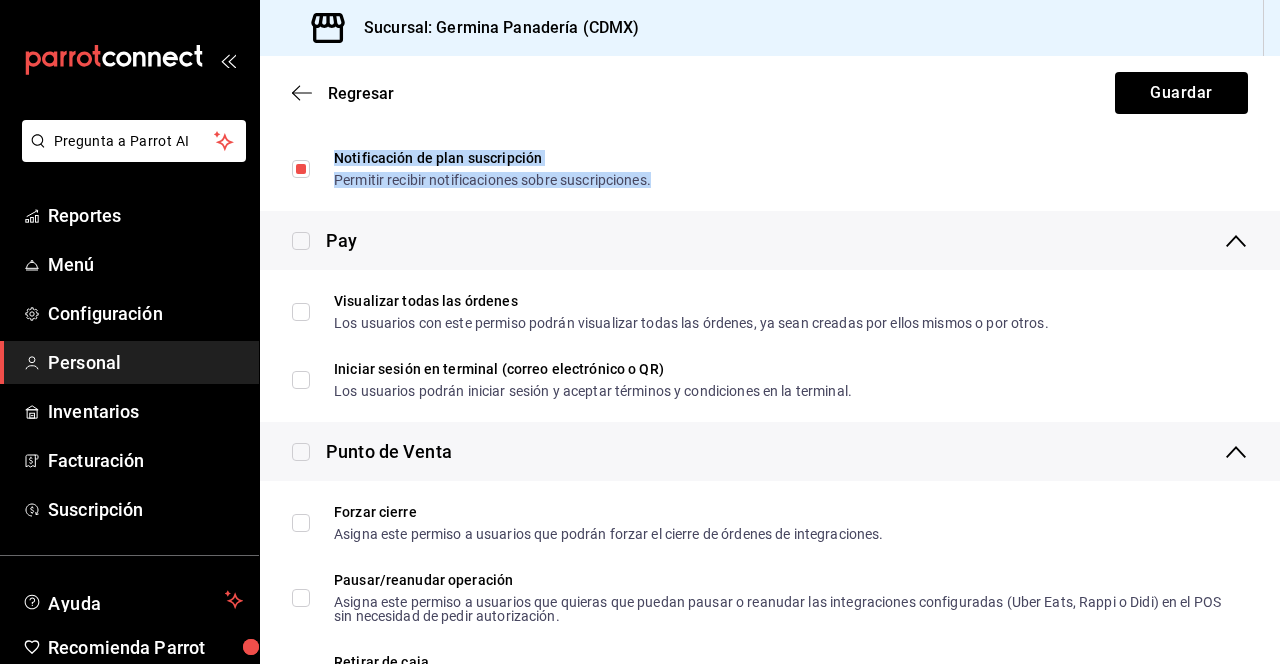 scroll, scrollTop: 2050, scrollLeft: 0, axis: vertical 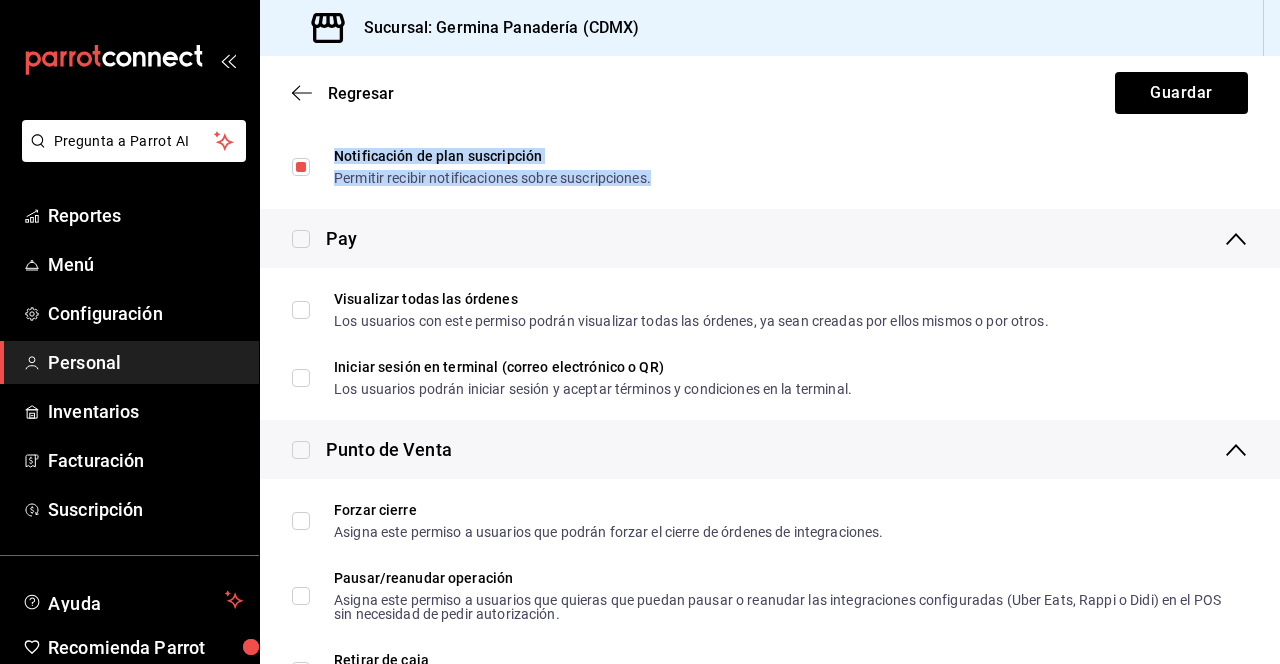 click on "Visualizar todas las órdenes Los usuarios con este permiso podrán visualizar todas las órdenes, ya sean creadas por ellos mismos o por otros." at bounding box center (691, 310) 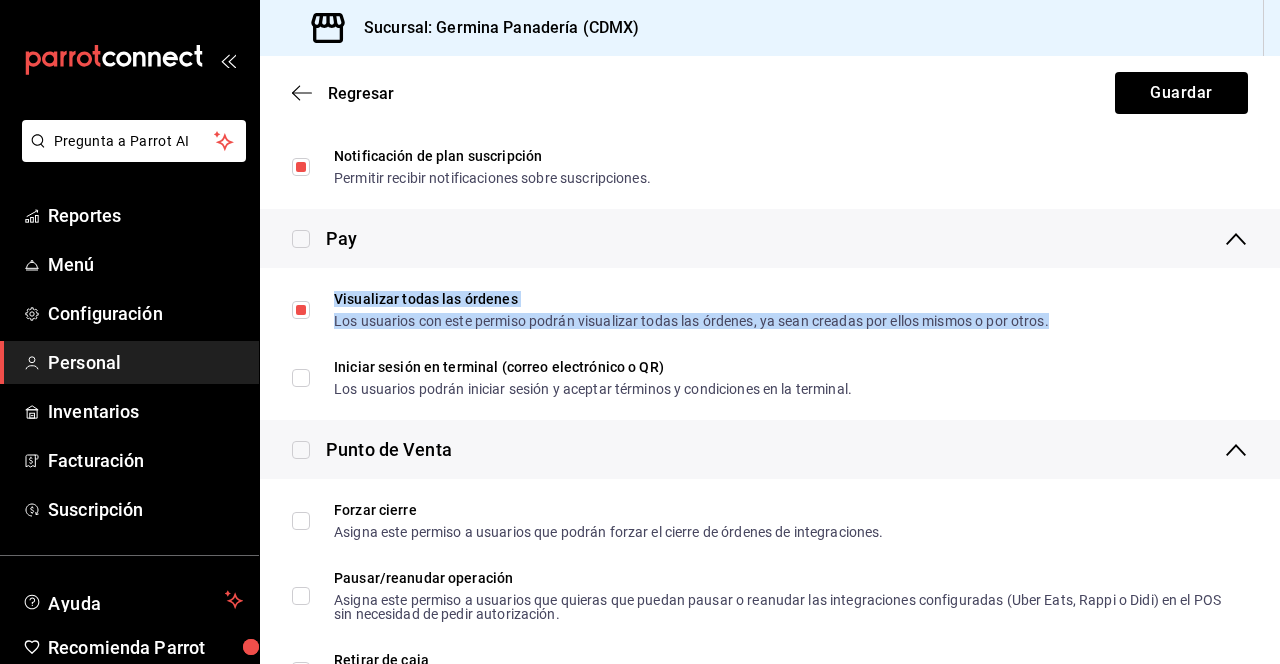 click on "Los usuarios podrán iniciar sesión y aceptar términos y condiciones en la terminal." at bounding box center (593, 389) 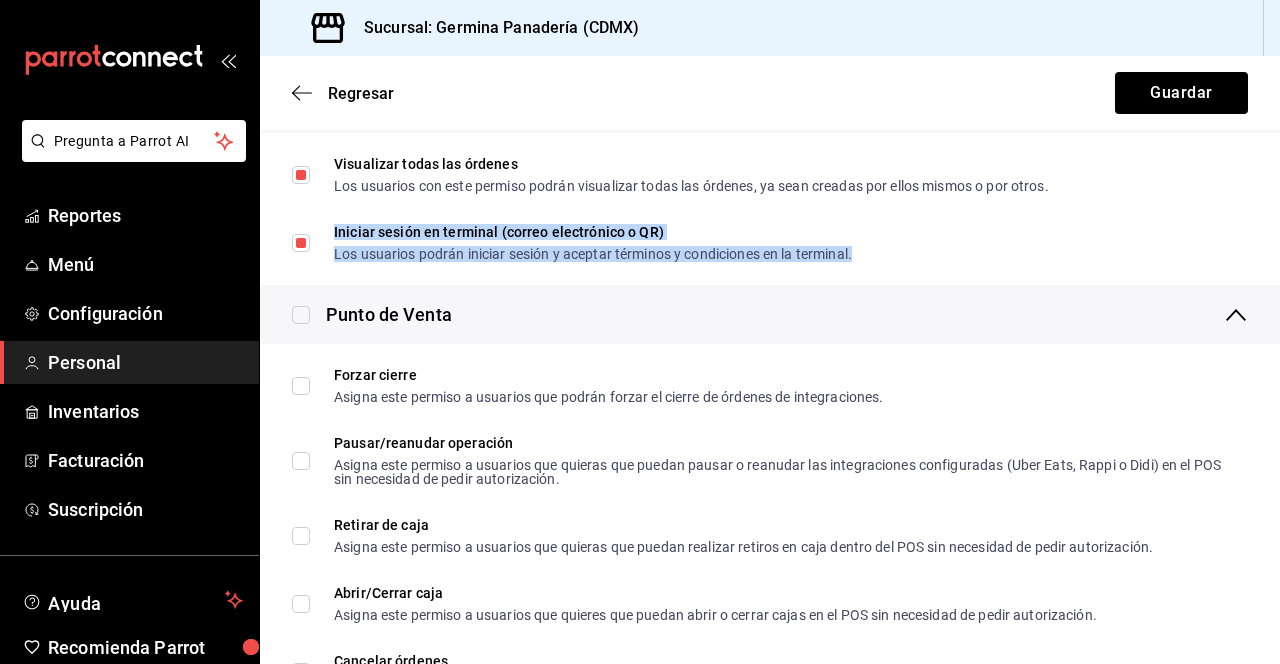 scroll, scrollTop: 2191, scrollLeft: 0, axis: vertical 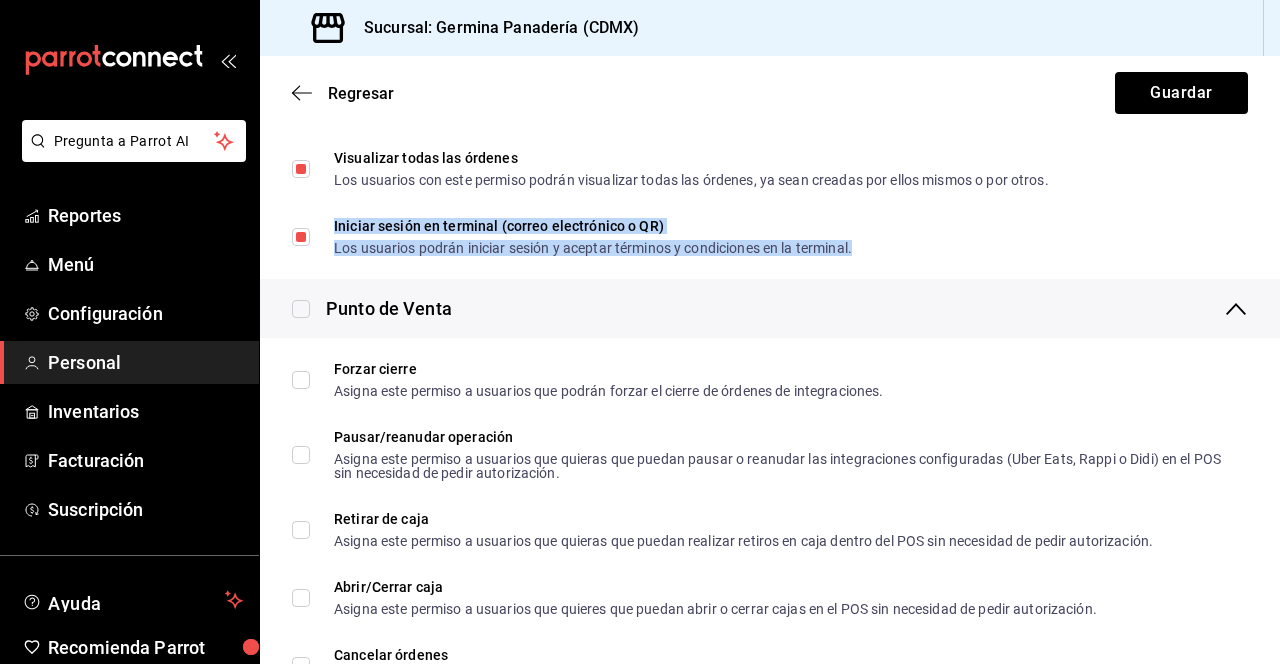 click on "Pausar/reanudar operación Asigna este permiso a usuarios que quieras que puedan pausar o reanudar las integraciones configuradas (Uber Eats, Rappi o Didi) en el POS sin necesidad de pedir autorización." at bounding box center [770, 455] 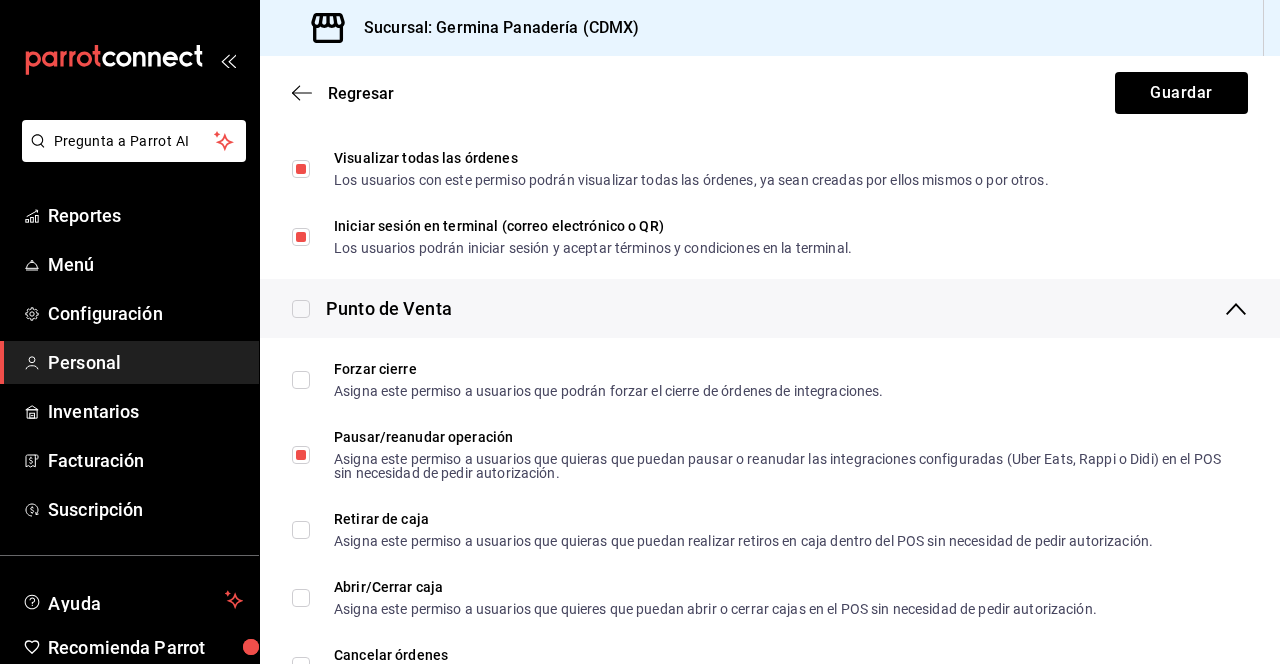 click on "Pausar/reanudar operación Asigna este permiso a usuarios que quieras que puedan pausar o reanudar las integraciones configuradas (Uber Eats, Rappi o Didi) en el POS sin necesidad de pedir autorización." at bounding box center [770, 455] 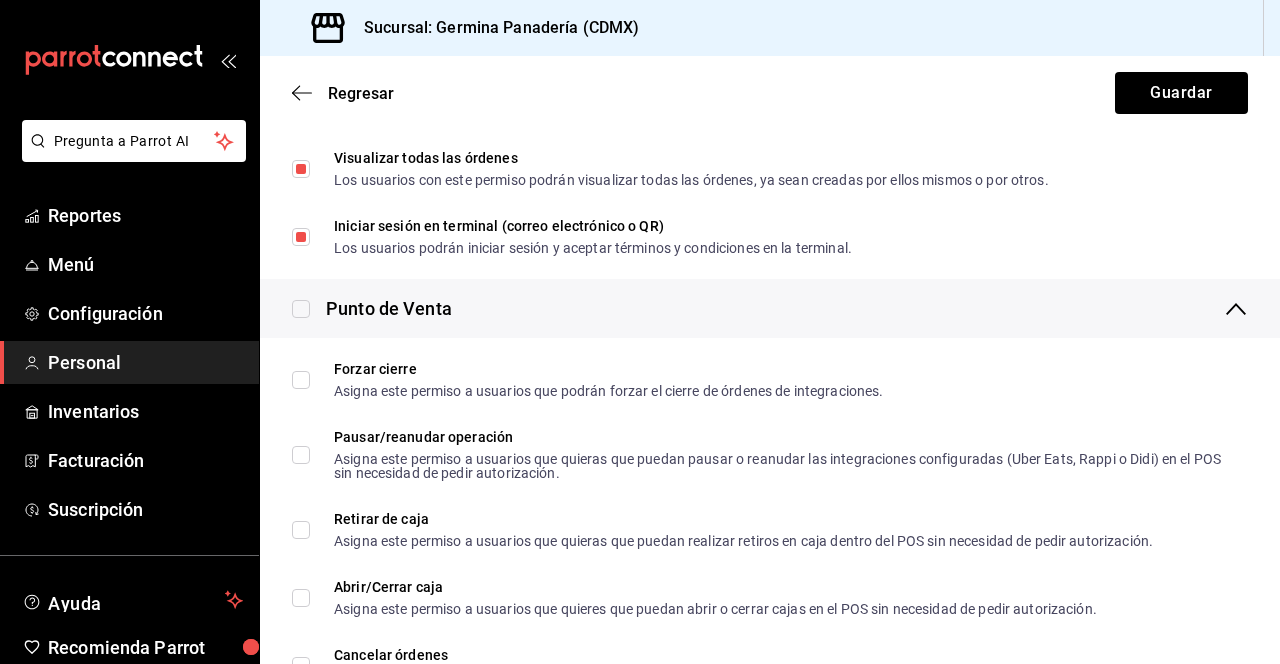 click on "Forzar cierre Asigna este permiso a usuarios que podrán forzar el cierre de órdenes de integraciones." at bounding box center [608, 380] 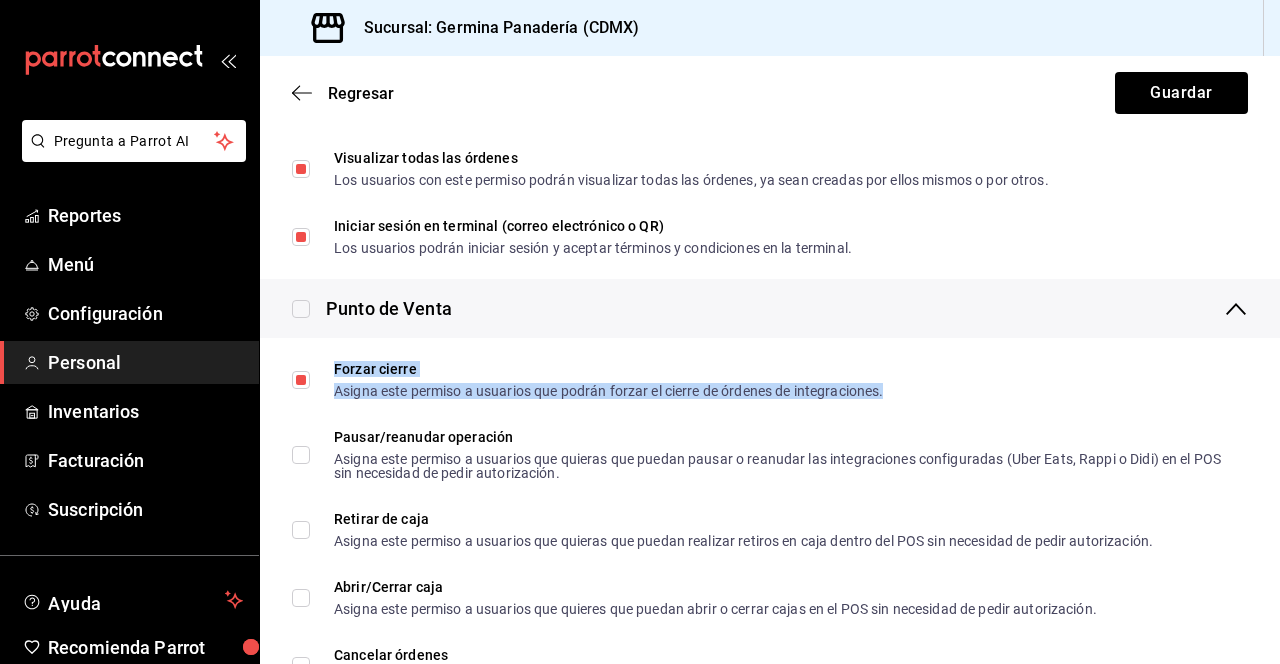 click at bounding box center (301, 309) 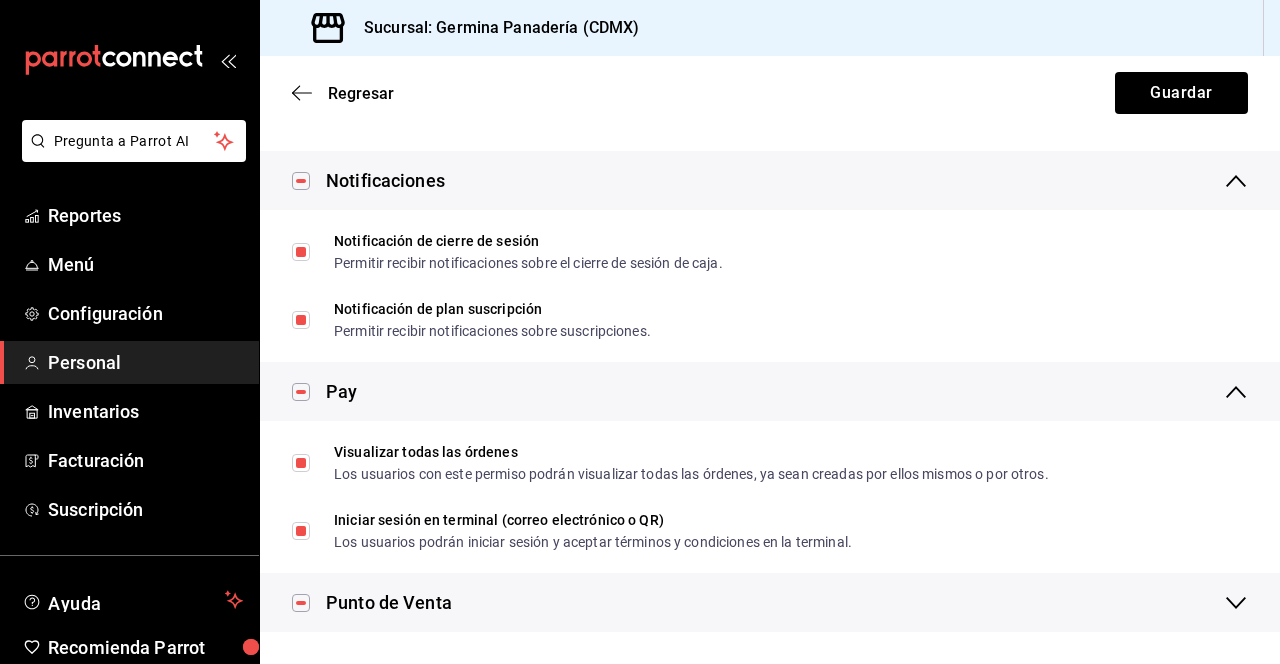 scroll, scrollTop: 1832, scrollLeft: 0, axis: vertical 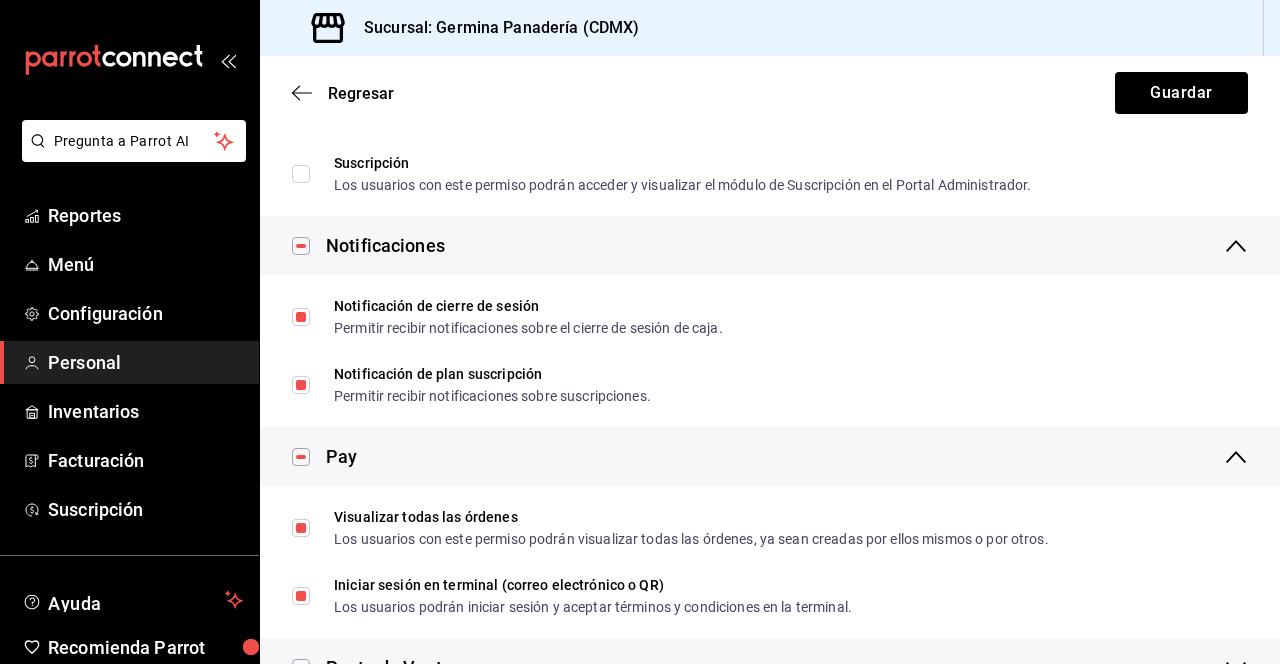 click 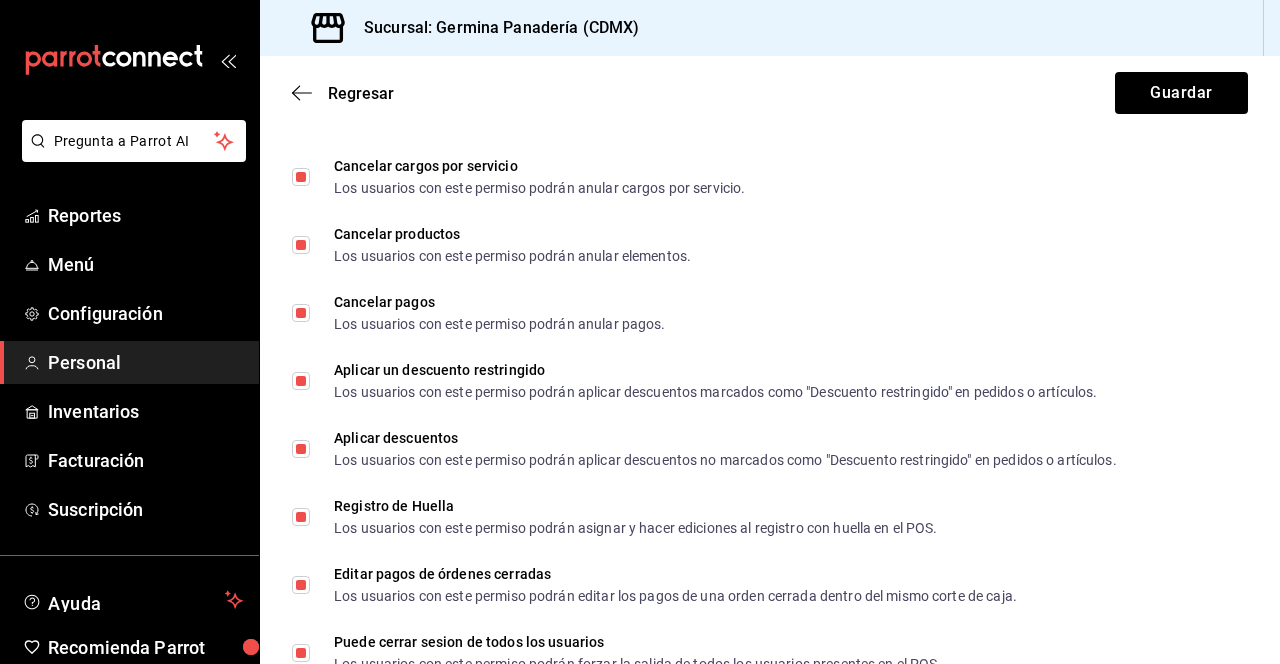scroll, scrollTop: 3630, scrollLeft: 0, axis: vertical 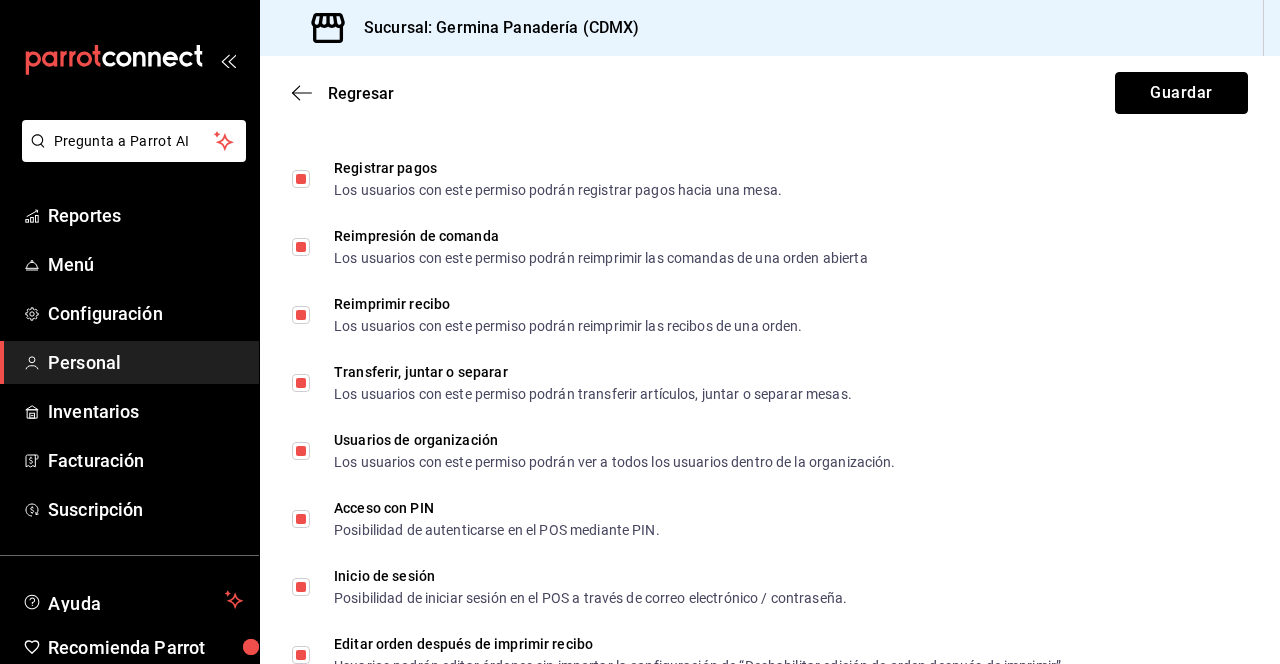 click on "Guardar" at bounding box center [1181, 93] 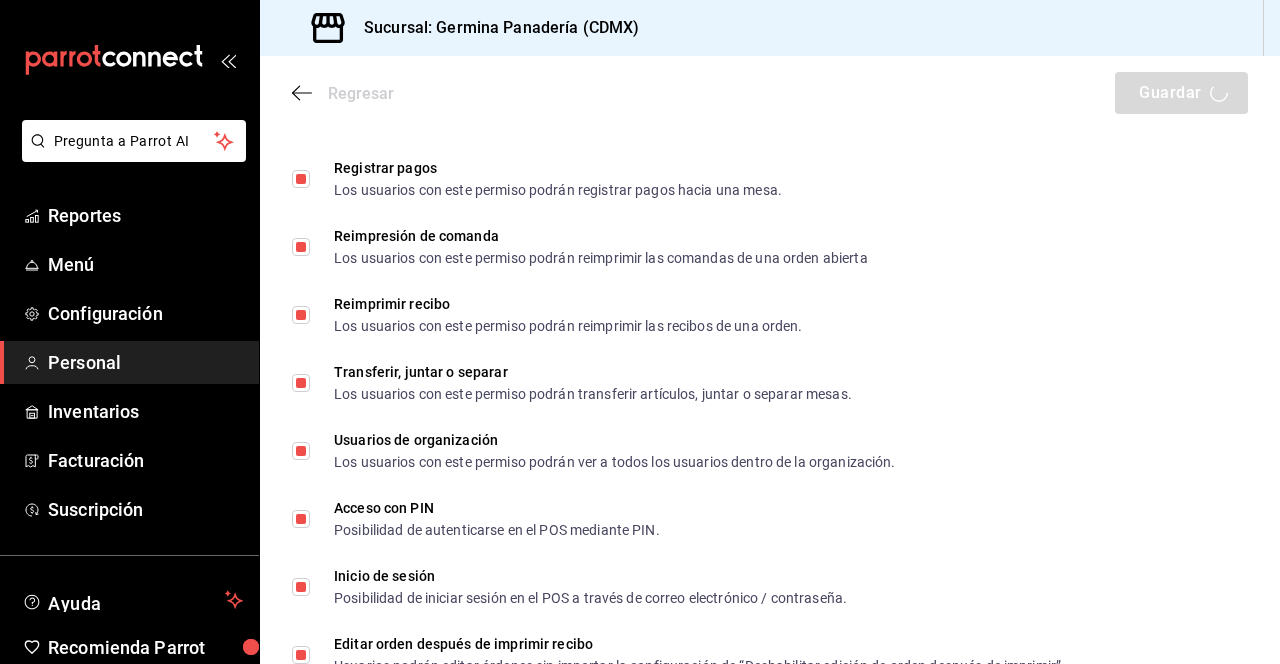 click on "Regresar Guardar" at bounding box center [770, 93] 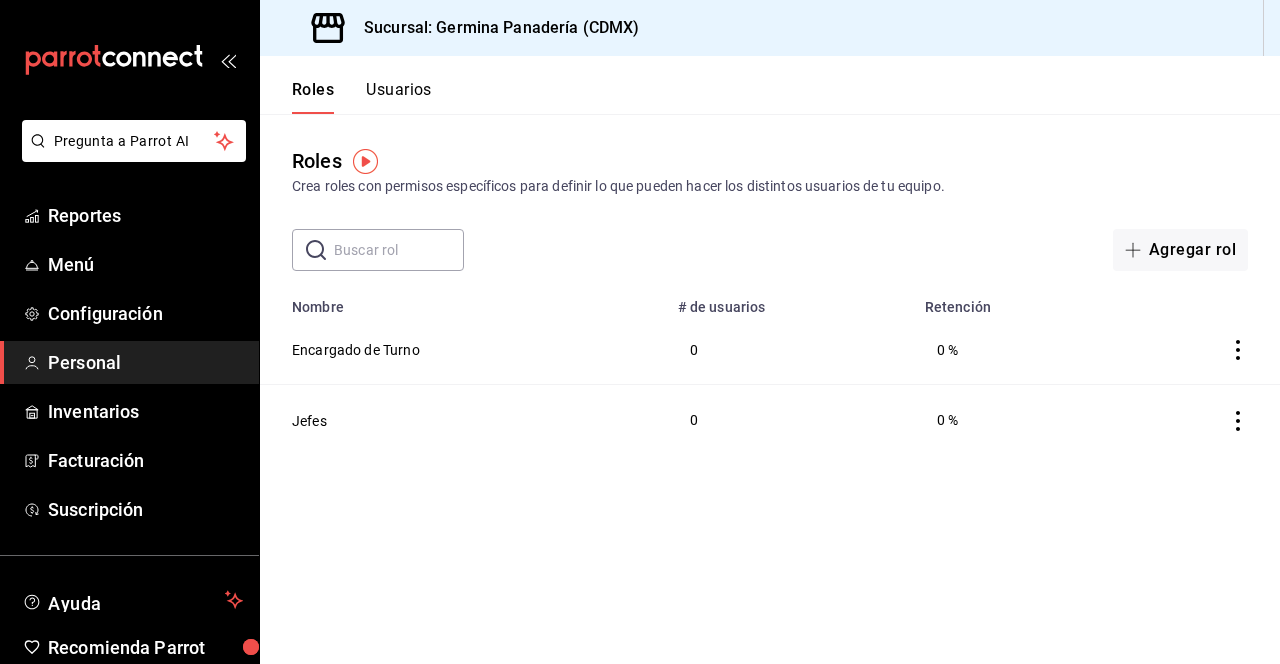 click on "Usuarios" at bounding box center (399, 97) 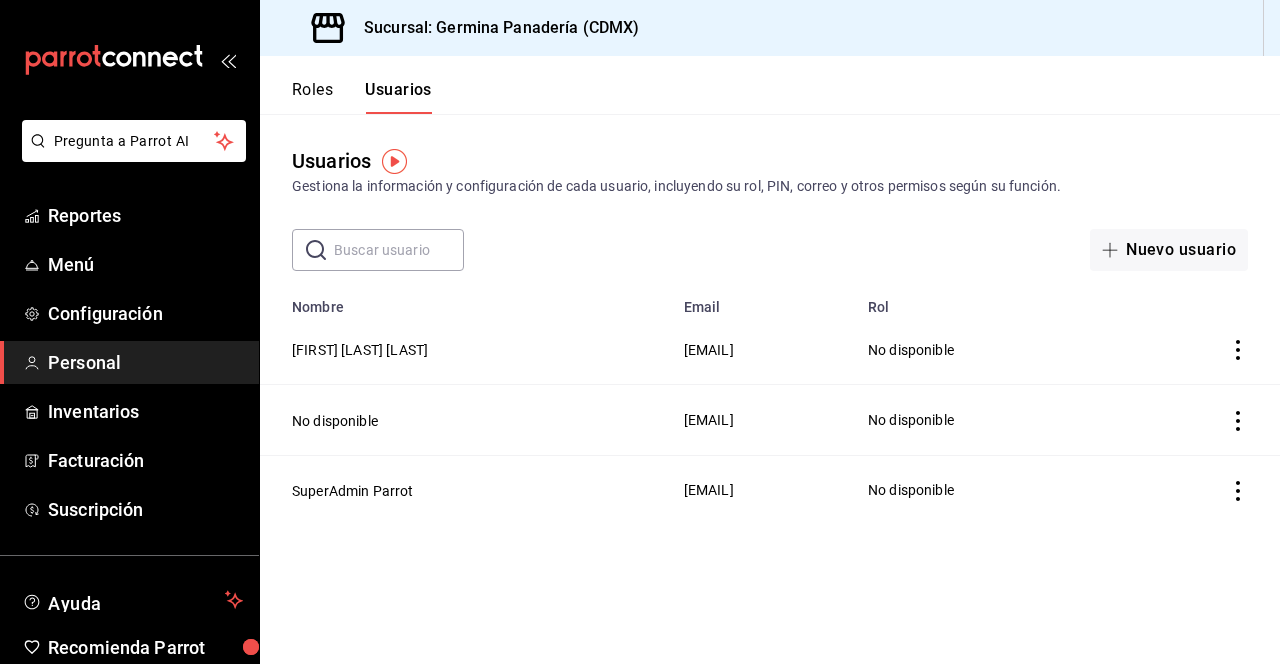click 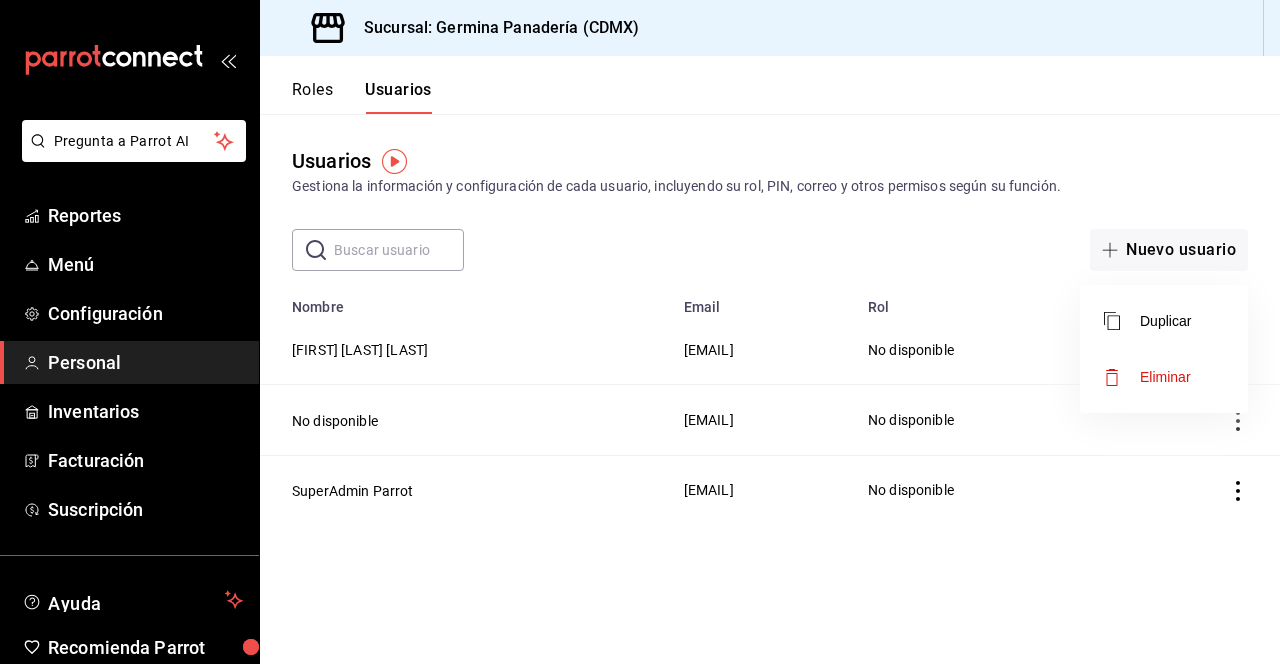 click at bounding box center [640, 332] 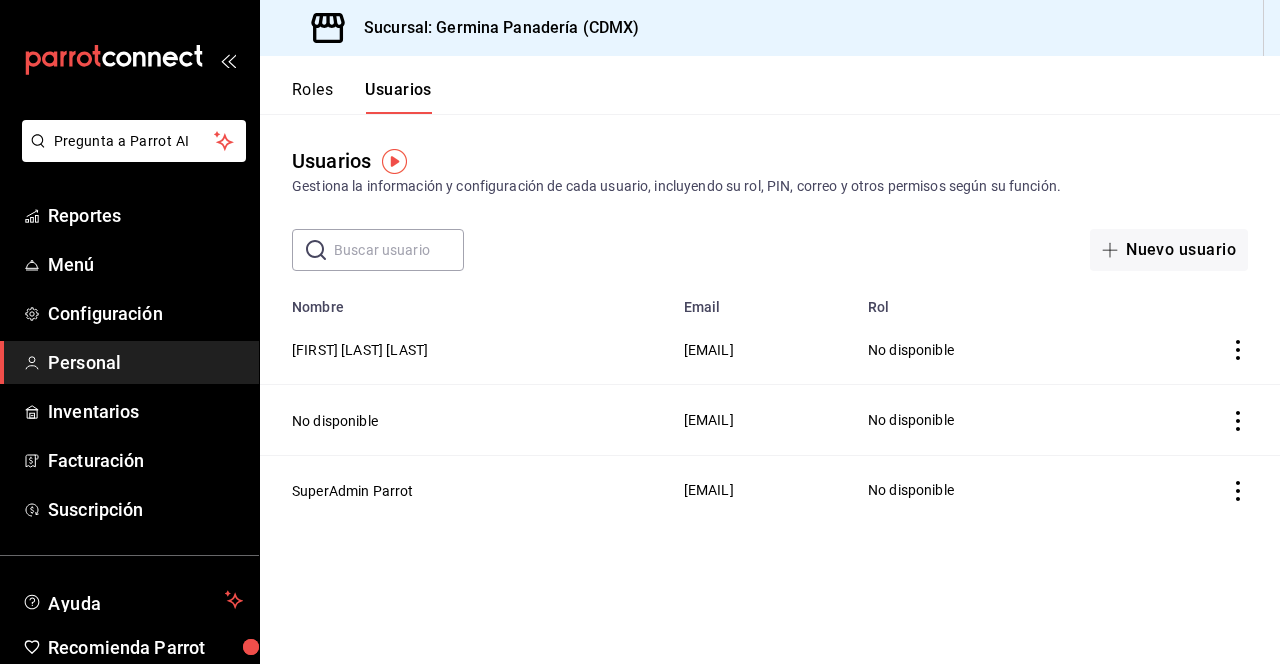 click on "sotojess.del@example.com" at bounding box center [764, 350] 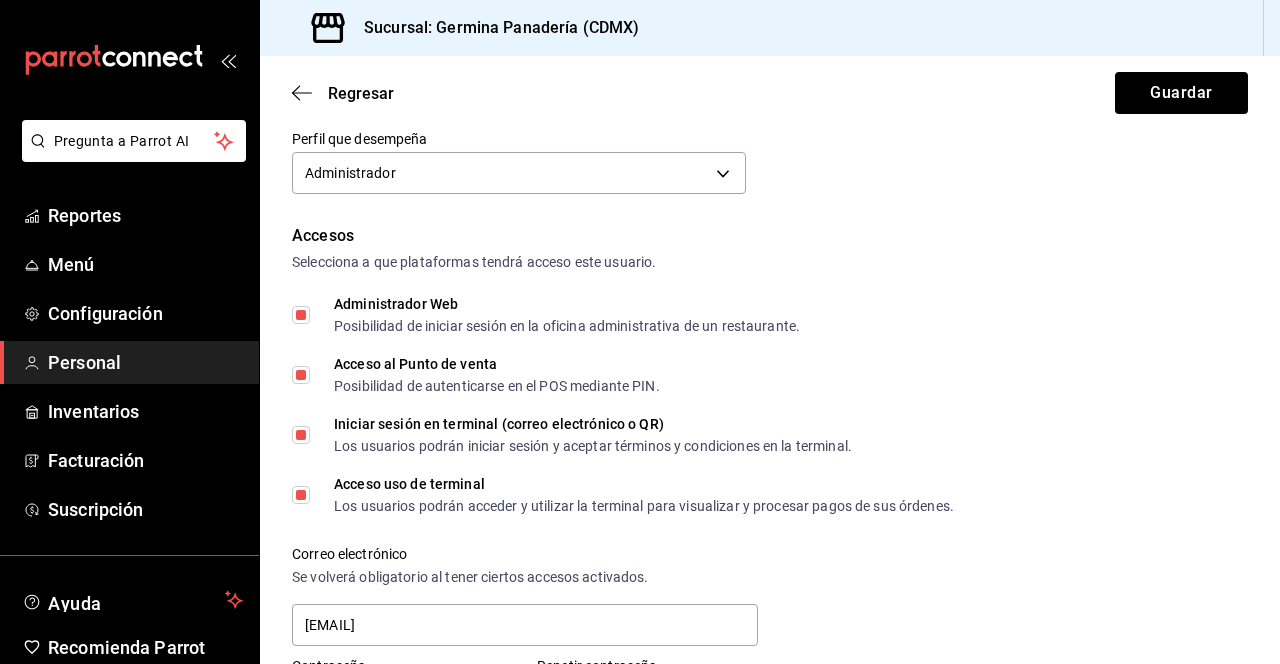 scroll, scrollTop: 342, scrollLeft: 0, axis: vertical 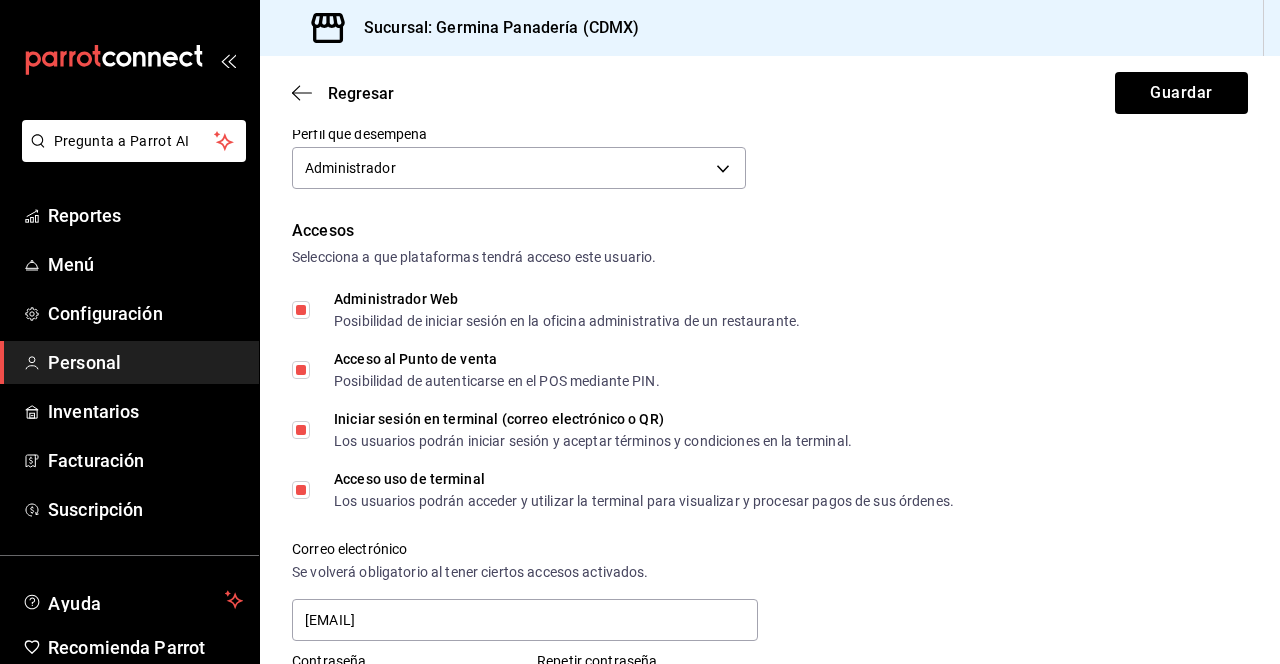 click on "Pregunta a Parrot AI Reportes   Menú   Configuración   Personal   Inventarios   Facturación   Suscripción   Ayuda Recomienda Parrot   Cerrar sesión   Sugerir nueva función   Sucursal: Germina Panadería (CDMX) Regresar Guardar Datos personales Nombre Jessica Apellido Del Valle Soto Número celular (opcional) +52 (__) ____-____ Perfil que desempeña Administrador ADMIN Accesos Selecciona a que plataformas tendrá acceso este usuario. Administrador Web Posibilidad de iniciar sesión en la oficina administrativa de un restaurante.  Acceso al Punto de venta Posibilidad de autenticarse en el POS mediante PIN.  Iniciar sesión en terminal (correo electrónico o QR) Los usuarios podrán iniciar sesión y aceptar términos y condiciones en la terminal. Acceso uso de terminal Los usuarios podrán acceder y utilizar la terminal para visualizar y procesar pagos de sus órdenes. Correo electrónico Se volverá obligatorio al tener ciertos accesos activados. sotojess.del@gmail.com Contraseña Contraseña PIN 1111" at bounding box center (640, 332) 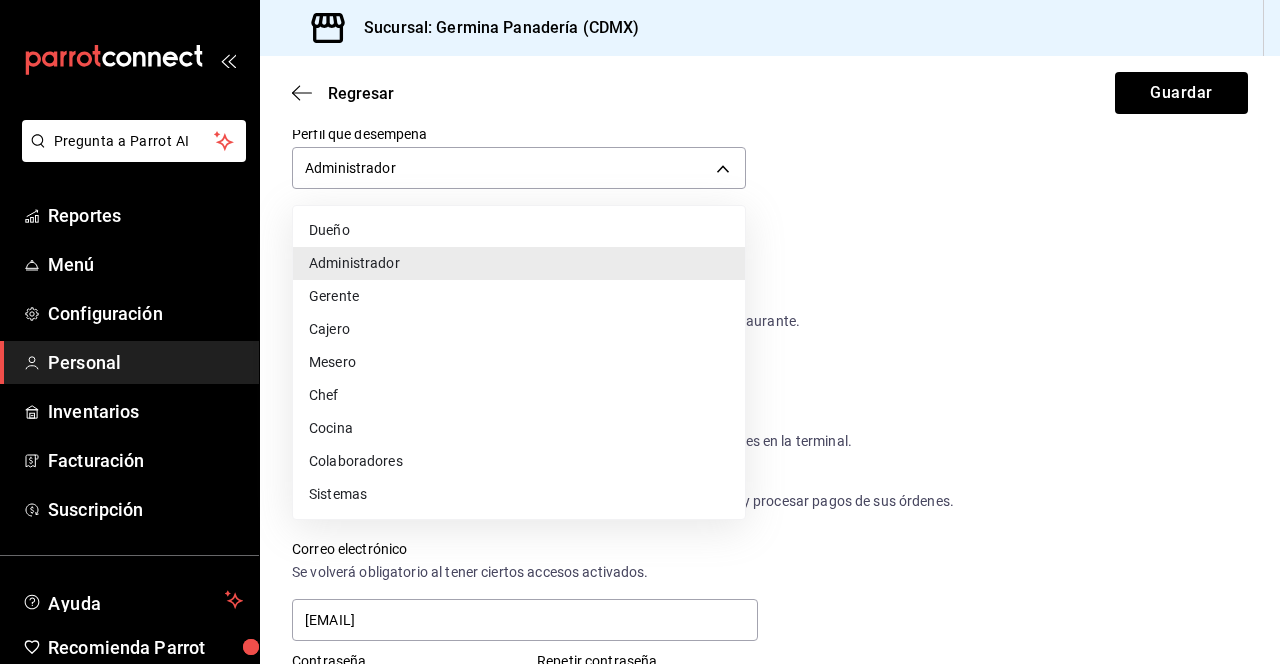 click on "Administrador" at bounding box center (519, 263) 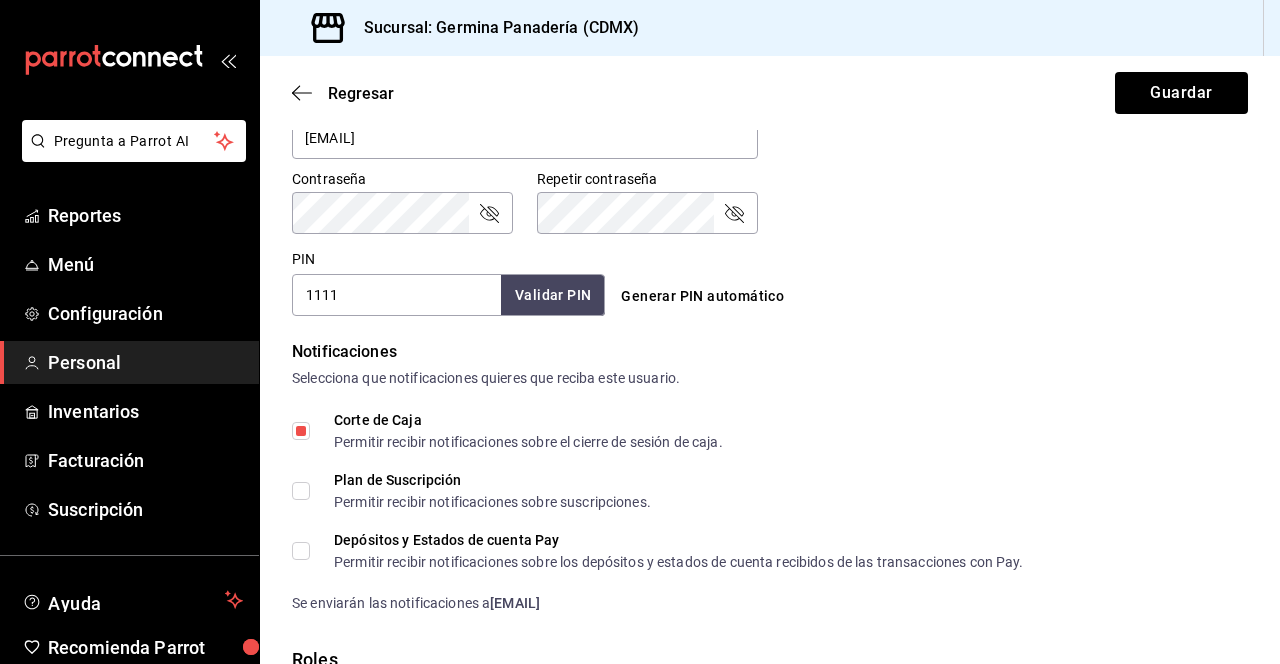 scroll, scrollTop: 915, scrollLeft: 0, axis: vertical 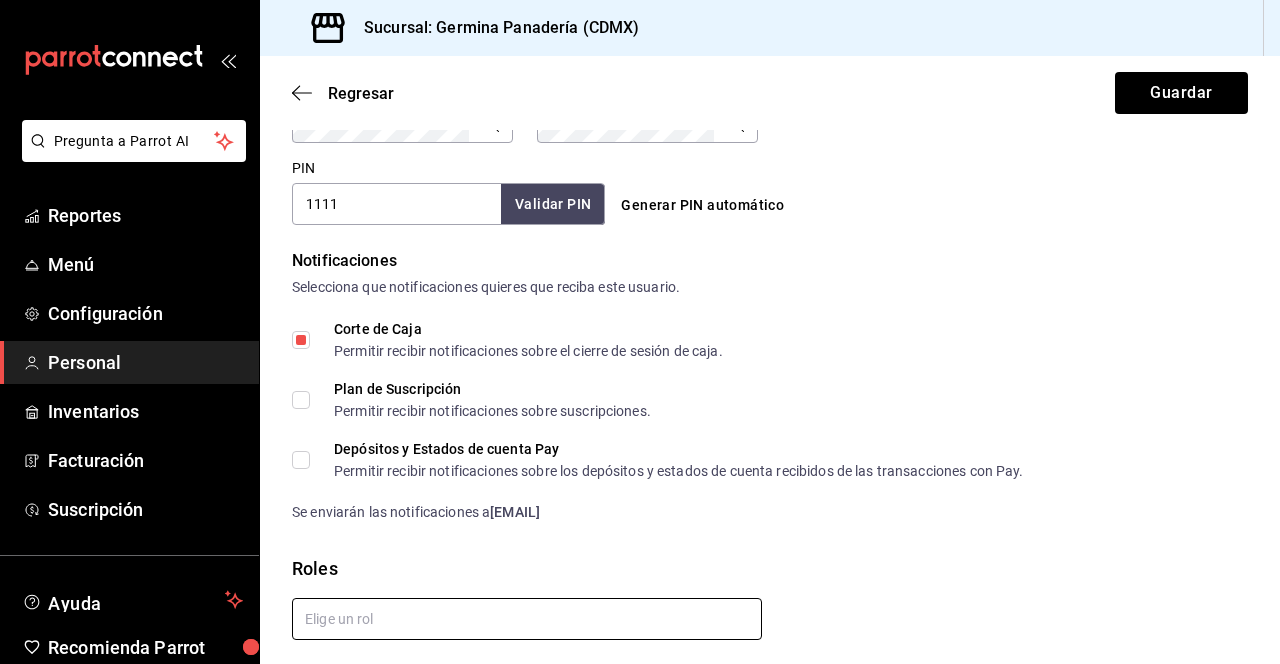 click at bounding box center (527, 619) 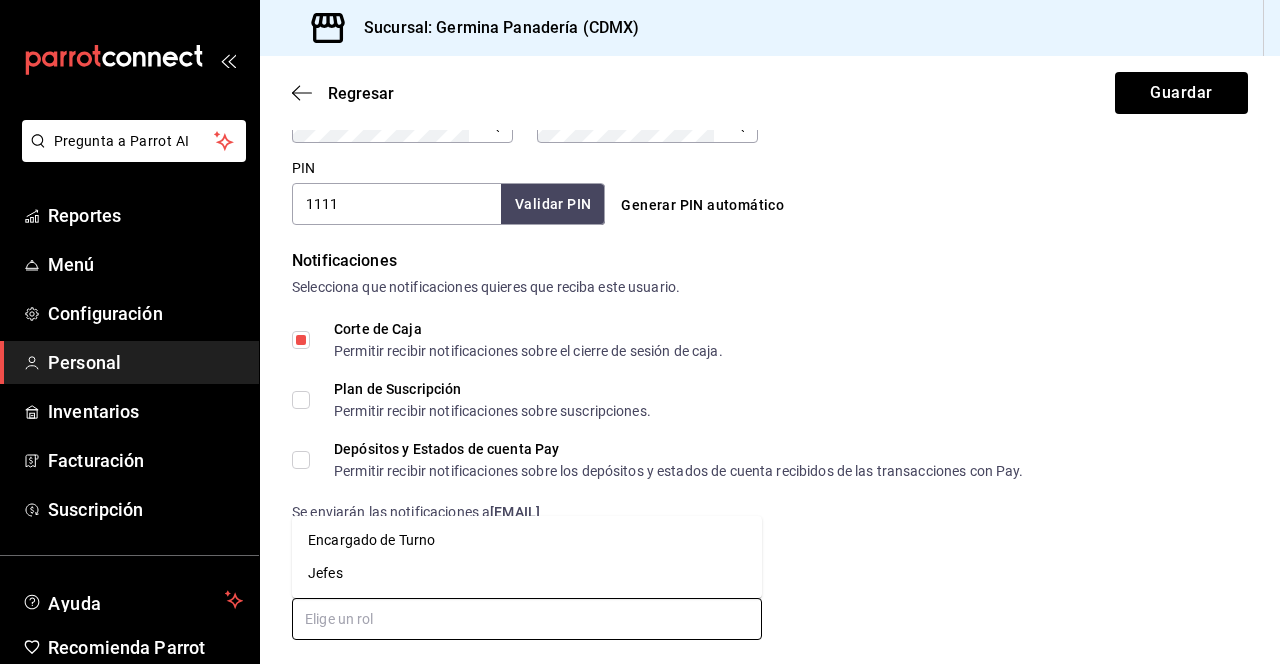 scroll, scrollTop: 851, scrollLeft: 0, axis: vertical 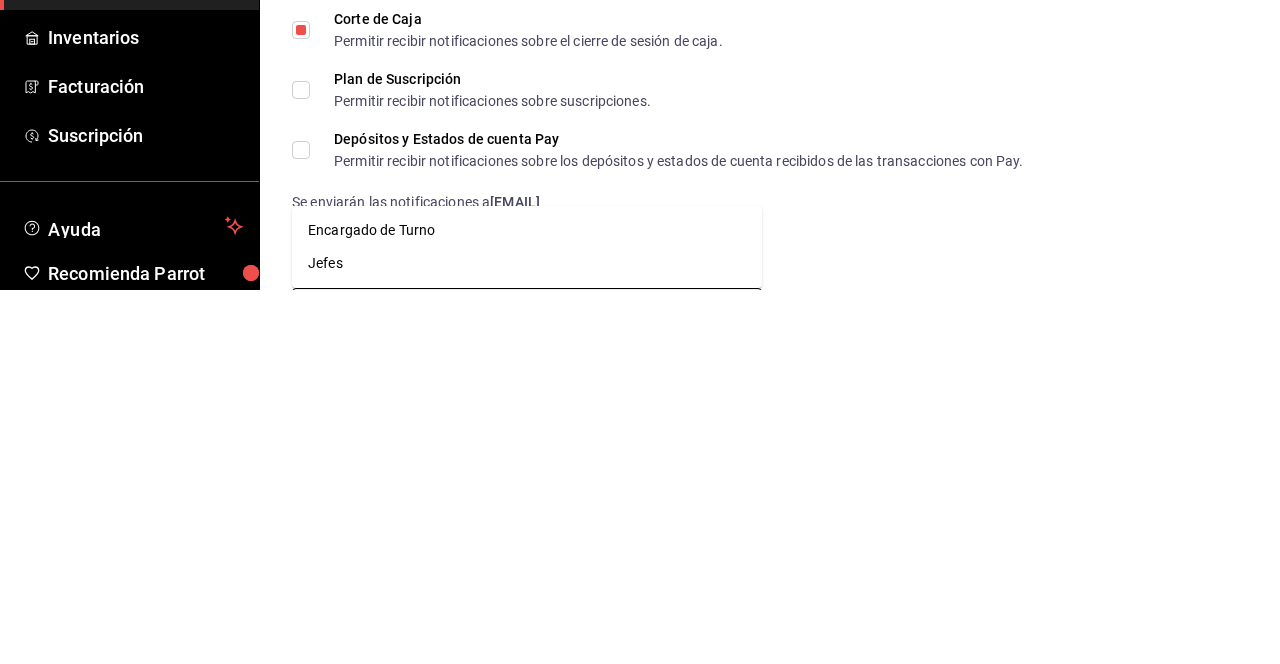 click on "Encargado de Turno" at bounding box center [527, 604] 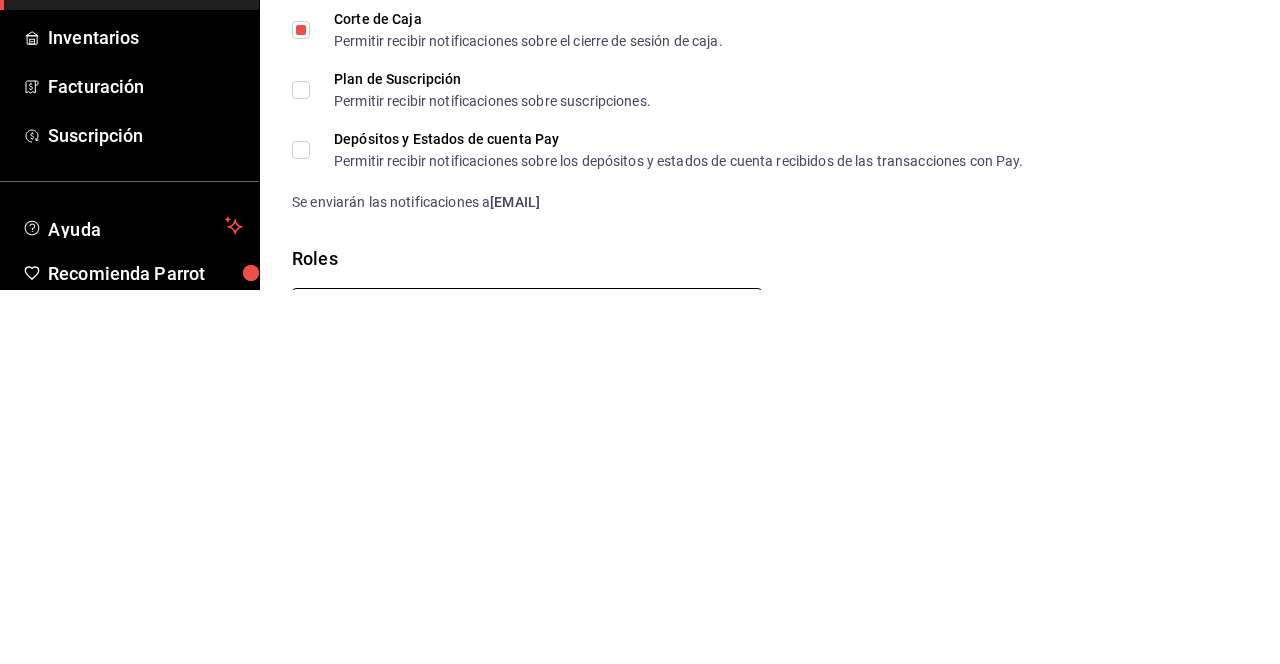 checkbox on "true" 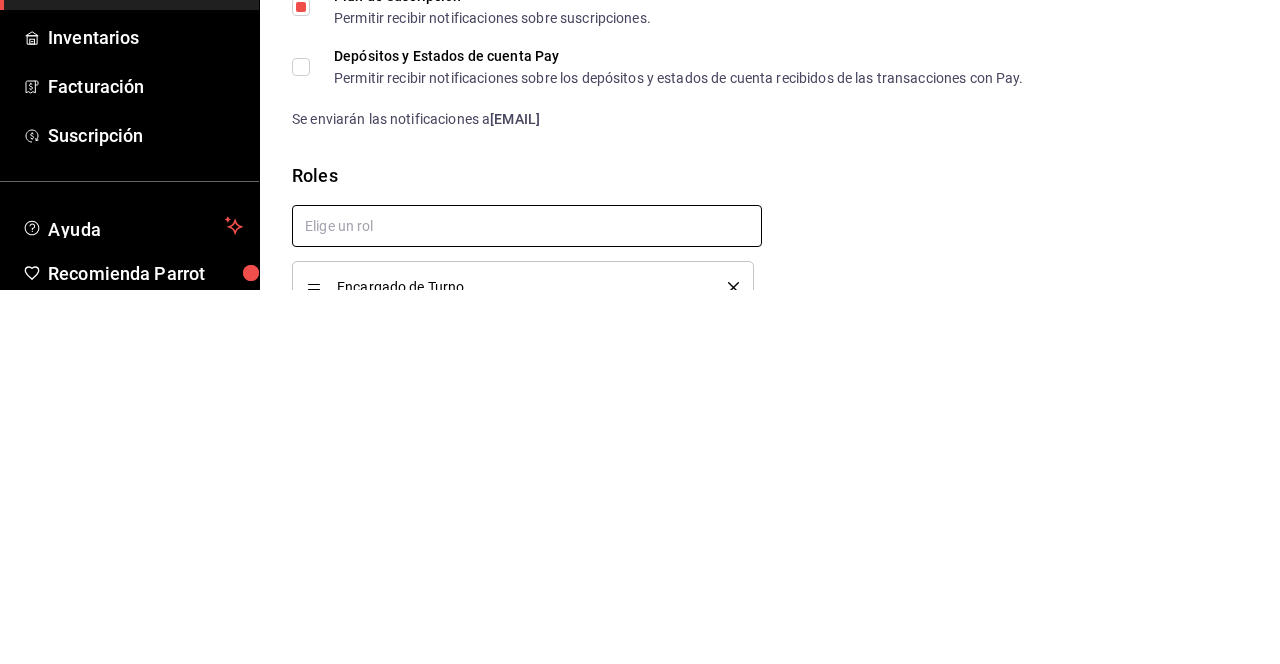 scroll, scrollTop: 937, scrollLeft: 0, axis: vertical 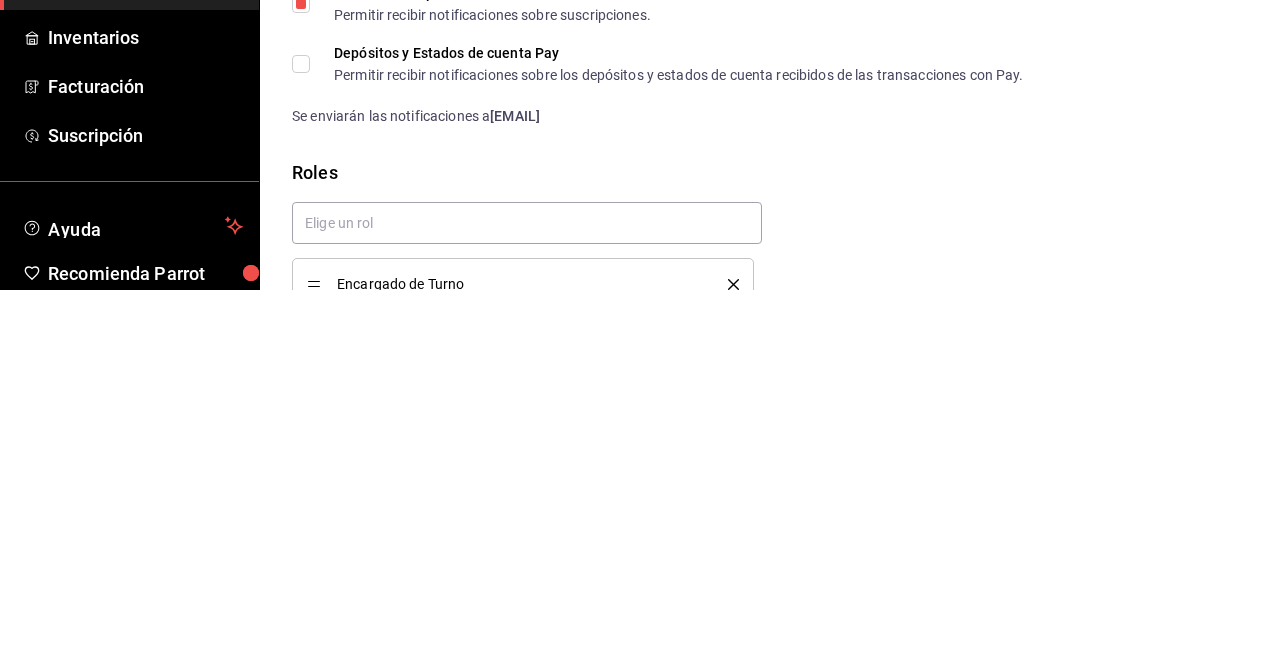 click on "Encargado de Turno" at bounding box center [517, 658] 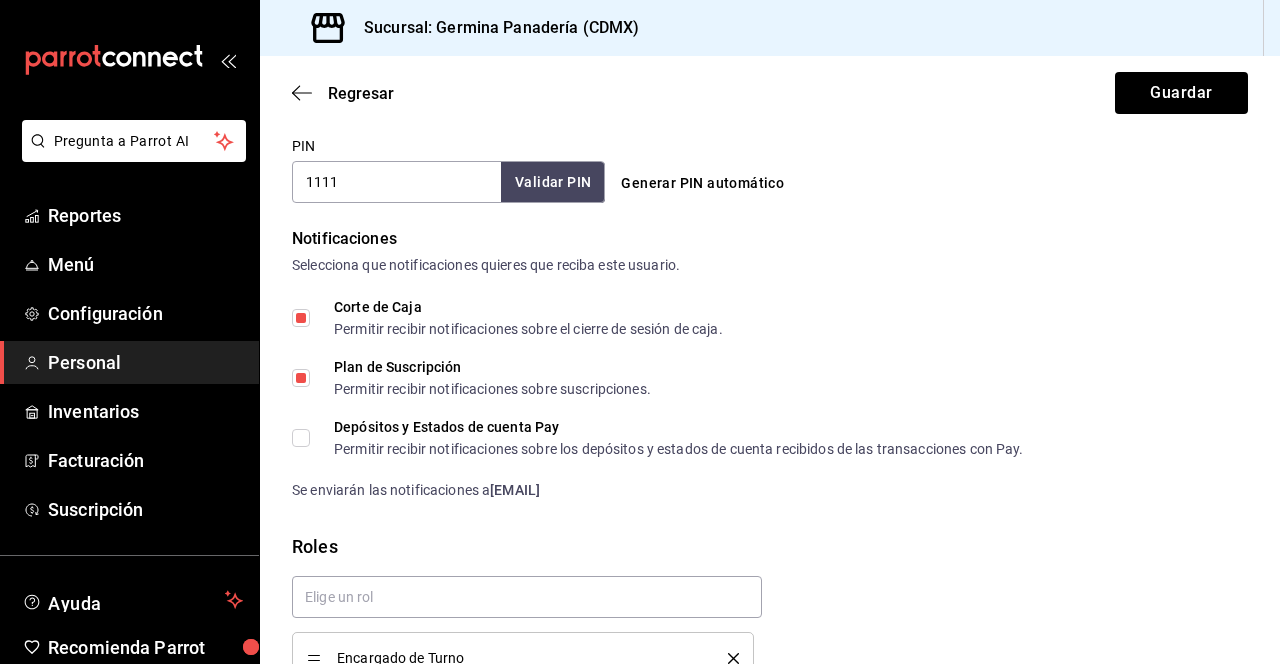 click on "Encargado de Turno" at bounding box center [517, 658] 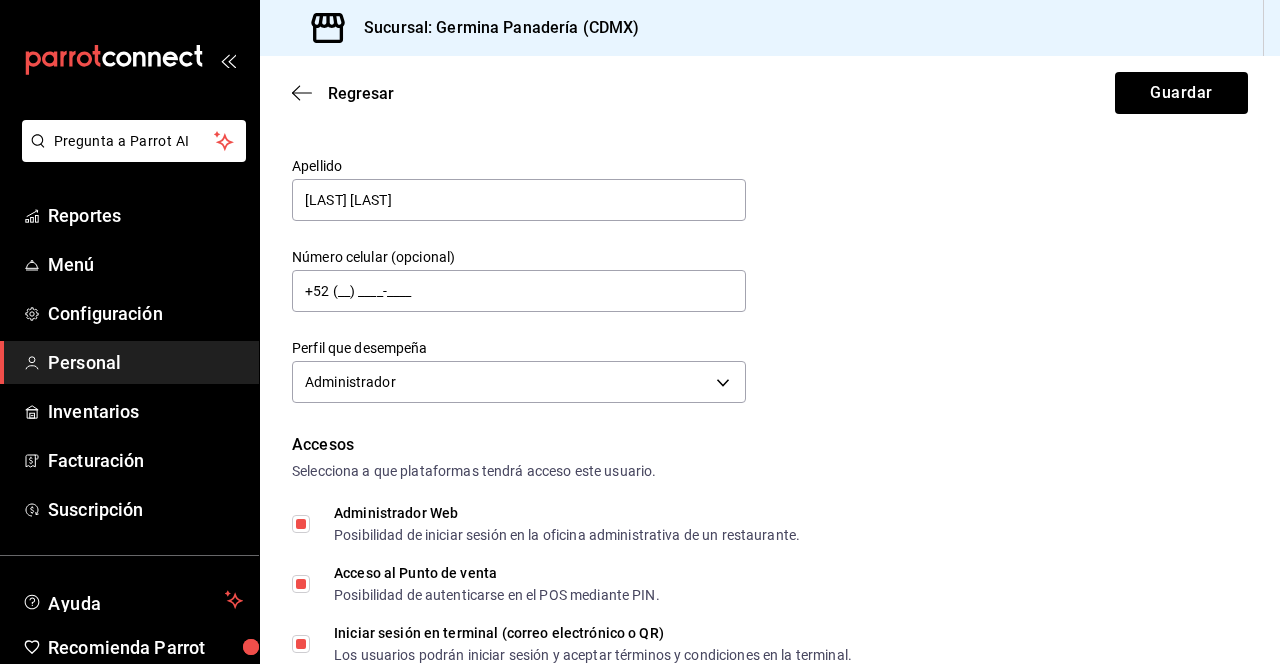 scroll, scrollTop: 0, scrollLeft: 0, axis: both 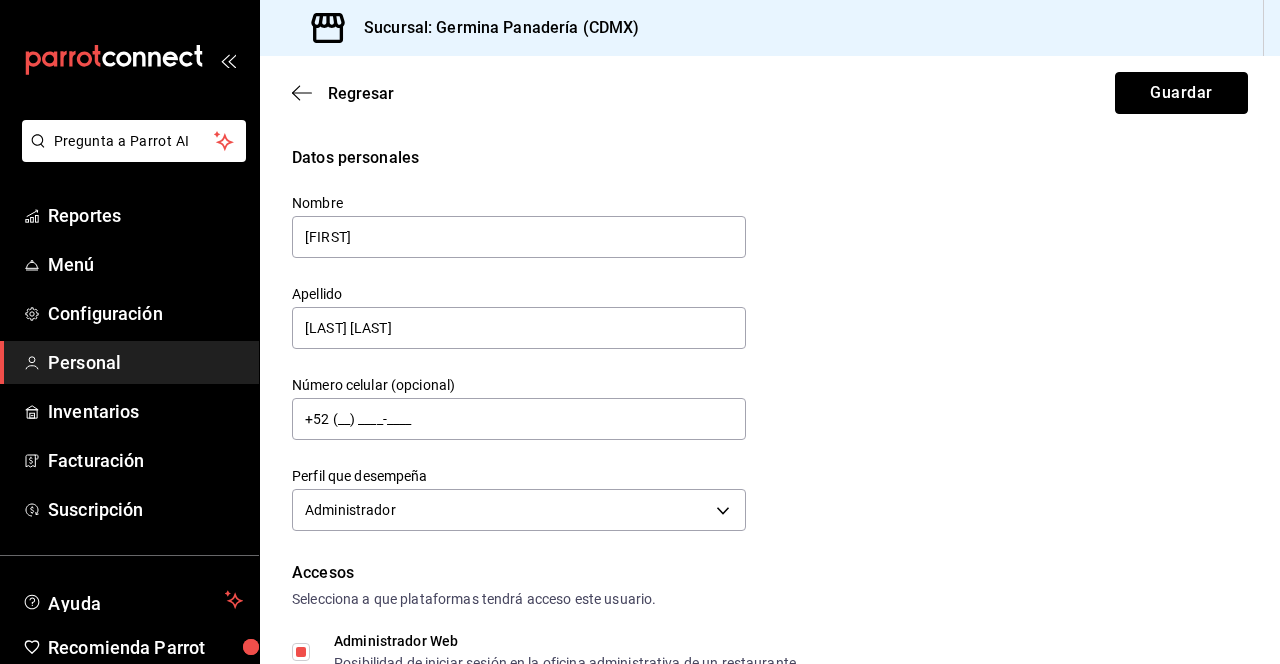 click on "Guardar" at bounding box center [1181, 93] 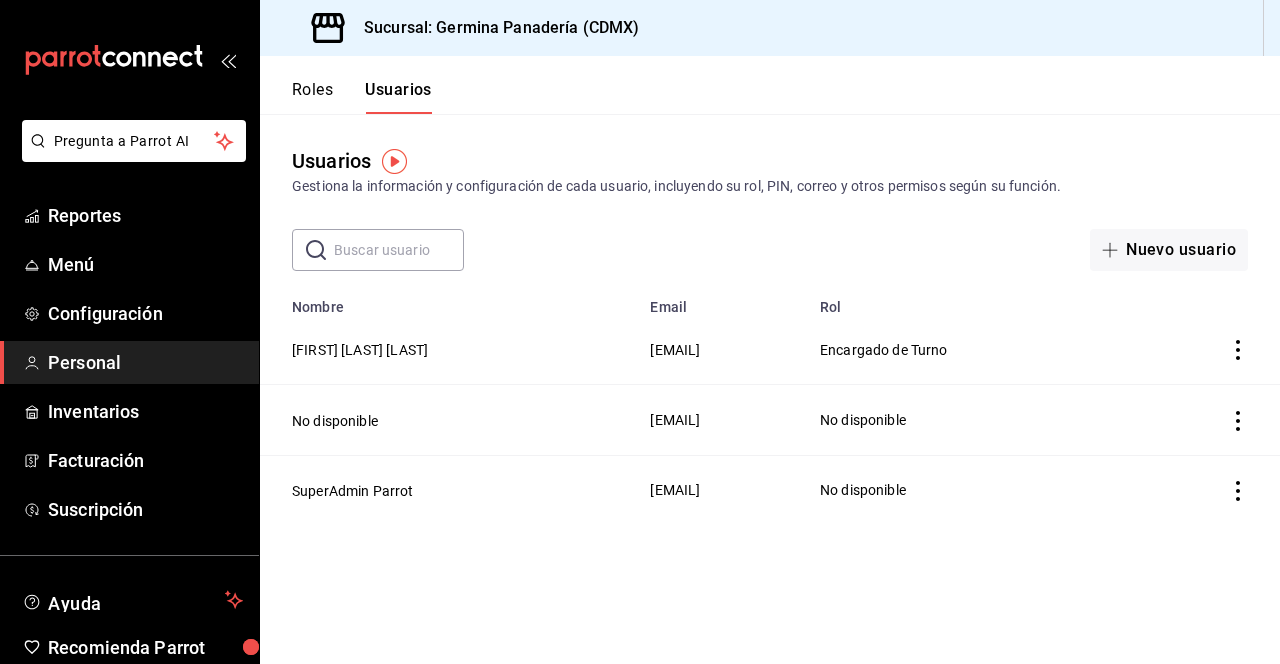 click on "Pregunta a Parrot AI" at bounding box center [130, 155] 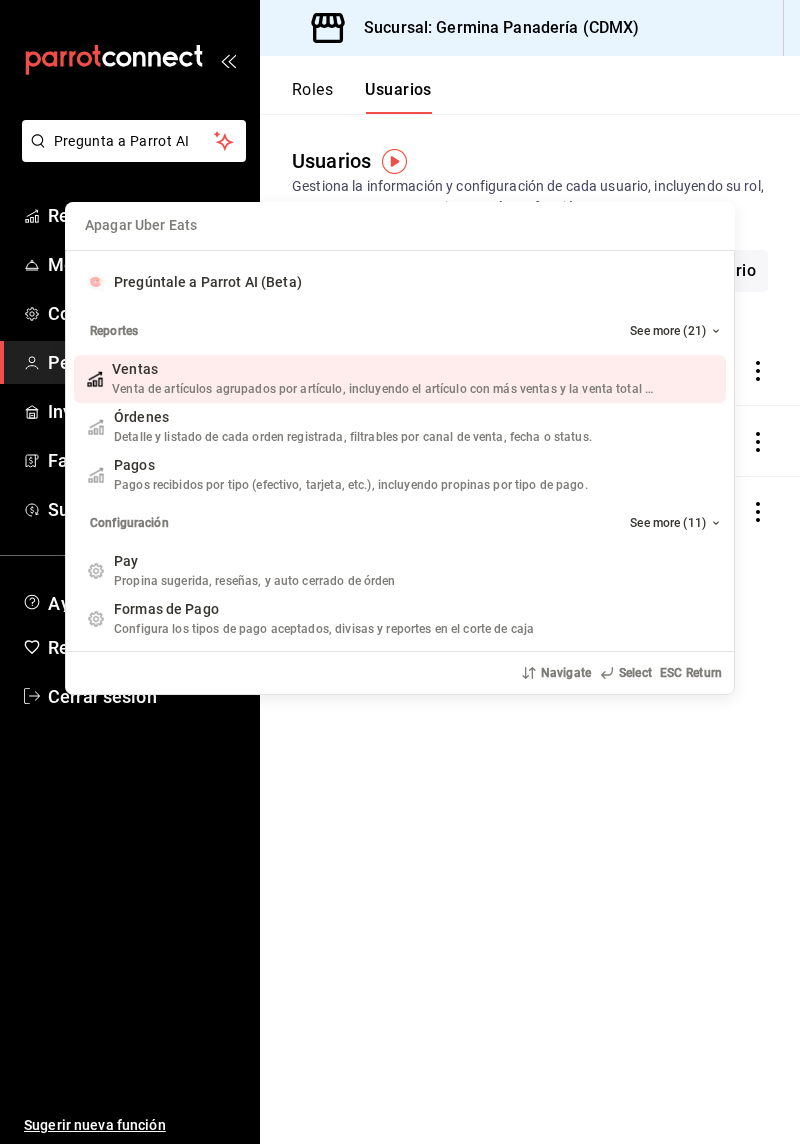 click on "Apagar Uber Eats Pregúntale a Parrot AI (Beta) Reportes See more (21) Ventas Venta de artículos agrupados por artículo, incluyendo el artículo con más ventas y la venta total por periodo. Add shortcut Órdenes Detalle y listado de cada orden registrada, filtrables por canal de venta, fecha o status. Add shortcut Pagos Pagos recibidos por tipo (efectivo, tarjeta, etc.), incluyendo propinas por tipo de pago. Add shortcut Configuración See more (11) Pay Propina sugerida, reseñas, y auto cerrado de órden Add shortcut Formas de Pago Configura los tipos de pago aceptados, divisas y reportes en el corte de caja Add shortcut Descuentos Configura los descuentos aplicables a órdenes o artículos en el restaurante. Add shortcut Personal Roles Administra los roles de permisos disponibles en tu restaurante Add shortcut Usuarios Administra los usuarios, sus accesos y permisos así como notificaciones. Add shortcut Referidos Referidos Refiérenos a través de WhatsApp y recibe 1 mes gratis de suscripción Navigate" at bounding box center (400, 572) 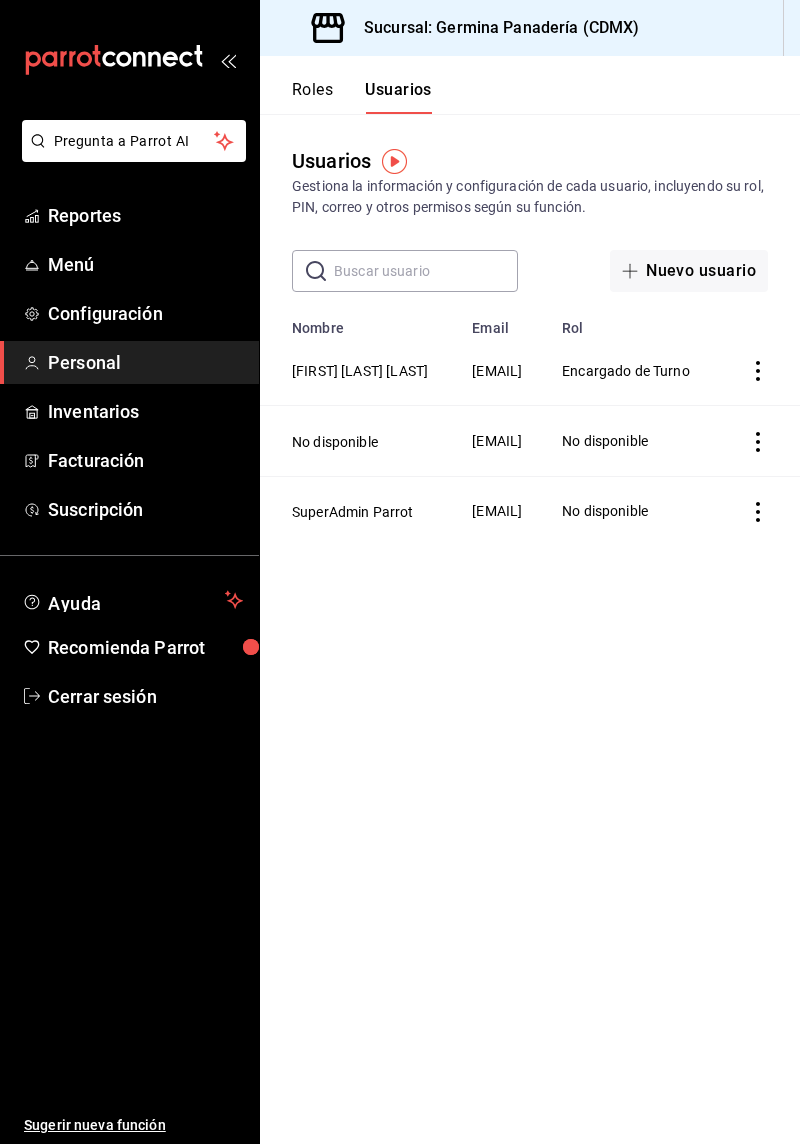 click on "Personal" at bounding box center (145, 362) 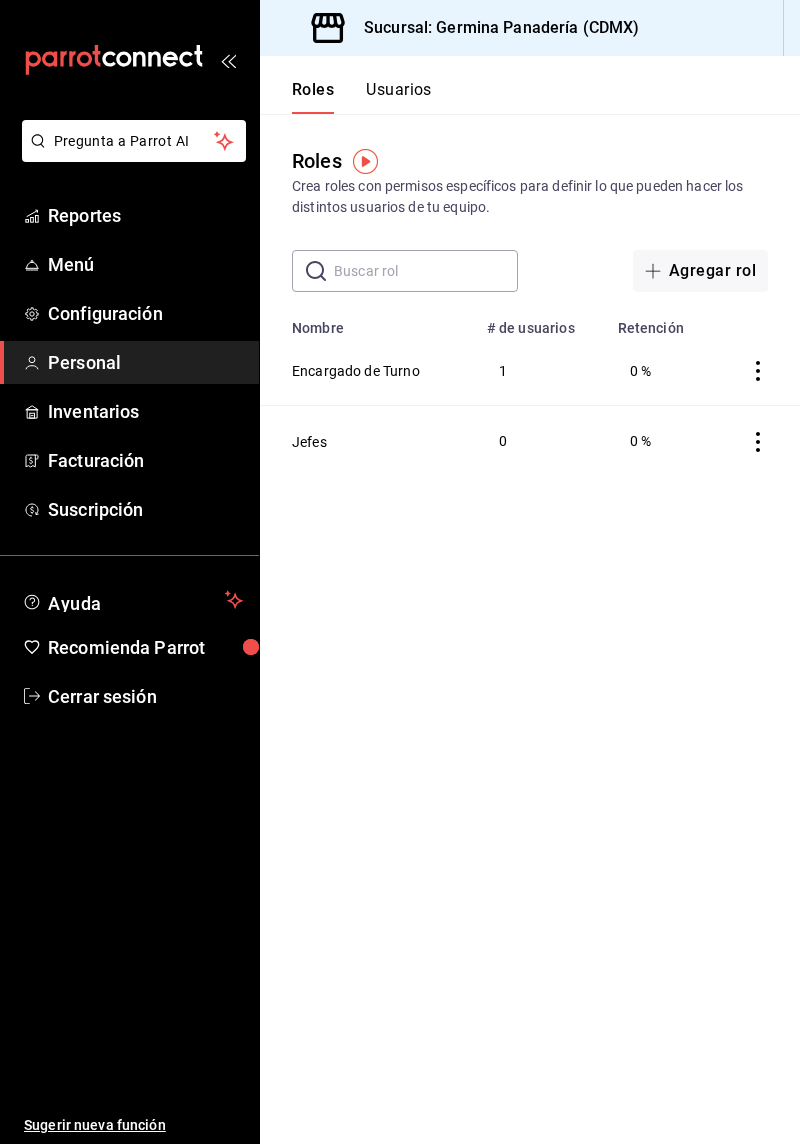 click on "Agregar rol" at bounding box center (700, 271) 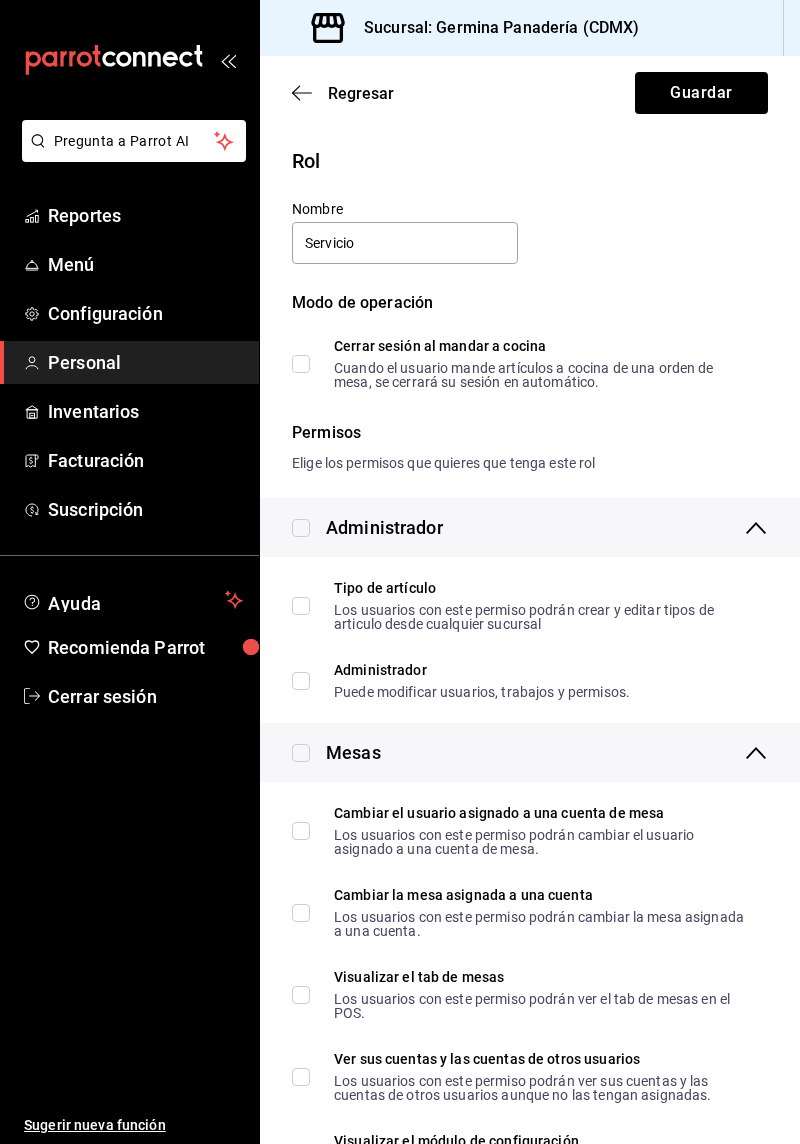 type on "Servicio" 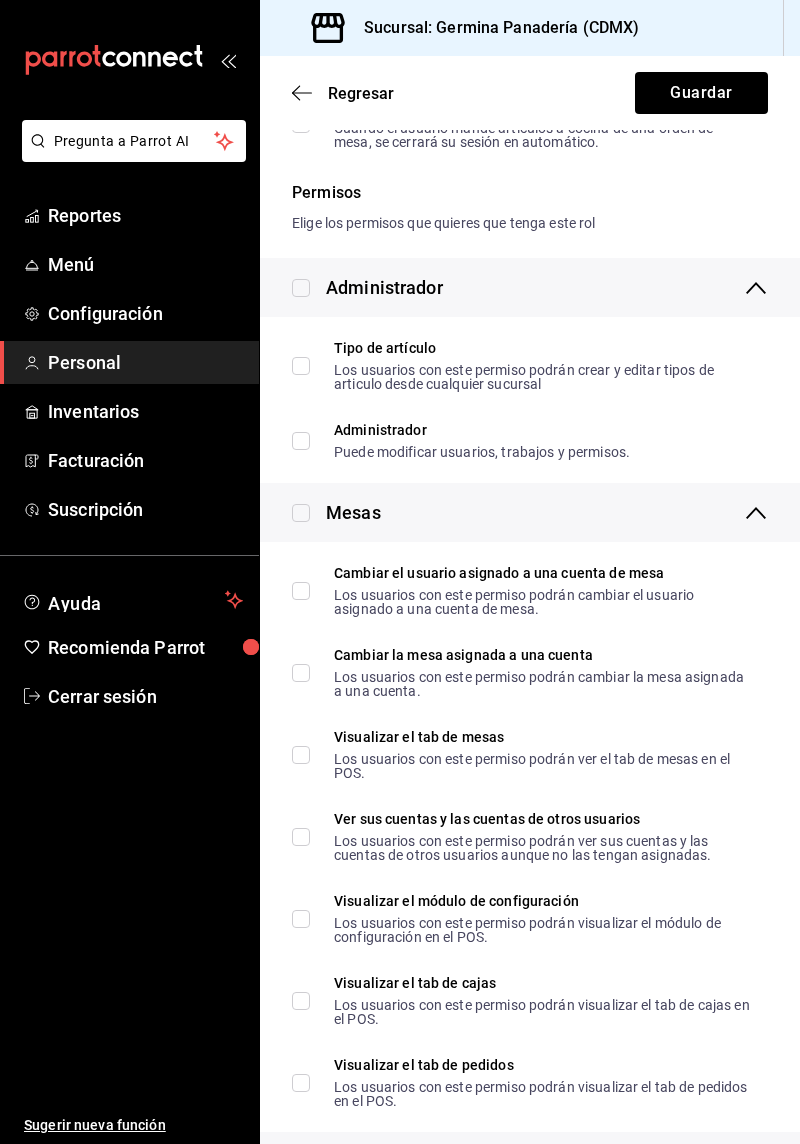 scroll, scrollTop: 242, scrollLeft: 0, axis: vertical 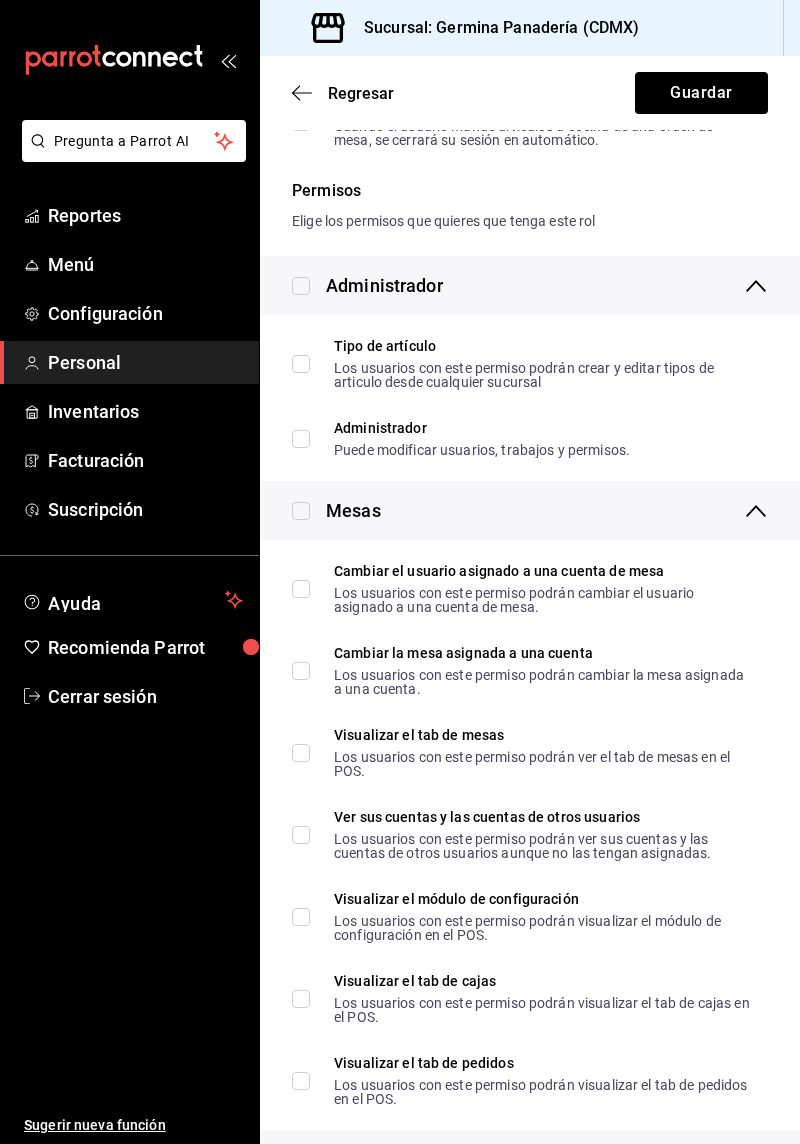 click on "Cambiar el usuario asignado a una cuenta de mesa Los usuarios con este permiso podrán cambiar el usuario asignado a una cuenta de mesa." at bounding box center (301, 589) 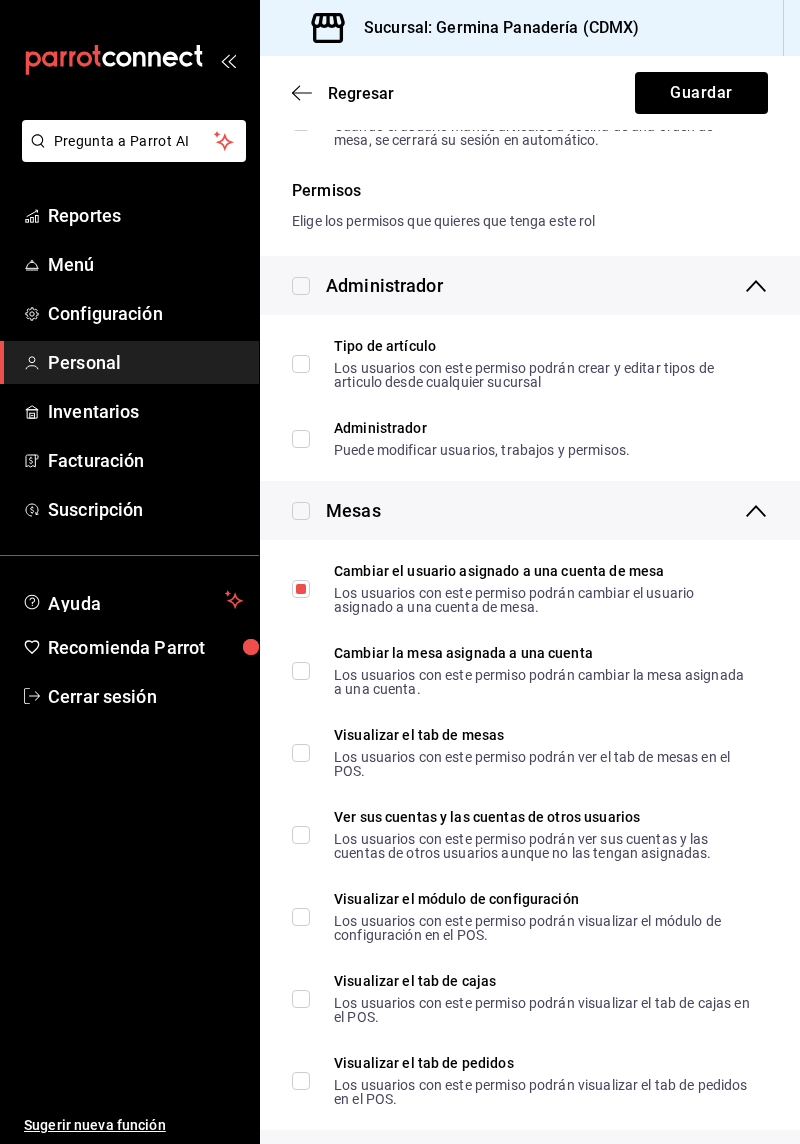 click on "Cambiar la mesa asignada a una cuenta Los usuarios con este permiso podrán cambiar la mesa asignada a una cuenta." at bounding box center (301, 671) 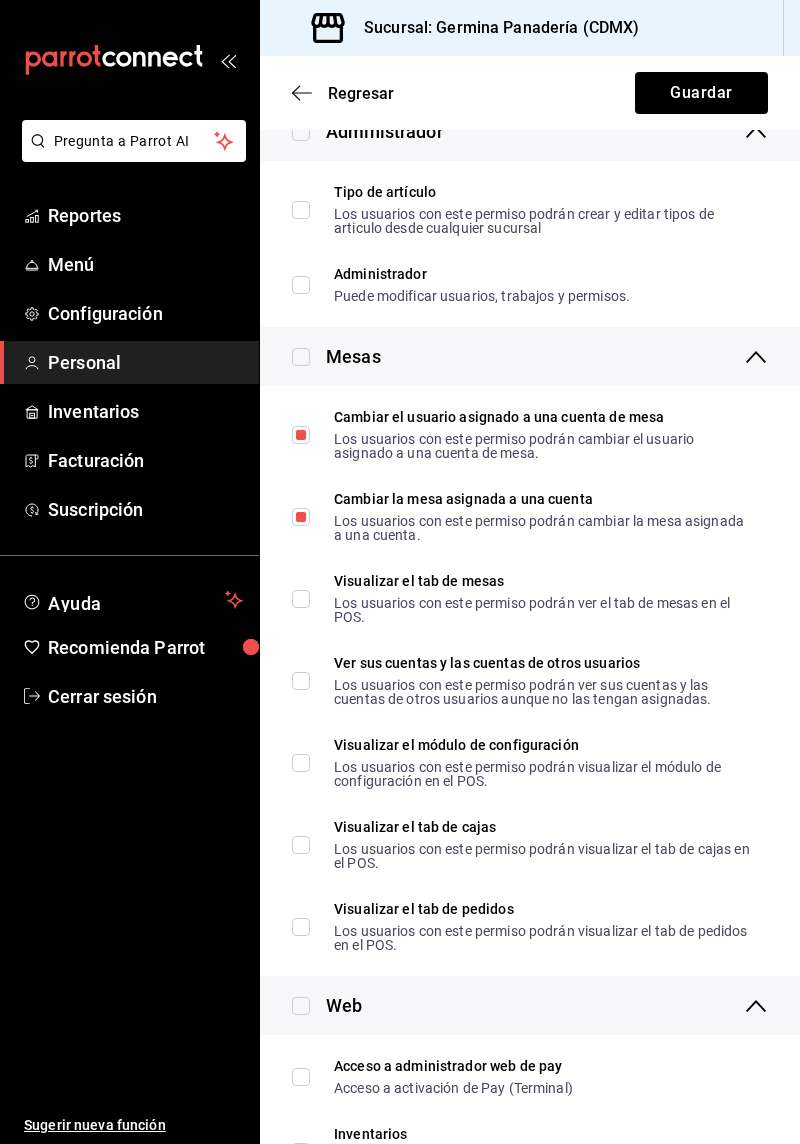 scroll, scrollTop: 398, scrollLeft: 0, axis: vertical 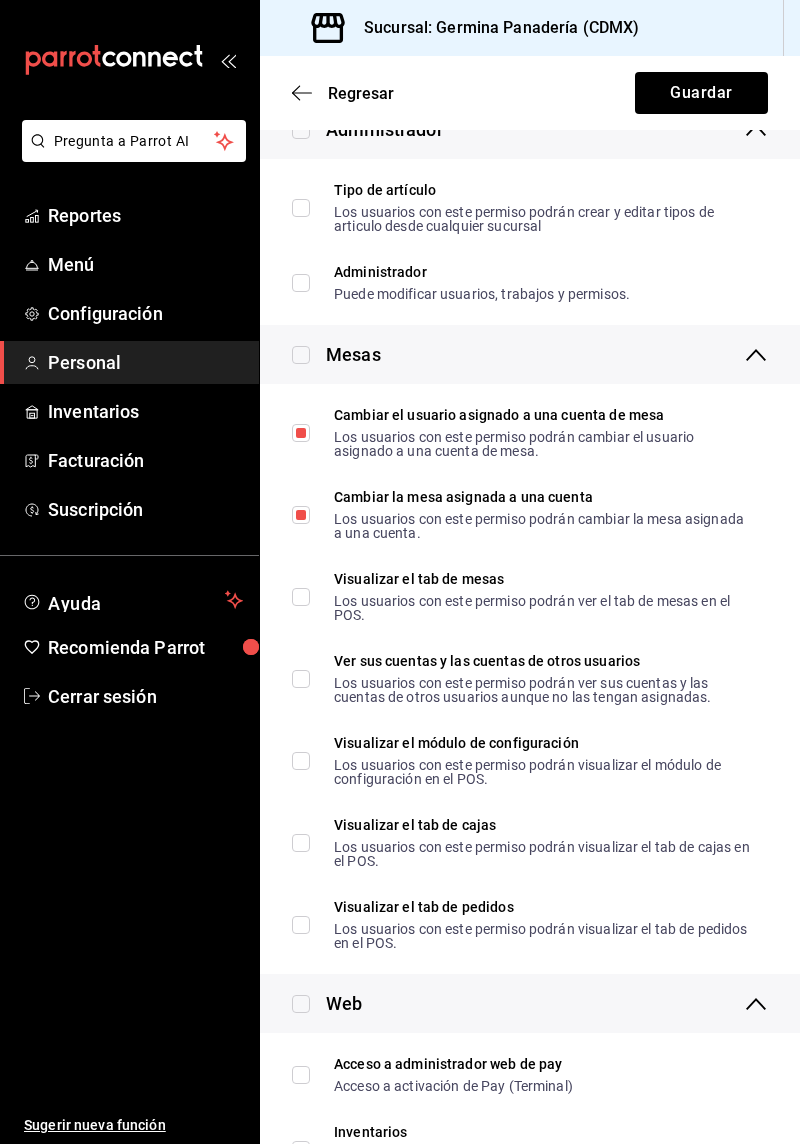 click on "Visualizar el tab de mesas Los usuarios con este permiso podrán ver el tab de mesas en el POS." at bounding box center [301, 597] 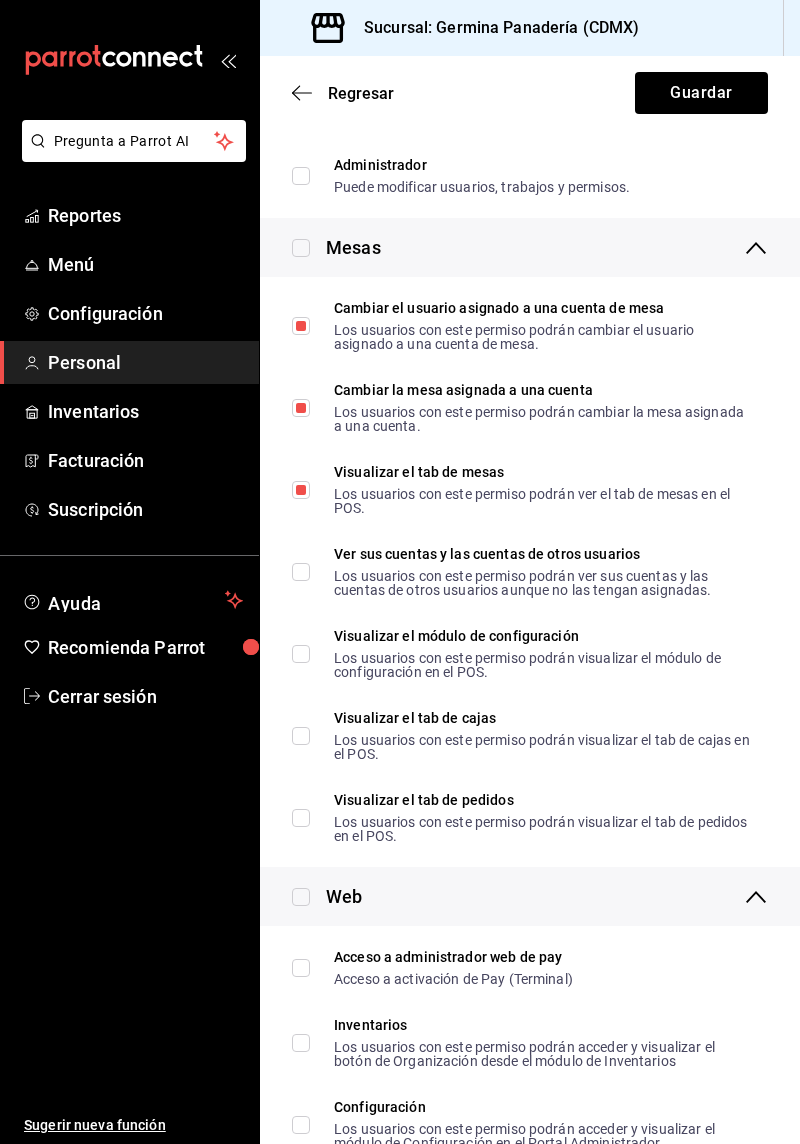 scroll, scrollTop: 506, scrollLeft: 0, axis: vertical 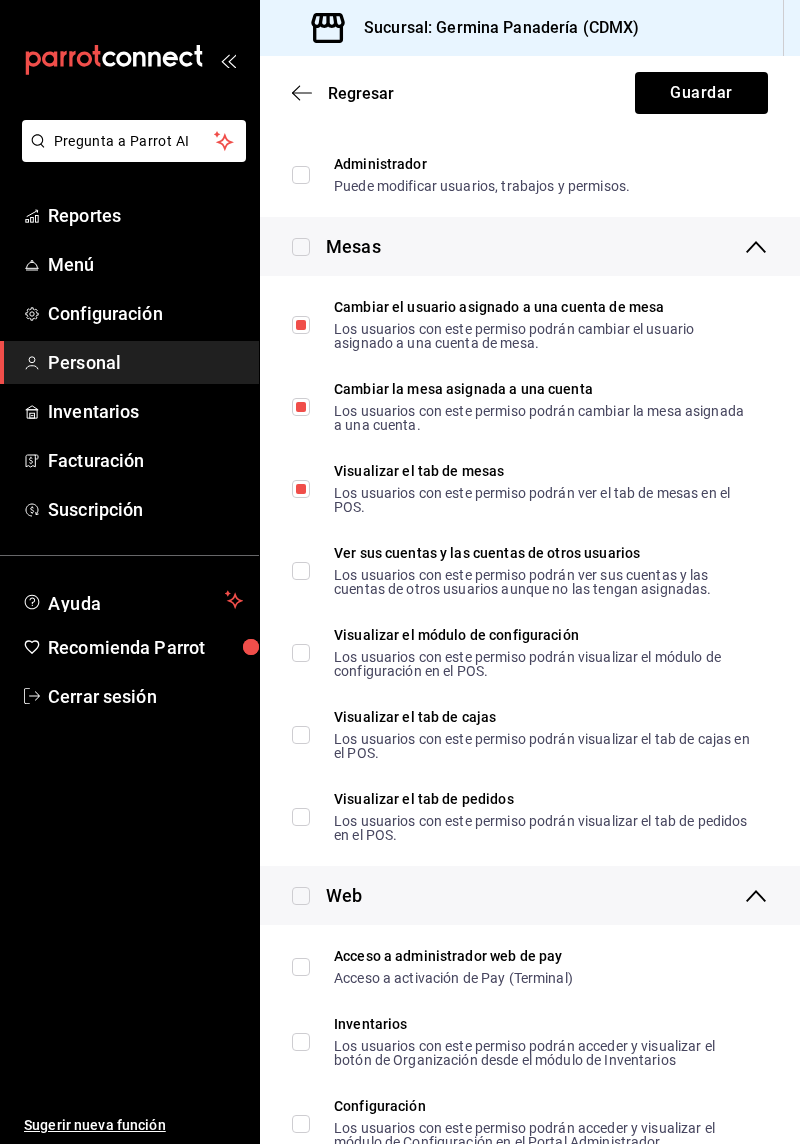 click on "Ver sus cuentas y las cuentas de otros usuarios Los usuarios con este permiso podrán ver sus cuentas y las cuentas de otros usuarios aunque no las tengan asignadas." at bounding box center (301, 571) 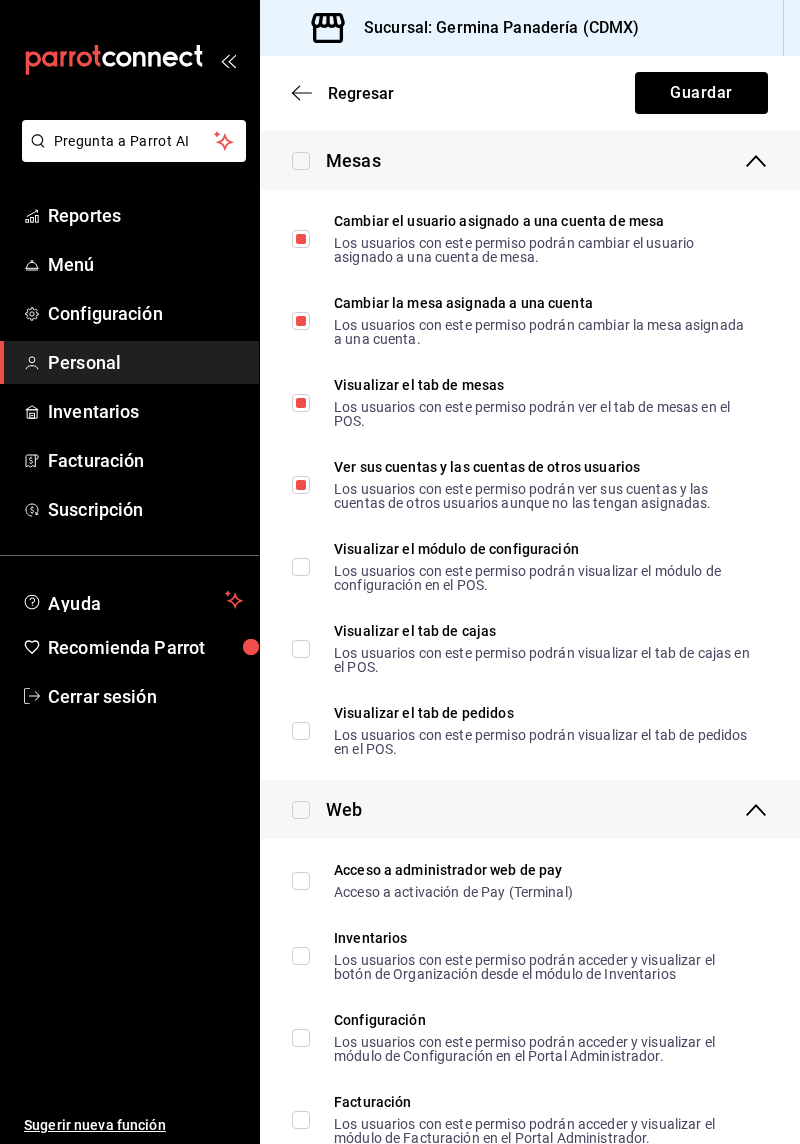 scroll, scrollTop: 593, scrollLeft: 0, axis: vertical 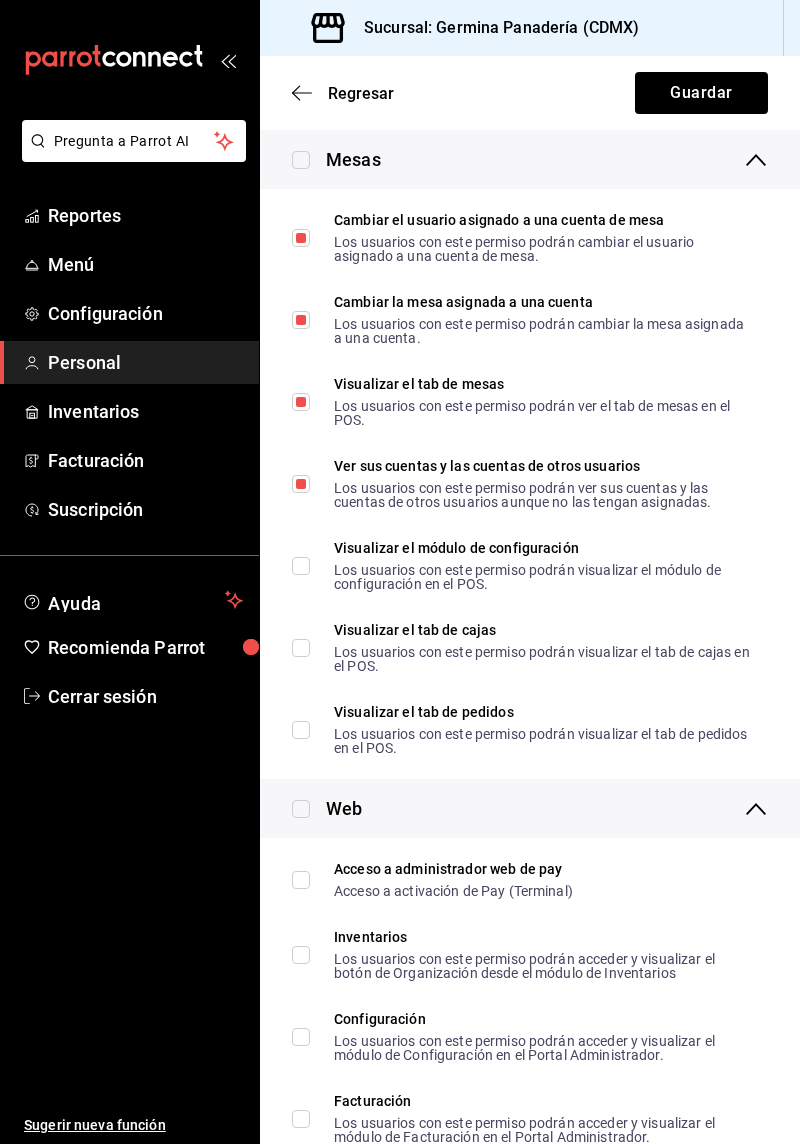 click on "Visualizar el tab de cajas Los usuarios con este permiso podrán visualizar el tab de cajas en el POS." at bounding box center (301, 648) 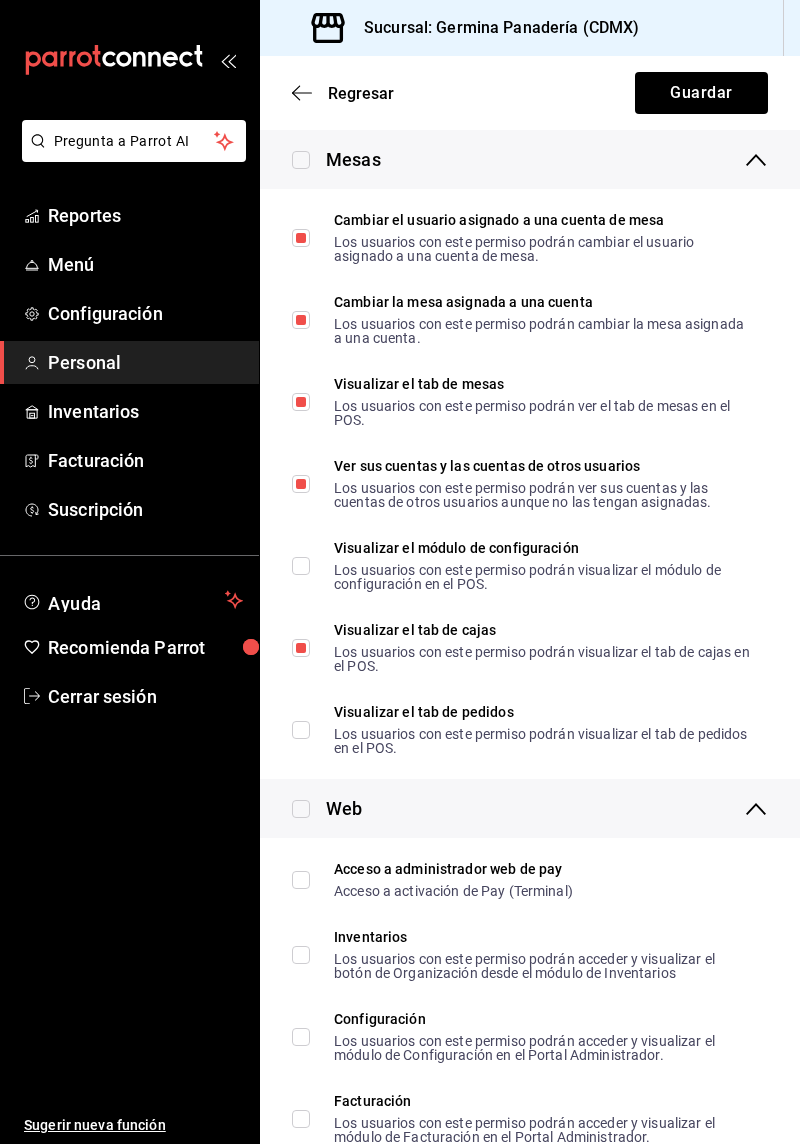 click on "Visualizar el tab de pedidos Los usuarios con este permiso podrán visualizar el tab de pedidos en el POS." at bounding box center (301, 730) 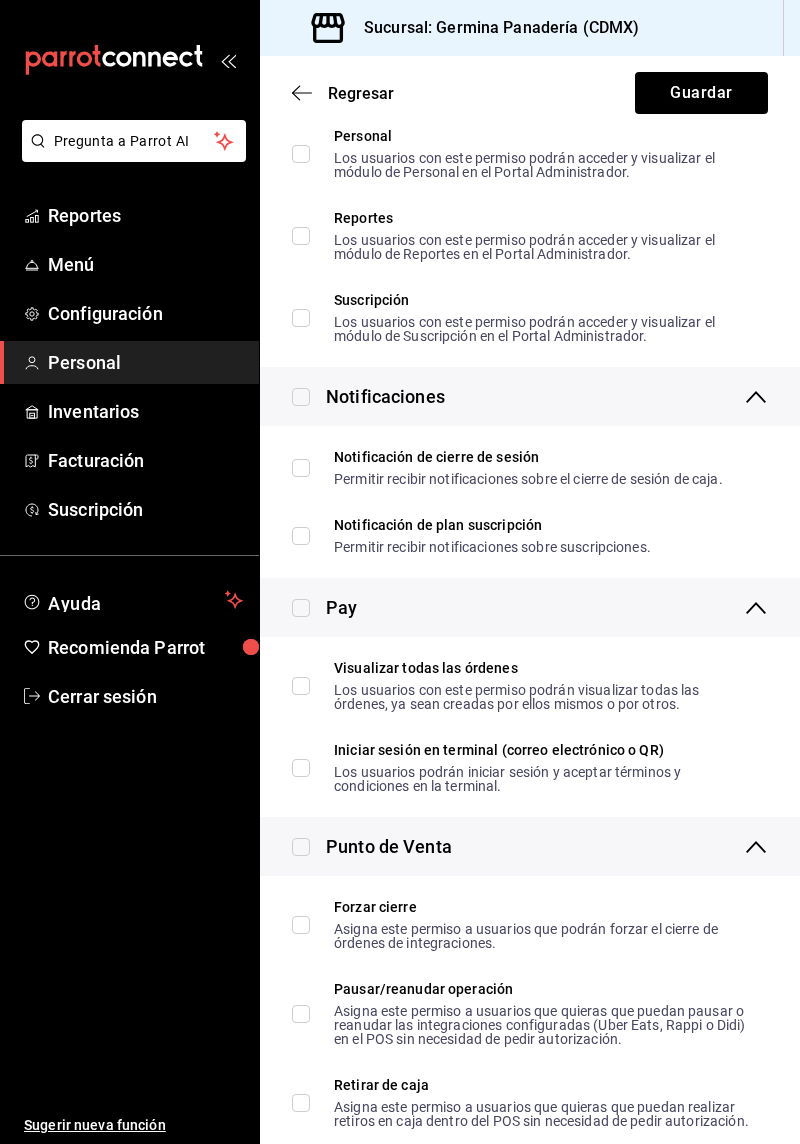 scroll, scrollTop: 1723, scrollLeft: 0, axis: vertical 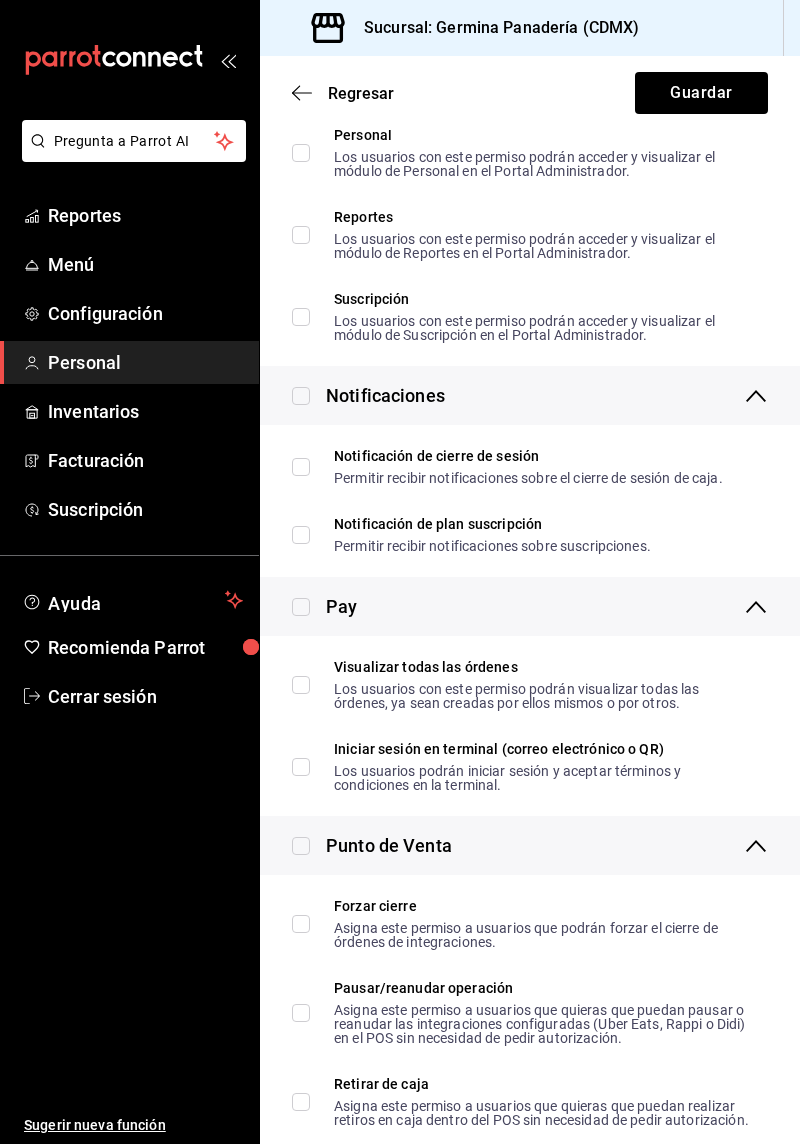 click on "Notificación de cierre de sesión Permitir recibir notificaciones sobre el cierre de sesión de caja." at bounding box center (301, 467) 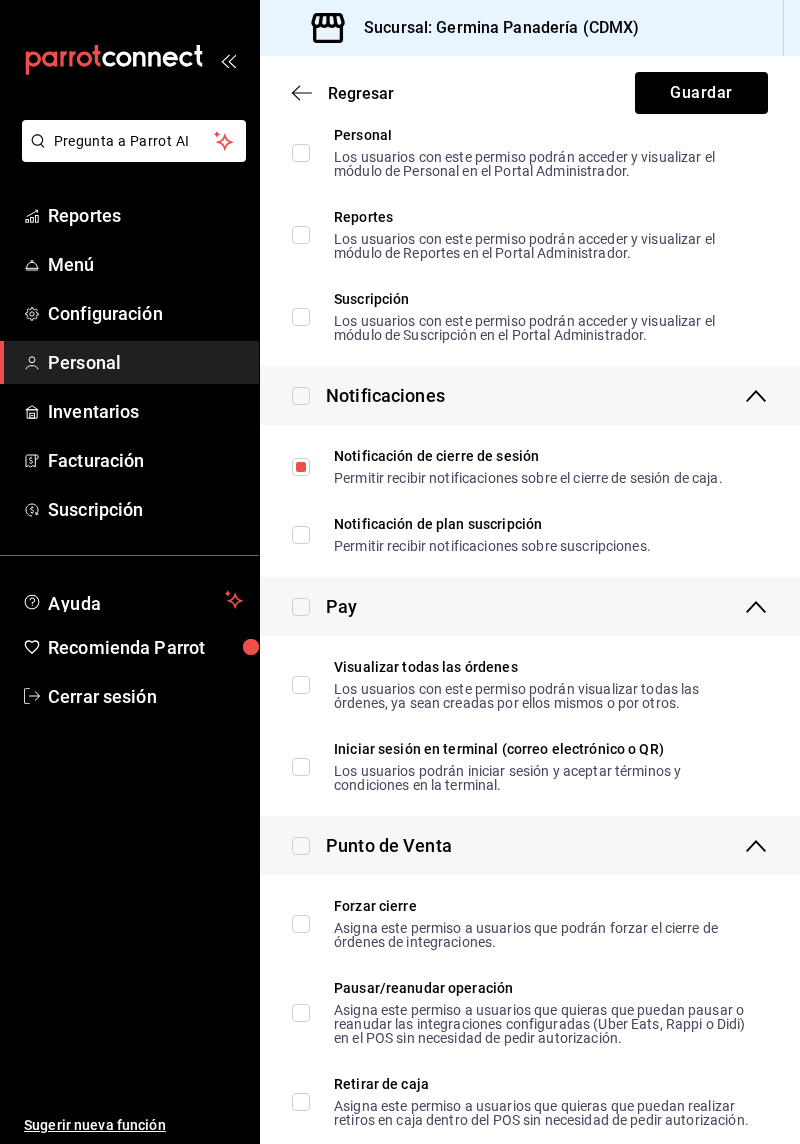 click on "Notificación de cierre de sesión Permitir recibir notificaciones sobre el cierre de sesión de caja." at bounding box center [301, 467] 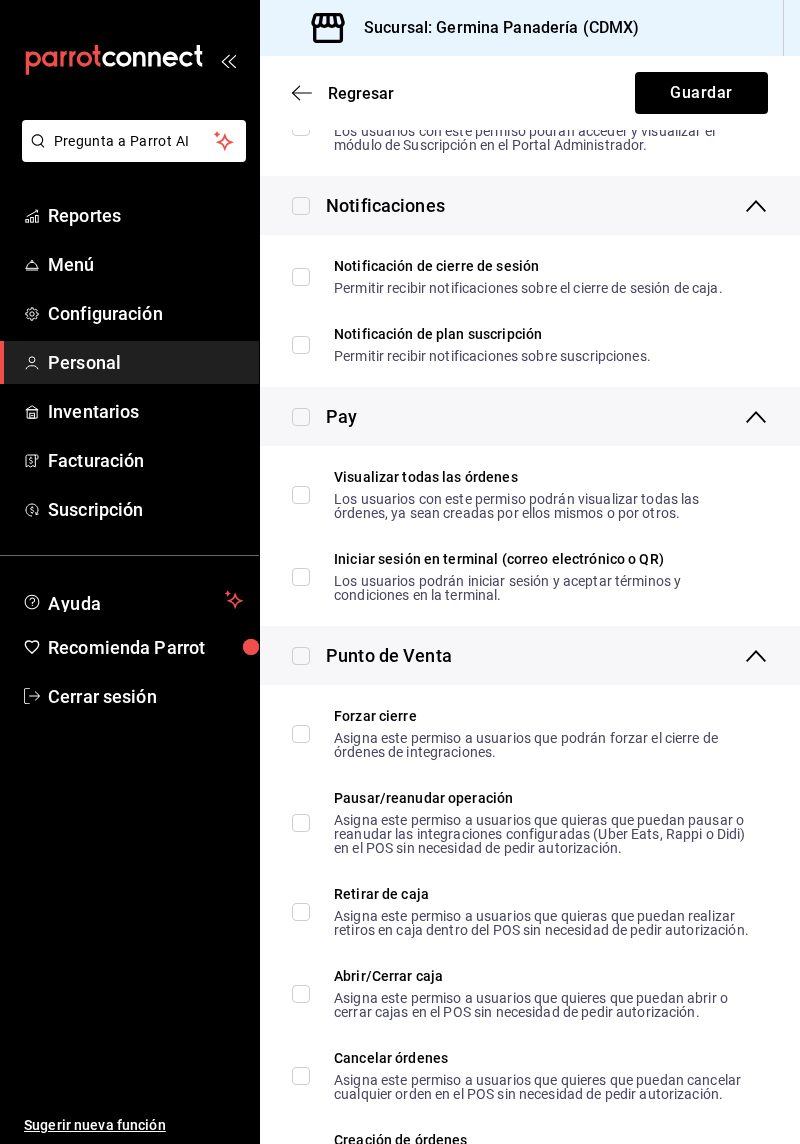 scroll, scrollTop: 1920, scrollLeft: 0, axis: vertical 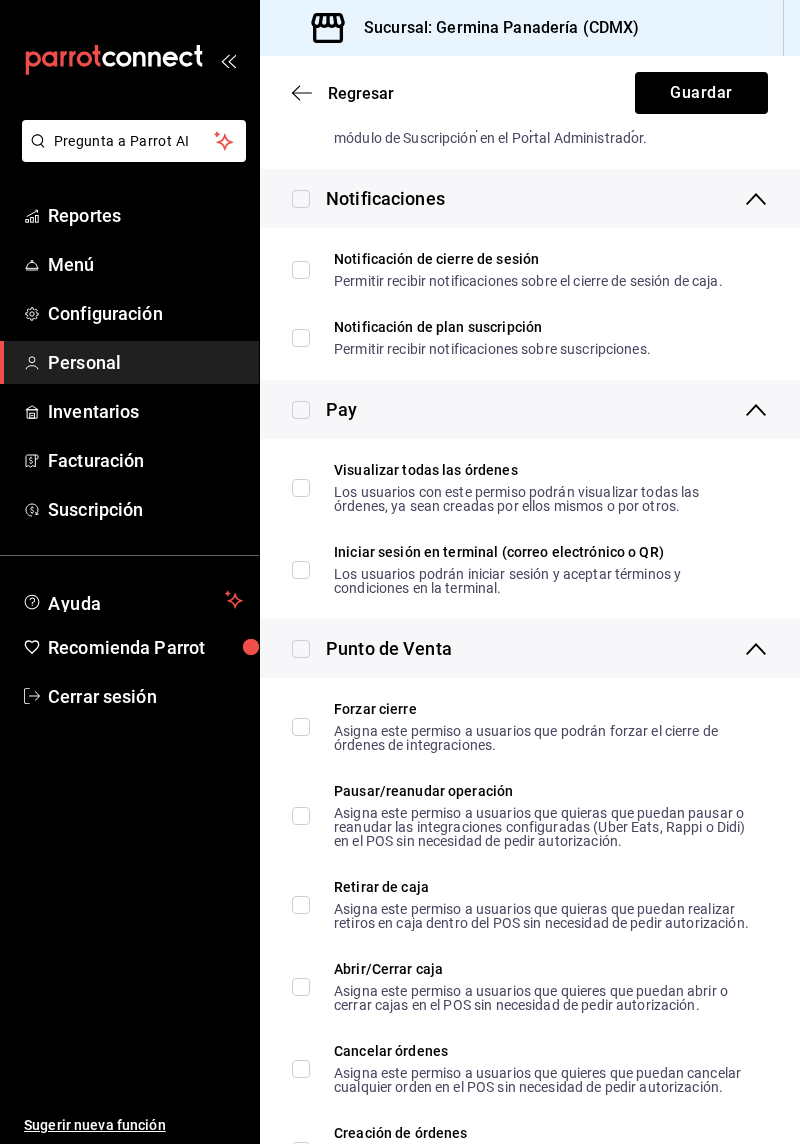 click on "Visualizar todas las órdenes Los usuarios con este permiso podrán visualizar todas las órdenes, ya sean creadas por ellos mismos o por otros." at bounding box center (301, 488) 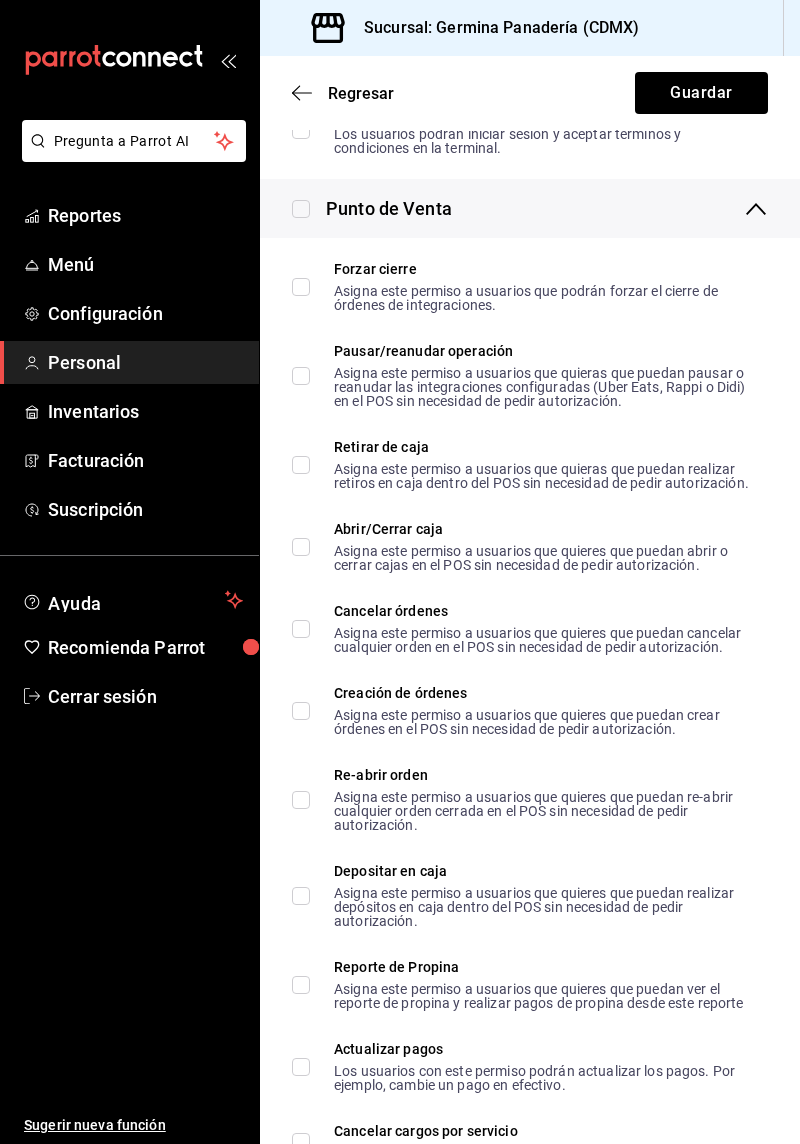 scroll, scrollTop: 2368, scrollLeft: 0, axis: vertical 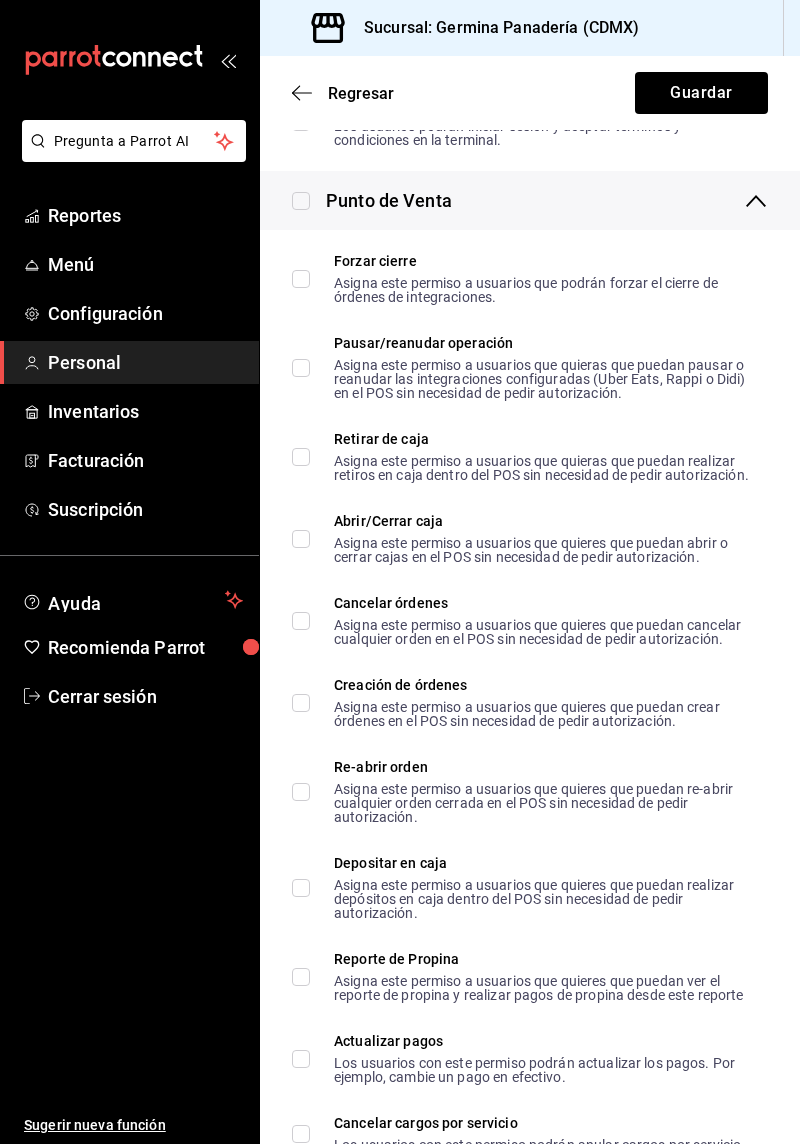 click on "Abrir/Cerrar caja Asigna este permiso a usuarios que quieres que puedan abrir o cerrar cajas en el POS sin necesidad de pedir autorización." at bounding box center [301, 539] 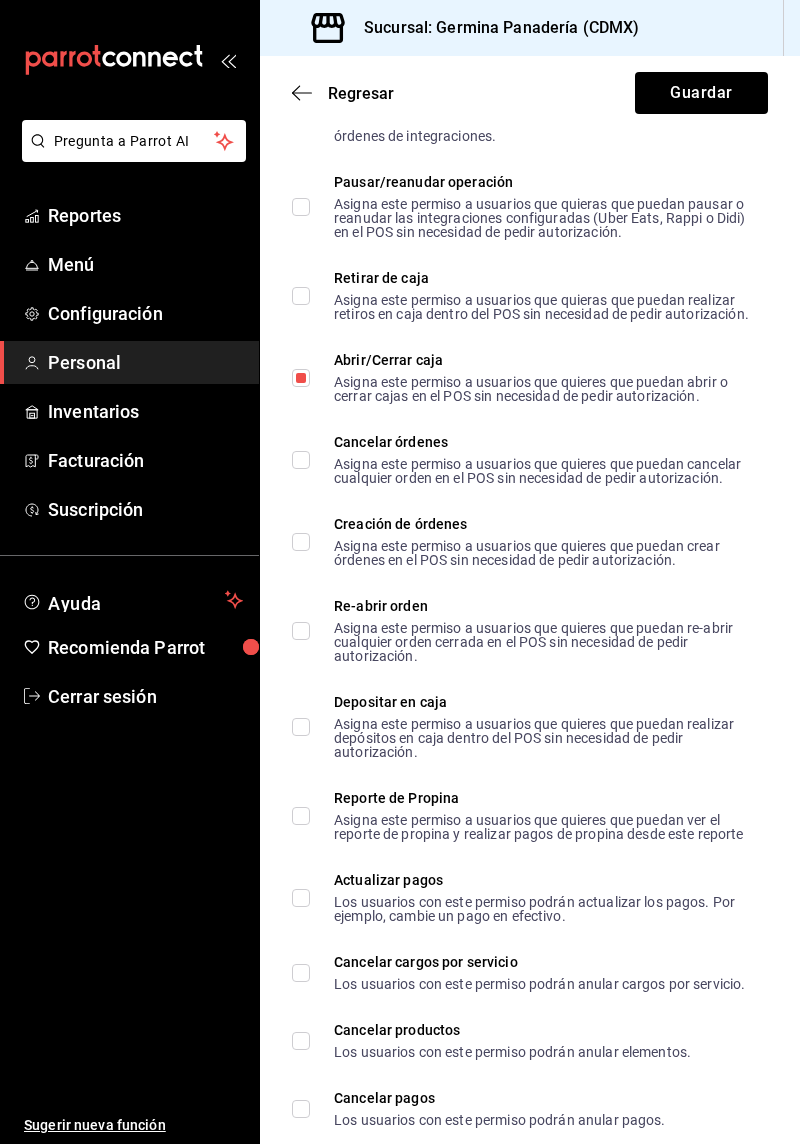 scroll, scrollTop: 2538, scrollLeft: 0, axis: vertical 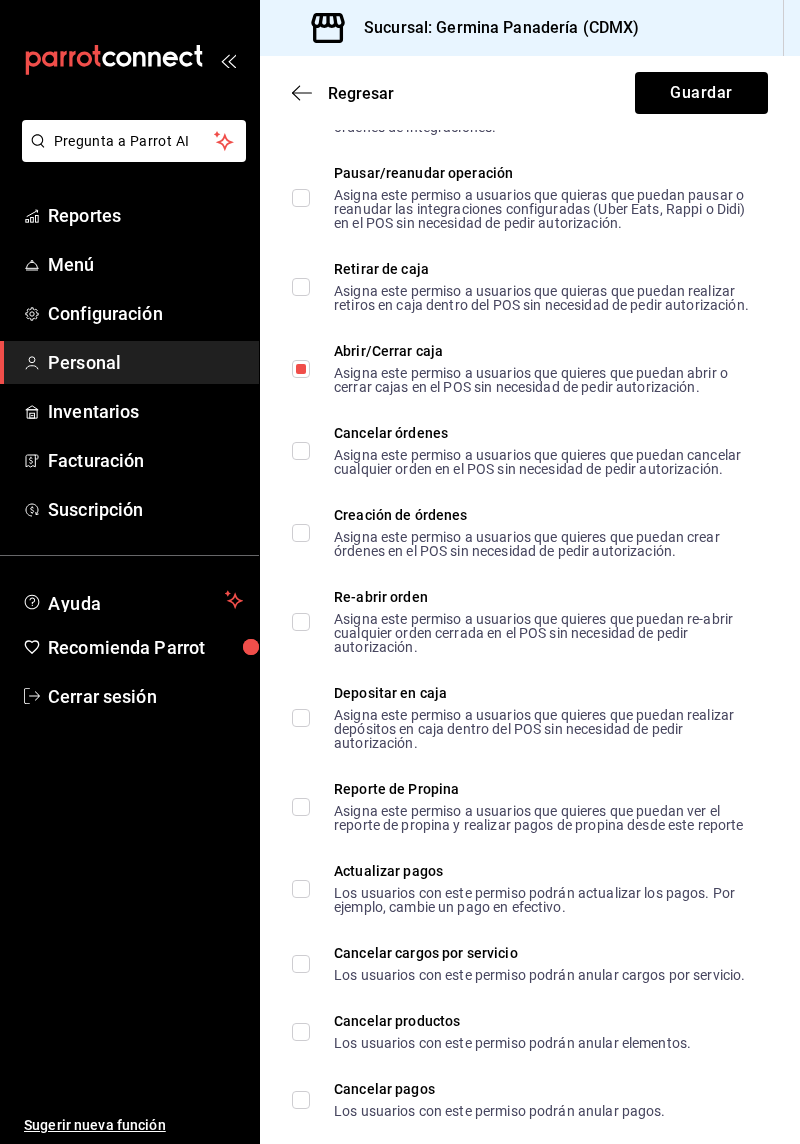 click on "Creación de órdenes Asigna este permiso a usuarios que quieres que puedan crear órdenes en el POS sin necesidad de pedir autorización." at bounding box center [301, 533] 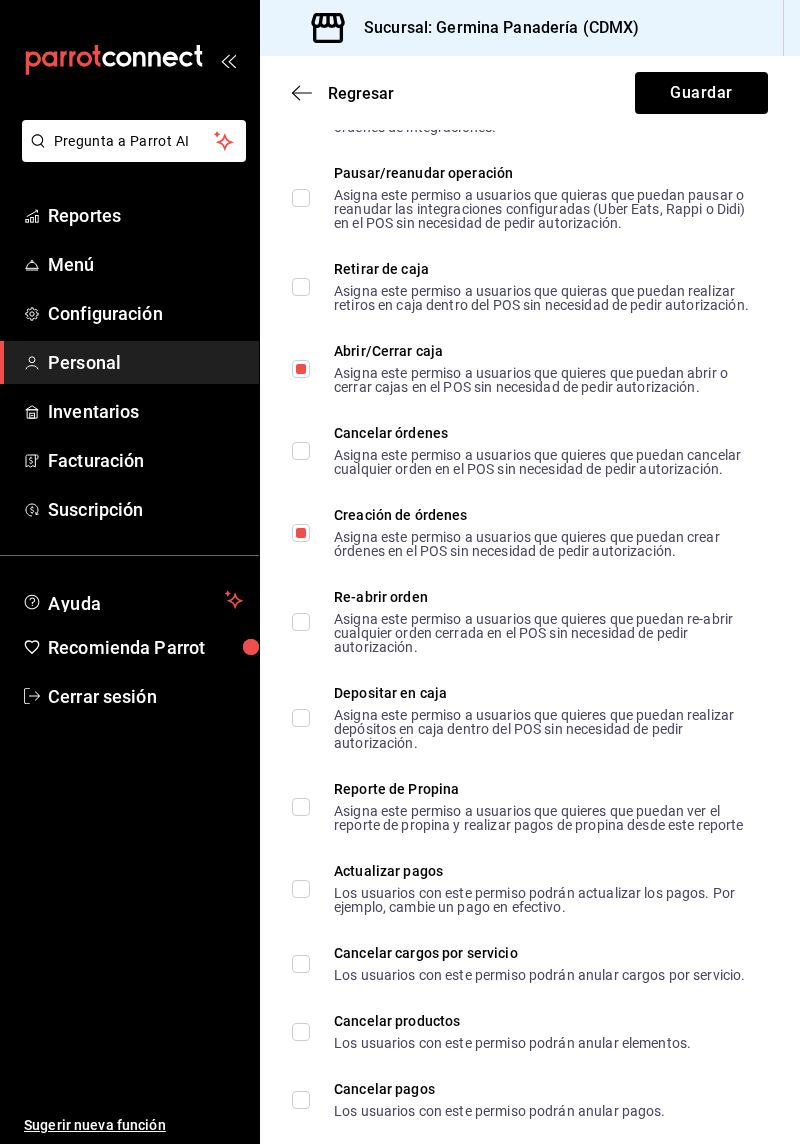 click on "Re-abrir orden Asigna este permiso a usuarios que quieres que puedan re-abrir cualquier orden cerrada en el POS sin necesidad de pedir autorización." at bounding box center (301, 622) 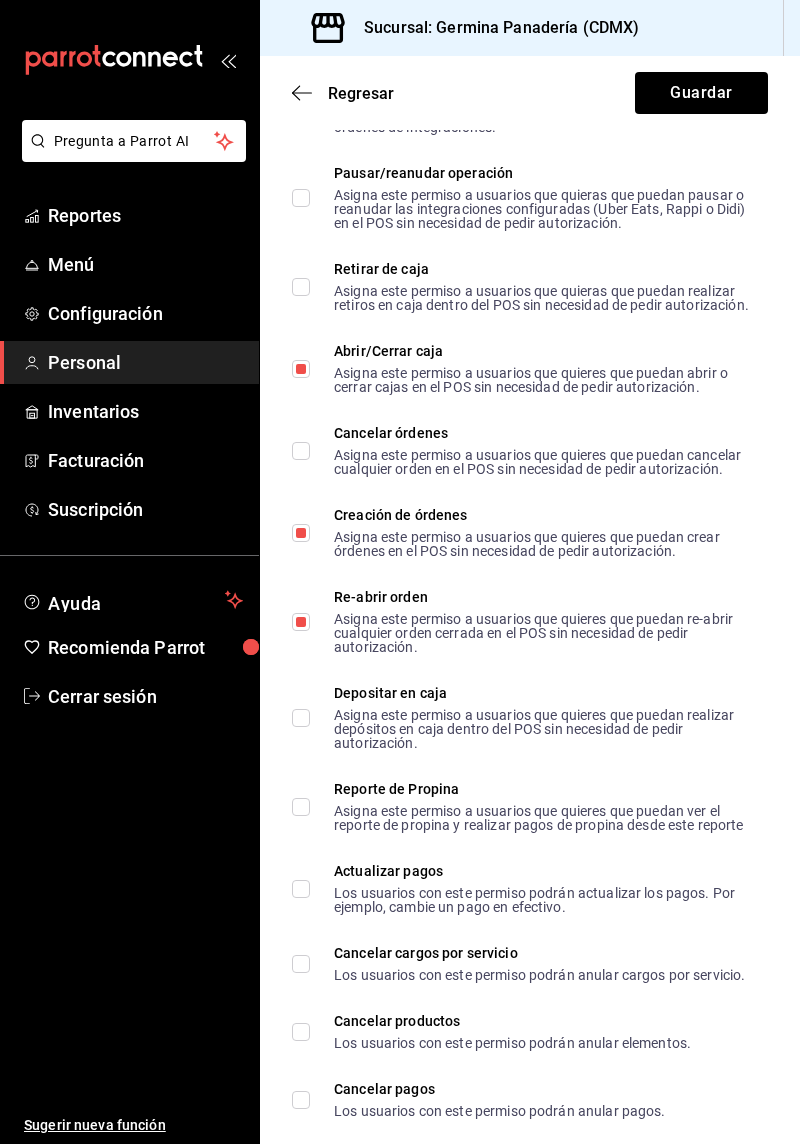 click on "Depositar en caja Asigna este permiso a usuarios que quieres que puedan realizar depósitos en caja dentro del POS sin necesidad de pedir autorización." at bounding box center [301, 718] 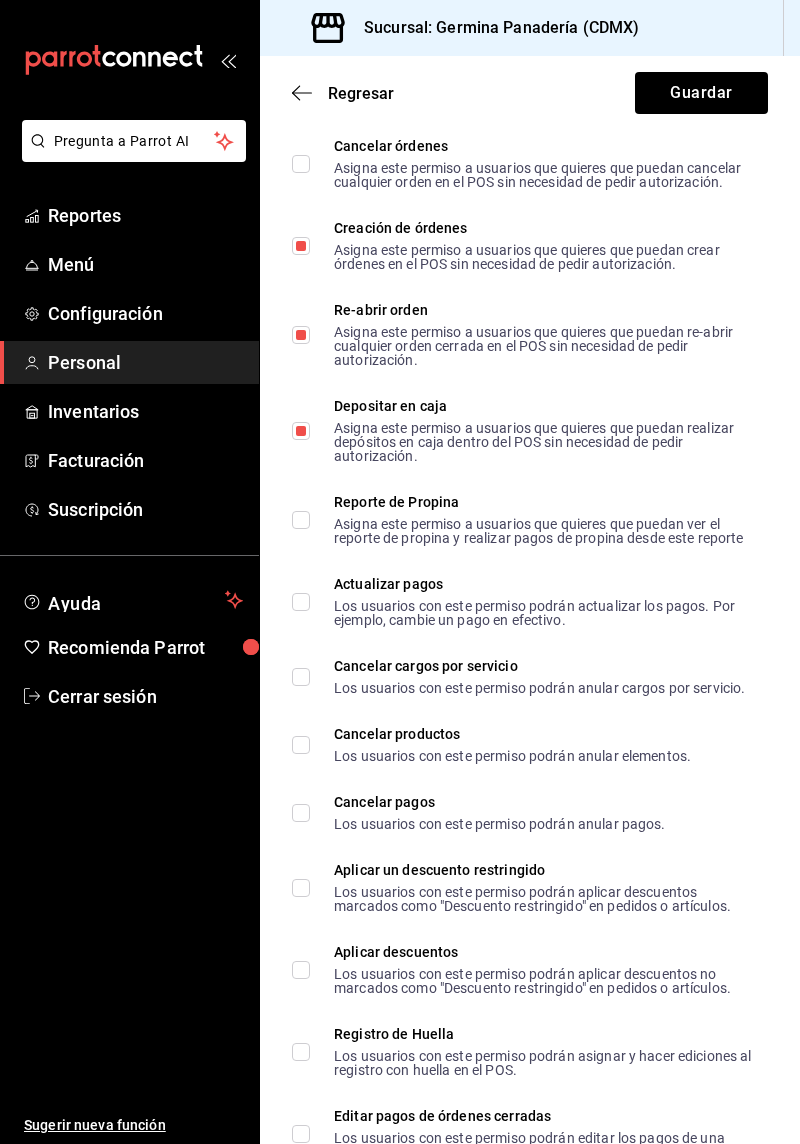 scroll, scrollTop: 2878, scrollLeft: 0, axis: vertical 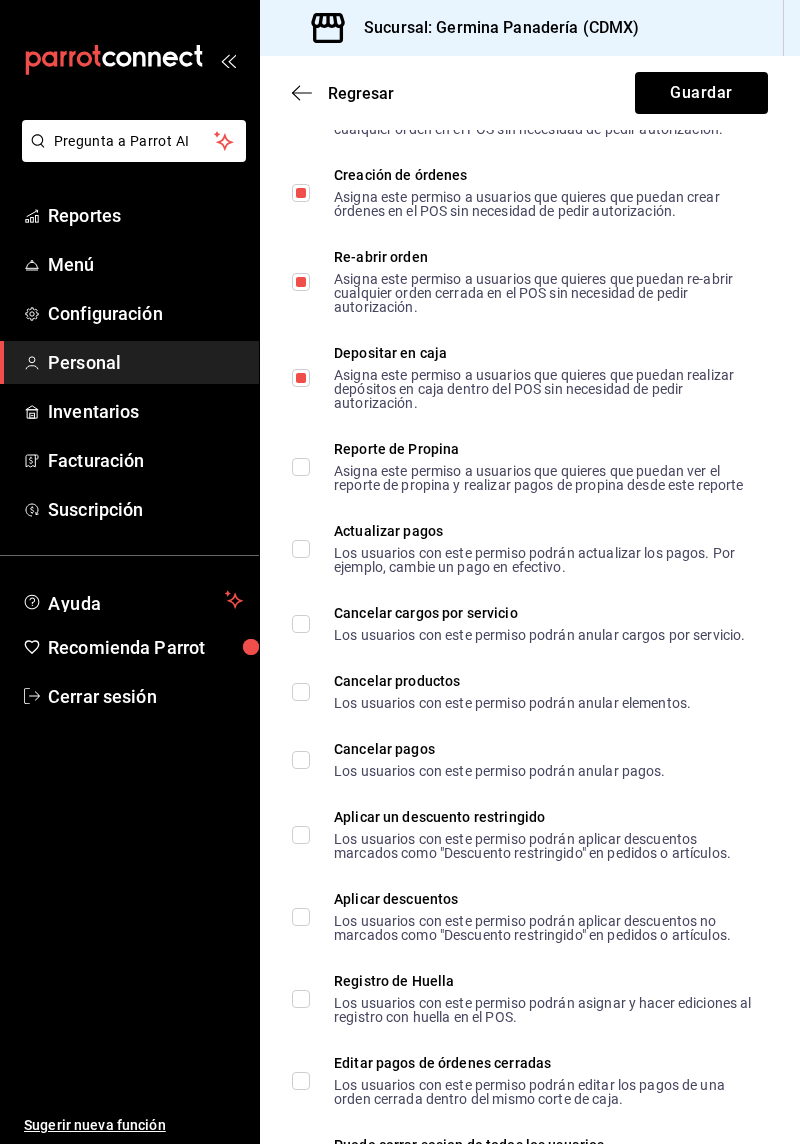 click on "Reporte de Propina Asigna este permiso a usuarios que quieres que puedan ver el reporte de propina y realizar pagos de propina desde este reporte" at bounding box center (301, 467) 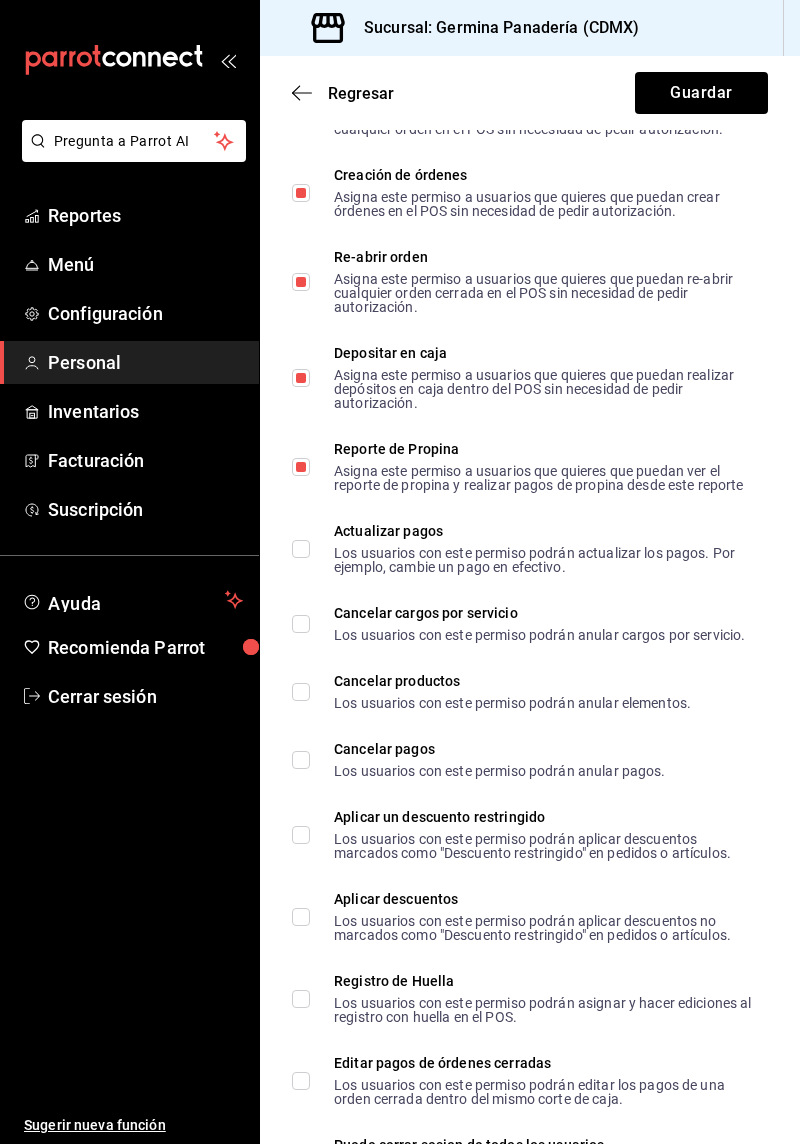 click on "Actualizar pagos Los usuarios con este permiso podrán actualizar los pagos. Por ejemplo, cambie un pago en efectivo." at bounding box center [301, 549] 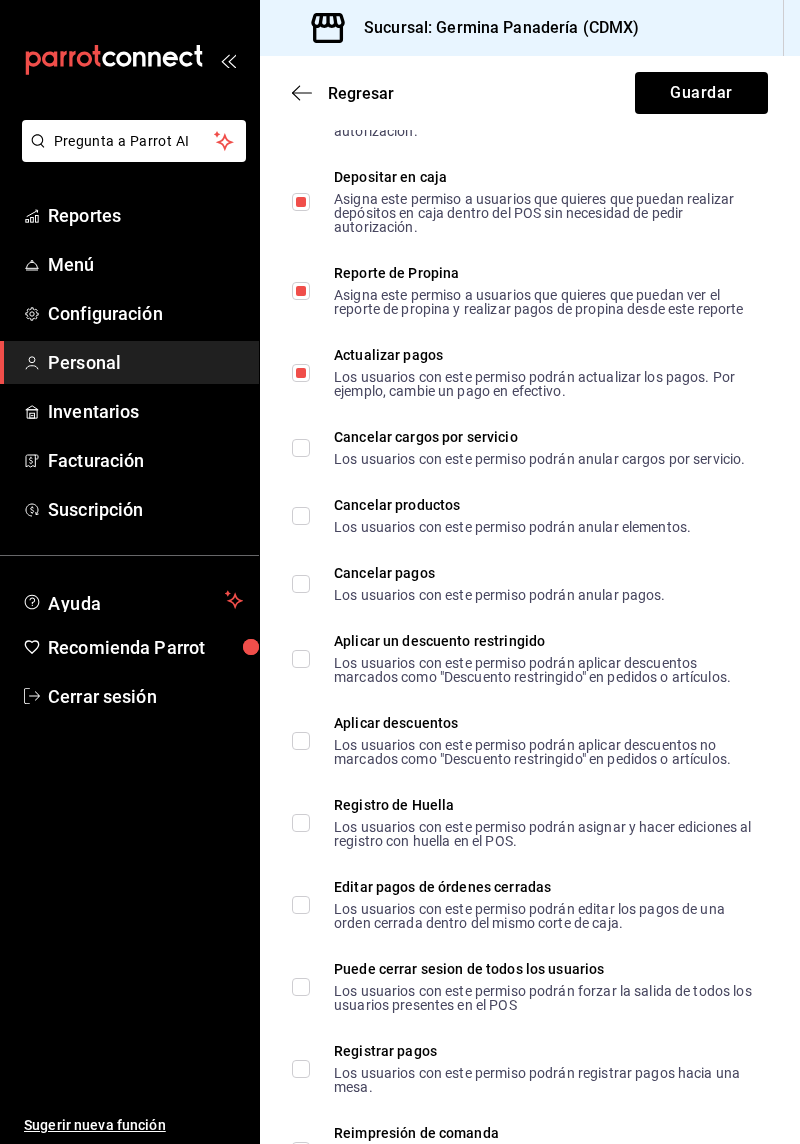 scroll, scrollTop: 3056, scrollLeft: 0, axis: vertical 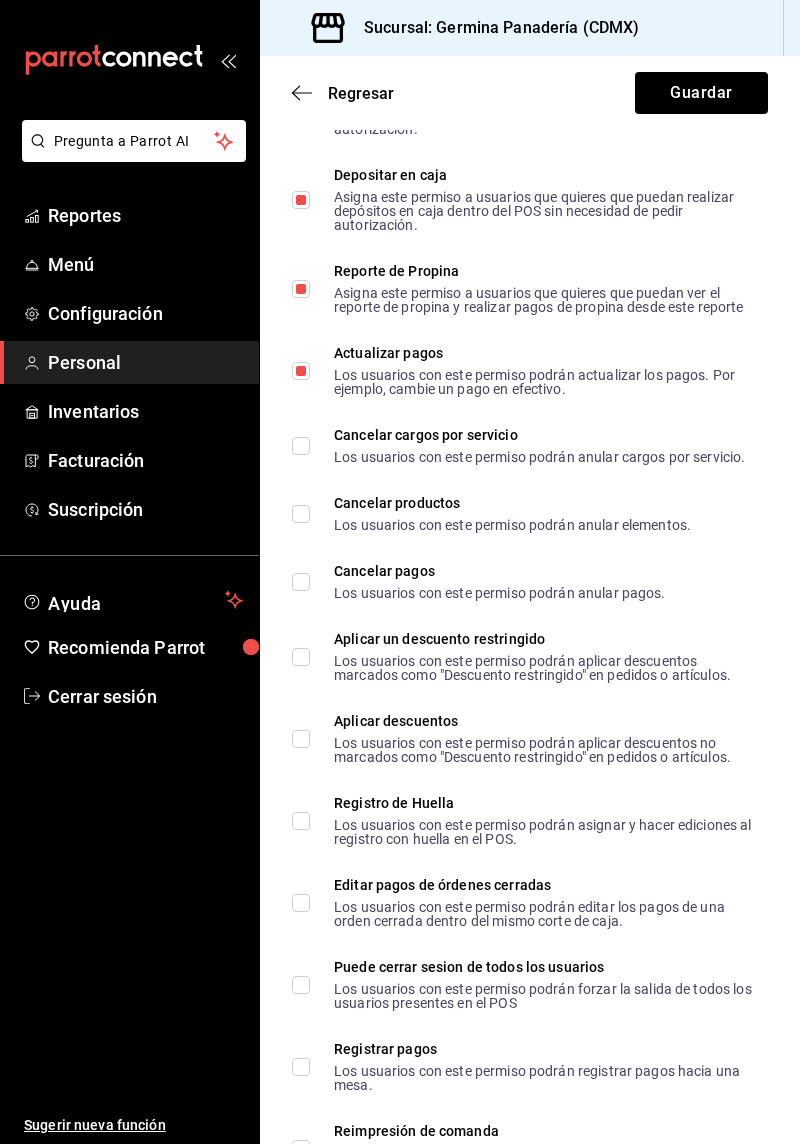 click on "Cancelar cargos por servicio Los usuarios con este permiso podrán anular cargos por servicio." at bounding box center [301, 446] 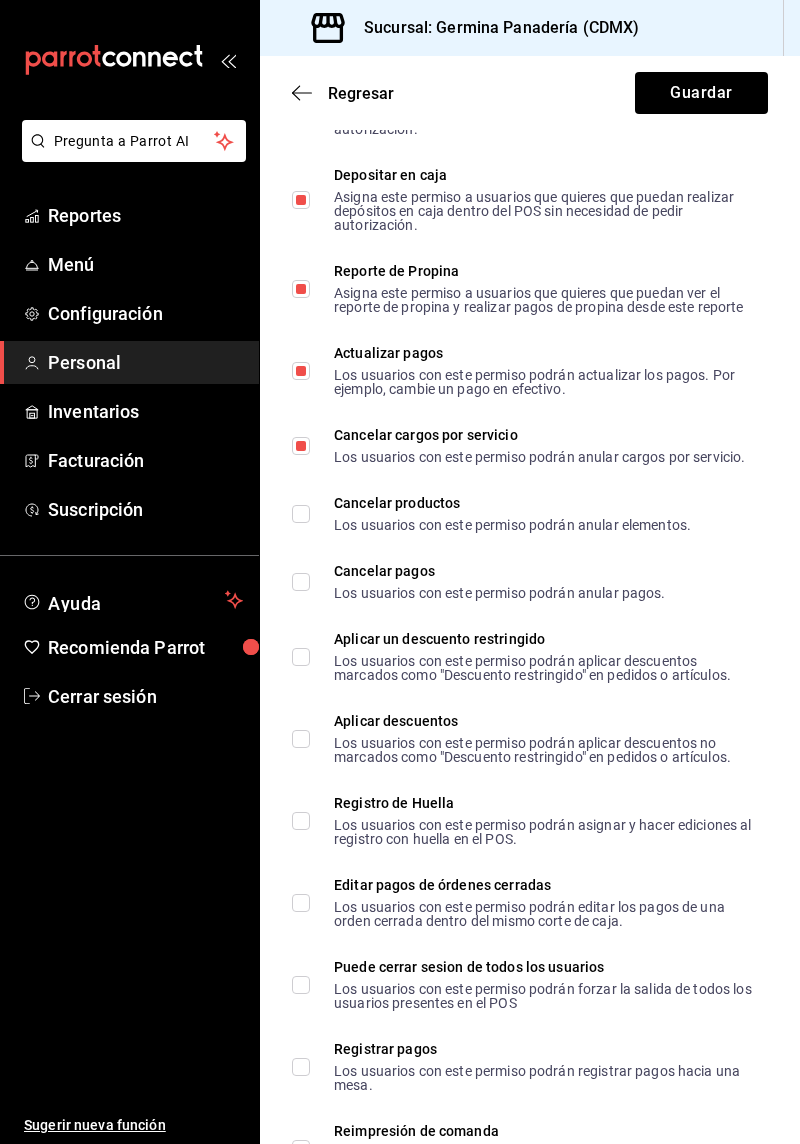 click on "Cancelar productos Los usuarios con este permiso podrán anular elementos." at bounding box center [301, 514] 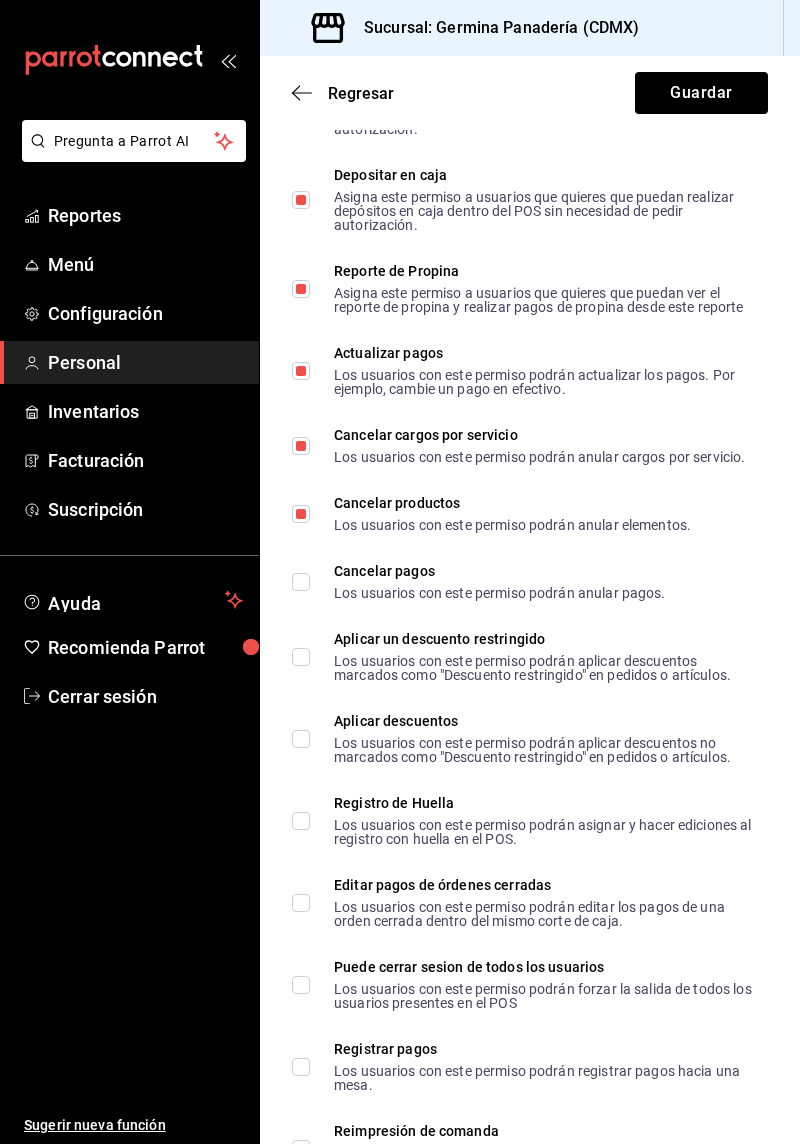 click on "Cancelar pagos Los usuarios con este permiso podrán anular pagos." at bounding box center [301, 582] 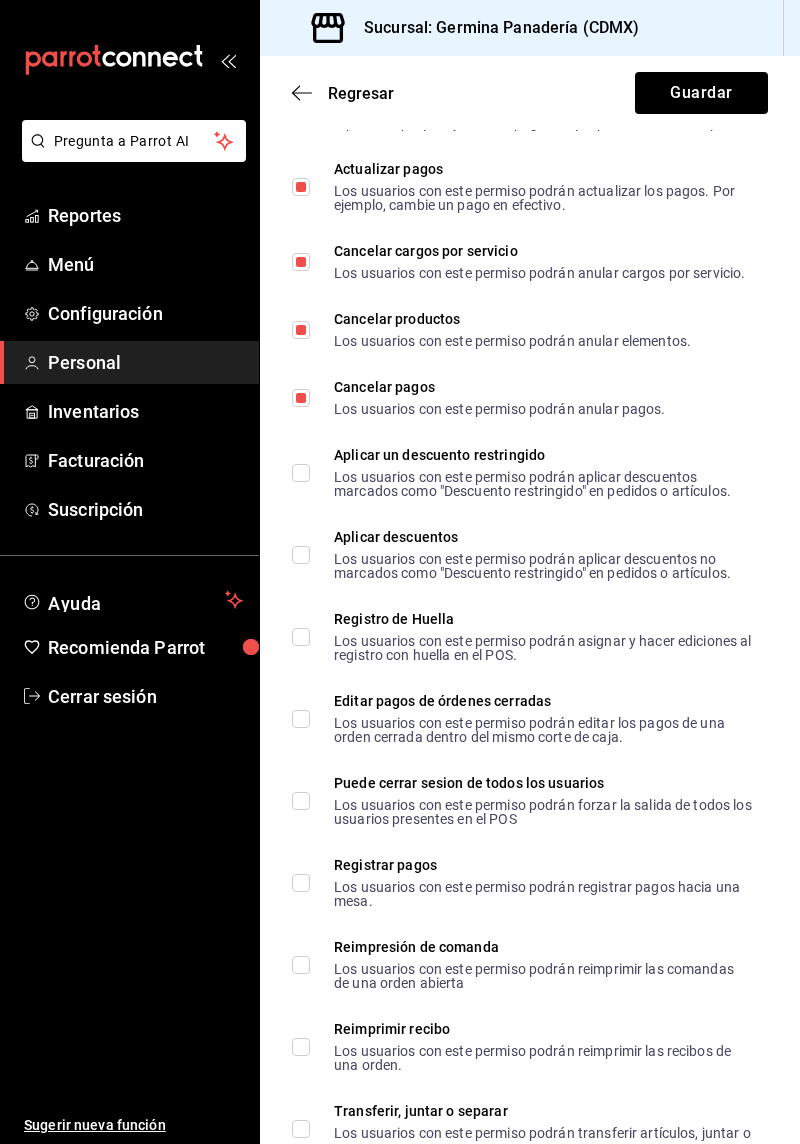 scroll, scrollTop: 3261, scrollLeft: 0, axis: vertical 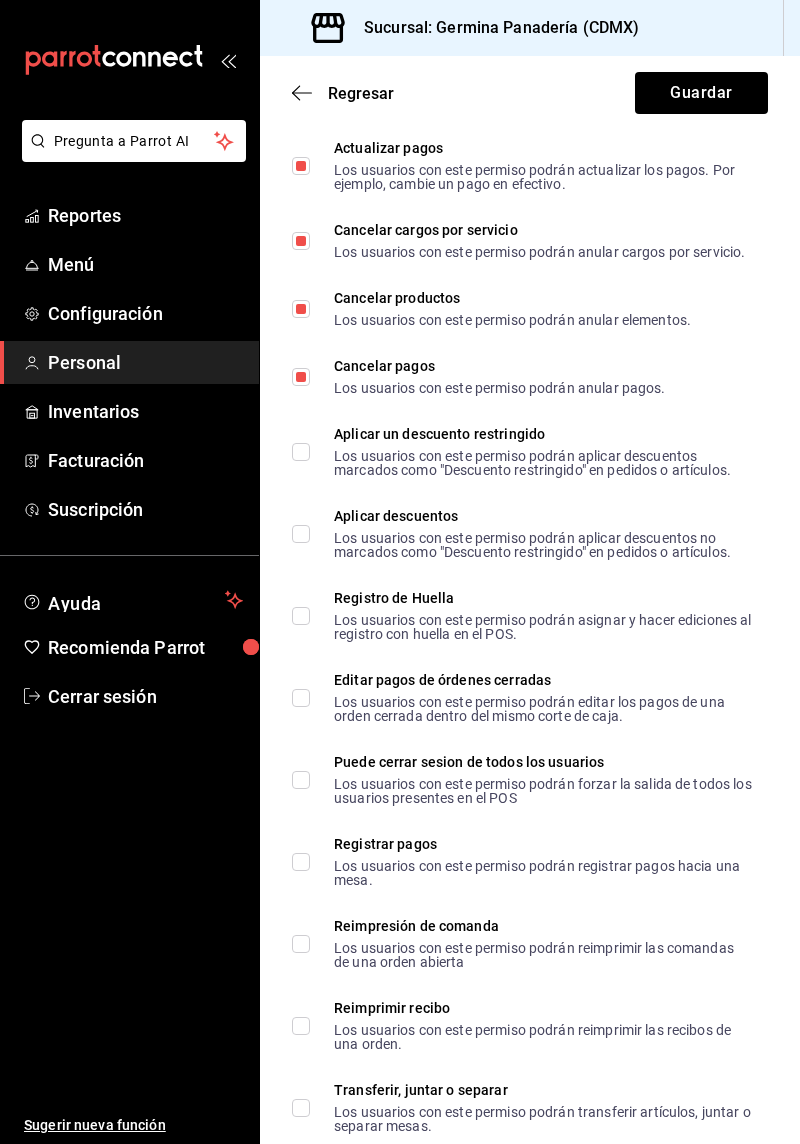 click on "Aplicar un descuento restringido Los usuarios con este permiso podrán aplicar descuentos marcados como "Descuento restringido" en pedidos o artículos." at bounding box center (301, 452) 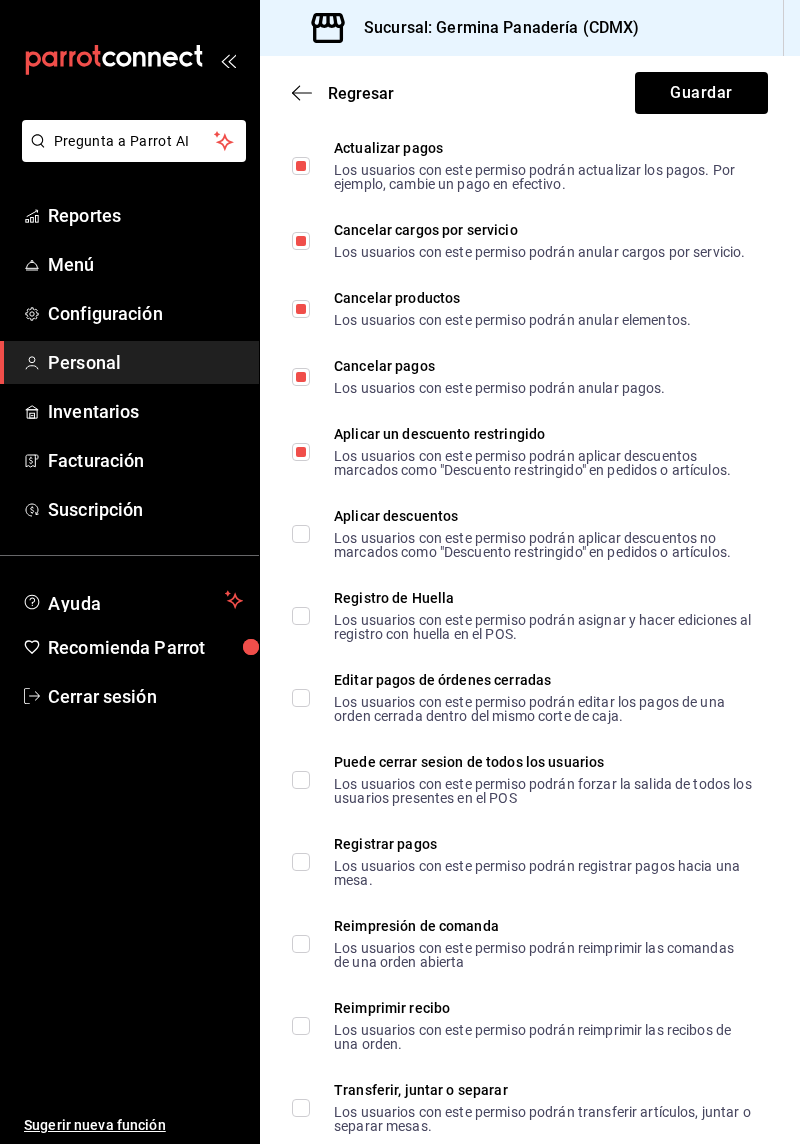 click on "Aplicar descuentos Los usuarios con este permiso podrán aplicar descuentos no marcados como "Descuento restringido" en pedidos o artículos." at bounding box center (301, 534) 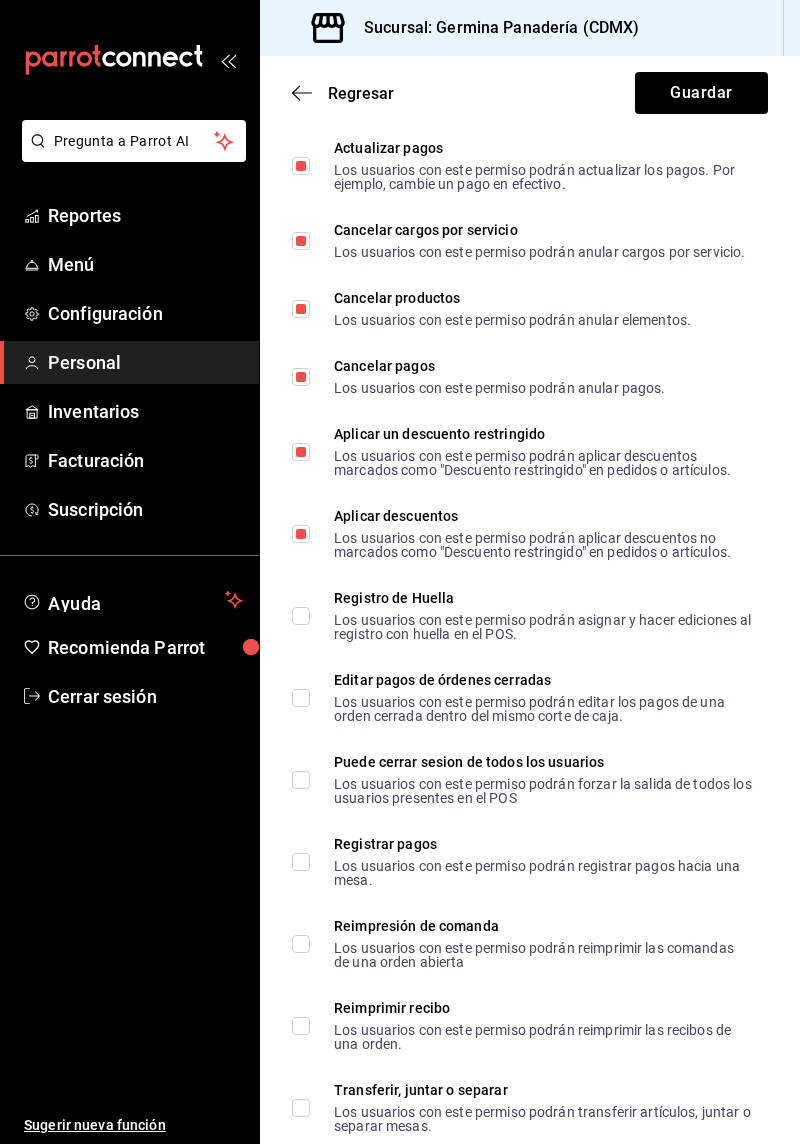 click on "Registro de Huella Los usuarios con este permiso podrán asignar y hacer ediciones al registro con huella en el POS." at bounding box center (301, 616) 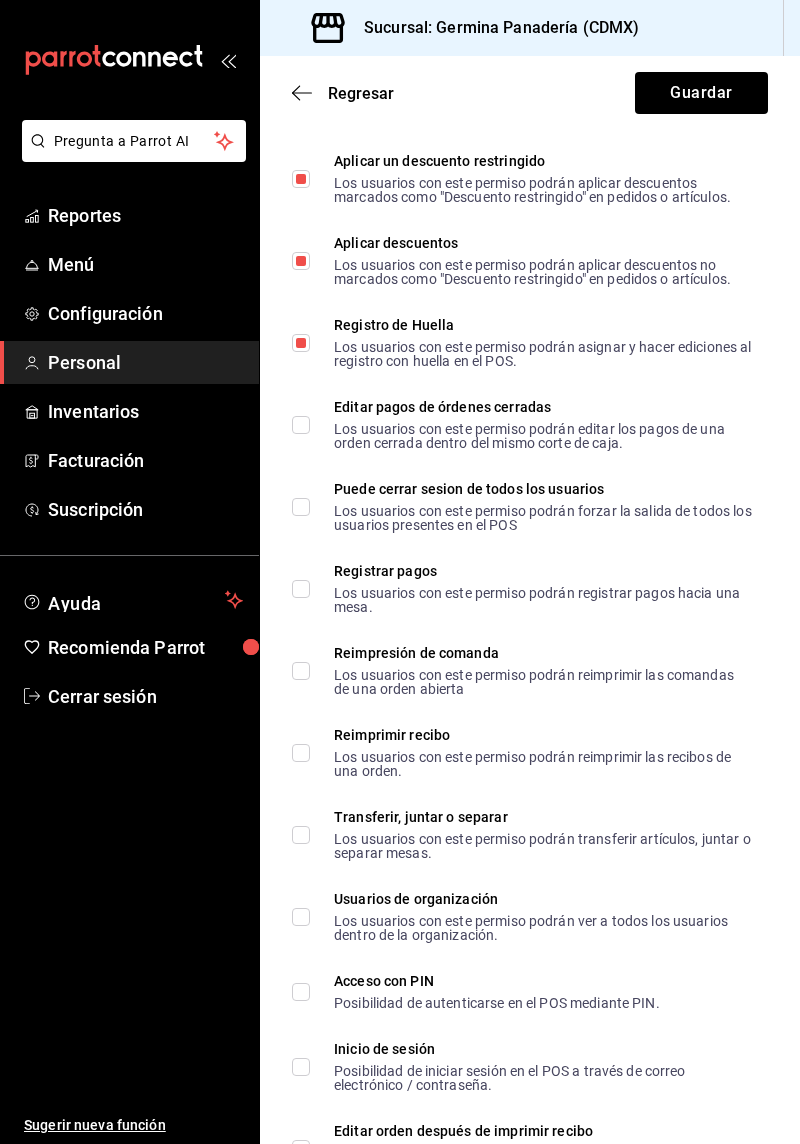 scroll, scrollTop: 3570, scrollLeft: 0, axis: vertical 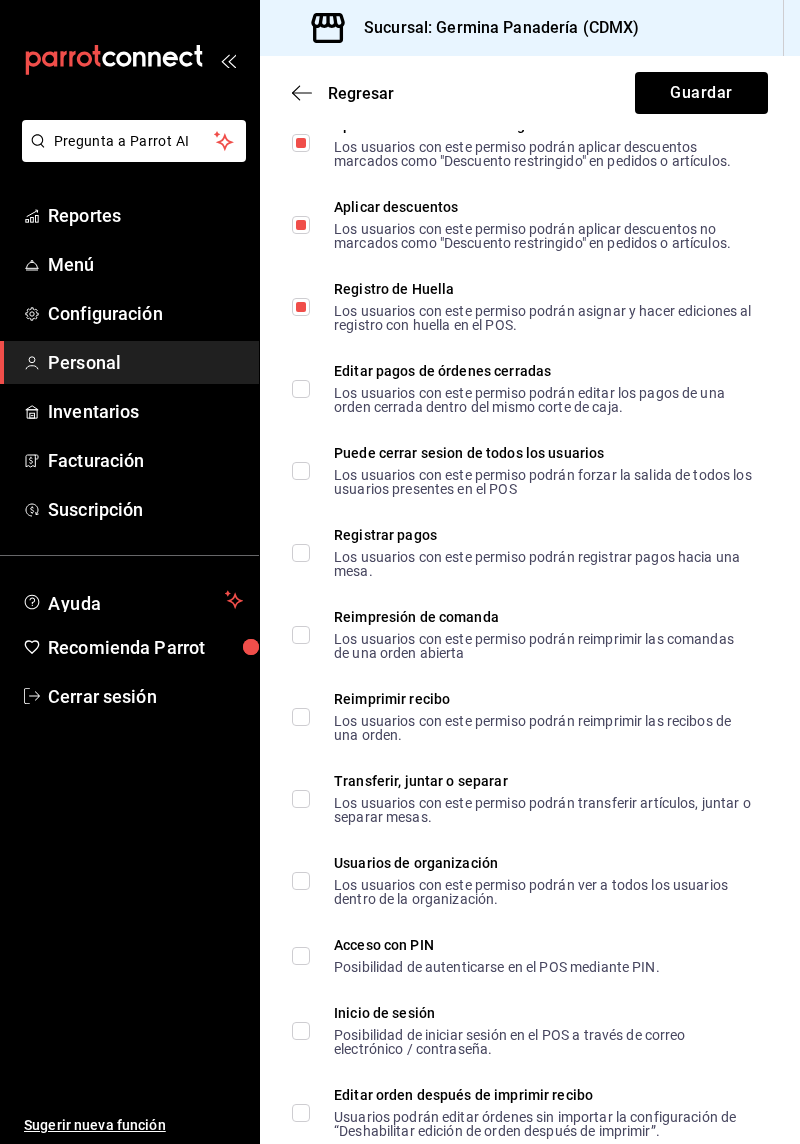click on "Registrar pagos Los usuarios con este permiso podrán registrar pagos hacia una mesa." at bounding box center [301, 553] 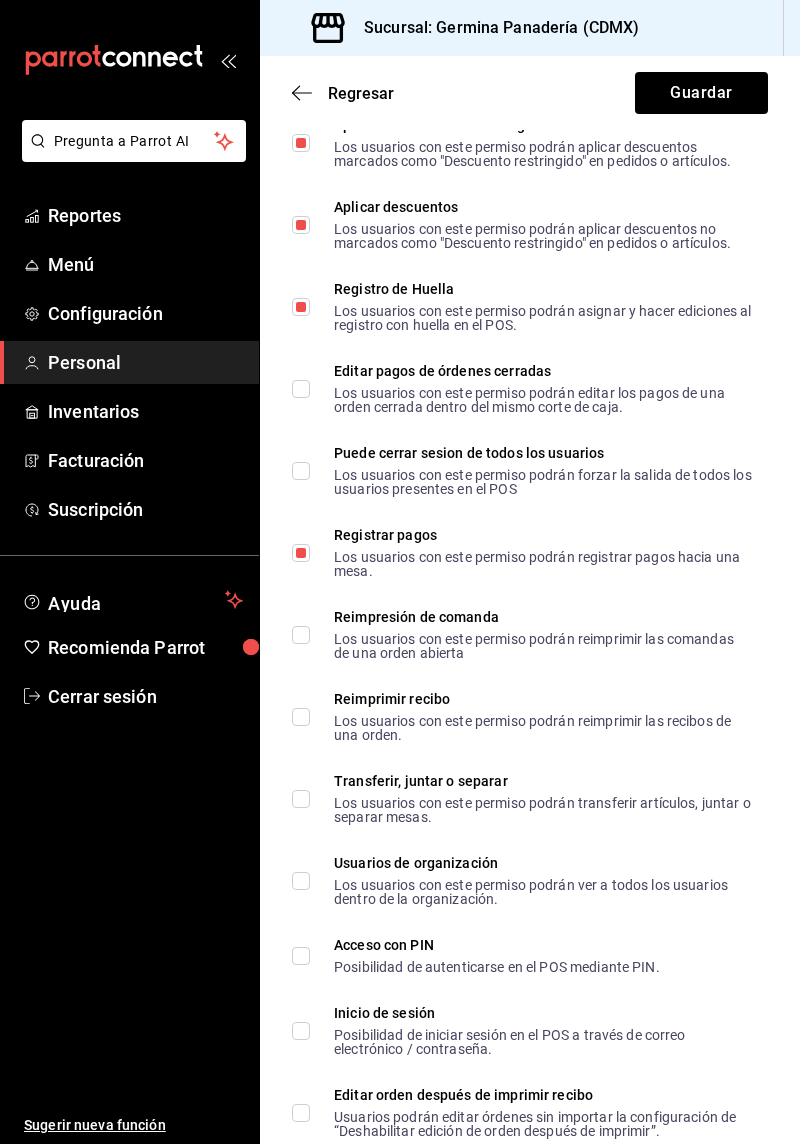 click on "Reimpresión de comanda Los usuarios con este permiso podrán reimprimir las comandas de una orden abierta" at bounding box center (301, 635) 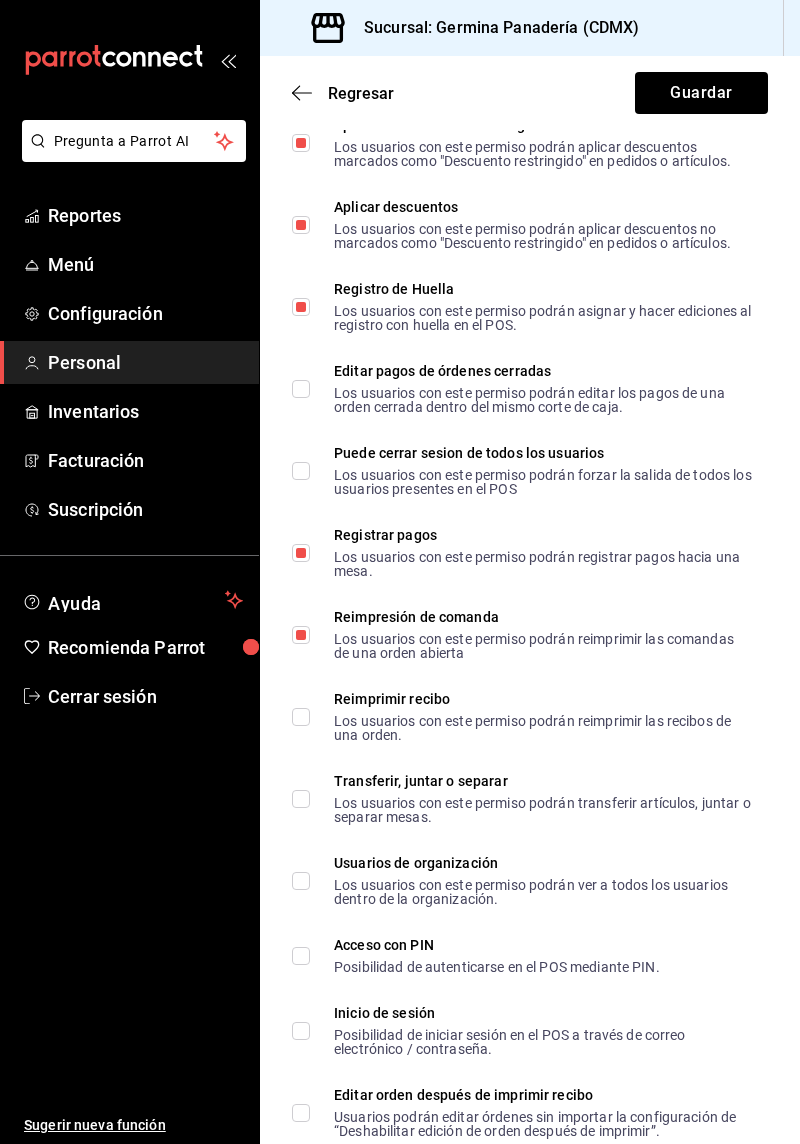 click on "Reimprimir recibo Los usuarios con este permiso podrán reimprimir las recibos de una orden." at bounding box center (301, 717) 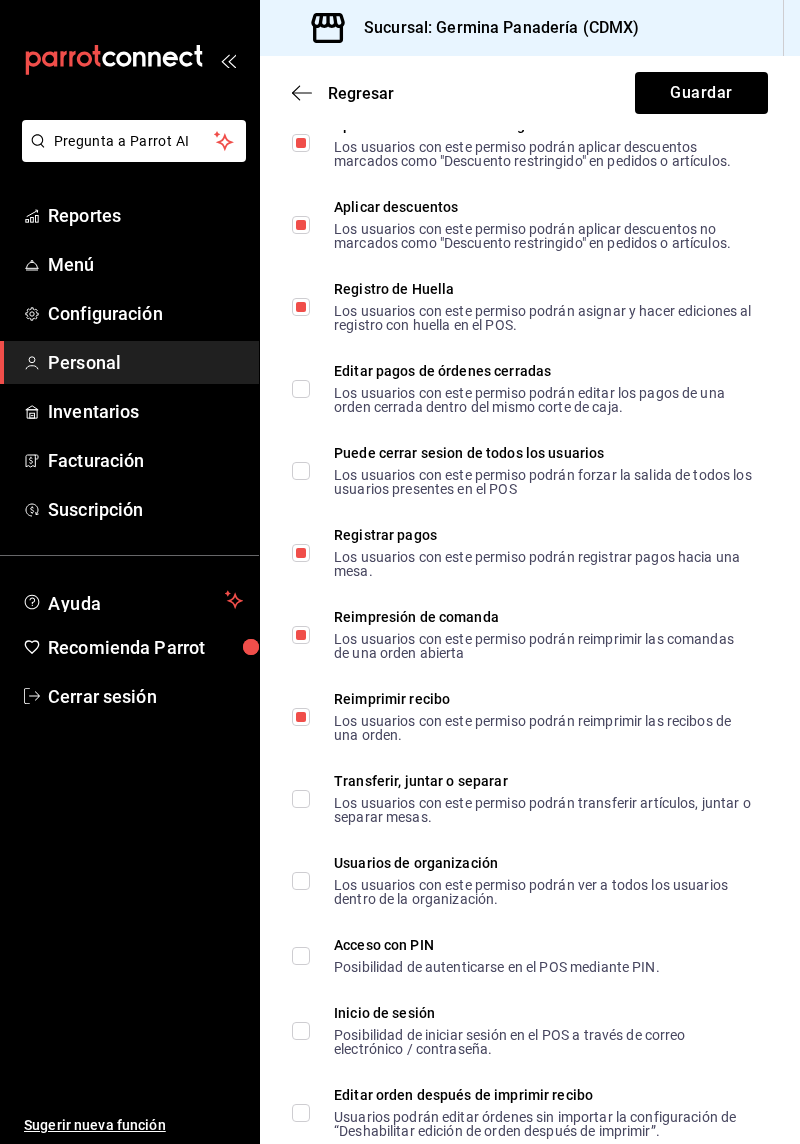 click on "Transferir, juntar o separar Los usuarios con este permiso podrán transferir artículos, juntar o separar mesas." at bounding box center [301, 799] 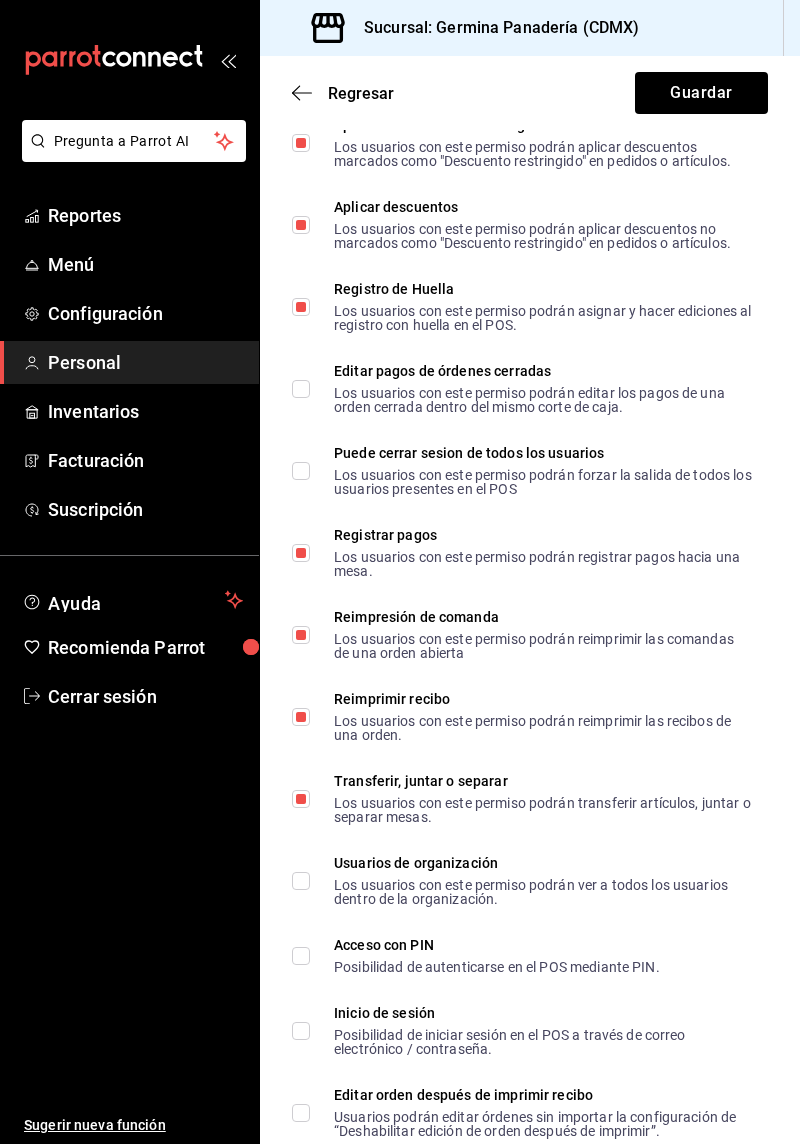 click on "Acceso con PIN Posibilidad de autenticarse en el POS mediante PIN." at bounding box center (301, 956) 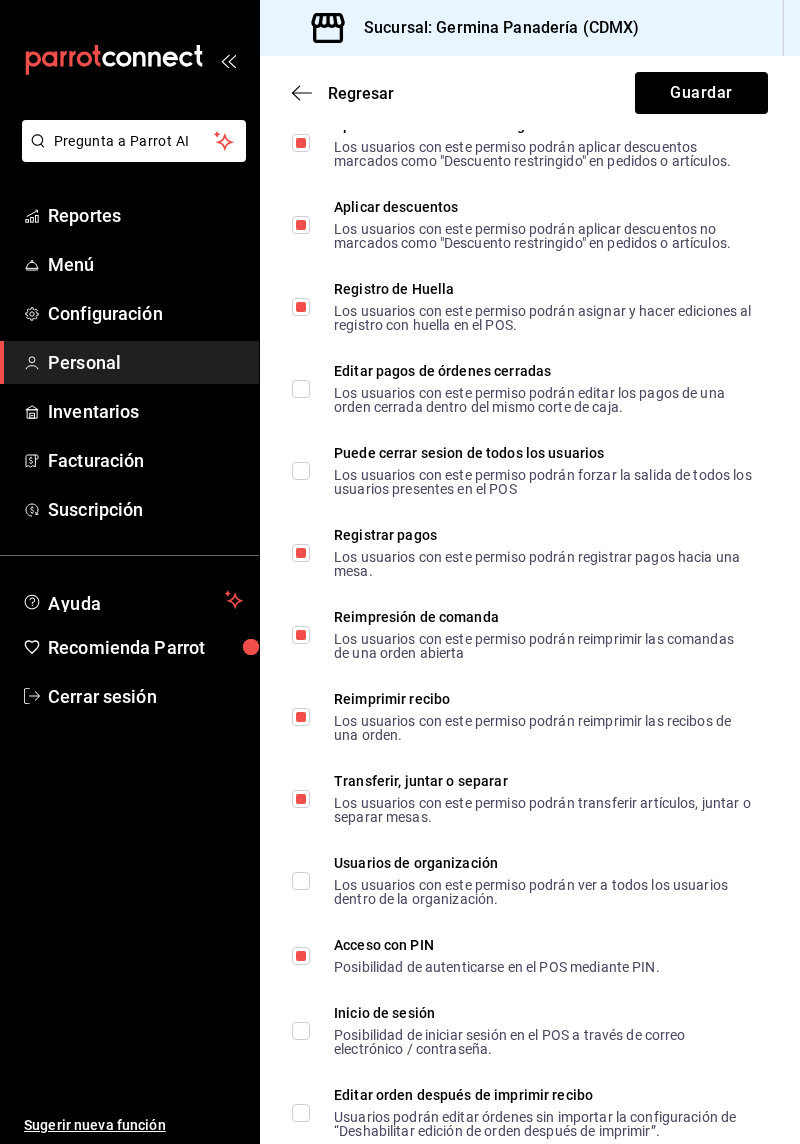 click on "Inicio de sesión Posibilidad de iniciar sesión en el POS a través de correo electrónico / contraseña." at bounding box center (522, 1031) 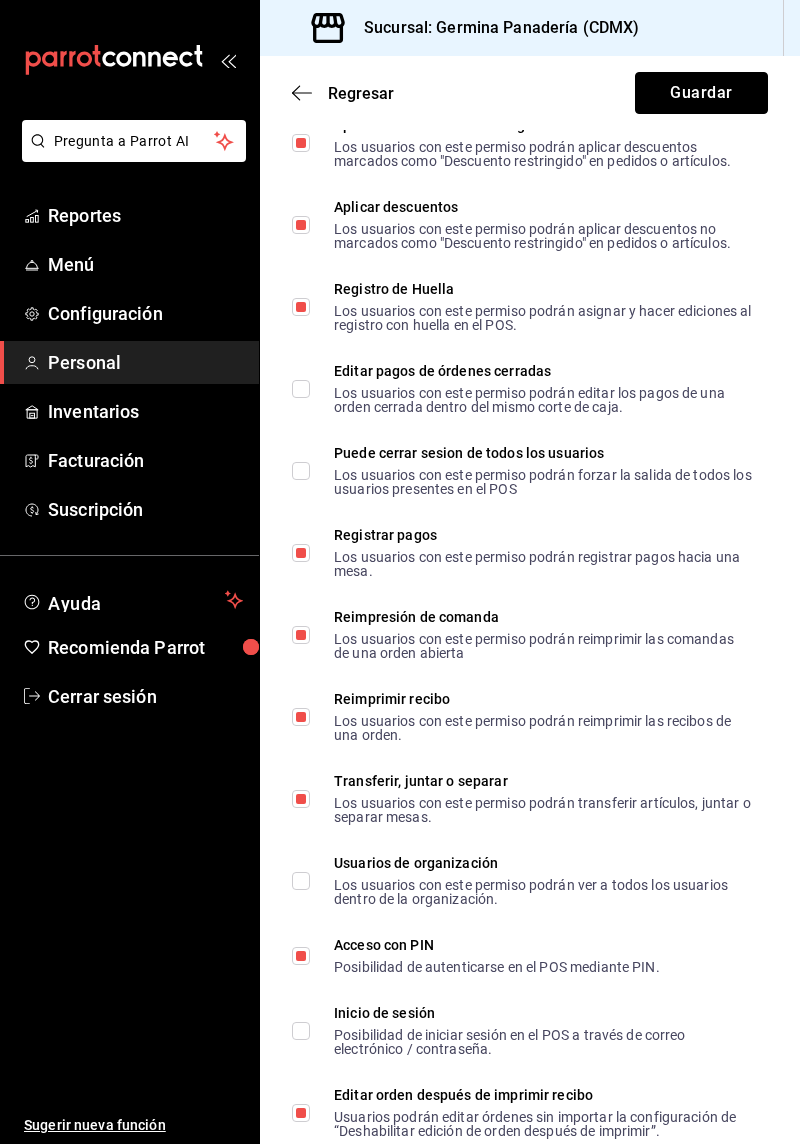 click on "Guardar" at bounding box center (701, 93) 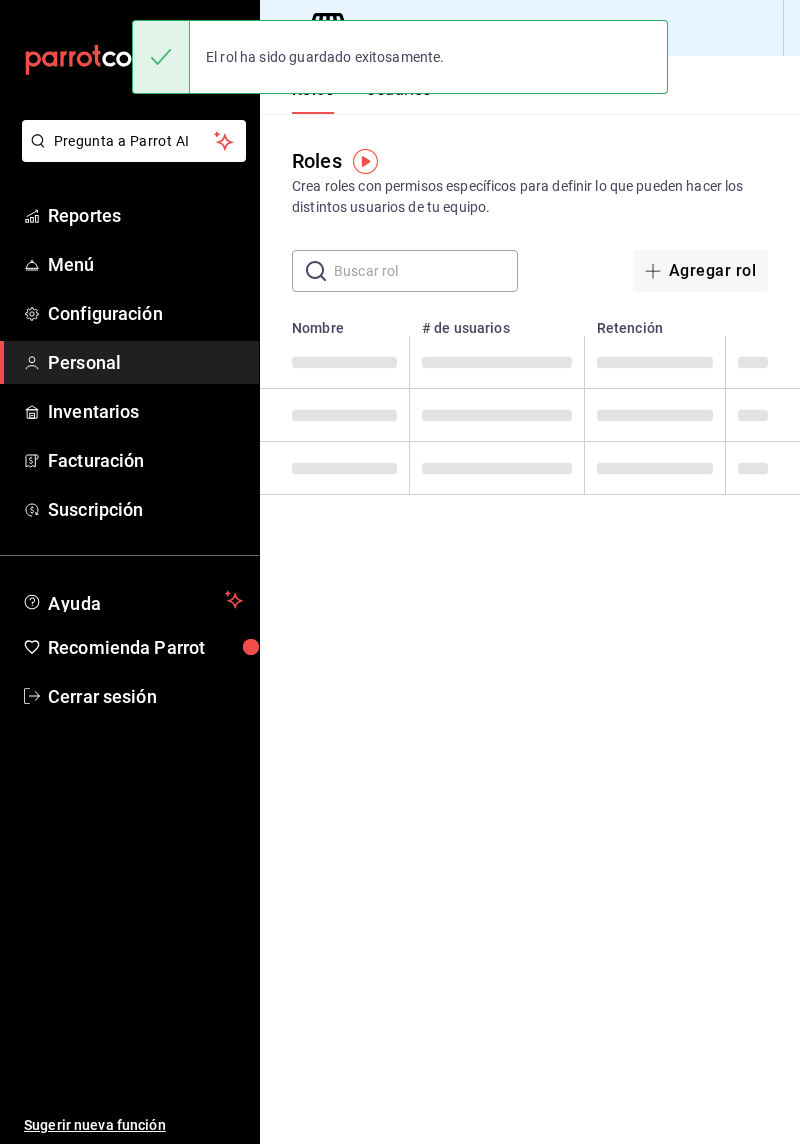 scroll, scrollTop: 0, scrollLeft: 0, axis: both 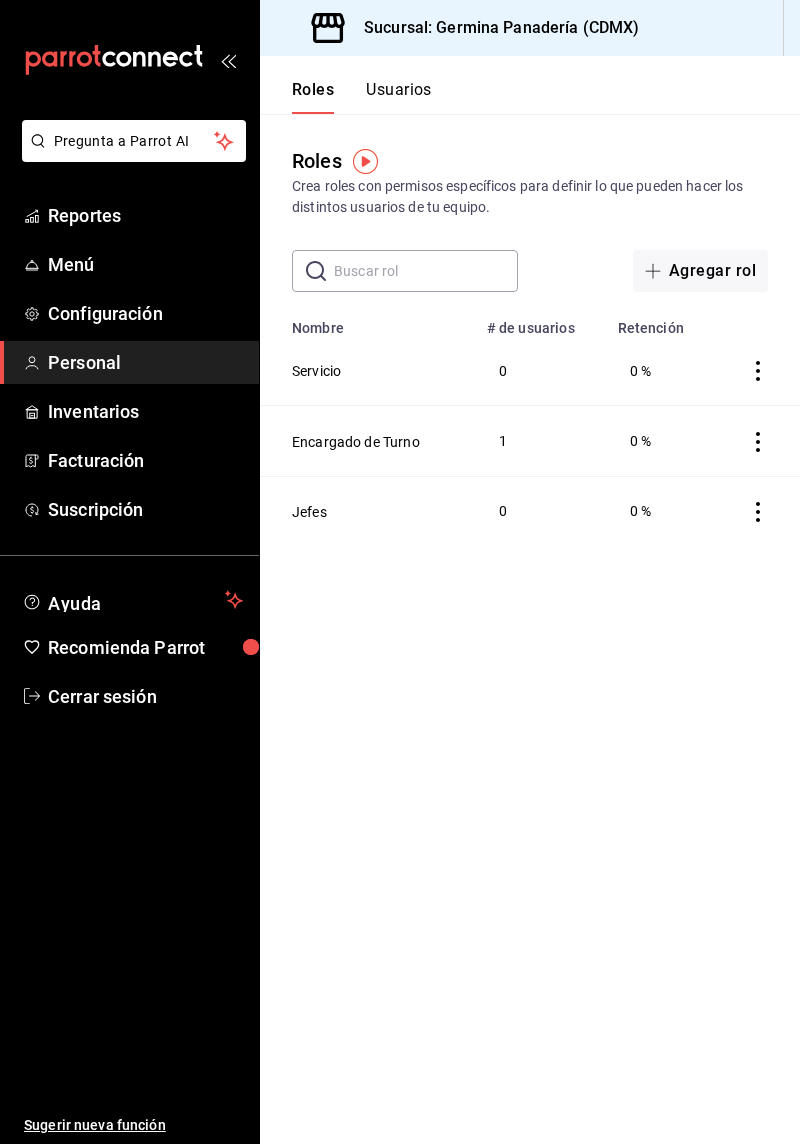 click on "Usuarios" at bounding box center [399, 97] 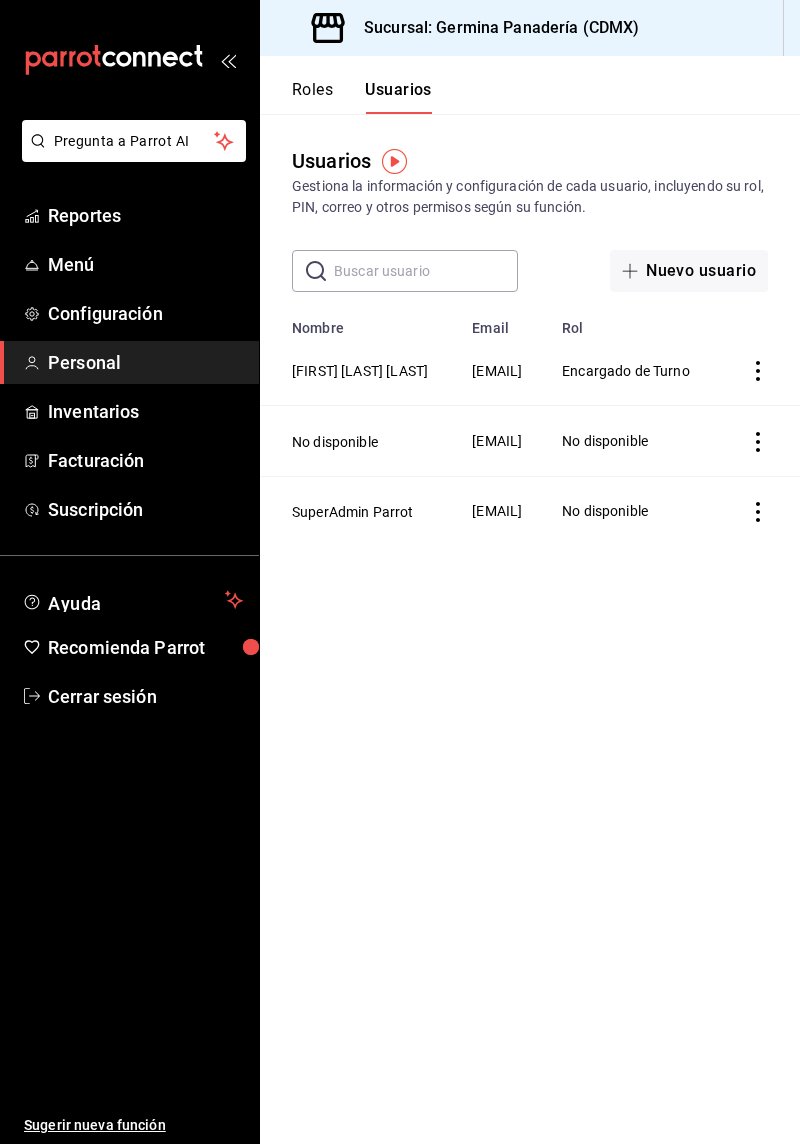 click on "Nuevo usuario" at bounding box center (689, 271) 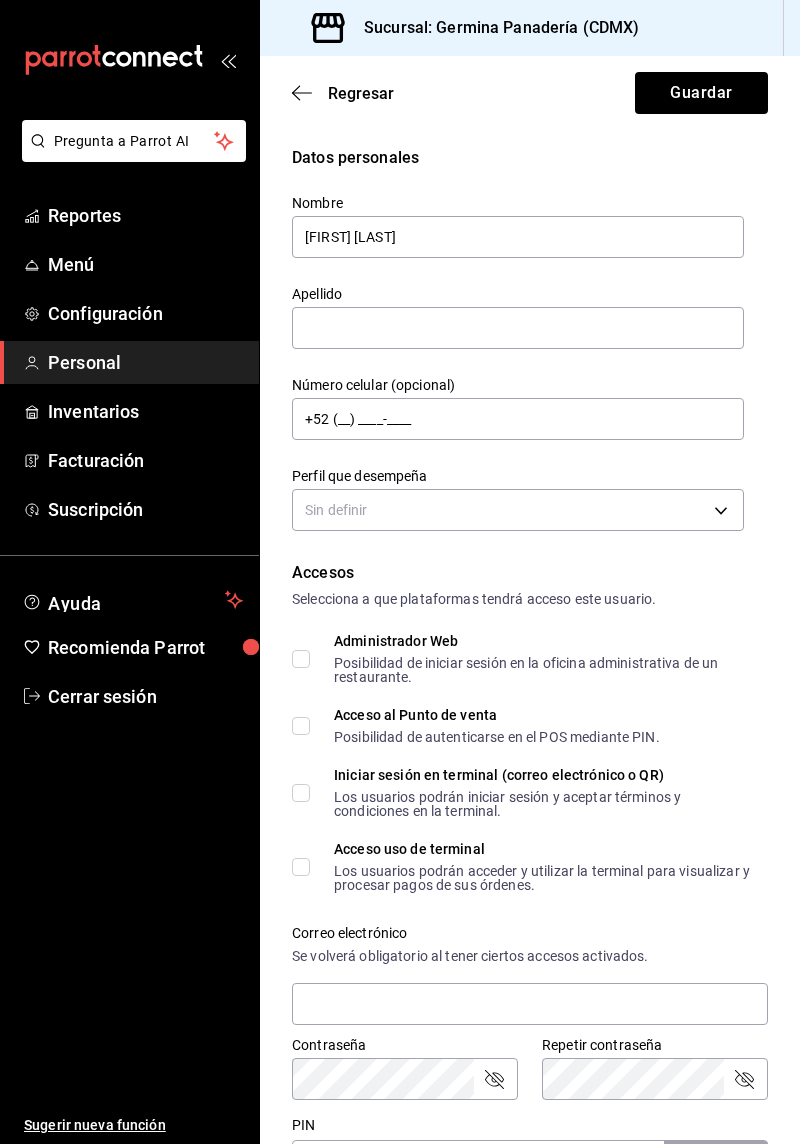 type on "Mariana Italia" 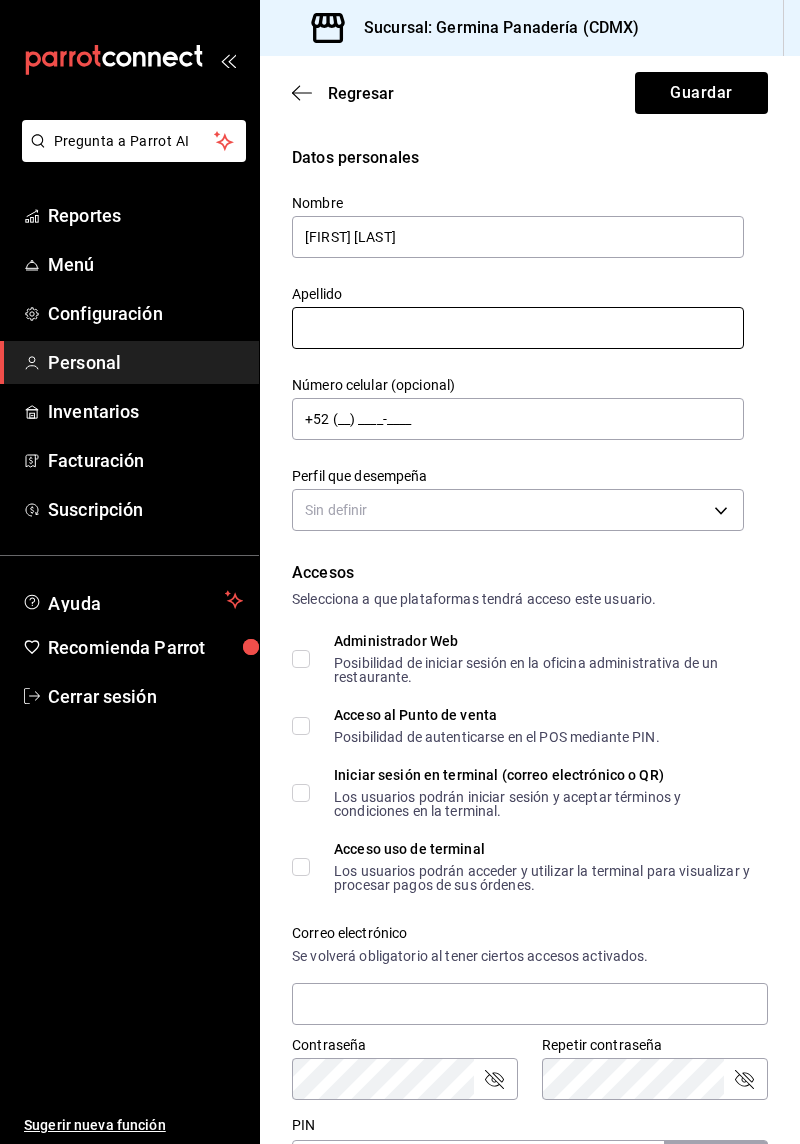 click at bounding box center [518, 328] 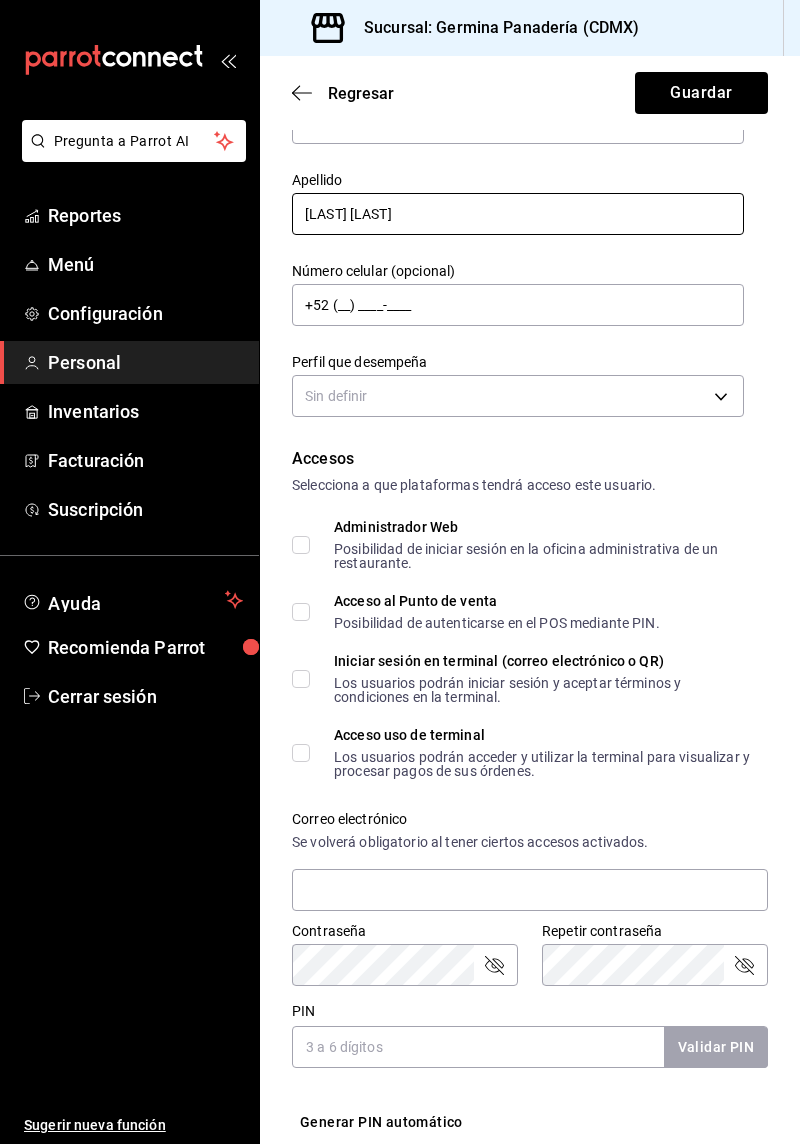 scroll, scrollTop: 115, scrollLeft: 0, axis: vertical 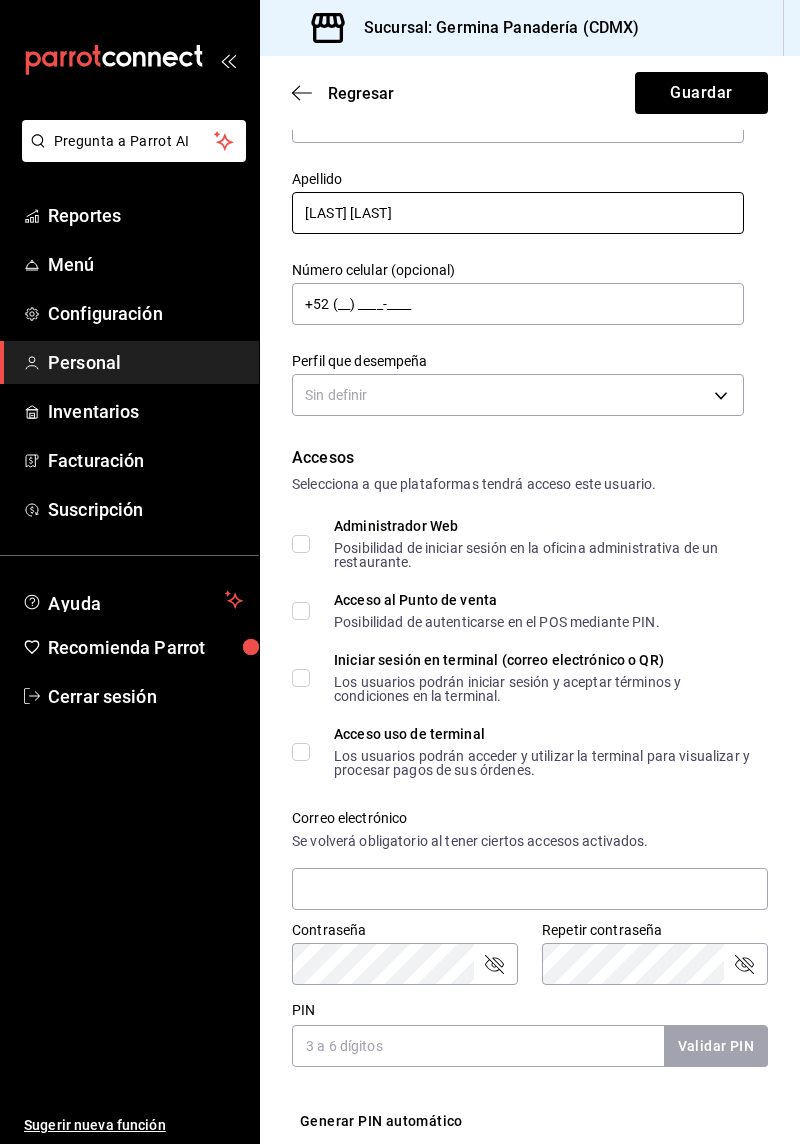 type on "Garcia Mendoza" 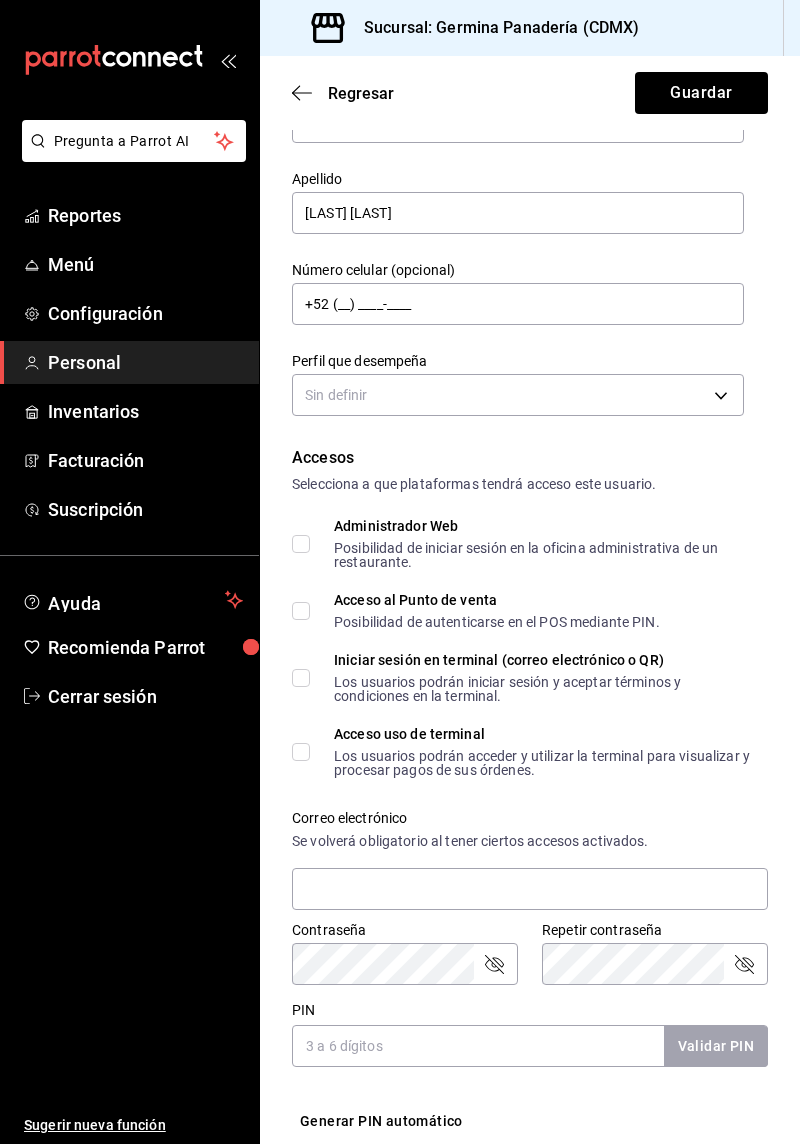 click on "Pregunta a Parrot AI Reportes   Menú   Configuración   Personal   Inventarios   Facturación   Suscripción   Ayuda Recomienda Parrot   Cerrar sesión   Sugerir nueva función   Sucursal: Germina Panadería (CDMX) Regresar Guardar Datos personales Nombre Mariana Italia Apellido Garcia Mendoza Número celular (opcional) +52 (__) ____-____ Perfil que desempeña Sin definir Accesos Selecciona a que plataformas tendrá acceso este usuario. Administrador Web Posibilidad de iniciar sesión en la oficina administrativa de un restaurante.  Acceso al Punto de venta Posibilidad de autenticarse en el POS mediante PIN.  Iniciar sesión en terminal (correo electrónico o QR) Los usuarios podrán iniciar sesión y aceptar términos y condiciones en la terminal. Acceso uso de terminal Los usuarios podrán acceder y utilizar la terminal para visualizar y procesar pagos de sus órdenes. Correo electrónico Se volverá obligatorio al tener ciertos accesos activados. Contraseña Contraseña Repetir contraseña PIN Validar PIN" at bounding box center (400, 572) 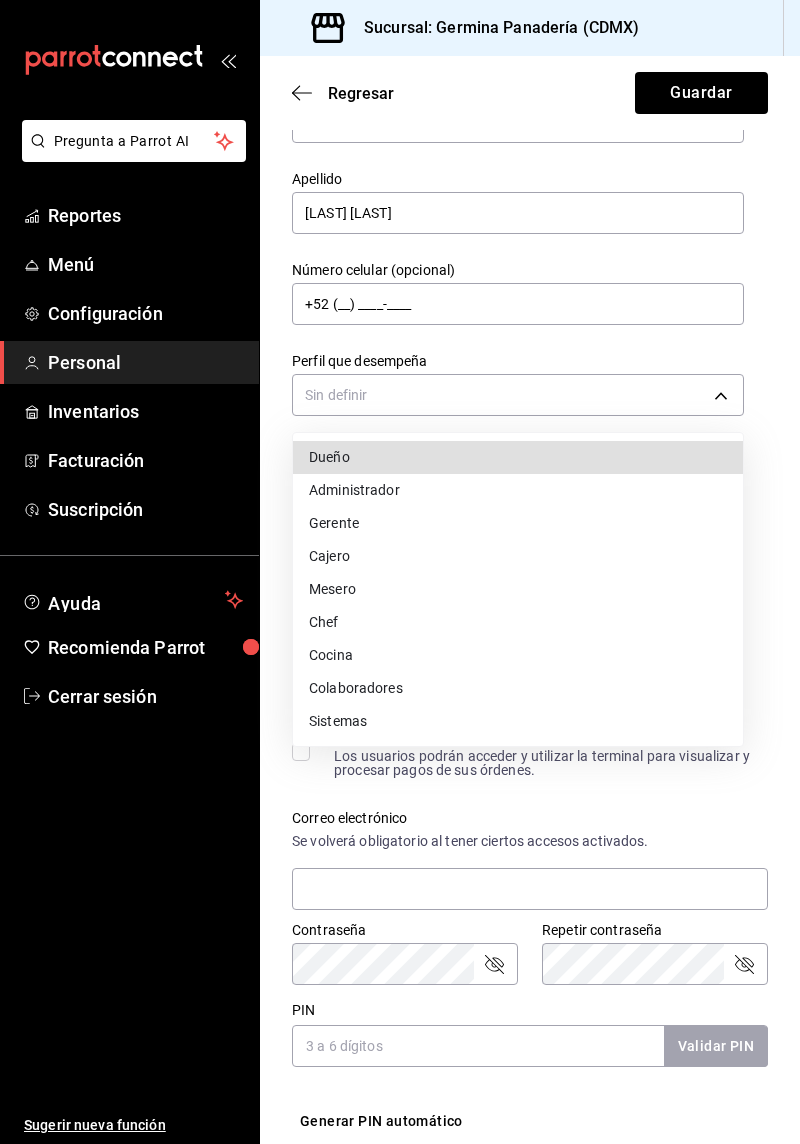 click on "Colaboradores" at bounding box center [518, 688] 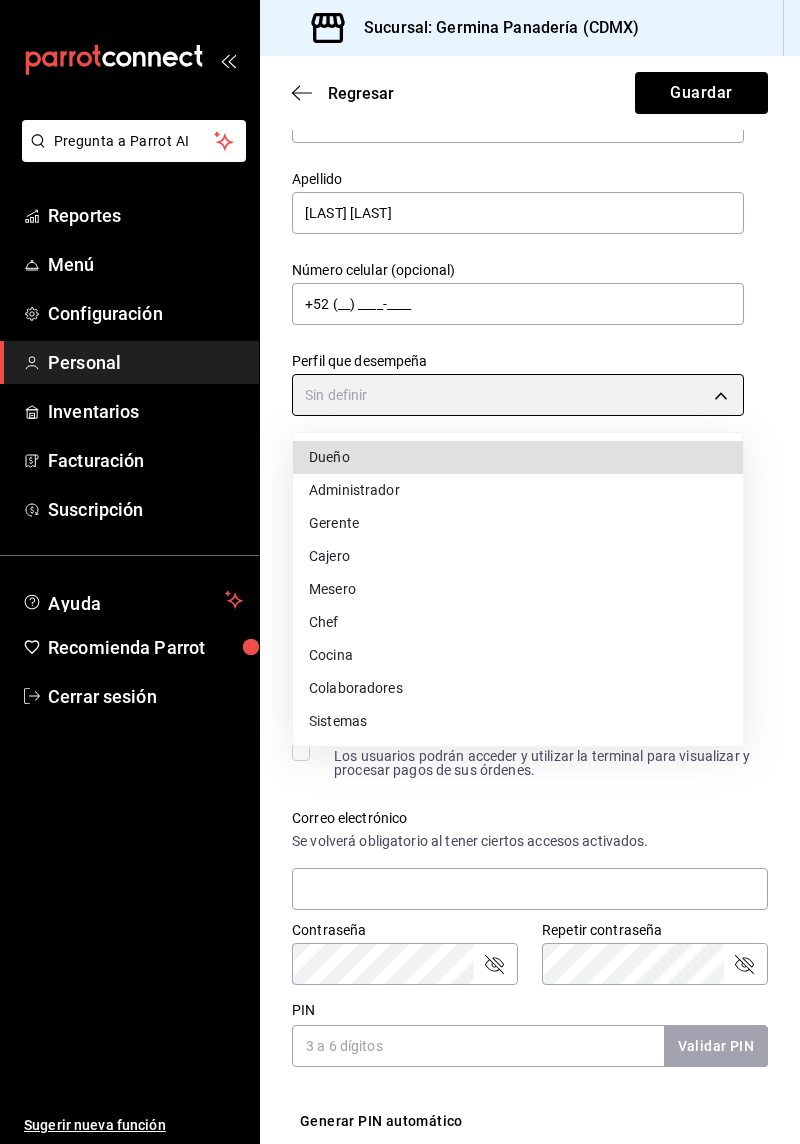type on "STAFF" 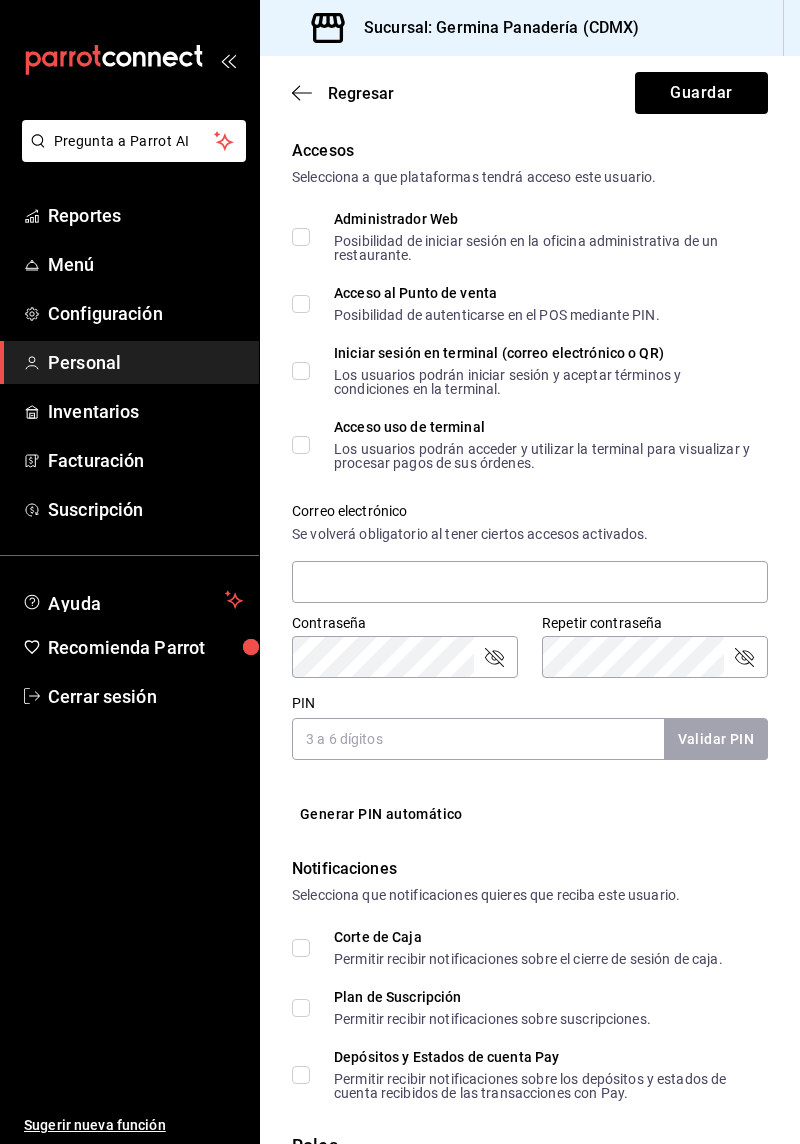 scroll, scrollTop: 422, scrollLeft: 0, axis: vertical 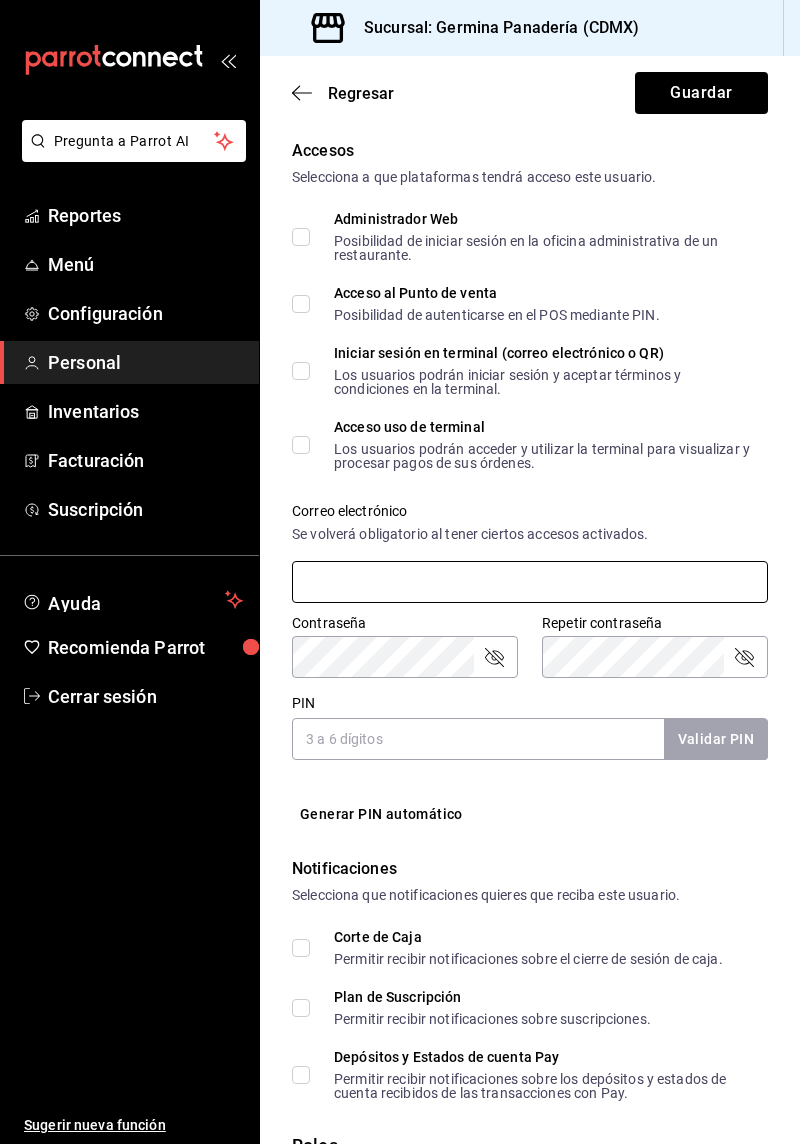 click at bounding box center (530, 582) 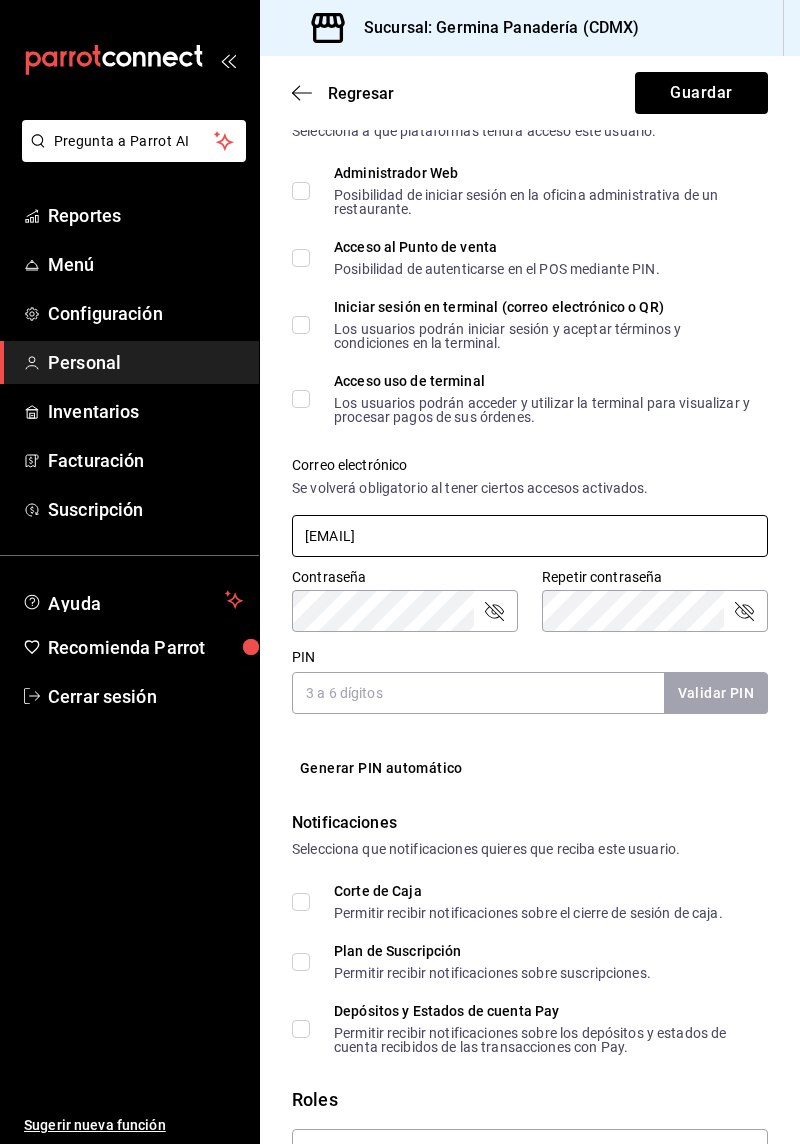 scroll, scrollTop: 518, scrollLeft: 0, axis: vertical 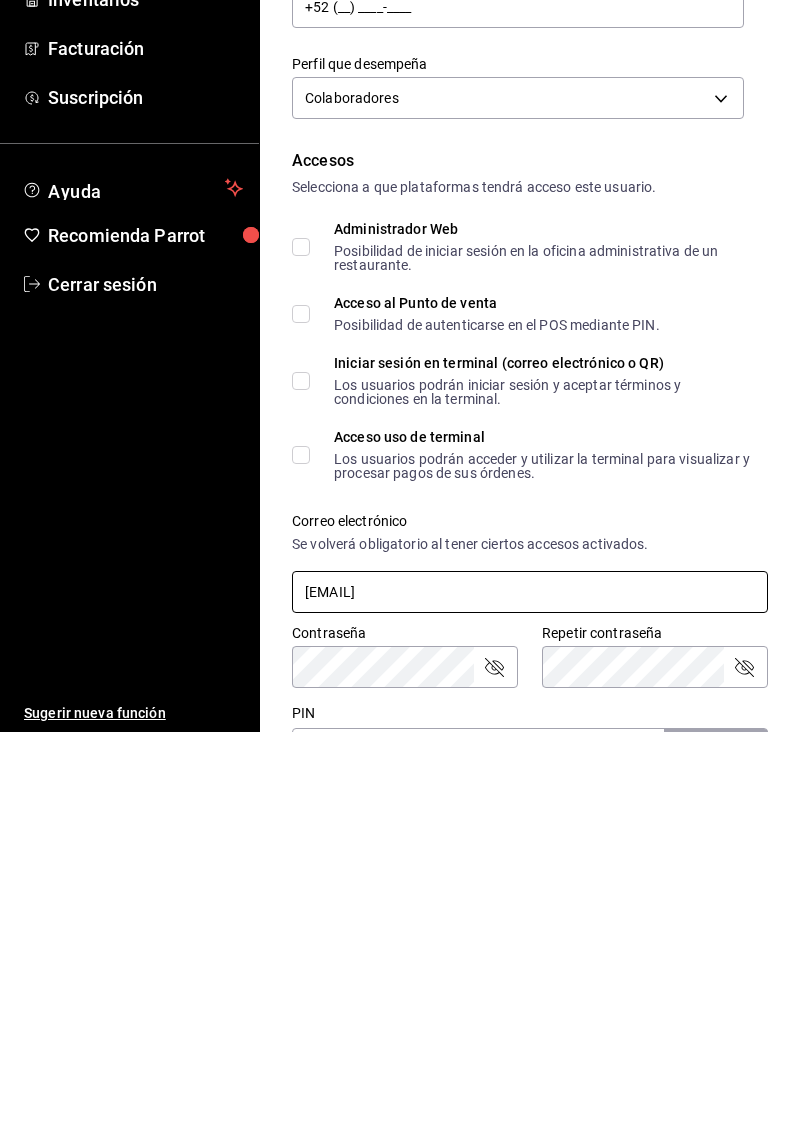 type on "marianastyle188@gmail.com" 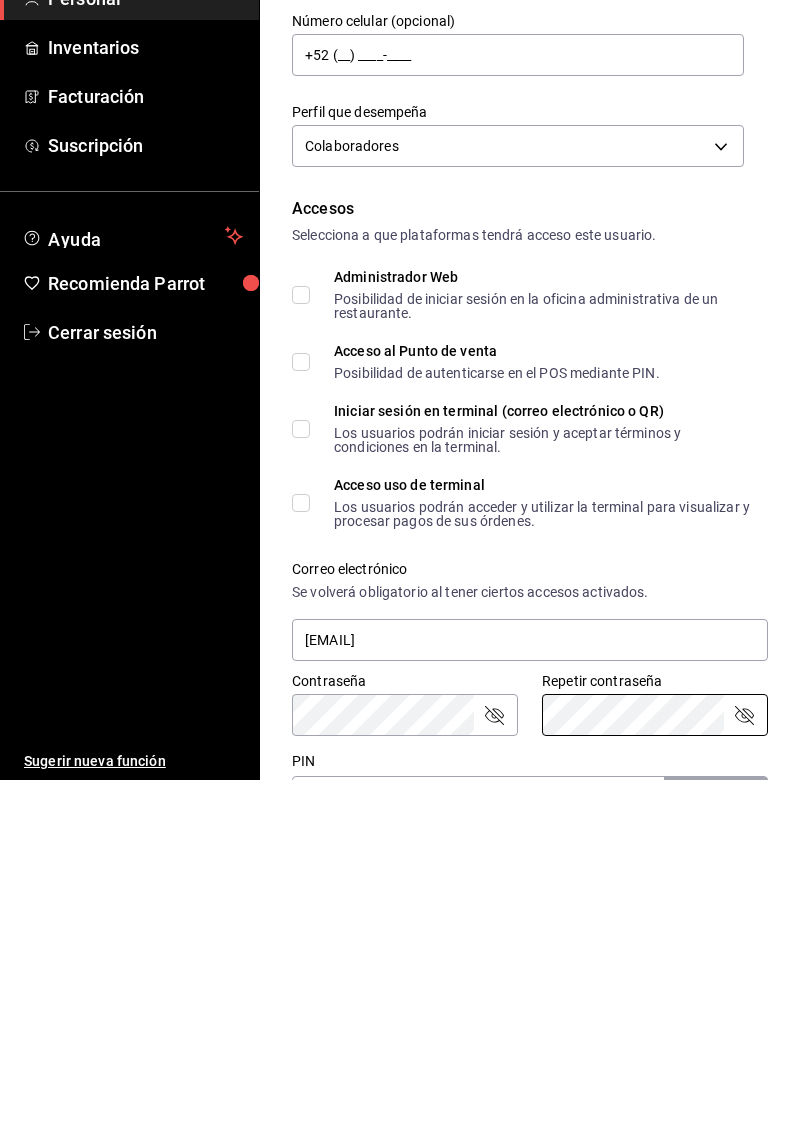 click 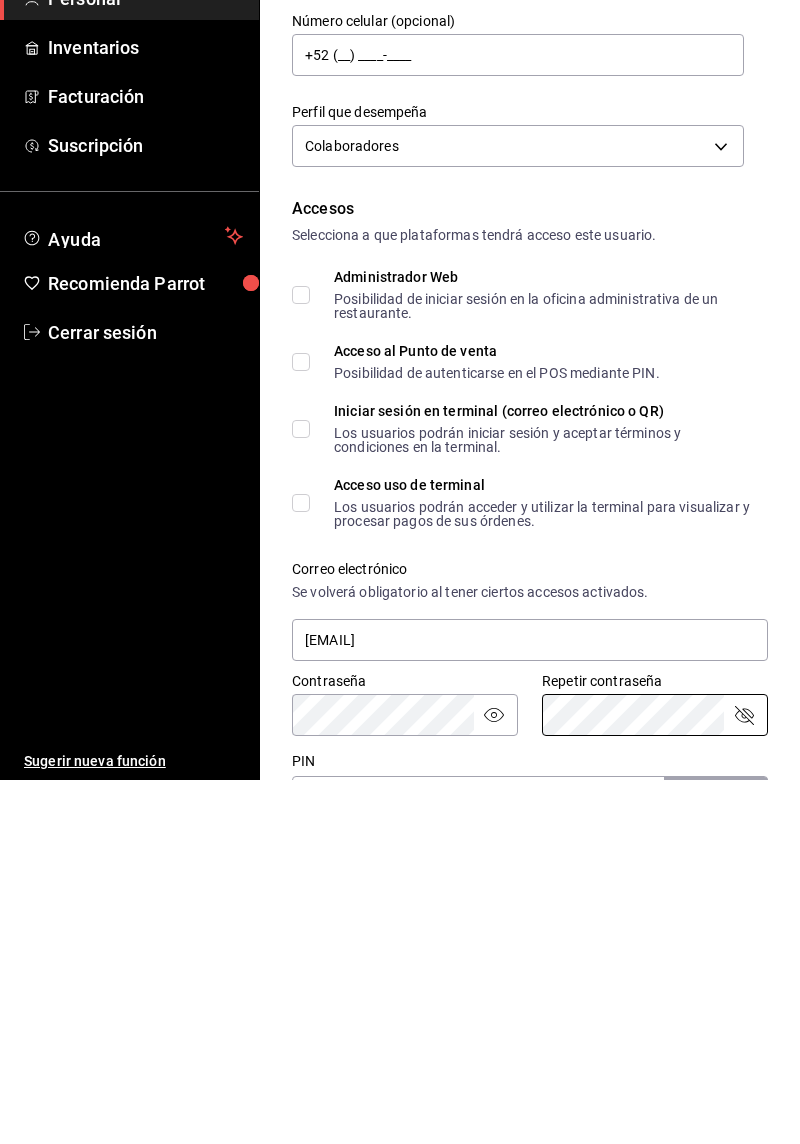 click 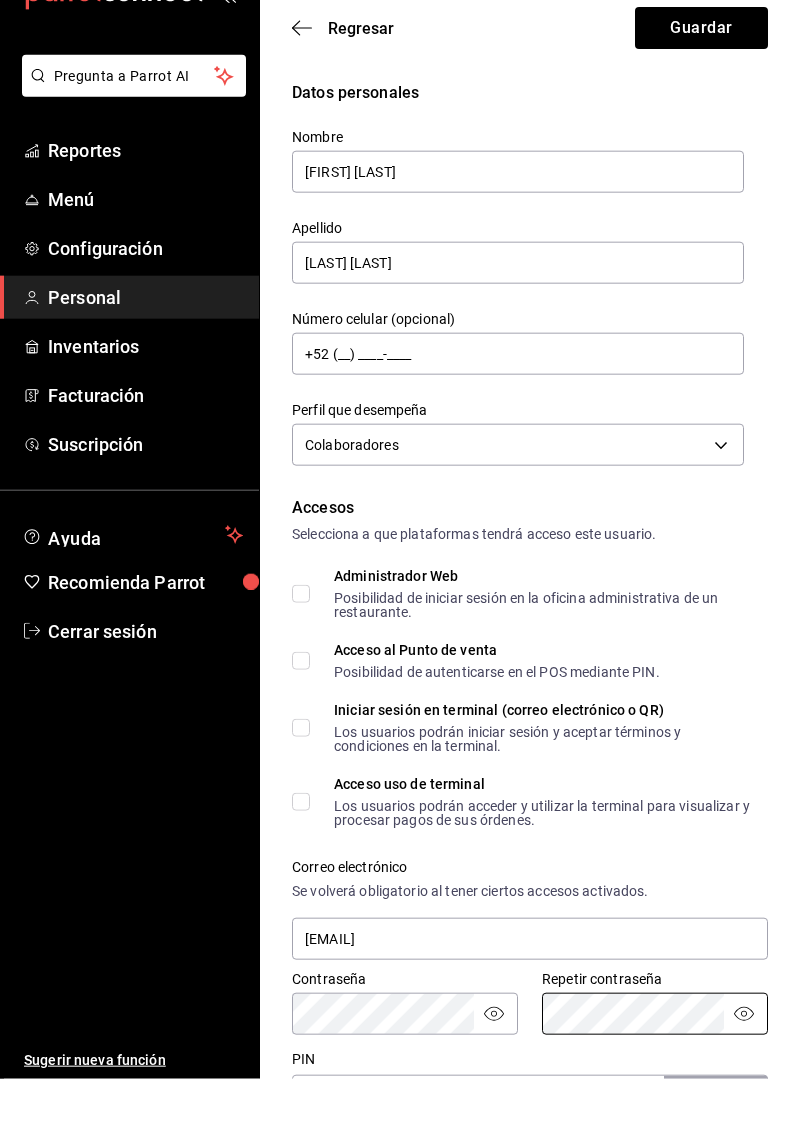 scroll, scrollTop: 46, scrollLeft: 0, axis: vertical 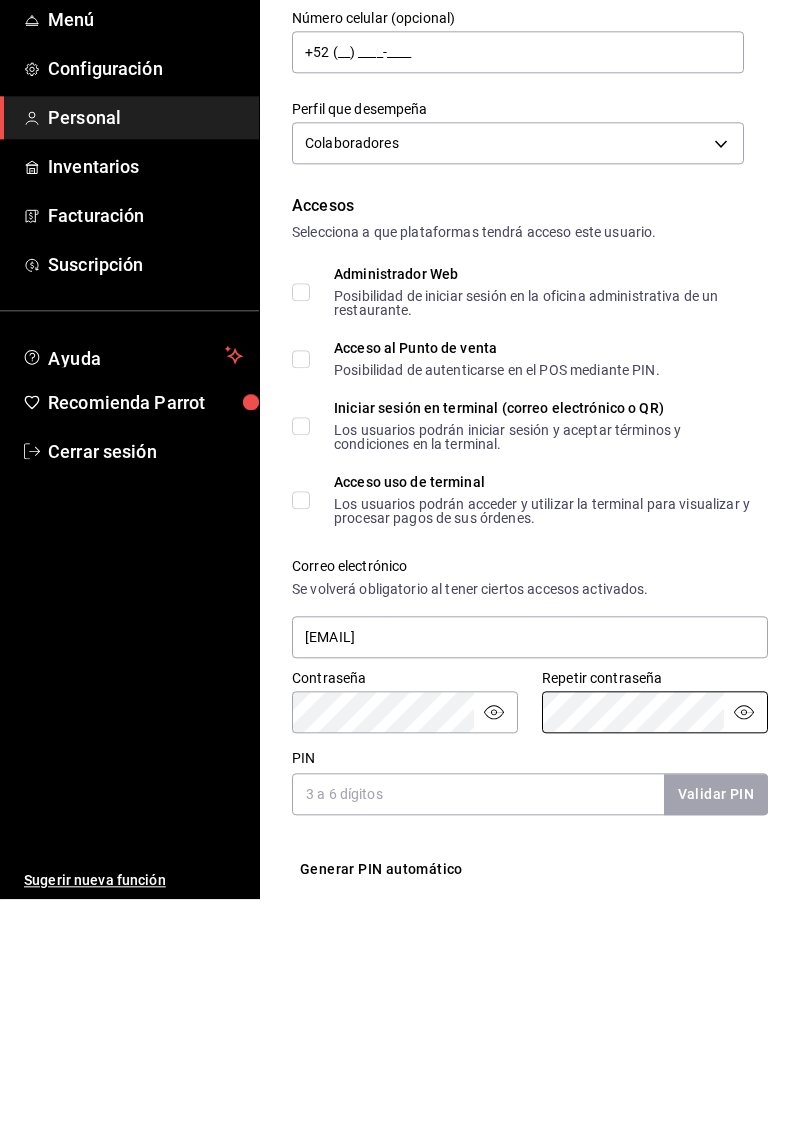 click on "Administrador Web Posibilidad de iniciar sesión en la oficina administrativa de un restaurante." at bounding box center [301, 537] 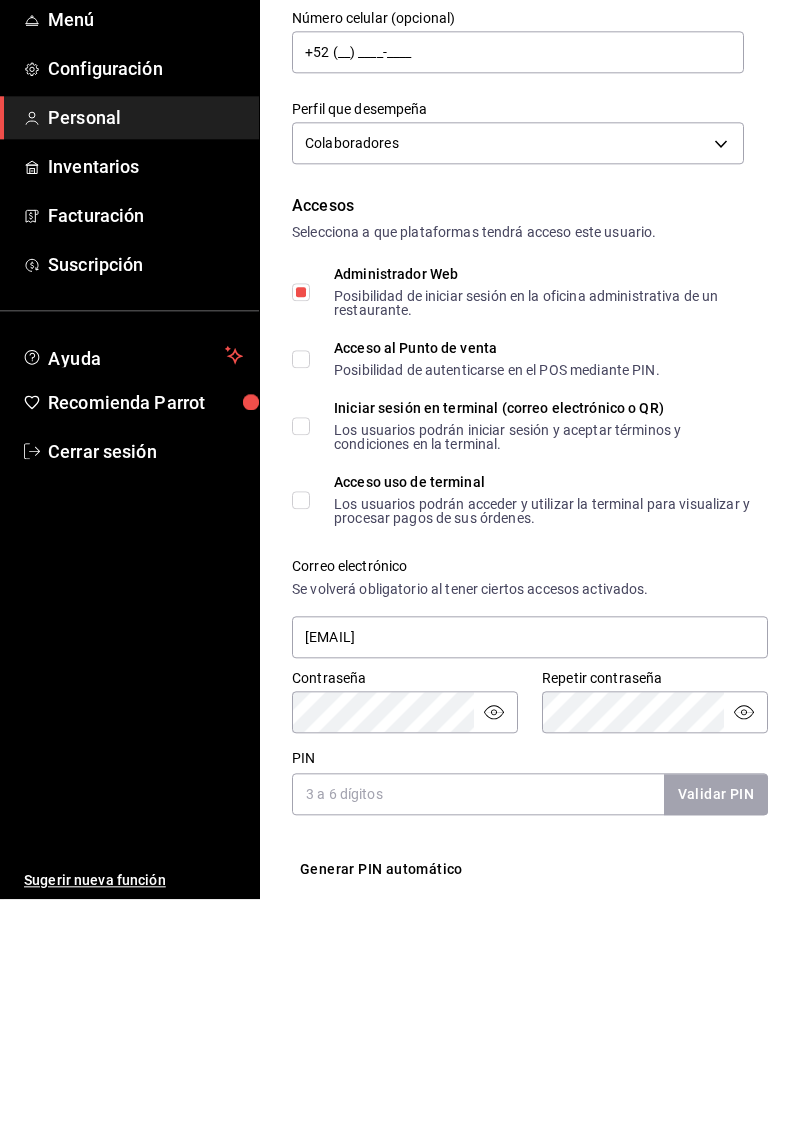 scroll, scrollTop: 46, scrollLeft: 0, axis: vertical 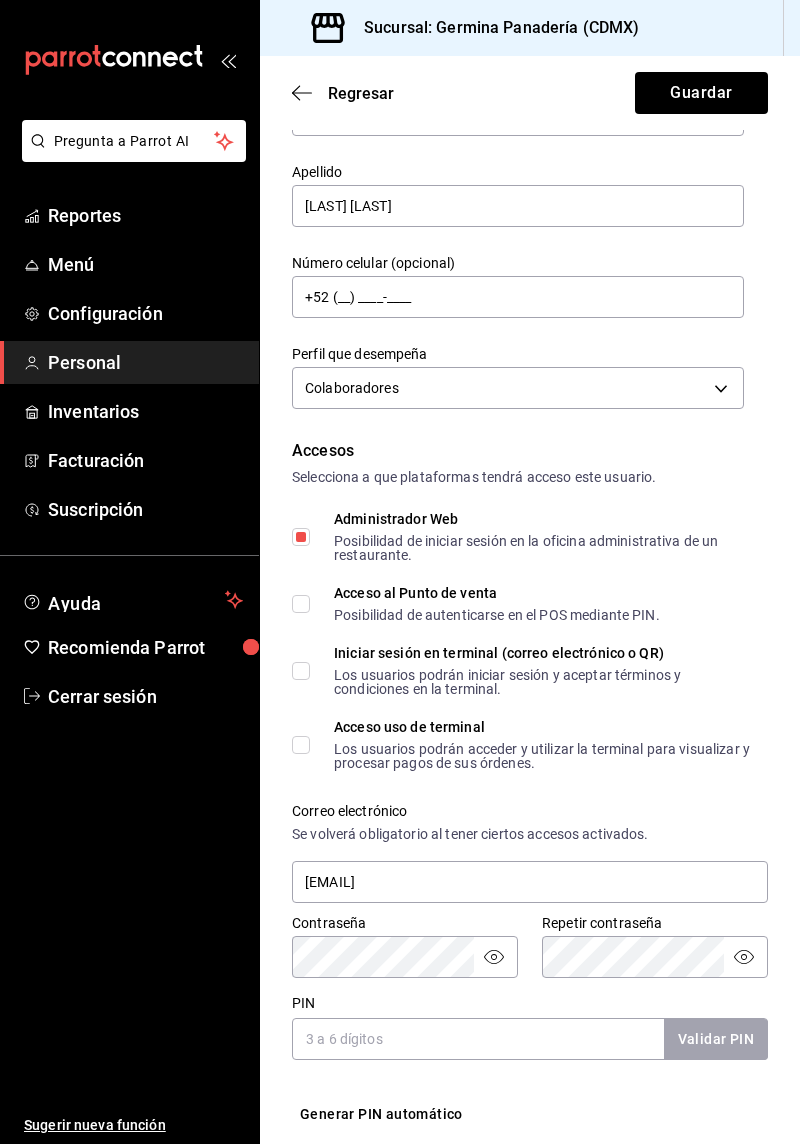 click on "Pregunta a Parrot AI Reportes   Menú   Configuración   Personal   Inventarios   Facturación   Suscripción   Ayuda Recomienda Parrot   Cerrar sesión   Sugerir nueva función   Sucursal: Germina Panadería (CDMX) Regresar Guardar Datos personales Nombre Mariana Italia Apellido Garcia Mendoza Número celular (opcional) +52 (__) ____-____ Perfil que desempeña Colaboradores STAFF Accesos Selecciona a que plataformas tendrá acceso este usuario. Administrador Web Posibilidad de iniciar sesión en la oficina administrativa de un restaurante.  Acceso al Punto de venta Posibilidad de autenticarse en el POS mediante PIN.  Iniciar sesión en terminal (correo electrónico o QR) Los usuarios podrán iniciar sesión y aceptar términos y condiciones en la terminal. Acceso uso de terminal Los usuarios podrán acceder y utilizar la terminal para visualizar y procesar pagos de sus órdenes. Correo electrónico Se volverá obligatorio al tener ciertos accesos activados. marianastyle188@gmail.com Contraseña Contraseña" at bounding box center (400, 572) 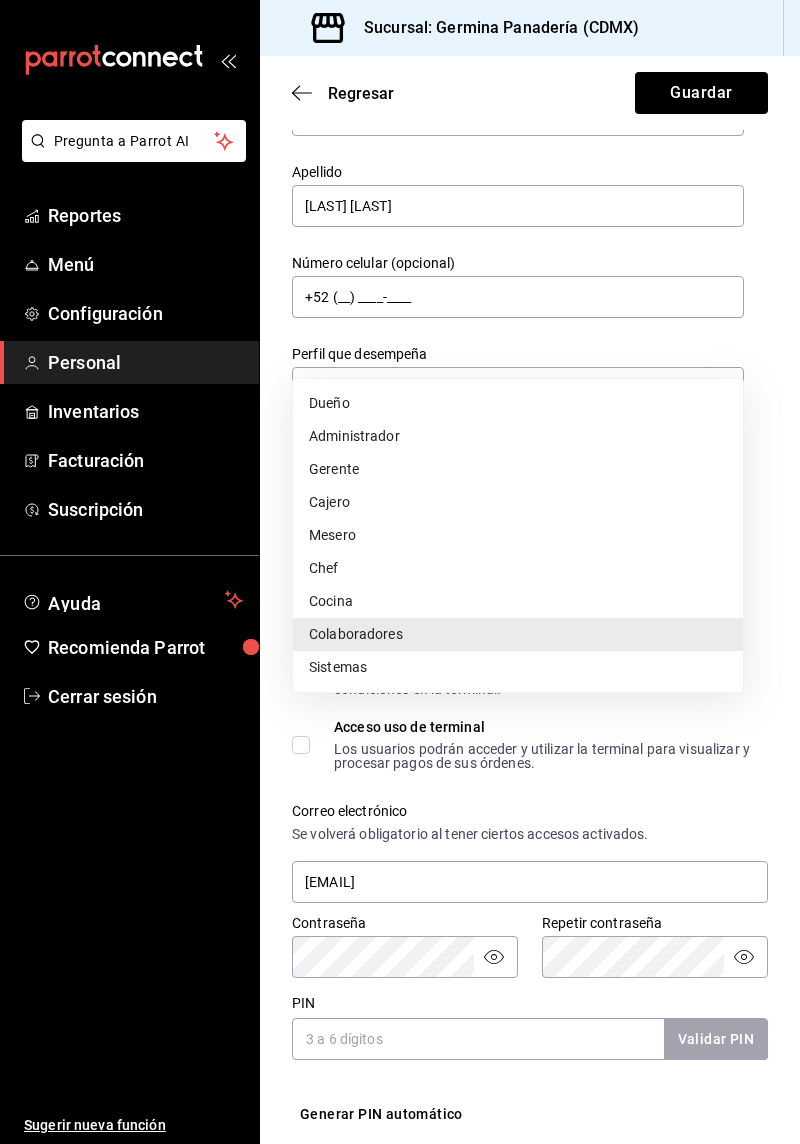click on "Colaboradores" at bounding box center [518, 634] 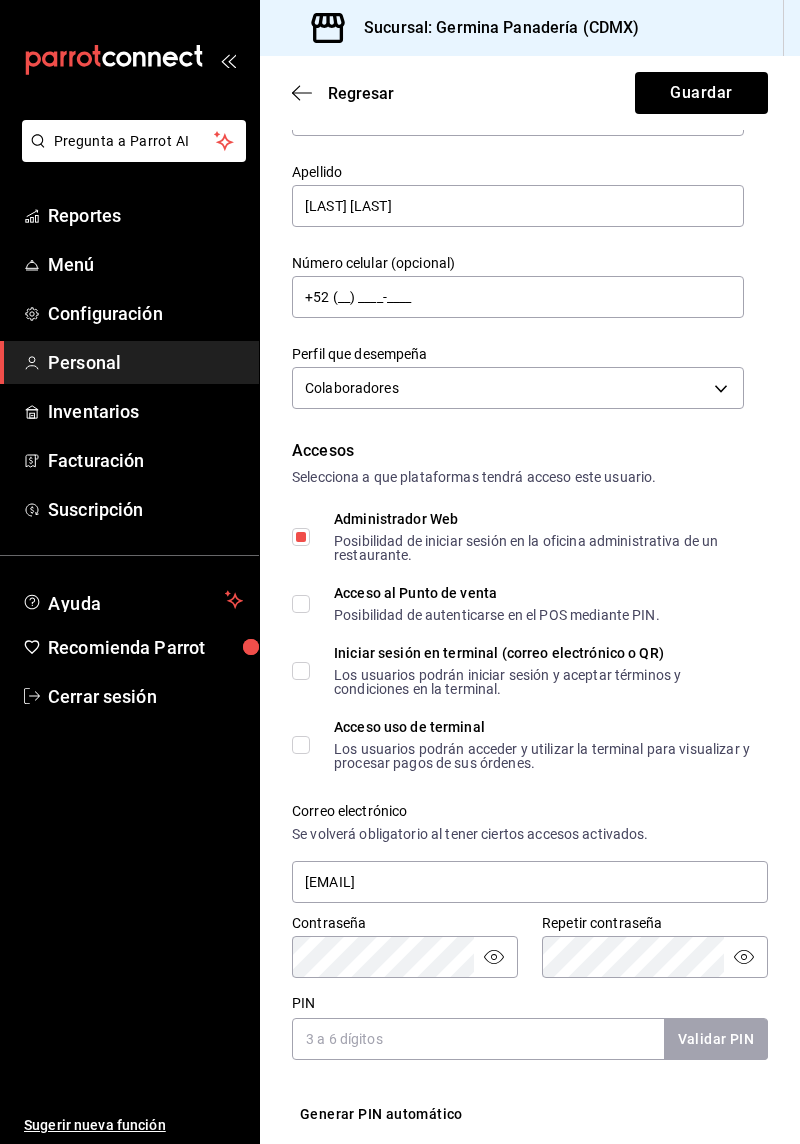 click on "Acceso al Punto de venta Posibilidad de autenticarse en el POS mediante PIN." at bounding box center [485, 604] 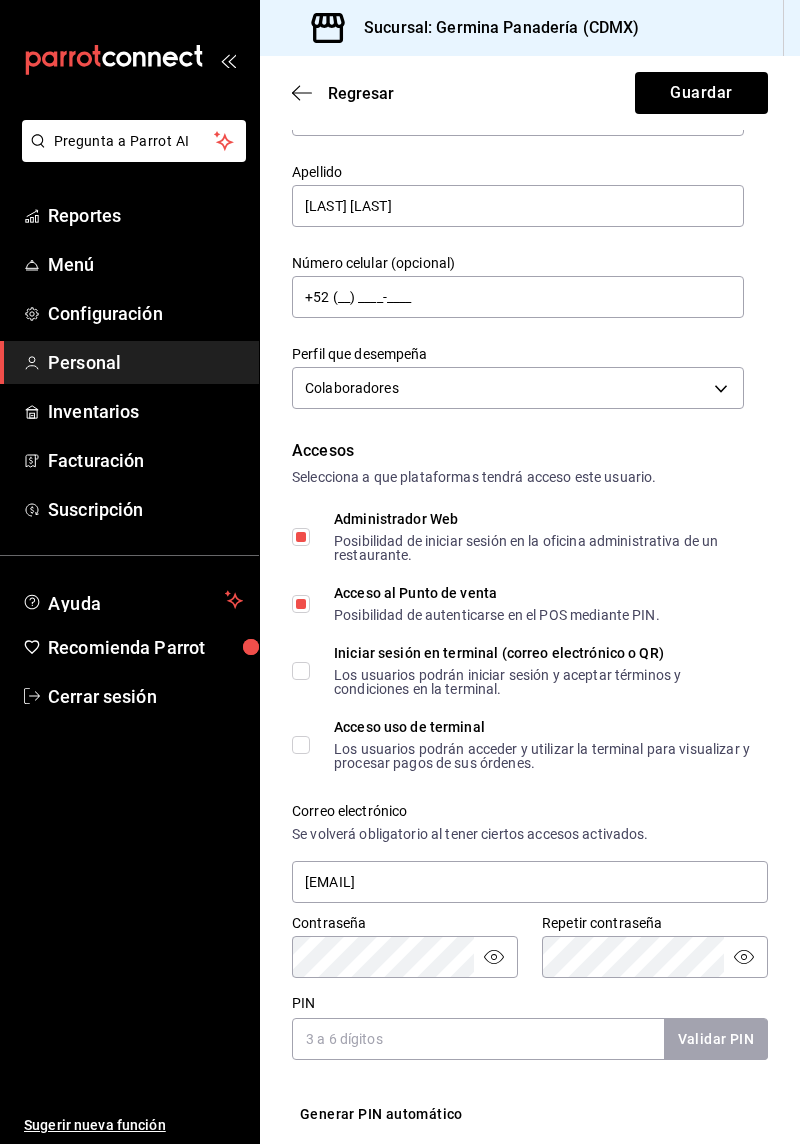 click on "Iniciar sesión en terminal (correo electrónico o QR) Los usuarios podrán iniciar sesión y aceptar términos y condiciones en la terminal." at bounding box center (301, 671) 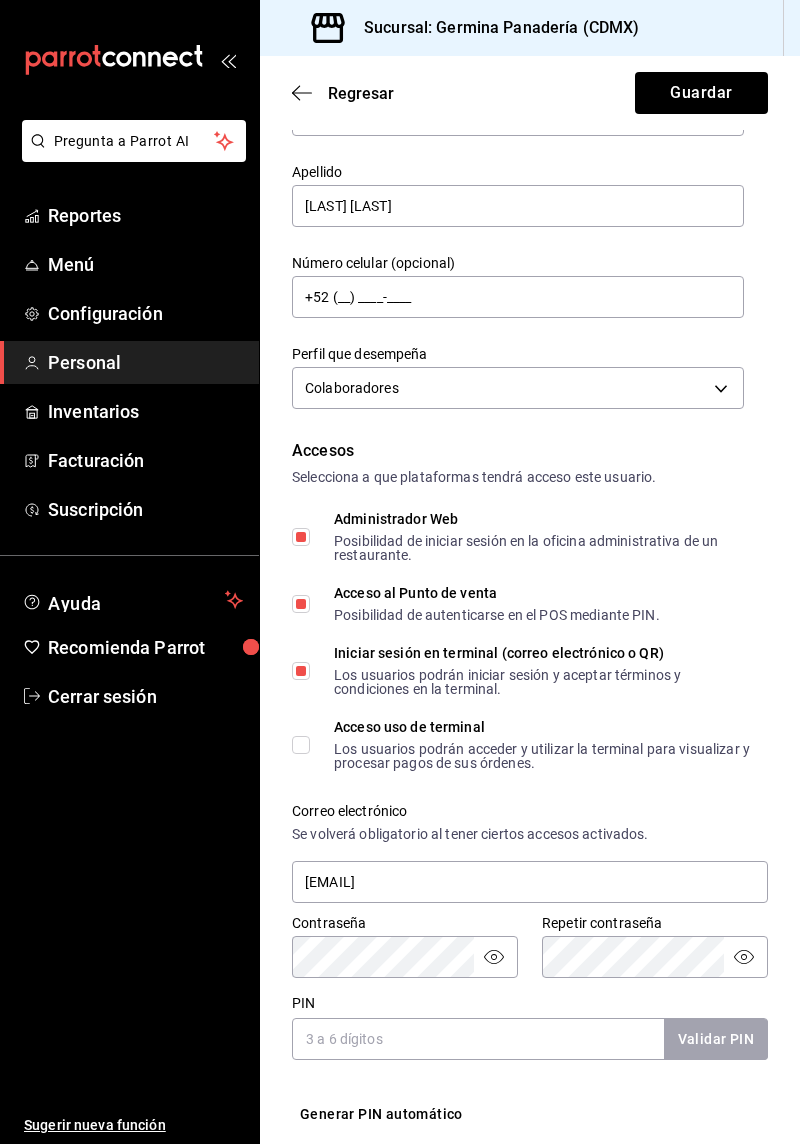 click on "Acceso uso de terminal Los usuarios podrán acceder y utilizar la terminal para visualizar y procesar pagos de sus órdenes." at bounding box center (301, 745) 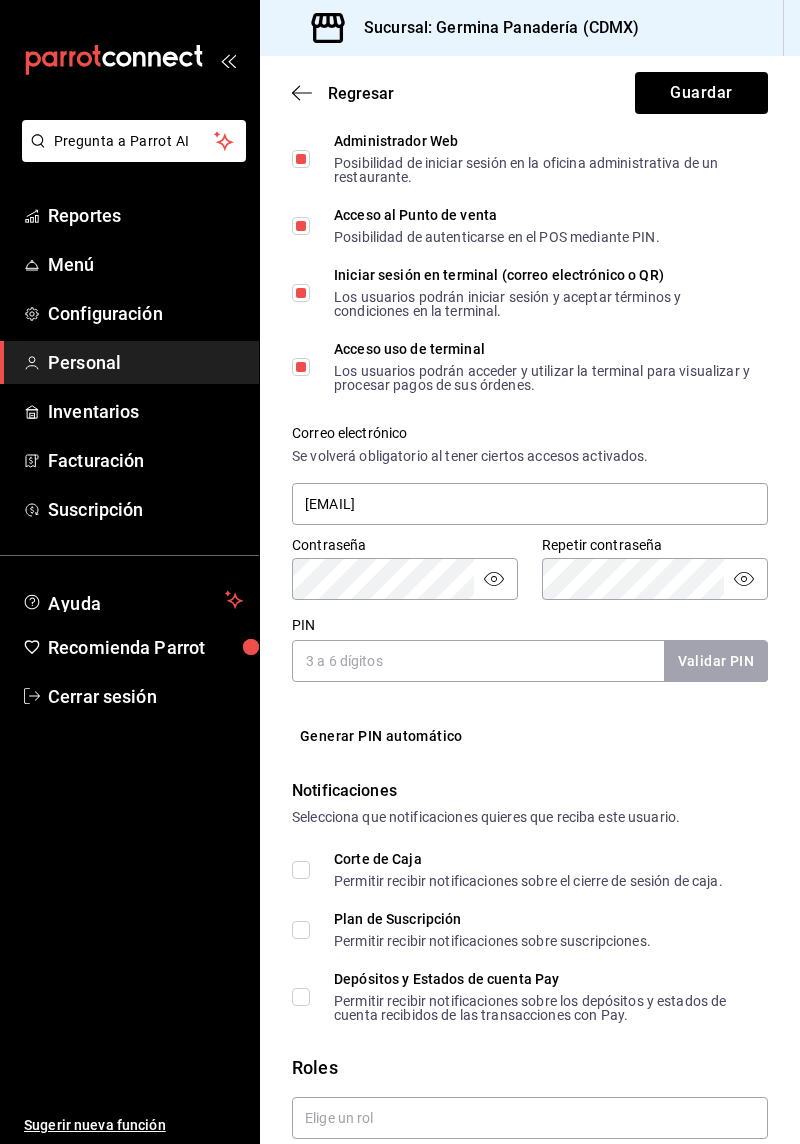 scroll, scrollTop: 518, scrollLeft: 0, axis: vertical 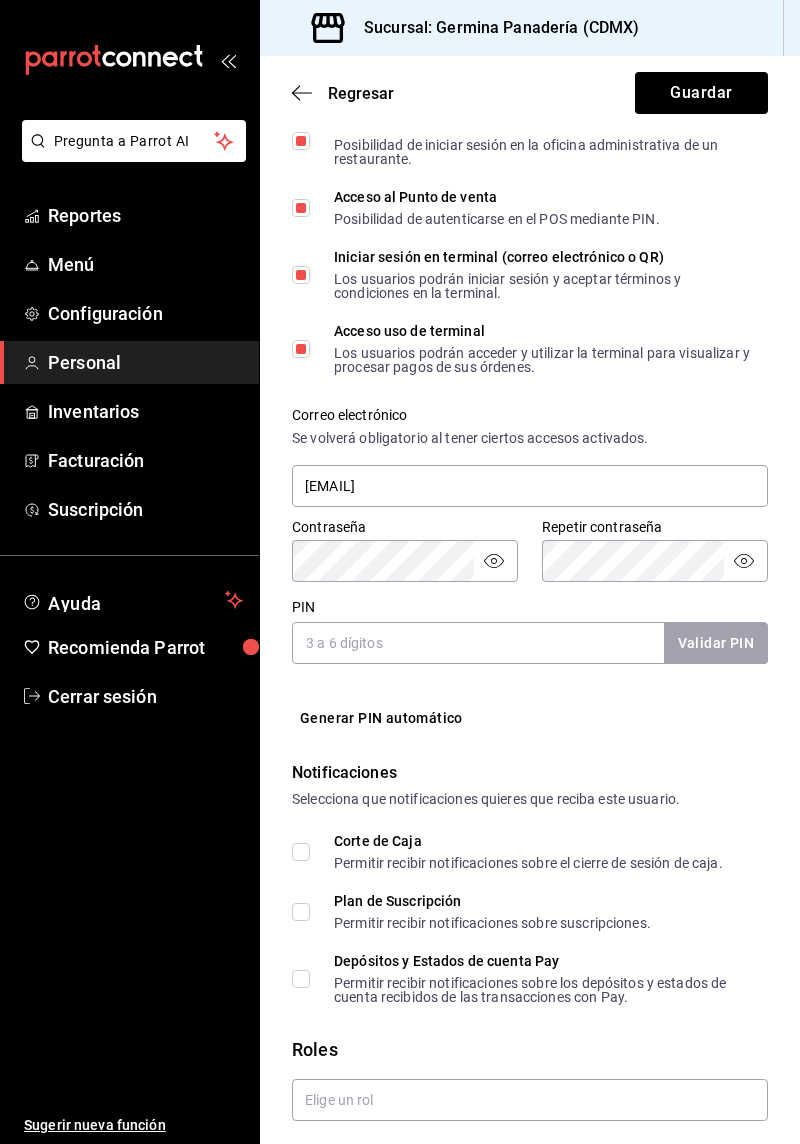 click on "Corte de Caja Permitir recibir notificaciones sobre el cierre de sesión de caja." at bounding box center (301, 852) 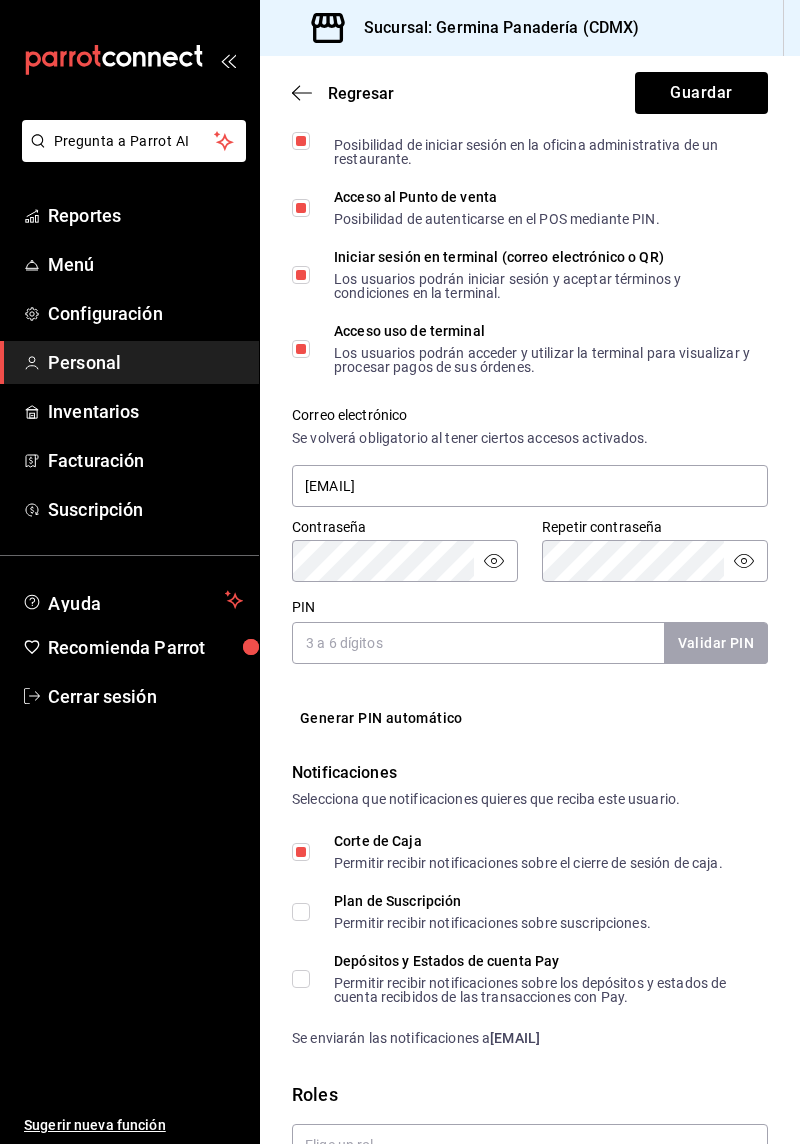 scroll, scrollTop: 563, scrollLeft: 0, axis: vertical 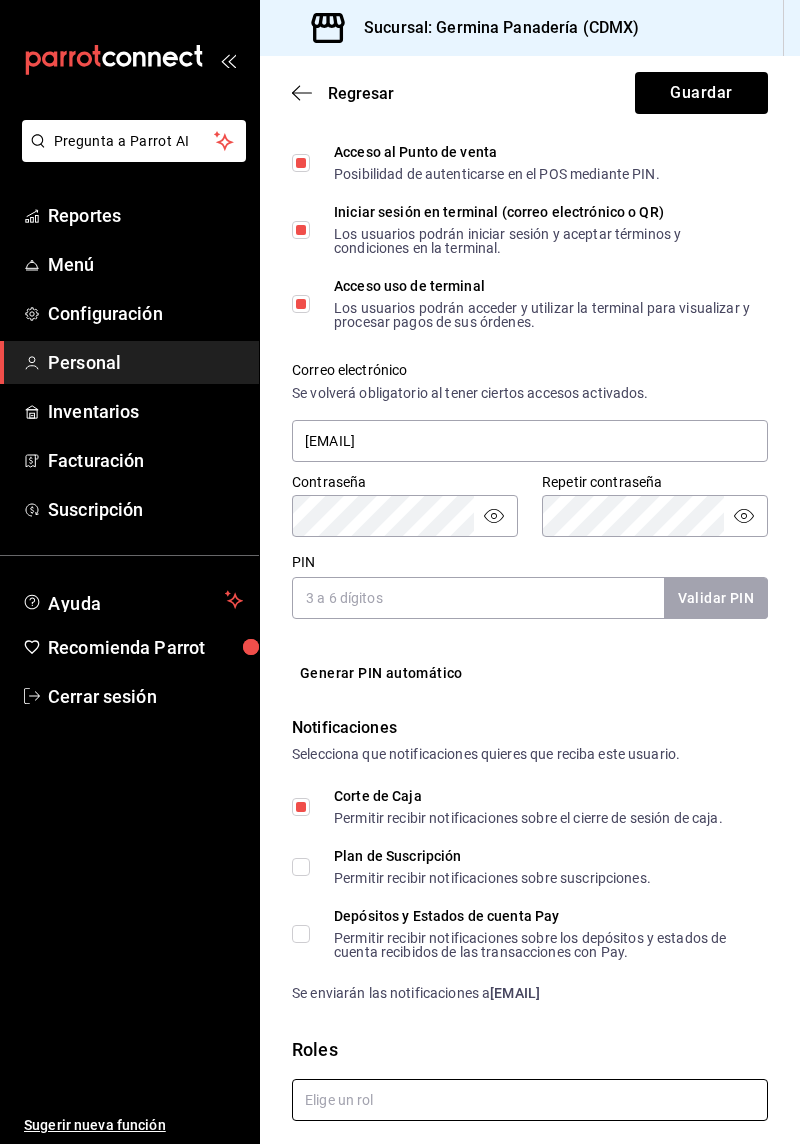 click at bounding box center [530, 1100] 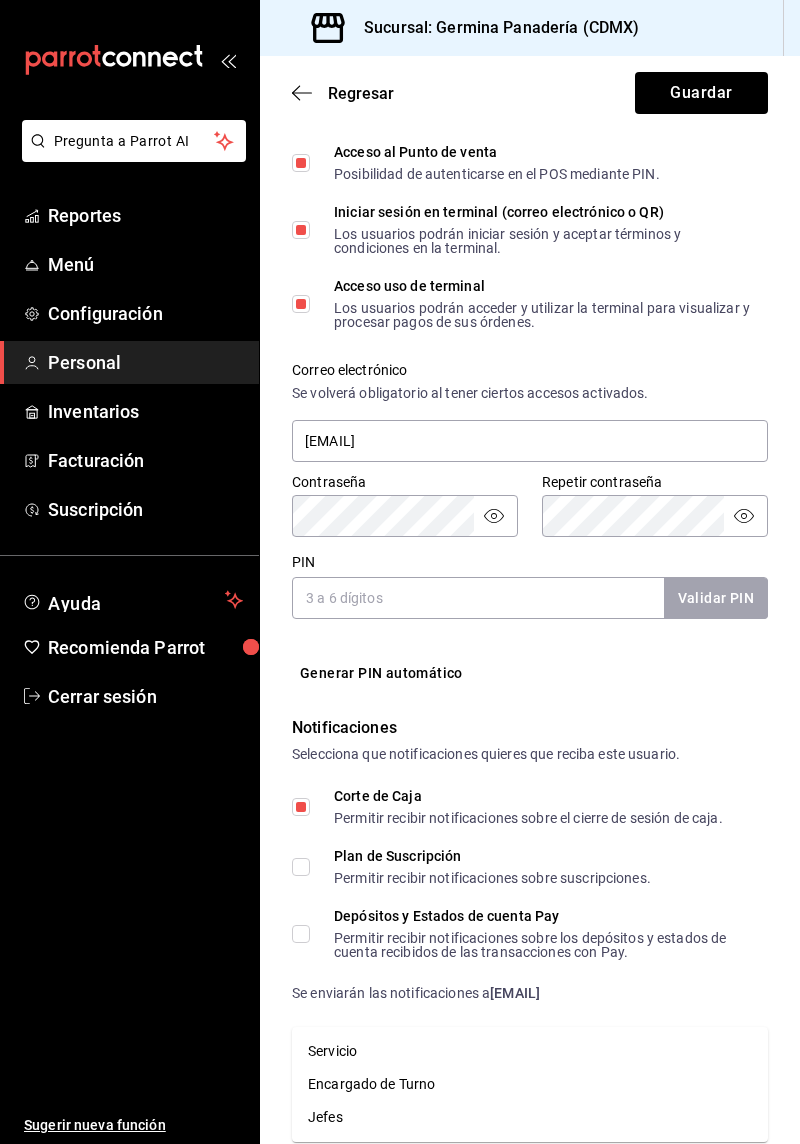 scroll, scrollTop: 499, scrollLeft: 0, axis: vertical 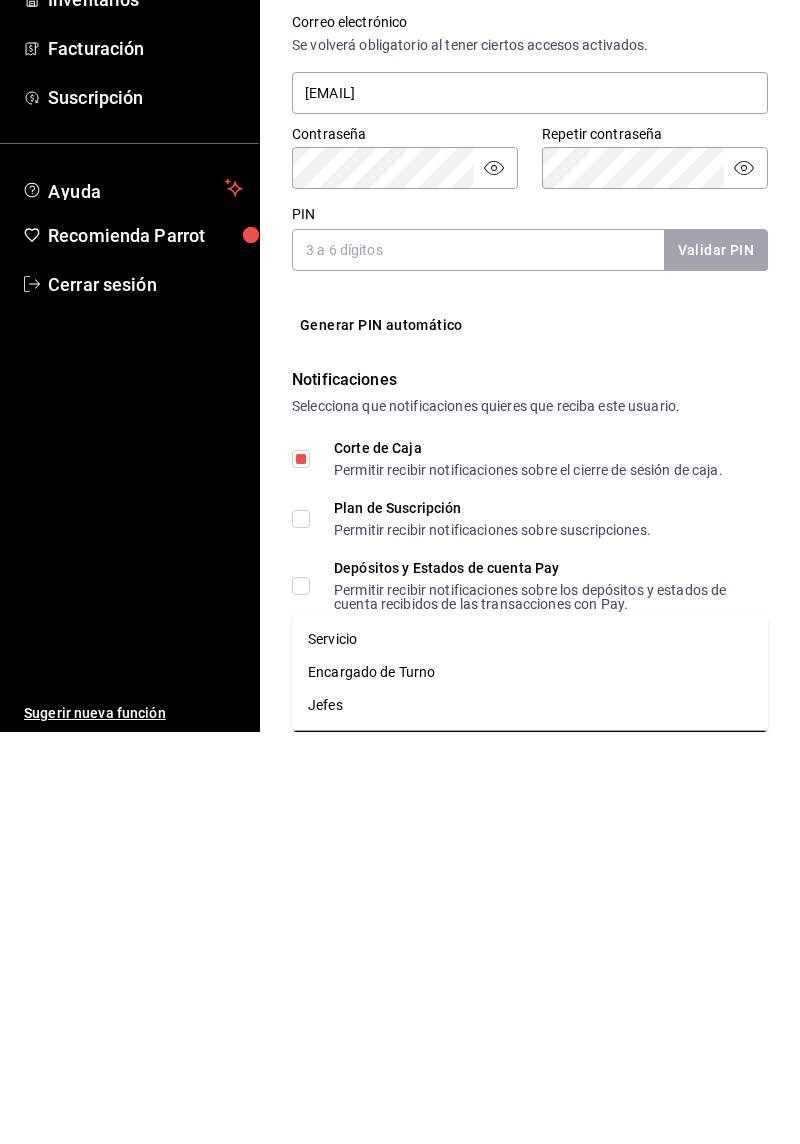 click on "Servicio" at bounding box center [530, 1051] 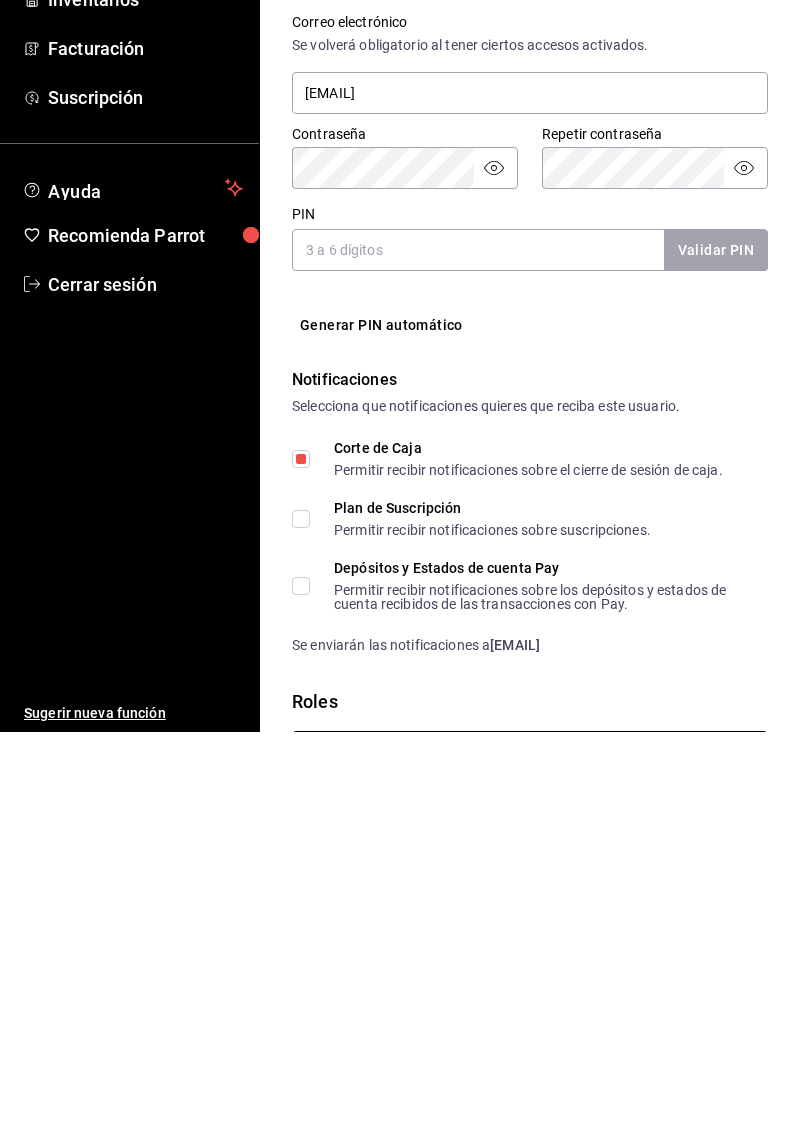 click on "Guardar" at bounding box center (701, 93) 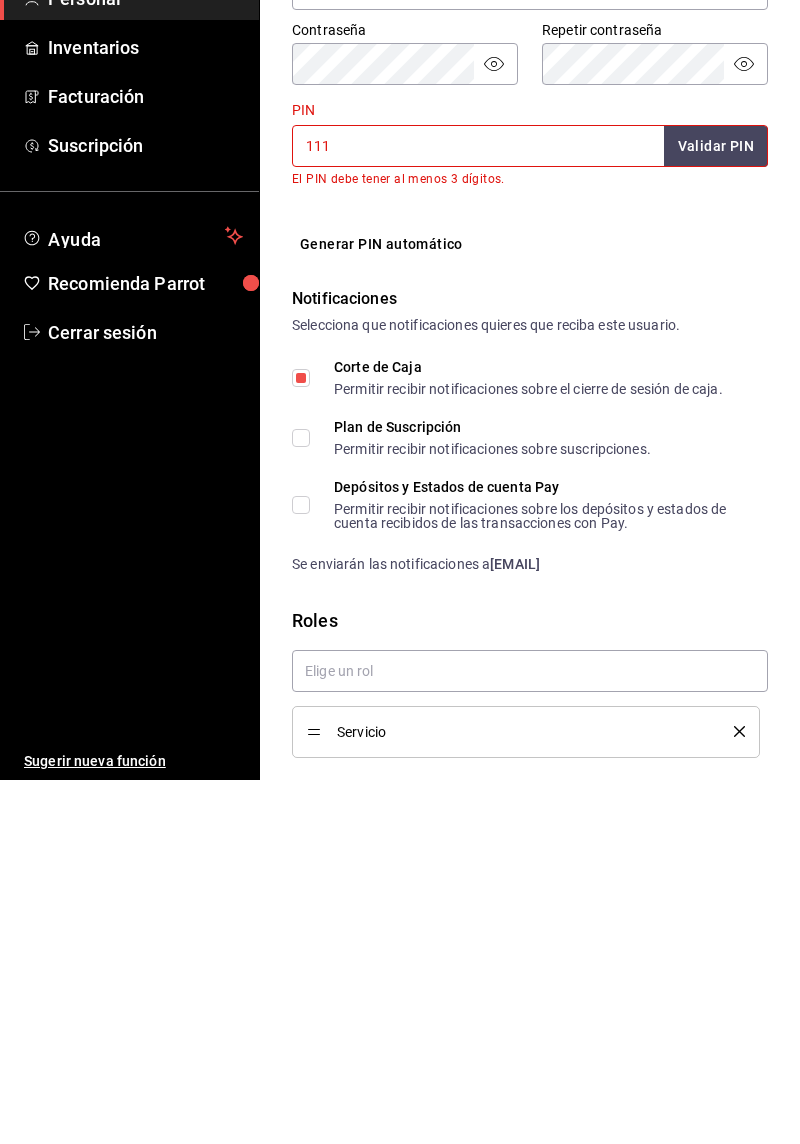 scroll, scrollTop: 628, scrollLeft: 0, axis: vertical 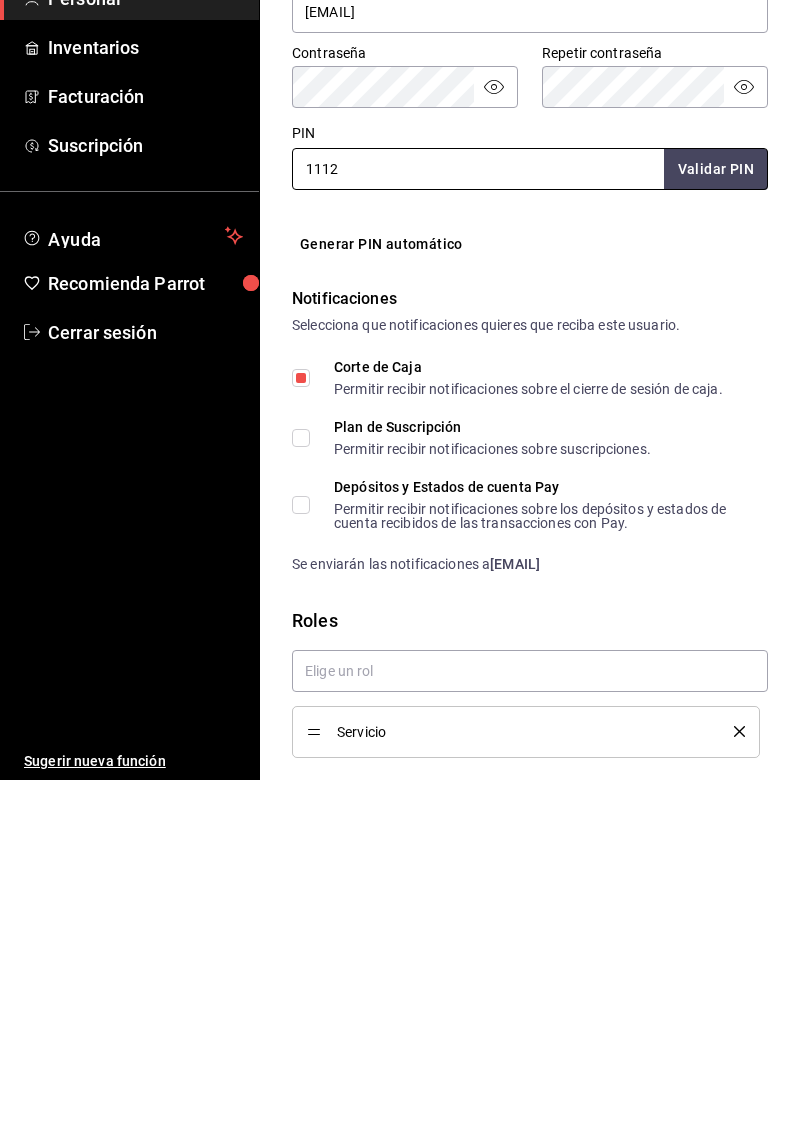 type on "1112" 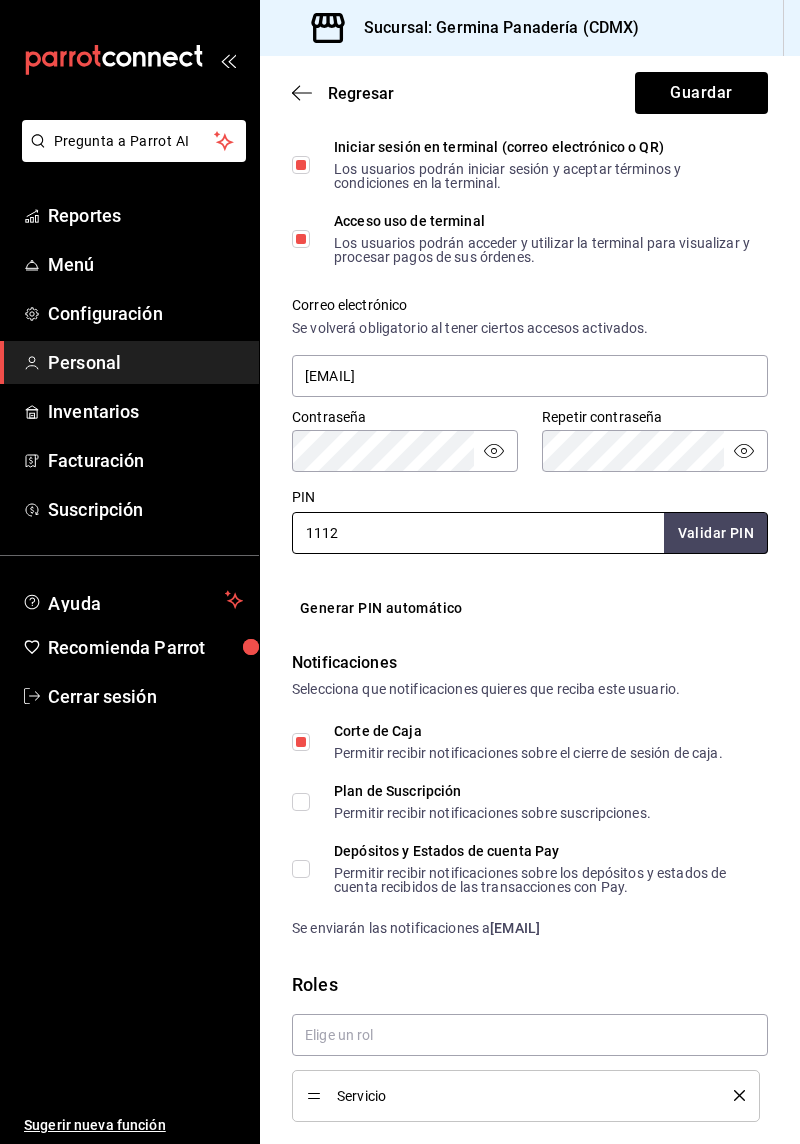 click on "Agregar permisos adicionales" at bounding box center [401, 1166] 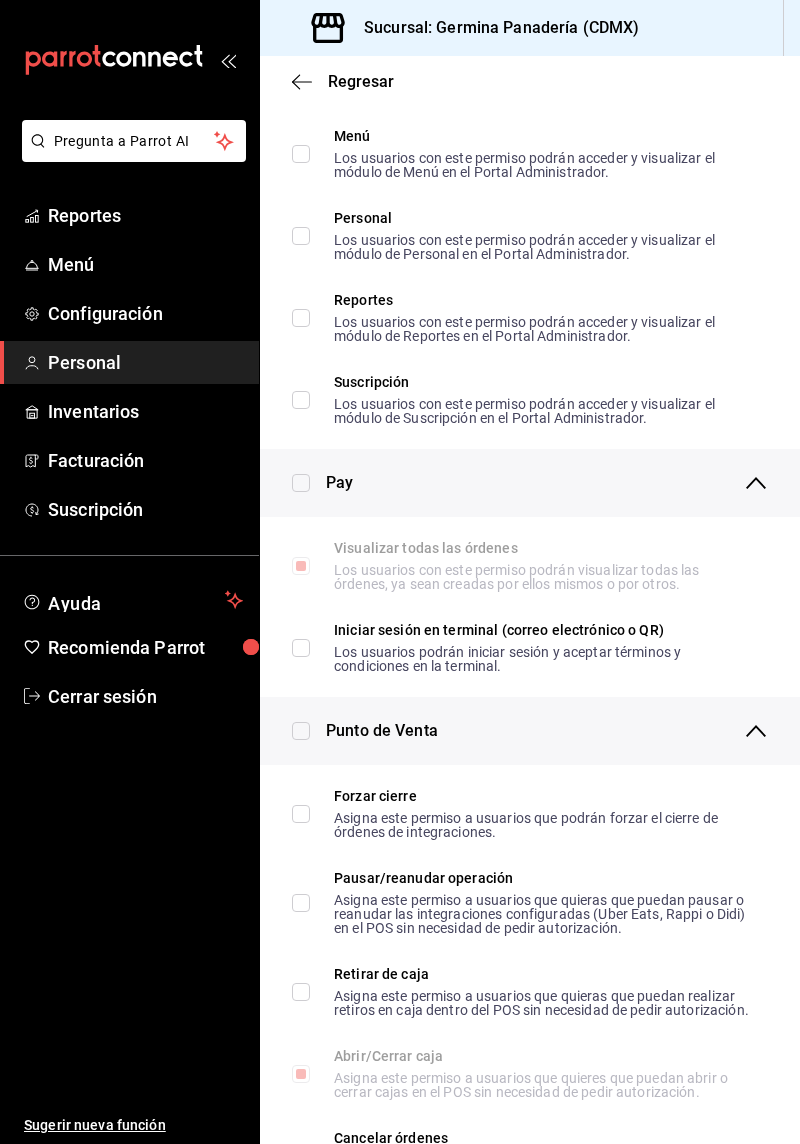 scroll, scrollTop: 1302, scrollLeft: 0, axis: vertical 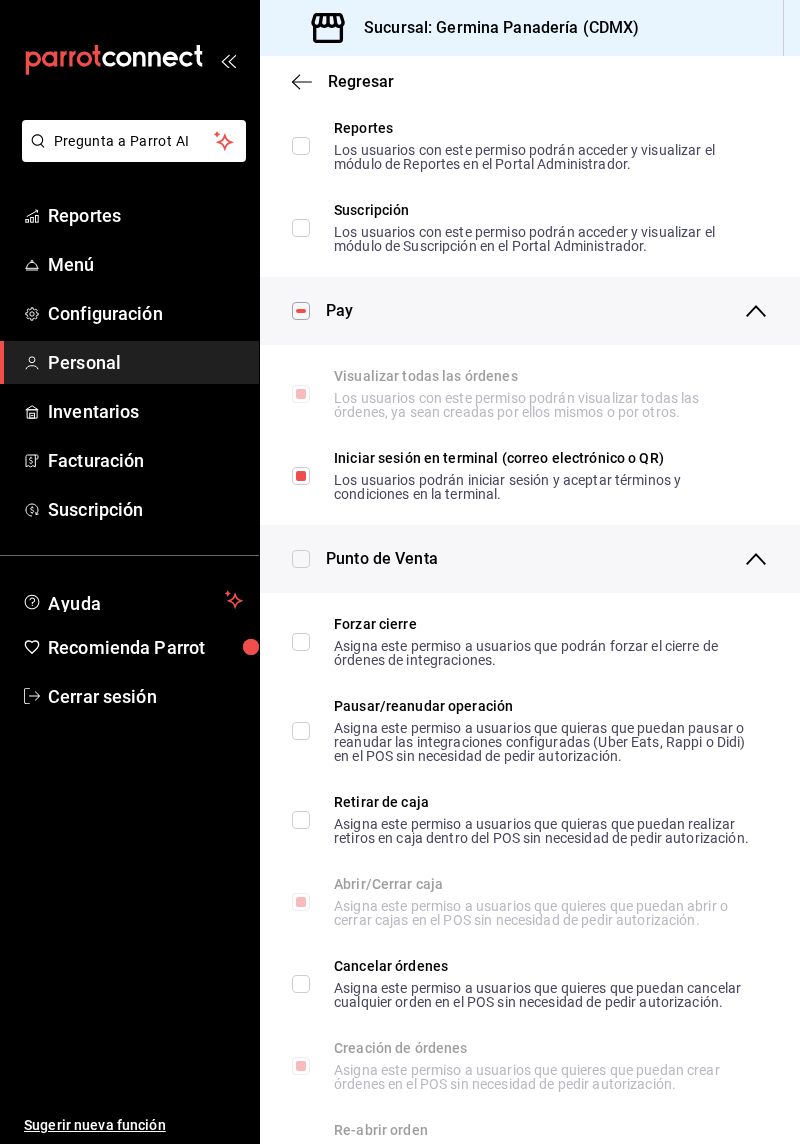 click on "Forzar cierre Asigna este permiso a usuarios que podrán forzar el cierre de órdenes de integraciones." at bounding box center [301, 642] 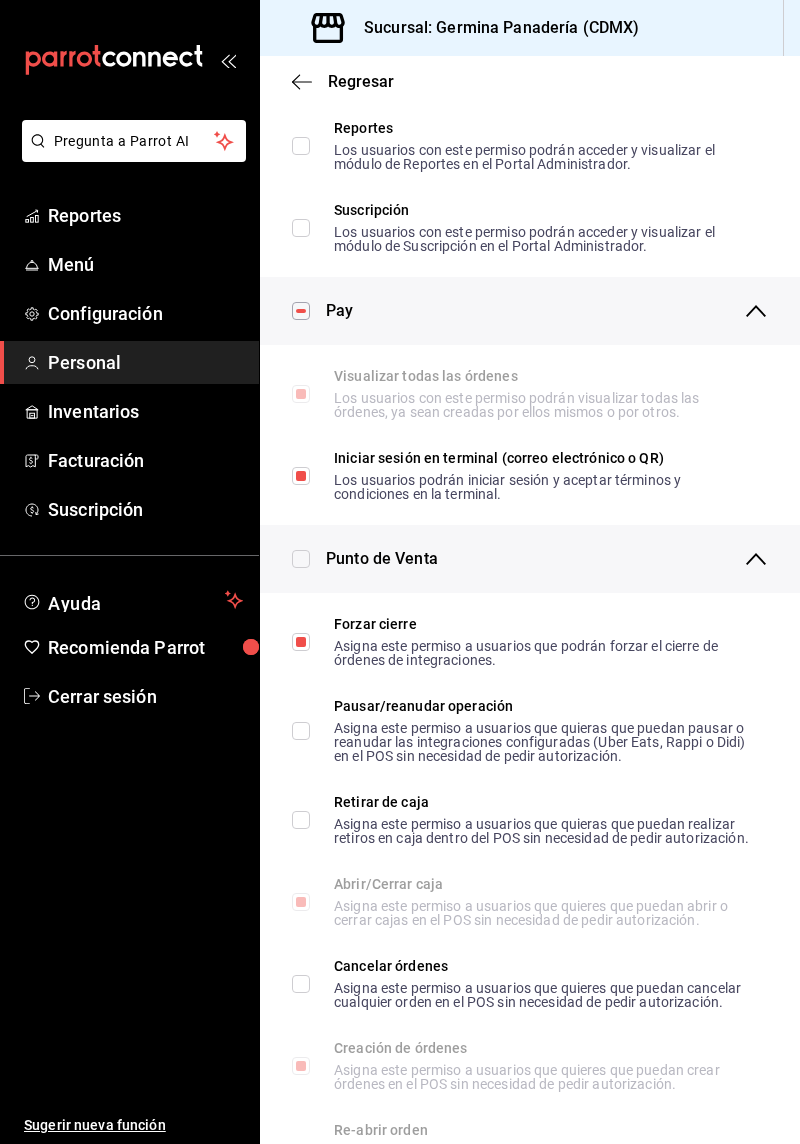 click on "Pausar/reanudar operación Asigna este permiso a usuarios que quieras que puedan pausar o reanudar las integraciones configuradas (Uber Eats, Rappi o Didi) en el POS sin necesidad de pedir autorización." at bounding box center (301, 731) 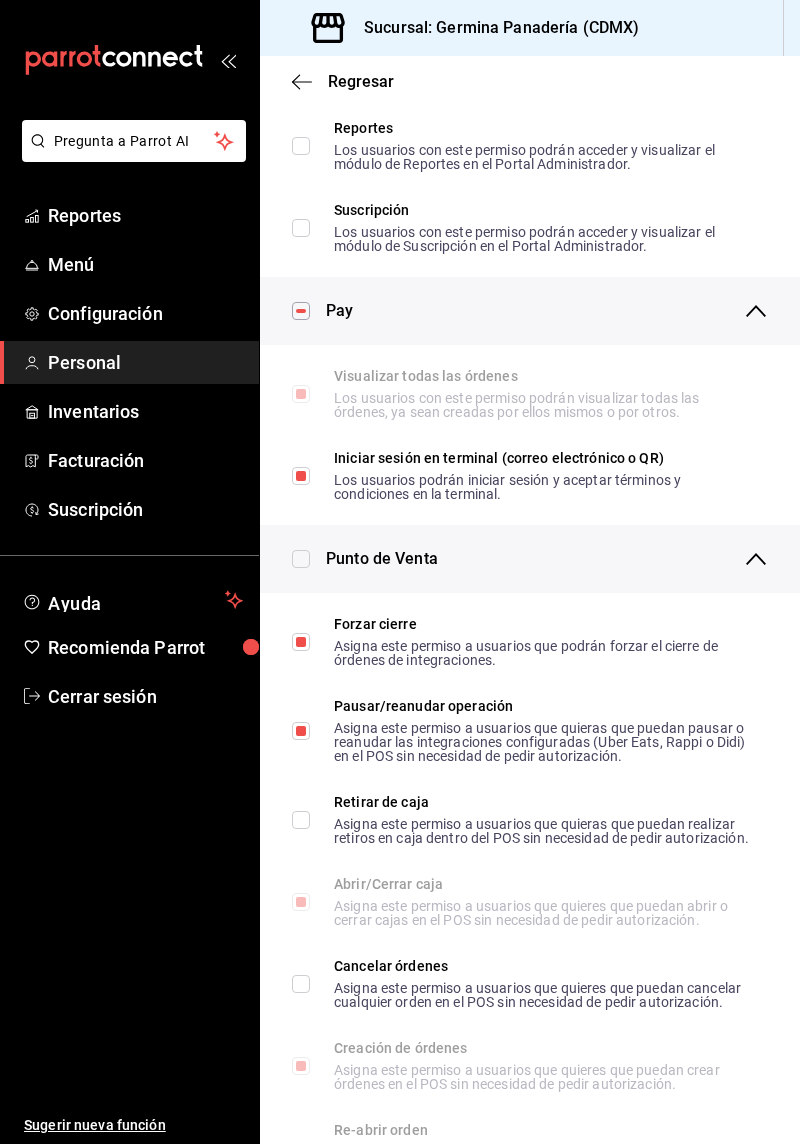 click on "Retirar de caja Asigna este permiso a usuarios que quieras que puedan realizar retiros en caja dentro del POS sin necesidad de pedir autorización." at bounding box center [522, 820] 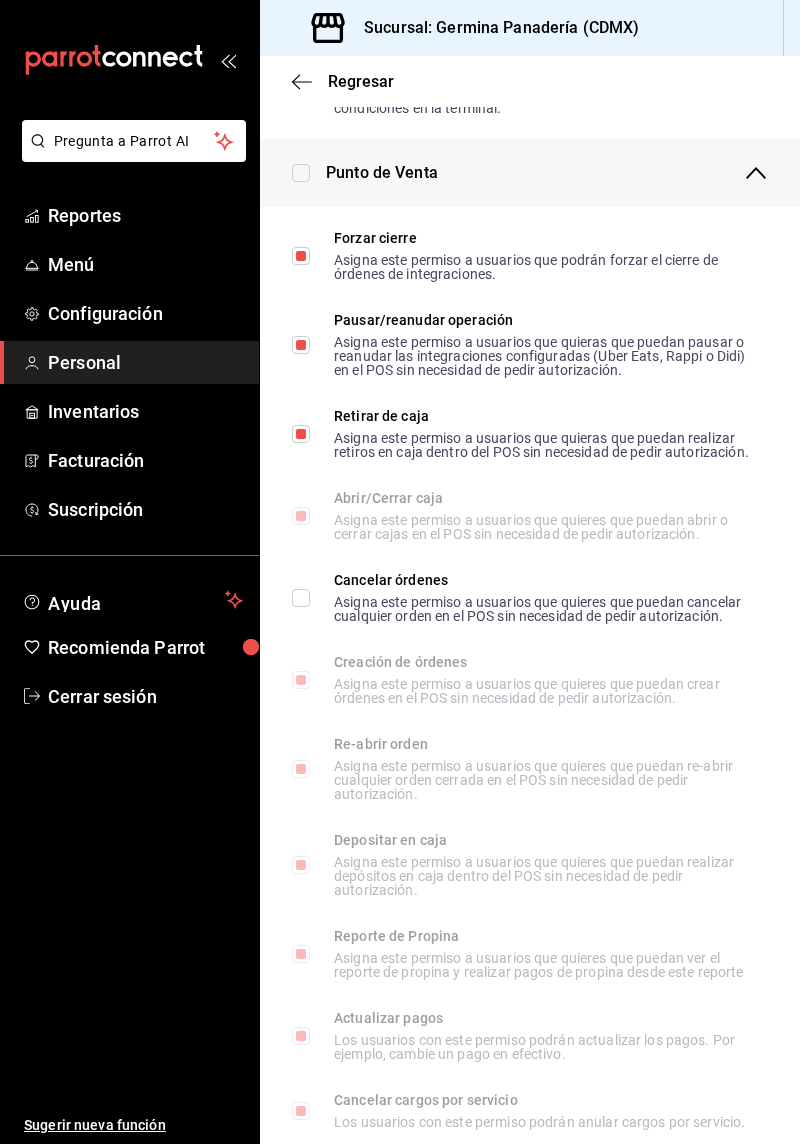 scroll, scrollTop: 1860, scrollLeft: 0, axis: vertical 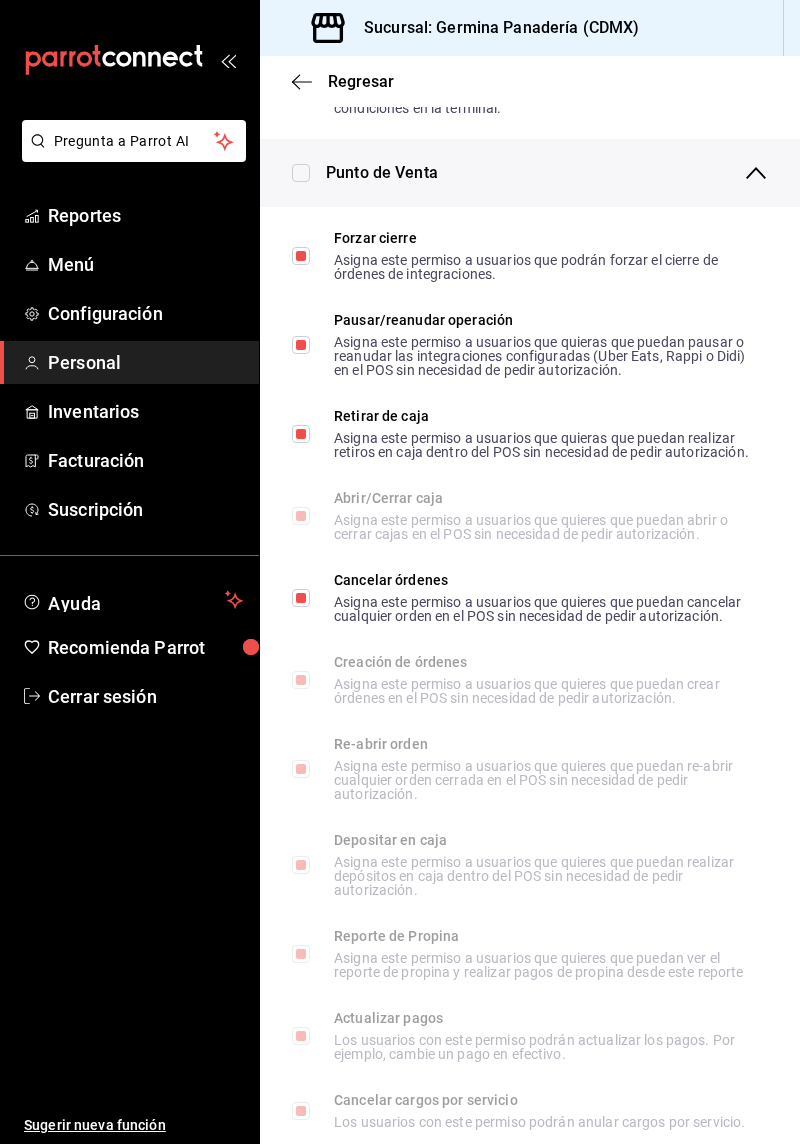 click on "Cancelar órdenes Asigna este permiso a usuarios que quieres que puedan cancelar cualquier orden en el POS sin necesidad de pedir autorización." at bounding box center [301, 598] 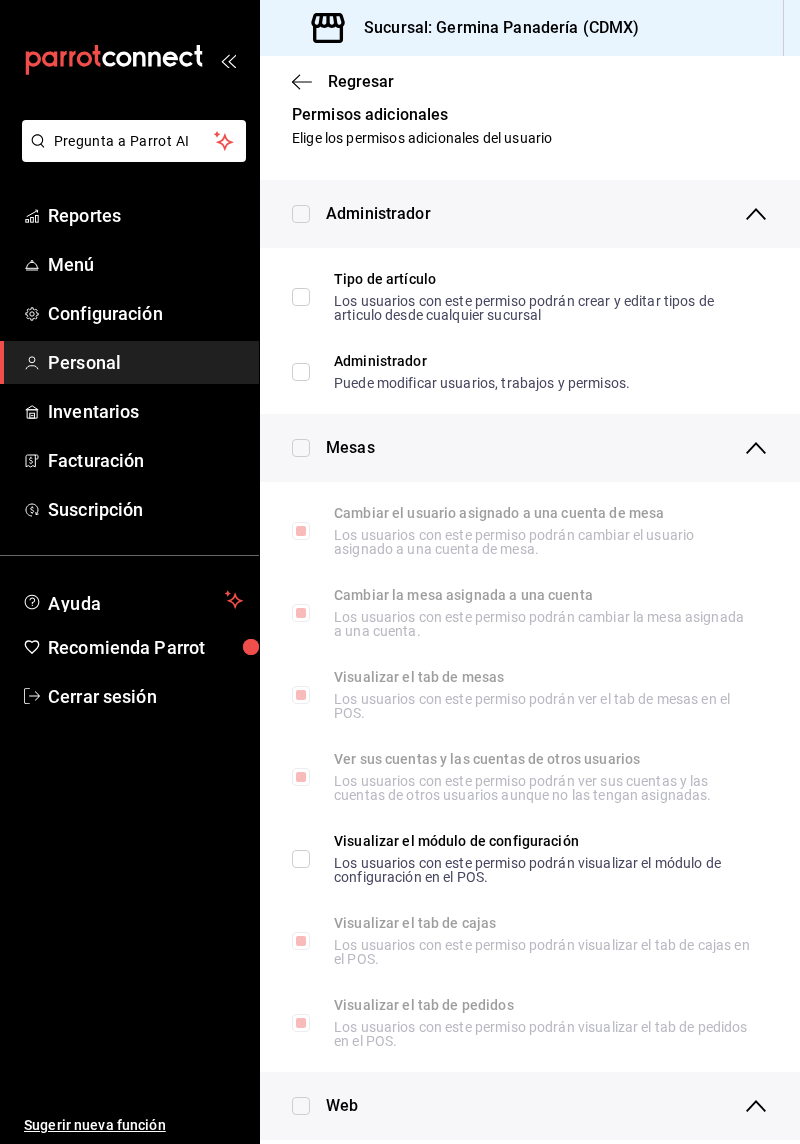 scroll, scrollTop: 0, scrollLeft: 0, axis: both 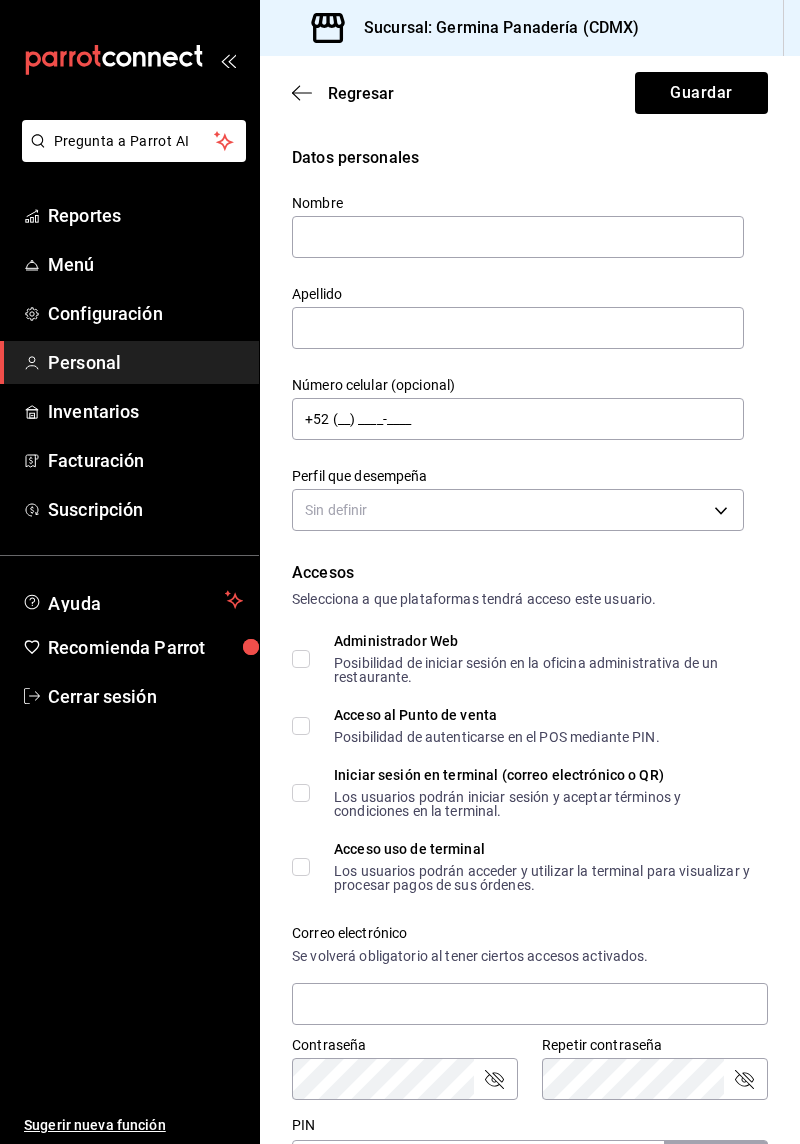 click on "Personal" at bounding box center [129, 362] 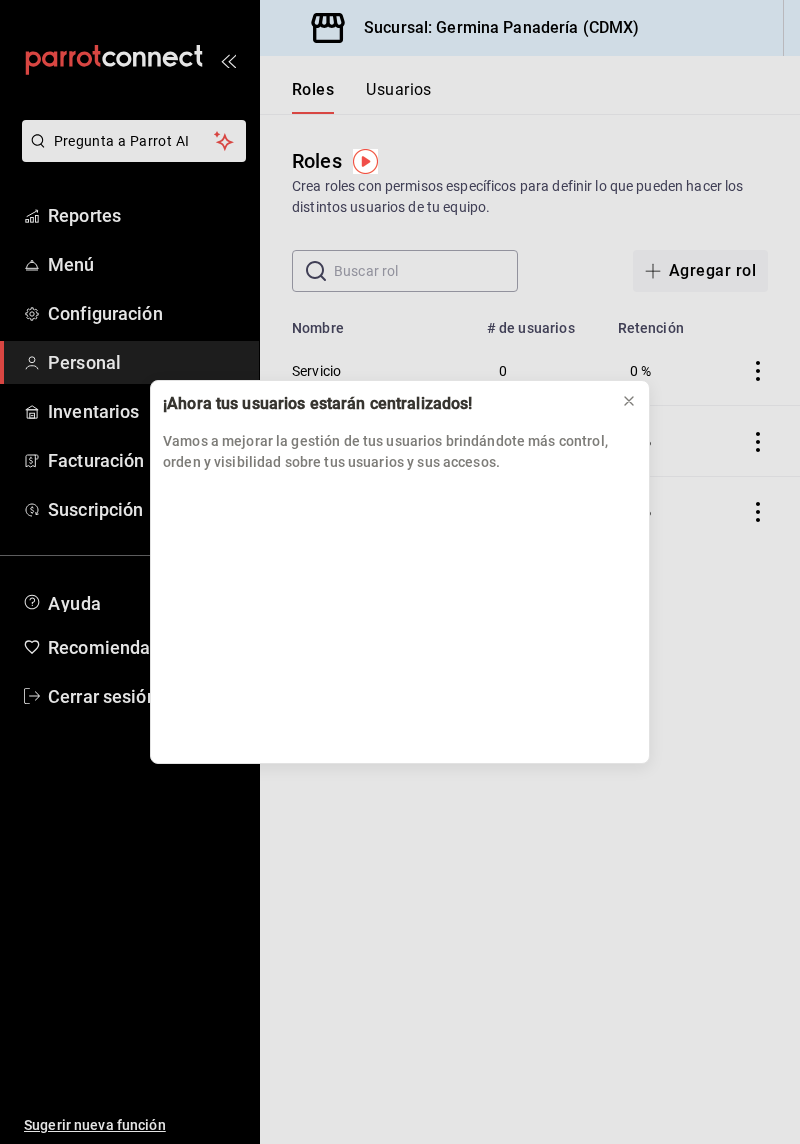 click on "Vamos a mejorar la gestión de tus usuarios brindándote más control, orden y visibilidad sobre tus usuarios y sus accesos." at bounding box center (400, 445) 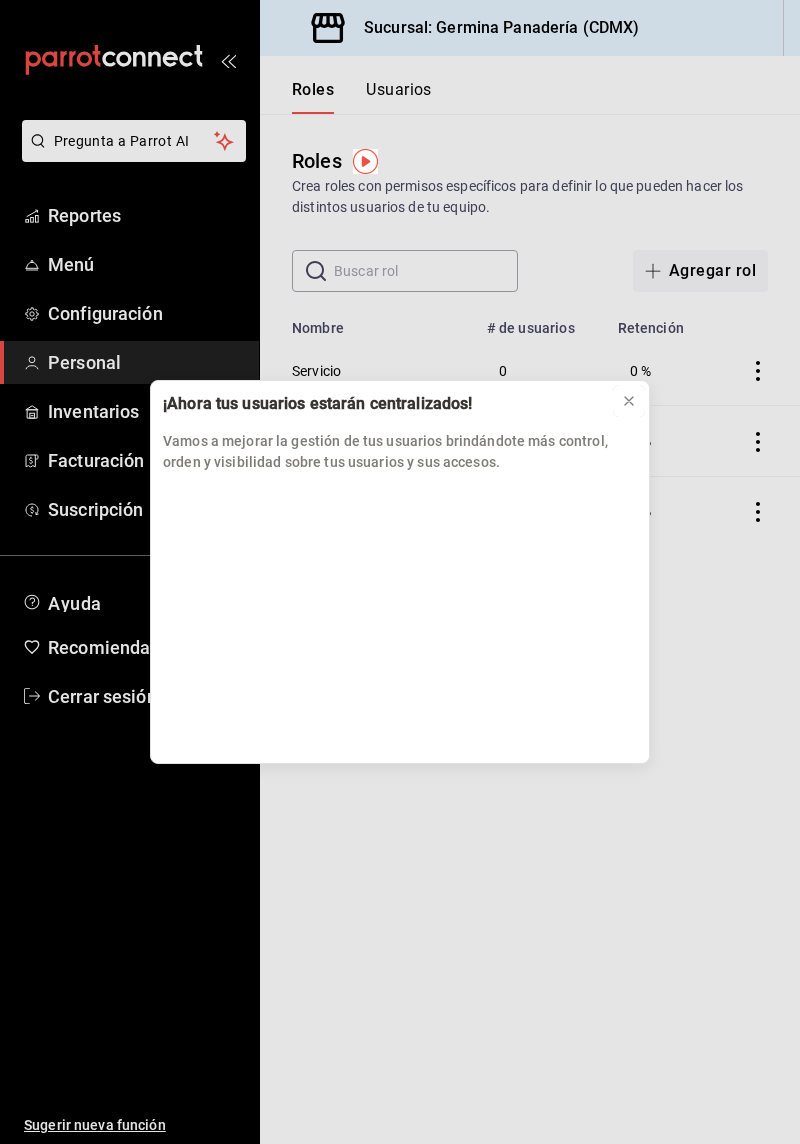 click 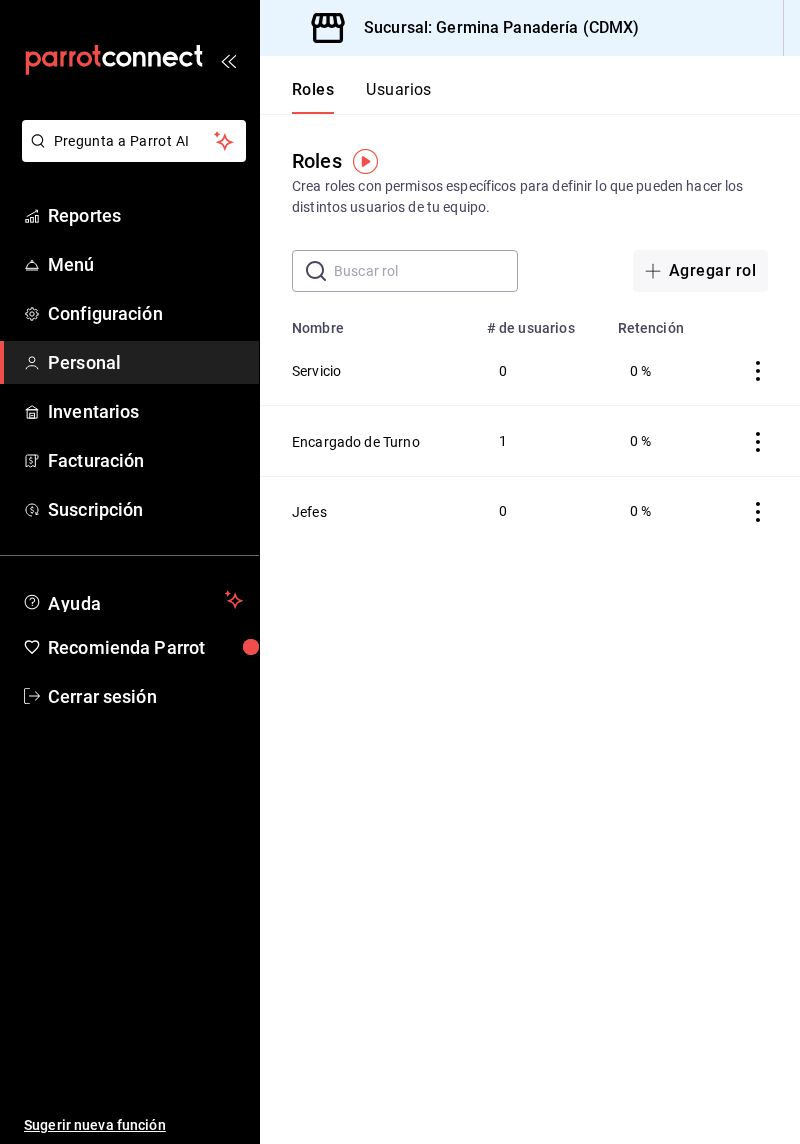 click on "Usuarios" at bounding box center (399, 97) 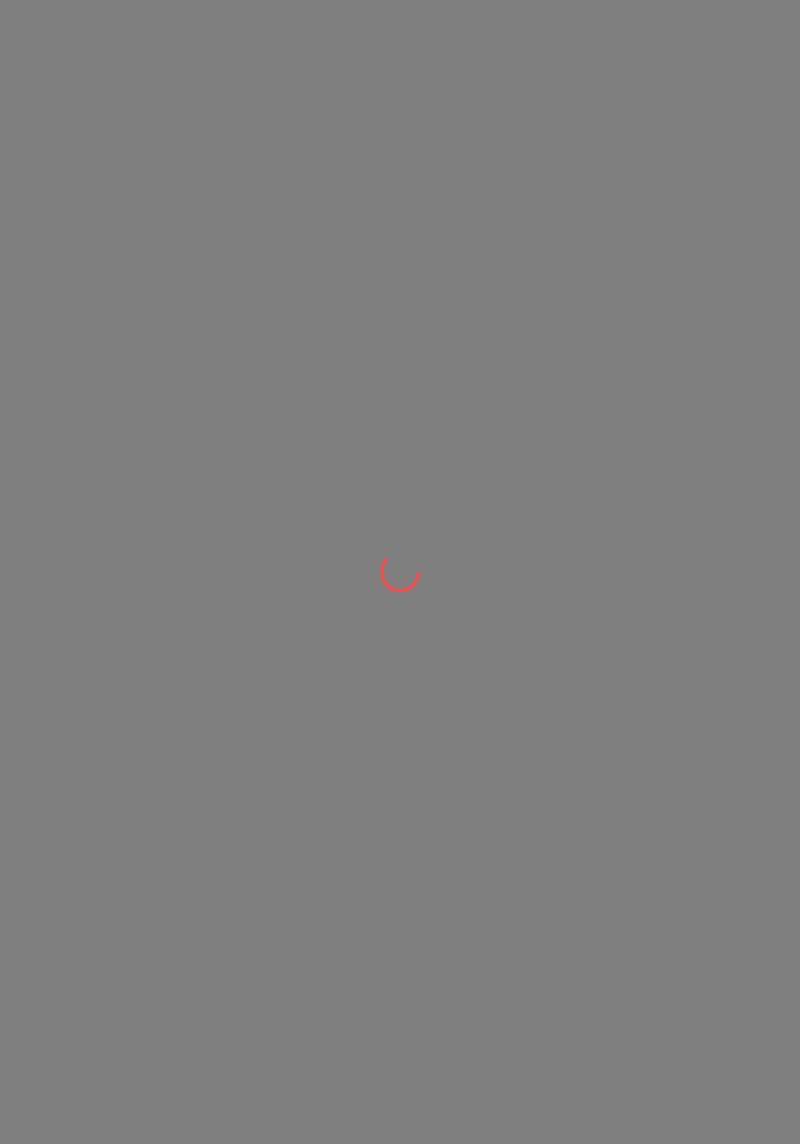 scroll, scrollTop: 0, scrollLeft: 0, axis: both 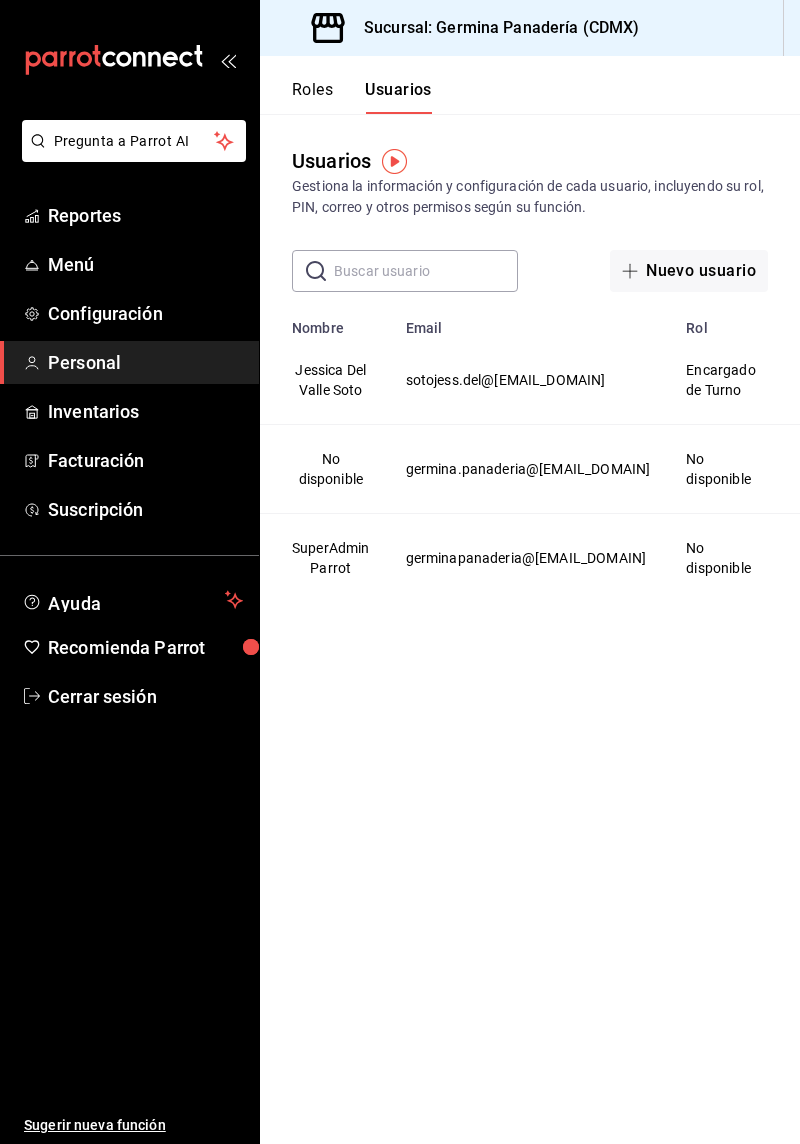 click on "Nuevo usuario" at bounding box center [689, 271] 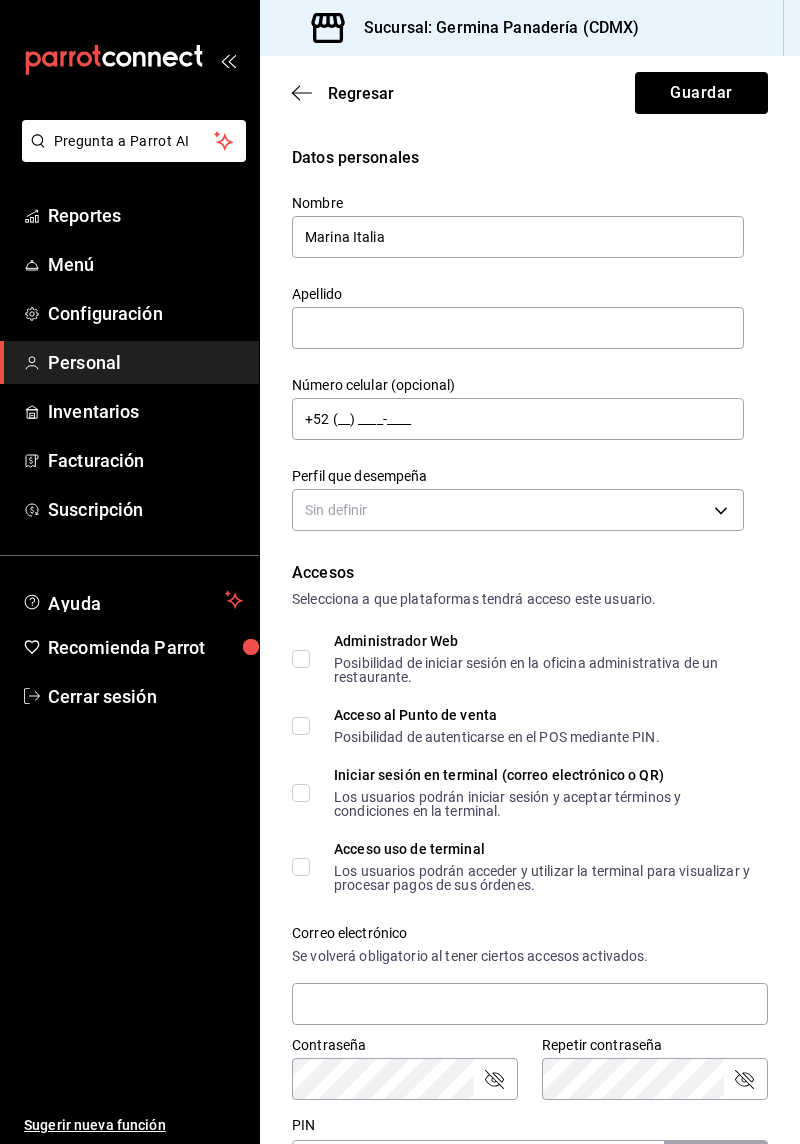 type on "Marina Italia" 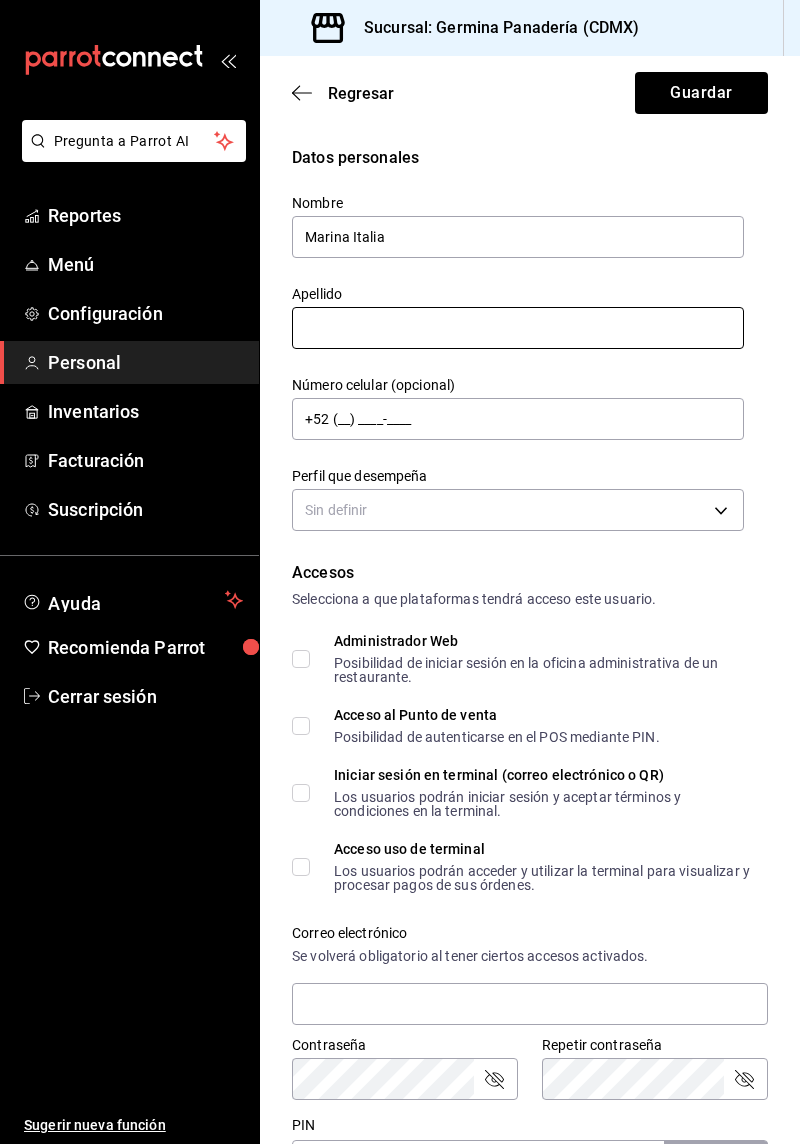 click at bounding box center (518, 328) 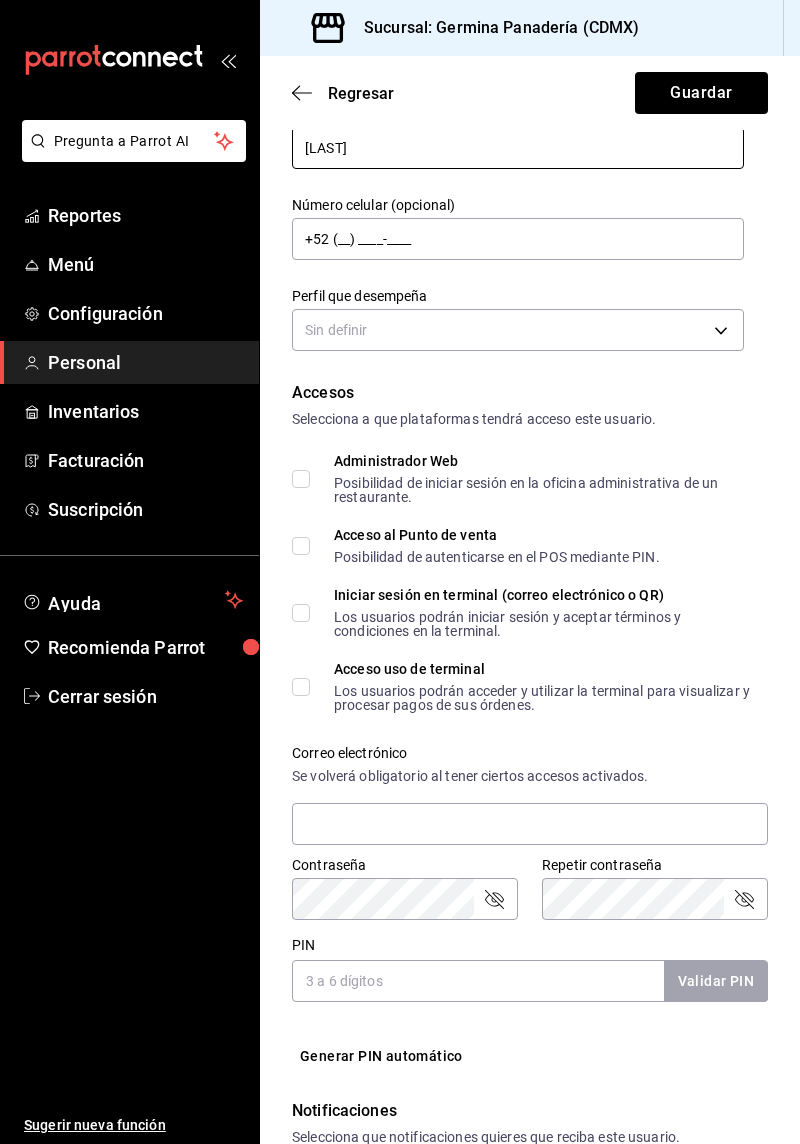 scroll, scrollTop: 182, scrollLeft: 0, axis: vertical 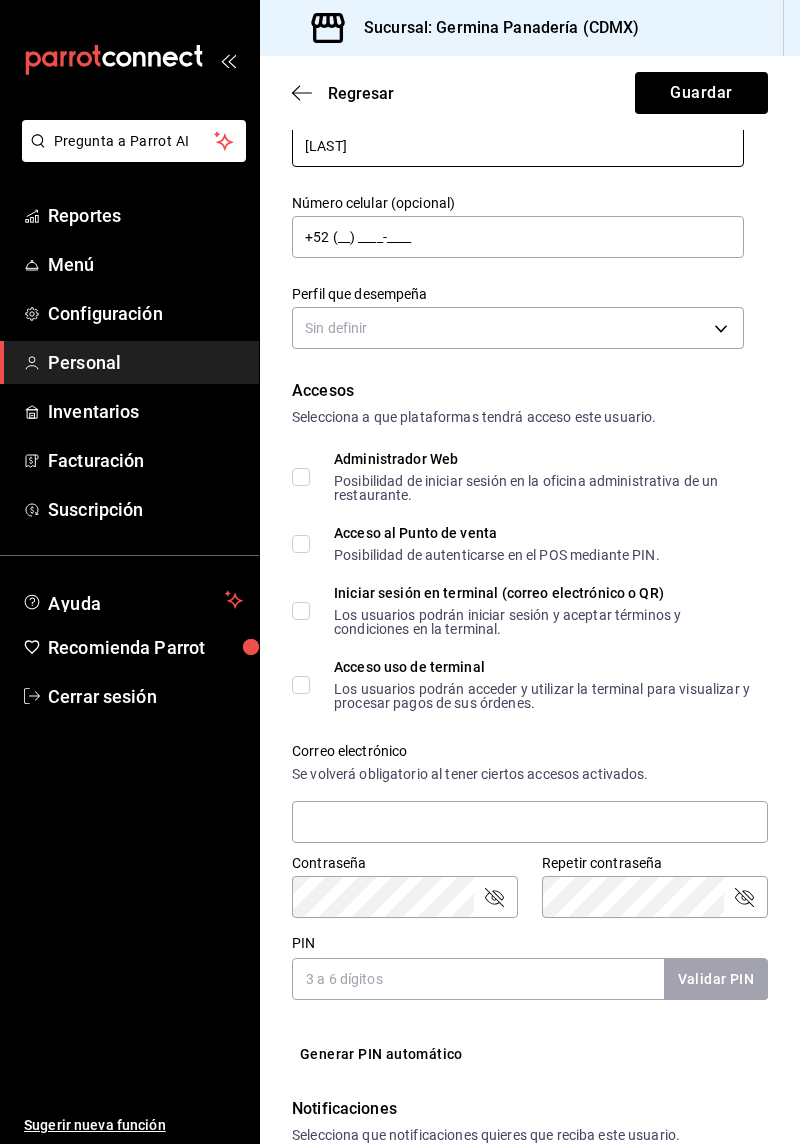 type on "[LAST] [LAST]" 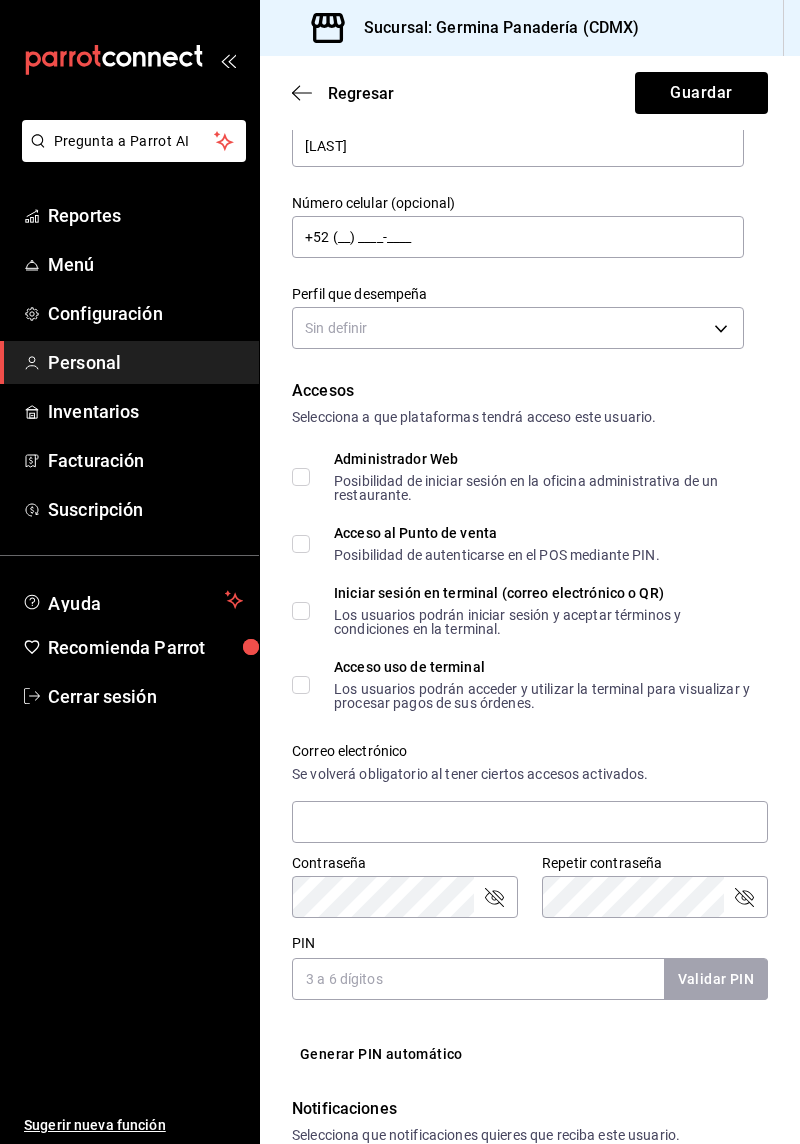click on "Pregunta a Parrot AI Reportes   Menú   Configuración   Personal   Inventarios   Facturación   Suscripción   Ayuda Recomienda Parrot   Cerrar sesión   Sugerir nueva función   Sucursal: Germina Panadería (CDMX) Regresar Guardar Datos personales Nombre Marina Italia Apellido Garcia Mendoza Número celular (opcional) +52 (__) ____-____ Perfil que desempeña Sin definir Accesos Selecciona a que plataformas tendrá acceso este usuario. Administrador Web Posibilidad de iniciar sesión en la oficina administrativa de un restaurante.  Acceso al Punto de venta Posibilidad de autenticarse en el POS mediante PIN.  Iniciar sesión en terminal (correo electrónico o QR) Los usuarios podrán iniciar sesión y aceptar términos y condiciones en la terminal. Acceso uso de terminal Los usuarios podrán acceder y utilizar la terminal para visualizar y procesar pagos de sus órdenes. Correo electrónico Se volverá obligatorio al tener ciertos accesos activados. Contraseña Contraseña Repetir contraseña PIN Validar PIN" at bounding box center (400, 572) 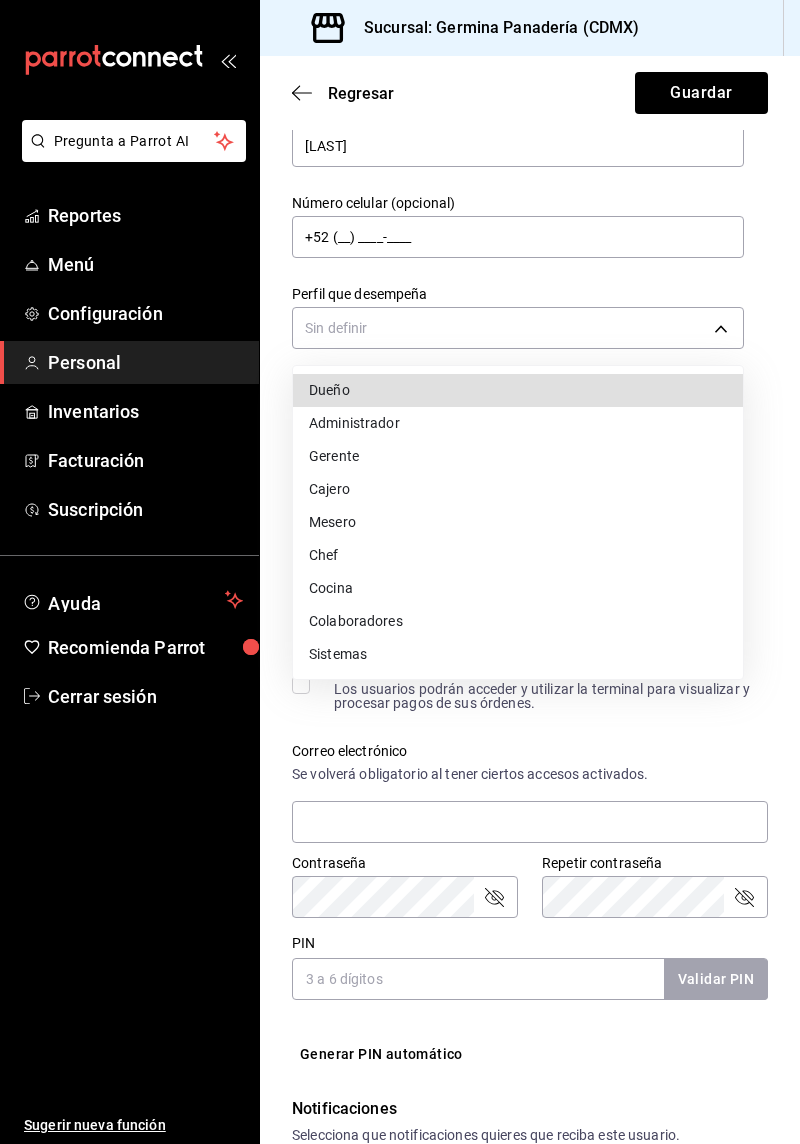 click on "Sistemas" at bounding box center (518, 654) 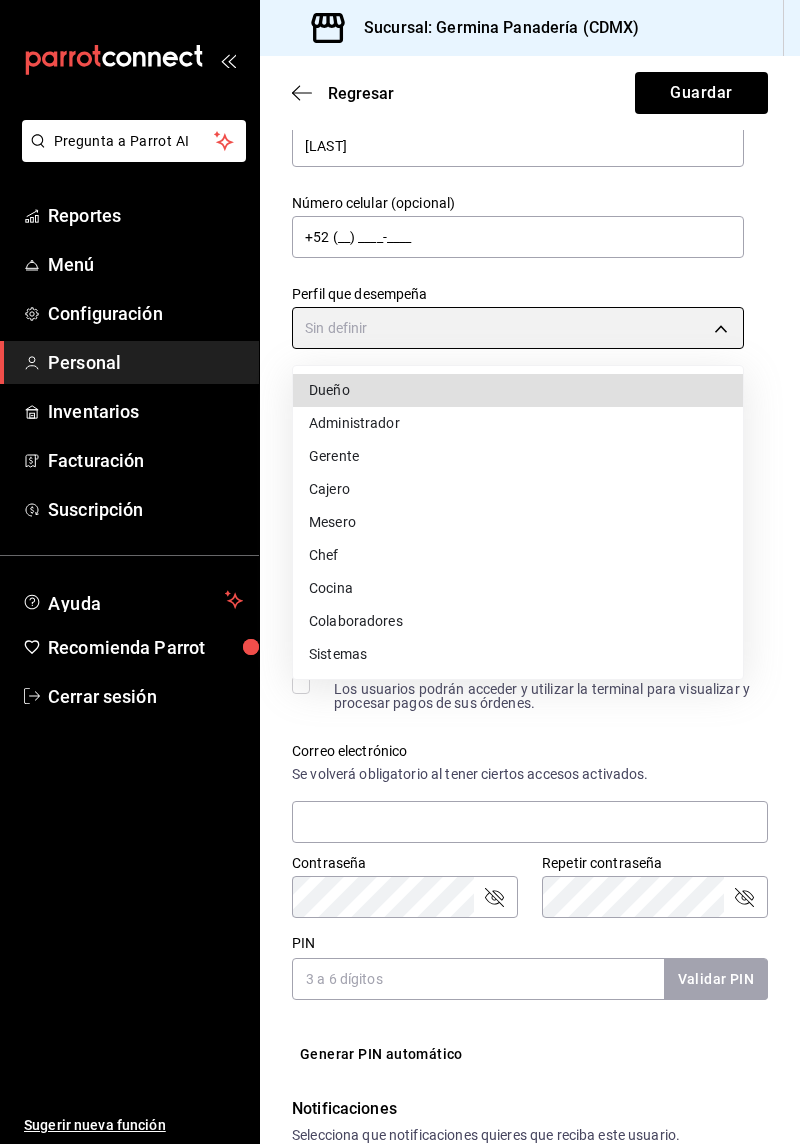 type on "IT" 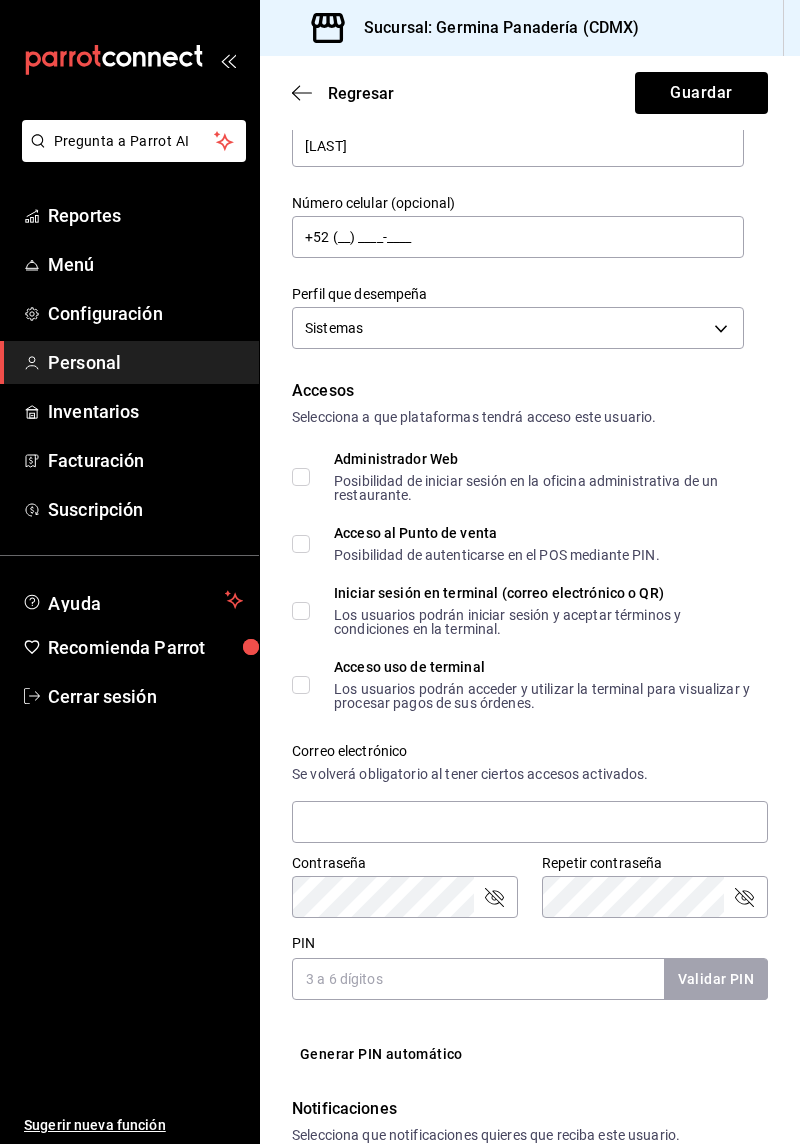 click on "Acceso al Punto de venta Posibilidad de autenticarse en el POS mediante PIN." at bounding box center (301, 544) 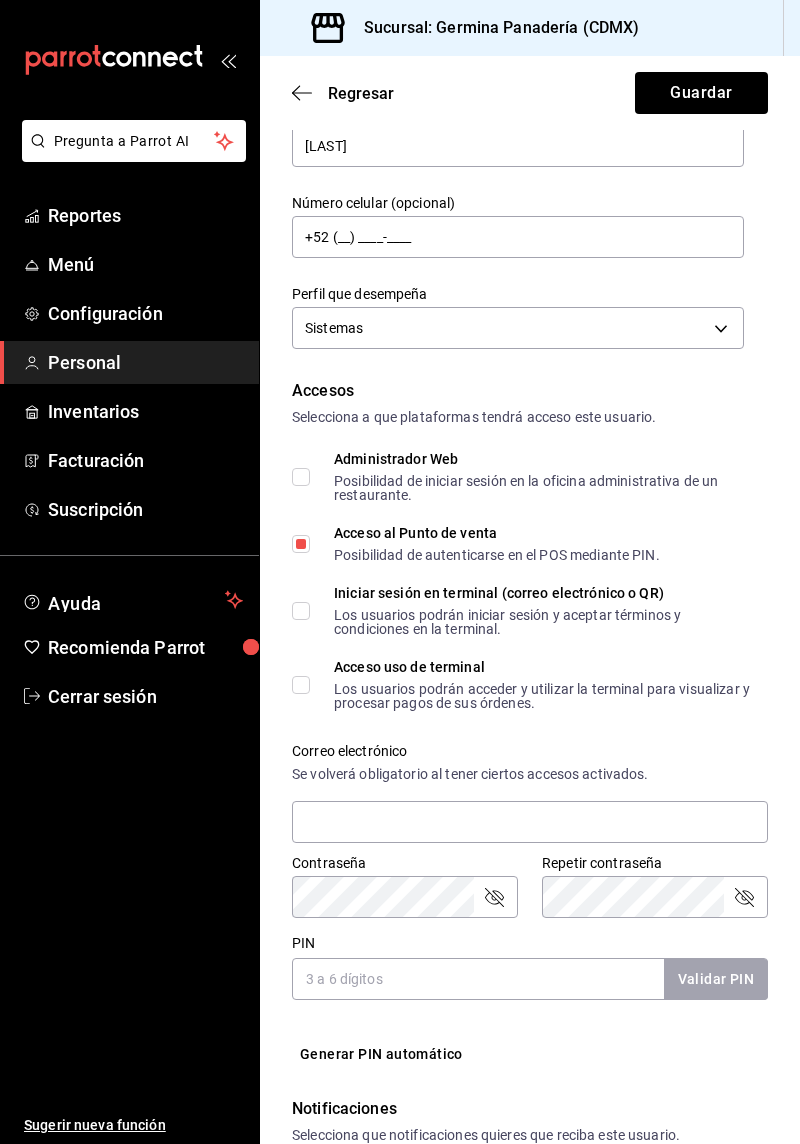 click on "Acceso uso de terminal Los usuarios podrán acceder y utilizar la terminal para visualizar y procesar pagos de sus órdenes." at bounding box center [301, 685] 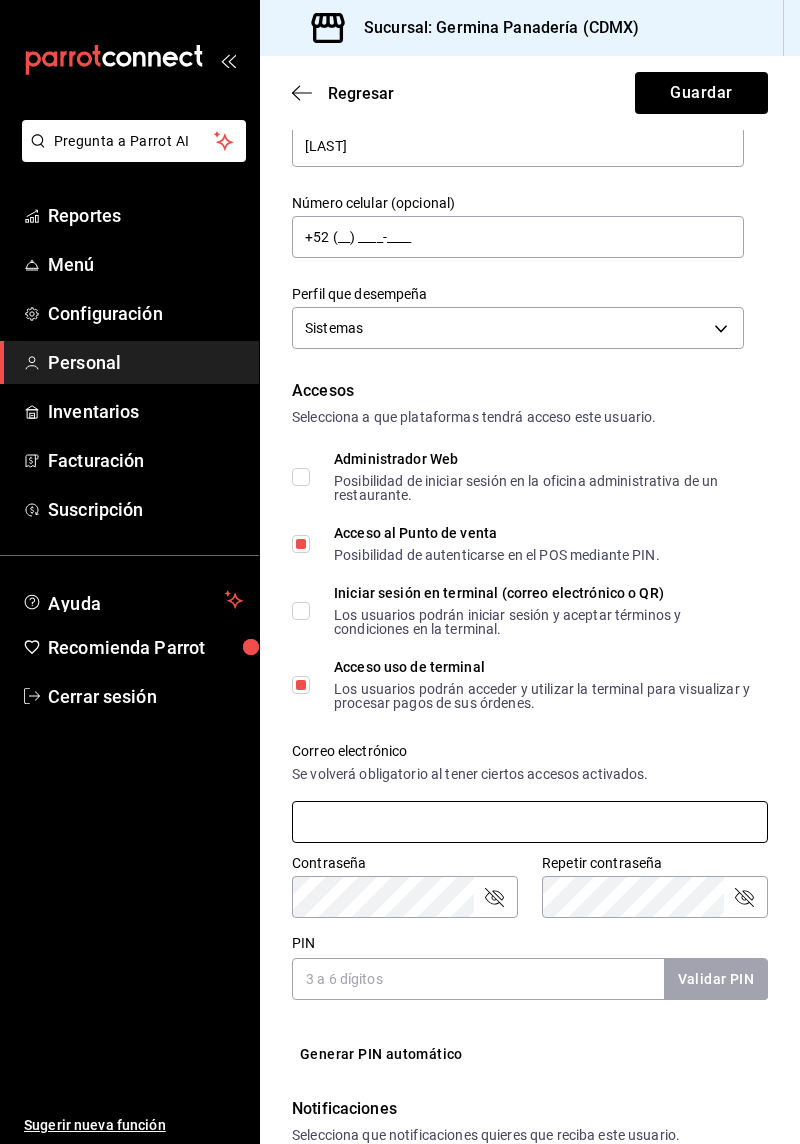 click at bounding box center [530, 822] 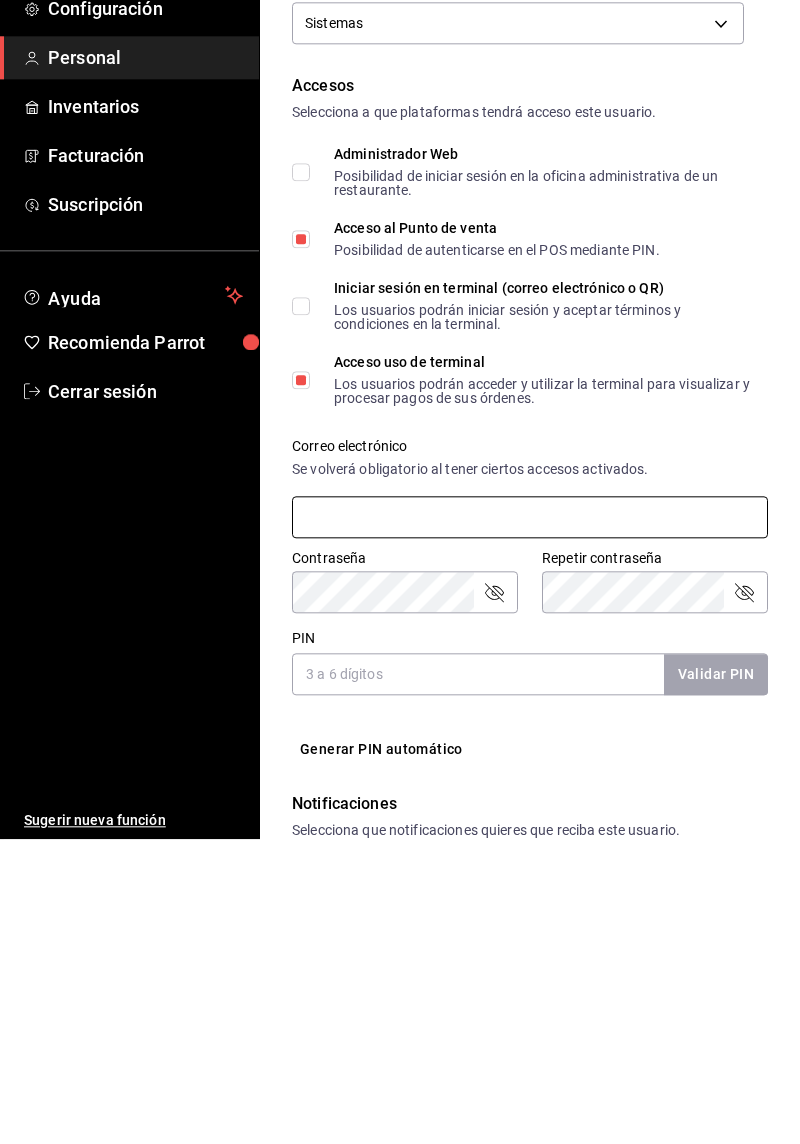 scroll, scrollTop: 64, scrollLeft: 0, axis: vertical 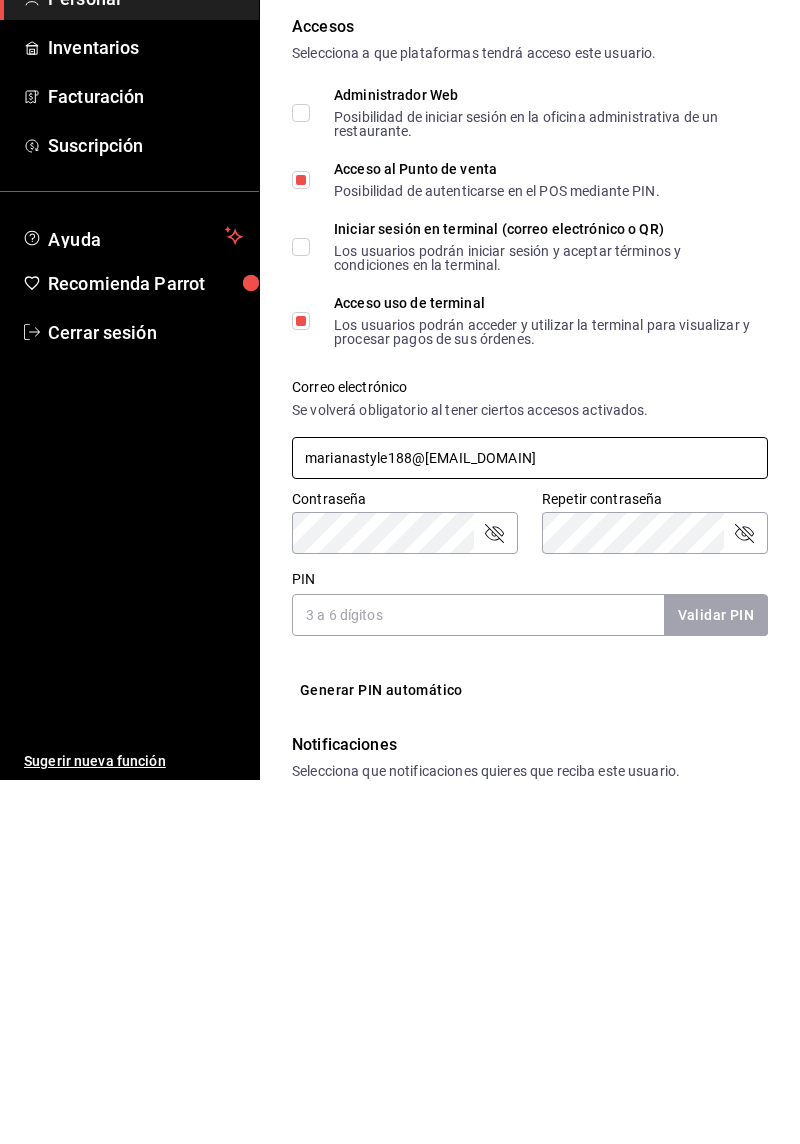 type on "marianastyle188@gmail.com" 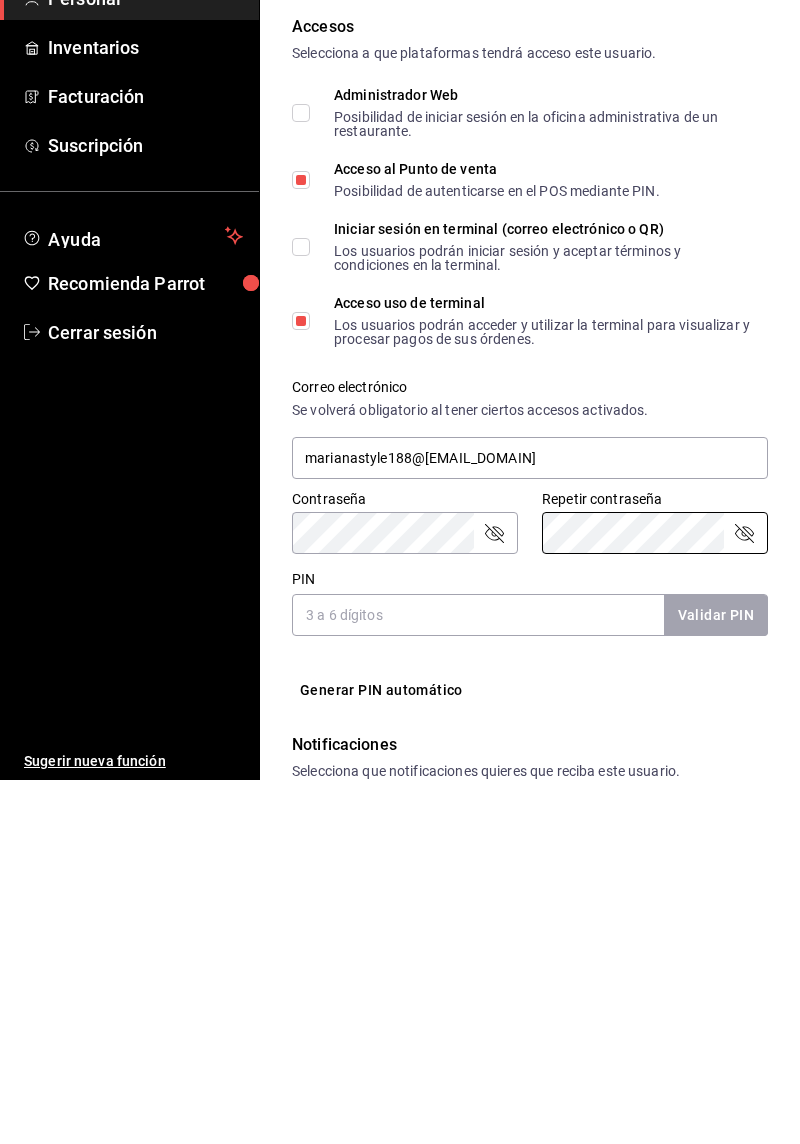 click on "PIN" at bounding box center (478, 979) 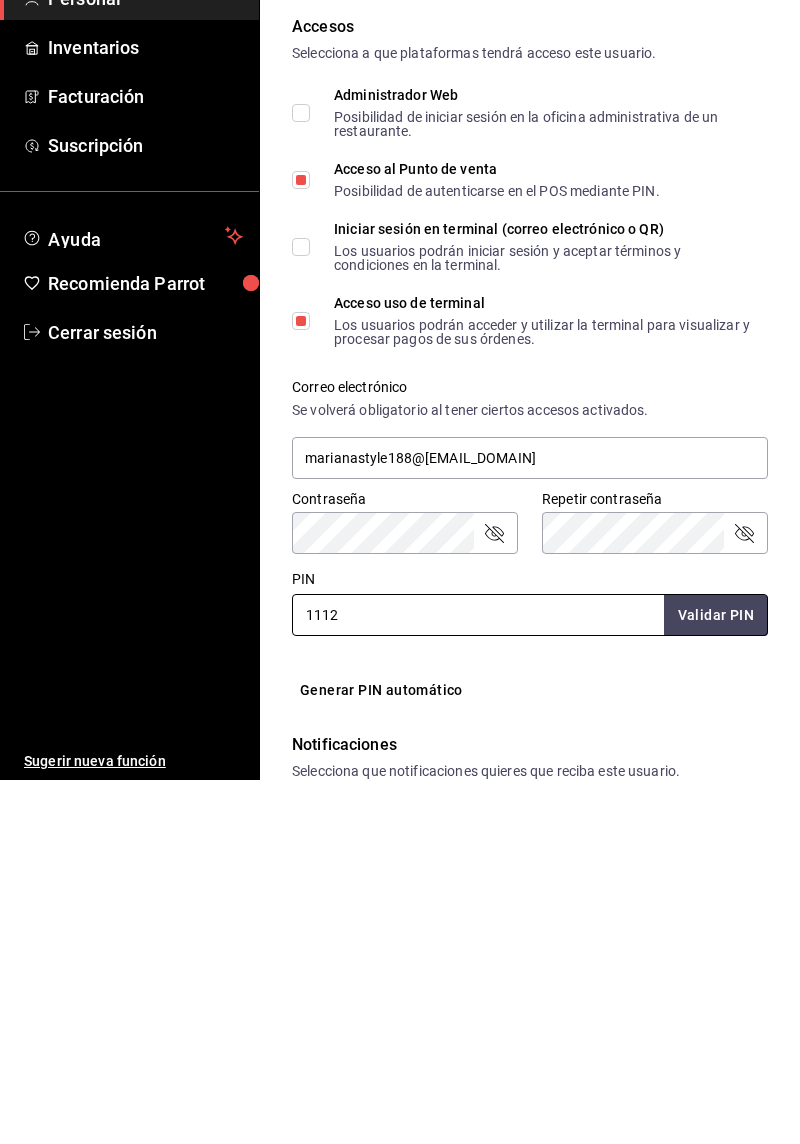 type on "1112" 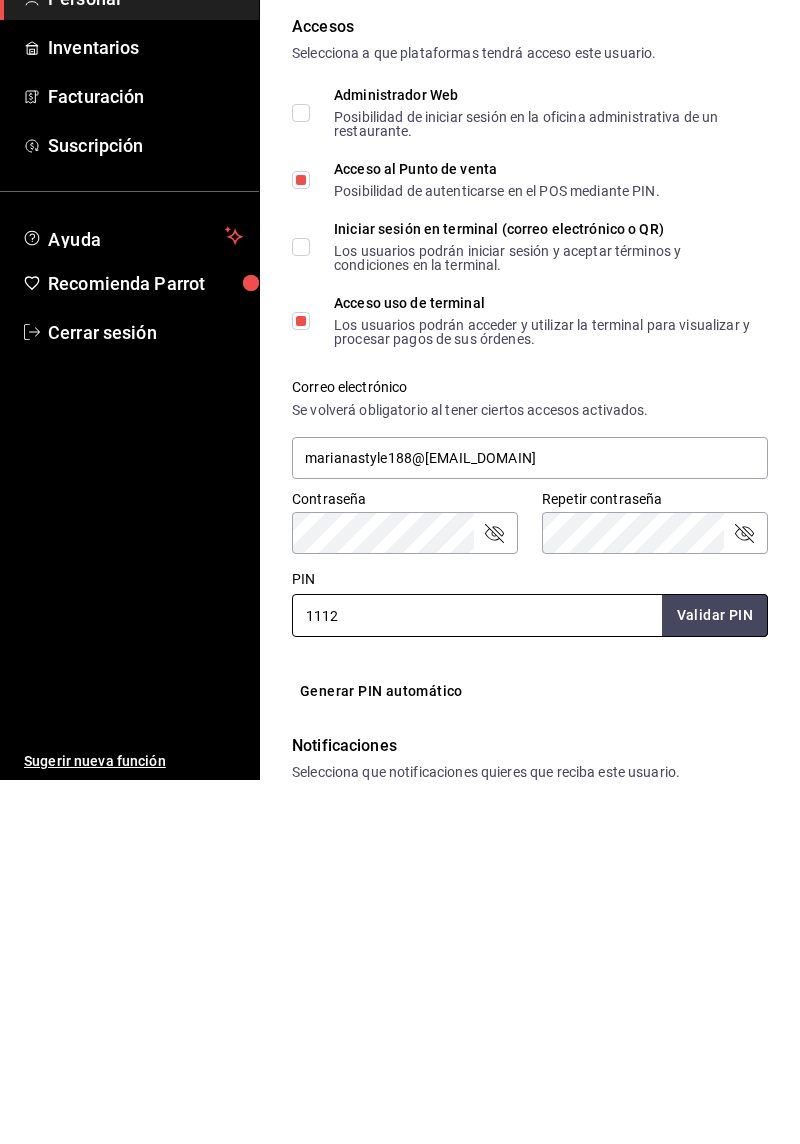 click on "Validar PIN" at bounding box center (715, 979) 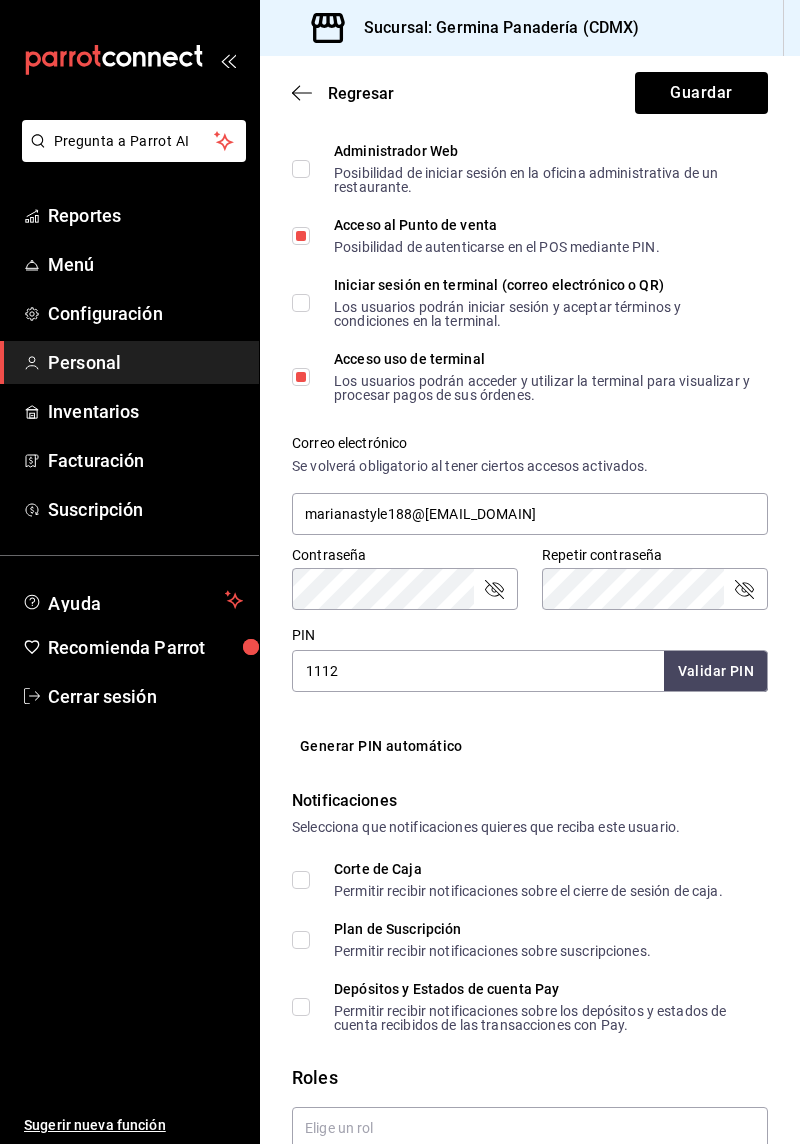 scroll, scrollTop: 518, scrollLeft: 0, axis: vertical 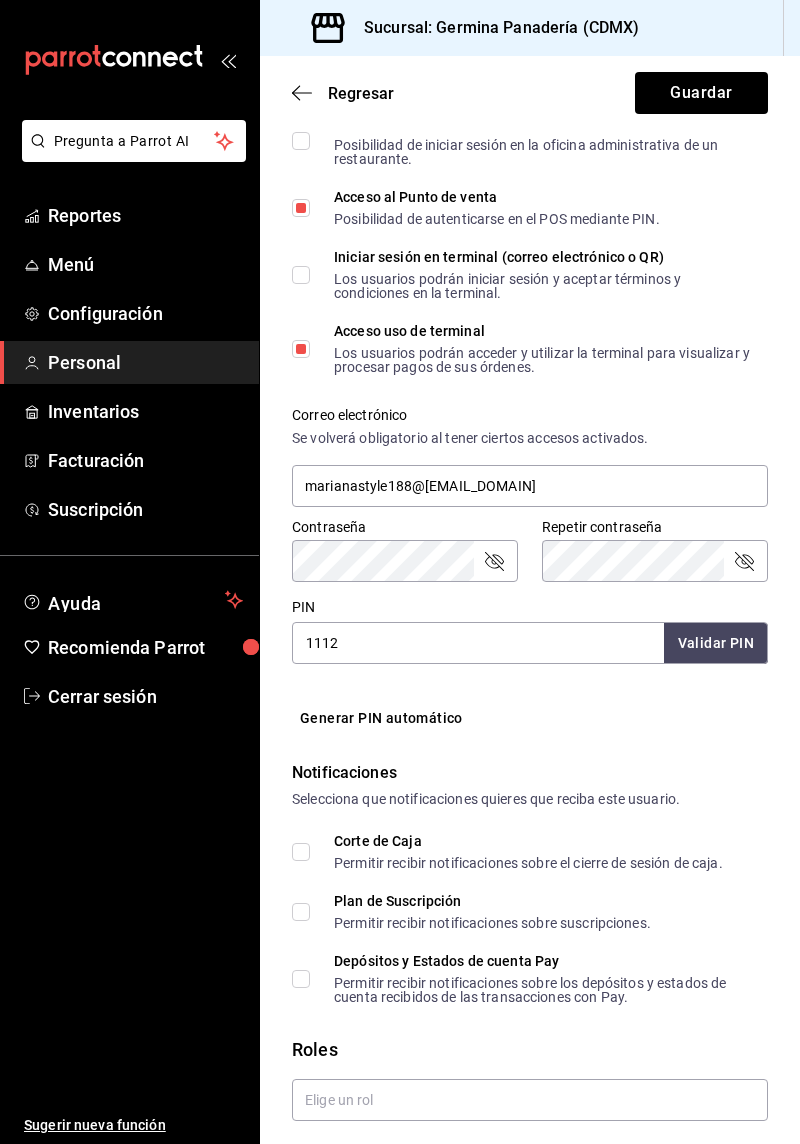 click on "Corte de Caja Permitir recibir notificaciones sobre el cierre de sesión de caja." at bounding box center (301, 852) 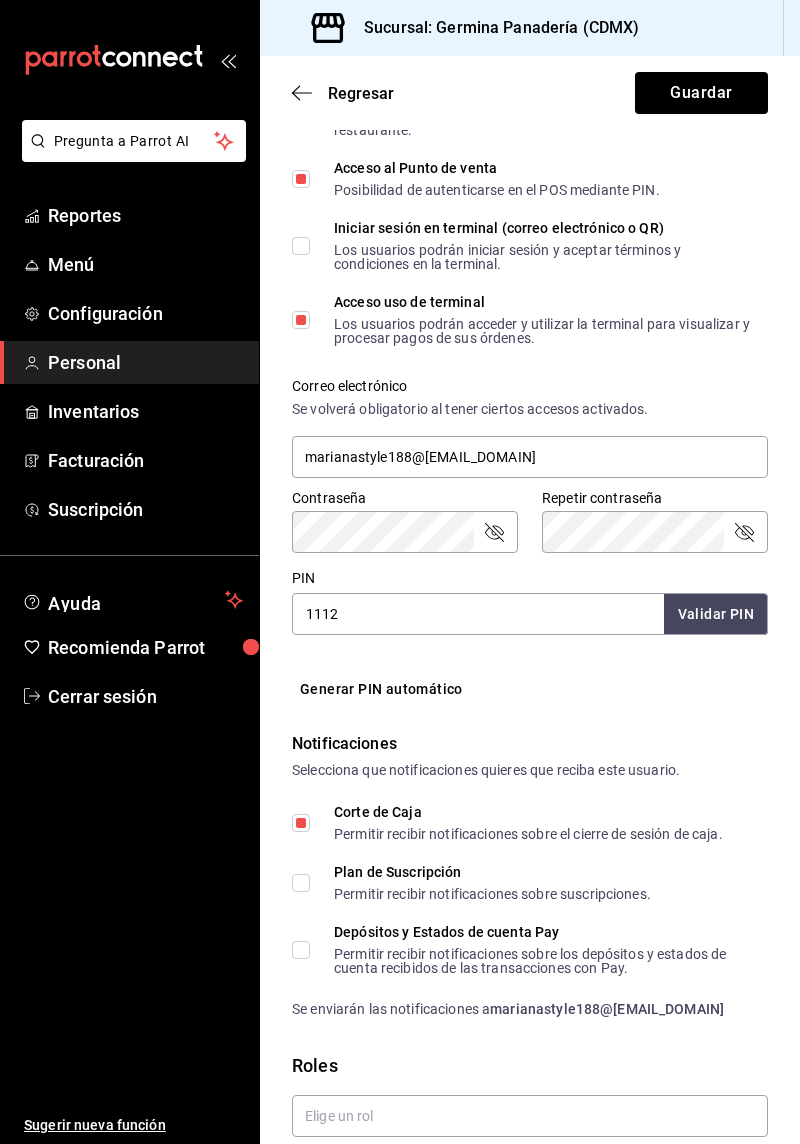 scroll, scrollTop: 563, scrollLeft: 0, axis: vertical 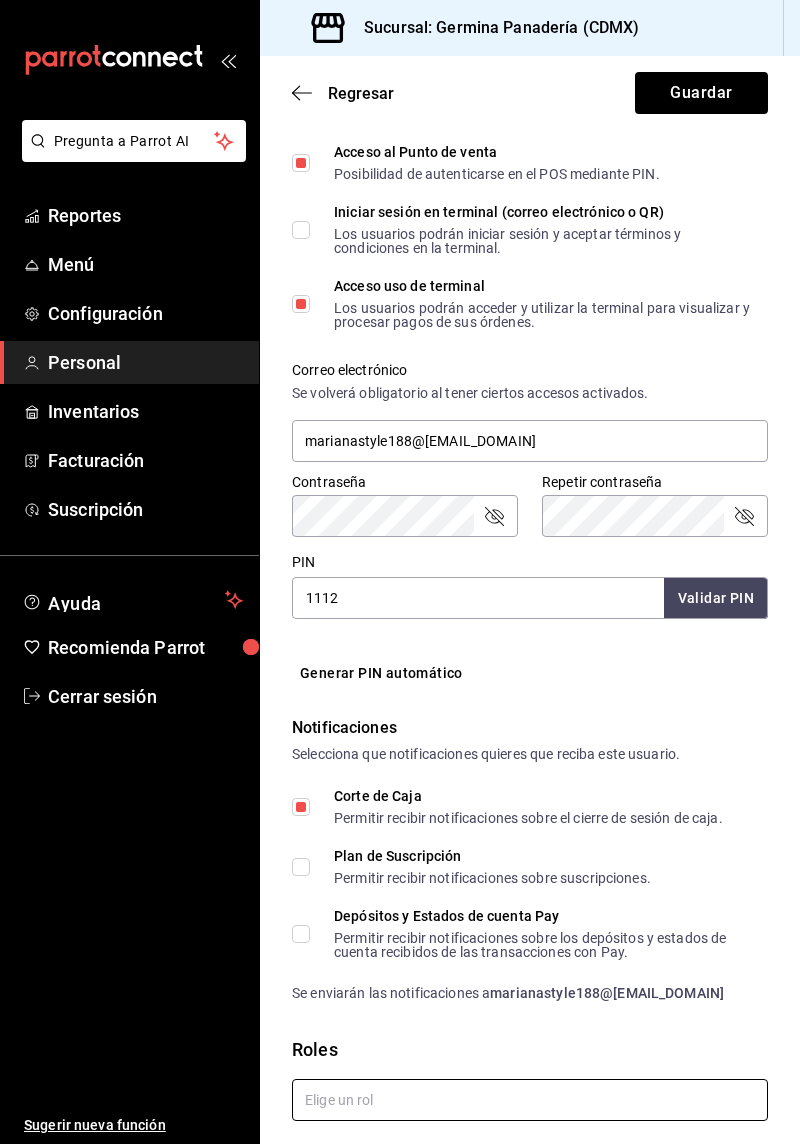 click at bounding box center [530, 1100] 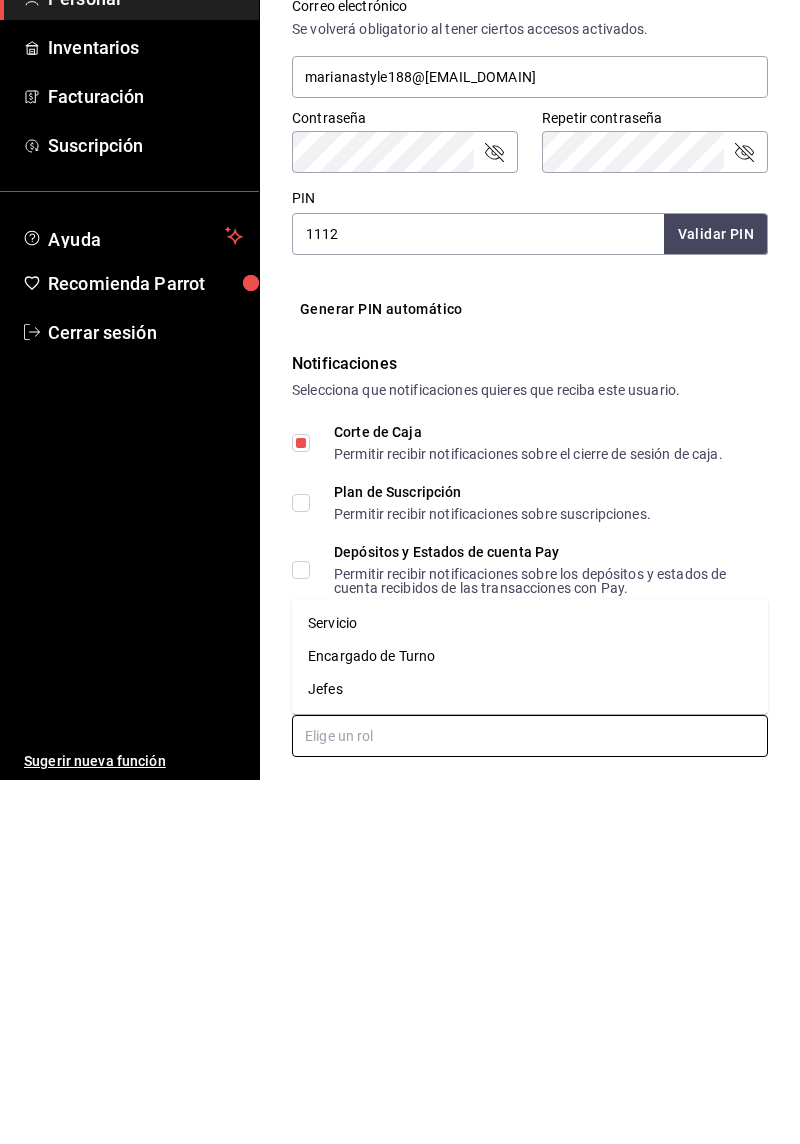 click on "Servicio" at bounding box center (530, 987) 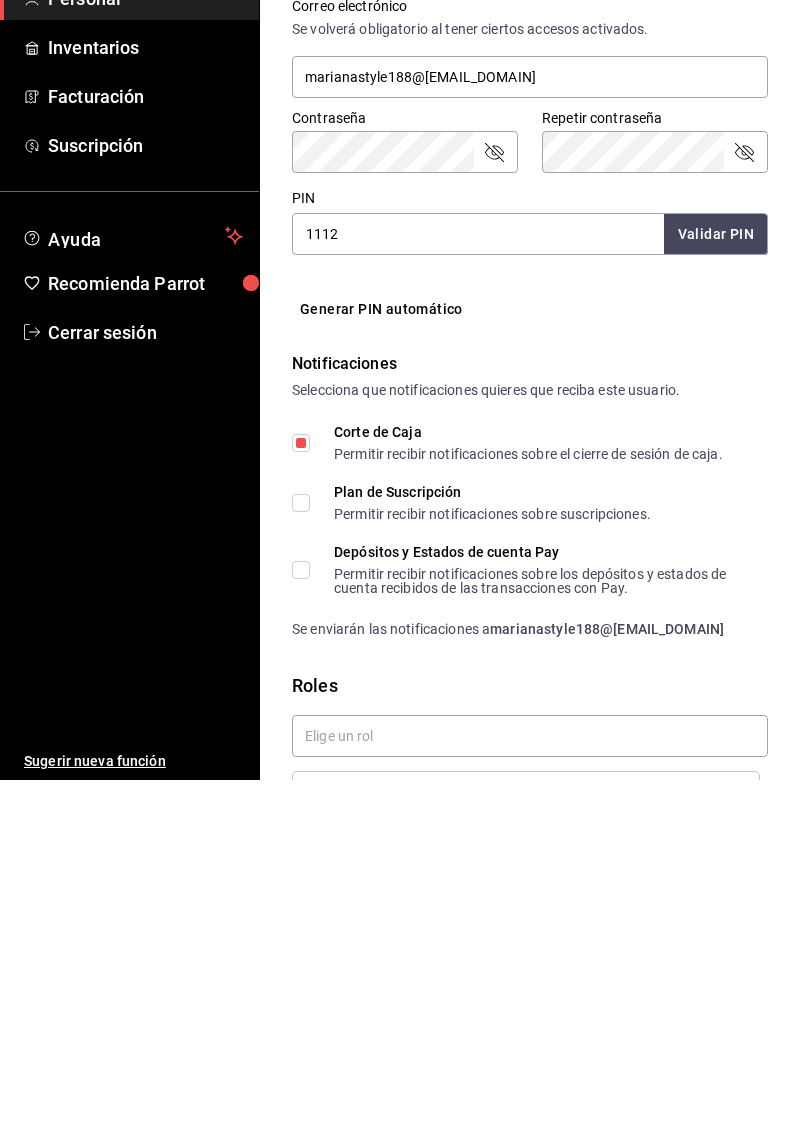 click on "Datos personales Nombre Marina Italia Apellido Garcia Mendoza Número celular (opcional) +52 (__) ____-____ Perfil que desempeña Sistemas IT Accesos Selecciona a que plataformas tendrá acceso este usuario. Administrador Web Posibilidad de iniciar sesión en la oficina administrativa de un restaurante.  Acceso al Punto de venta Posibilidad de autenticarse en el POS mediante PIN.  Iniciar sesión en terminal (correo electrónico o QR) Los usuarios podrán iniciar sesión y aceptar términos y condiciones en la terminal. Acceso uso de terminal Los usuarios podrán acceder y utilizar la terminal para visualizar y procesar pagos de sus órdenes. Correo electrónico Se volverá obligatorio al tener ciertos accesos activados. marianastyle188@gmail.com Contraseña Contraseña Repetir contraseña Repetir contraseña PIN 1112 Validar PIN ​ Generar PIN automático Notificaciones Selecciona que notificaciones quieres que reciba este usuario. Corte de Caja Plan de Suscripción Depósitos y Estados de cuenta Pay Roles" at bounding box center [530, 413] 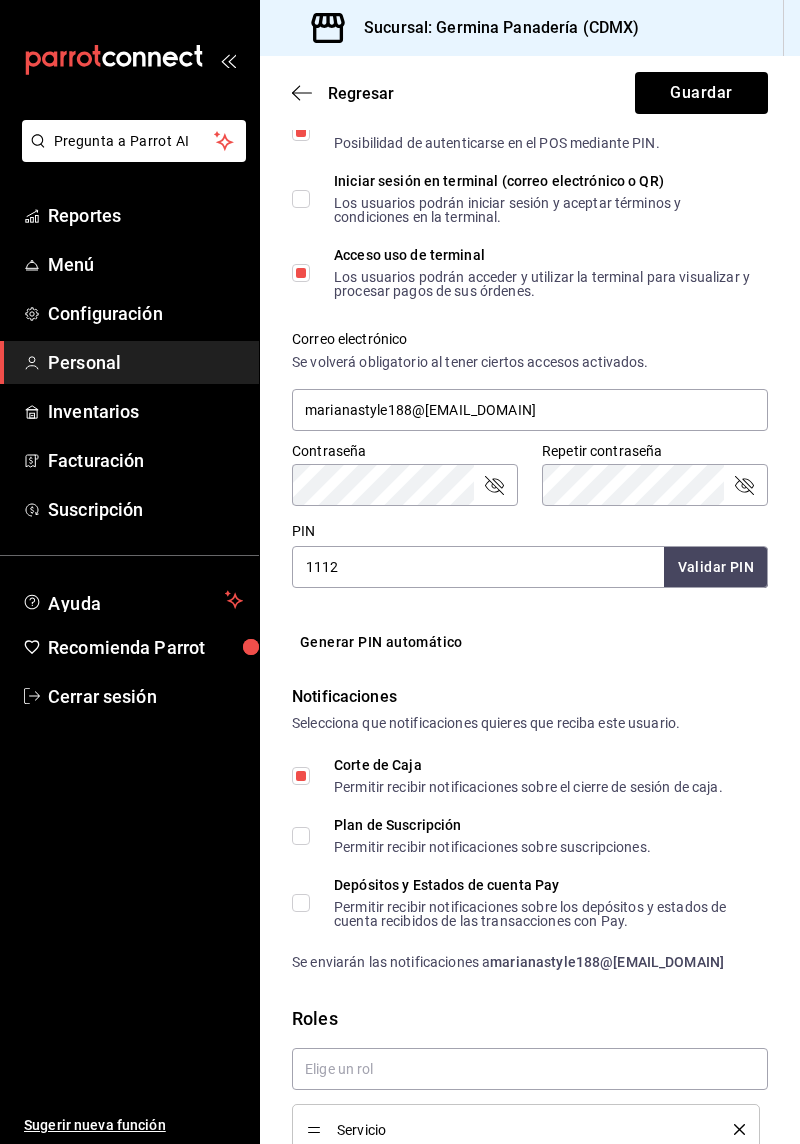 scroll, scrollTop: 628, scrollLeft: 0, axis: vertical 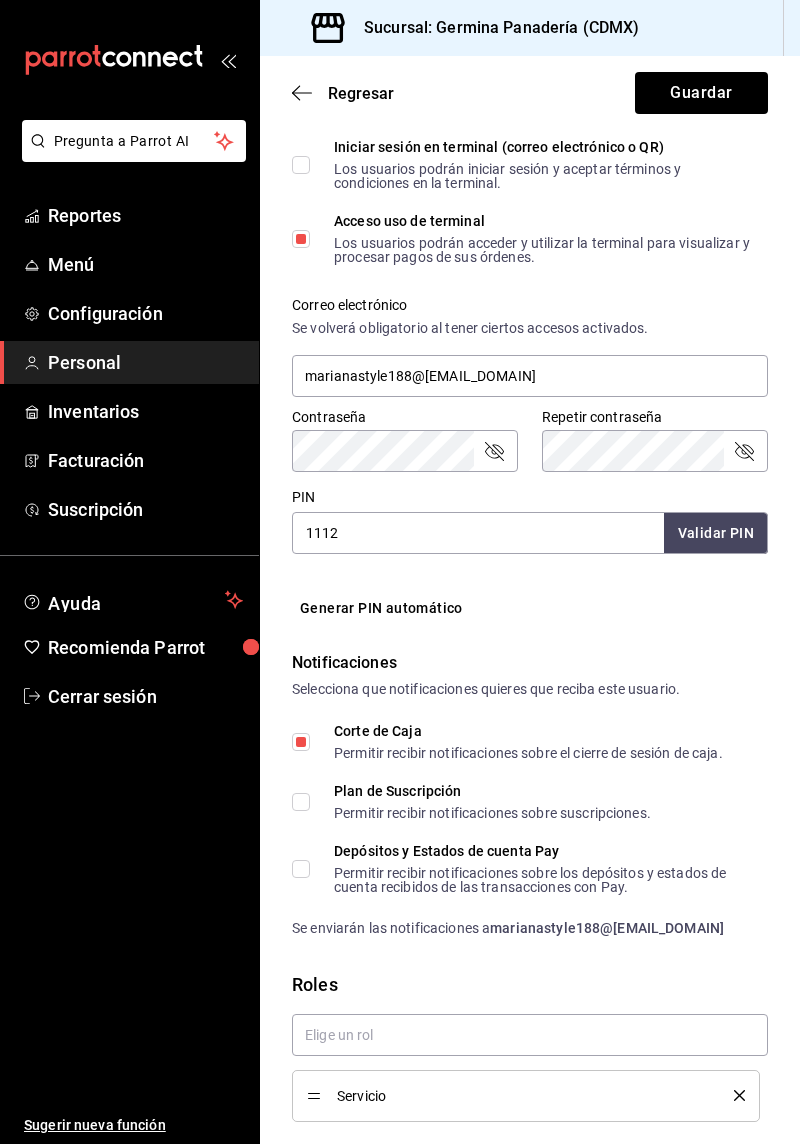 click on "Agregar permisos adicionales" at bounding box center [401, 1166] 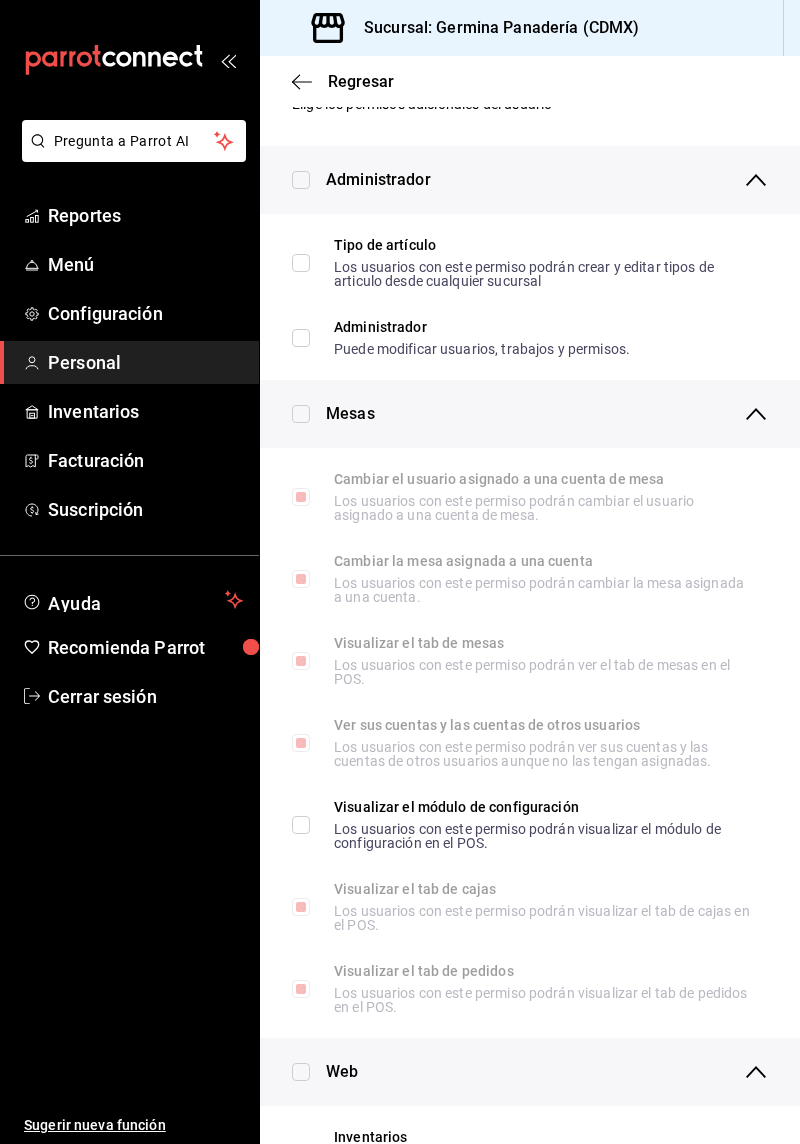 scroll, scrollTop: 0, scrollLeft: 0, axis: both 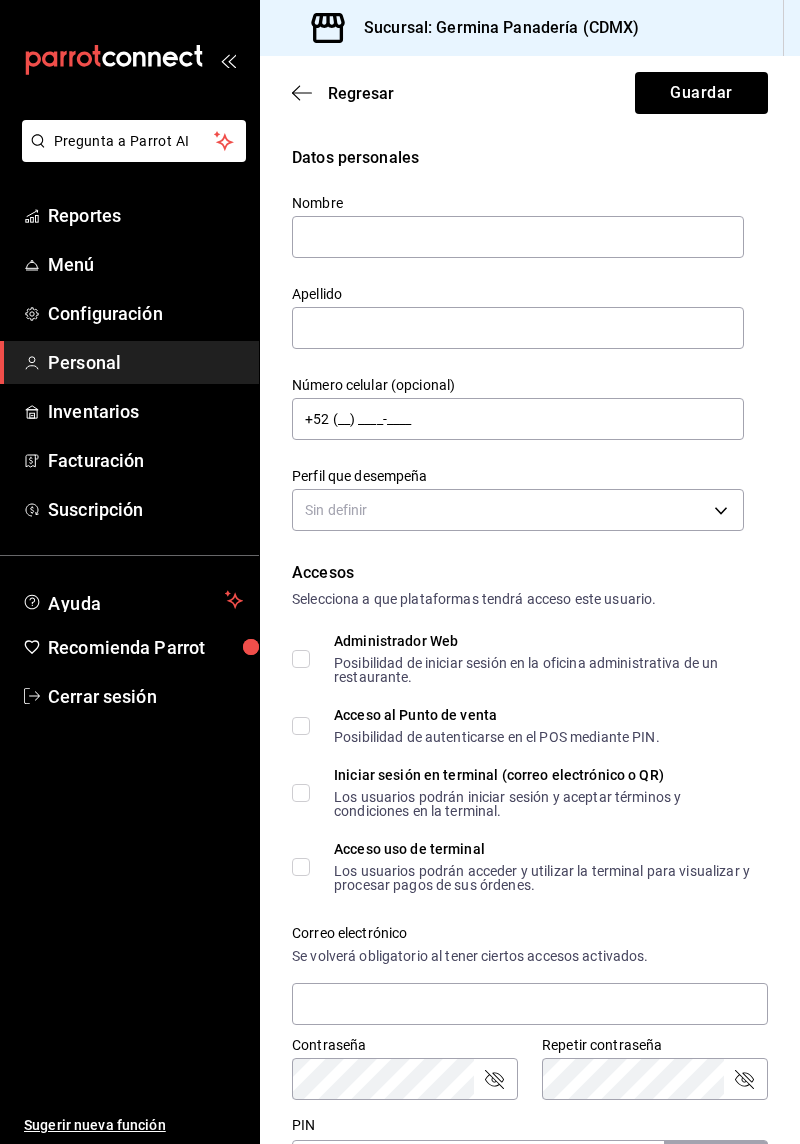 click at bounding box center [518, 237] 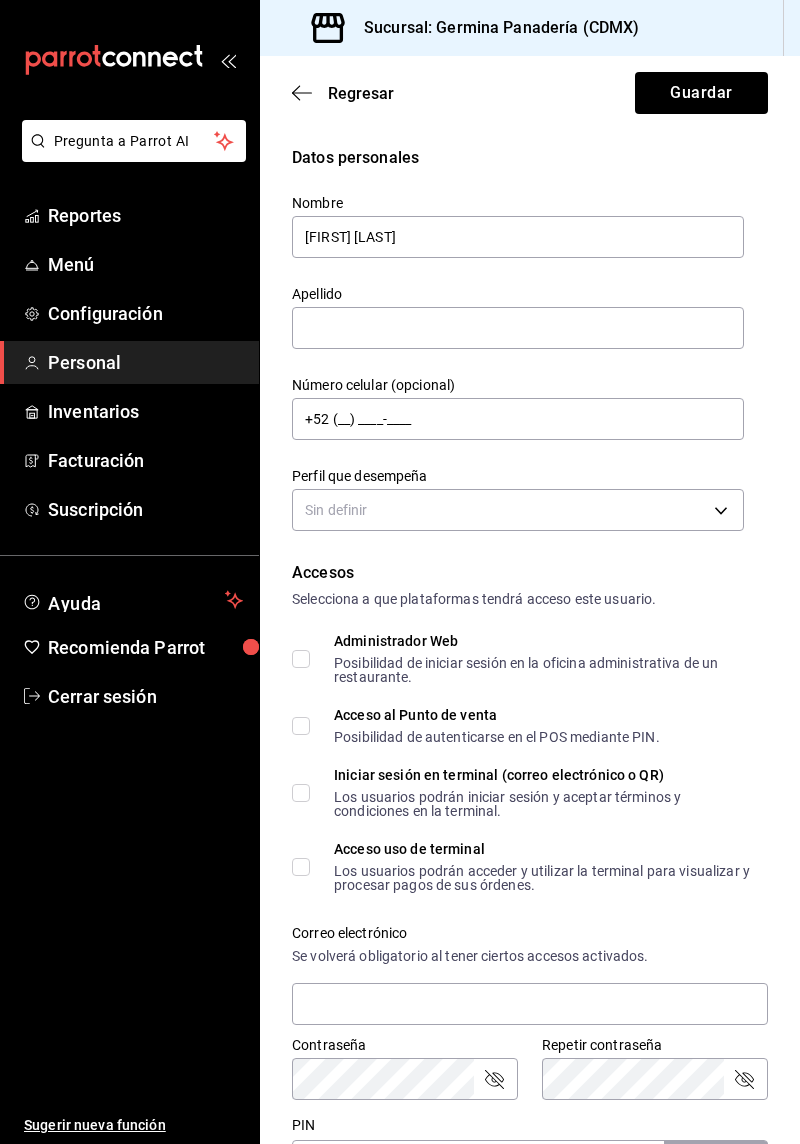 type on "[FIRST] [LAST]" 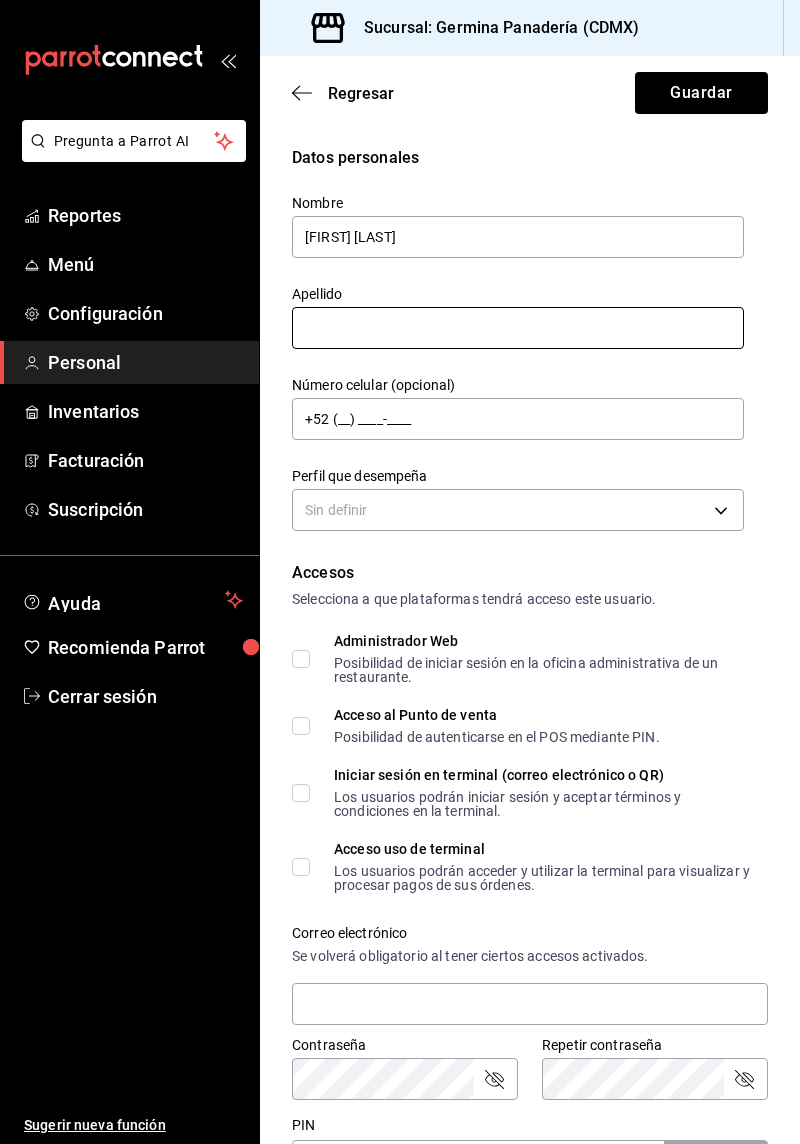 click at bounding box center [518, 328] 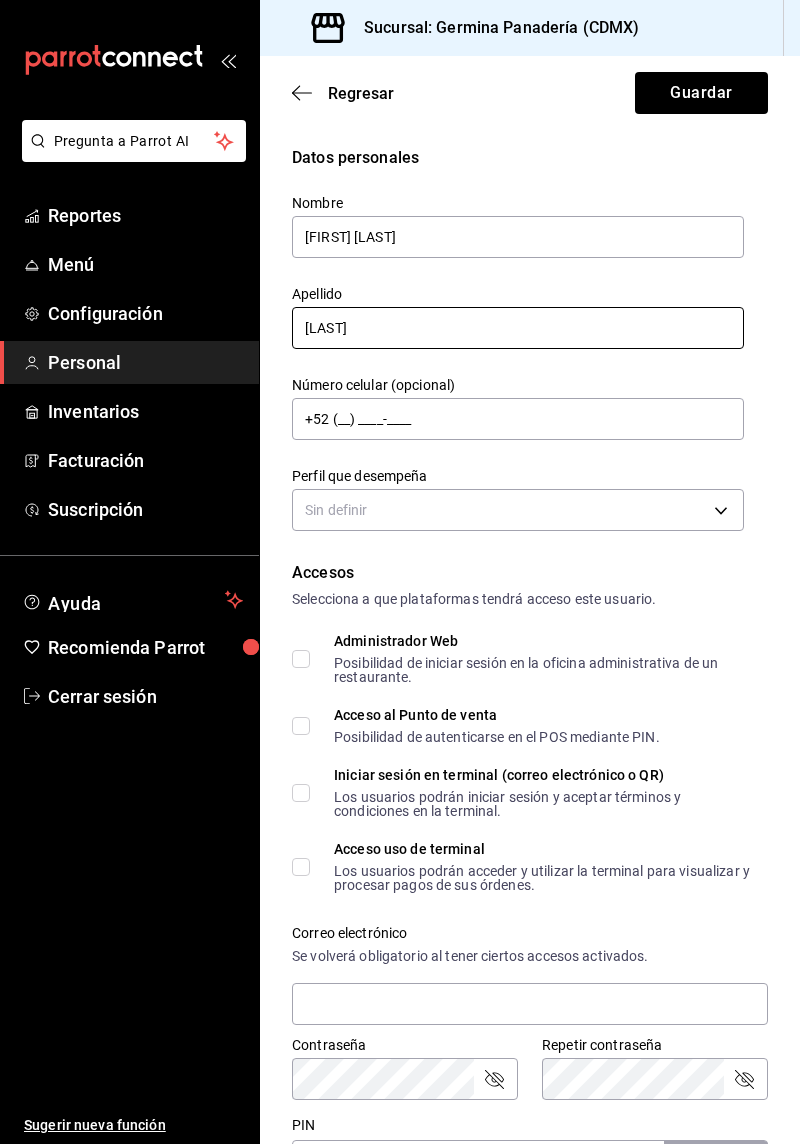 type on "[LAST] [LAST]" 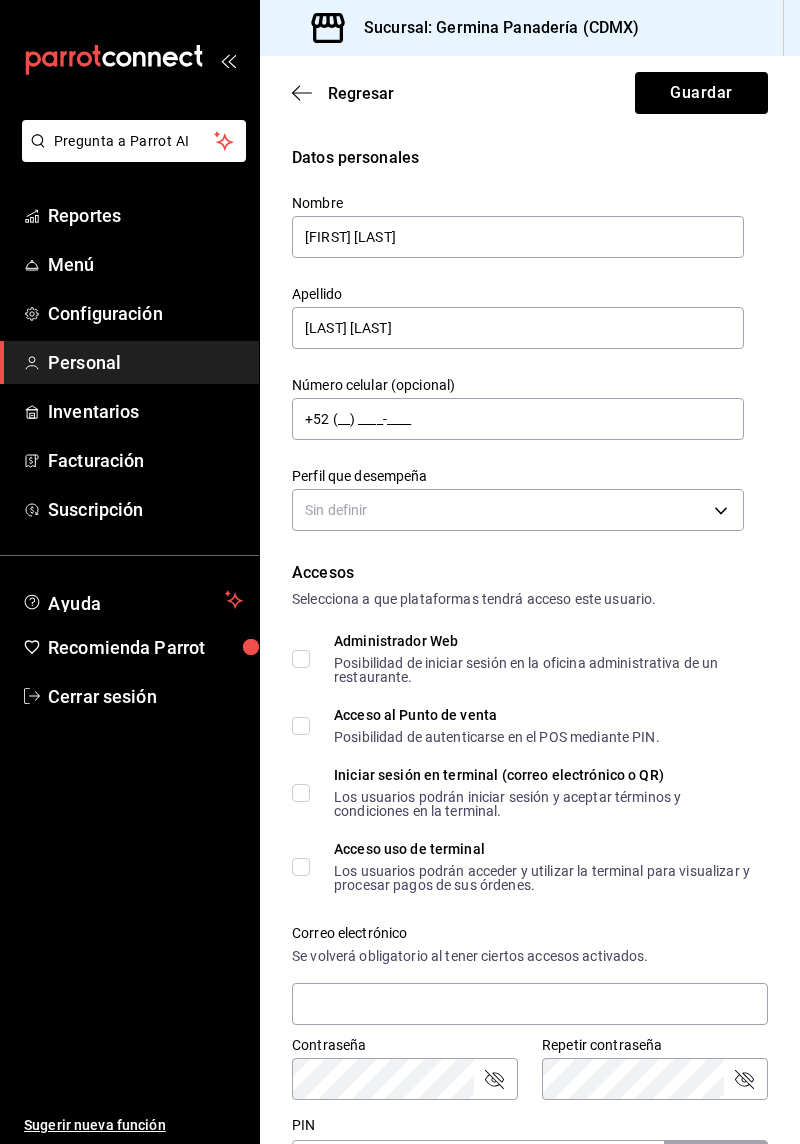 click on "Pregunta a Parrot AI Reportes   Menú   Configuración   Personal   Inventarios   Facturación   Suscripción   Ayuda Recomienda Parrot   Cerrar sesión   Sugerir nueva función   Sucursal: Germina Panadería ([CITY]) Regresar Guardar Datos personales Nombre [FIRST] [LAST] Apellido [LAST] [LAST] Número celular (opcional) +52 (__) ____-____ Perfil que desempeña Sin definir Accesos Selecciona a que plataformas tendrá acceso este usuario. Administrador Web Posibilidad de iniciar sesión en la oficina administrativa de un restaurante.  Acceso al Punto de venta Posibilidad de autenticarse en el POS mediante PIN.  Iniciar sesión en terminal (correo electrónico o QR) Los usuarios podrán iniciar sesión y aceptar términos y condiciones en la terminal. Acceso uso de terminal Los usuarios podrán acceder y utilizar la terminal para visualizar y procesar pagos de sus órdenes. Correo electrónico Se volverá obligatorio al tener ciertos accesos activados. Contraseña Contraseña Repetir contraseña PIN Validar PIN" at bounding box center [400, 572] 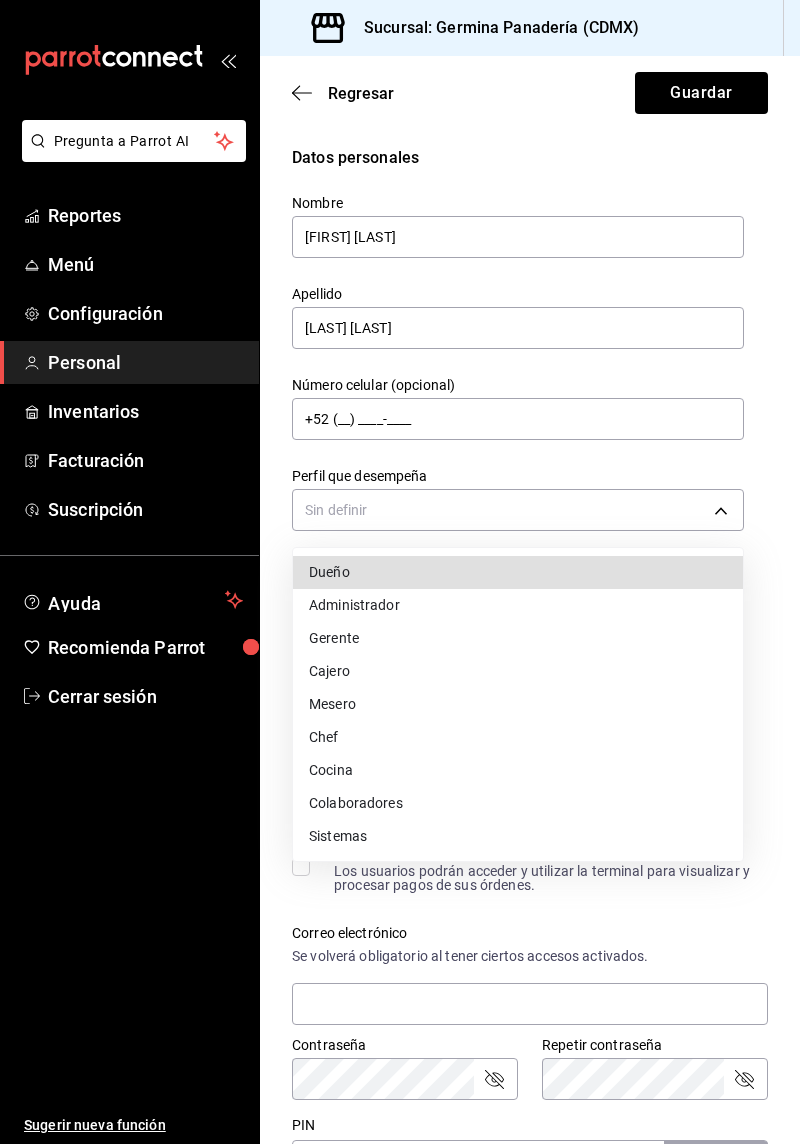 click on "Colaboradores" at bounding box center [518, 803] 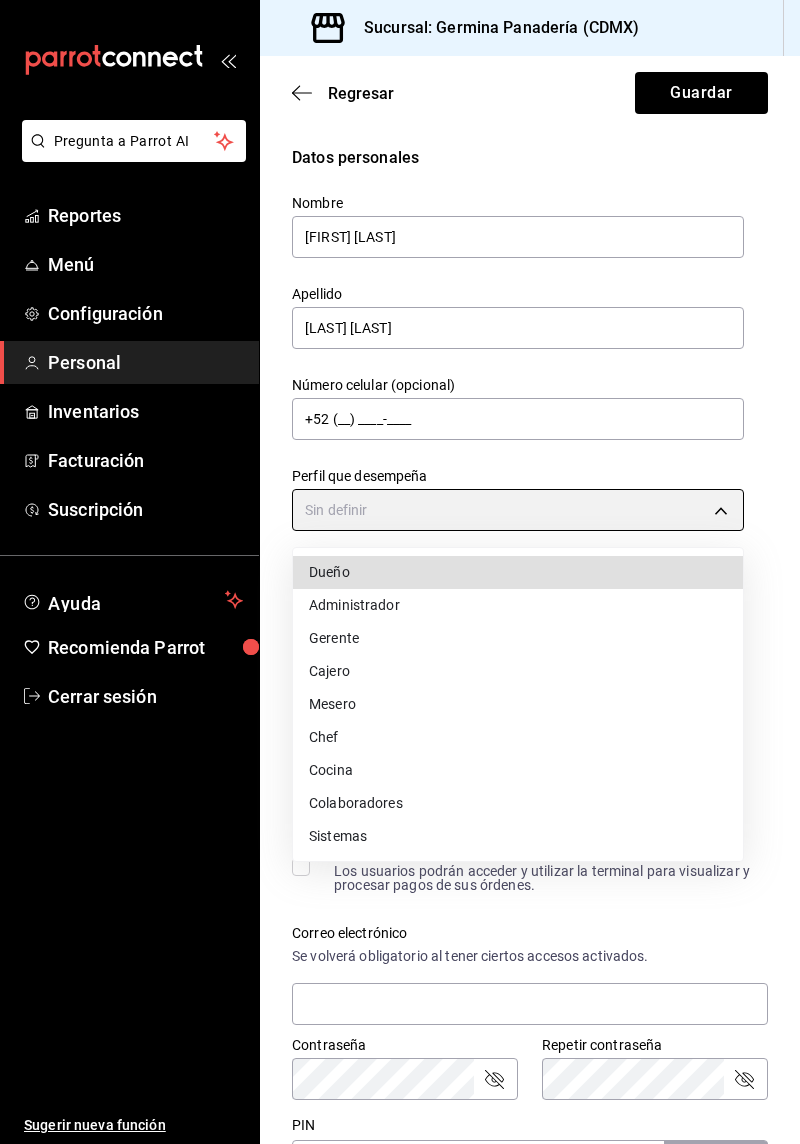 type on "STAFF" 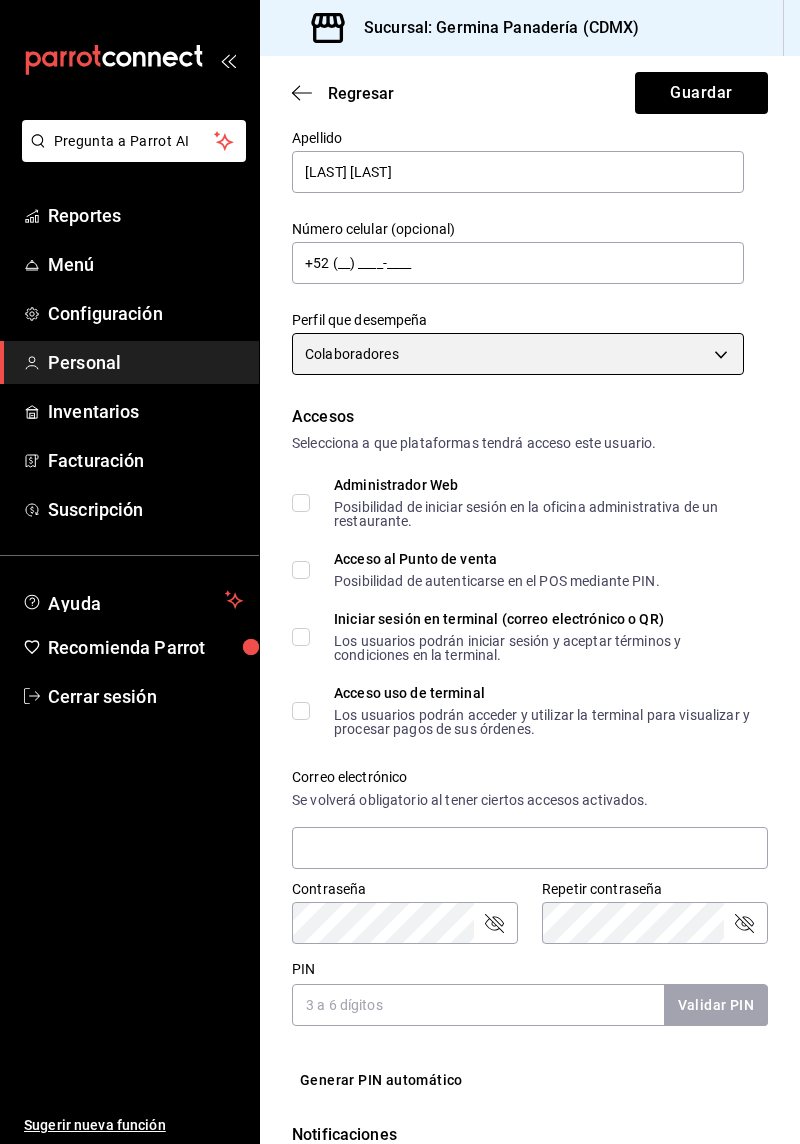 scroll, scrollTop: 163, scrollLeft: 0, axis: vertical 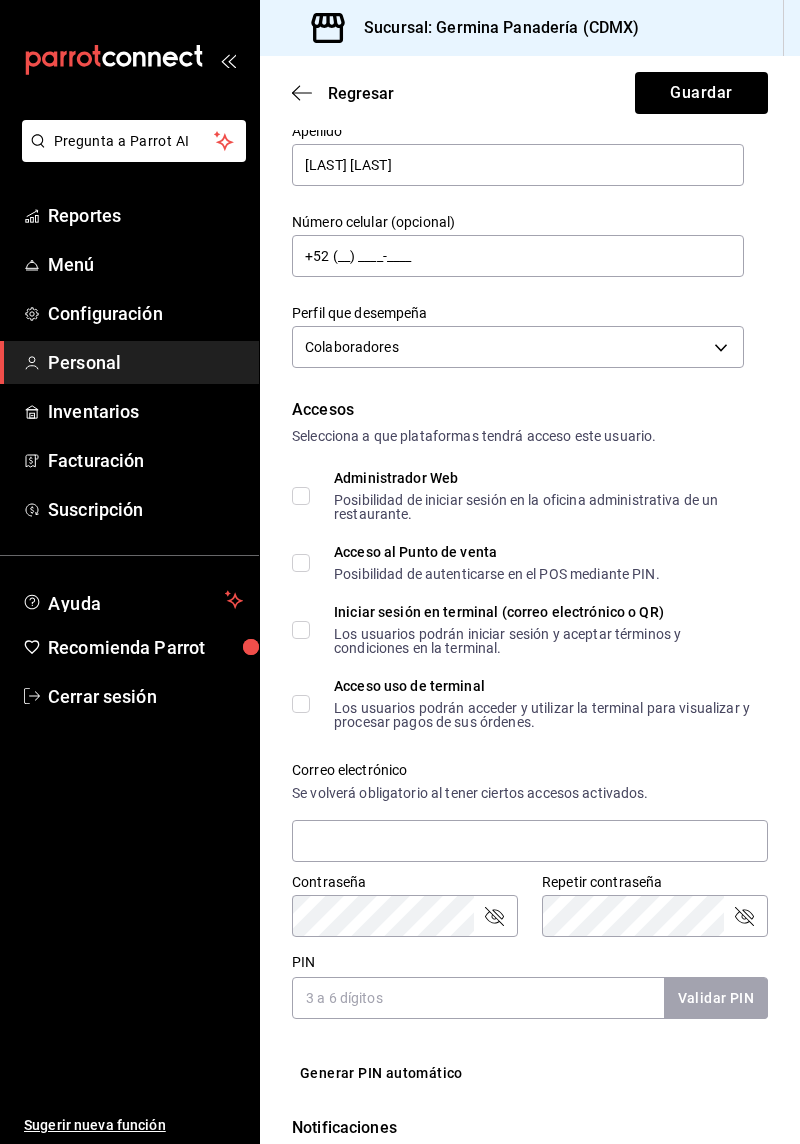 click on "Acceso al Punto de venta Posibilidad de autenticarse en el POS mediante PIN." at bounding box center (476, 563) 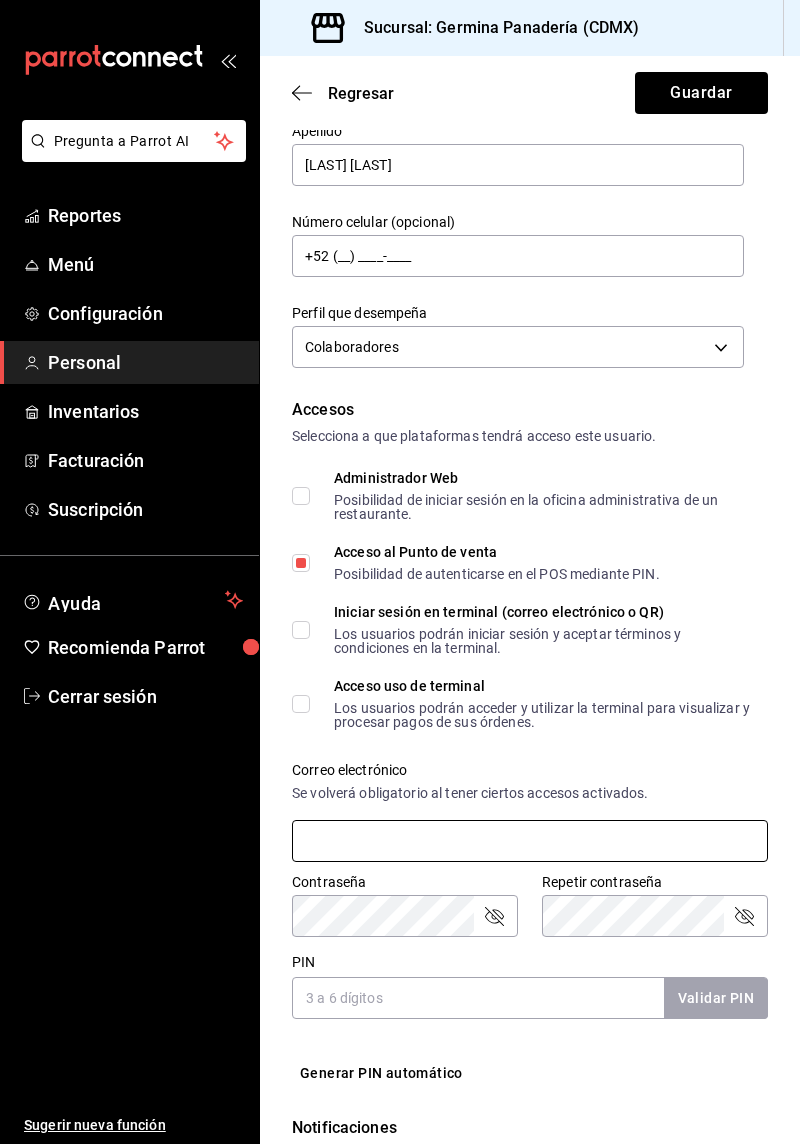 click at bounding box center (530, 841) 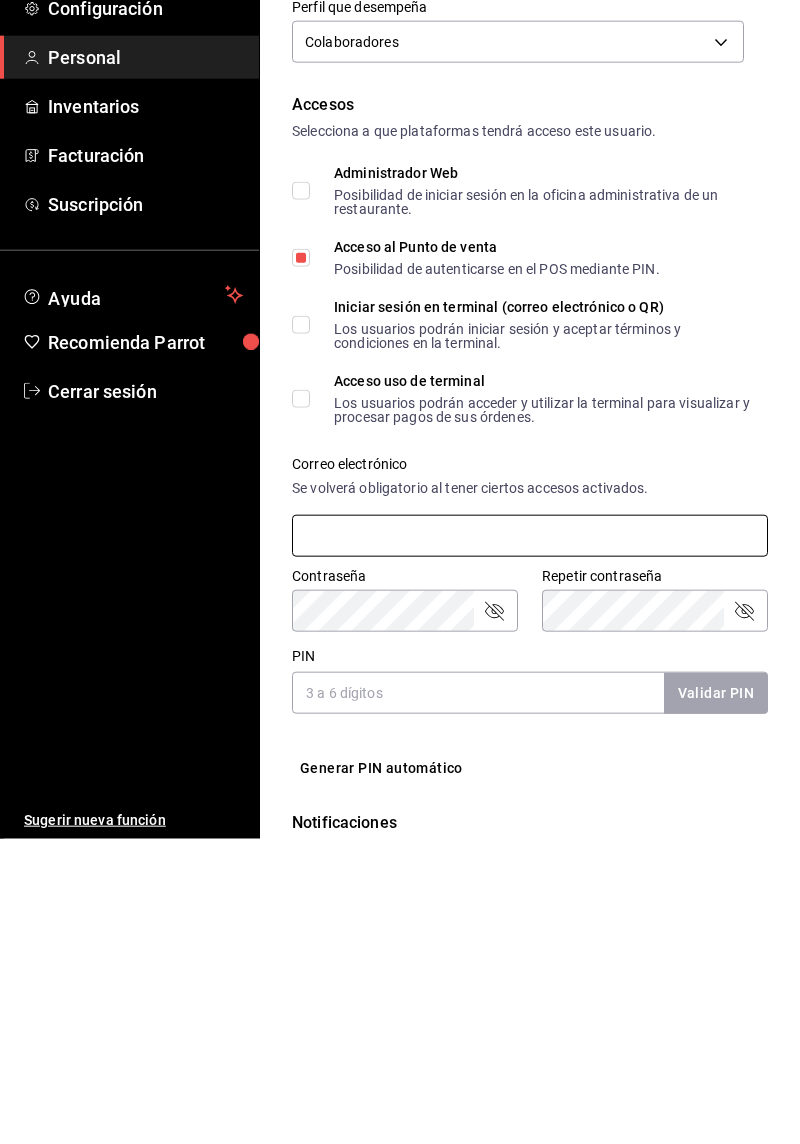 scroll, scrollTop: 64, scrollLeft: 0, axis: vertical 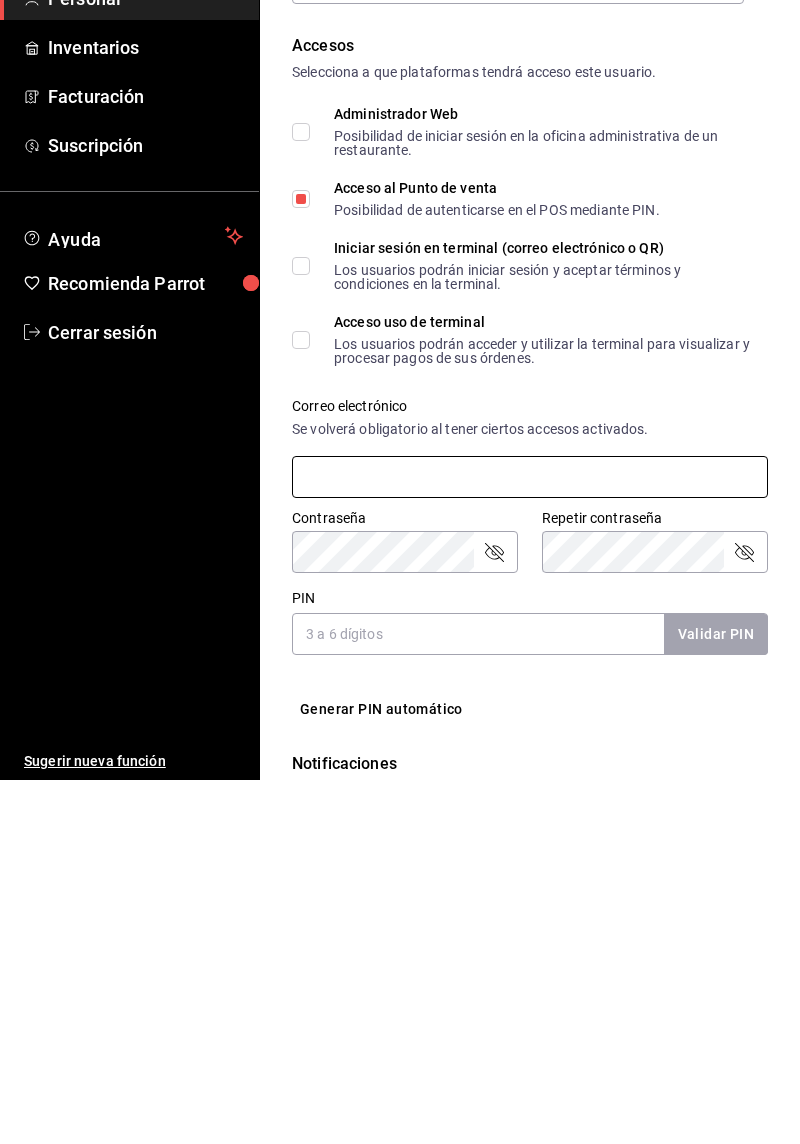type on "M" 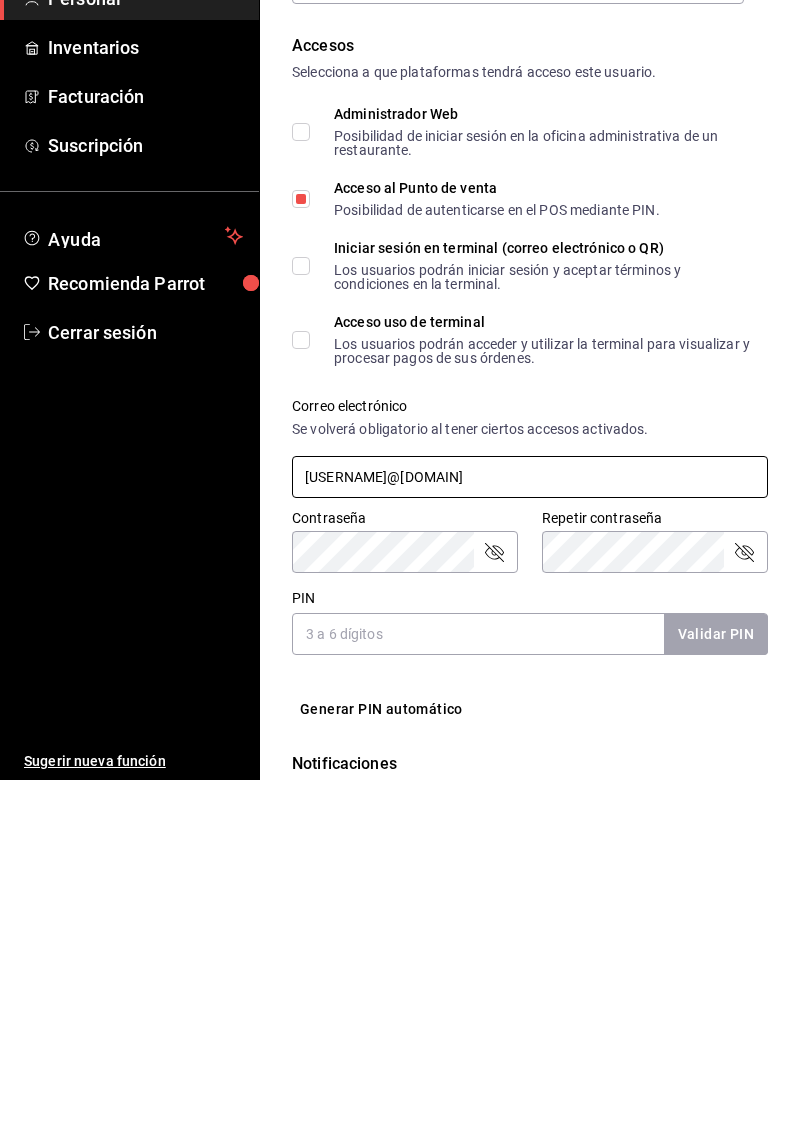 type on "[USERNAME]@[DOMAIN]" 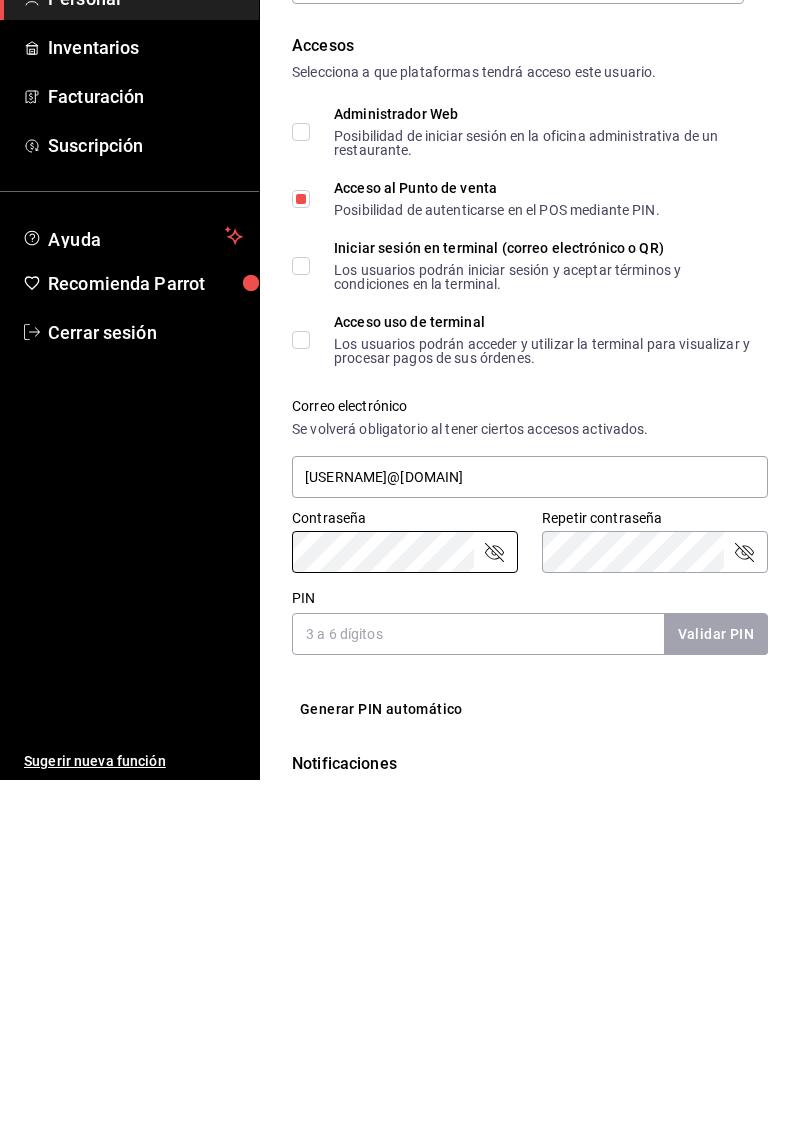 click 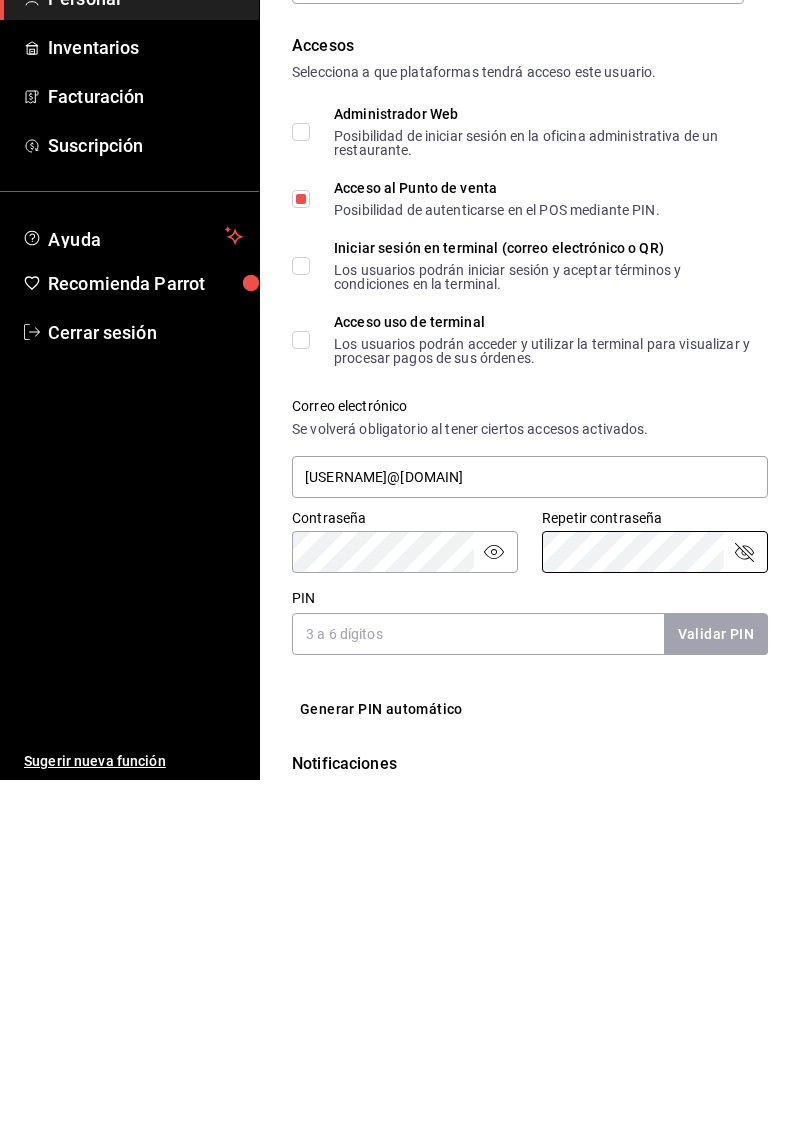 click 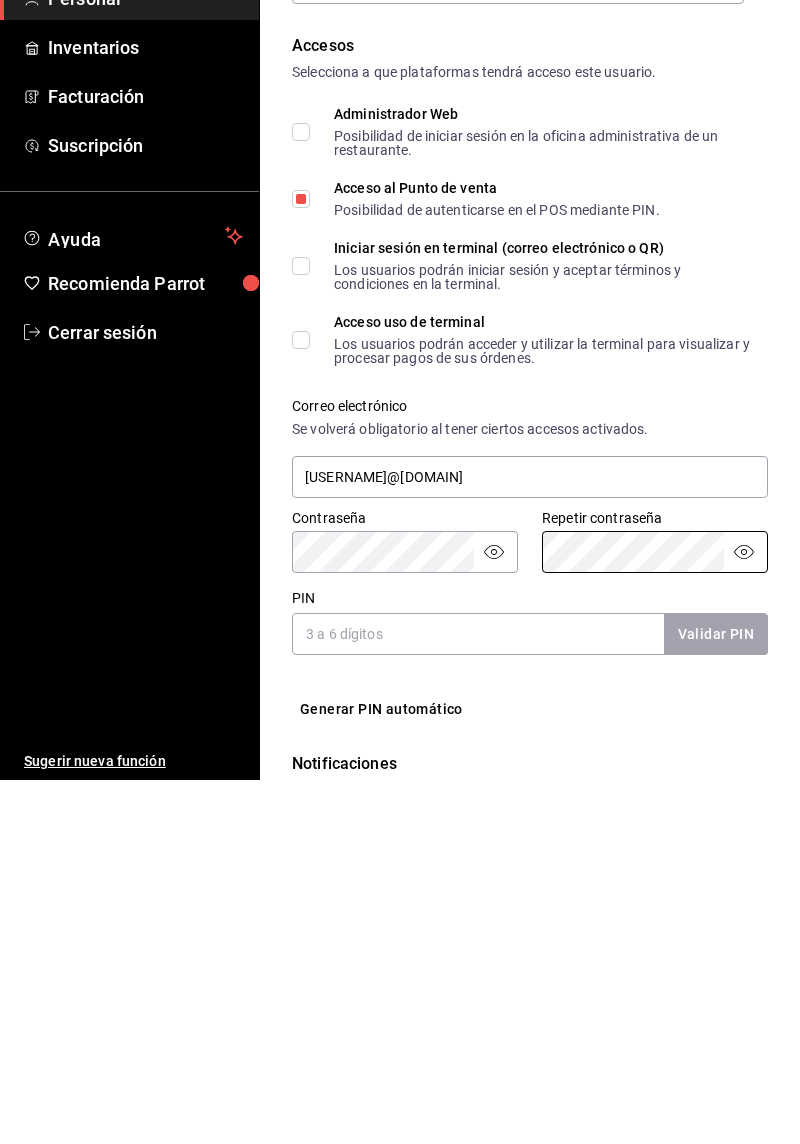 click on "PIN" at bounding box center [478, 998] 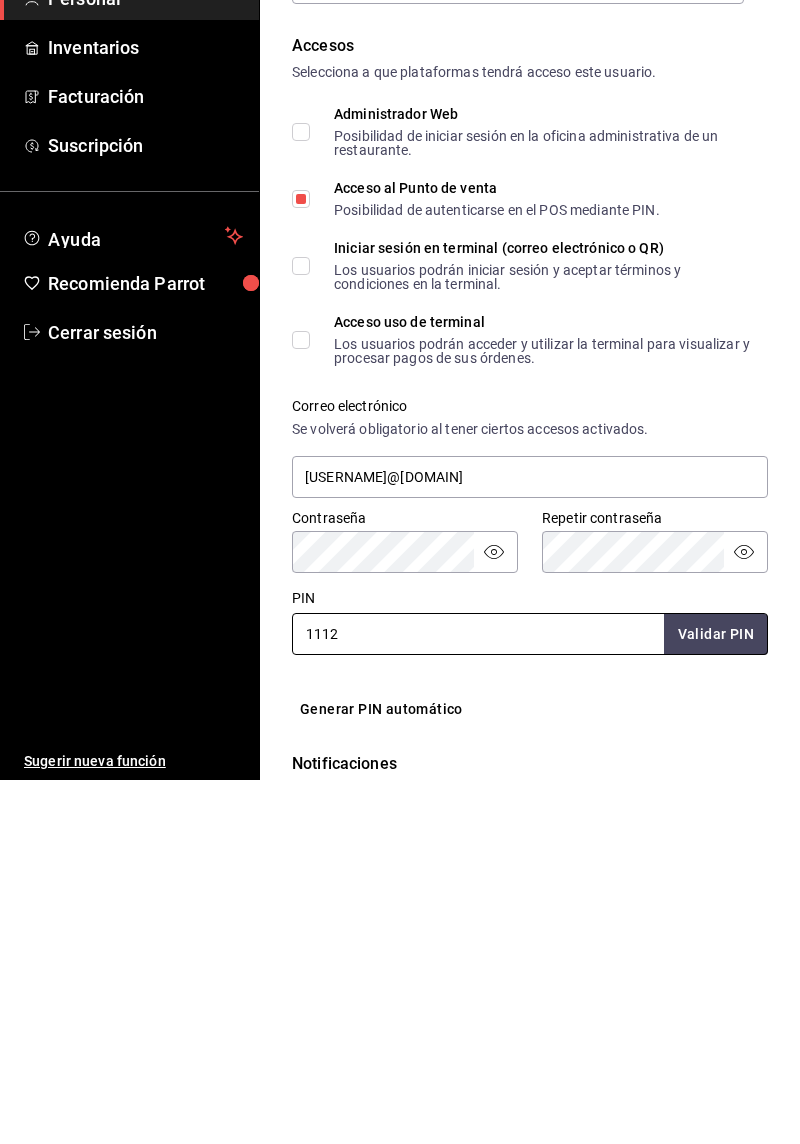 type on "1112" 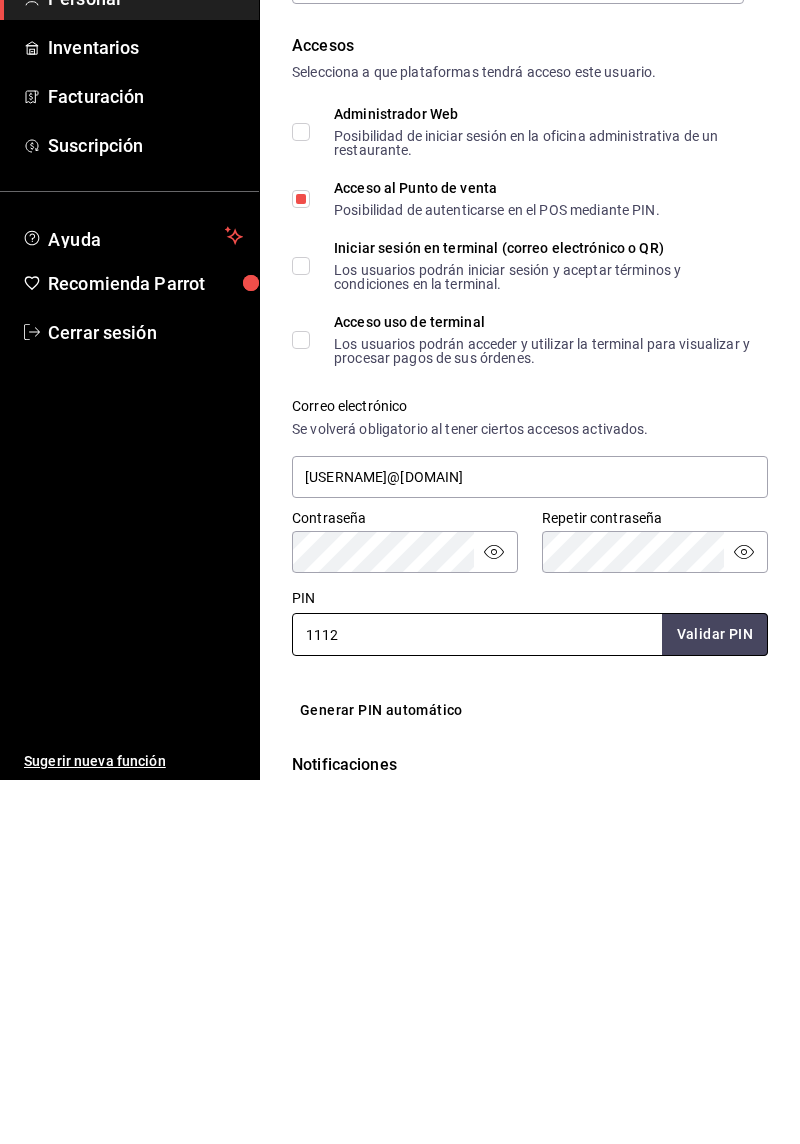 click on "Validar PIN" at bounding box center (715, 998) 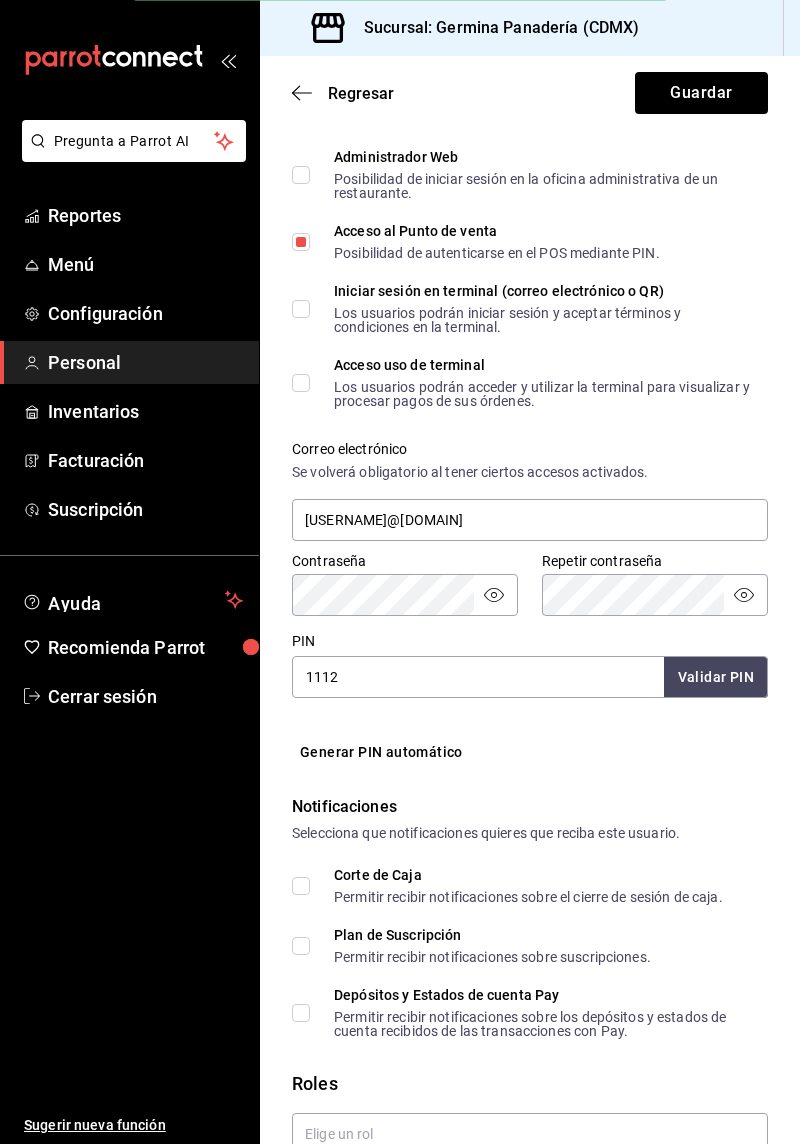 scroll, scrollTop: 495, scrollLeft: 0, axis: vertical 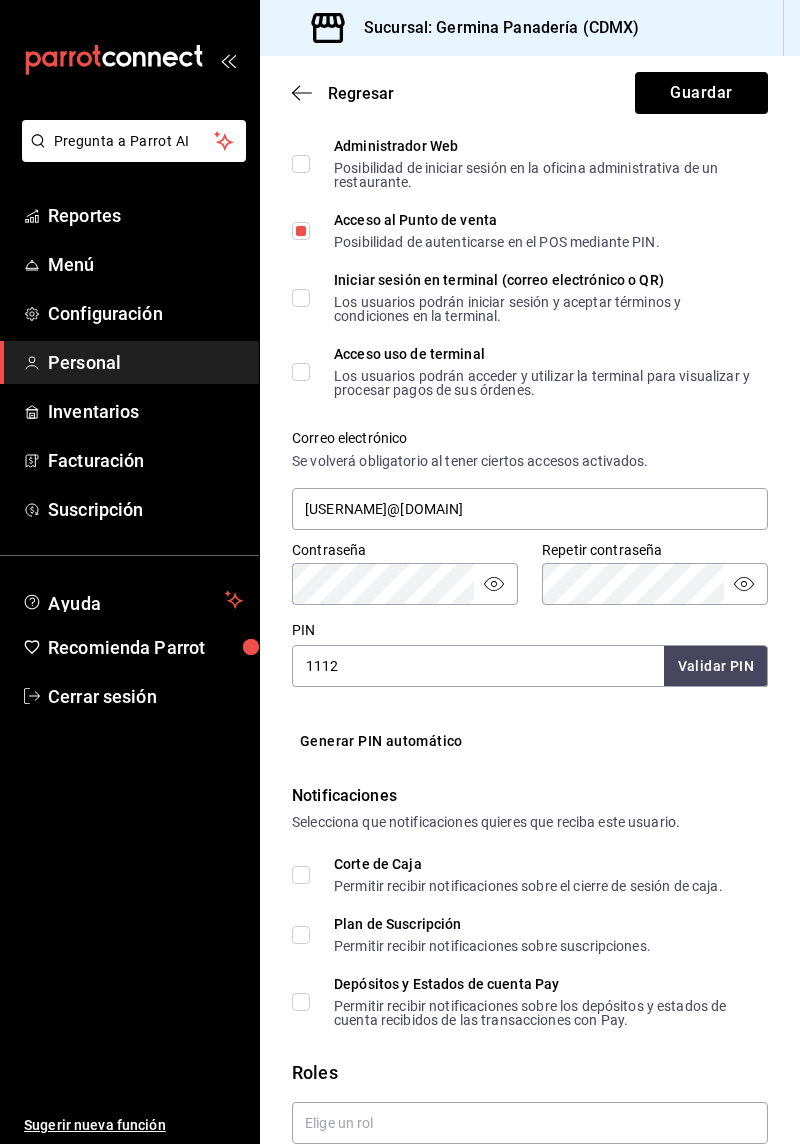 click on "Agregar permisos adicionales" at bounding box center [401, 1188] 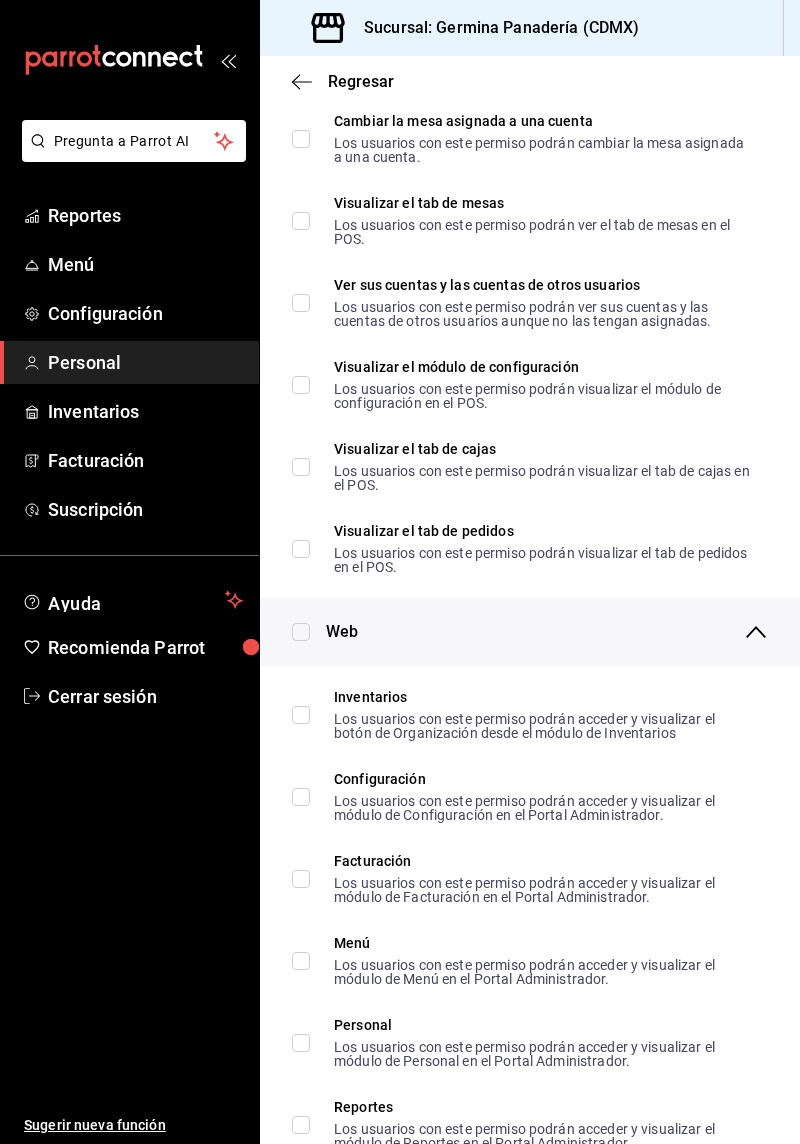 scroll, scrollTop: 0, scrollLeft: 0, axis: both 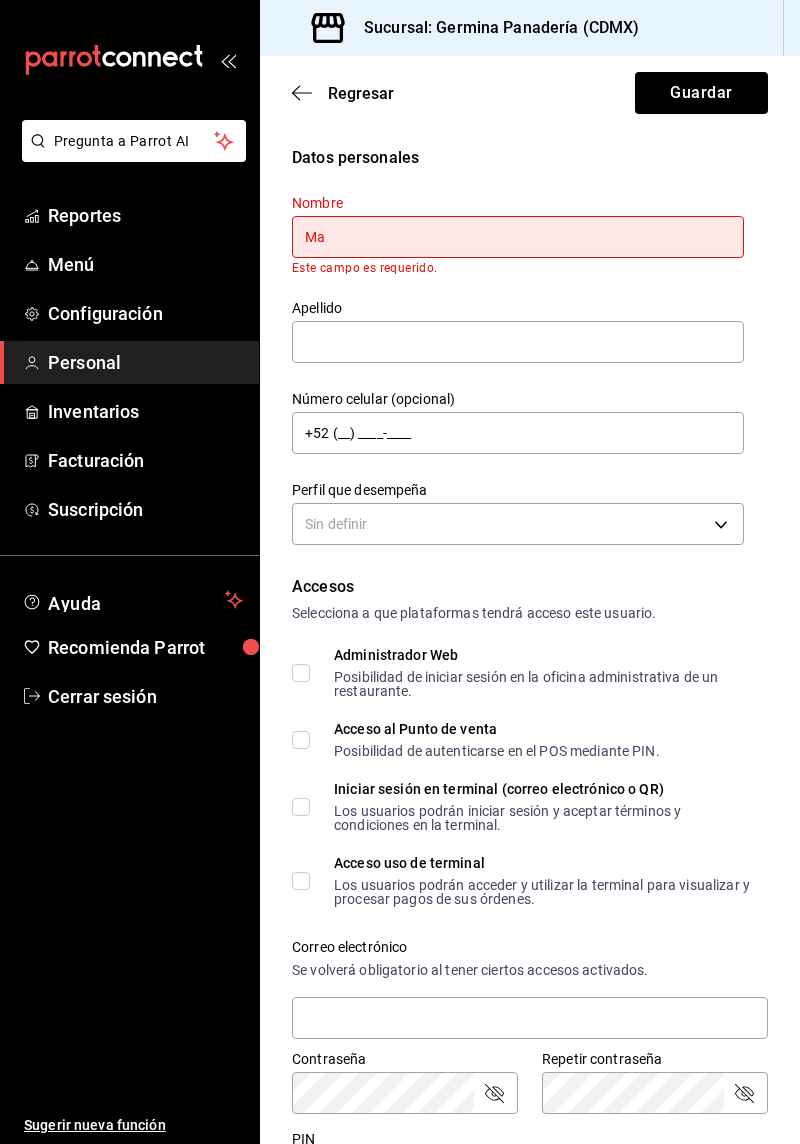 type on "[FIRST] [LAST]" 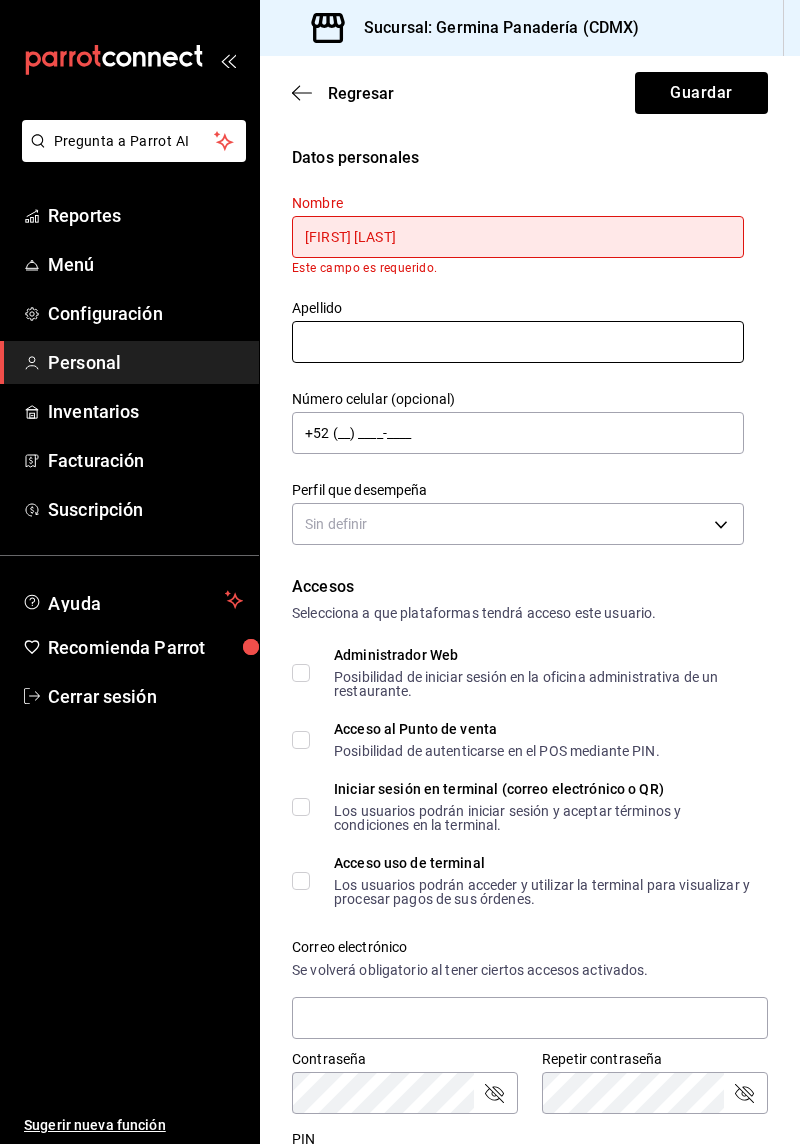 click at bounding box center (518, 342) 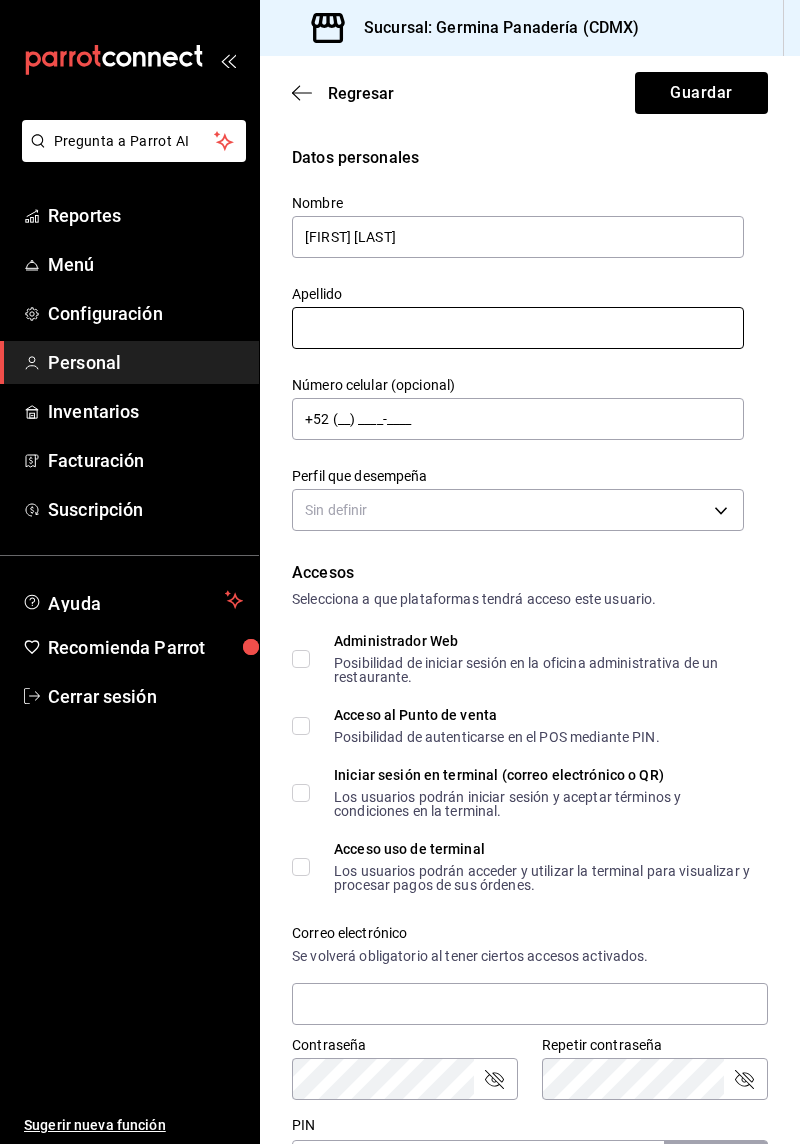 type on "[LAST] [LAST]" 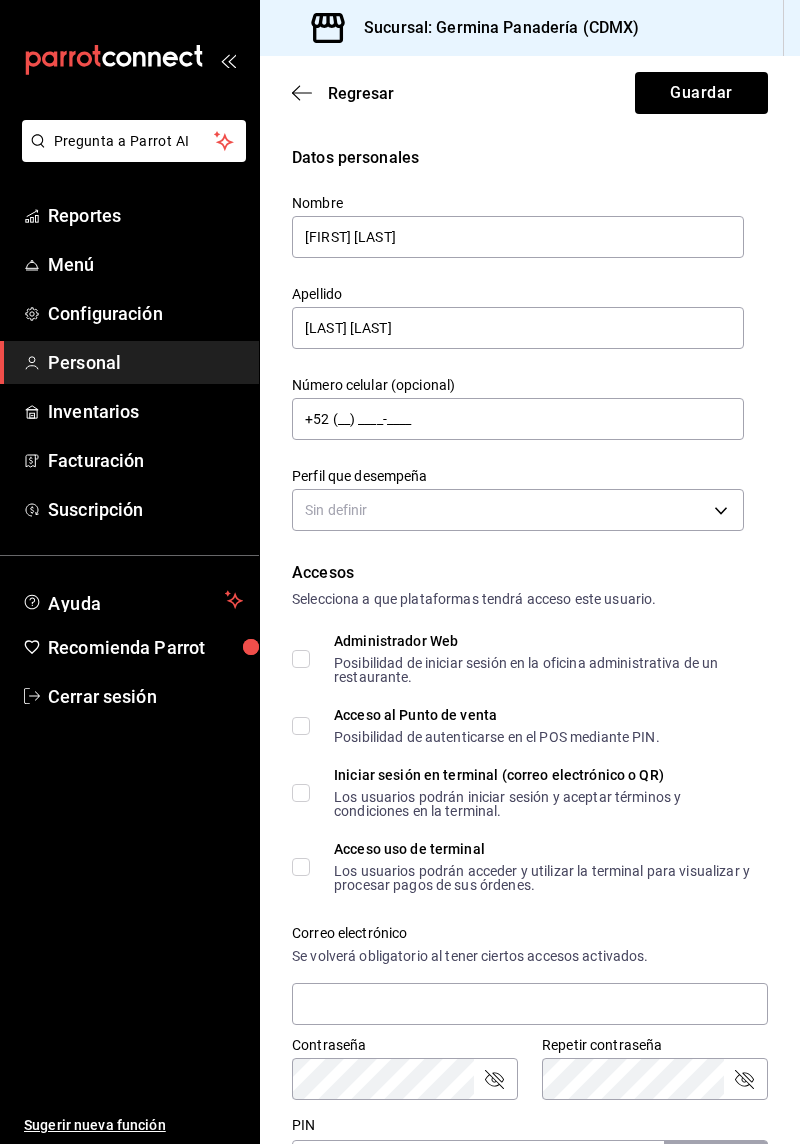click on "Pregunta a Parrot AI Reportes   Menú   Configuración   Personal   Inventarios   Facturación   Suscripción   Ayuda Recomienda Parrot   Cerrar sesión   Sugerir nueva función   Sucursal: Germina Panadería ([CITY]) Regresar Guardar Datos personales Nombre [FIRST] [LAST] Apellido [LAST] [LAST] Número celular (opcional) +52 (__) ____-____ Perfil que desempeña Sin definir Accesos Selecciona a que plataformas tendrá acceso este usuario. Administrador Web Posibilidad de iniciar sesión en la oficina administrativa de un restaurante.  Acceso al Punto de venta Posibilidad de autenticarse en el POS mediante PIN.  Iniciar sesión en terminal (correo electrónico o QR) Los usuarios podrán iniciar sesión y aceptar términos y condiciones en la terminal. Acceso uso de terminal Los usuarios podrán acceder y utilizar la terminal para visualizar y procesar pagos de sus órdenes. Correo electrónico Se volverá obligatorio al tener ciertos accesos activados. Contraseña Contraseña Repetir contraseña PIN Validar PIN" at bounding box center (400, 572) 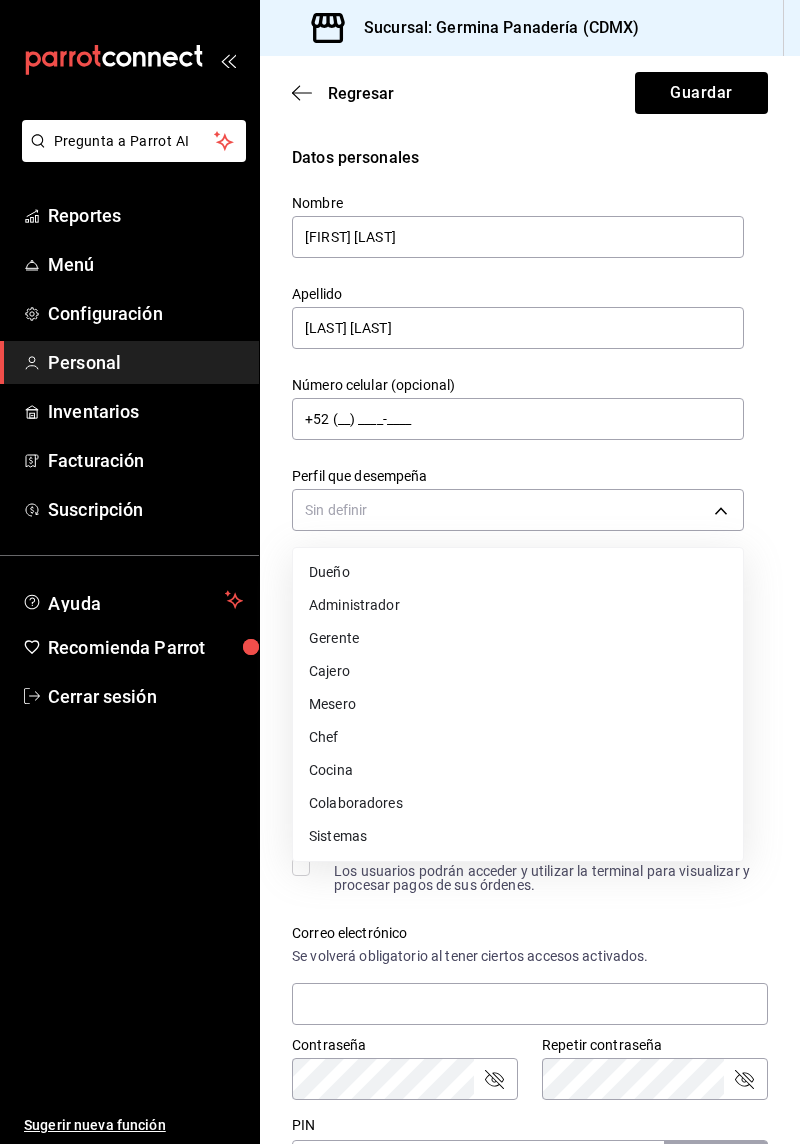 click on "Colaboradores" at bounding box center [518, 803] 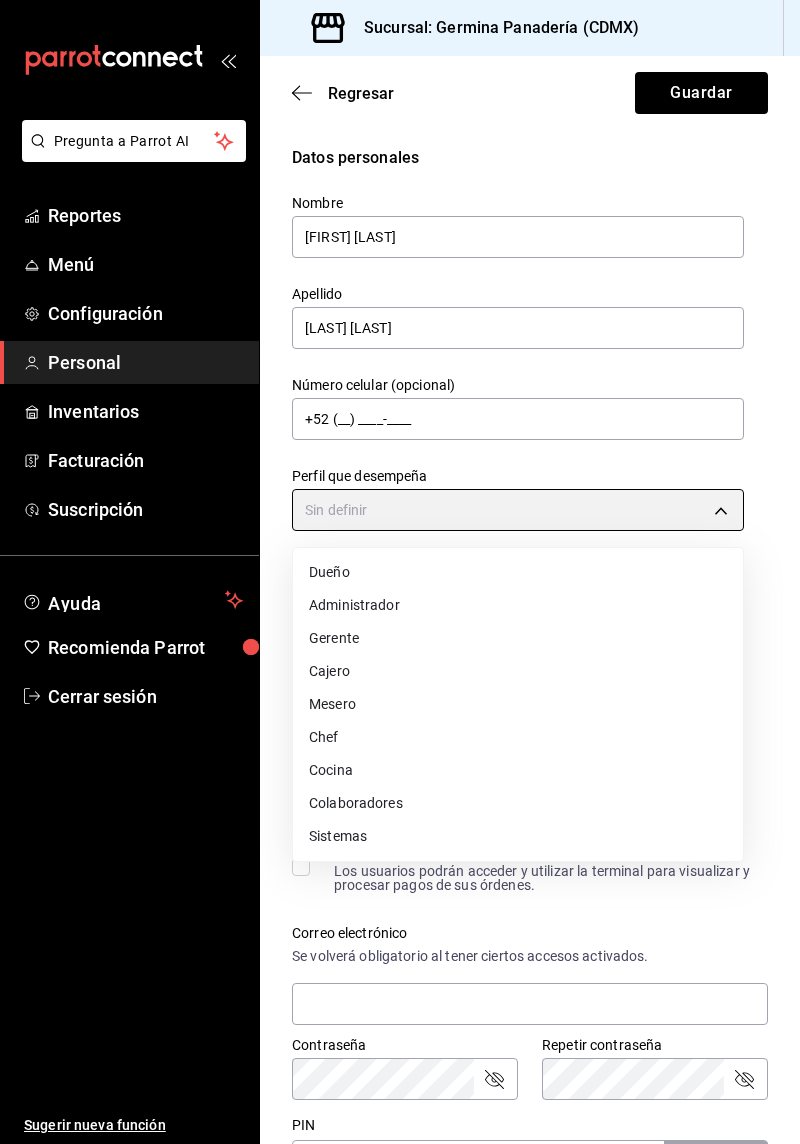 type on "STAFF" 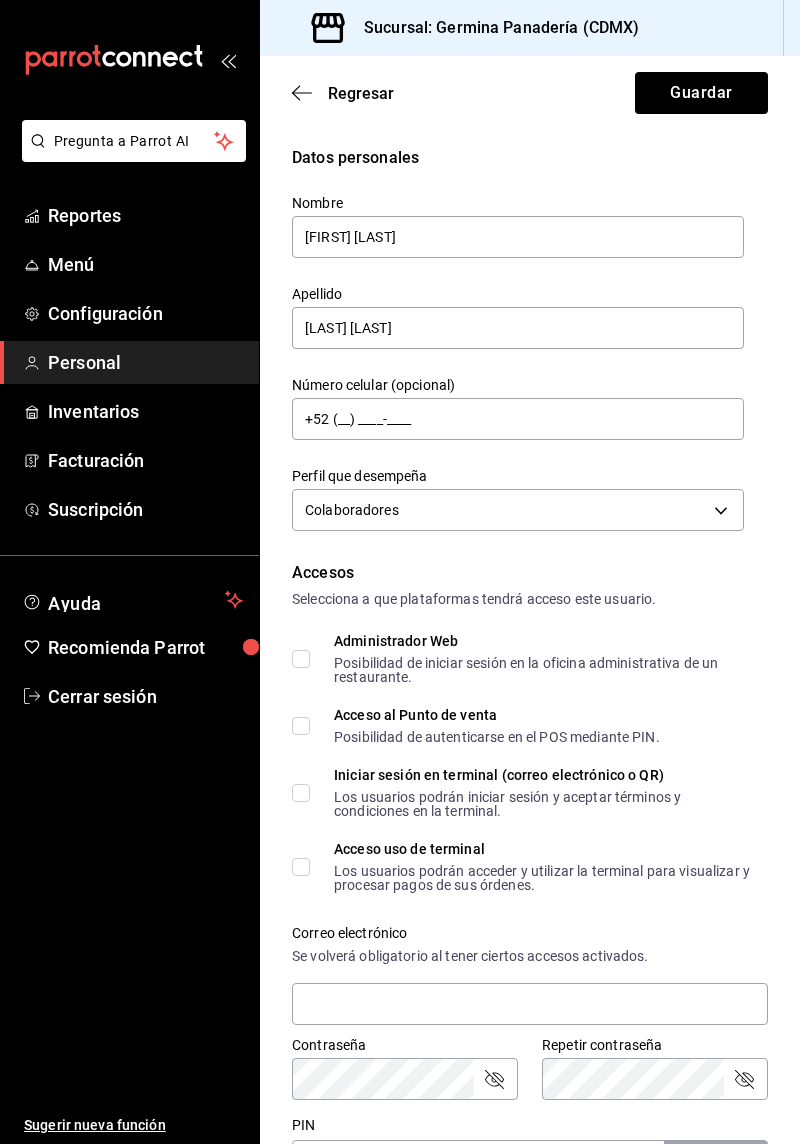 click on "Posibilidad de autenticarse en el POS mediante PIN." at bounding box center [497, 737] 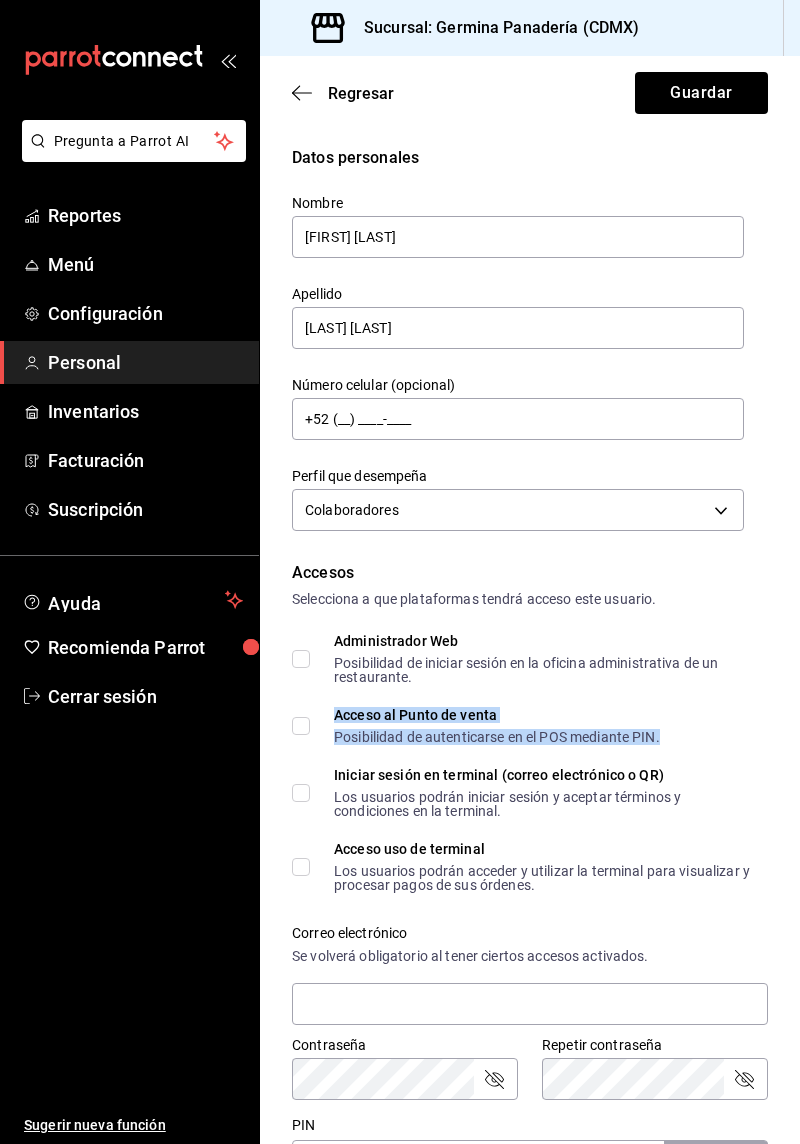 click on "Acceso al Punto de venta Posibilidad de autenticarse en el POS mediante PIN." at bounding box center (301, 726) 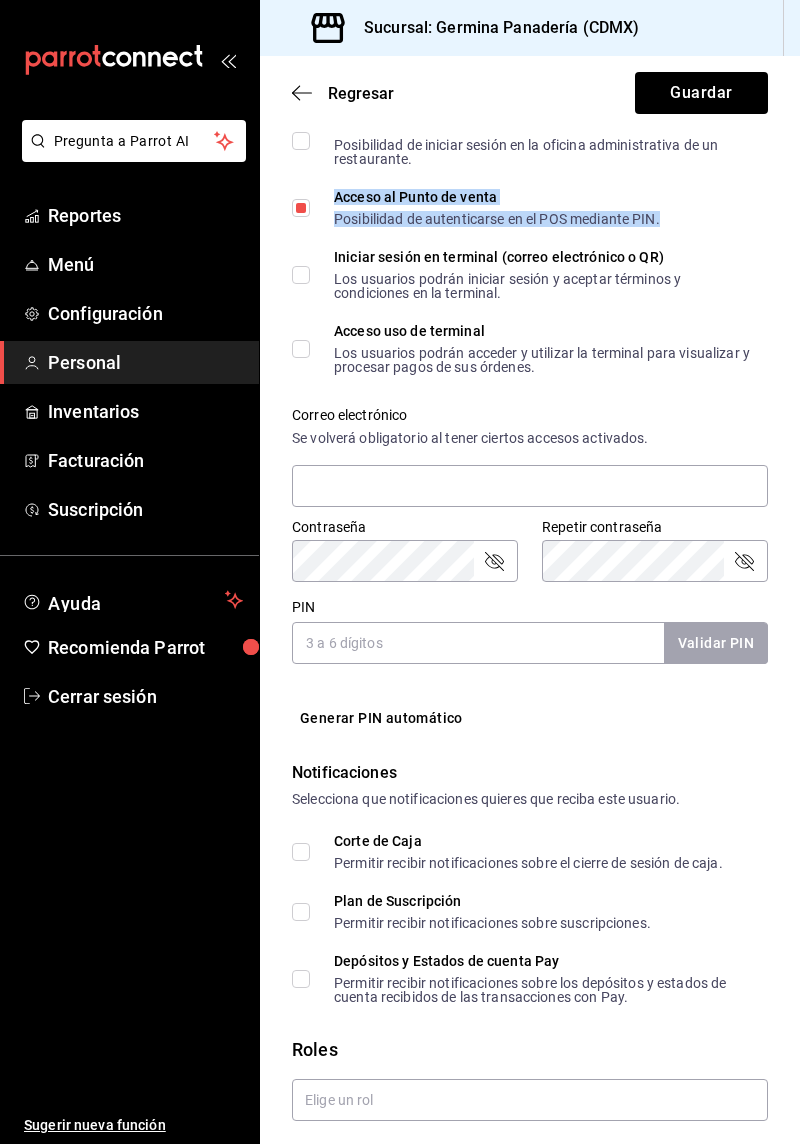 scroll, scrollTop: 518, scrollLeft: 0, axis: vertical 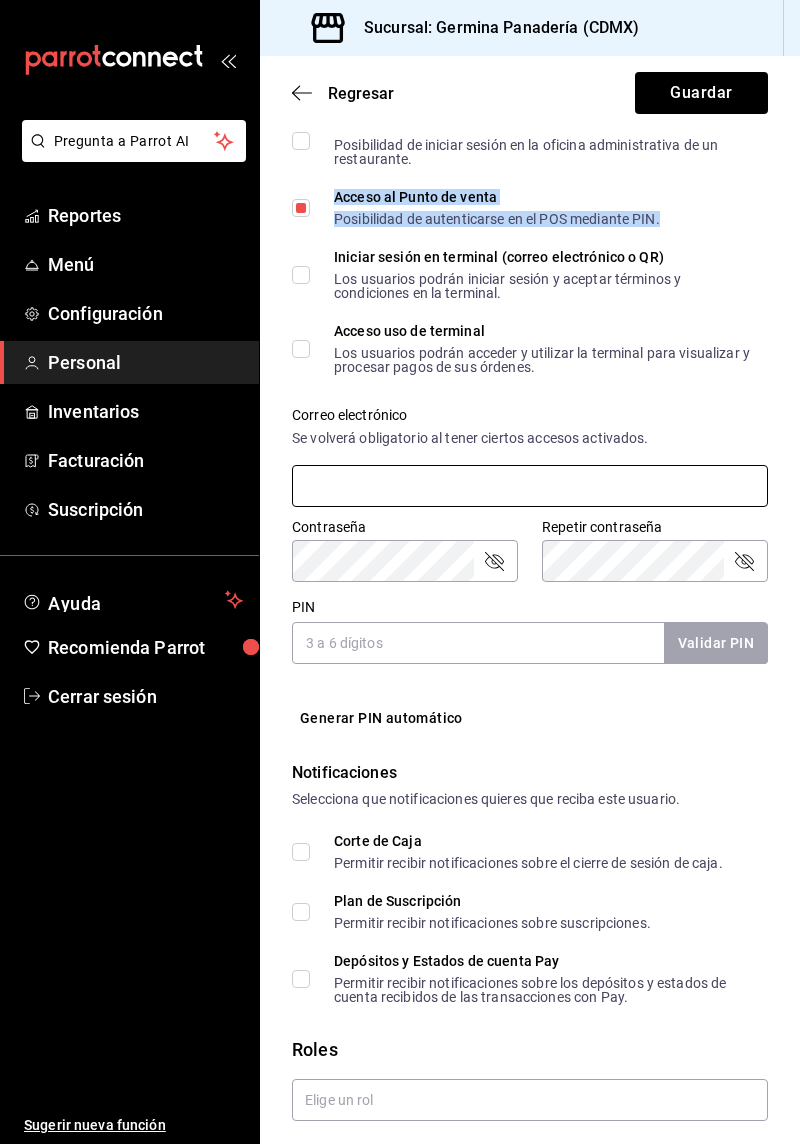click at bounding box center (530, 486) 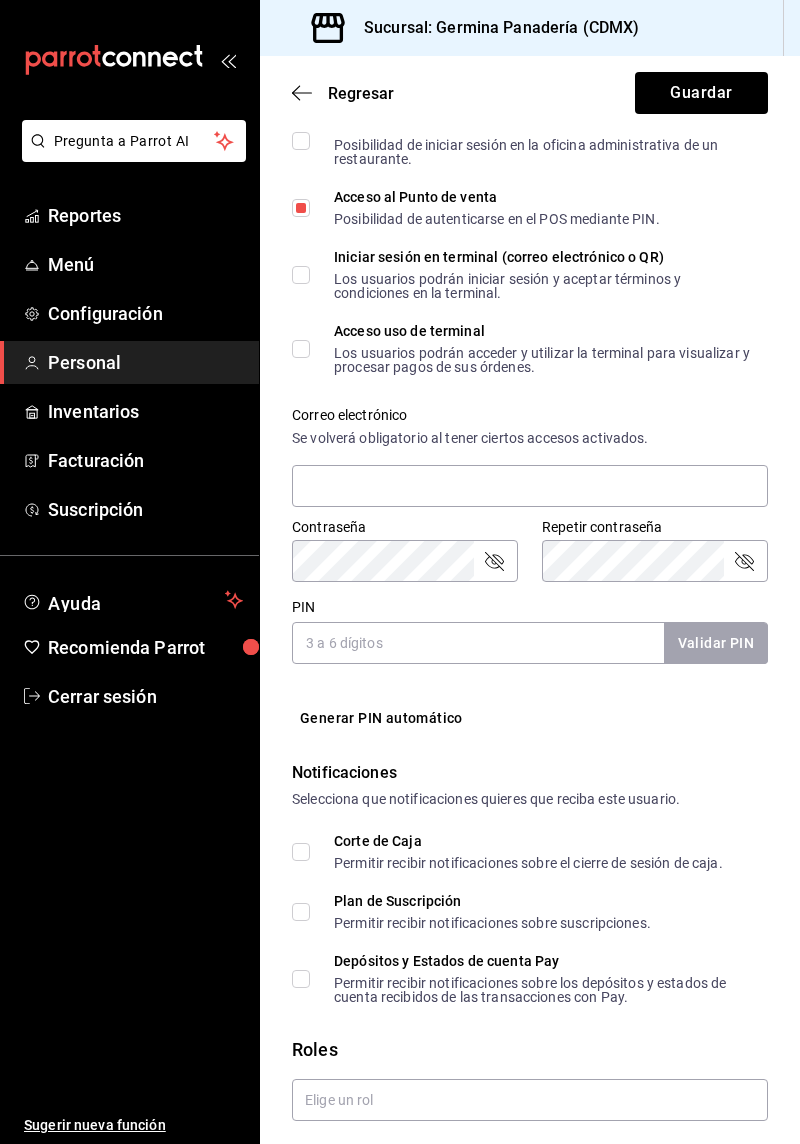 click on "PIN" at bounding box center (478, 643) 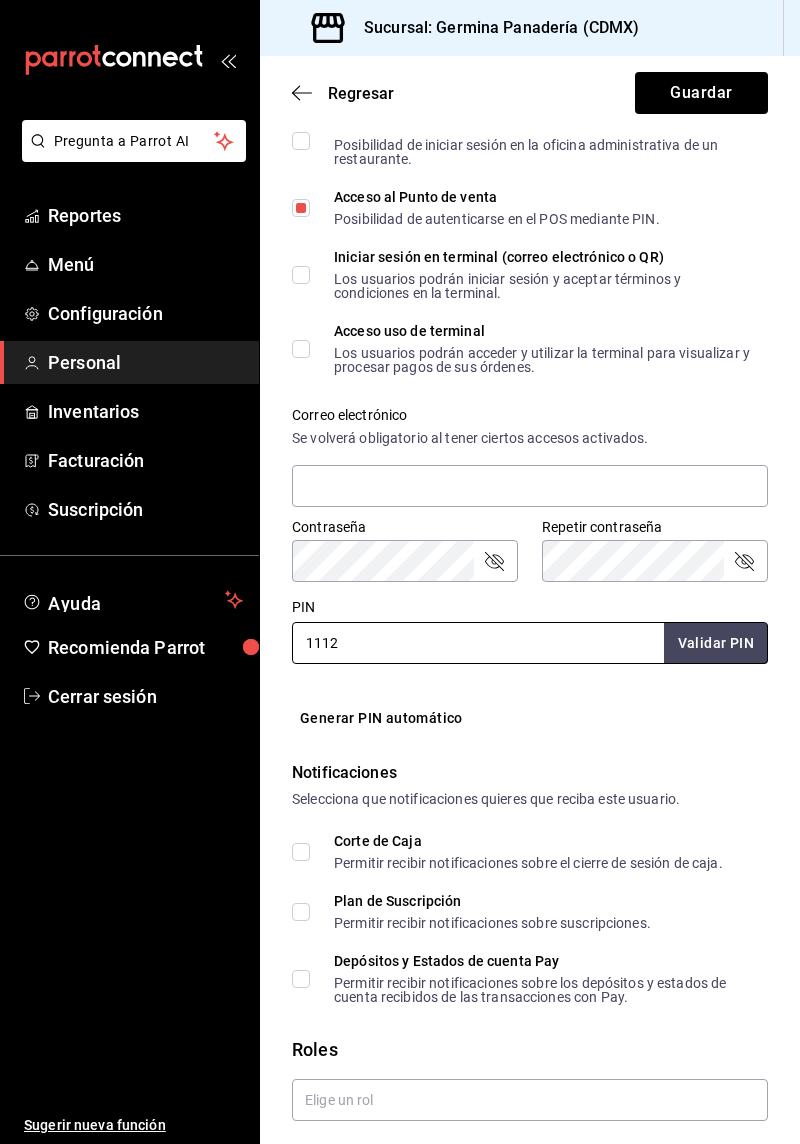 type on "1112" 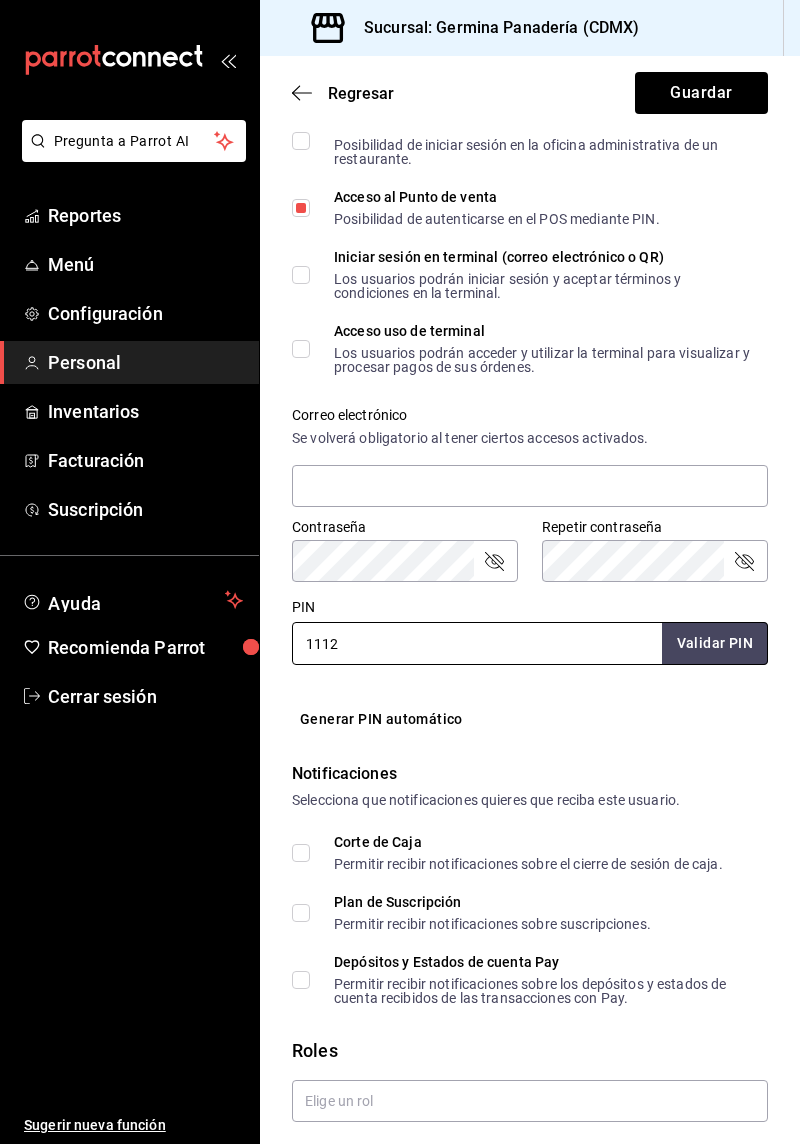 click on "Validar PIN" at bounding box center [715, 643] 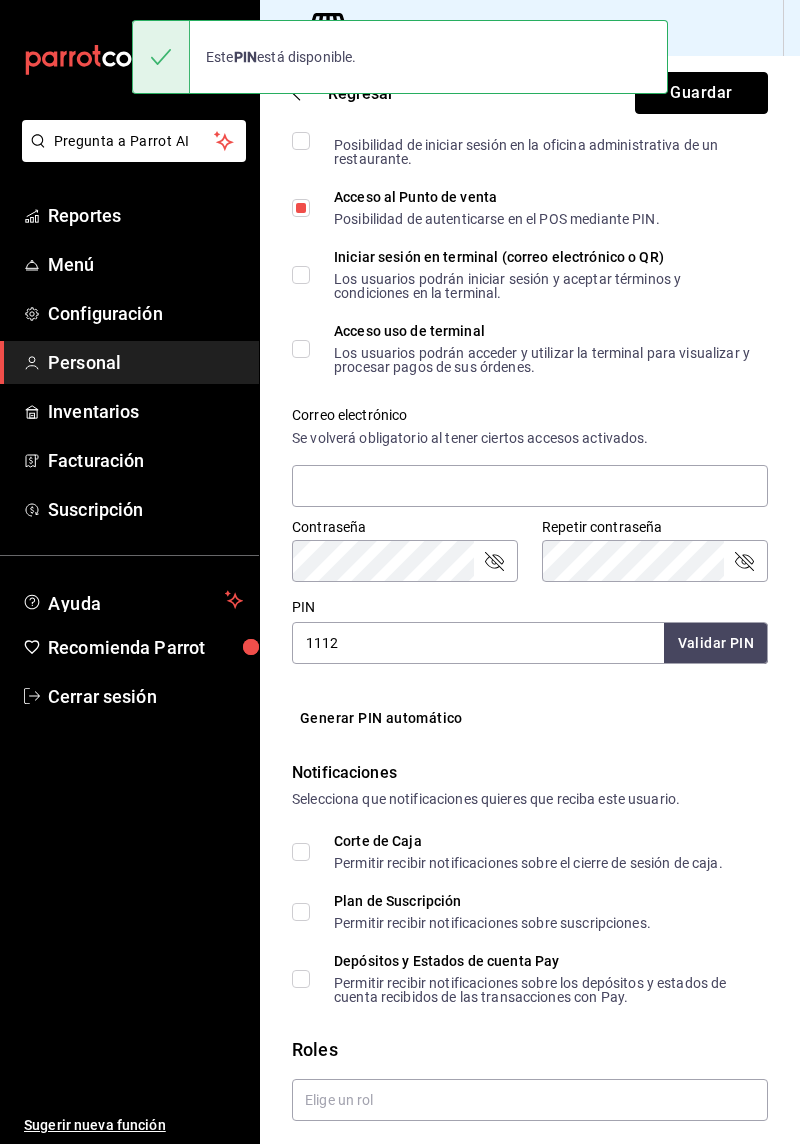click on "Guardar" at bounding box center [701, 93] 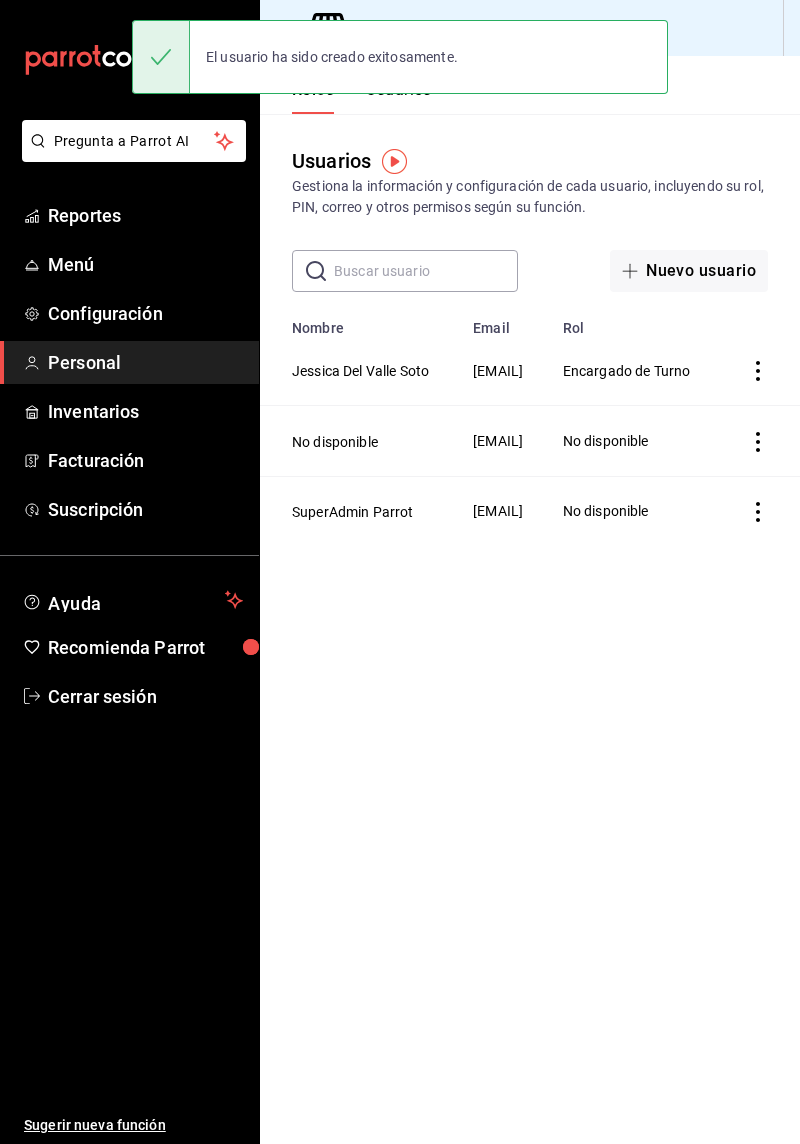 scroll, scrollTop: 0, scrollLeft: 0, axis: both 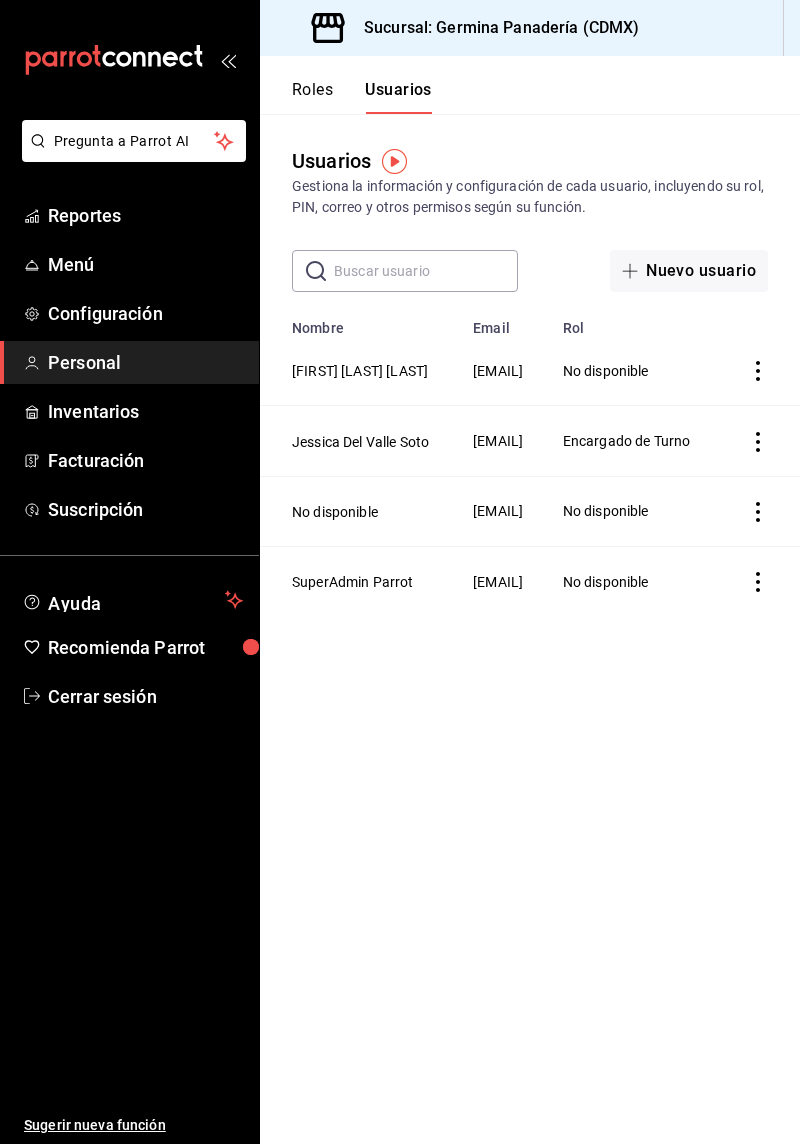 click on "No disponible" at bounding box center [636, 371] 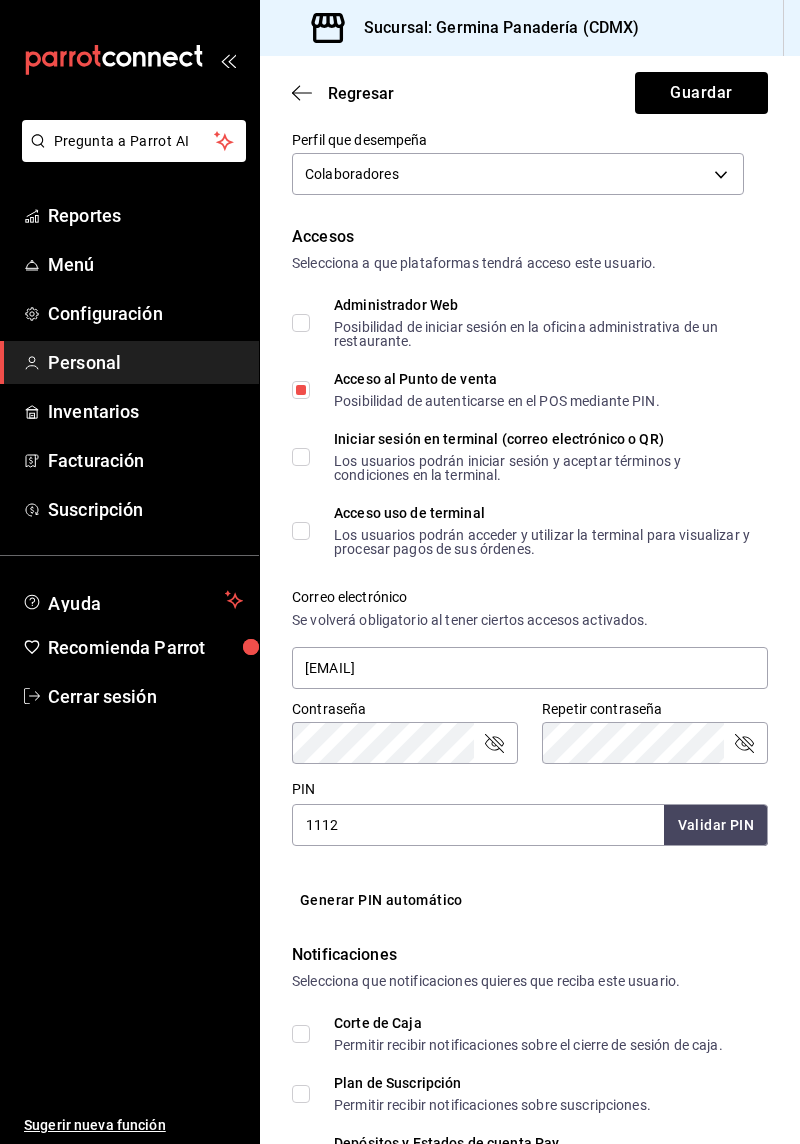 scroll, scrollTop: 340, scrollLeft: 0, axis: vertical 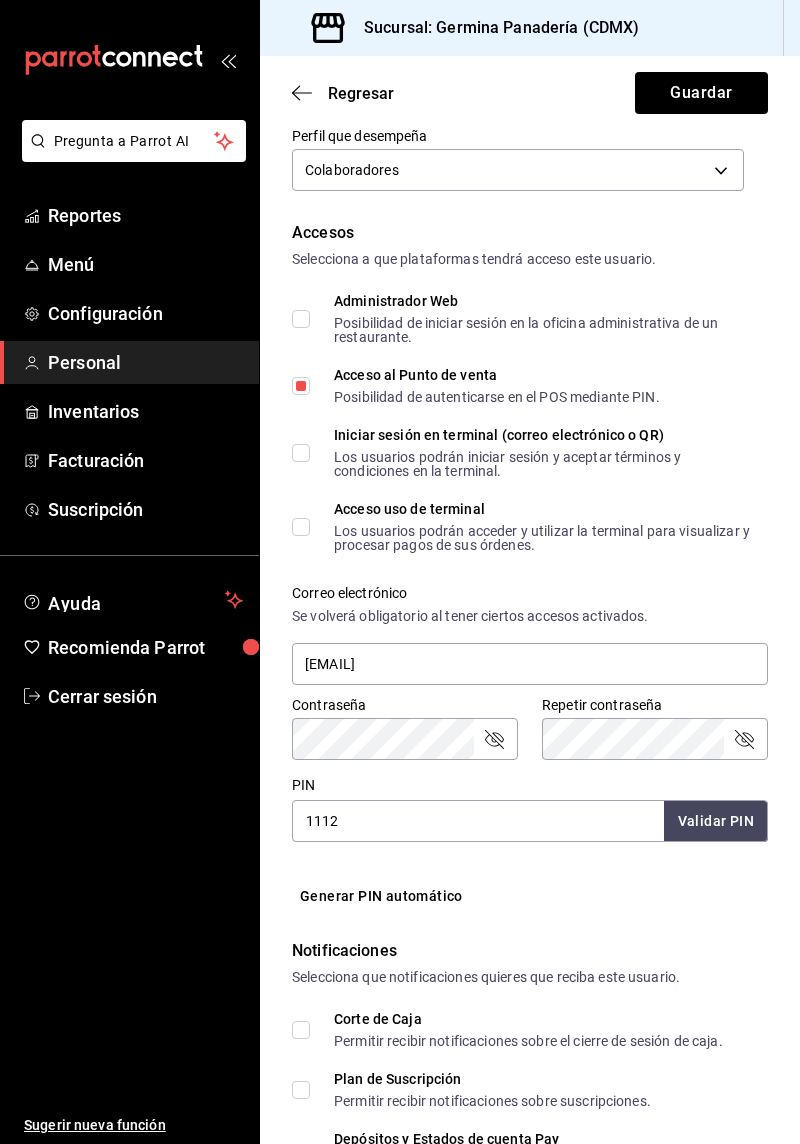 click on "Acceso uso de terminal Los usuarios podrán acceder y utilizar la terminal para visualizar y procesar pagos de sus órdenes." at bounding box center (301, 527) 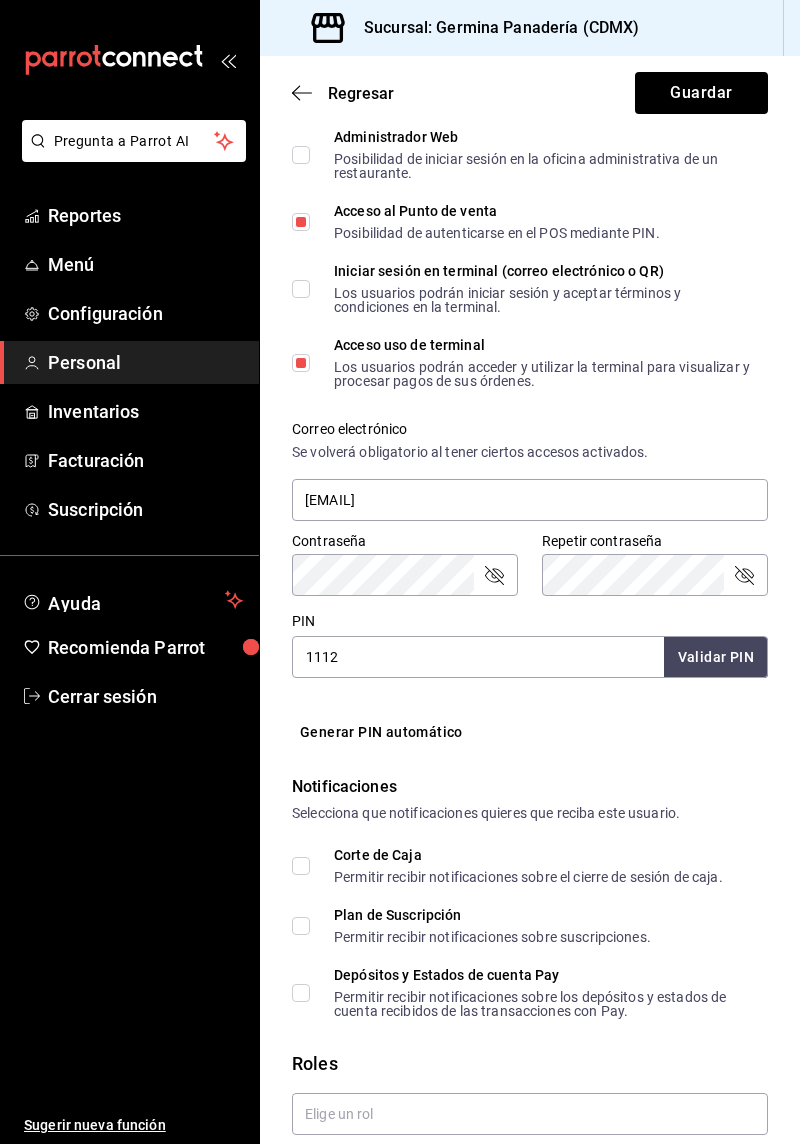 scroll, scrollTop: 508, scrollLeft: 0, axis: vertical 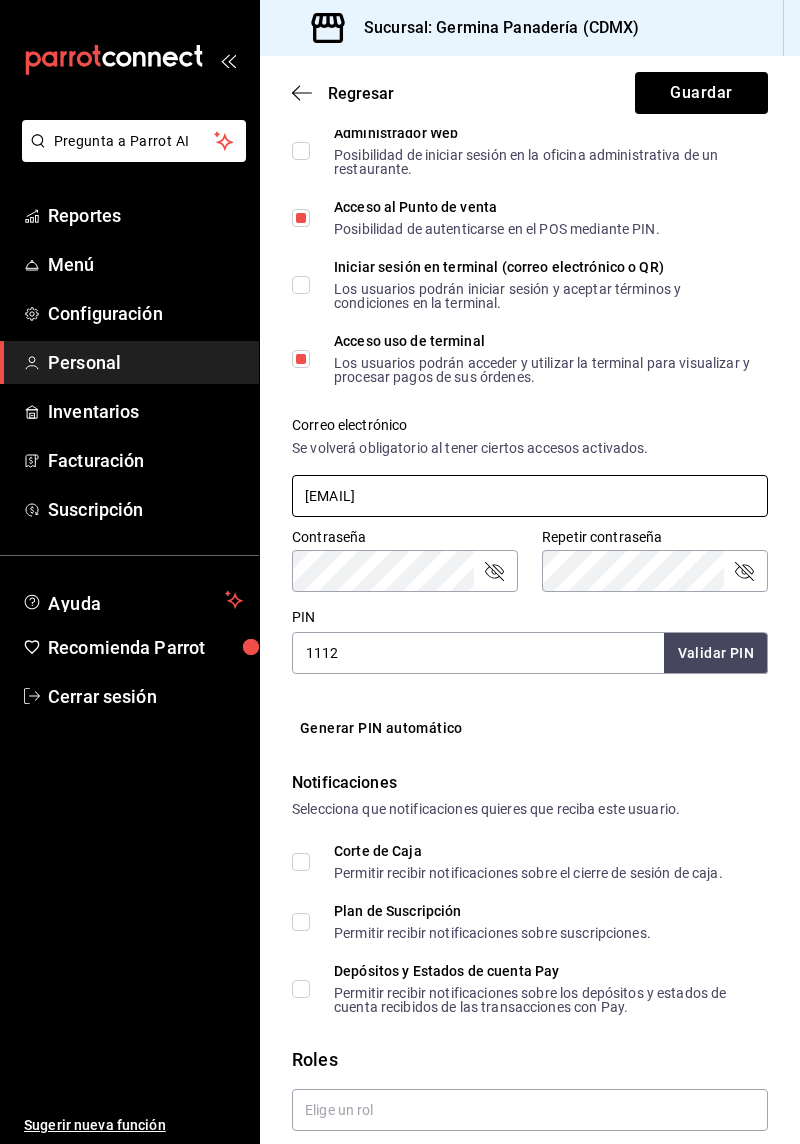 click on "df230043-2e72-4816-bd8e-af849b90ea84@example.com" at bounding box center (530, 496) 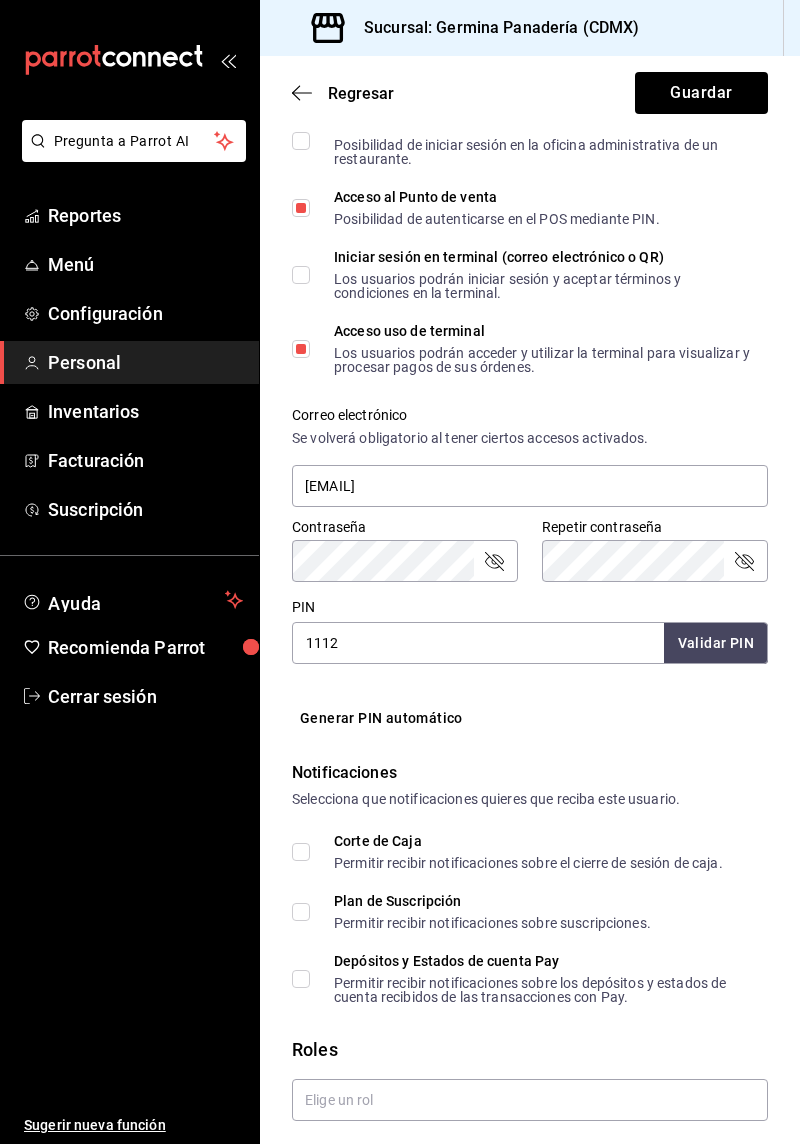 click on "Generar PIN automático" at bounding box center (530, 718) 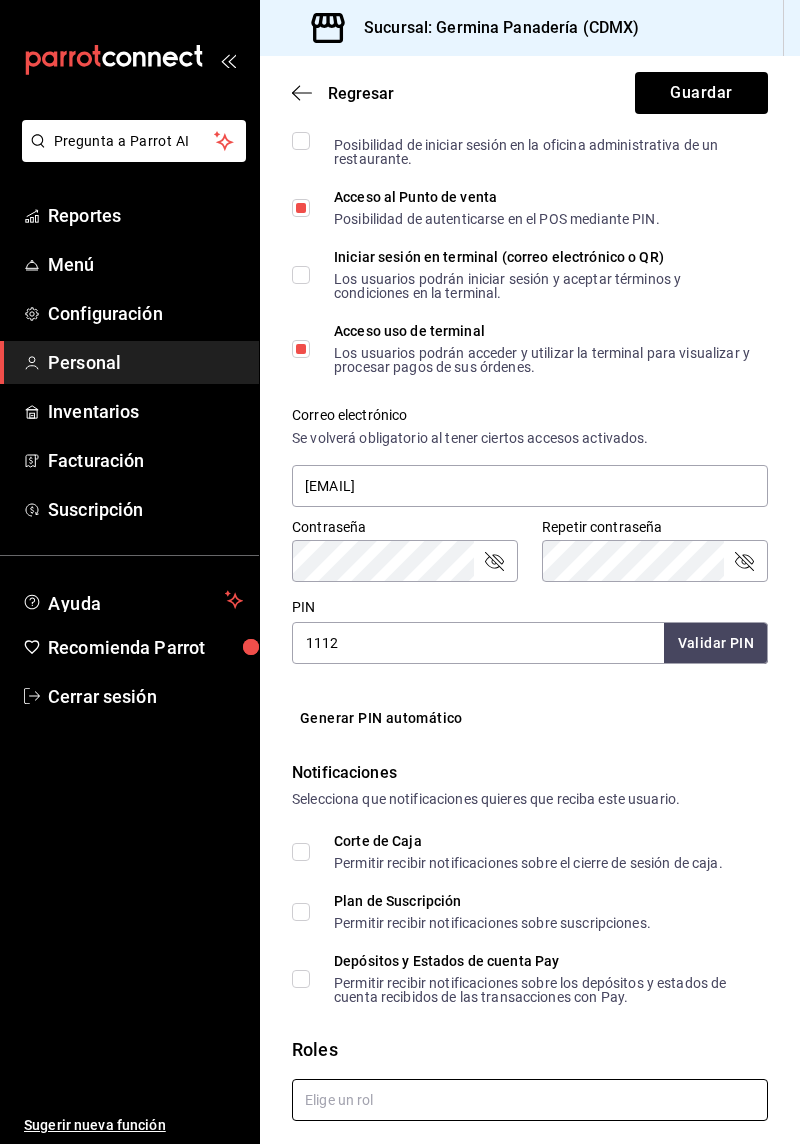 click at bounding box center (530, 1100) 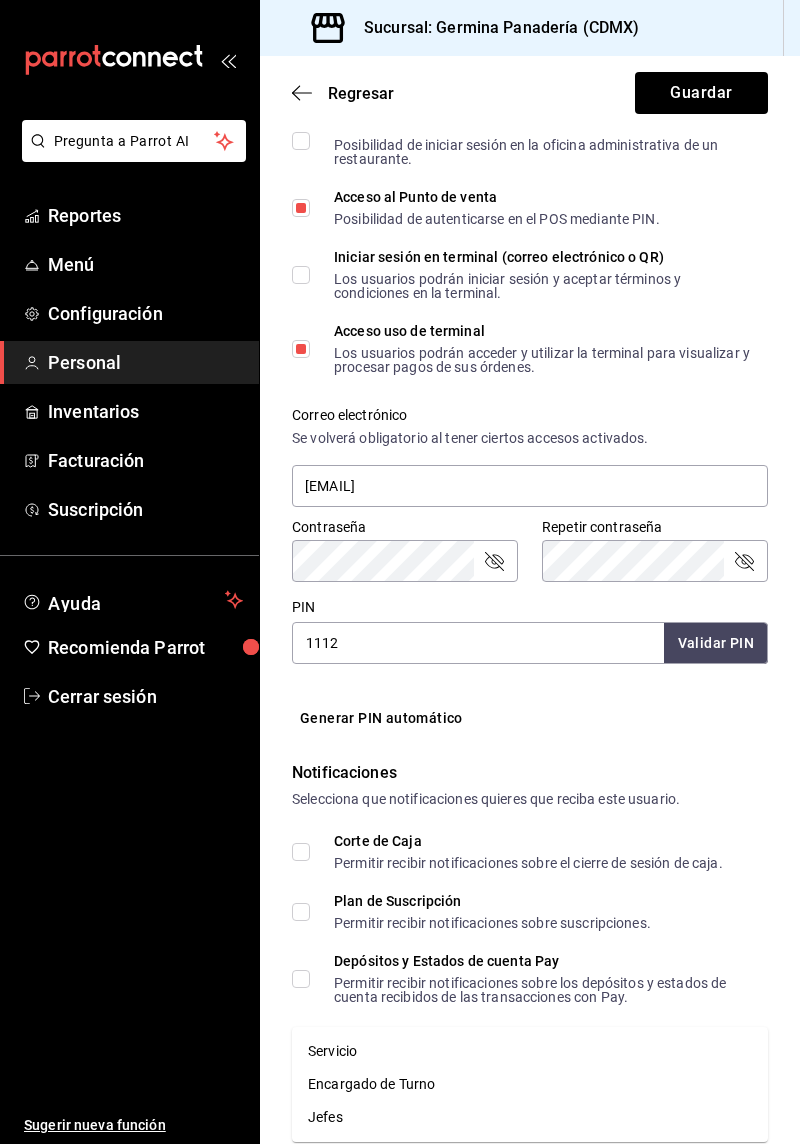 scroll, scrollTop: 454, scrollLeft: 0, axis: vertical 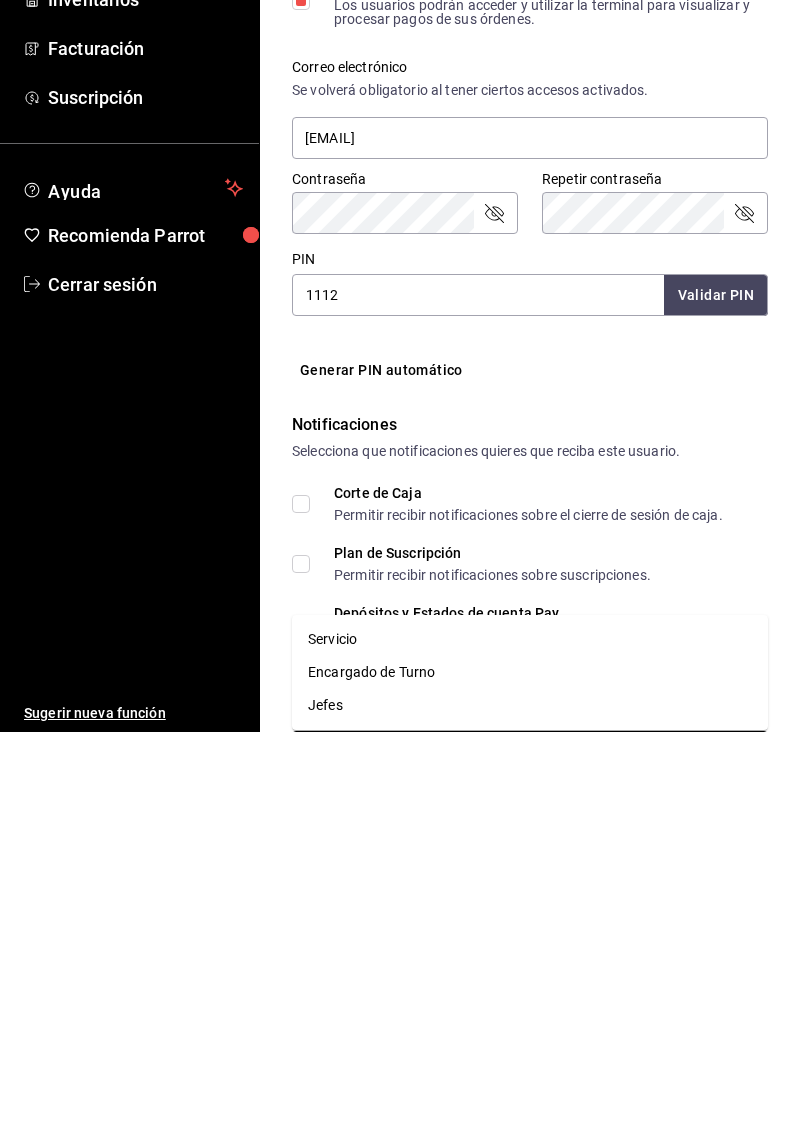 click on "Servicio" at bounding box center (530, 1051) 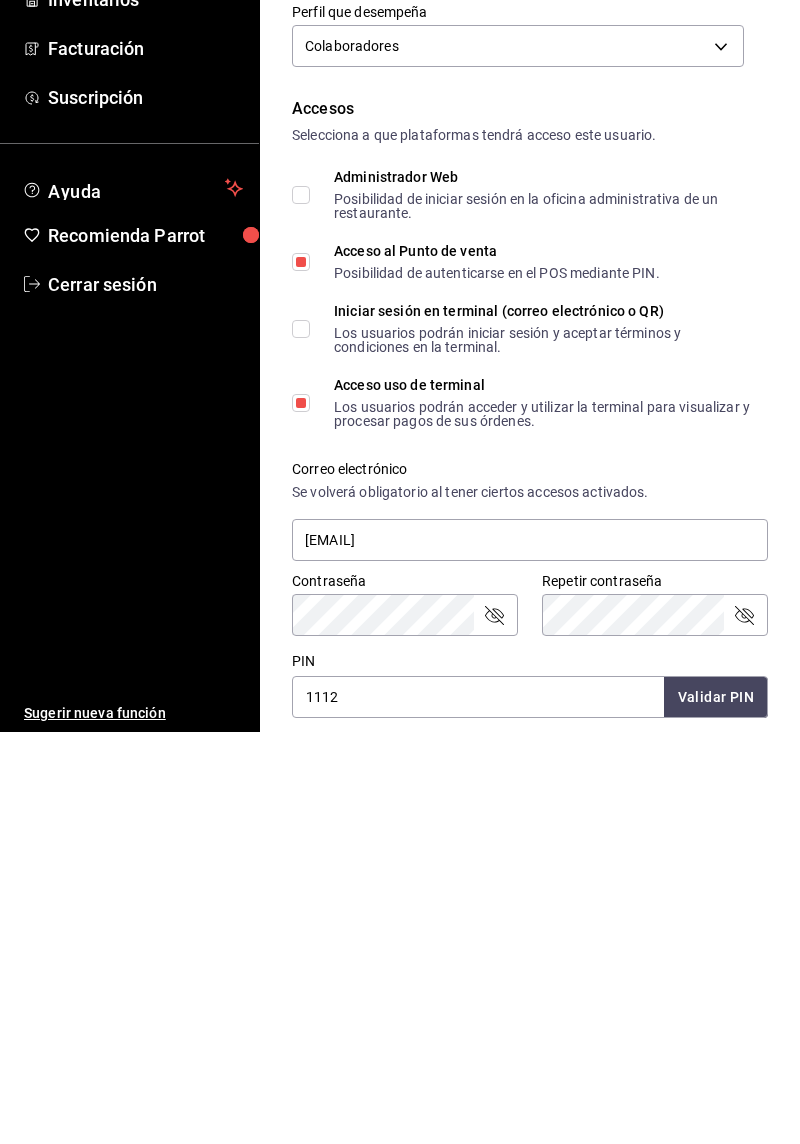 scroll, scrollTop: 0, scrollLeft: 0, axis: both 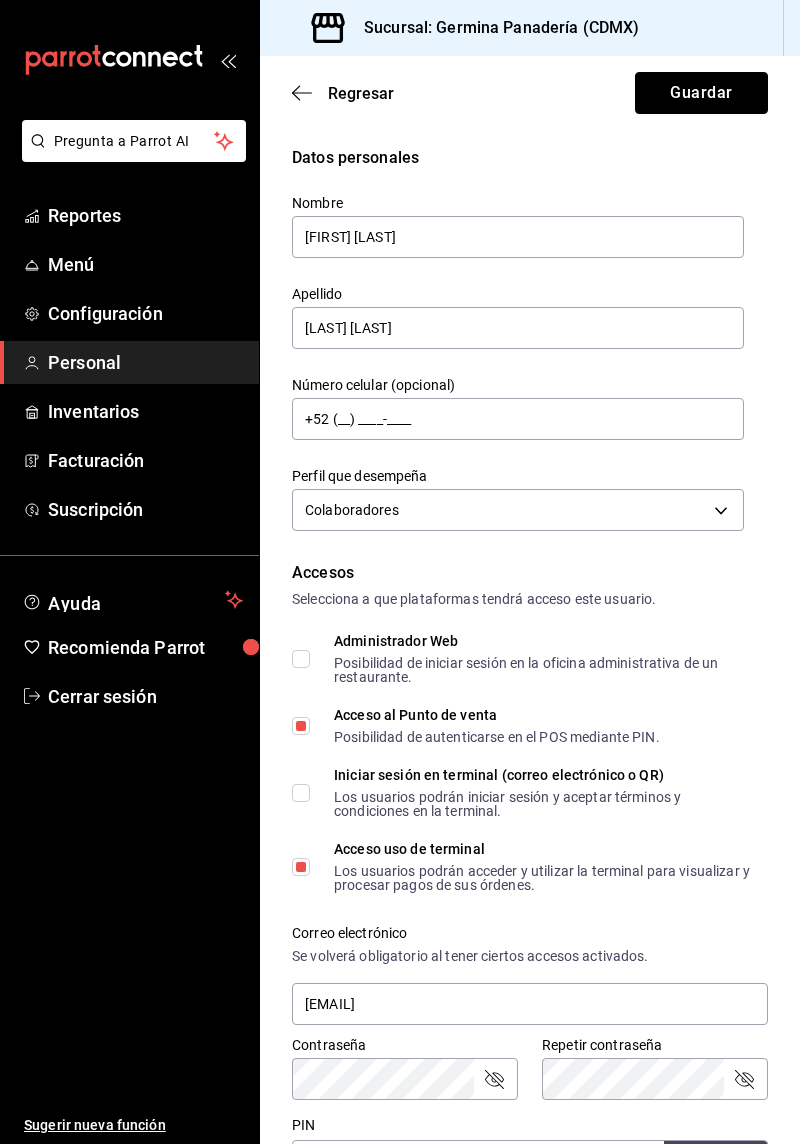 click on "Guardar" at bounding box center [701, 93] 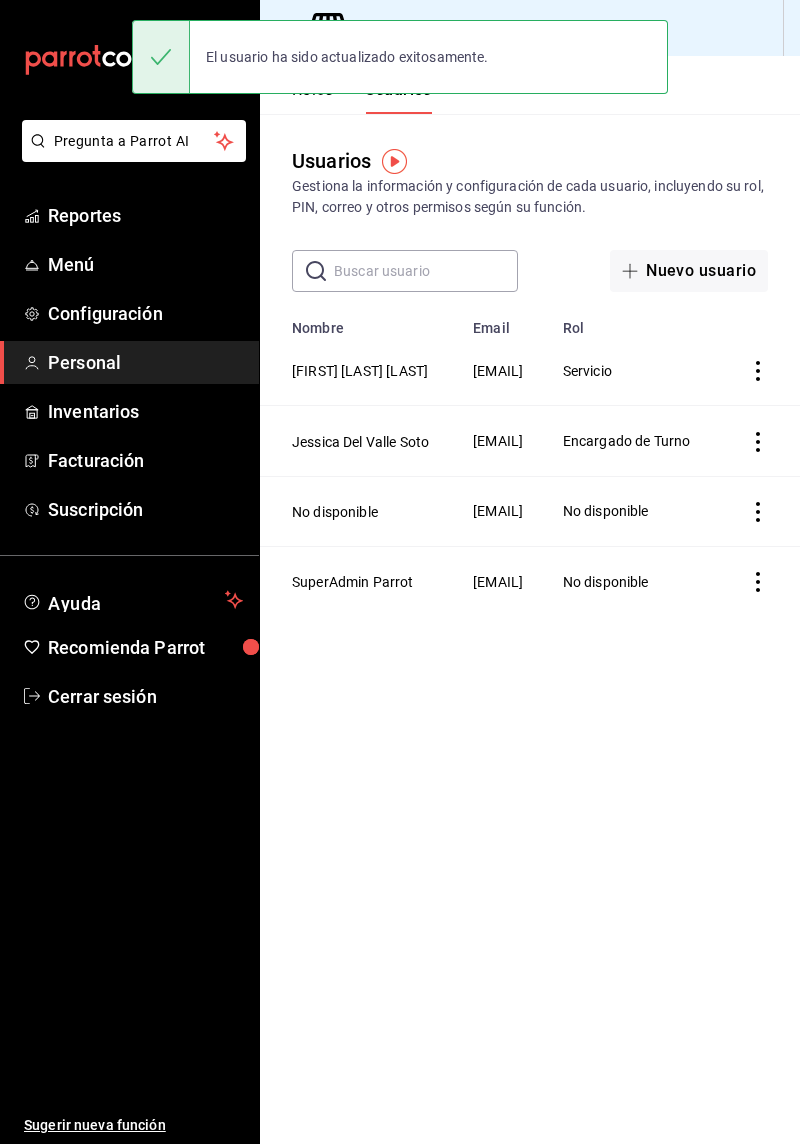 click on "[FIRST] [FIRST] [LAST] [LAST]" at bounding box center (360, 371) 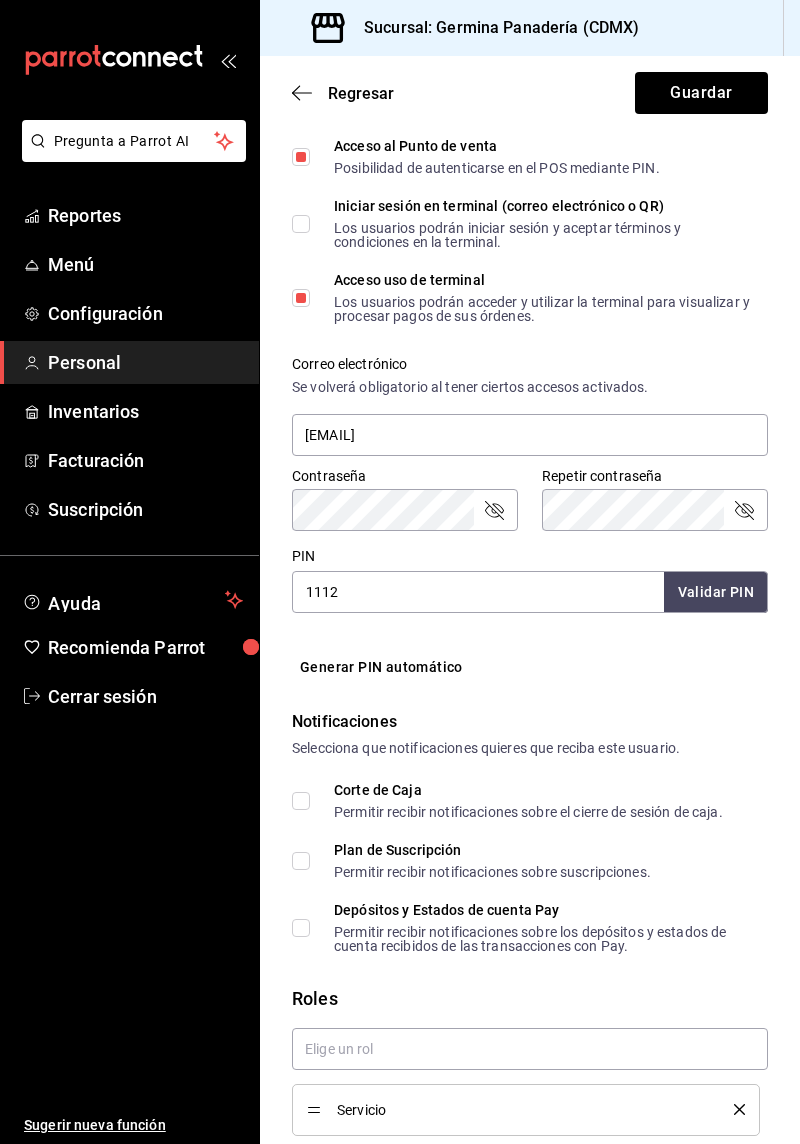 scroll, scrollTop: 584, scrollLeft: 0, axis: vertical 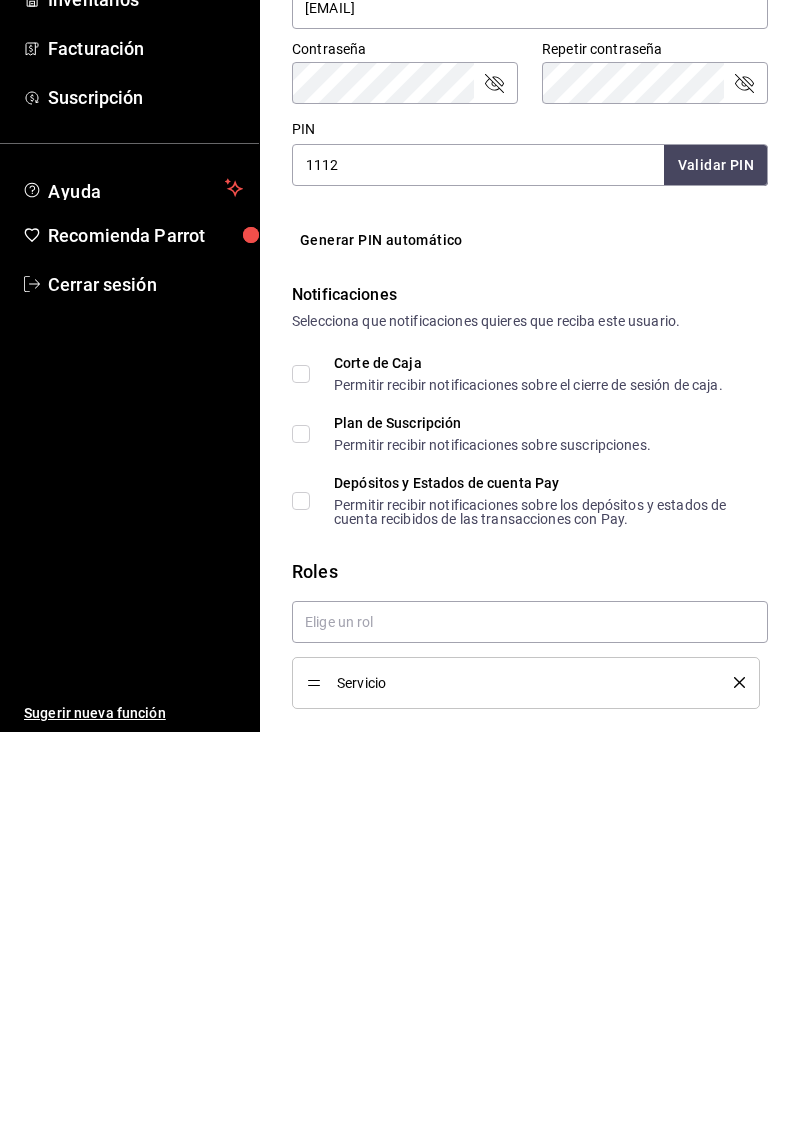 click on "Sugerir nueva función" at bounding box center (129, 931) 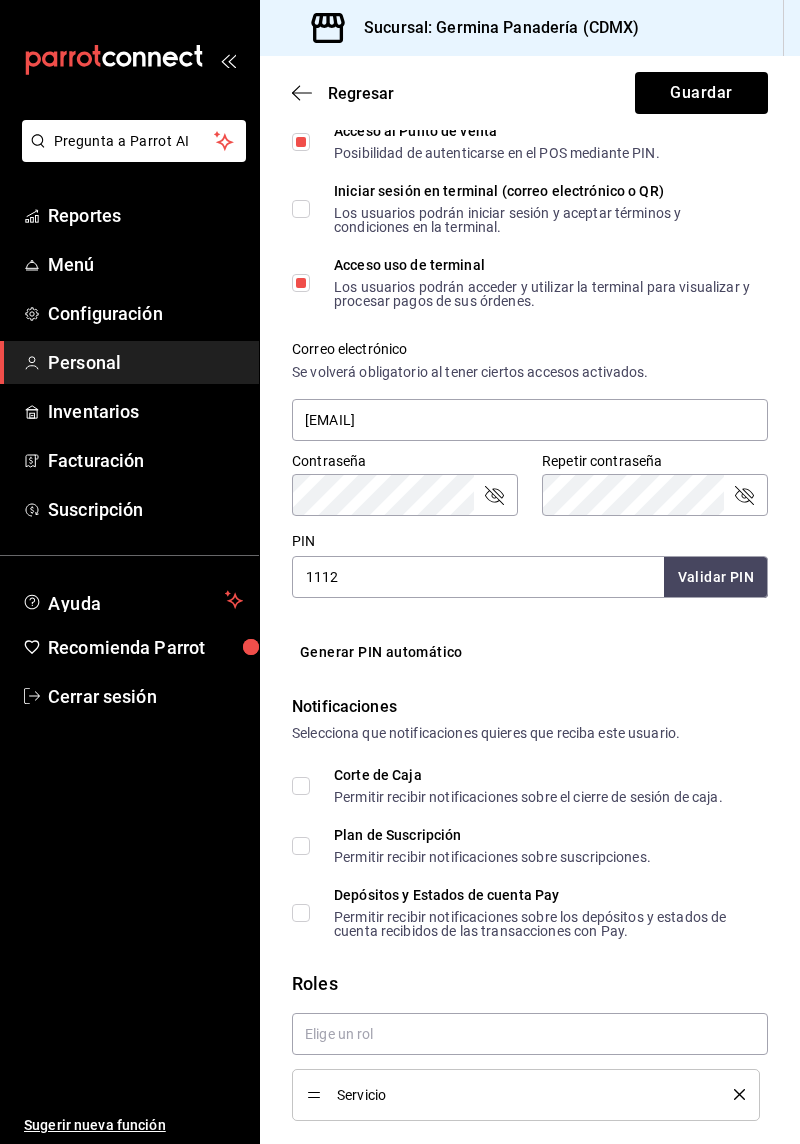click on "Facturación" at bounding box center (129, 460) 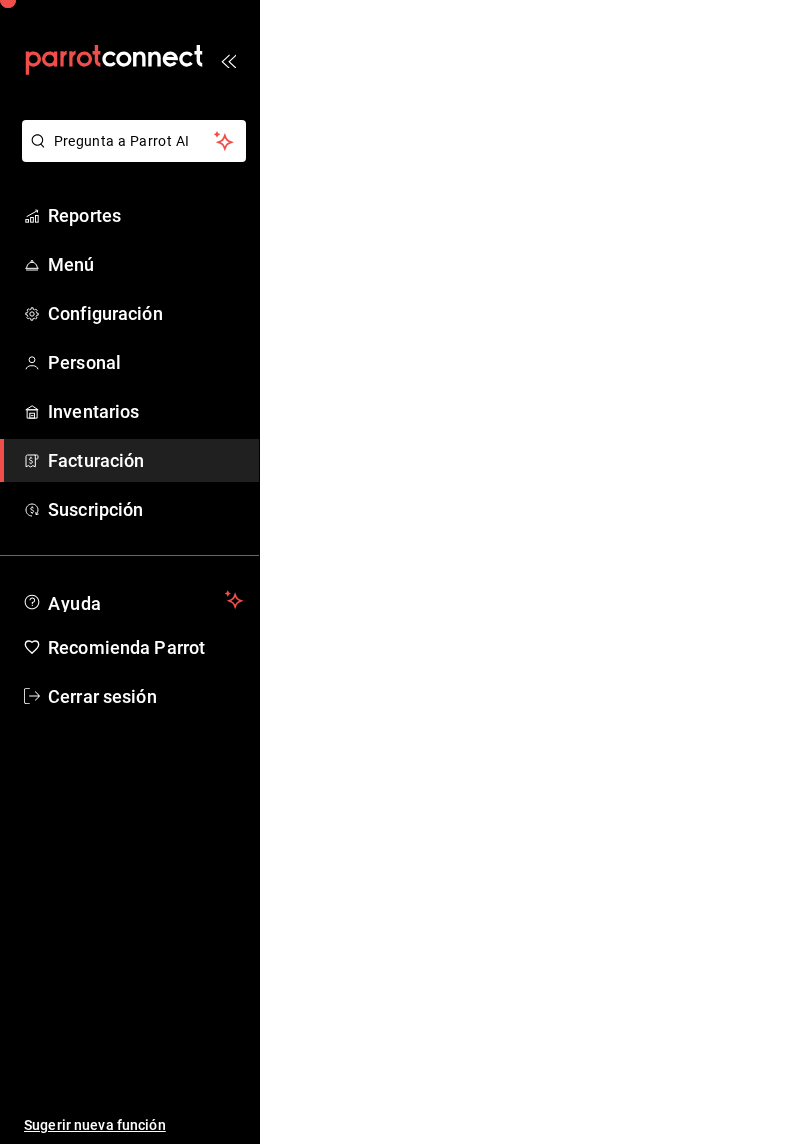 scroll, scrollTop: 0, scrollLeft: 0, axis: both 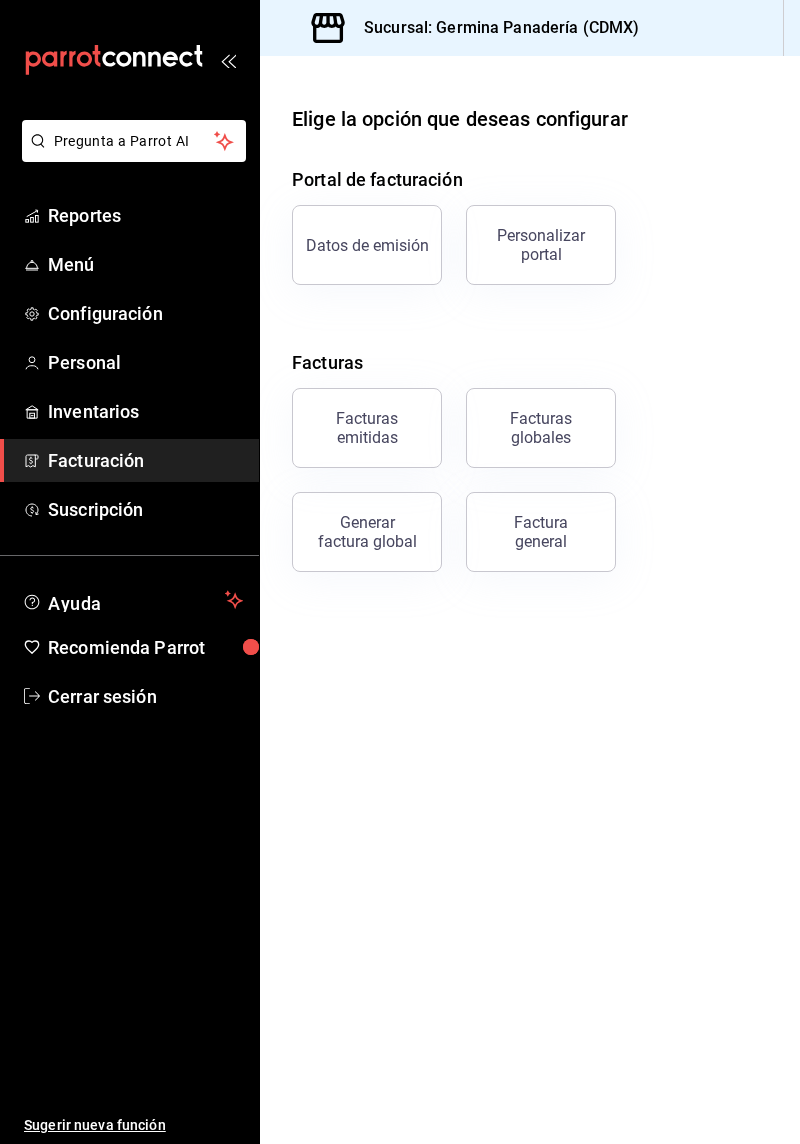 click on "Menú" at bounding box center (145, 264) 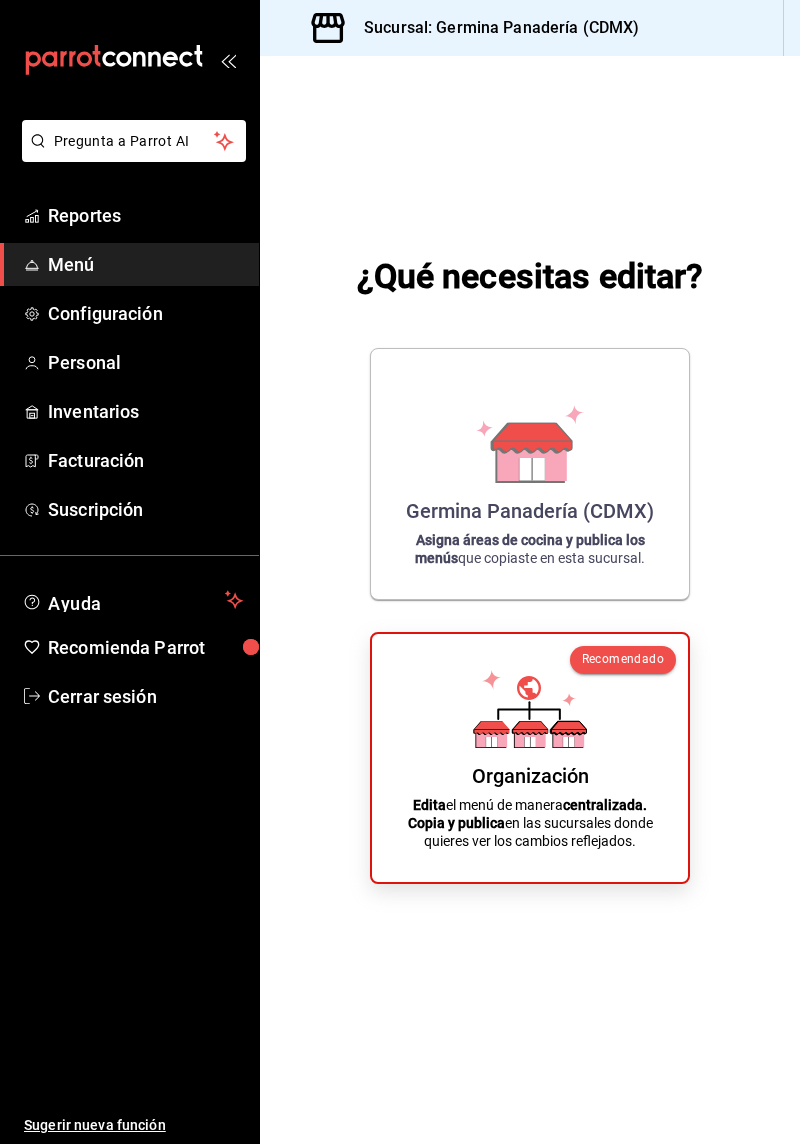 click on "Germina Panadería (CDMX) Asigna áreas de cocina y publica los menús  que copiaste en esta sucursal." at bounding box center [530, 474] 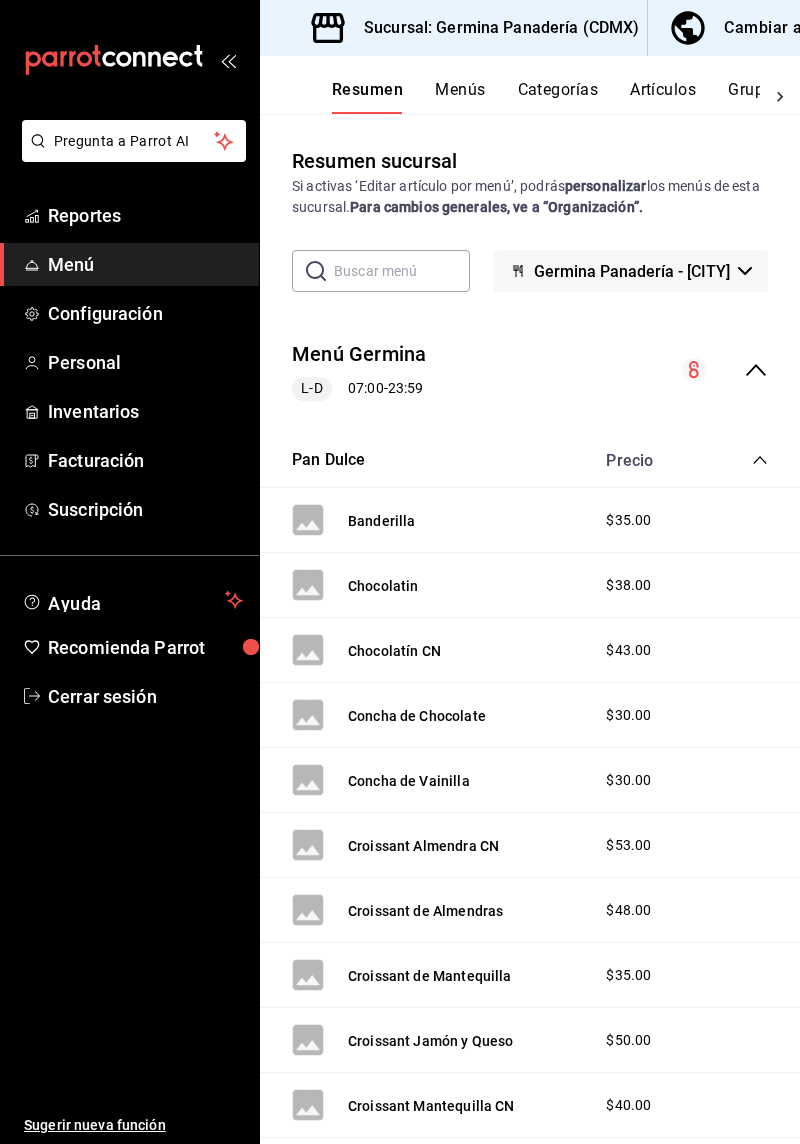 click on "Germina Panadería - CDMX" at bounding box center [631, 271] 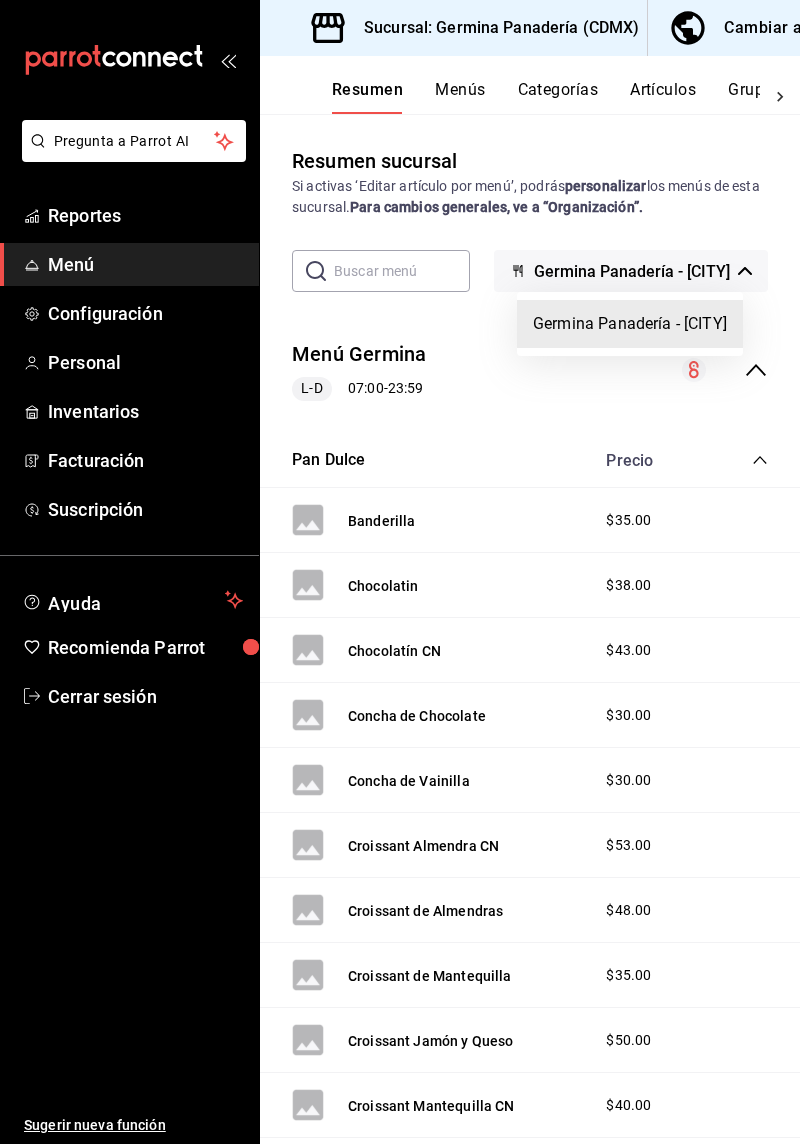 click at bounding box center [400, 572] 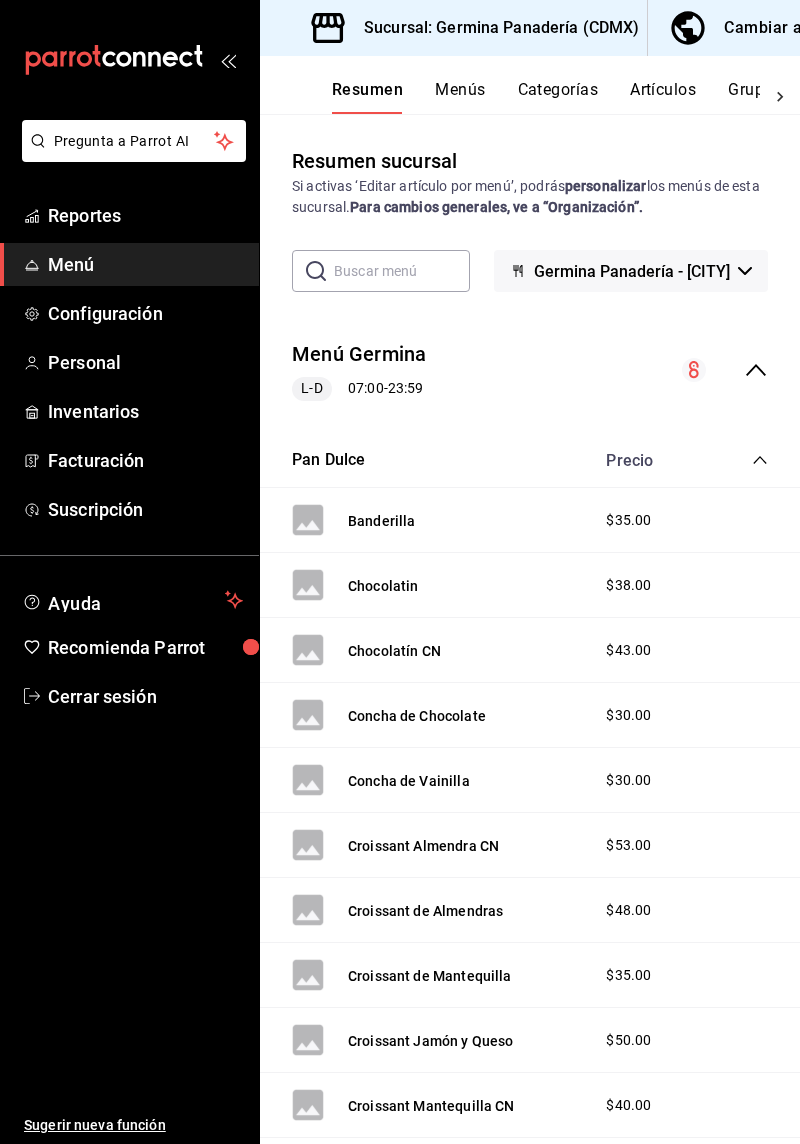 click on "Menús" at bounding box center (460, 97) 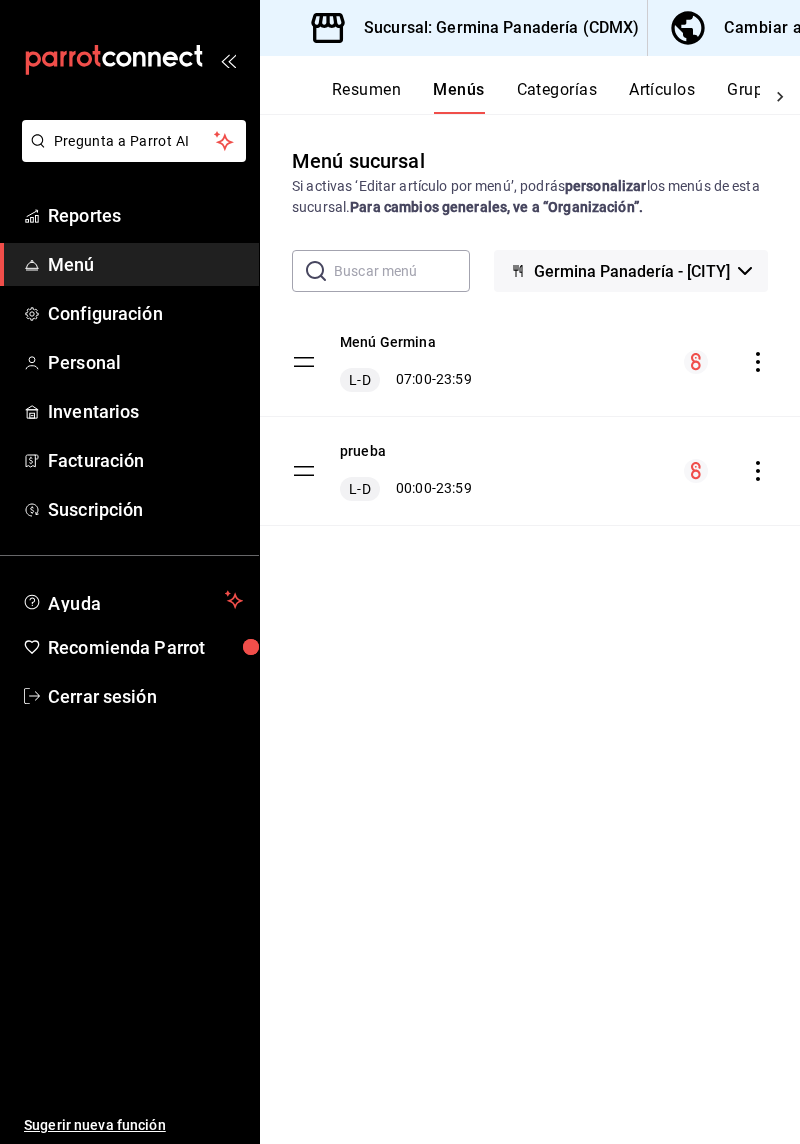 click on "Menú Germina L-D 07:00  -  23:59 prueba L-D 00:00  -  23:59" at bounding box center [530, 417] 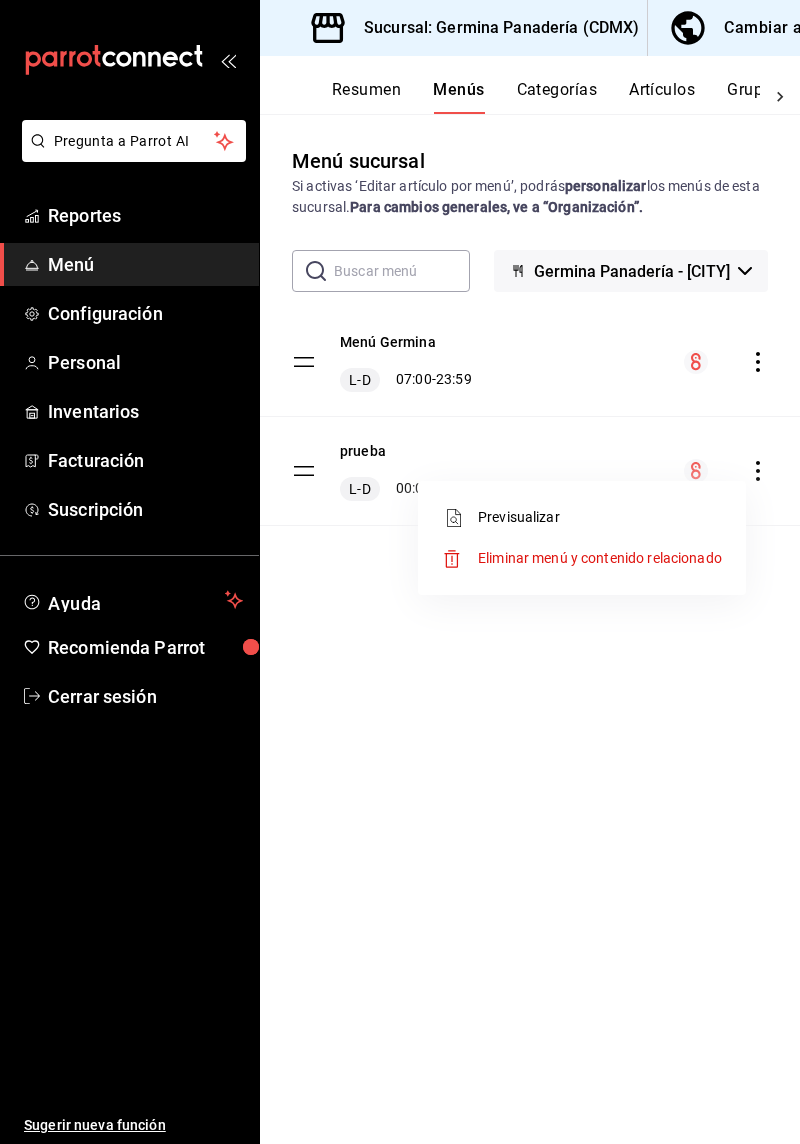 click on "Eliminar menú y contenido relacionado" at bounding box center [600, 558] 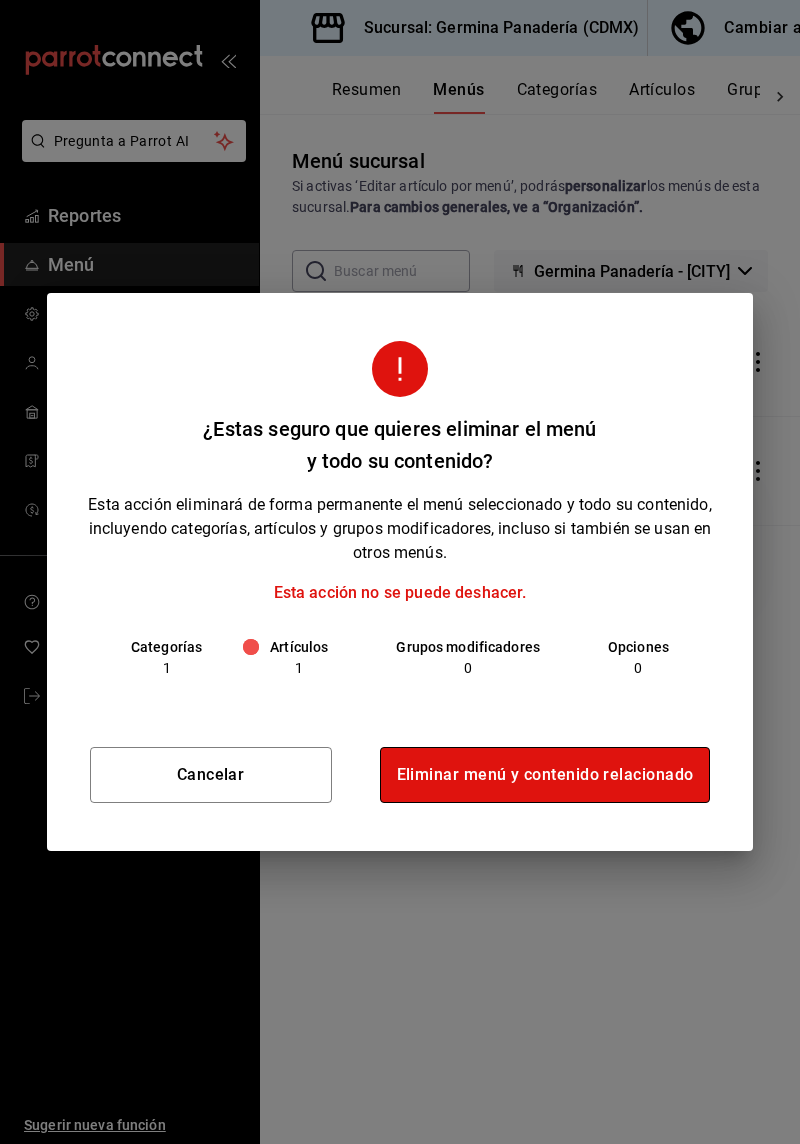 click on "Eliminar menú y contenido relacionado" at bounding box center [545, 775] 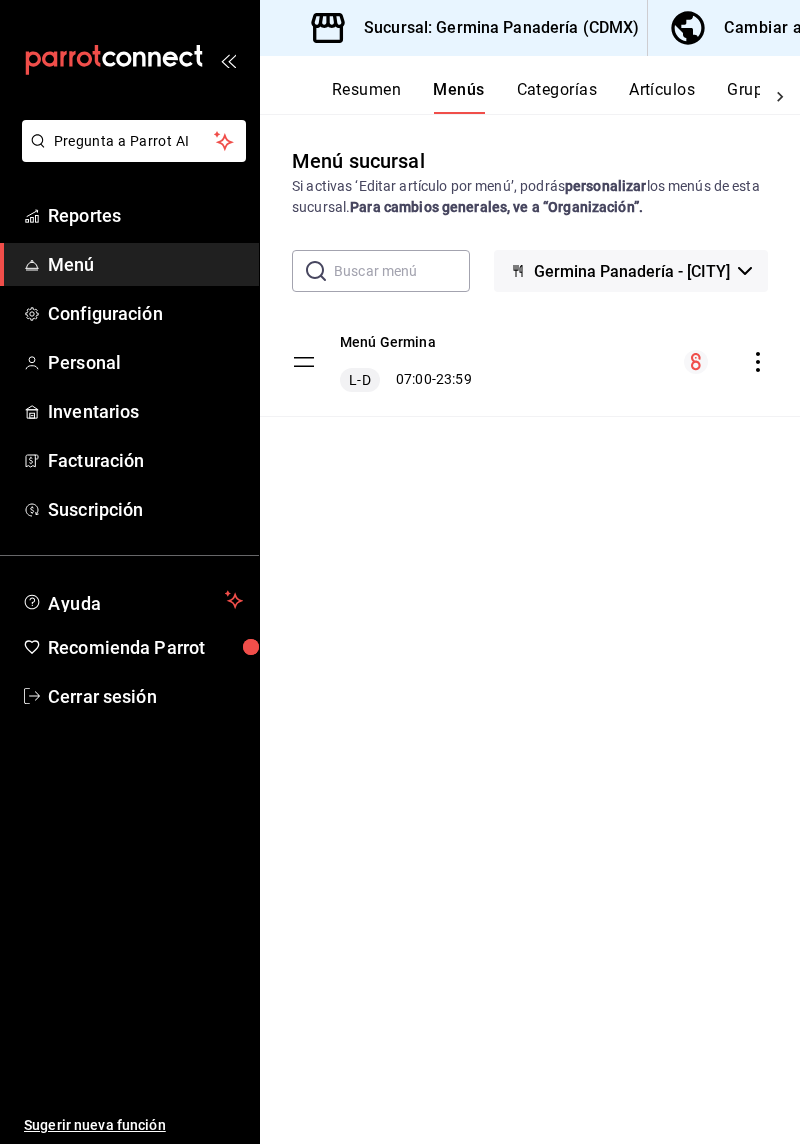 click on "Inventarios" at bounding box center (129, 411) 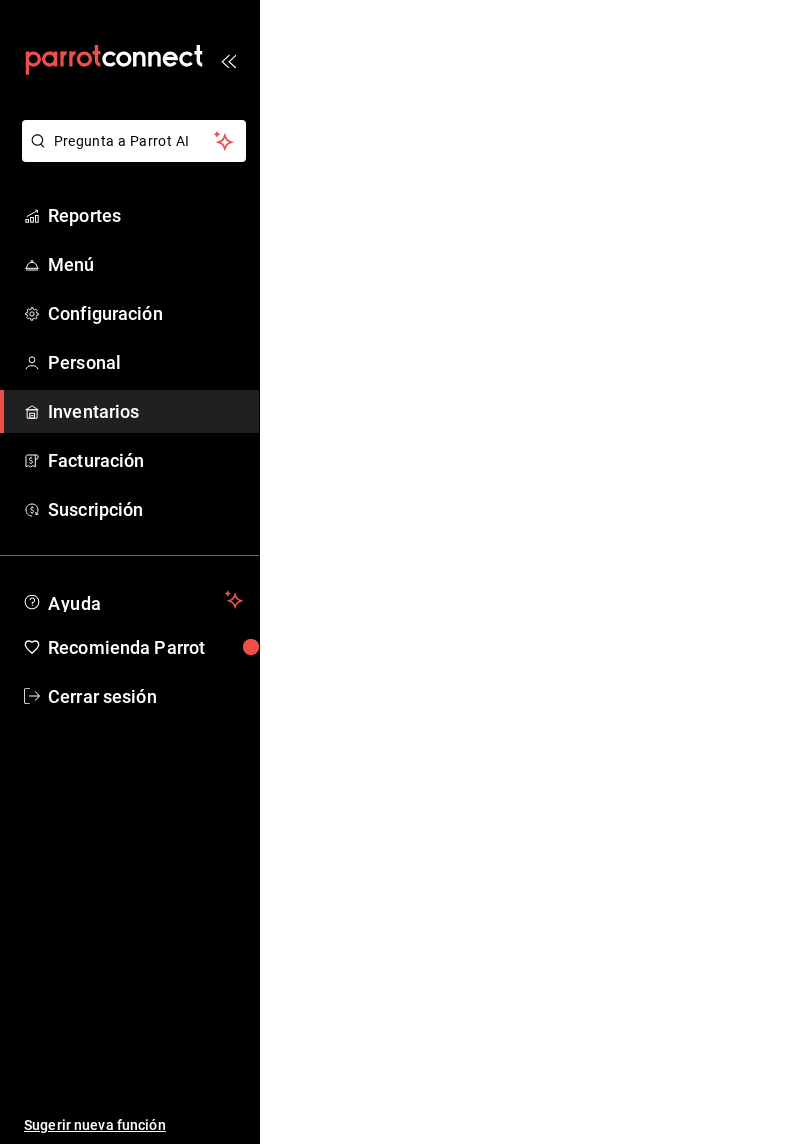 click on "Personal" at bounding box center [145, 362] 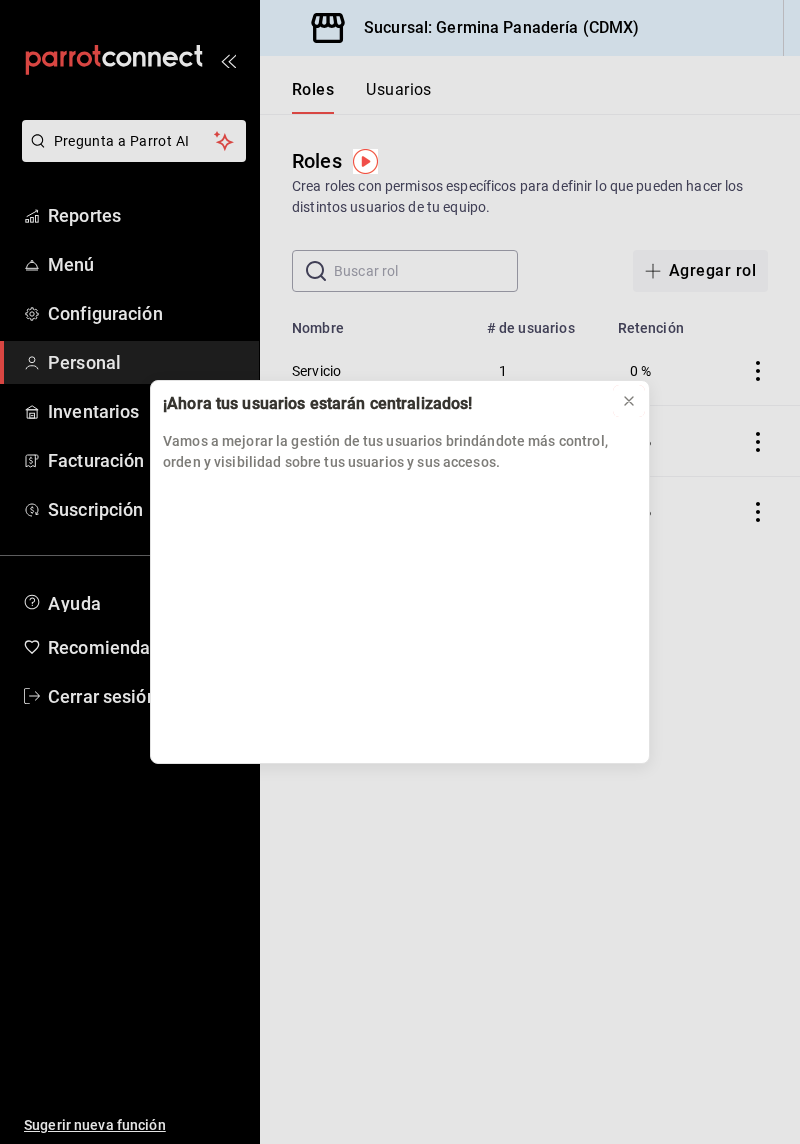 click at bounding box center (629, 401) 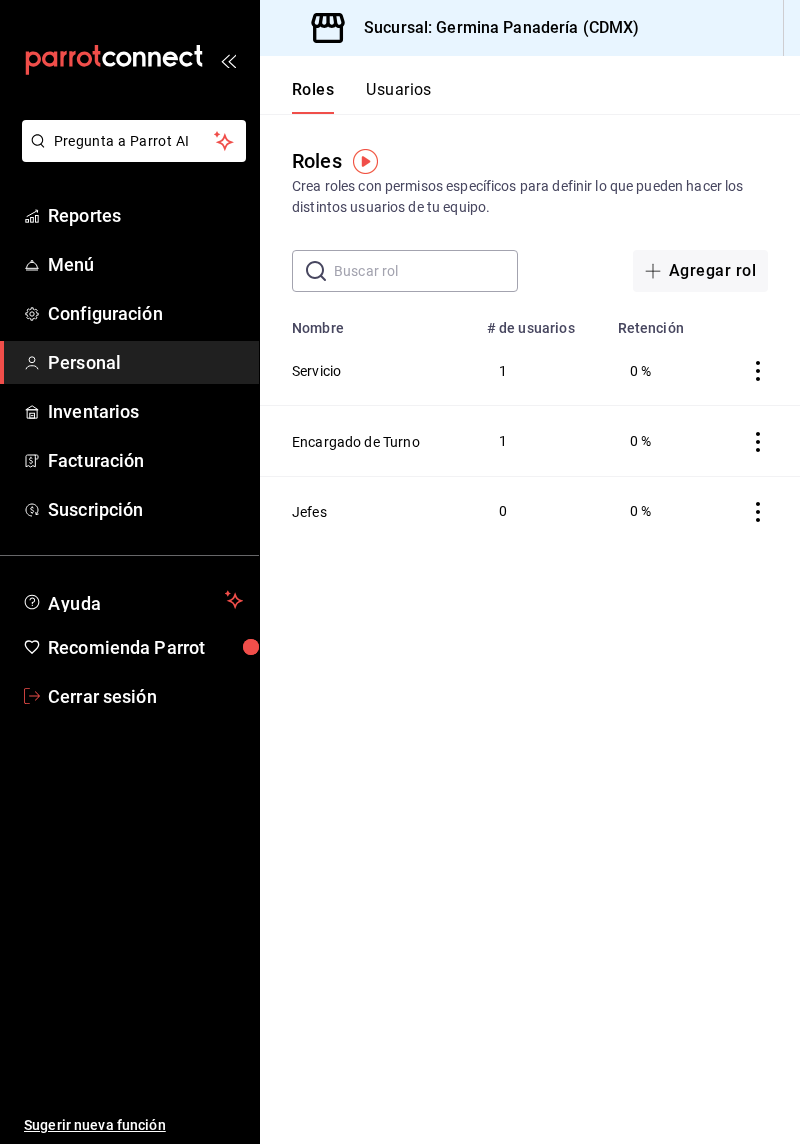 click on "Cerrar sesión" at bounding box center [145, 696] 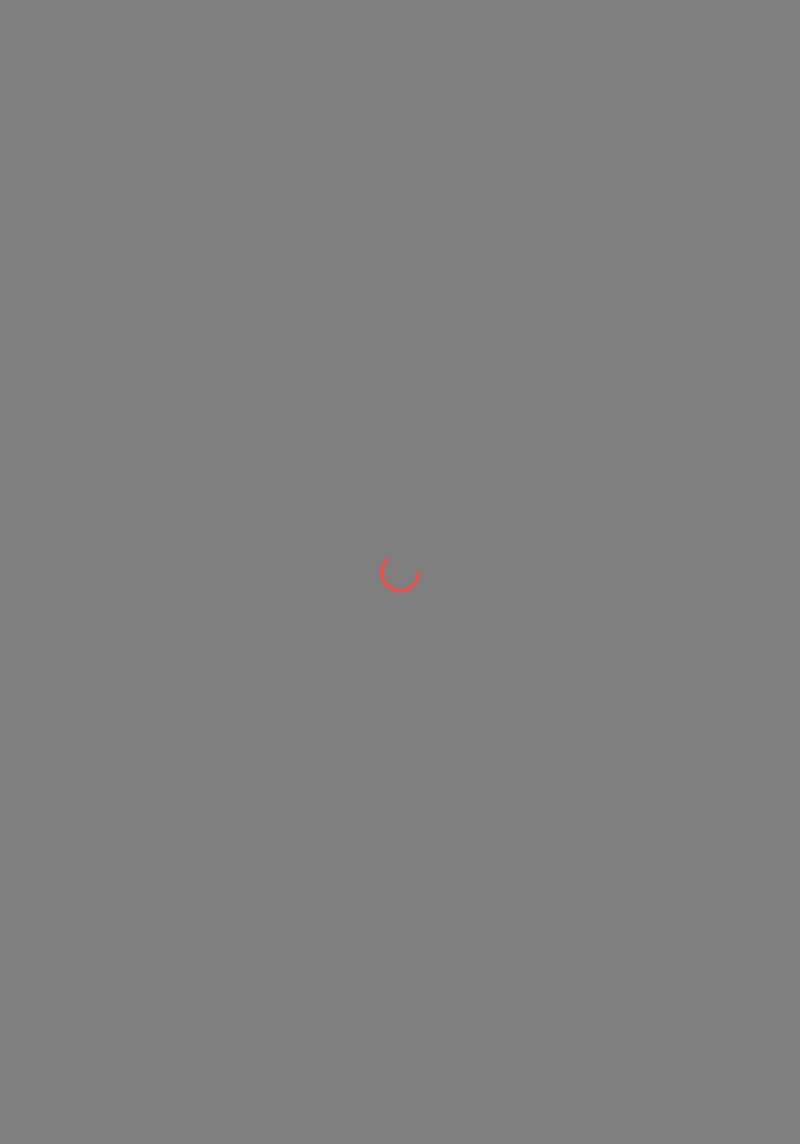 scroll, scrollTop: 0, scrollLeft: 0, axis: both 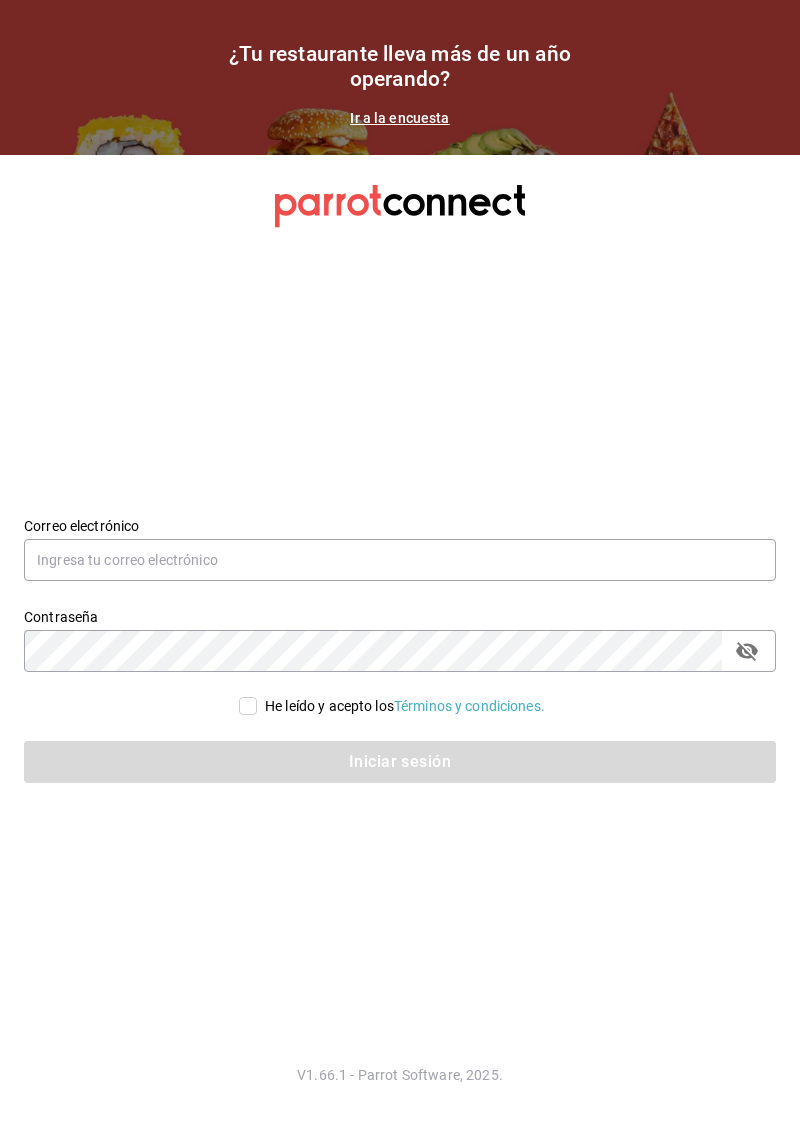 click on "Datos incorrectos. Verifica que tu Correo o Contraseña estén bien escritos. Correo electrónico Contraseña Contraseña He leído y acepto los Términos y condiciones. Iniciar sesión V1.66.1 - Parrot Software, 2025." at bounding box center (400, 649) 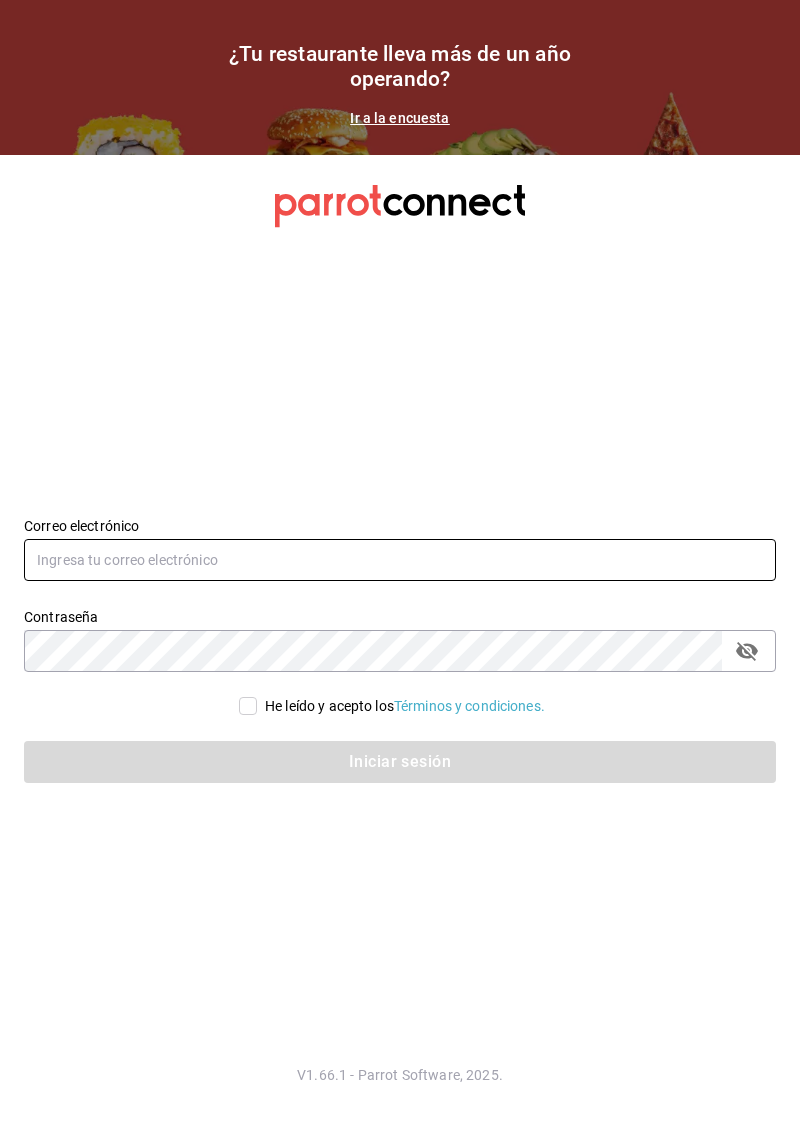 click at bounding box center (400, 560) 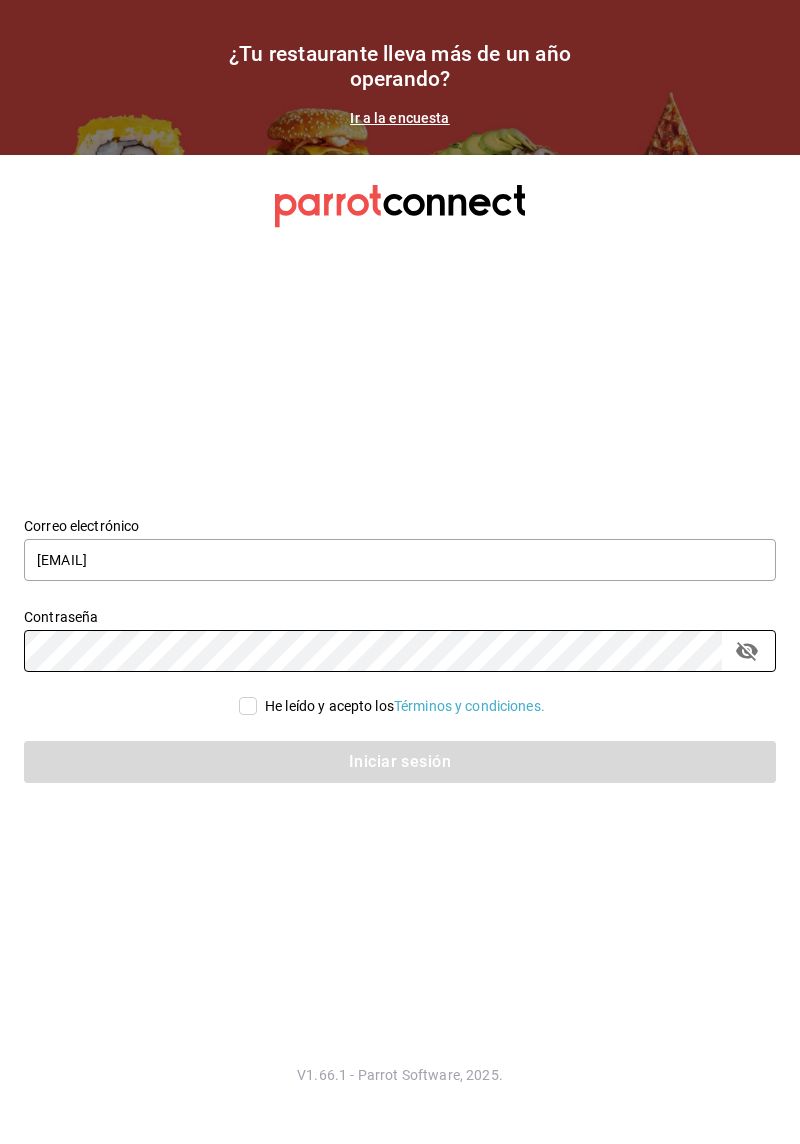 click on "He leído y acepto los  Términos y condiciones." at bounding box center (248, 706) 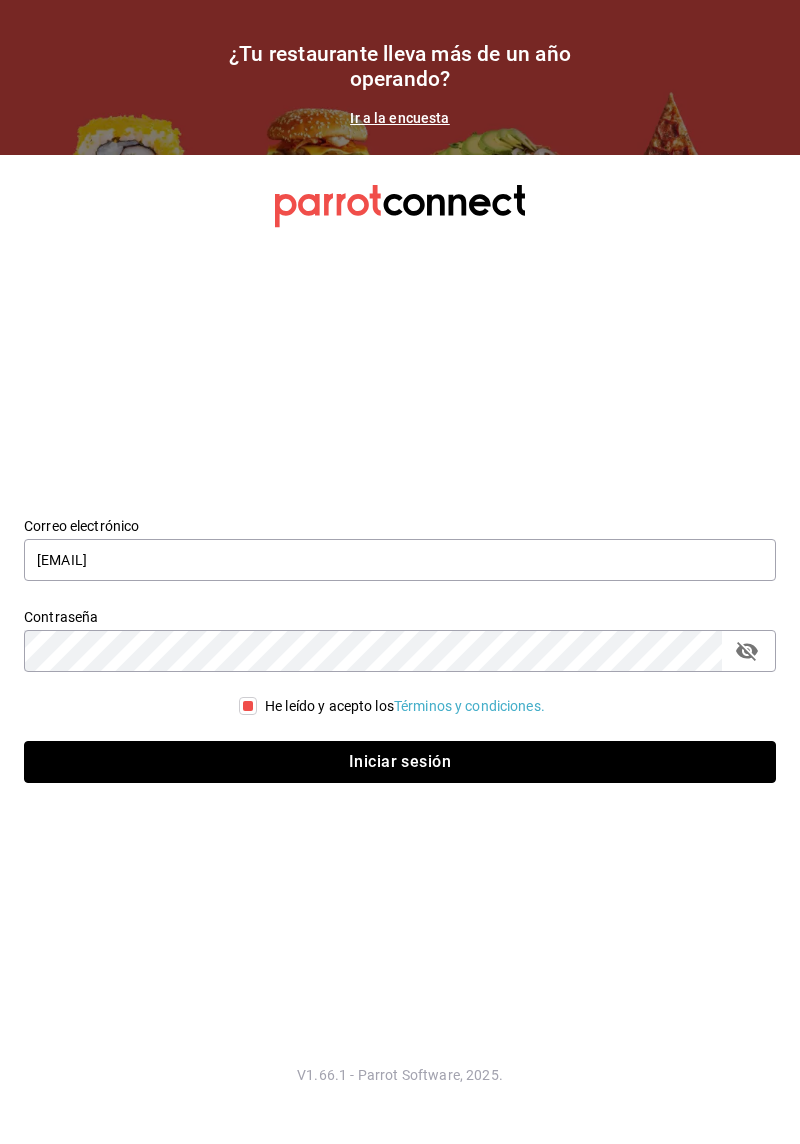 click on "Iniciar sesión" at bounding box center [400, 762] 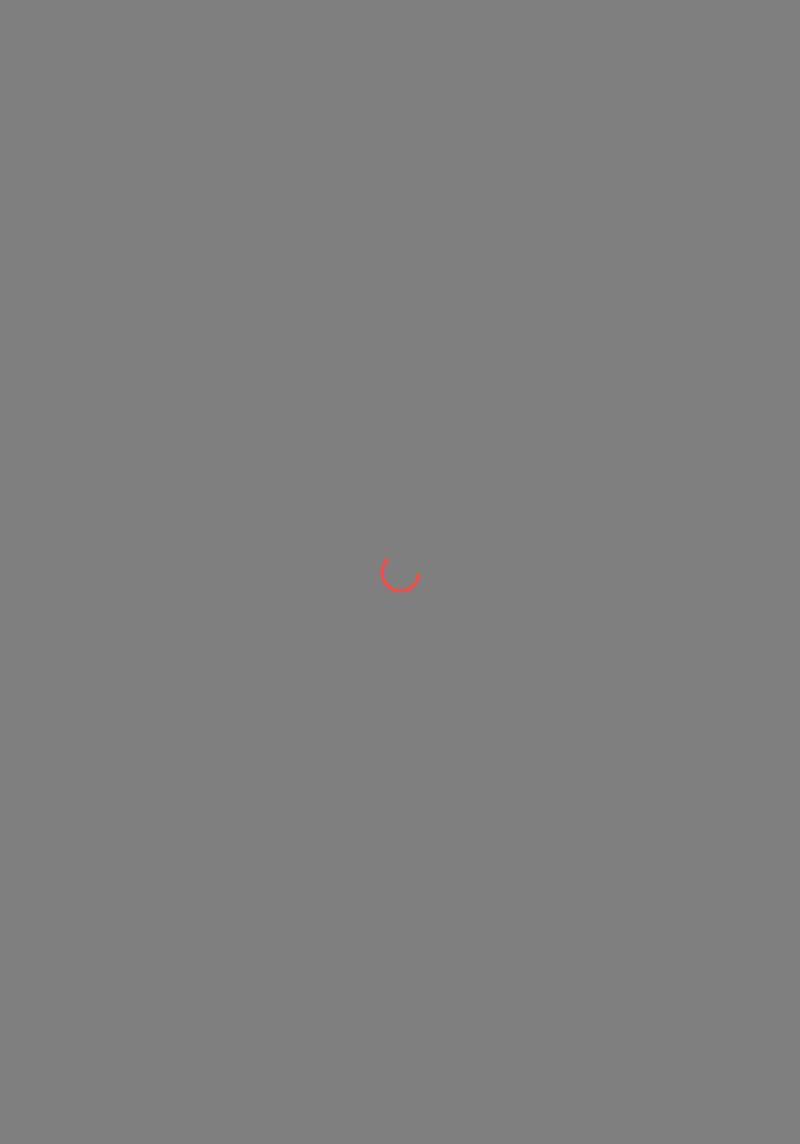 scroll, scrollTop: 0, scrollLeft: 0, axis: both 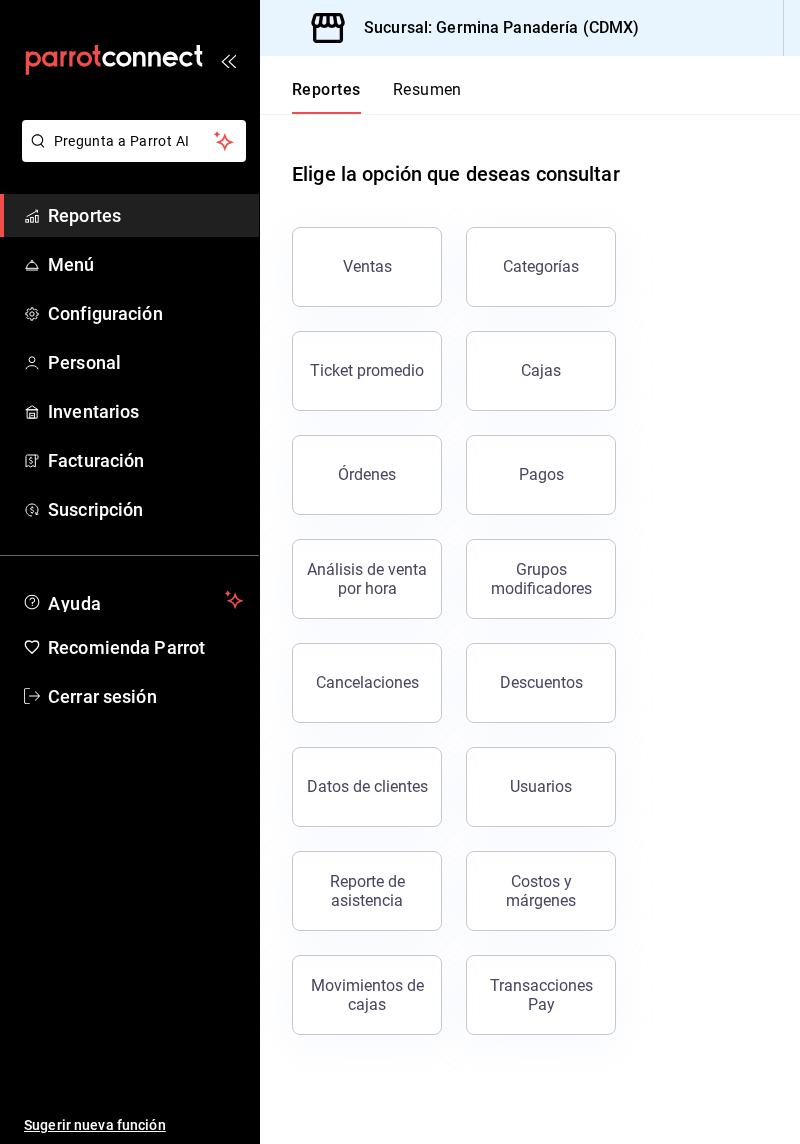 click on "Personal" at bounding box center [145, 362] 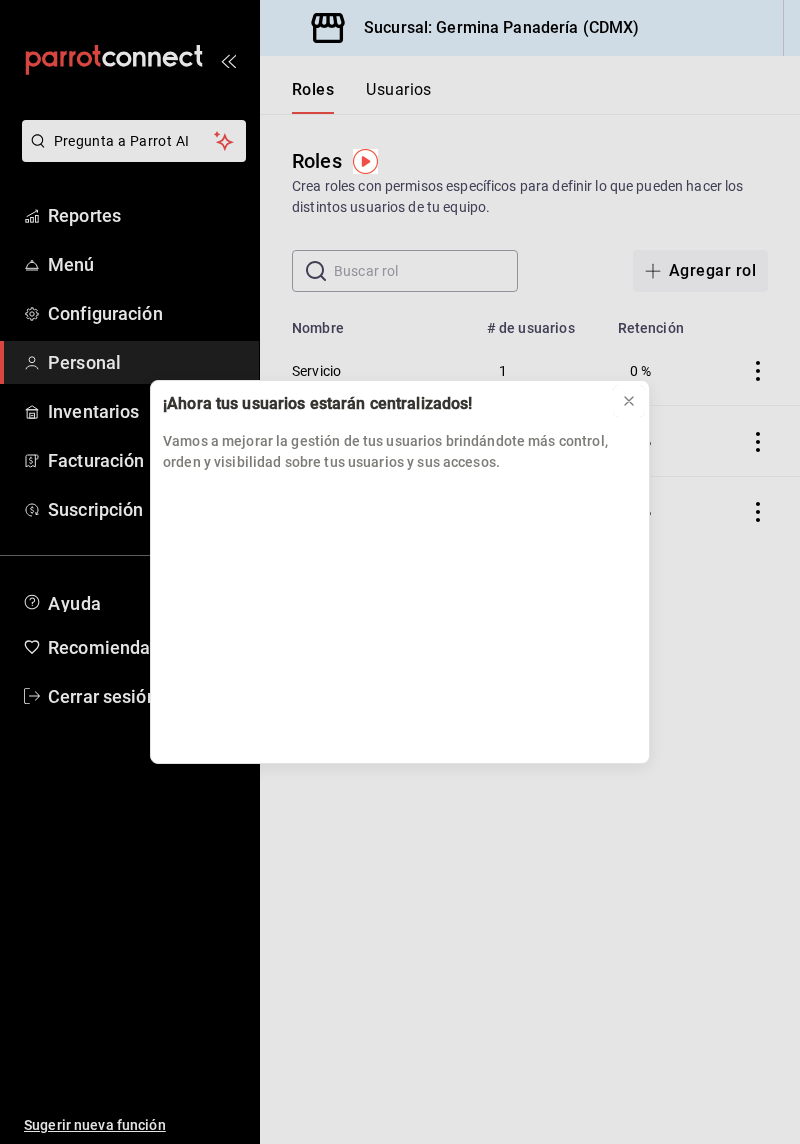 click 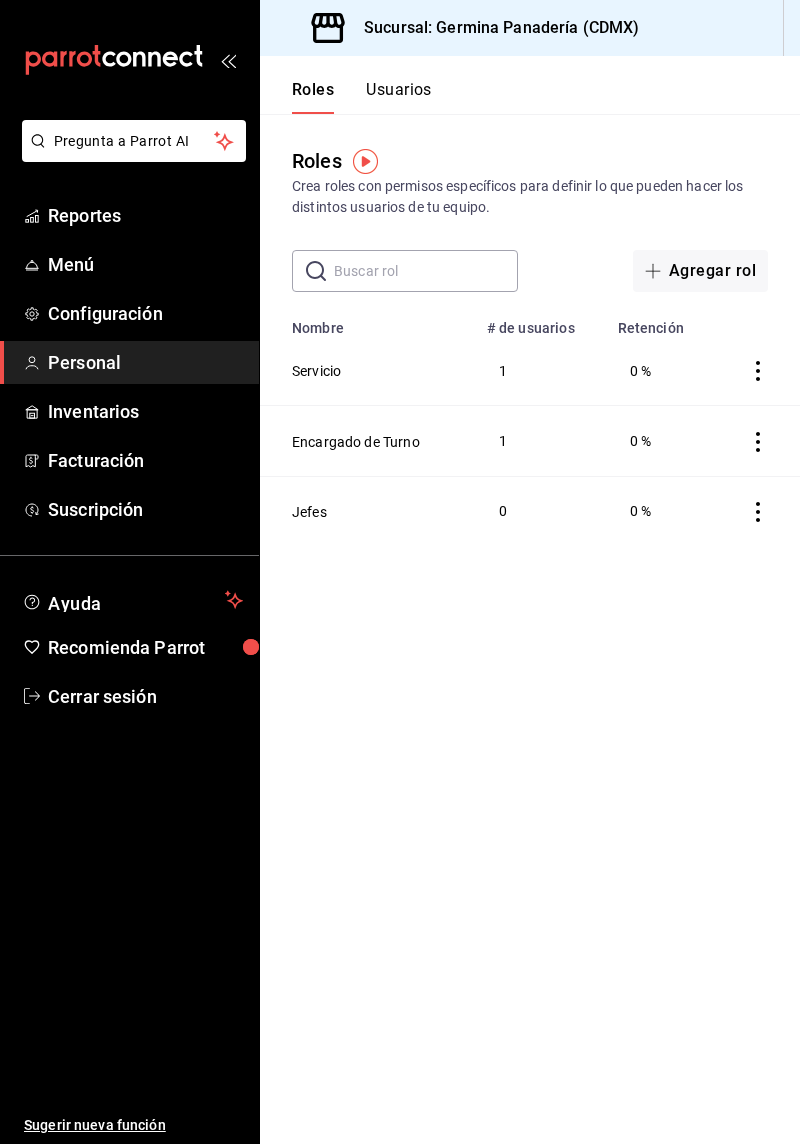 click on "Usuarios" at bounding box center (399, 97) 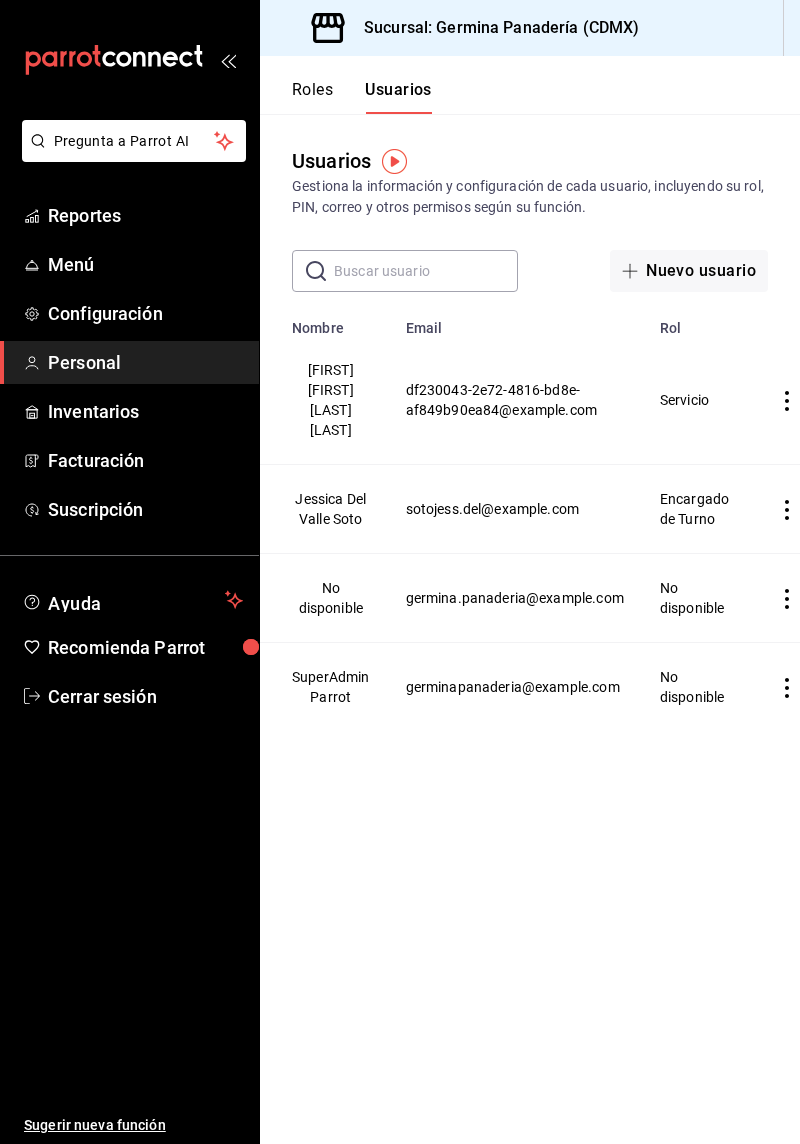 click on "Nuevo usuario" at bounding box center (689, 271) 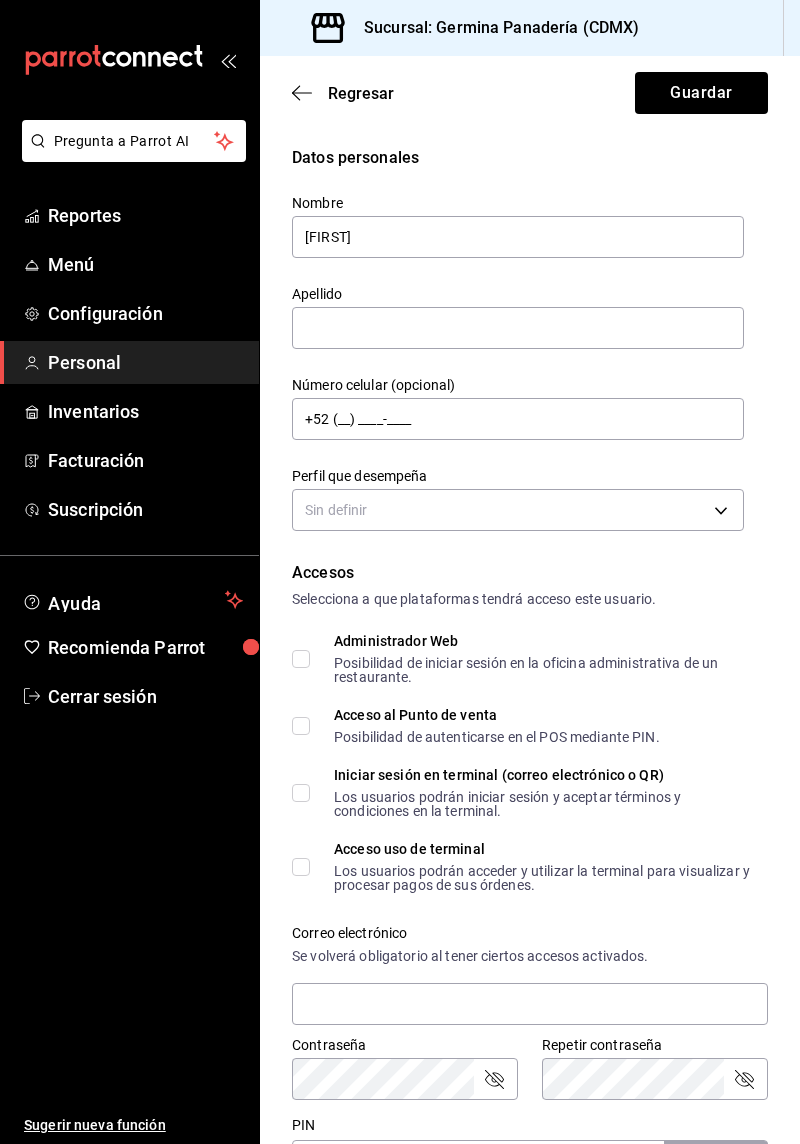 type on "[FIRST]" 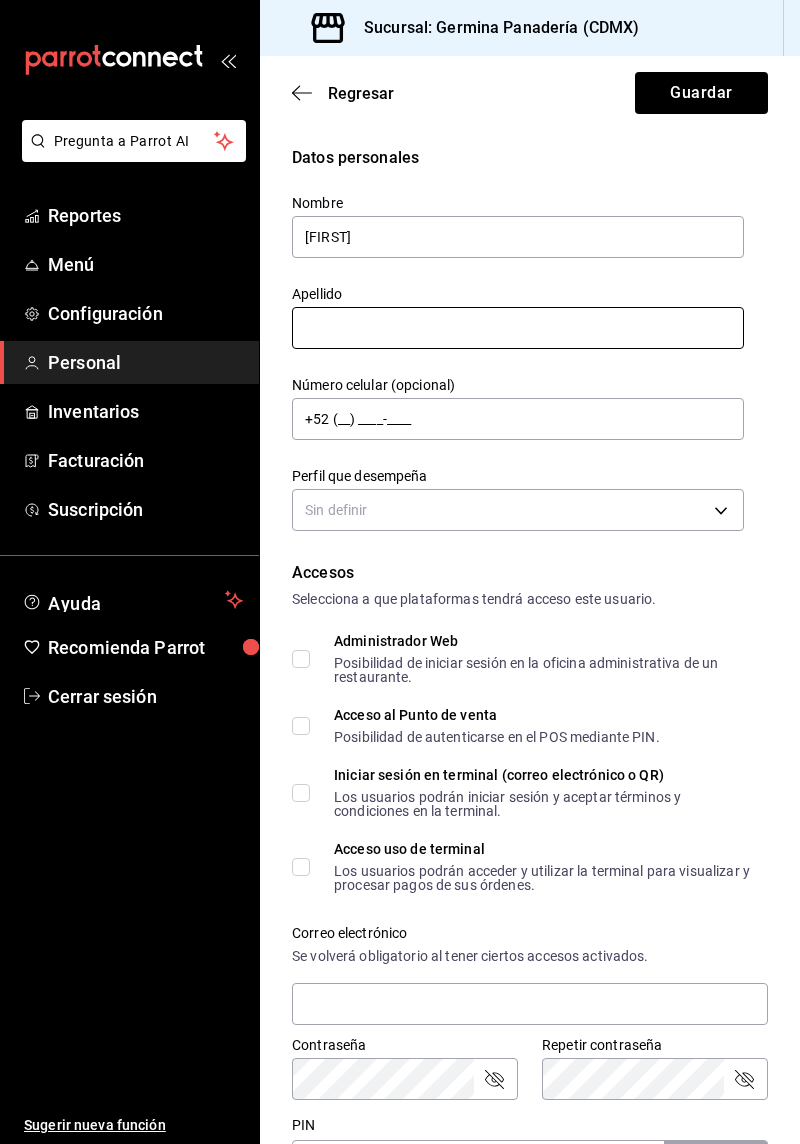 click at bounding box center [518, 328] 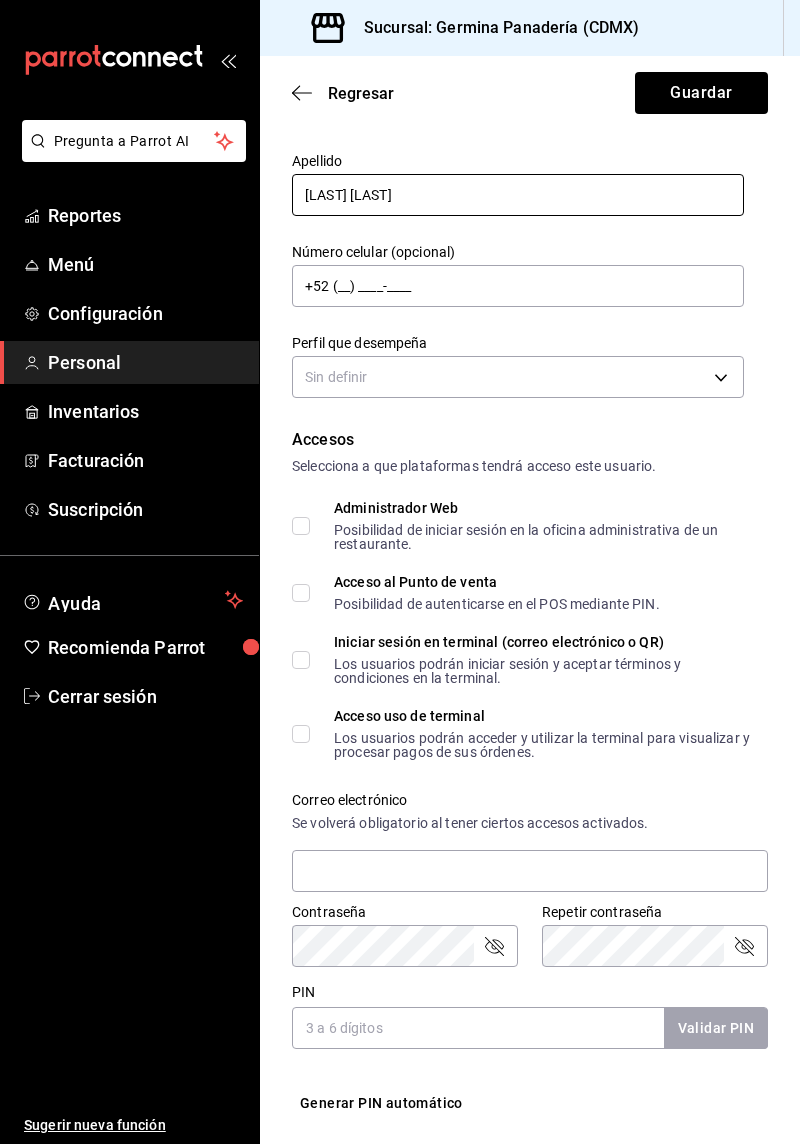 scroll, scrollTop: 156, scrollLeft: 0, axis: vertical 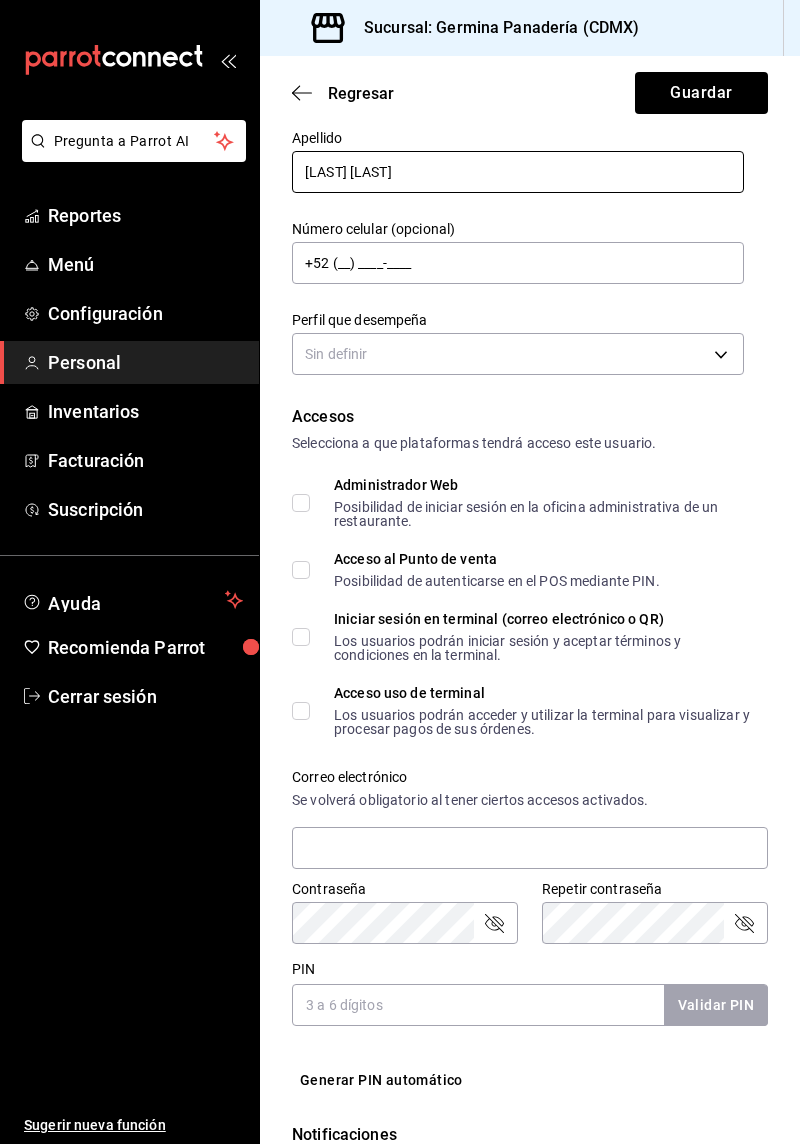 type on "[LAST] [LAST]" 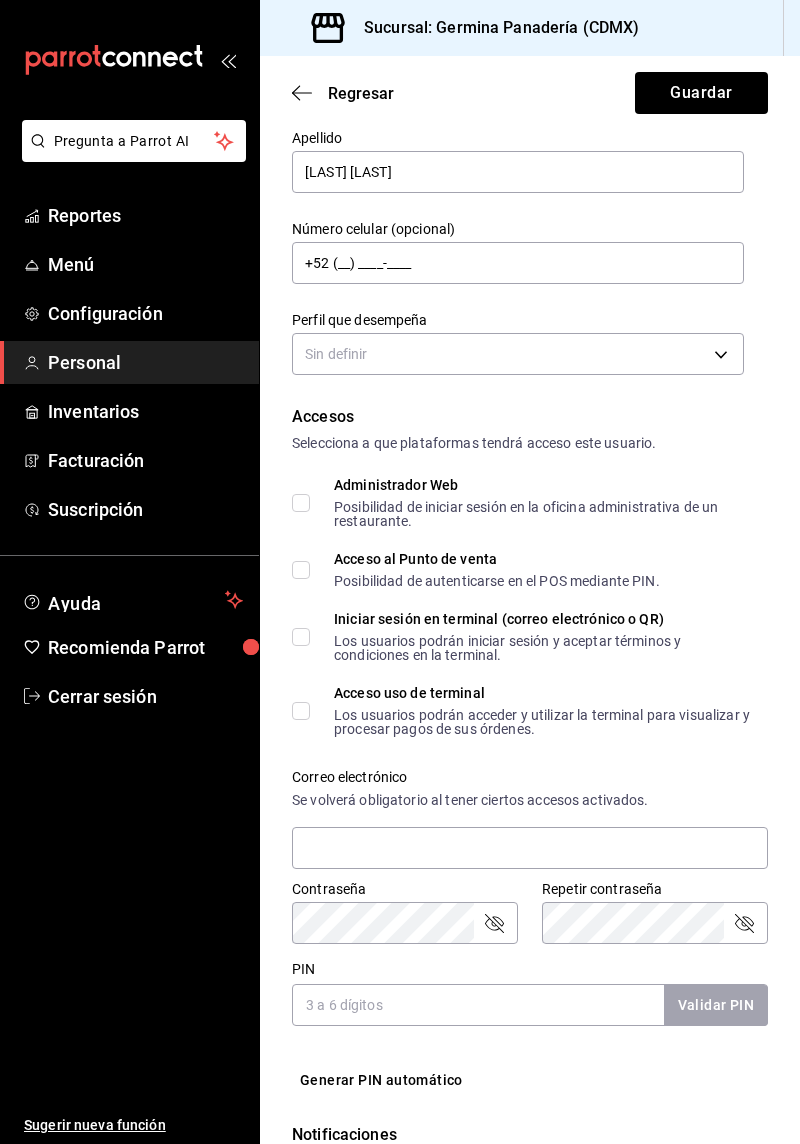 click on "Nombre [FIRST] Apellido [LAST] [LAST] Número celular (opcional) +52 ([PHONE]) ____-____ Perfil que desempeña Sin definir Accesos Selecciona a que plataformas tendrá acceso este usuario. Administrador Web Posibilidad de iniciar sesión en la oficina administrativa de un restaurante.  Acceso al Punto de venta Posibilidad de autenticarse en el POS mediante PIN.  Iniciar sesión en terminal (correo electrónico o QR) Los usuarios podrán iniciar sesión y aceptar términos y condiciones en la terminal. Acceso uso de terminal Los usuarios podrán acceder y utilizar la terminal para visualizar y procesar pagos de sus órdenes. Correo electrónico Se volverá obligatorio al tener ciertos accesos activados. Contraseña Contraseña Repetir contraseña Repetir contraseña" at bounding box center [400, 572] 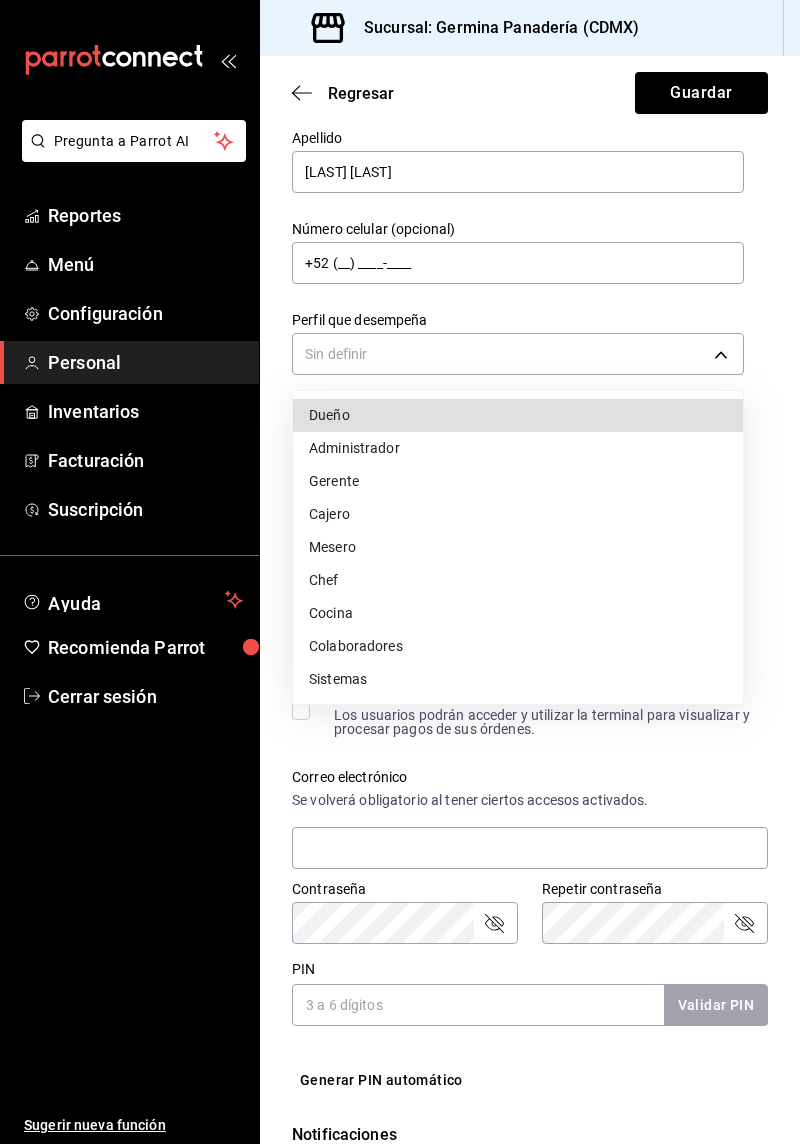 click on "Colaboradores" at bounding box center (518, 646) 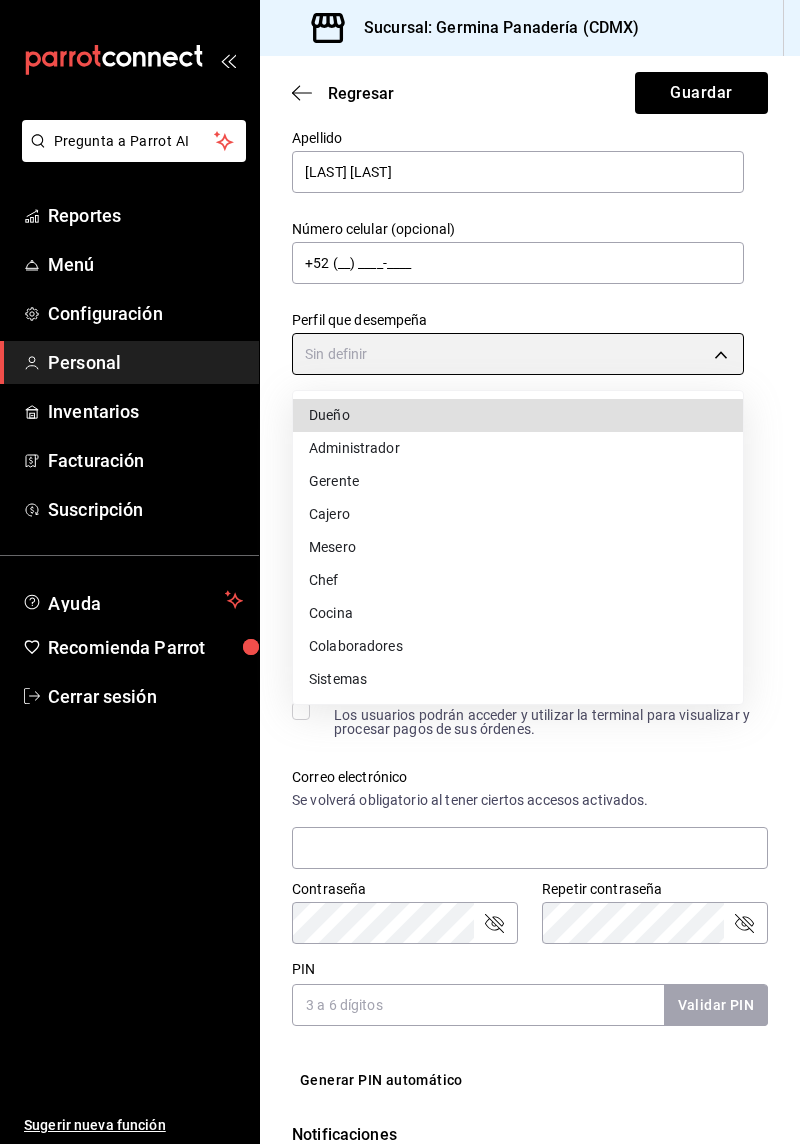 type on "STAFF" 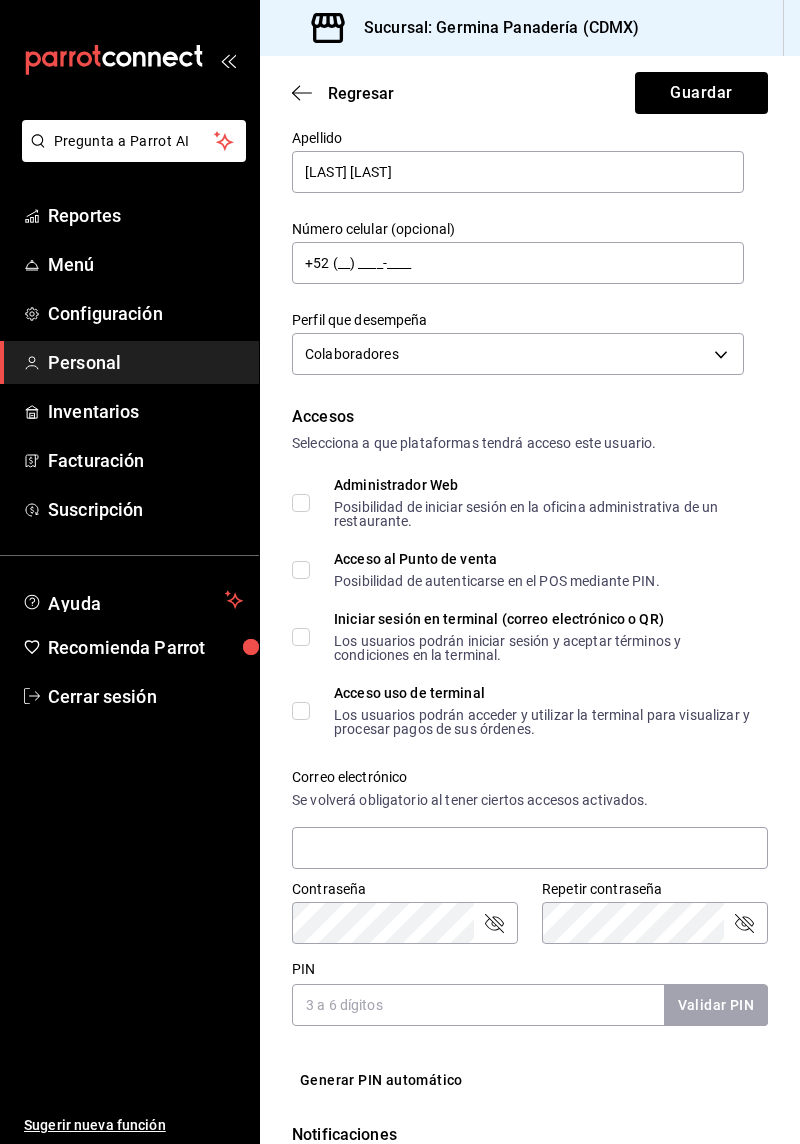 click on "Acceso al Punto de venta Posibilidad de autenticarse en el POS mediante PIN." at bounding box center [301, 570] 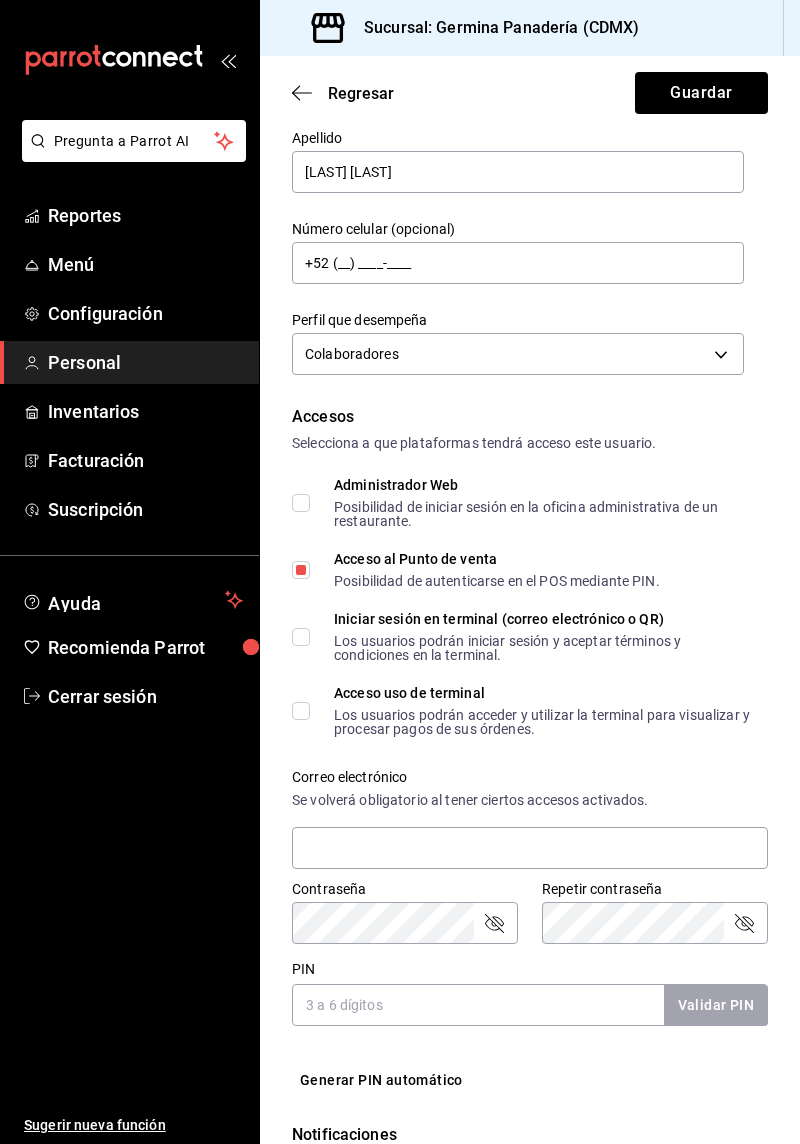 click on "Acceso uso de terminal Los usuarios podrán acceder y utilizar la terminal para visualizar y procesar pagos de sus órdenes." at bounding box center [301, 711] 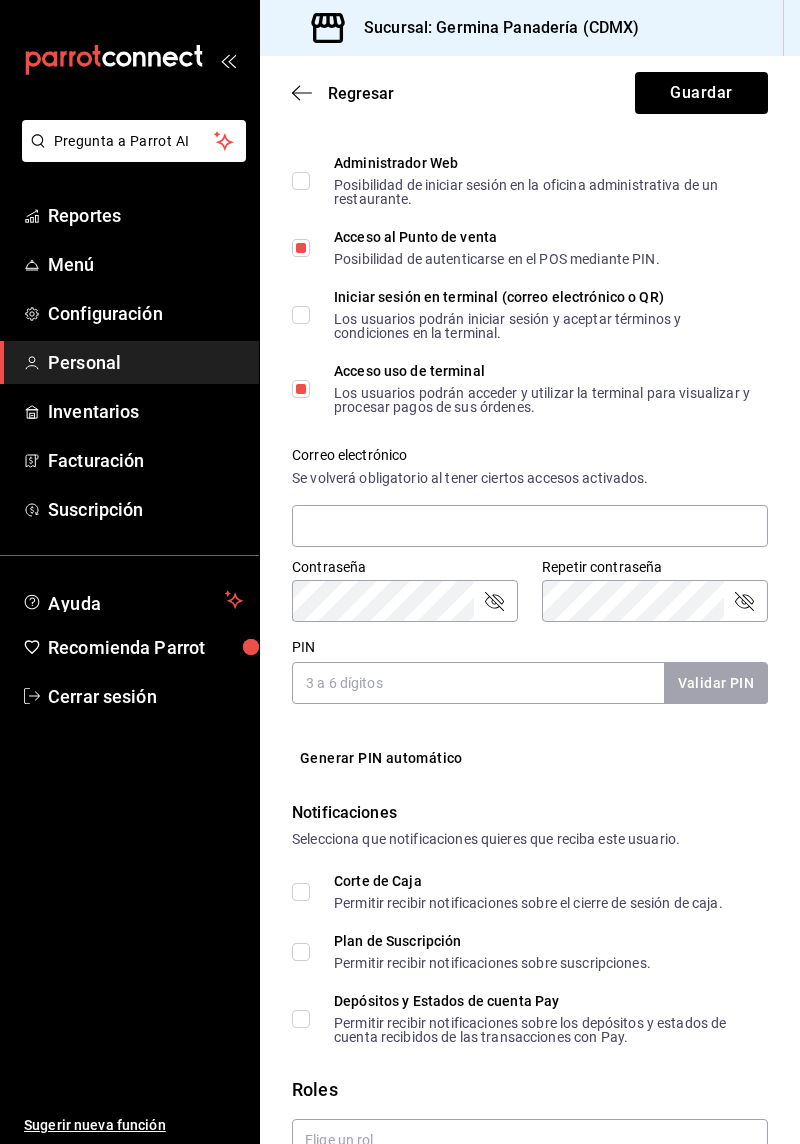 scroll, scrollTop: 479, scrollLeft: 0, axis: vertical 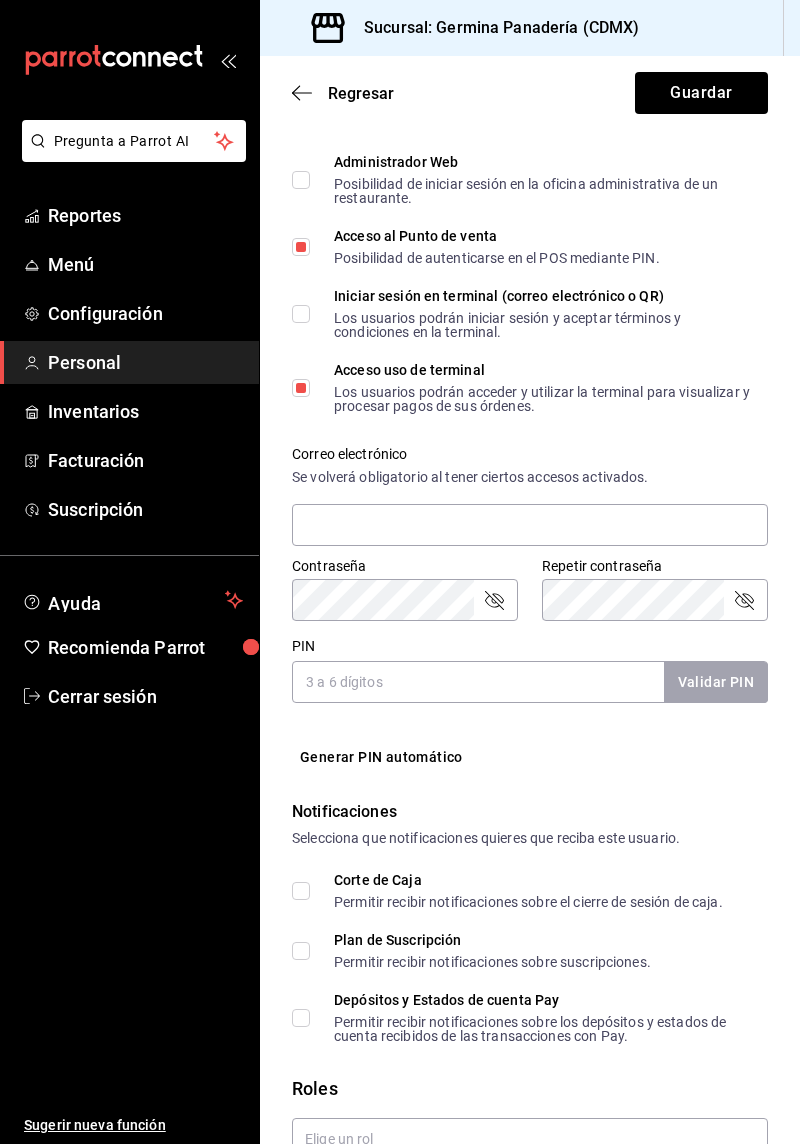 click on "PIN" at bounding box center [478, 682] 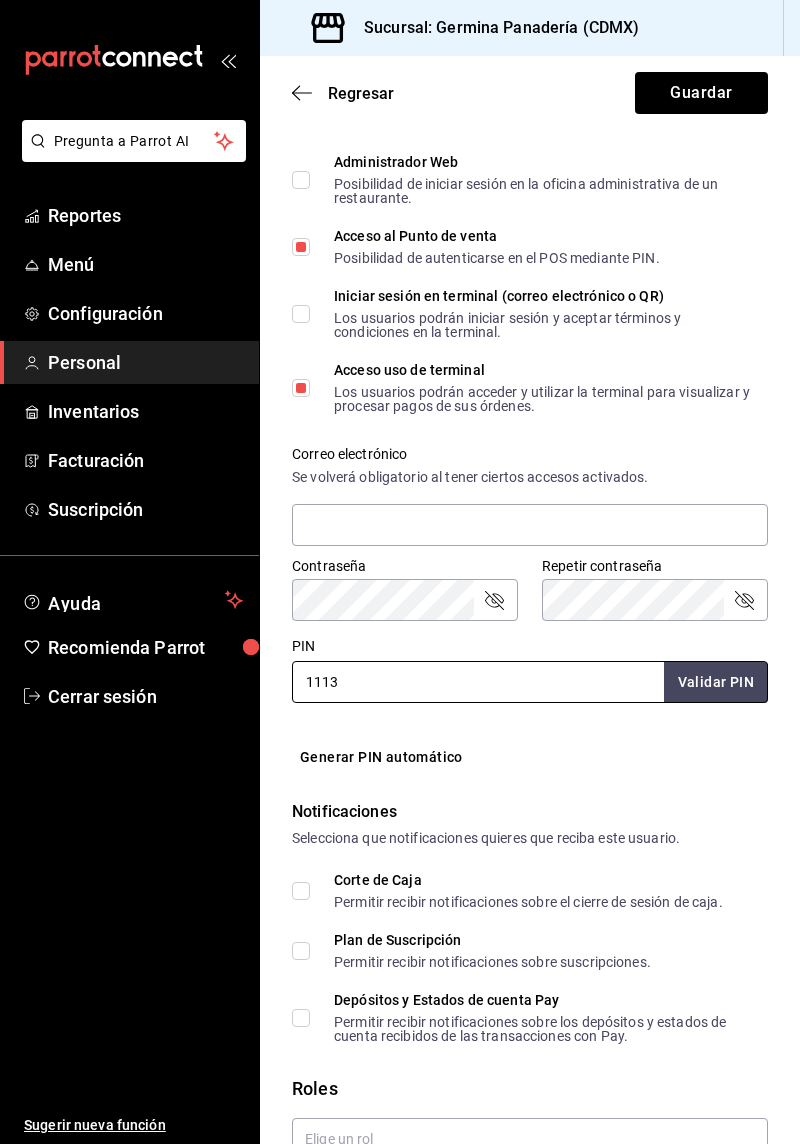 type on "1113" 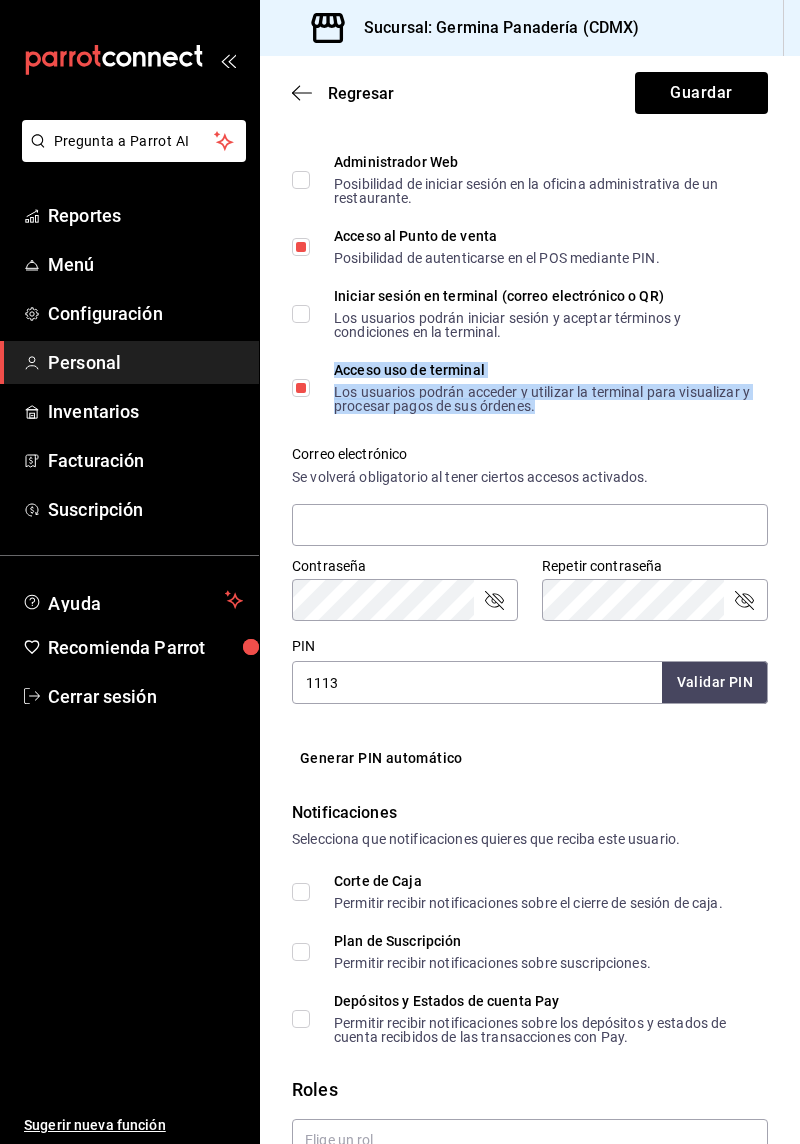 click on "Validar PIN" at bounding box center [715, 682] 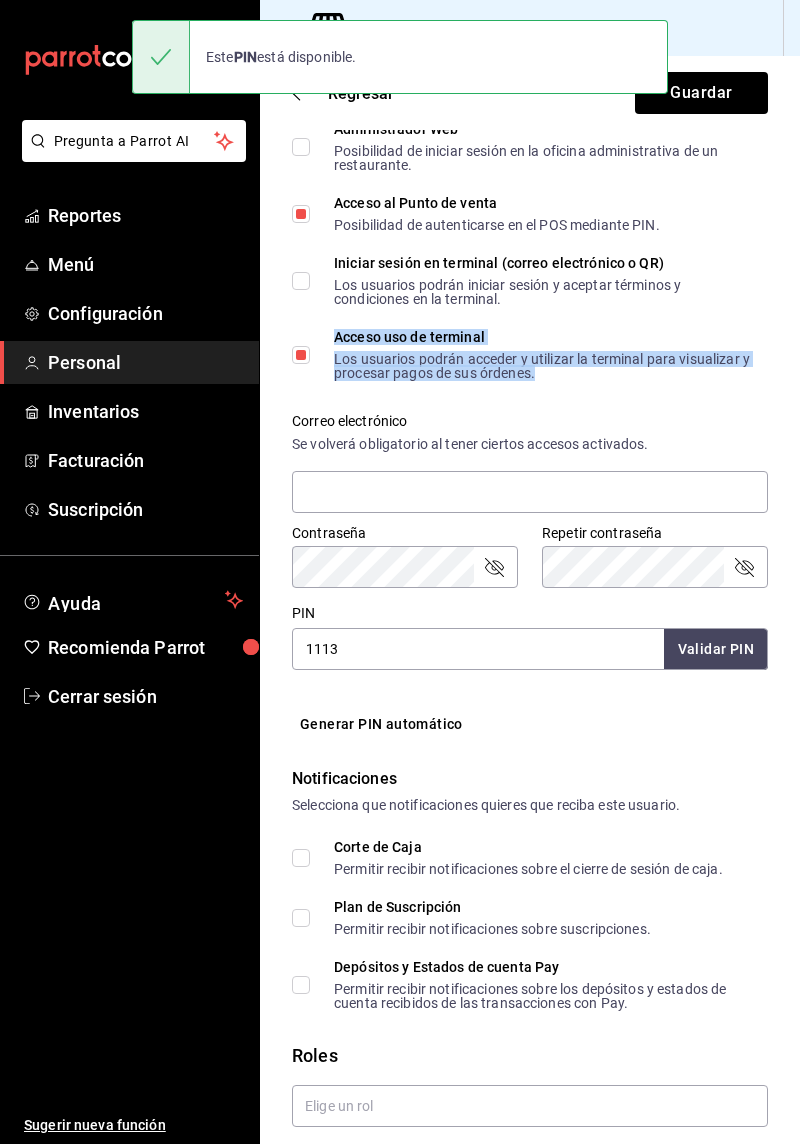 scroll, scrollTop: 518, scrollLeft: 0, axis: vertical 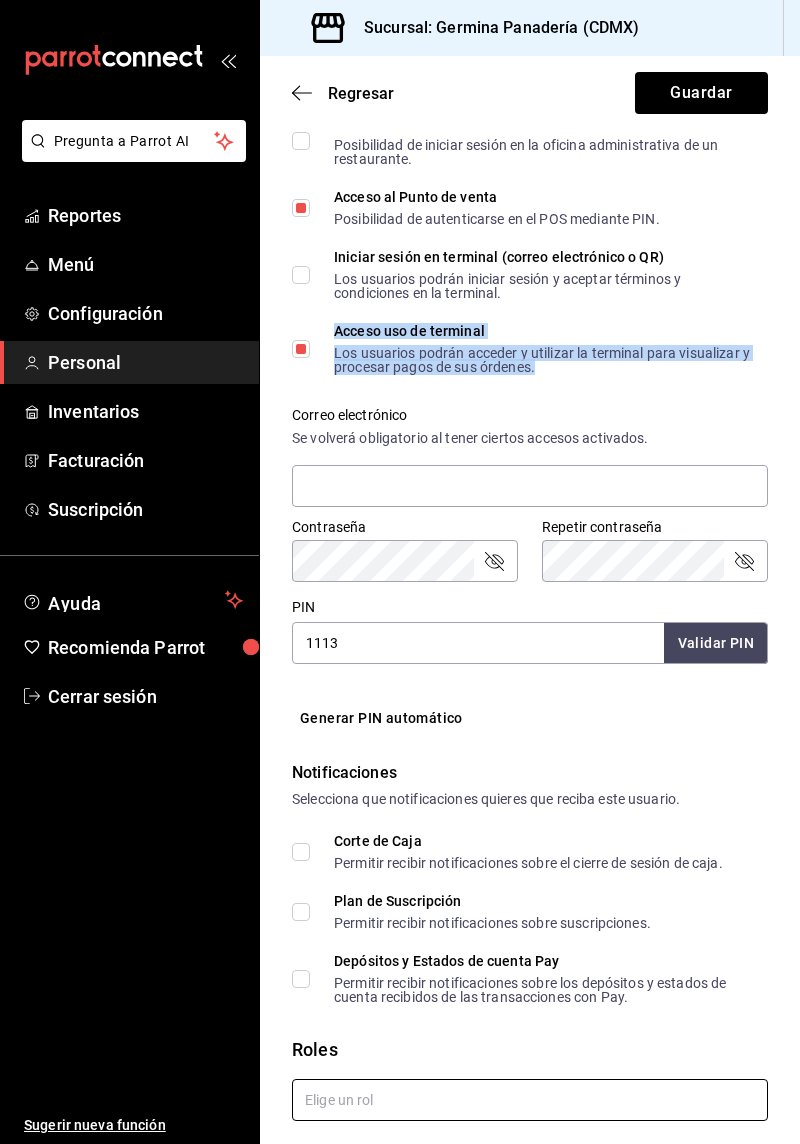 click at bounding box center (530, 1100) 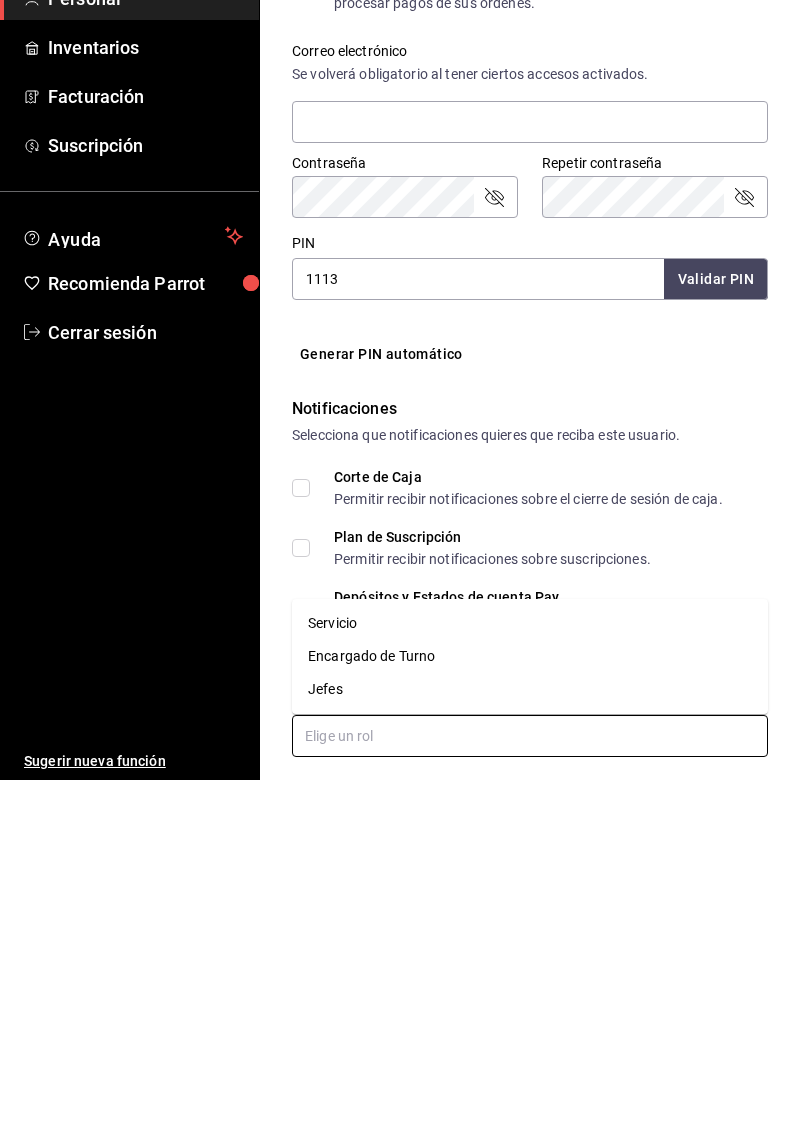 scroll, scrollTop: 64, scrollLeft: 0, axis: vertical 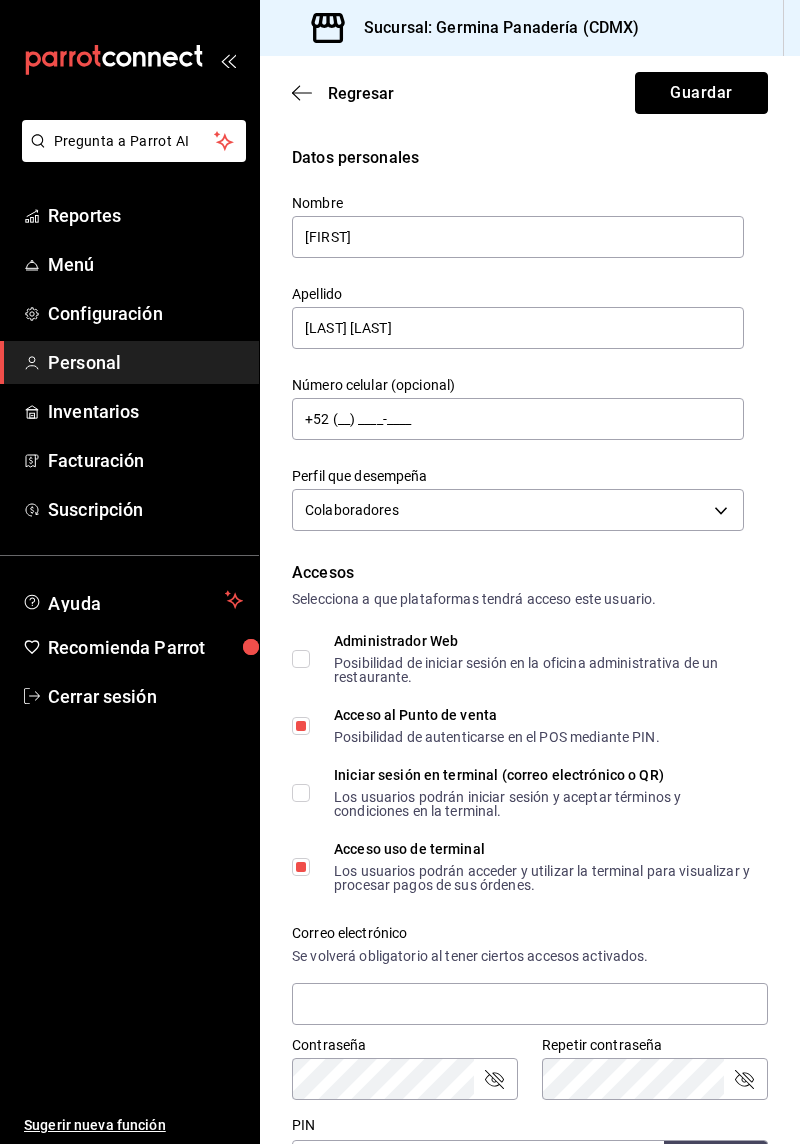 click on "Guardar" at bounding box center (701, 93) 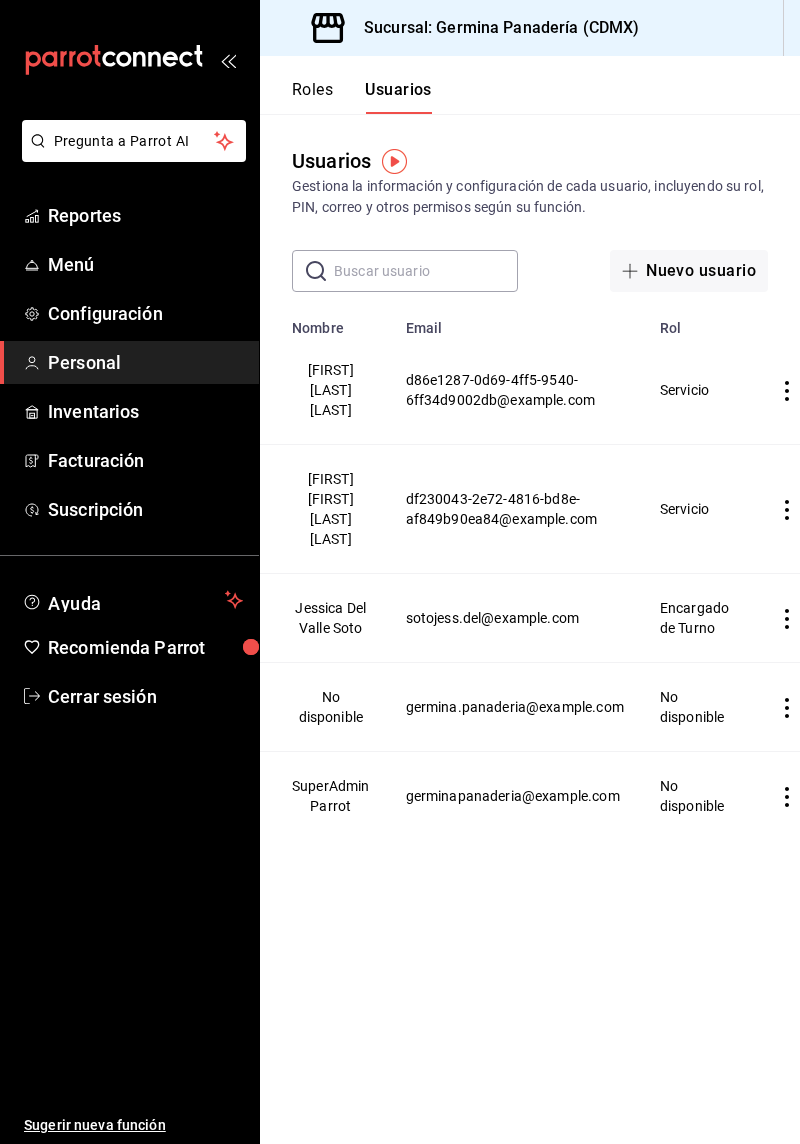 click on "df230043-2e72-4816-bd8e-af849b90ea84@example.com" at bounding box center (502, 509) 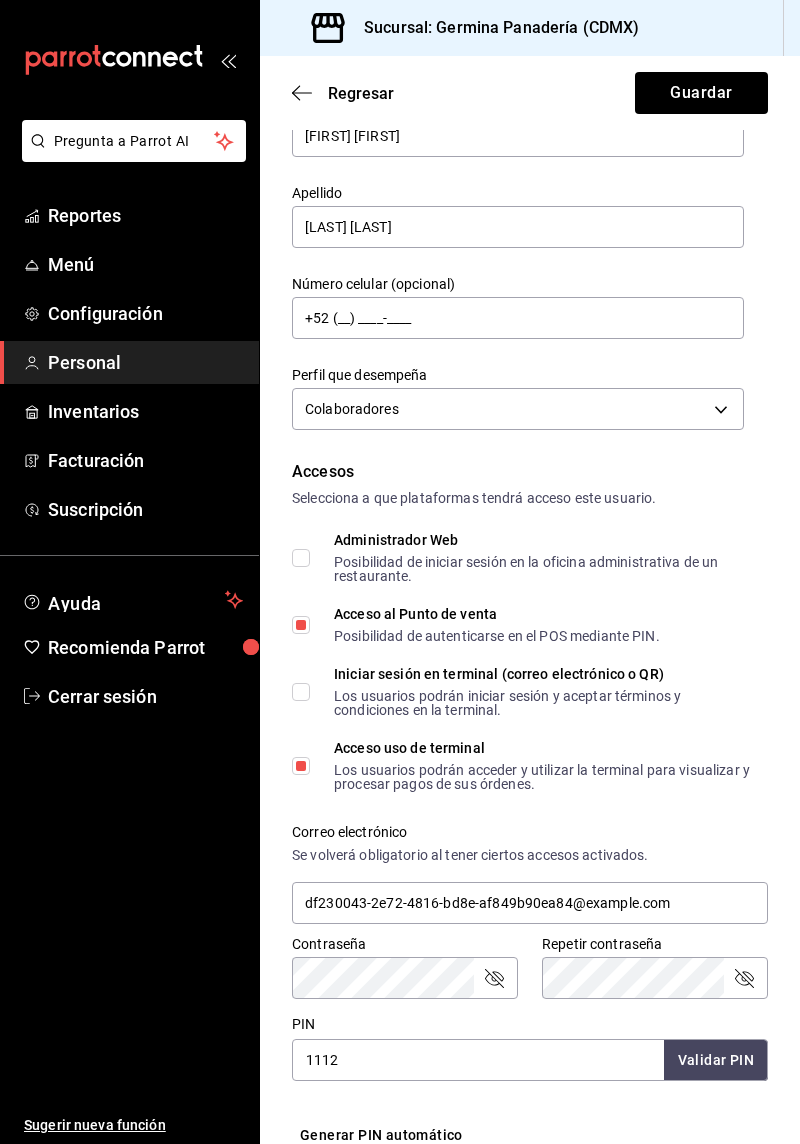 scroll, scrollTop: 0, scrollLeft: 0, axis: both 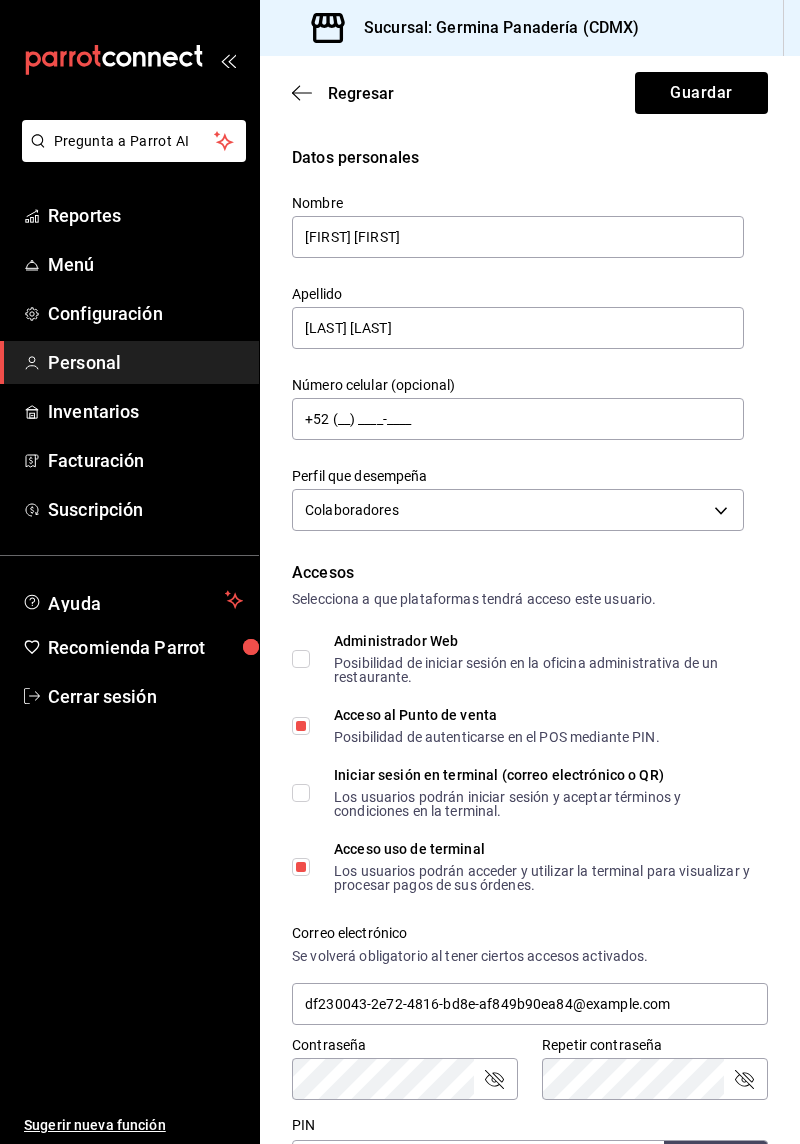 click on "Personal" at bounding box center (145, 362) 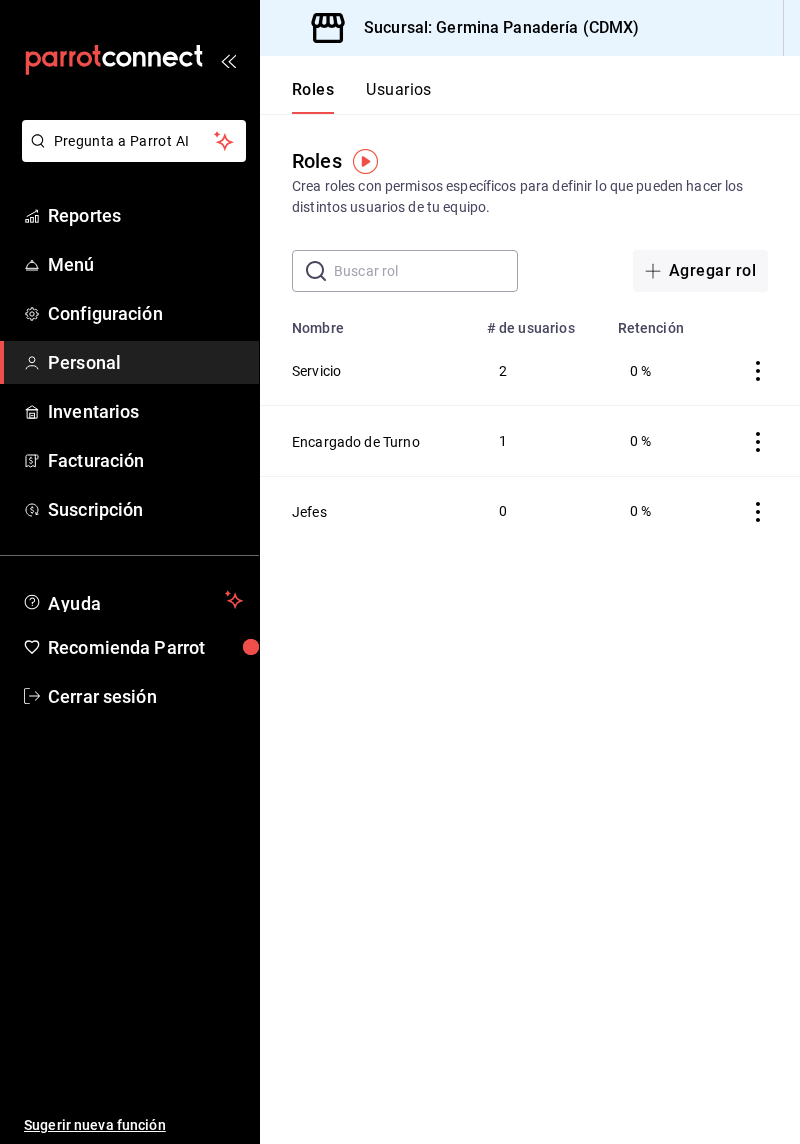 click on "Usuarios" at bounding box center (399, 97) 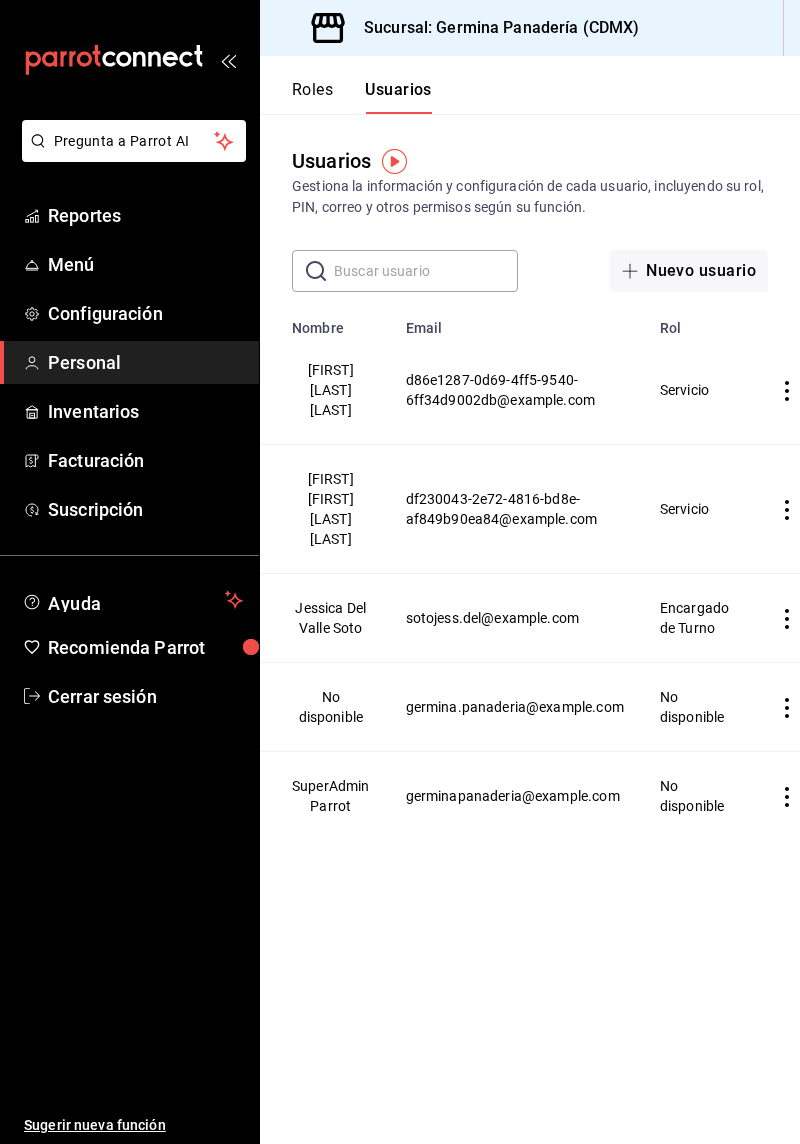 click on "Nuevo usuario" at bounding box center (689, 271) 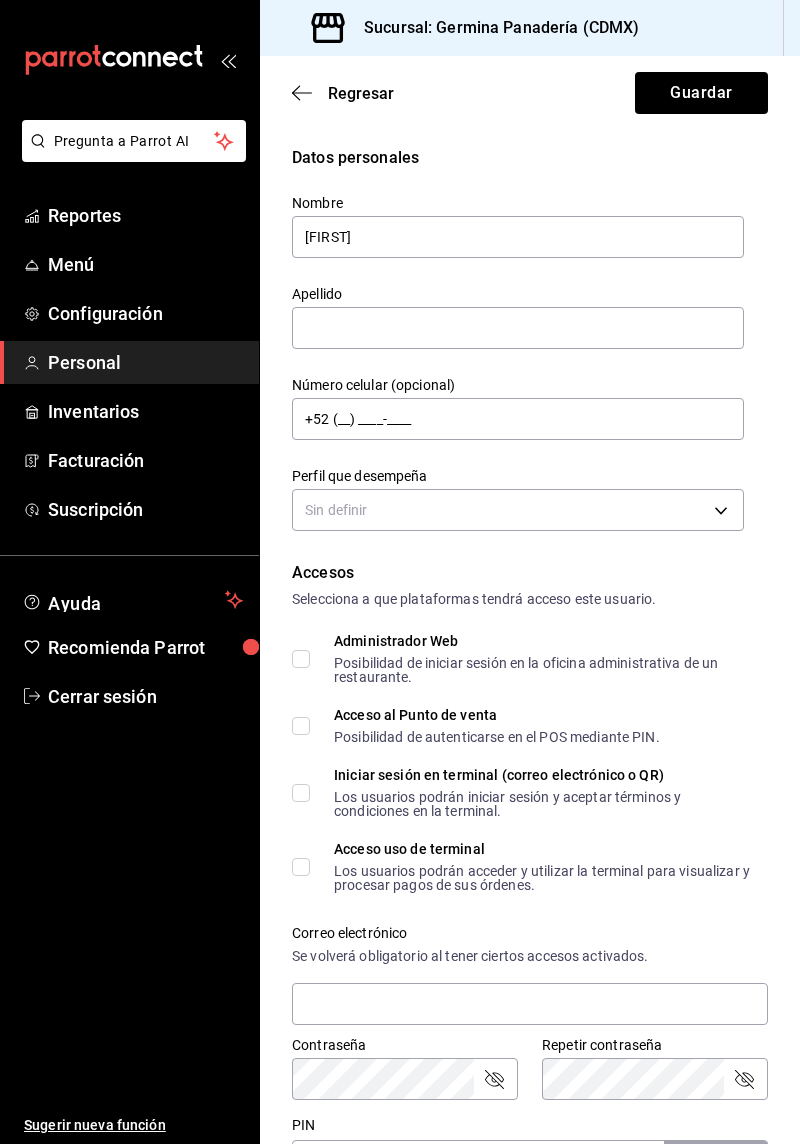 type on "[FIRST]" 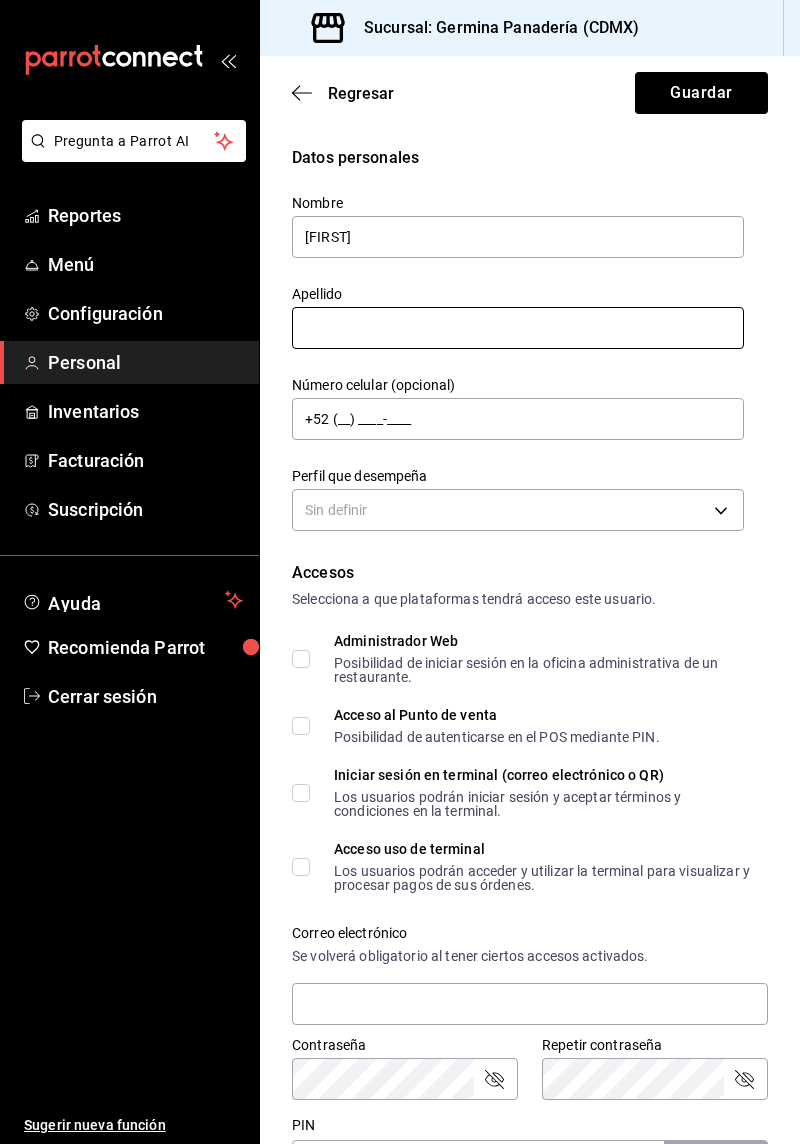 click at bounding box center [518, 328] 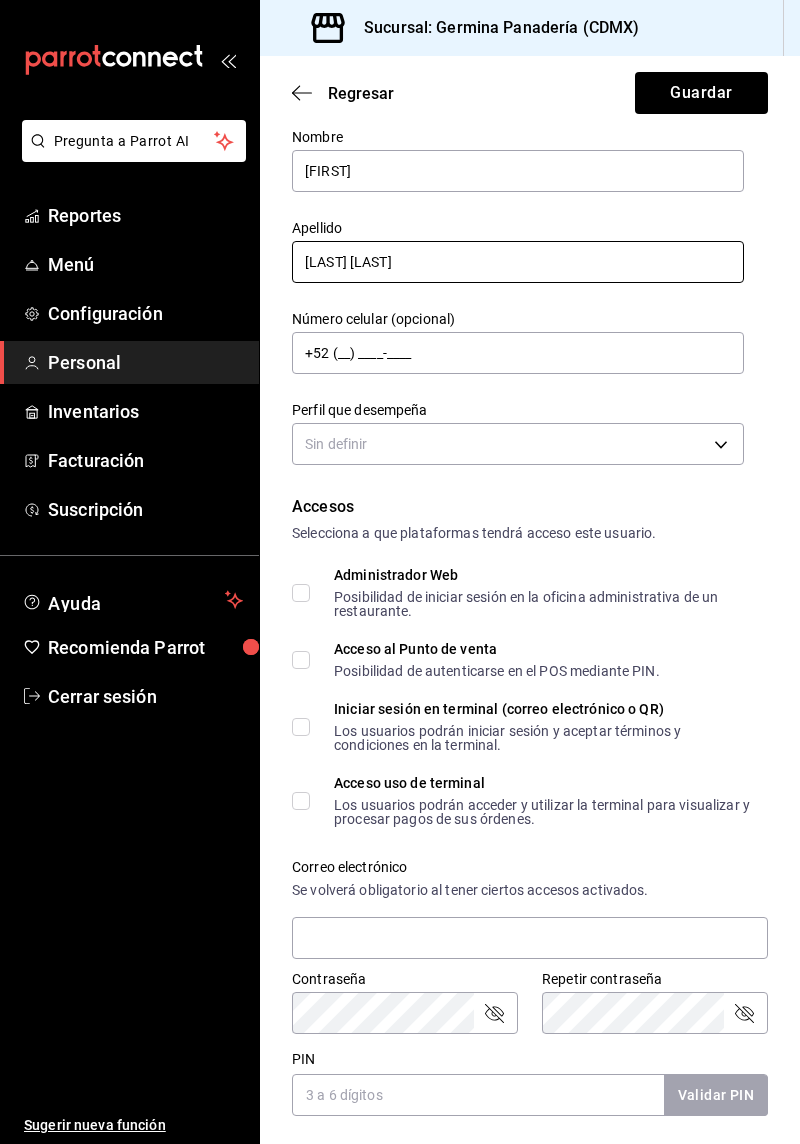 scroll, scrollTop: 66, scrollLeft: 0, axis: vertical 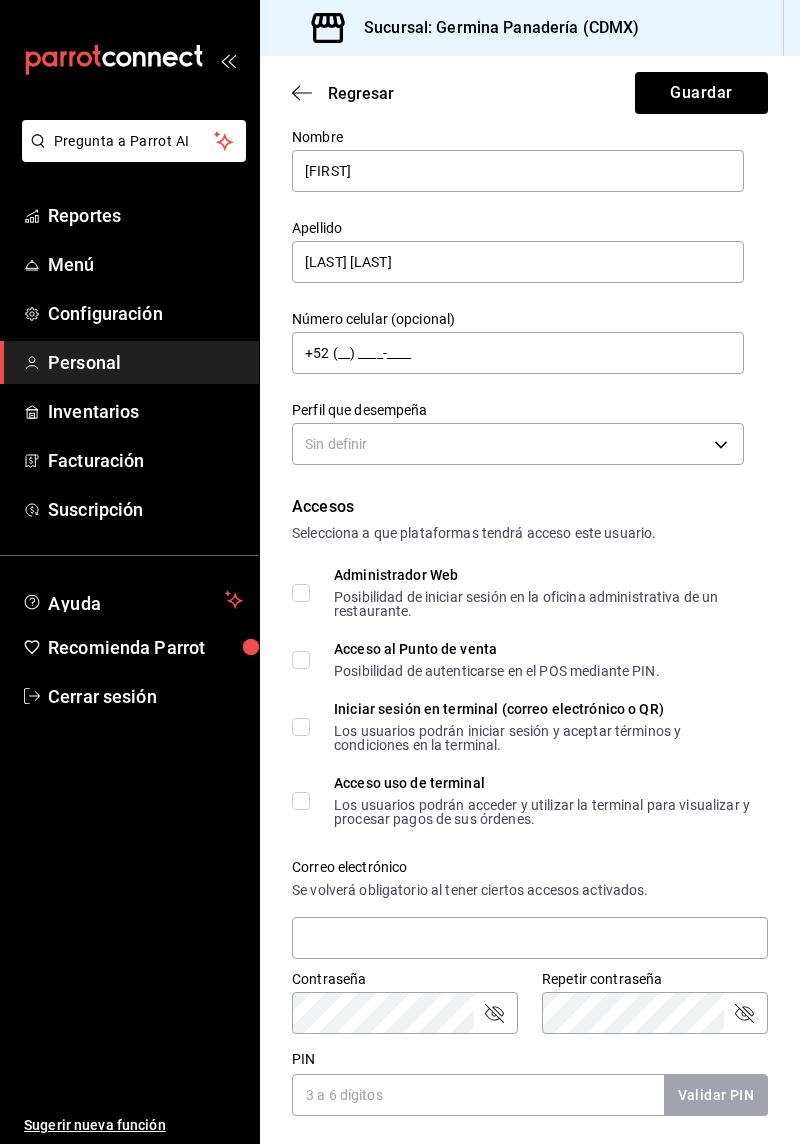 click on "Nombre [FIRST] Apellido [LAST] [LAST] Número celular (opcional) +52 ([PHONE]) ____-____ Perfil que desempeña Sin definir Accesos Selecciona a que plataformas tendrá acceso este usuario. Administrador Web Posibilidad de iniciar sesión en la oficina administrativa de un restaurante.  Acceso al Punto de venta Posibilidad de autenticarse en el POS mediante PIN.  Iniciar sesión en terminal (correo electrónico o QR) Los usuarios podrán iniciar sesión y aceptar términos y condiciones en la terminal. Acceso uso de terminal Los usuarios podrán acceder y utilizar la terminal para visualizar y procesar pagos de sus órdenes. Correo electrónico Se volverá obligatorio al tener ciertos accesos activados. Contraseña Contraseña Repetir contraseña Repetir contraseña" at bounding box center [400, 572] 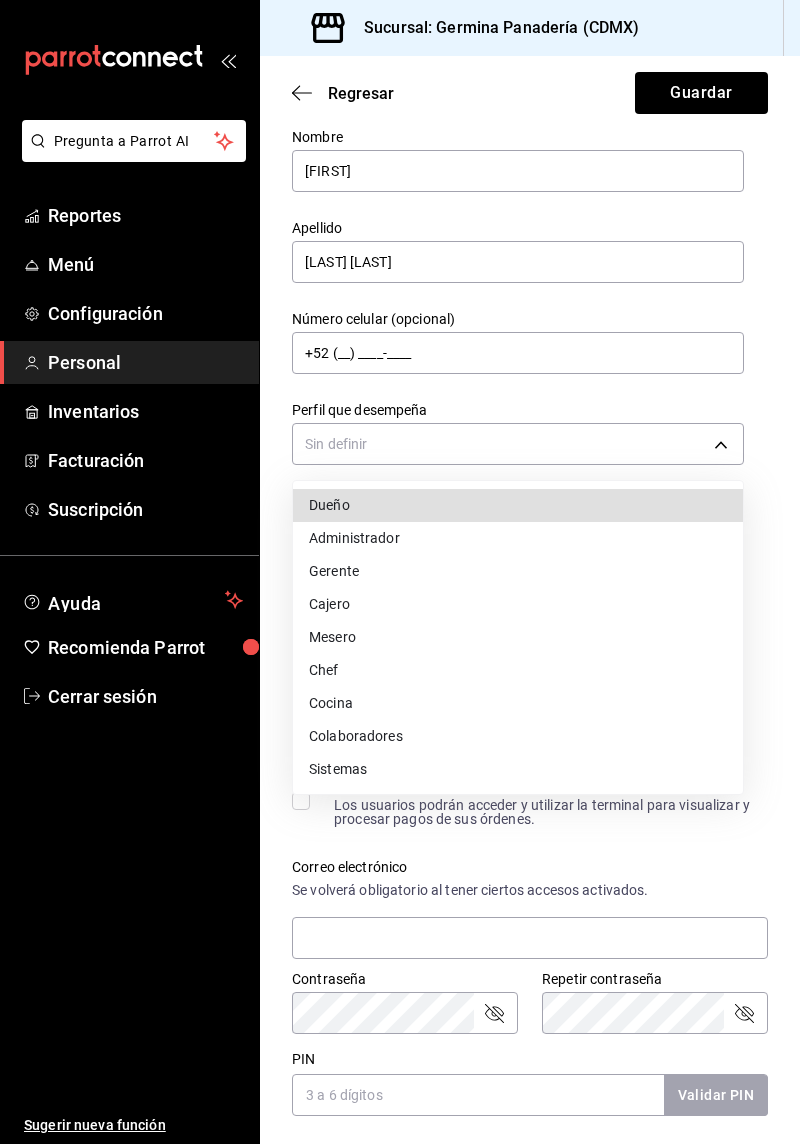 click on "Cocina" at bounding box center (518, 703) 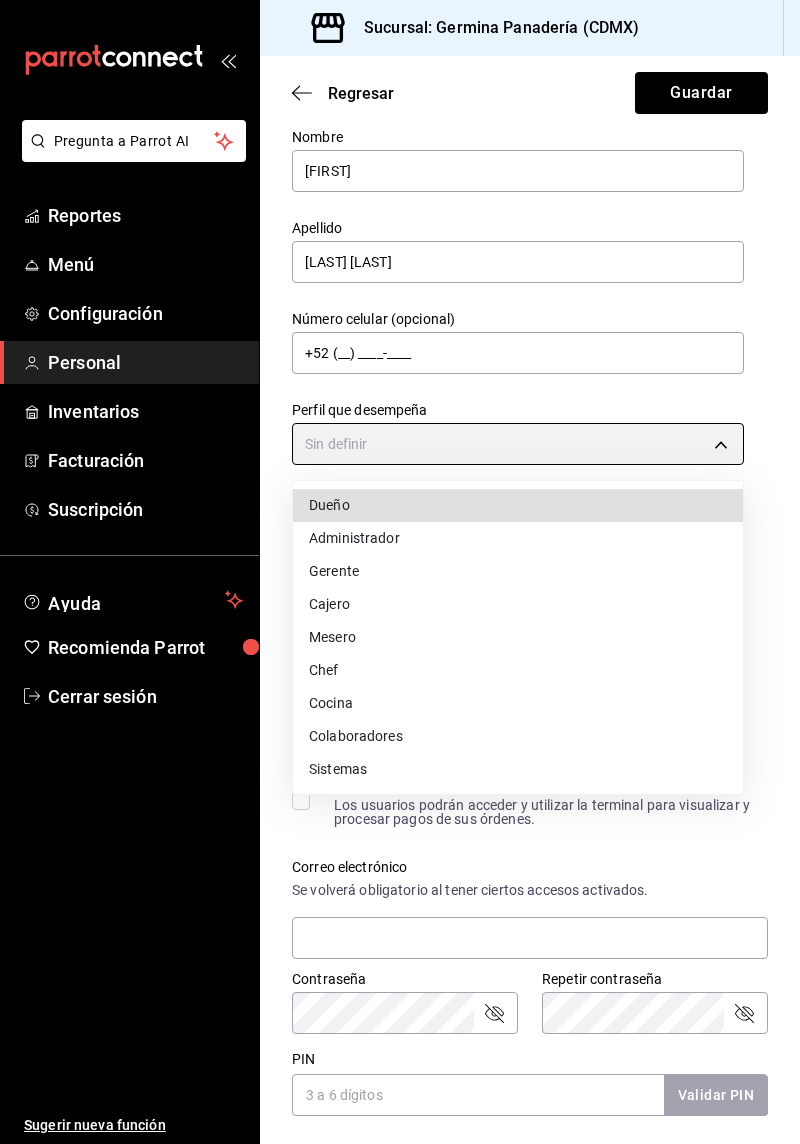 type on "KITCHEN" 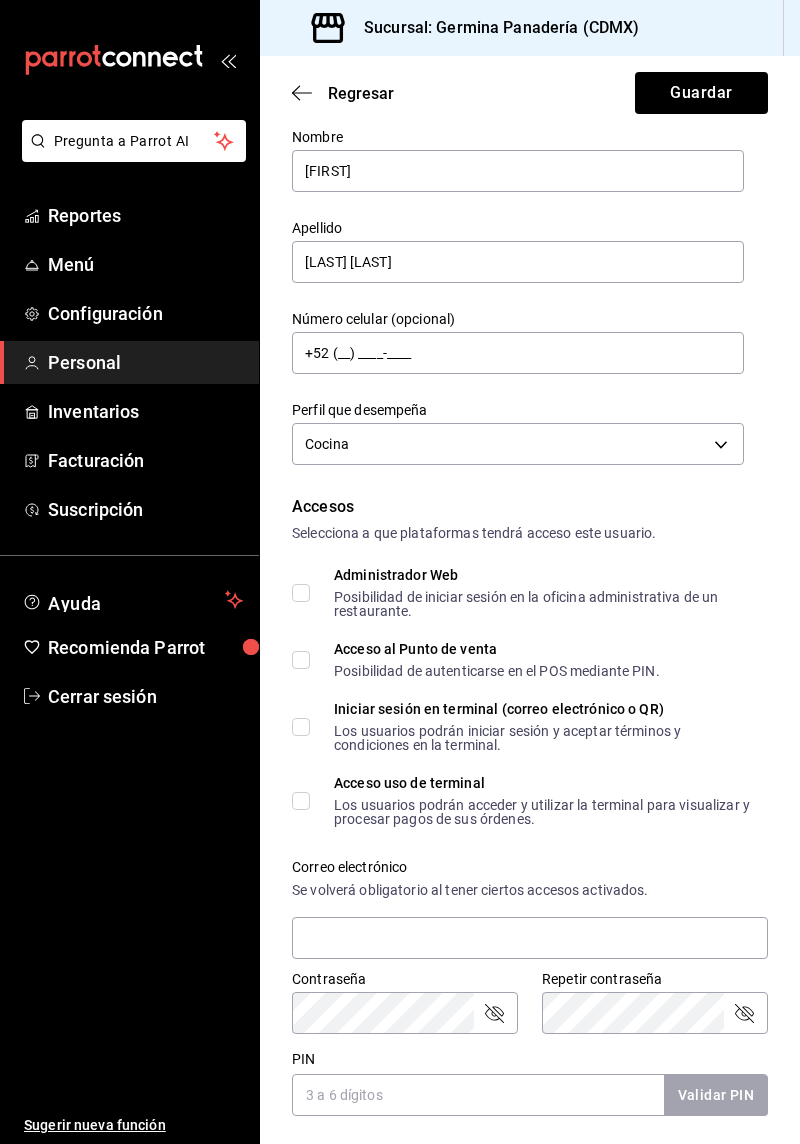 click on "Acceso al Punto de venta" at bounding box center (497, 649) 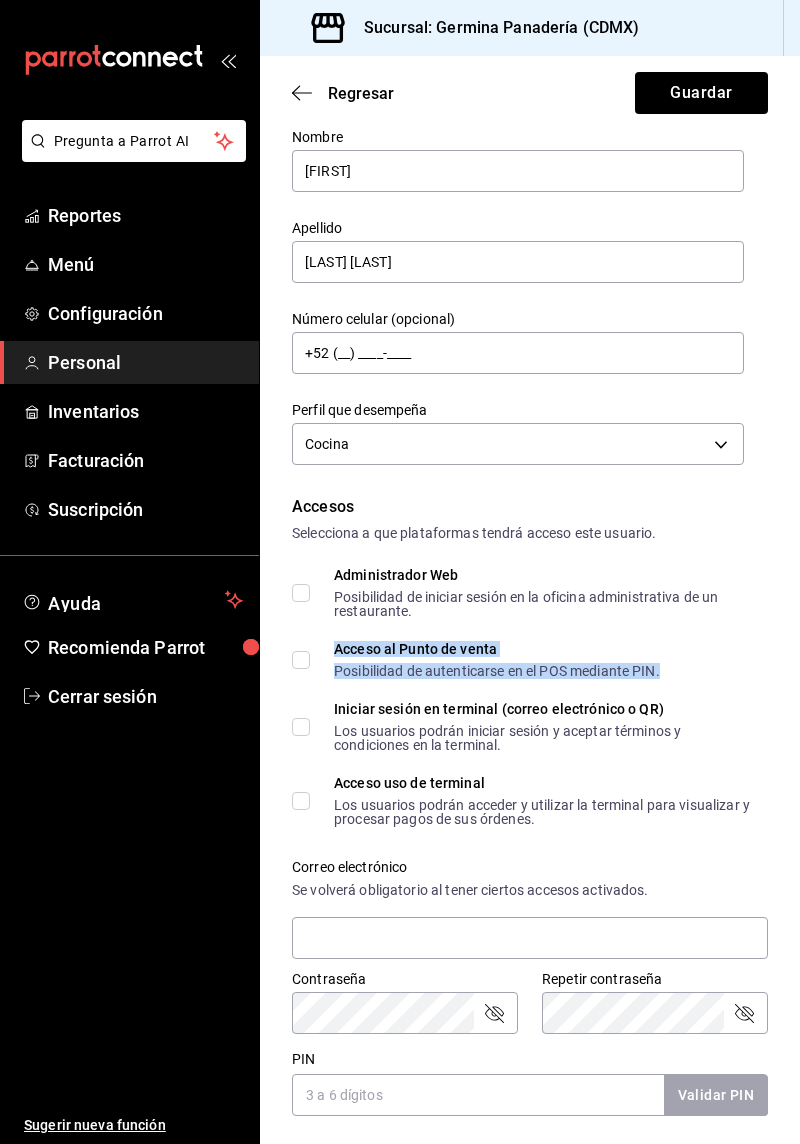 click on "Datos personales Nombre Daniel Apellido Zepeda Manriquez Número celular (opcional) +52 (__) ____-____ Perfil que desempeña Cocina KITCHEN Accesos Selecciona a que plataformas tendrá acceso este usuario. Administrador Web Posibilidad de iniciar sesión en la oficina administrativa de un restaurante.  Acceso al Punto de venta Posibilidad de autenticarse en el POS mediante PIN.  Iniciar sesión en terminal (correo electrónico o QR) Los usuarios podrán iniciar sesión y aceptar términos y condiciones en la terminal. Acceso uso de terminal Los usuarios podrán acceder y utilizar la terminal para visualizar y procesar pagos de sus órdenes. Correo electrónico Se volverá obligatorio al tener ciertos accesos activados. Contraseña Contraseña Repetir contraseña Repetir contraseña PIN Validar PIN ​ Generar PIN automático Notificaciones Selecciona que notificaciones quieres que reciba este usuario. Corte de Caja Permitir recibir notificaciones sobre el cierre de sesión de caja. Plan de Suscripción Roles" at bounding box center (530, 854) 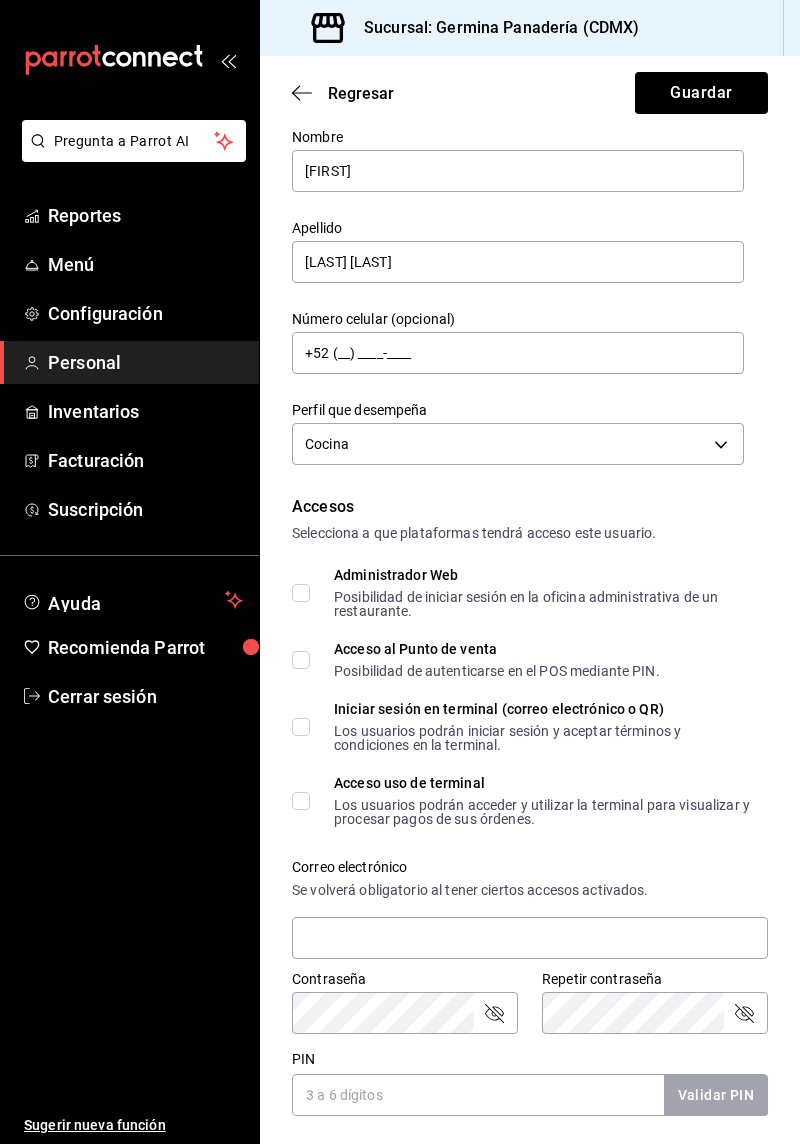 click on "Acceso al Punto de venta Posibilidad de autenticarse en el POS mediante PIN." at bounding box center [301, 660] 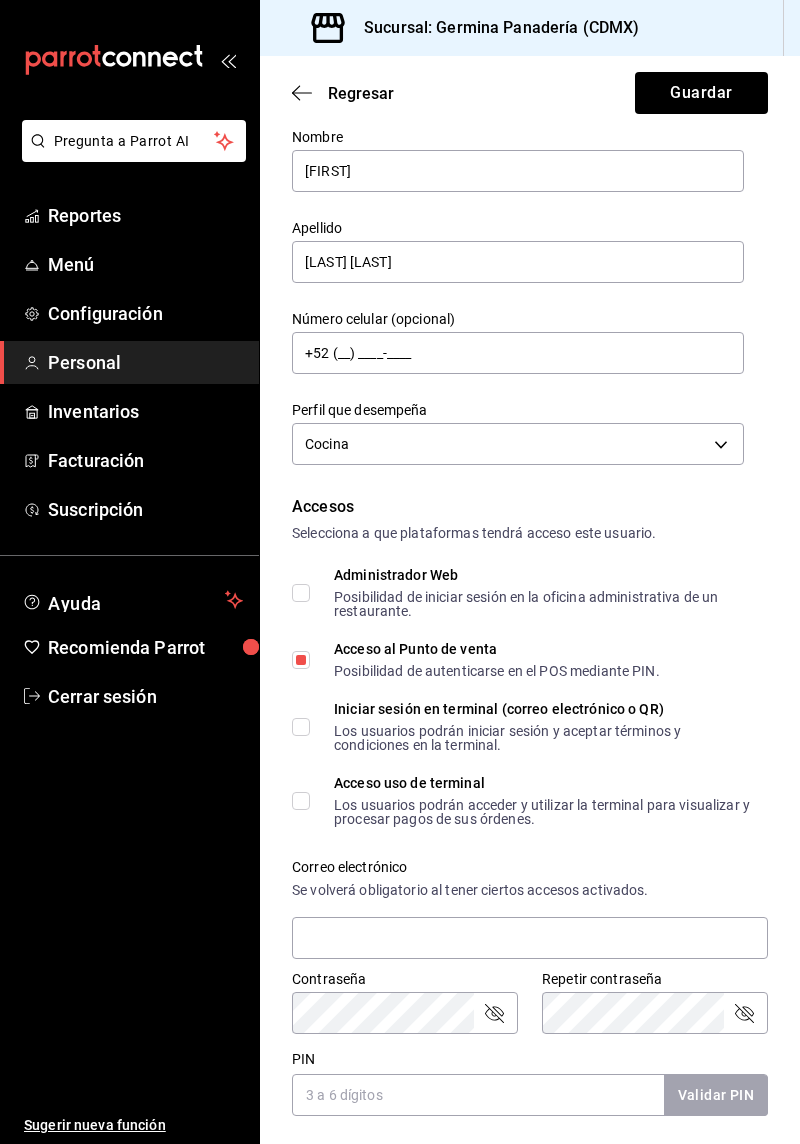click on "Acceso uso de terminal Los usuarios podrán acceder y utilizar la terminal para visualizar y procesar pagos de sus órdenes." at bounding box center (301, 801) 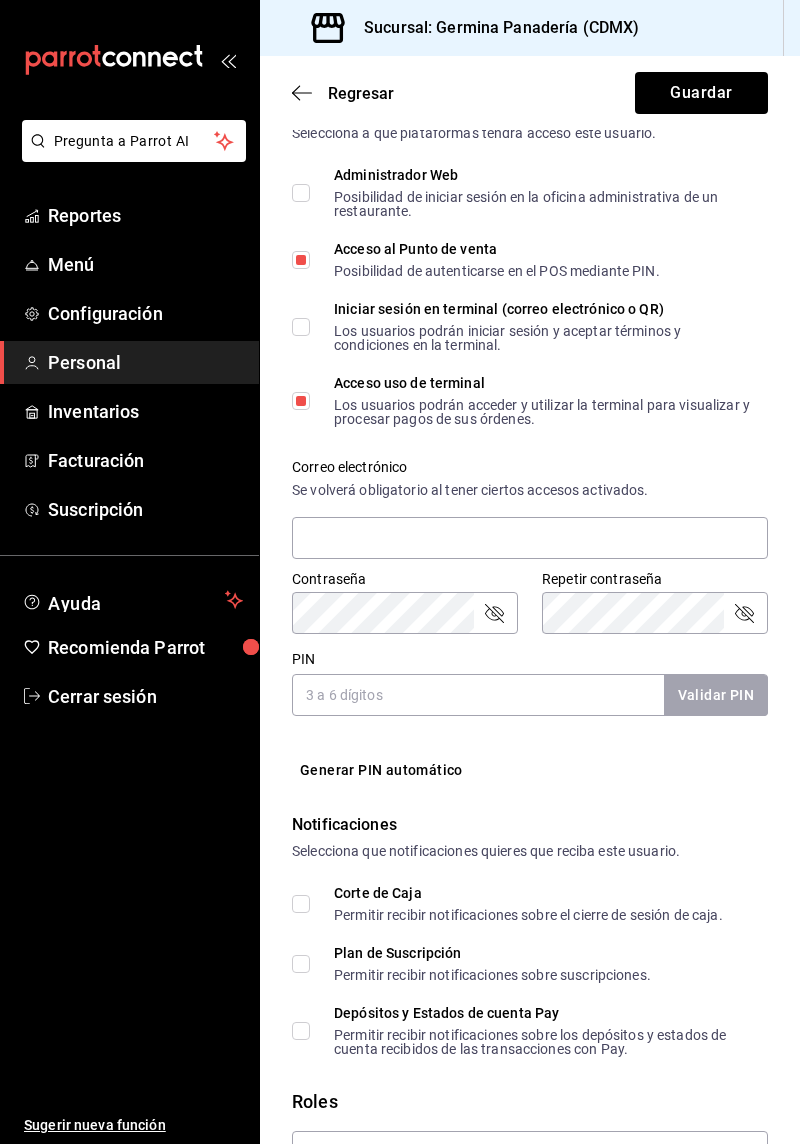 scroll, scrollTop: 472, scrollLeft: 0, axis: vertical 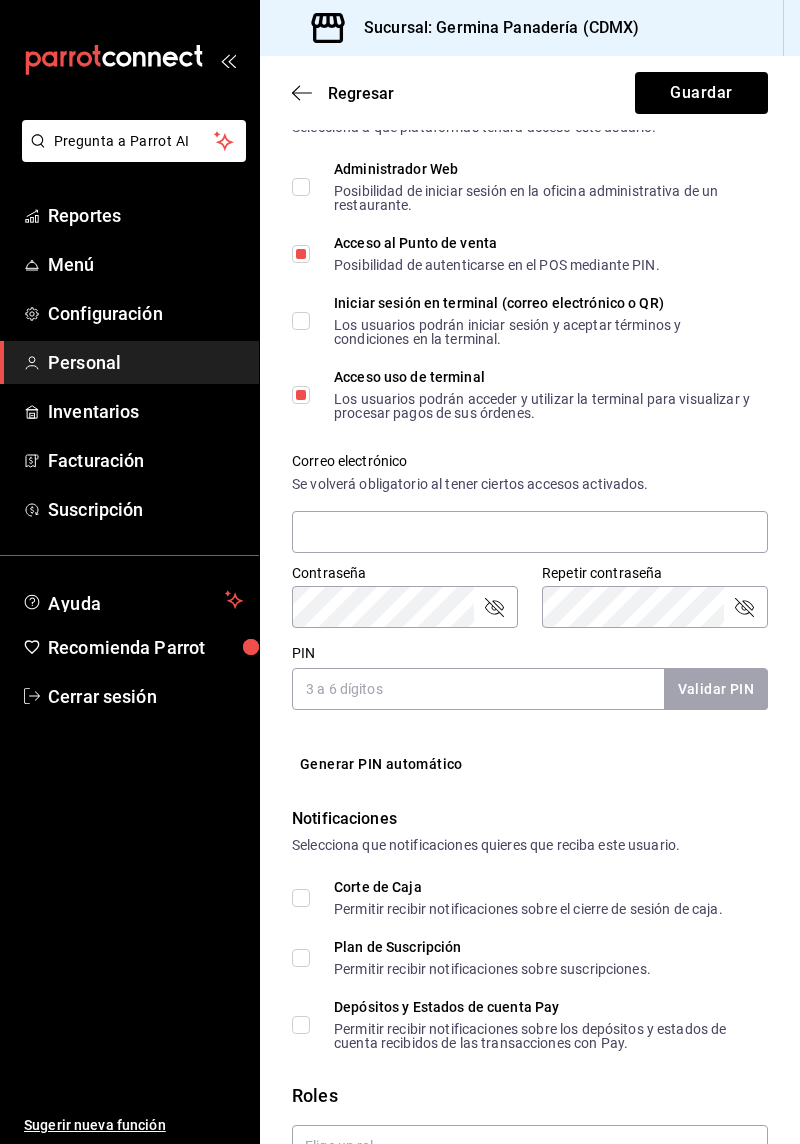 click on "PIN" at bounding box center (478, 689) 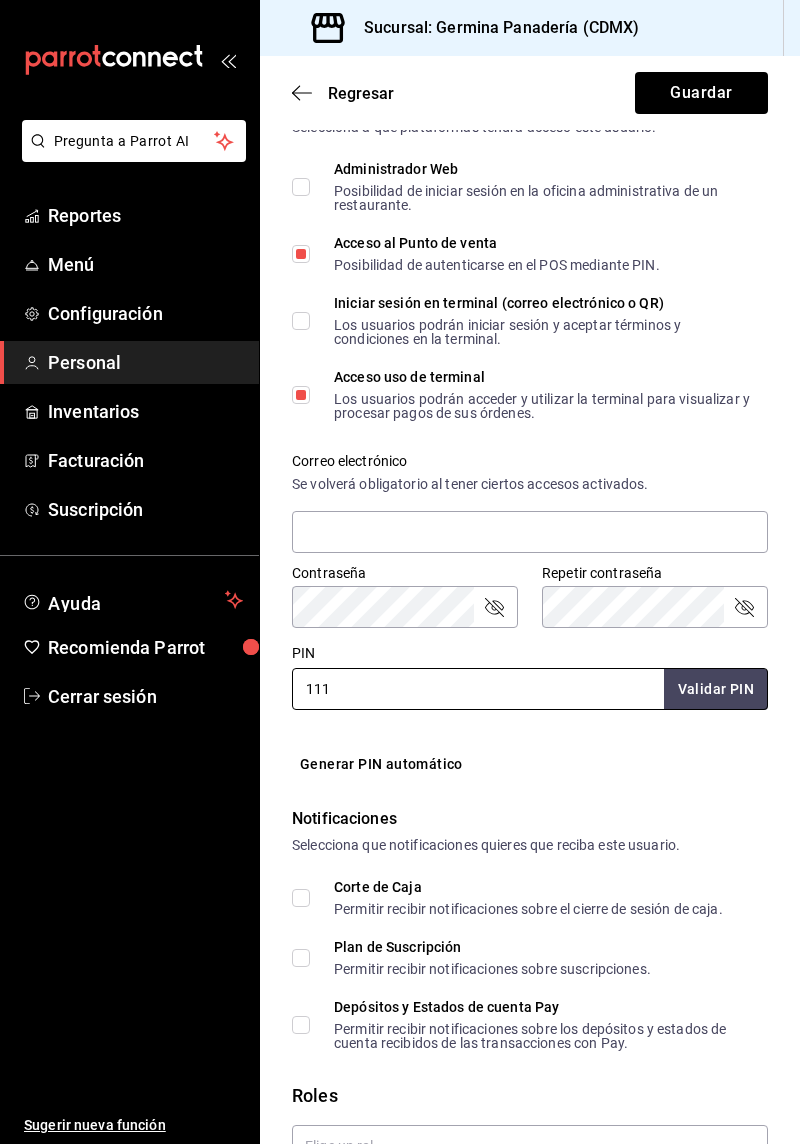 type on "1114" 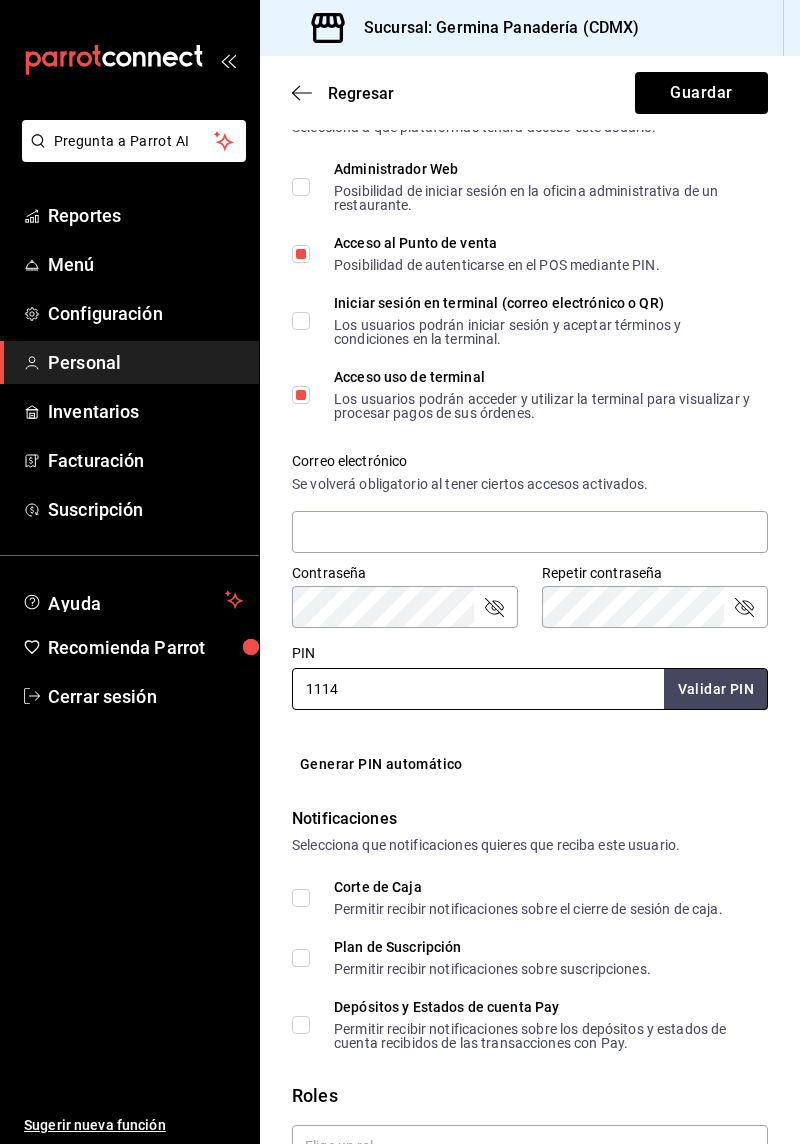 scroll, scrollTop: 518, scrollLeft: 0, axis: vertical 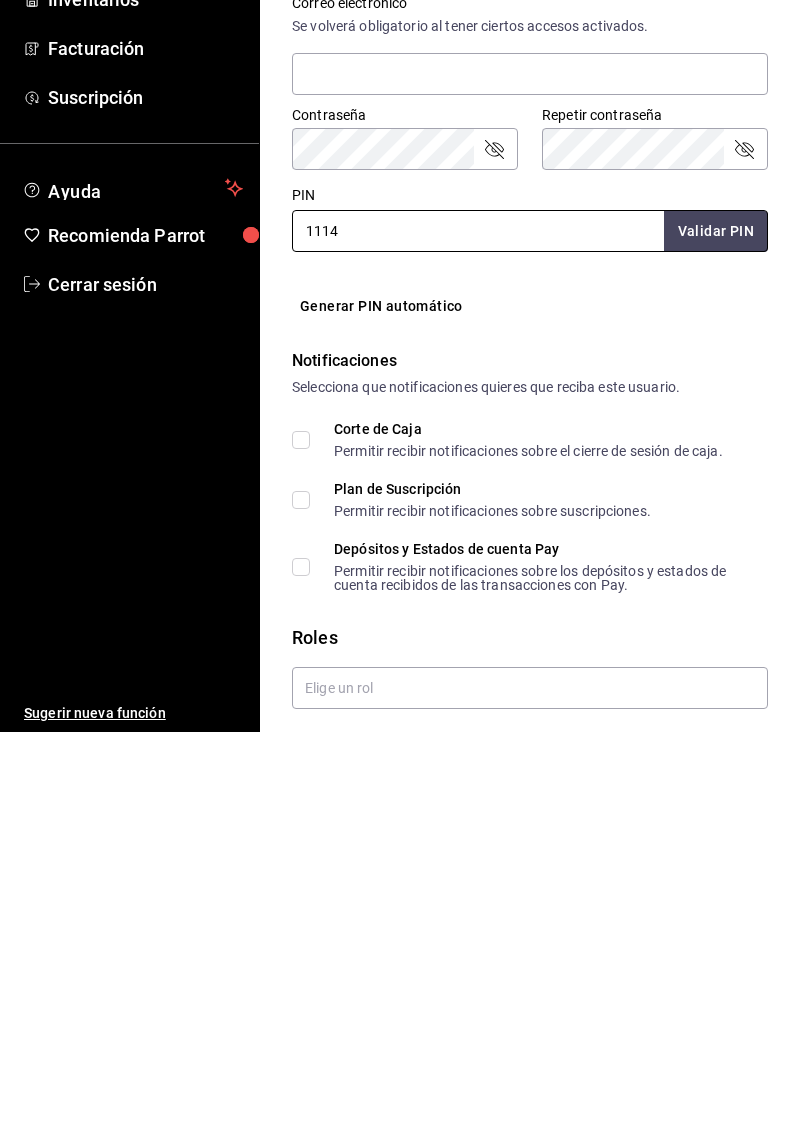 click on "Agregar permisos adicionales" at bounding box center (401, 1165) 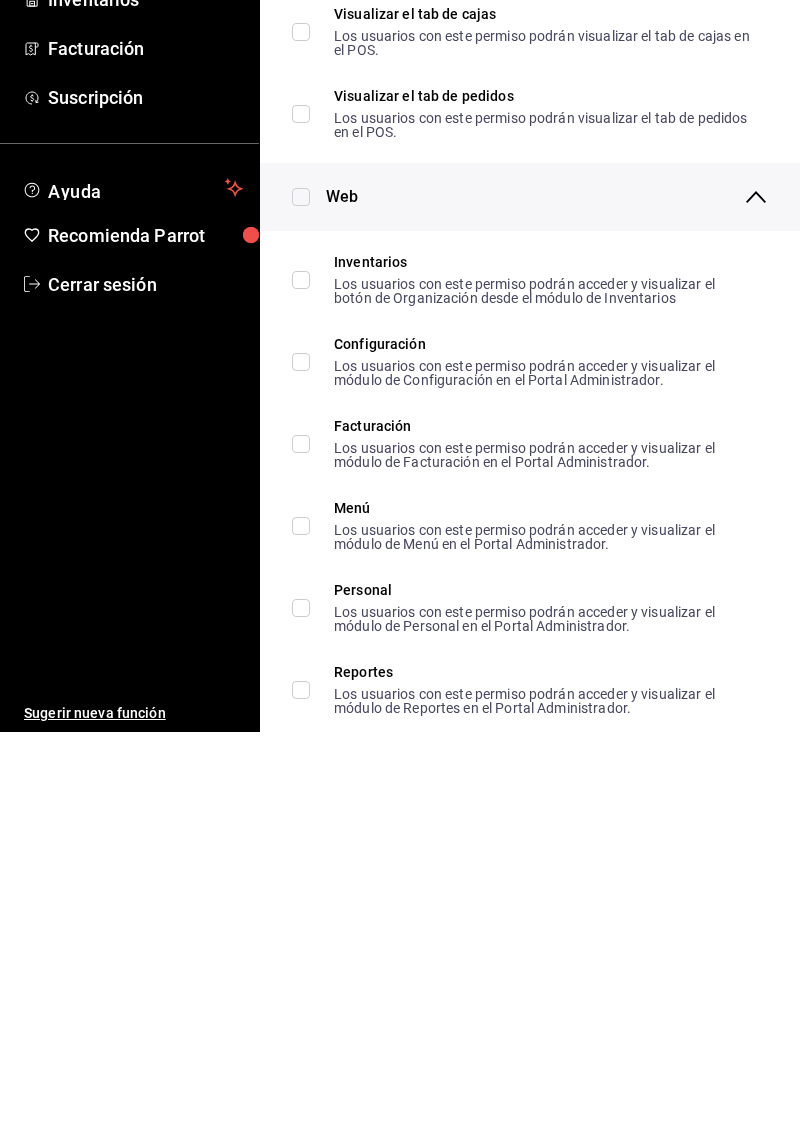 scroll, scrollTop: 0, scrollLeft: 0, axis: both 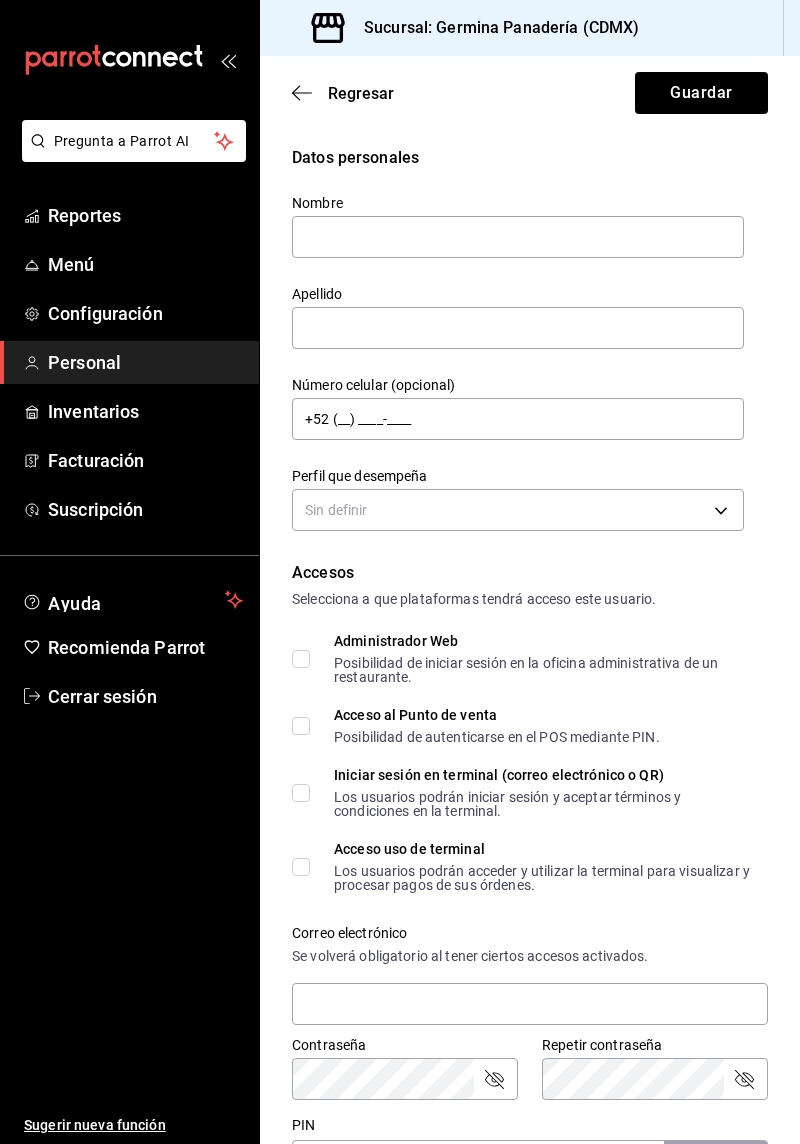 click at bounding box center [518, 237] 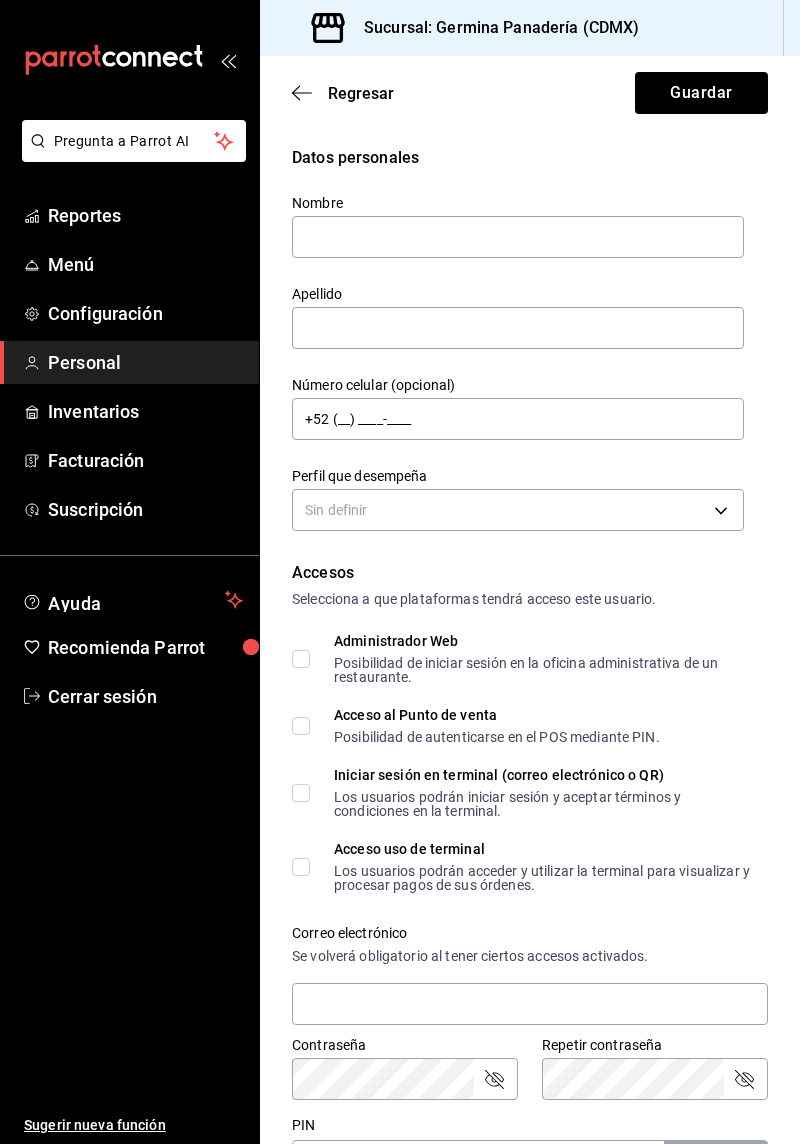 click at bounding box center (518, 237) 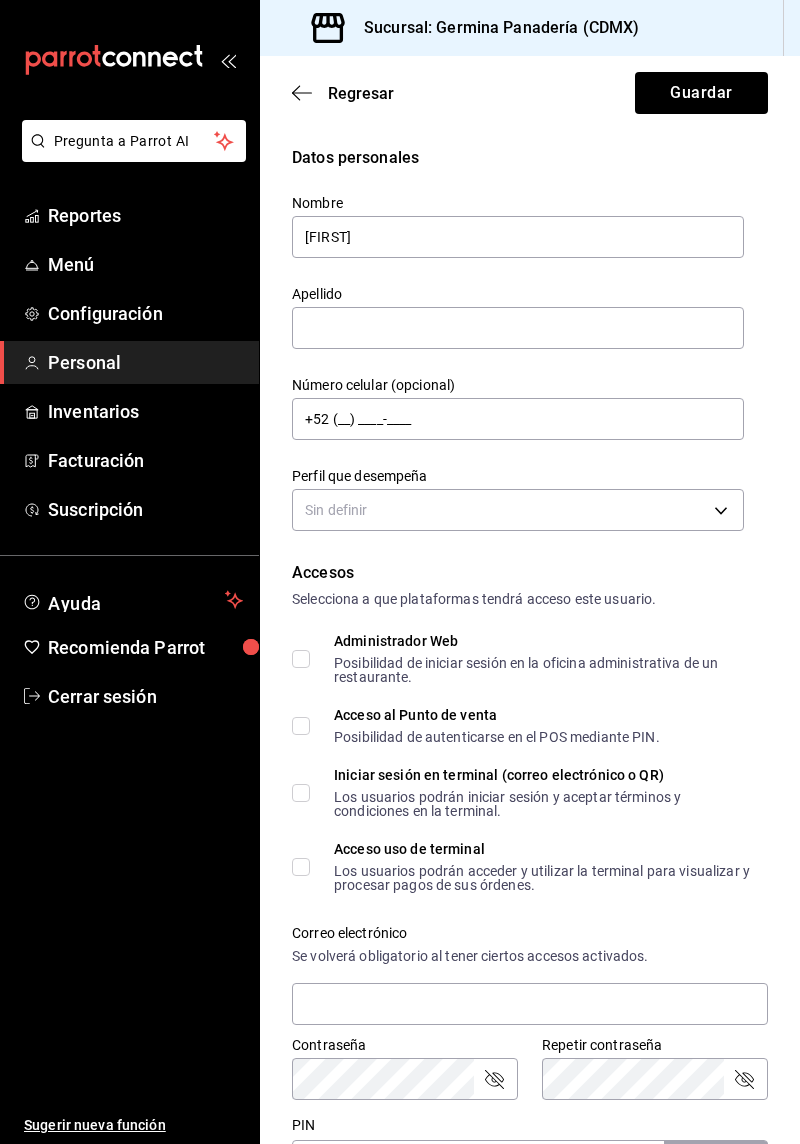 type on "[FIRST]" 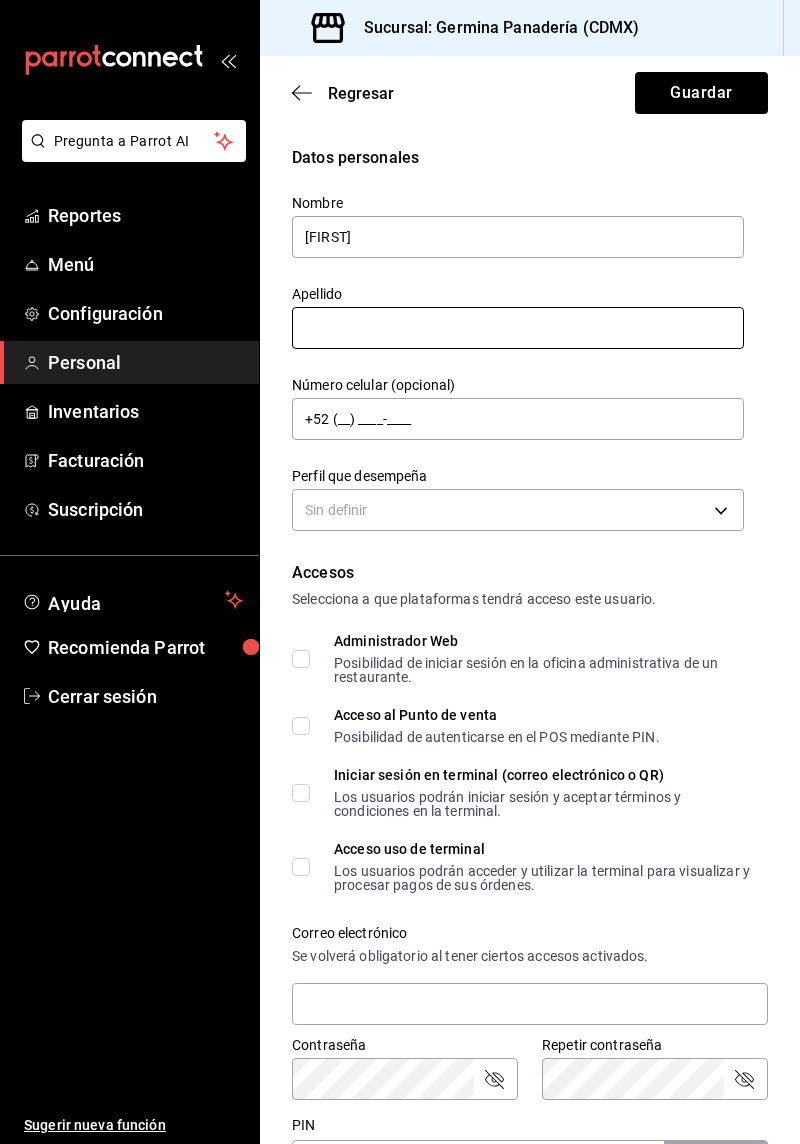 click at bounding box center (518, 328) 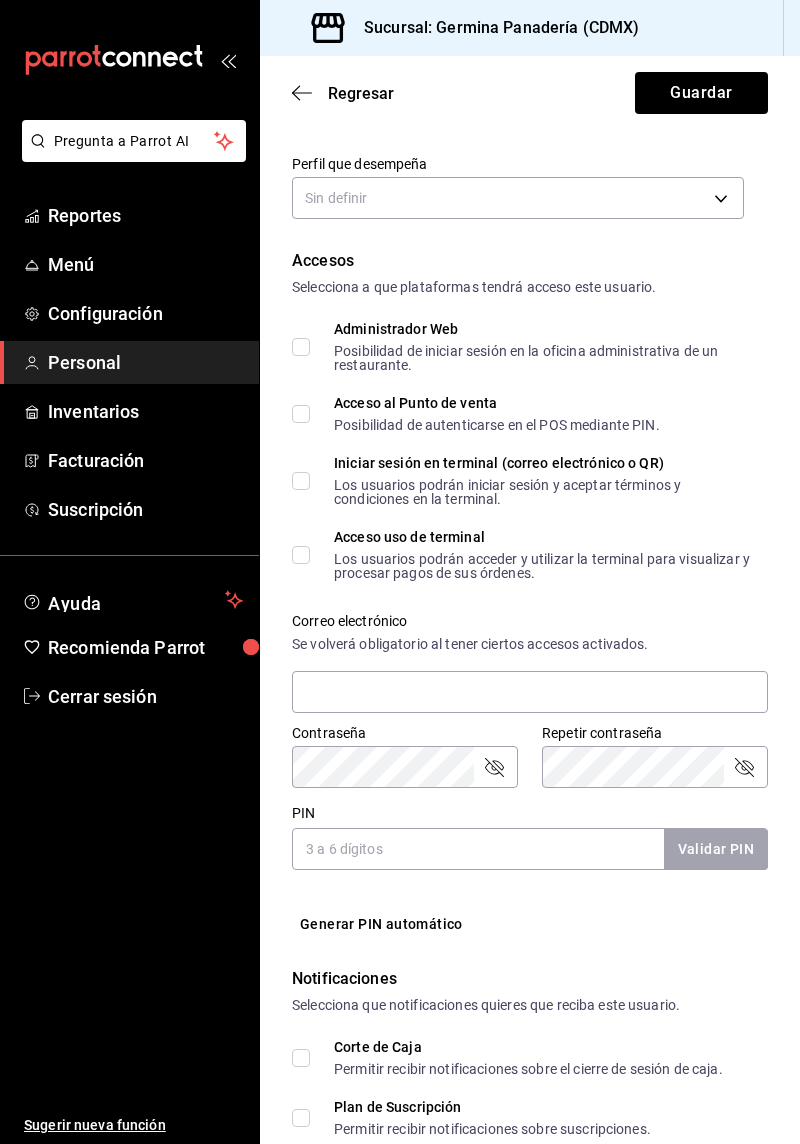 scroll, scrollTop: 313, scrollLeft: 0, axis: vertical 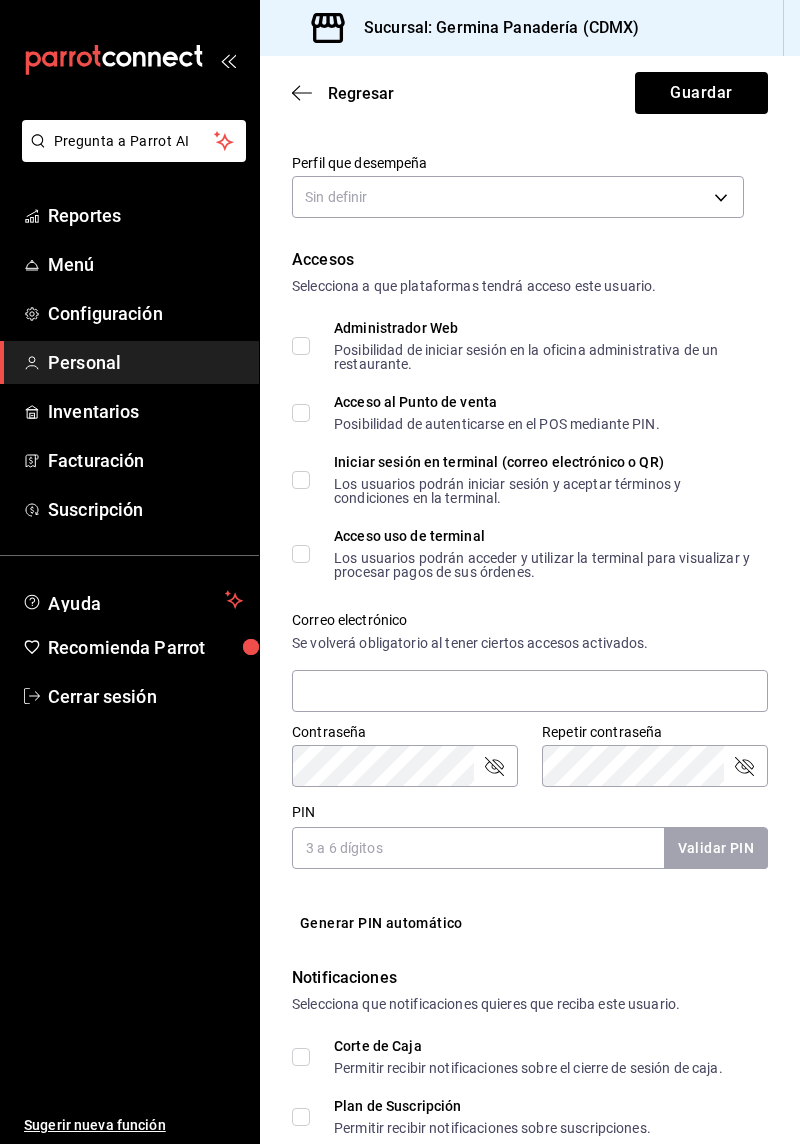 type on "[LAST] Manriquez" 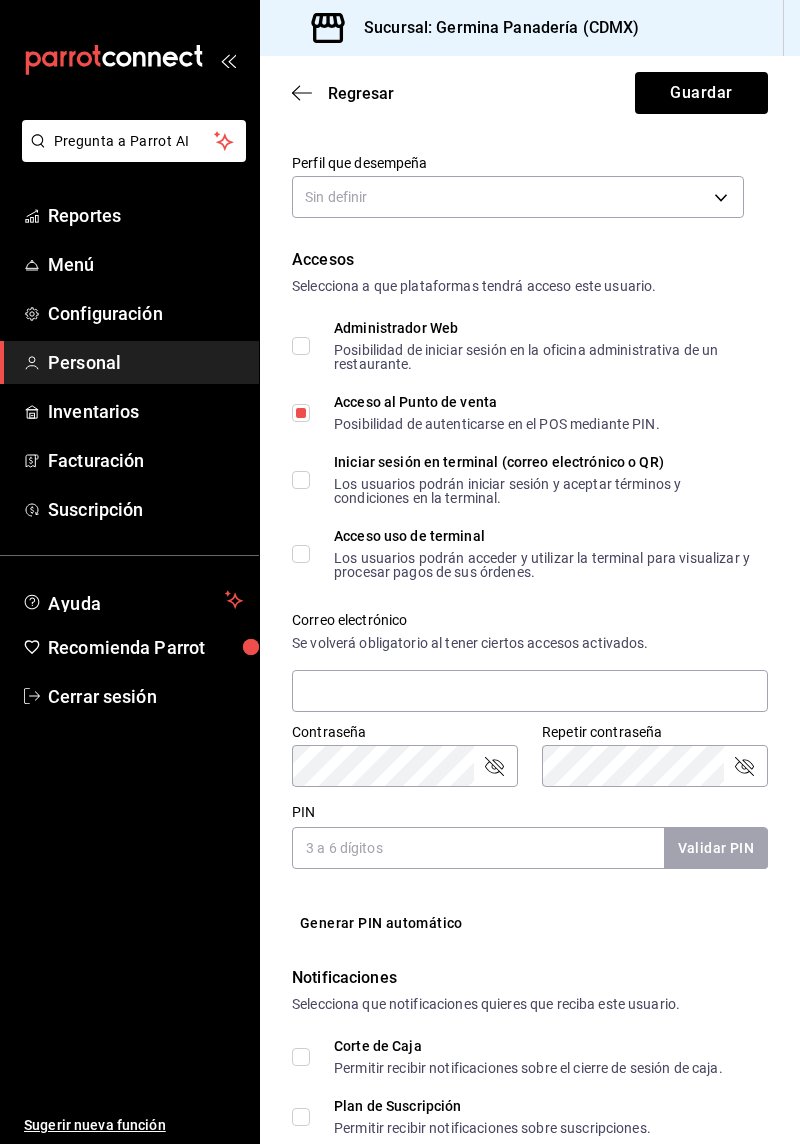 click on "Acceso uso de terminal Los usuarios podrán acceder y utilizar la terminal para visualizar y procesar pagos de sus órdenes." at bounding box center [301, 554] 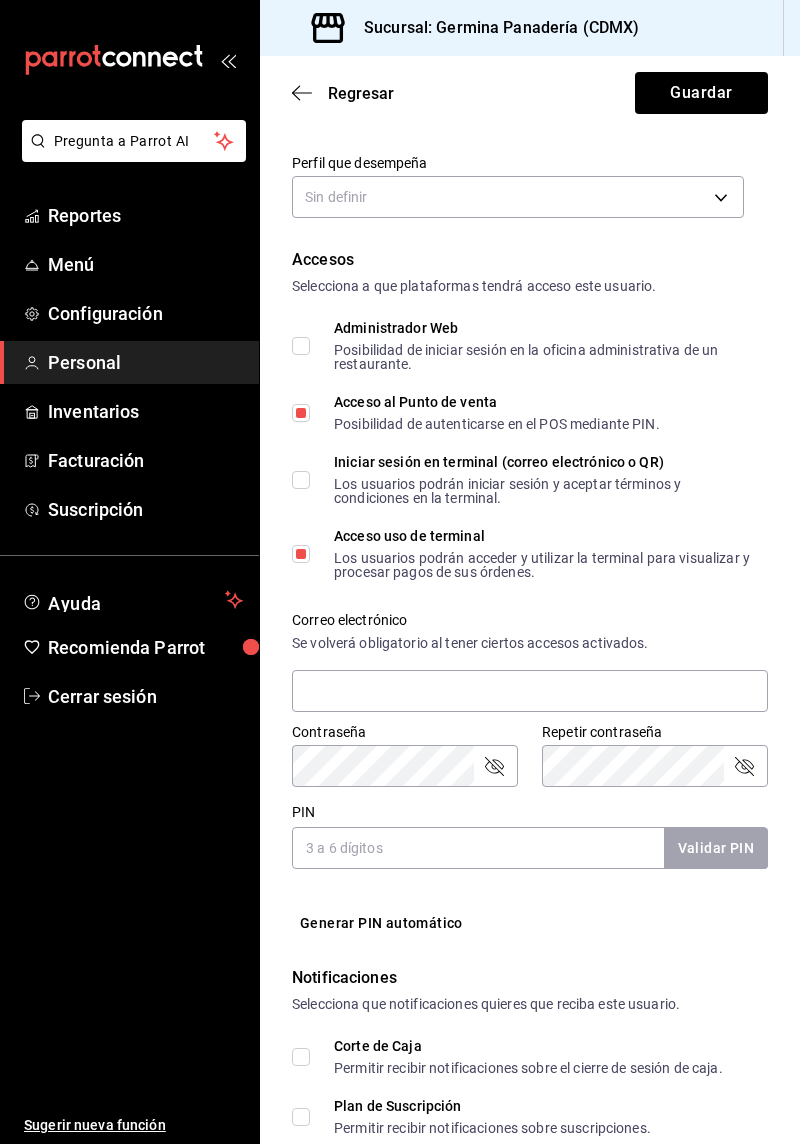 click on "PIN" at bounding box center [478, 848] 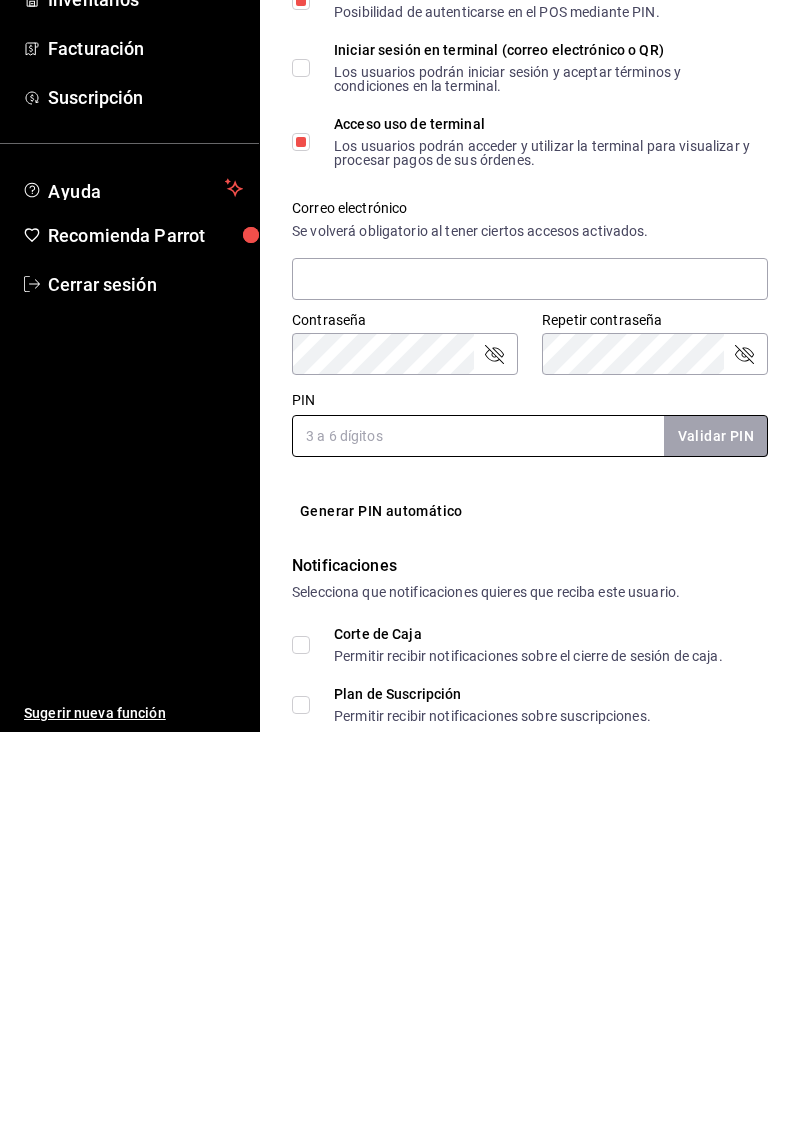 scroll, scrollTop: 64, scrollLeft: 0, axis: vertical 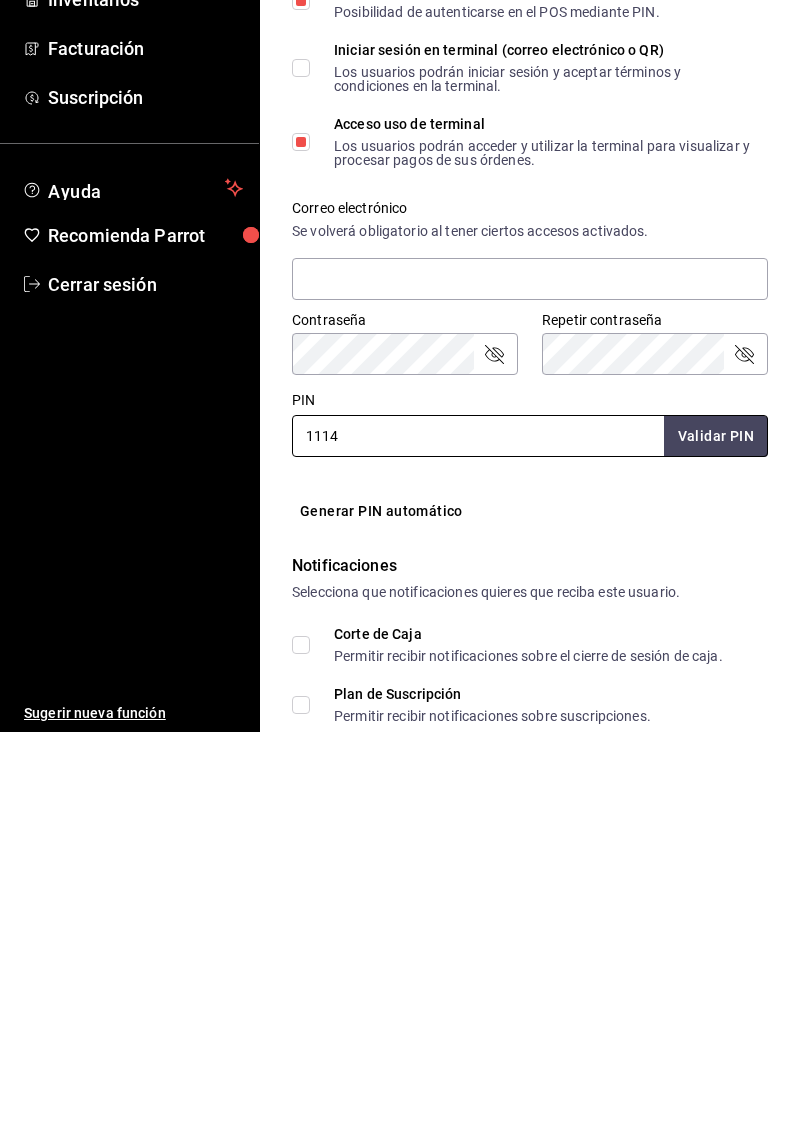 type on "1114" 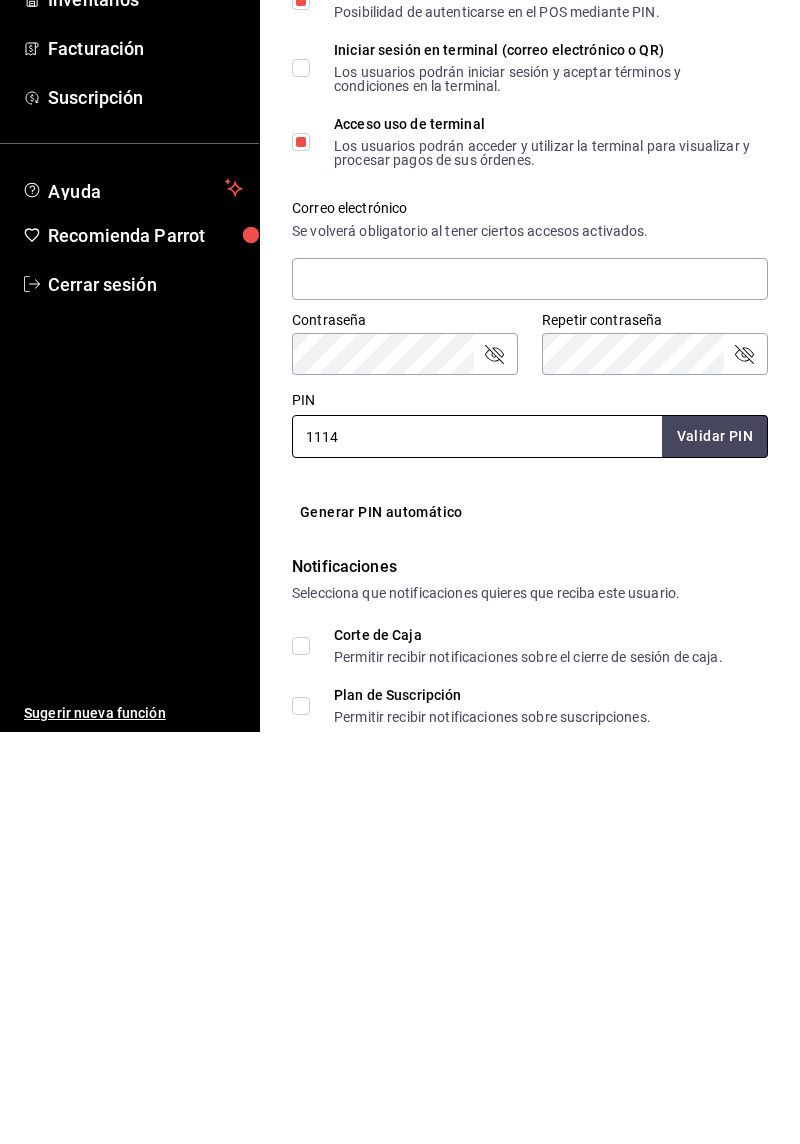 click on "Validar PIN" at bounding box center [715, 848] 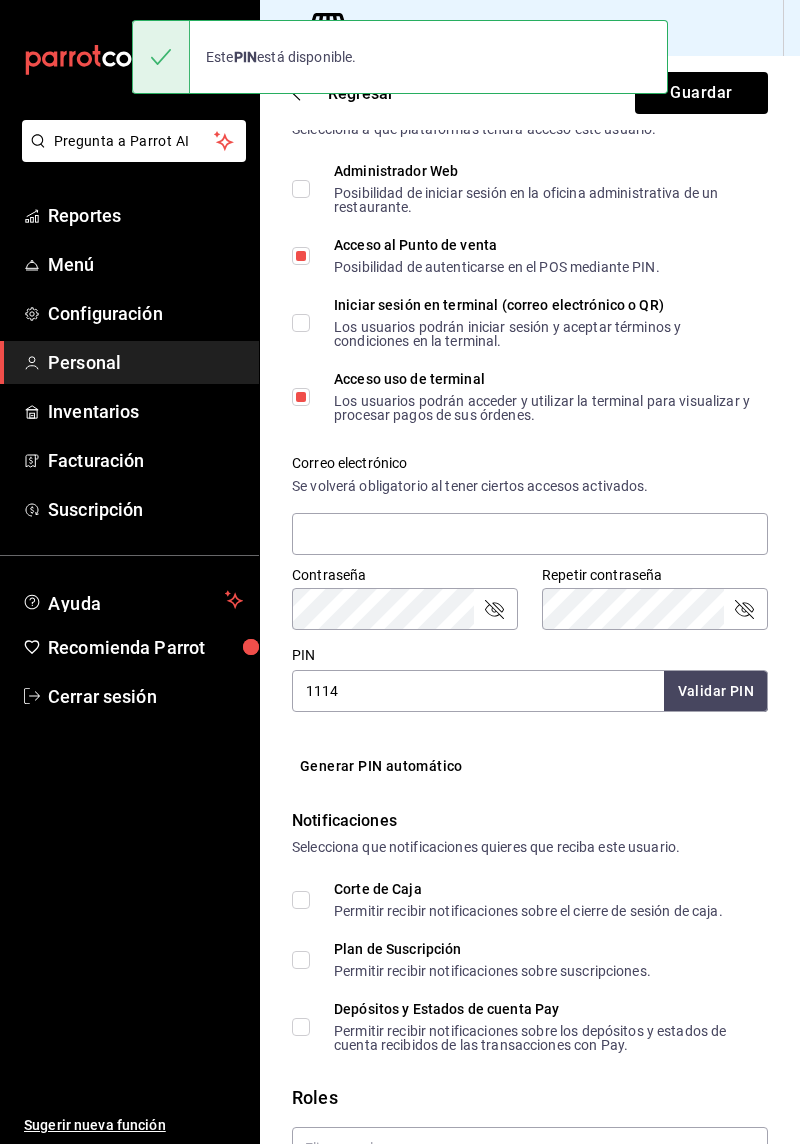 scroll, scrollTop: 518, scrollLeft: 0, axis: vertical 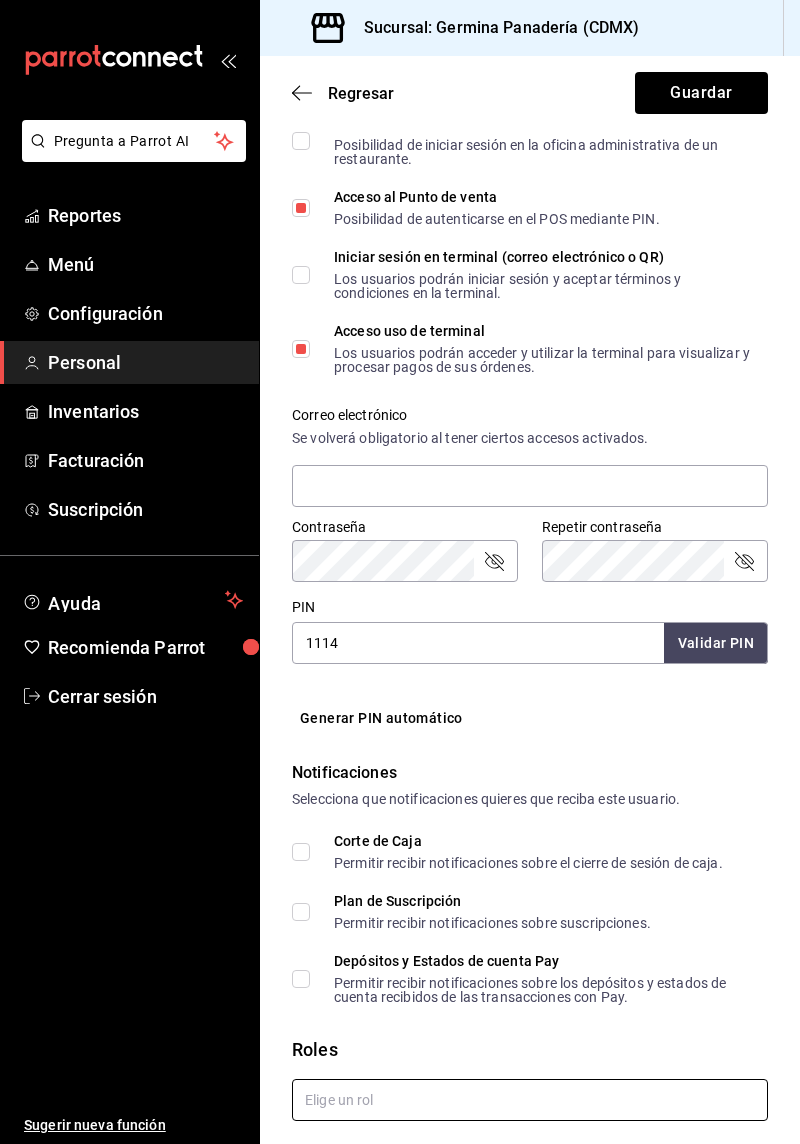 click at bounding box center [530, 1100] 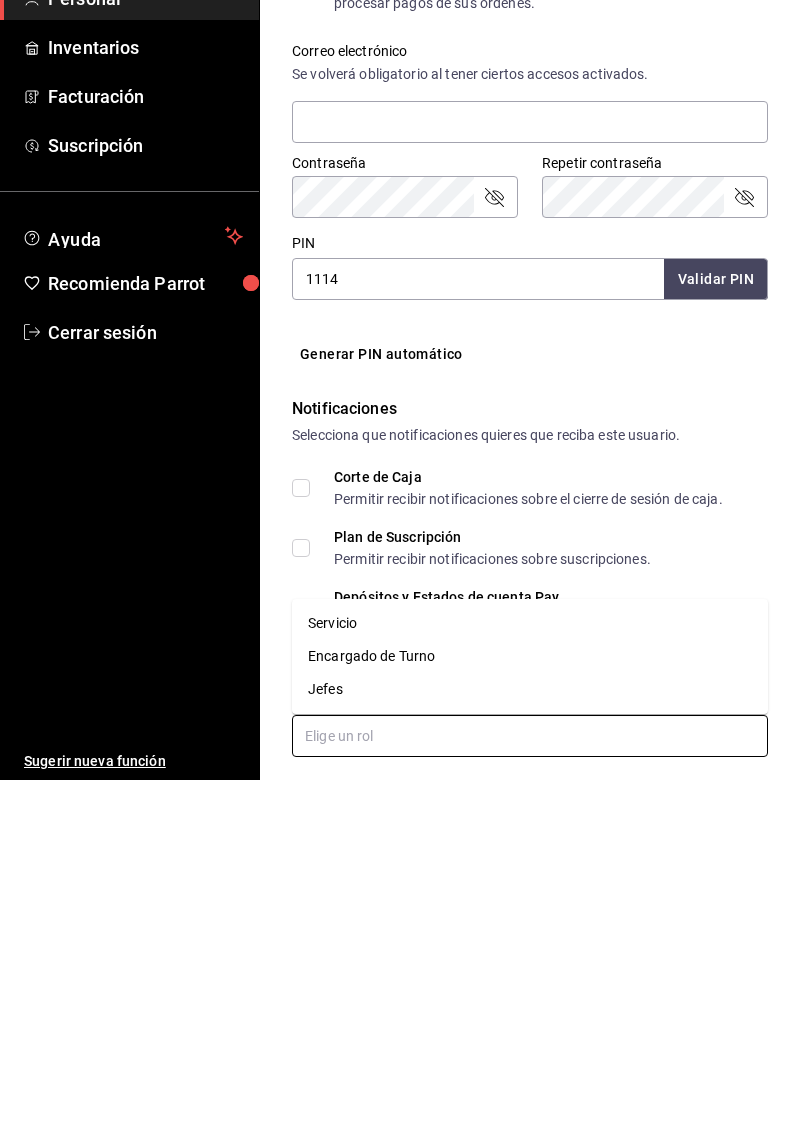 click on "Servicio" at bounding box center (530, 987) 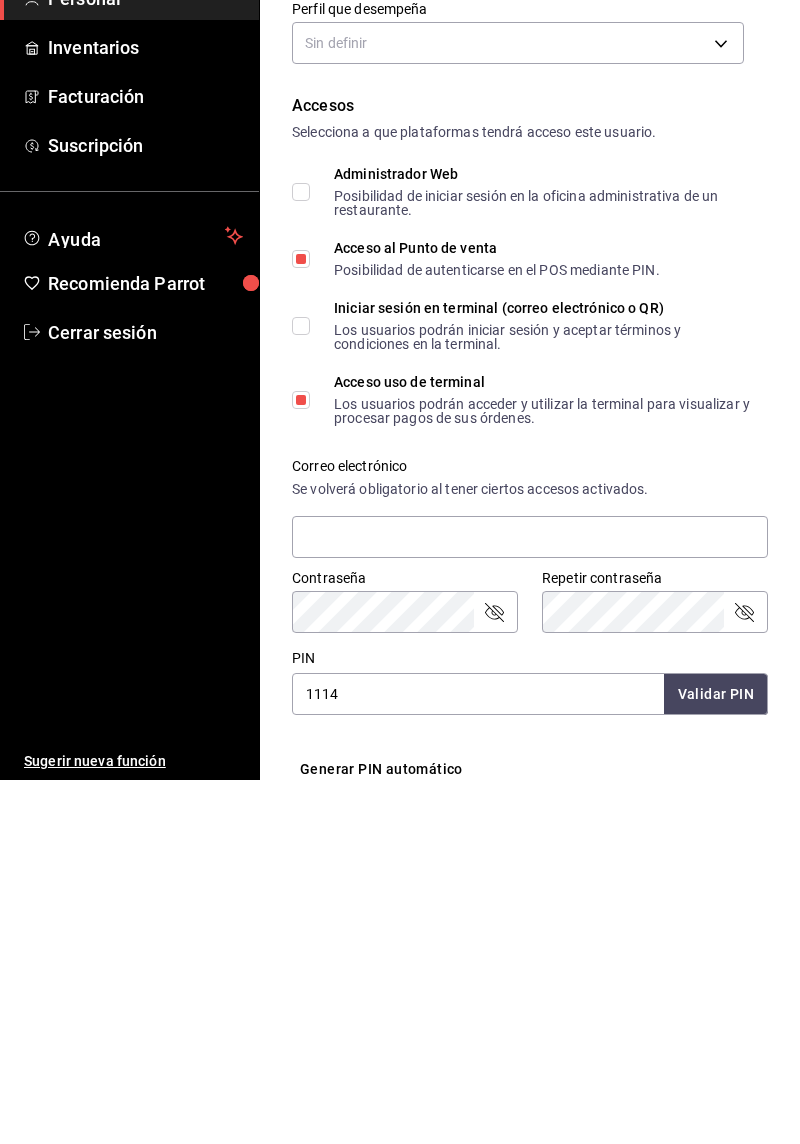 scroll, scrollTop: 0, scrollLeft: 0, axis: both 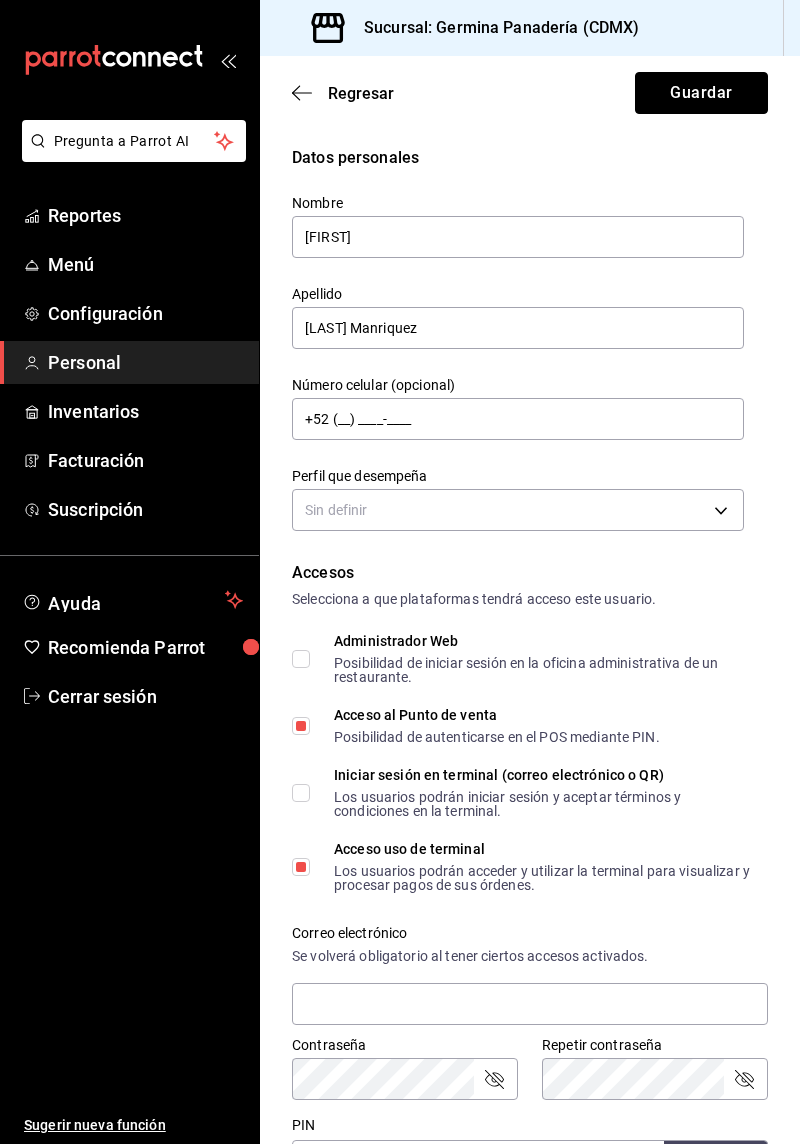 click on "Guardar" at bounding box center [701, 93] 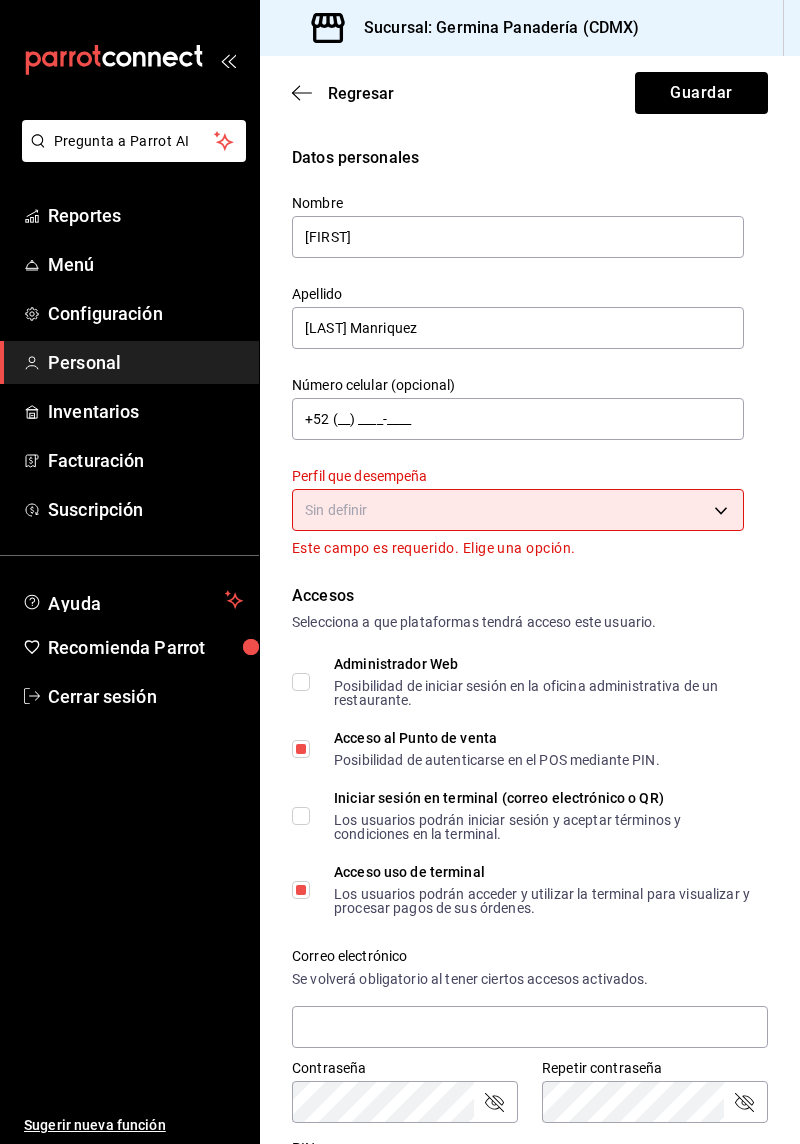 click on "Pregunta a Parrot AI Reportes   Menú   Configuración   Personal   Inventarios   Facturación   Suscripción   Ayuda Recomienda Parrot   Cerrar sesión   Sugerir nueva función   Sucursal: Germina Panadería ([CITY]) Regresar Guardar Datos personales Nombre [FIRST] Apellido [LAST] Número celular (opcional) +52 (__) ____-____ Perfil que desempeña Sin definir Este campo es requerido. Elige una opción. Accesos Selecciona a que plataformas tendrá acceso este usuario. Administrador Web Posibilidad de iniciar sesión en la oficina administrativa de un restaurante.  Acceso al Punto de venta Posibilidad de autenticarse en el POS mediante PIN.  Iniciar sesión en terminal (correo electrónico o QR) Los usuarios podrán iniciar sesión y aceptar términos y condiciones en la terminal. Acceso uso de terminal Los usuarios podrán acceder y utilizar la terminal para visualizar y procesar pagos de sus órdenes. Correo electrónico Se volverá obligatorio al tener ciertos accesos activados. Contraseña PIN 1114" at bounding box center [400, 572] 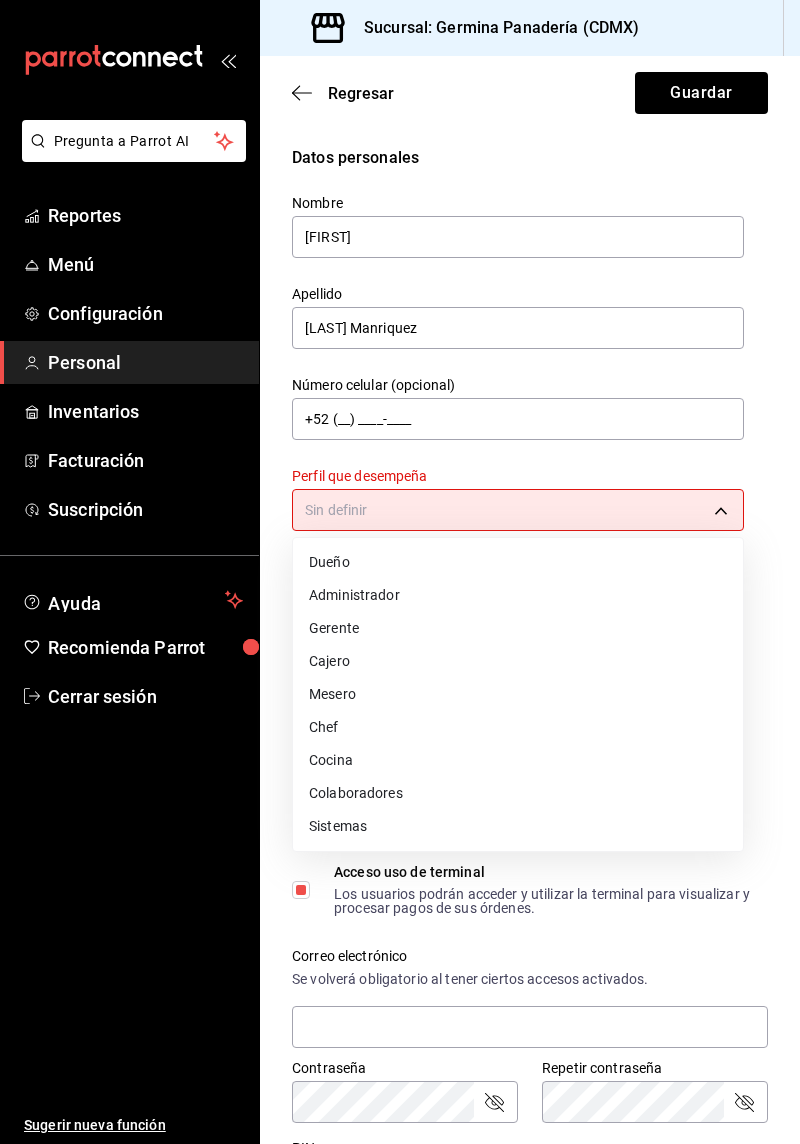 click on "Cocina" at bounding box center (518, 760) 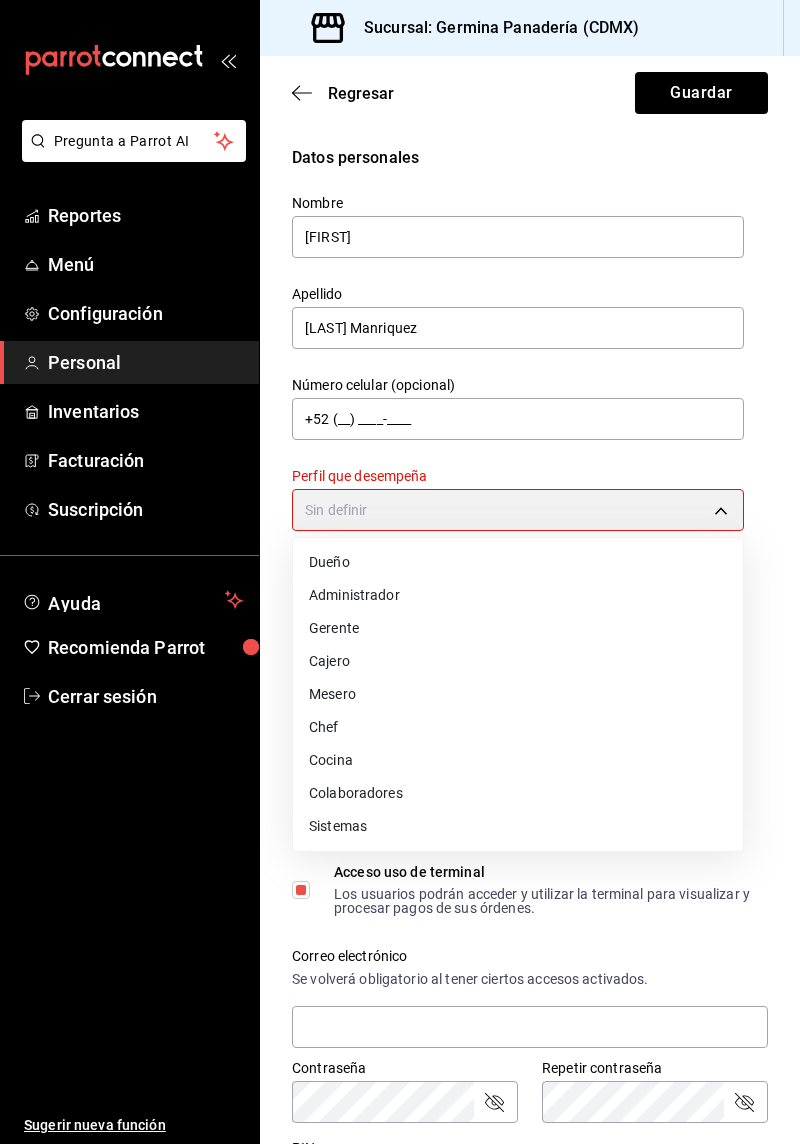type on "KITCHEN" 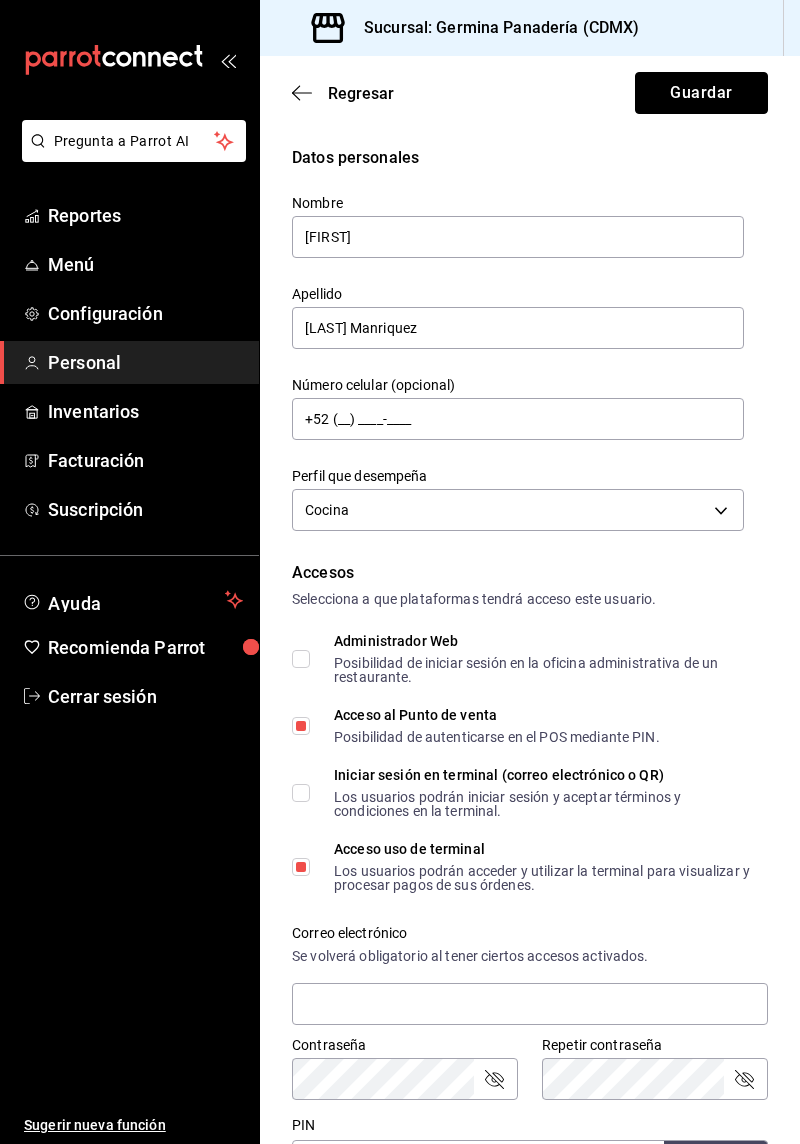click on "Guardar" at bounding box center [701, 93] 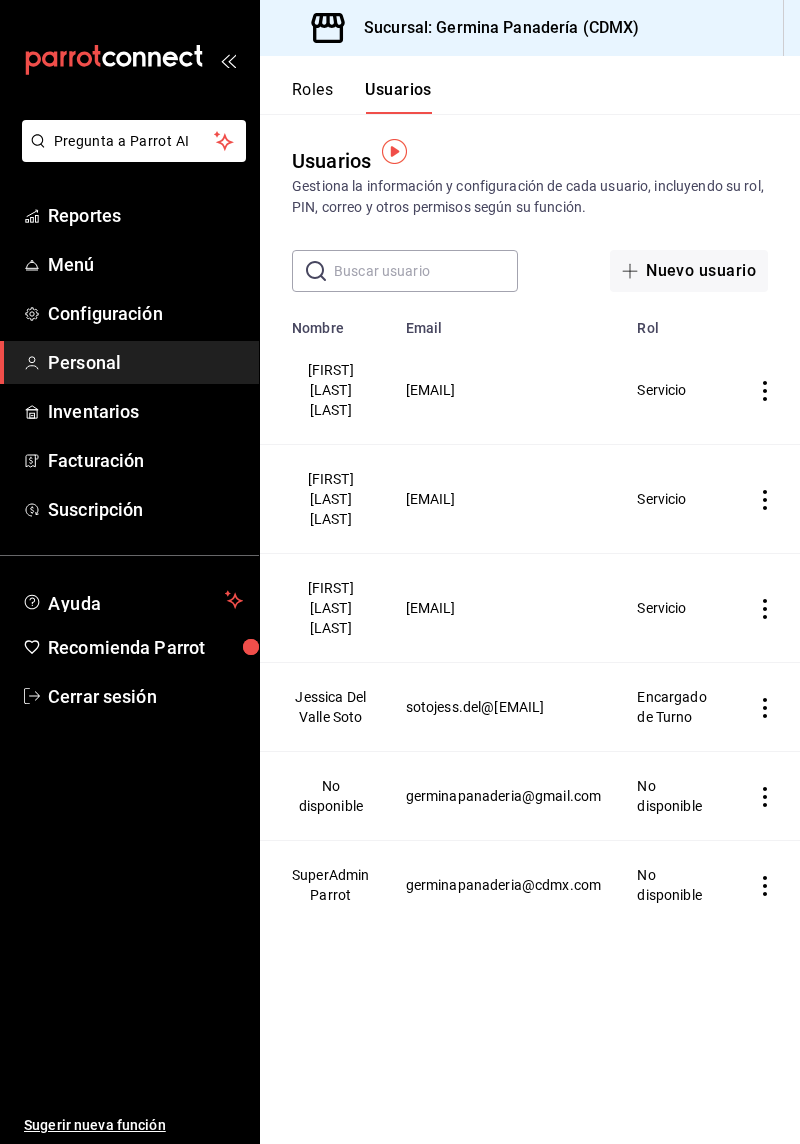 click on "germinapanaderia@cdmx.com" at bounding box center [510, 885] 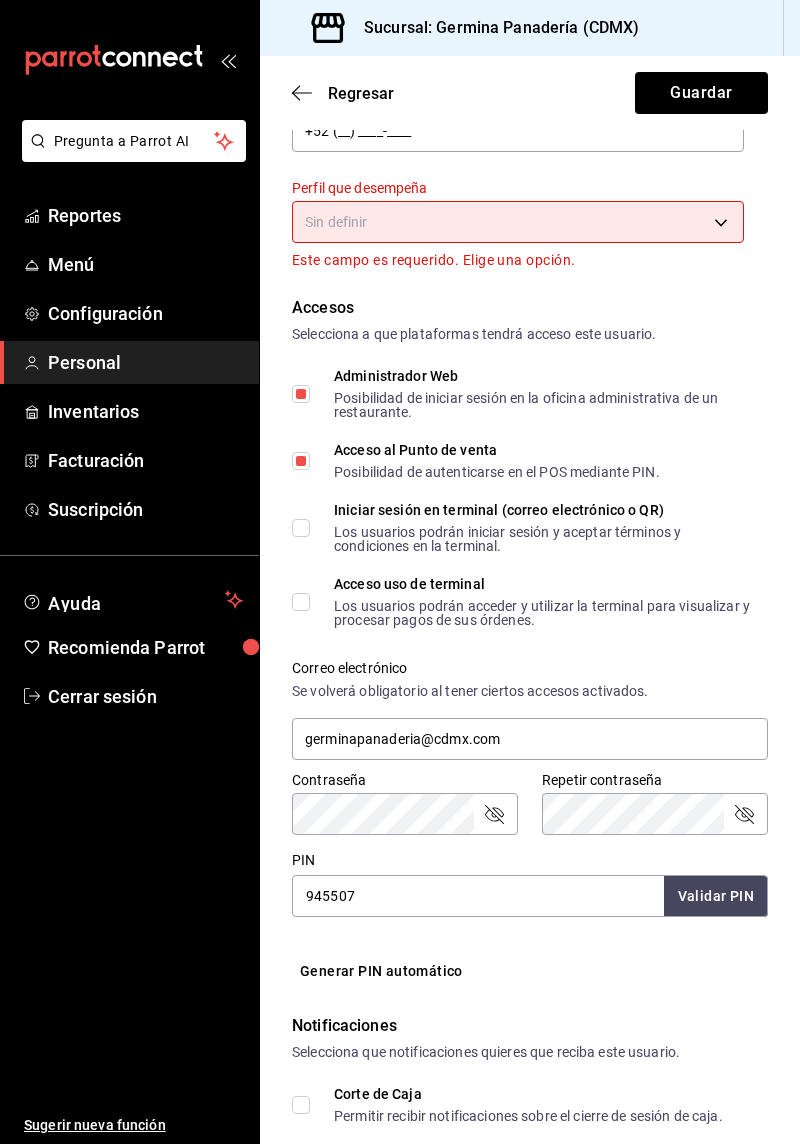 scroll, scrollTop: 289, scrollLeft: 0, axis: vertical 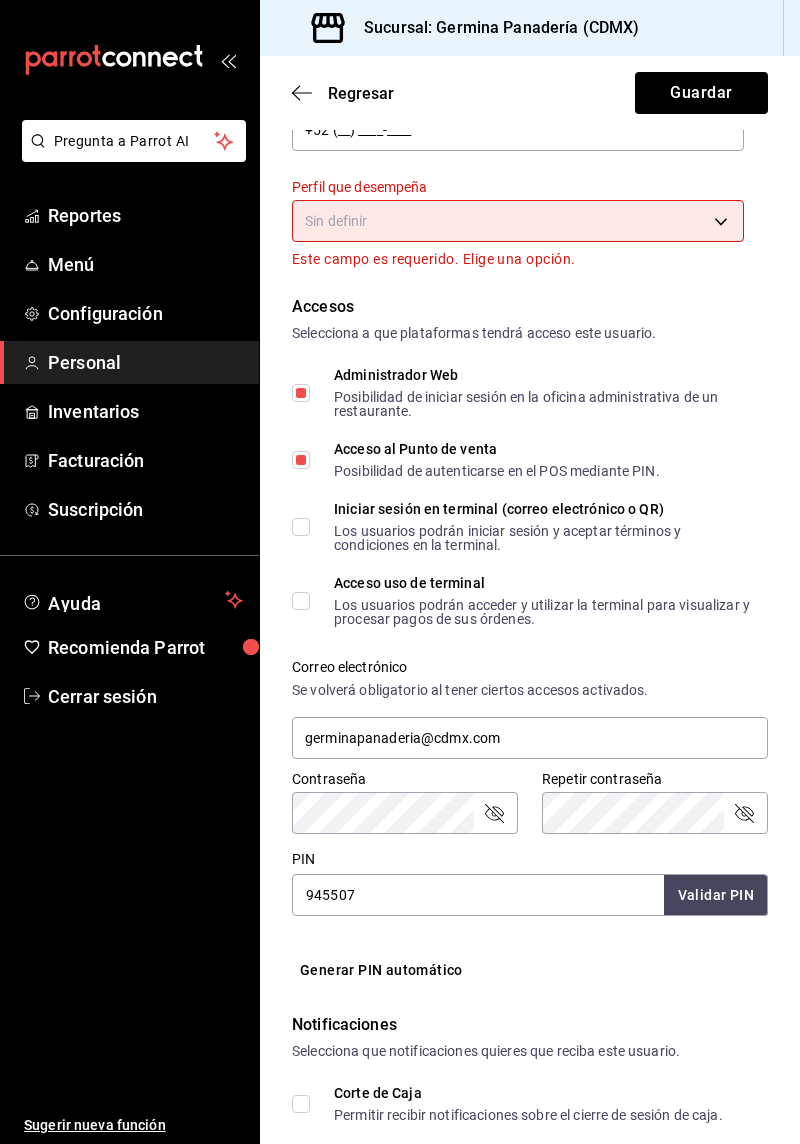 click on "Iniciar sesión en terminal (correo electrónico o QR) Los usuarios podrán iniciar sesión y aceptar términos y condiciones en la terminal." at bounding box center [301, 527] 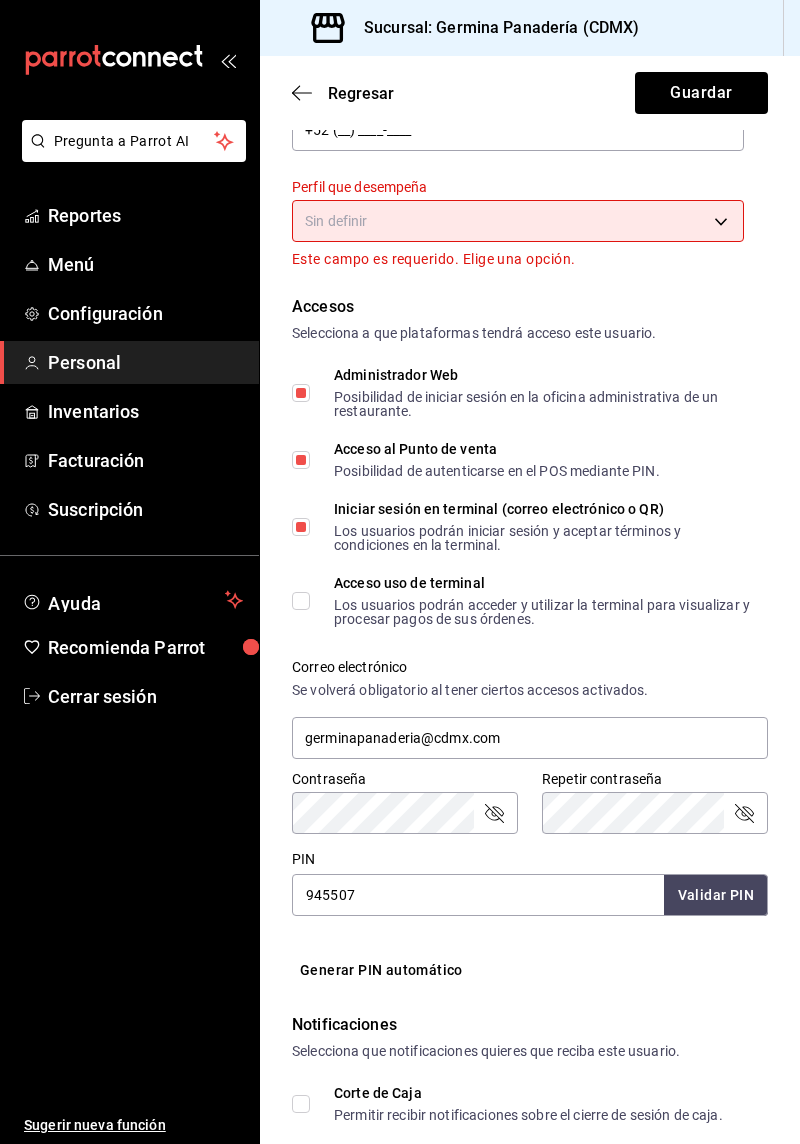 click on "Acceso uso de terminal Los usuarios podrán acceder y utilizar la terminal para visualizar y procesar pagos de sus órdenes." at bounding box center [301, 601] 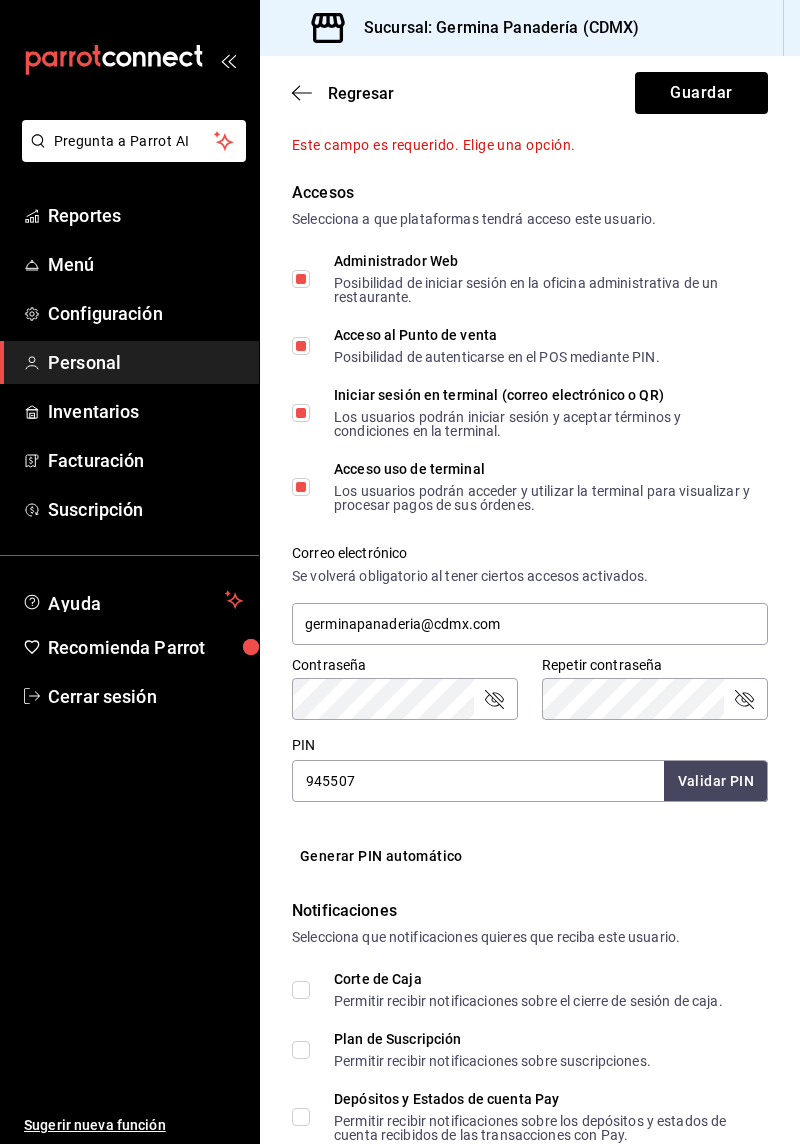 scroll, scrollTop: 405, scrollLeft: 0, axis: vertical 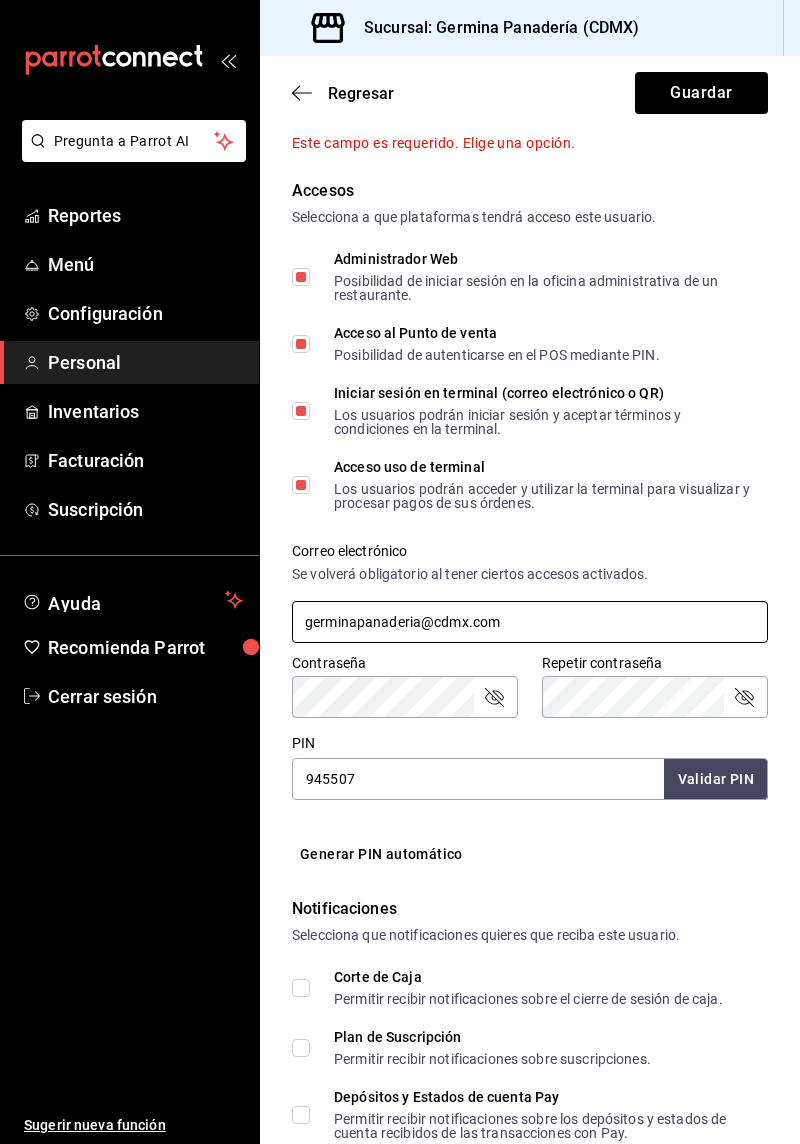 click on "germinapanaderia@cdmx.com" at bounding box center [530, 622] 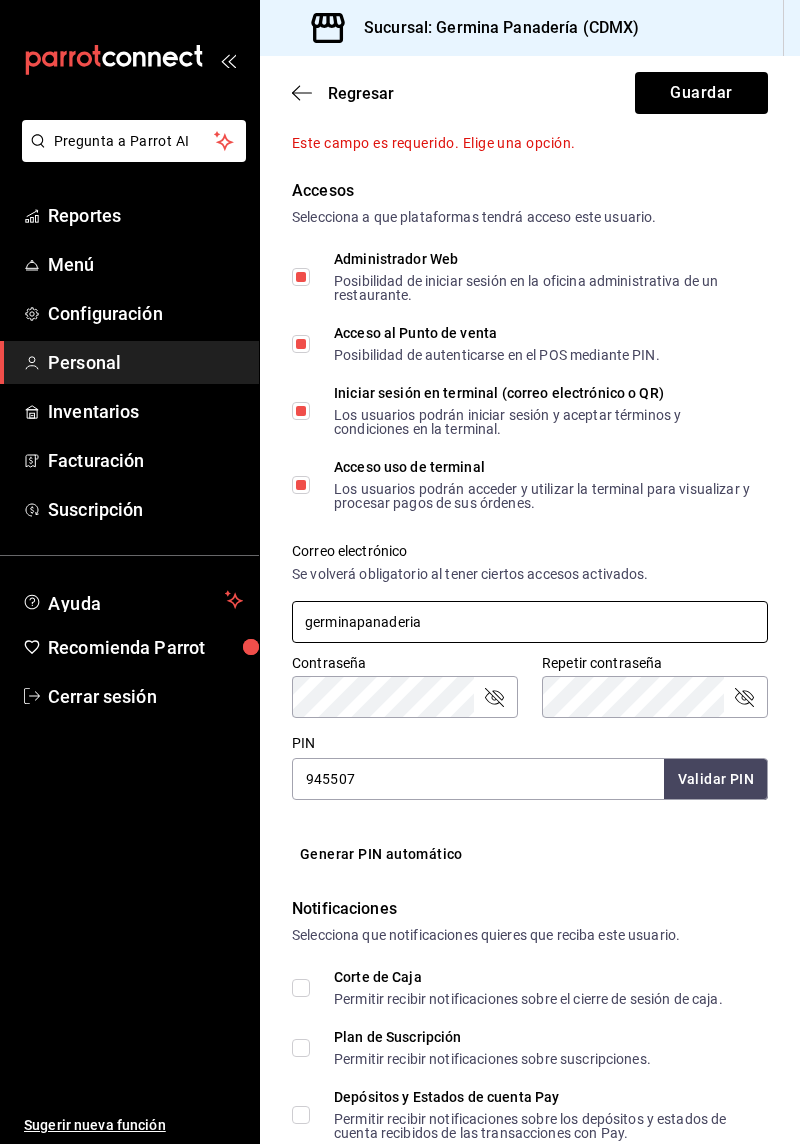 click on "germinapanaderia" at bounding box center [530, 622] 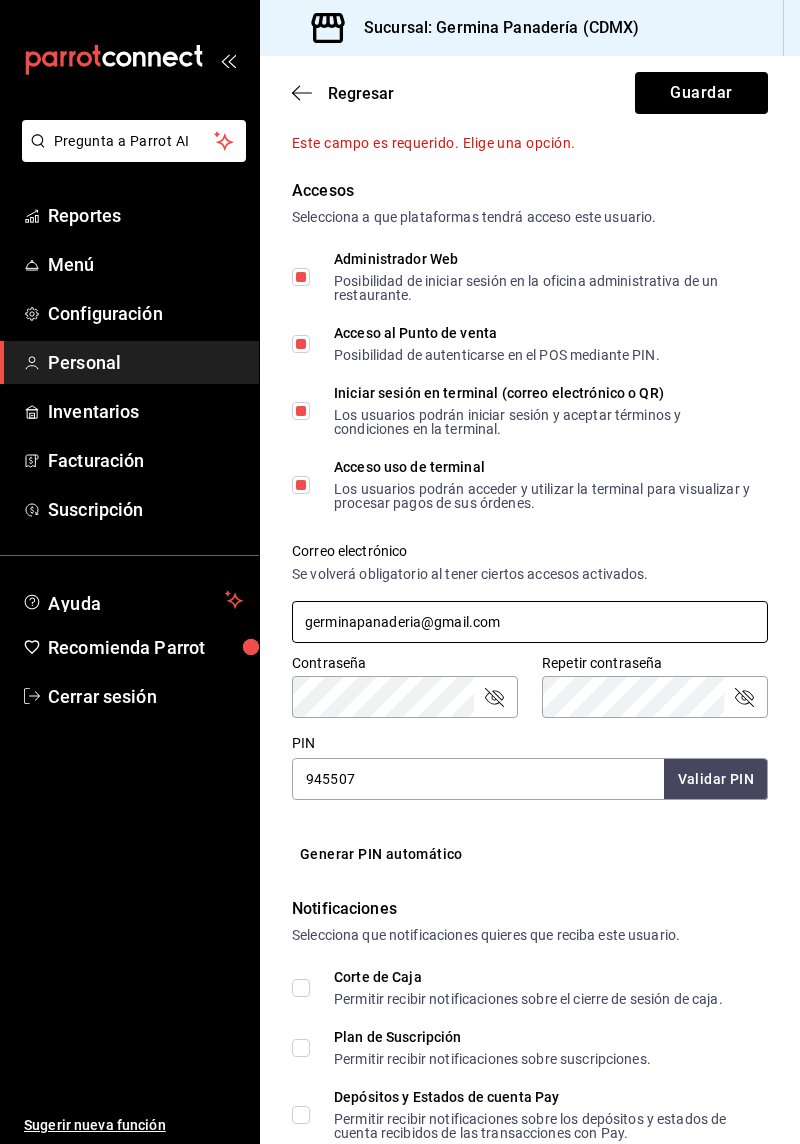 type on "germinapanaderia@gmail.com" 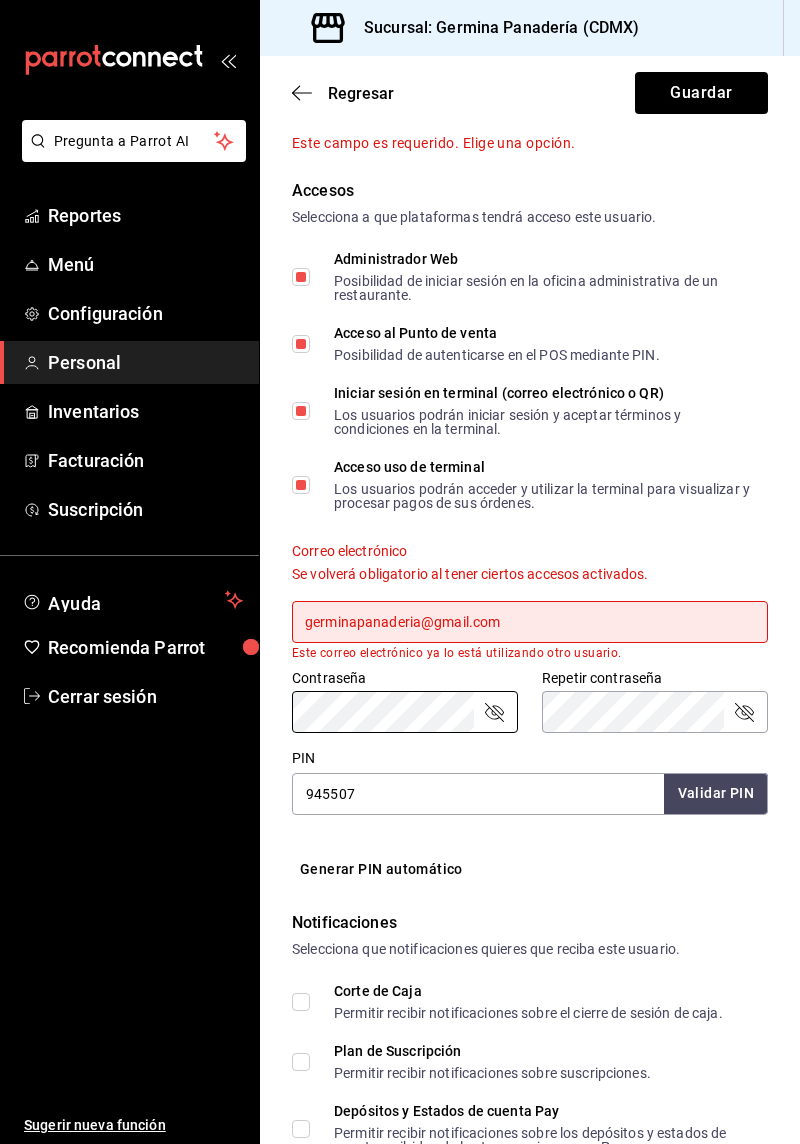 click 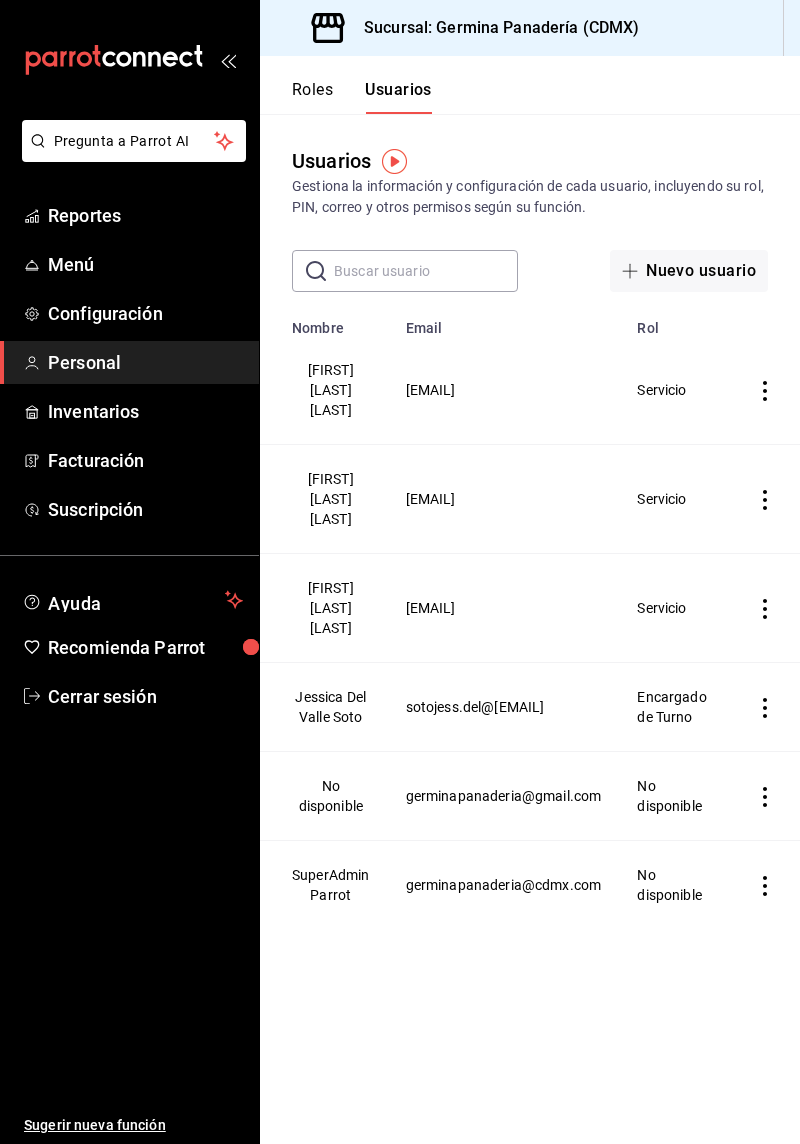 click 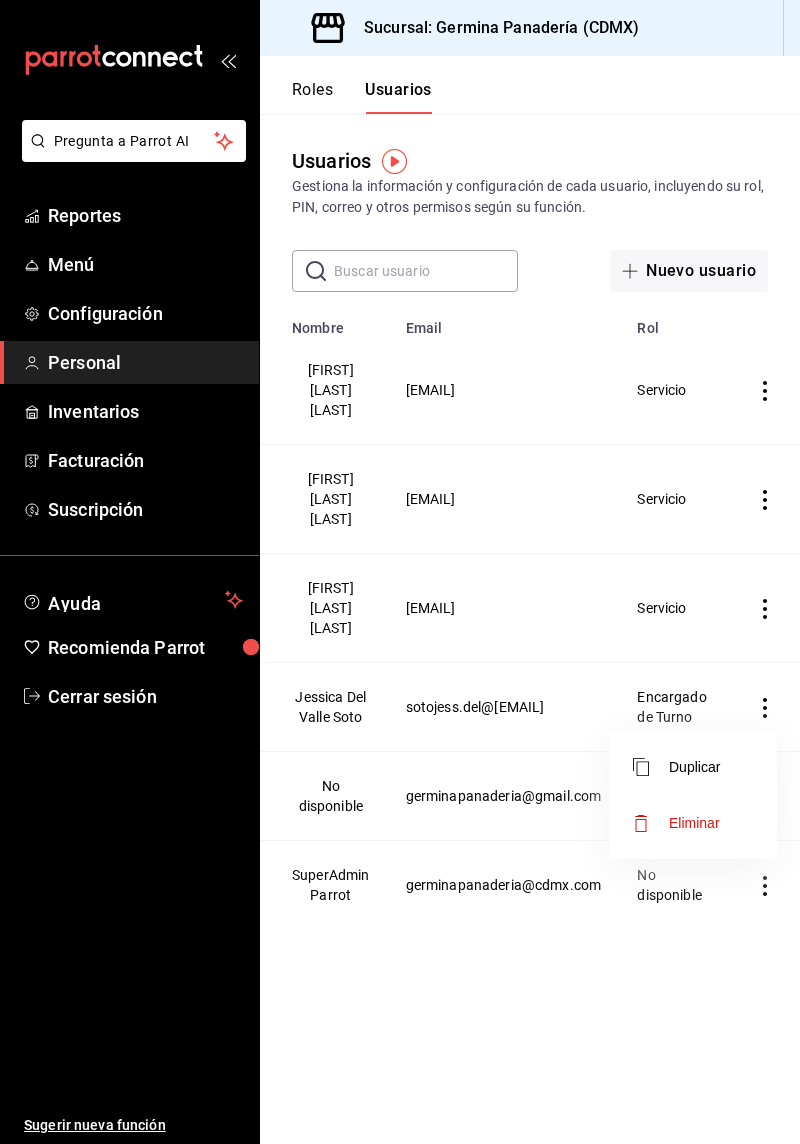 click on "Eliminar" at bounding box center (694, 823) 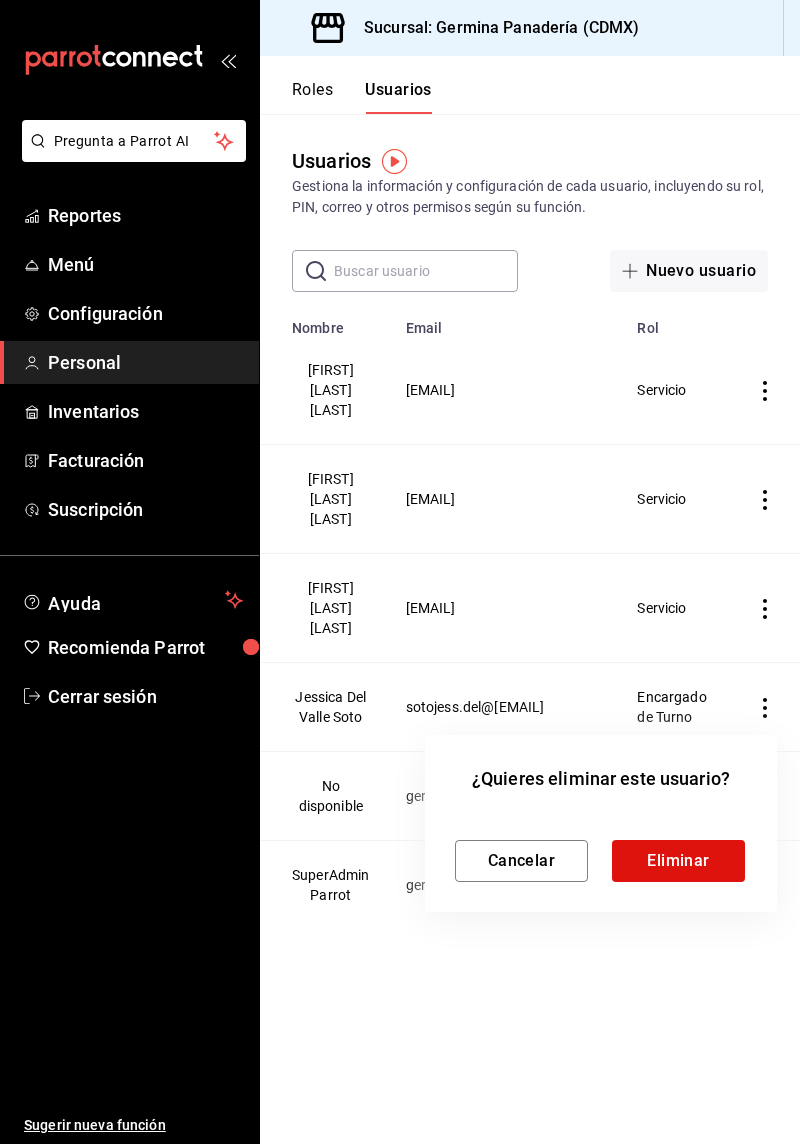 click at bounding box center [400, 572] 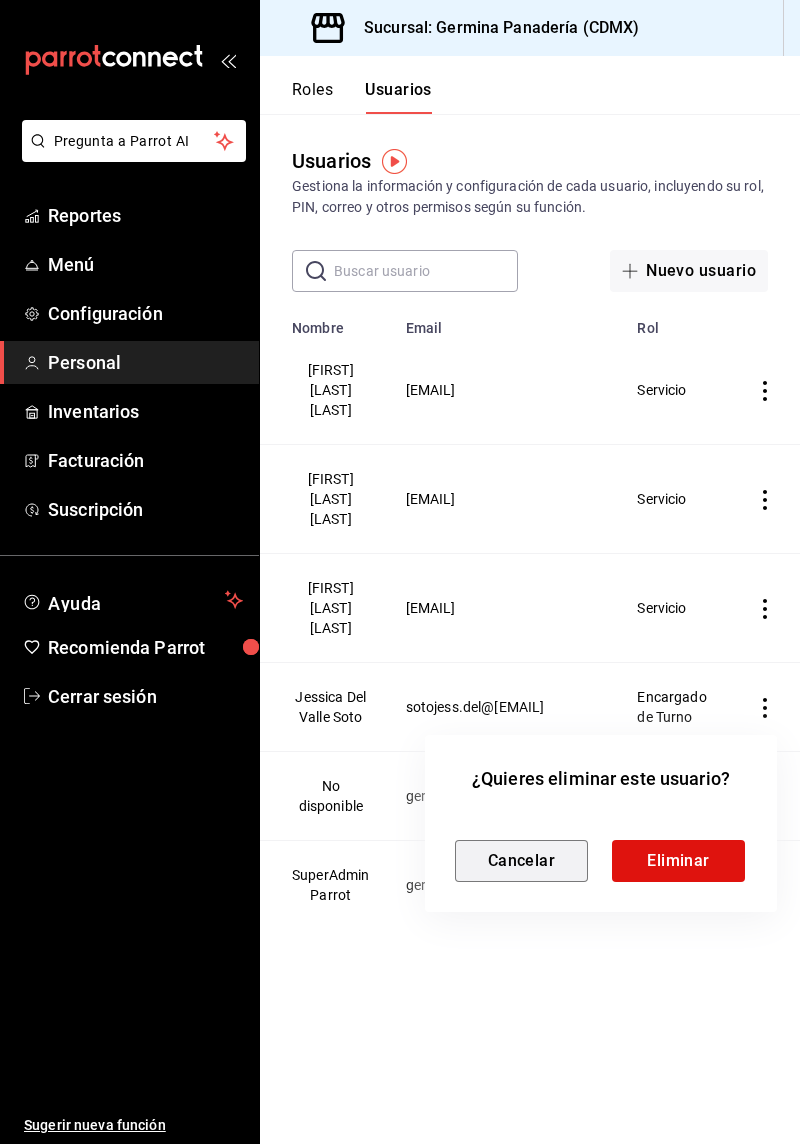 click on "Cancelar" at bounding box center (521, 861) 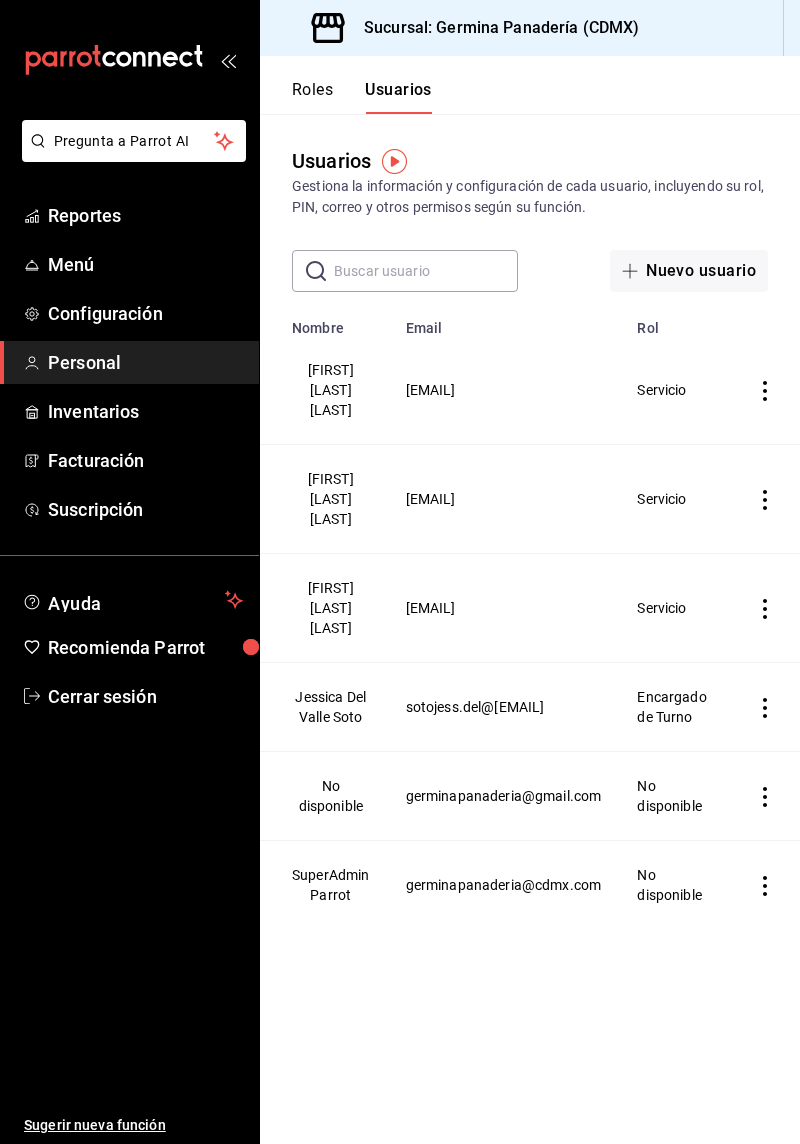 click on "No disponible" at bounding box center [677, 796] 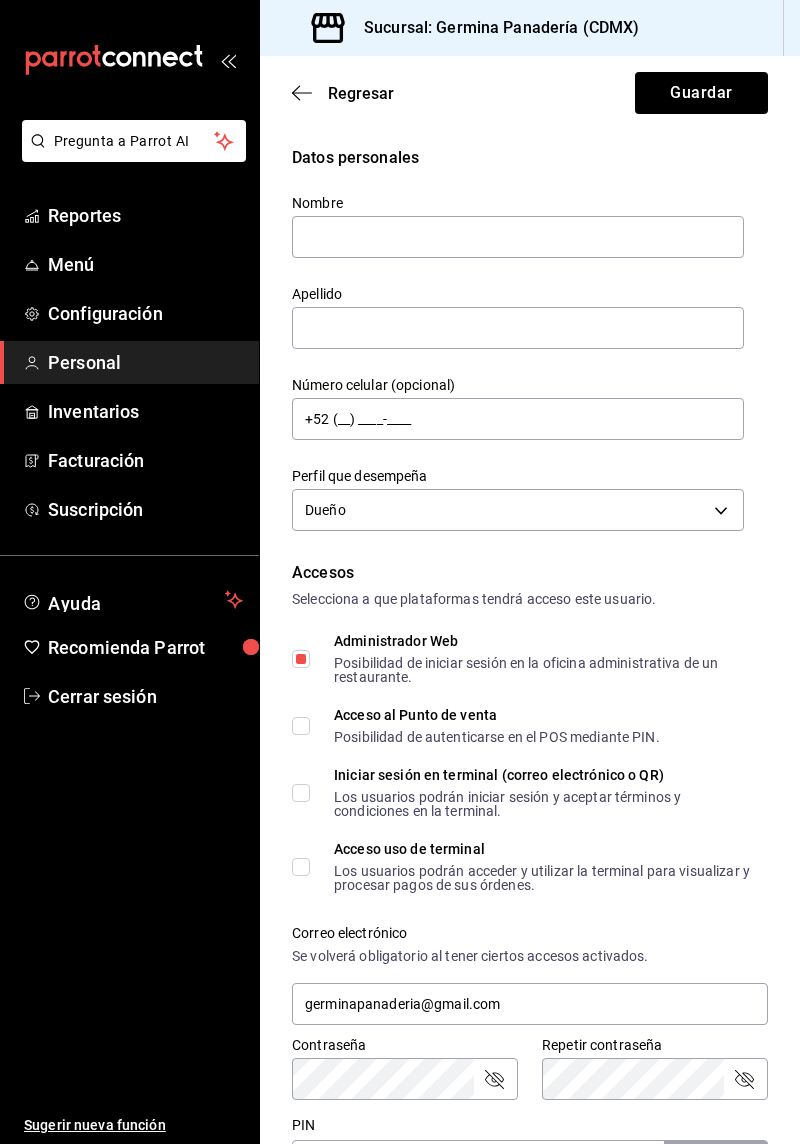 click 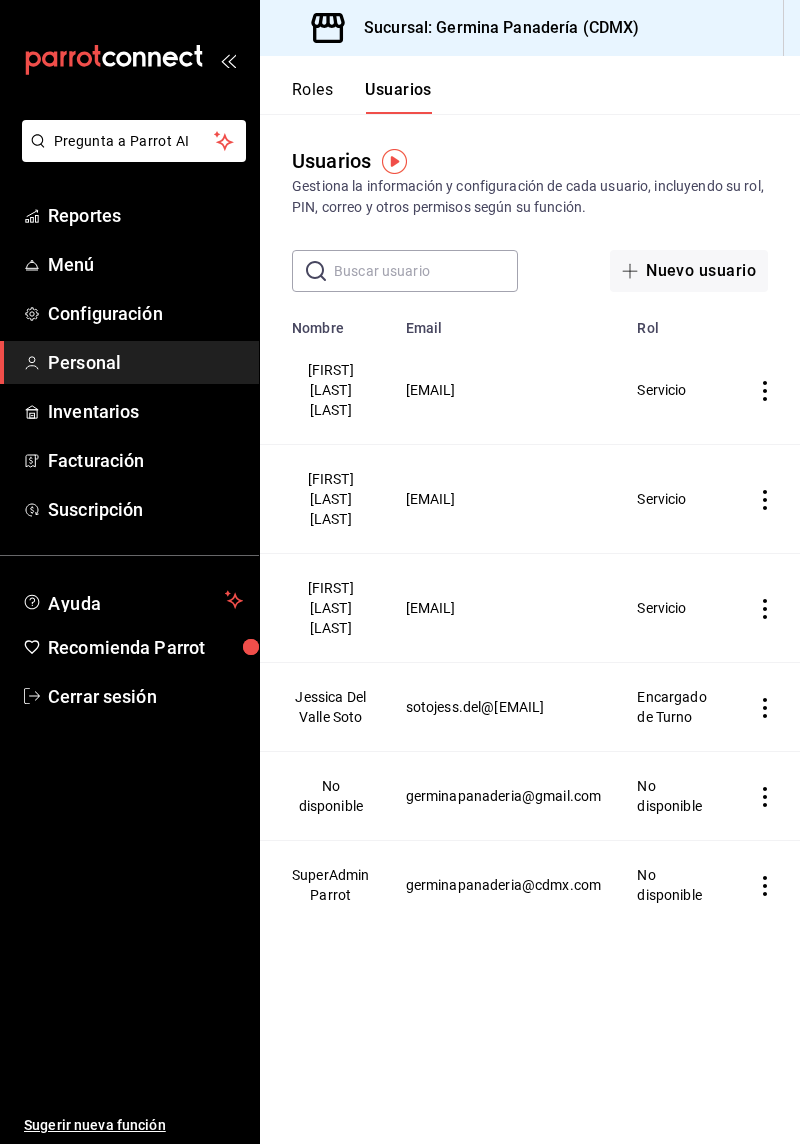 click 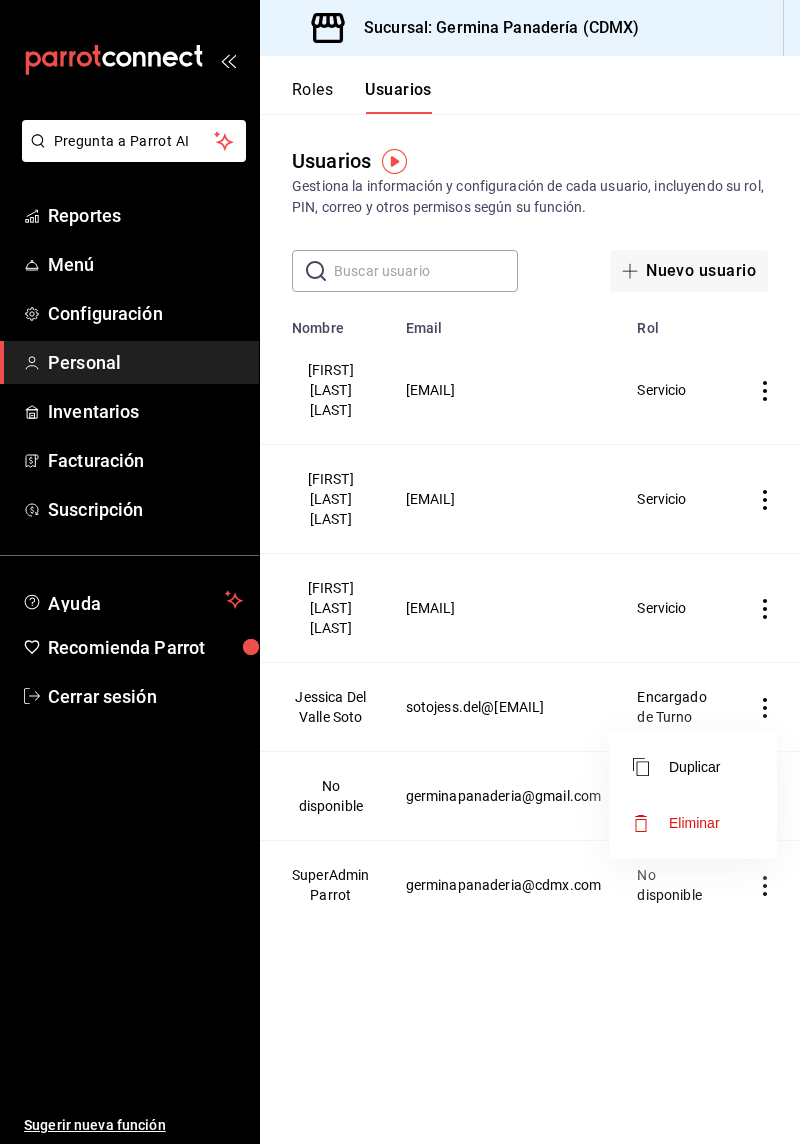 click on "Eliminar" at bounding box center (694, 823) 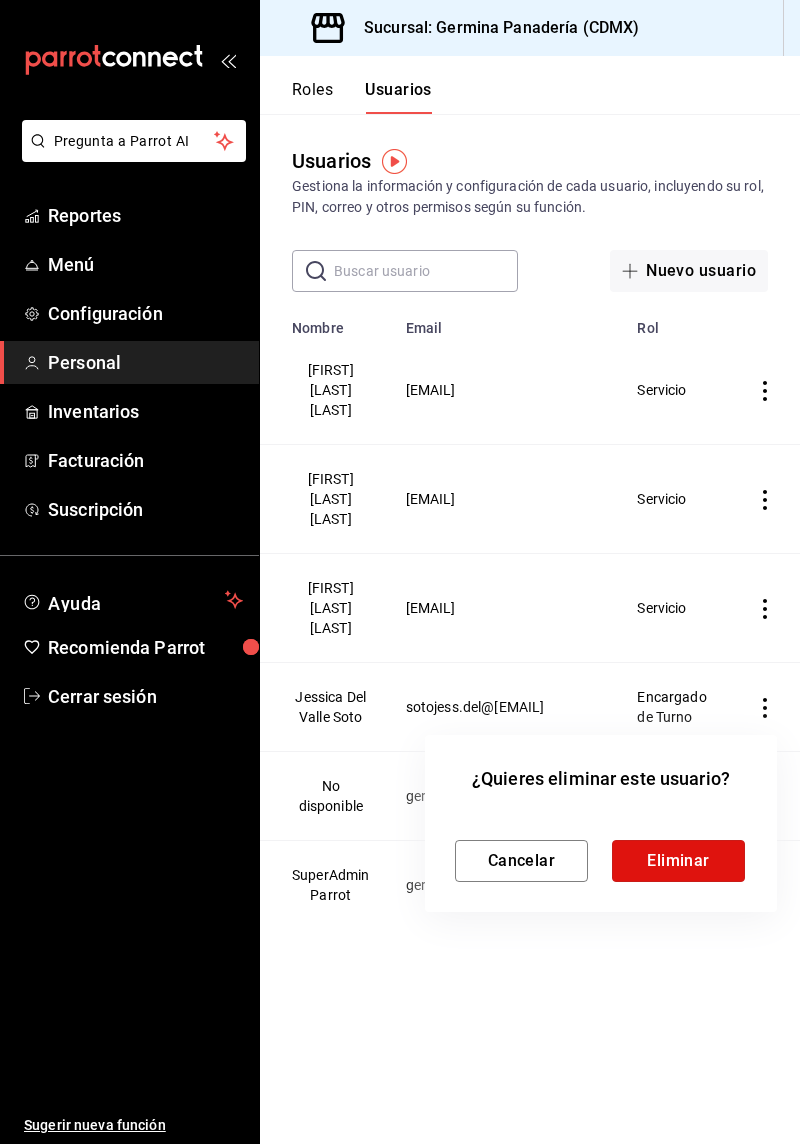 click on "Eliminar" at bounding box center [678, 861] 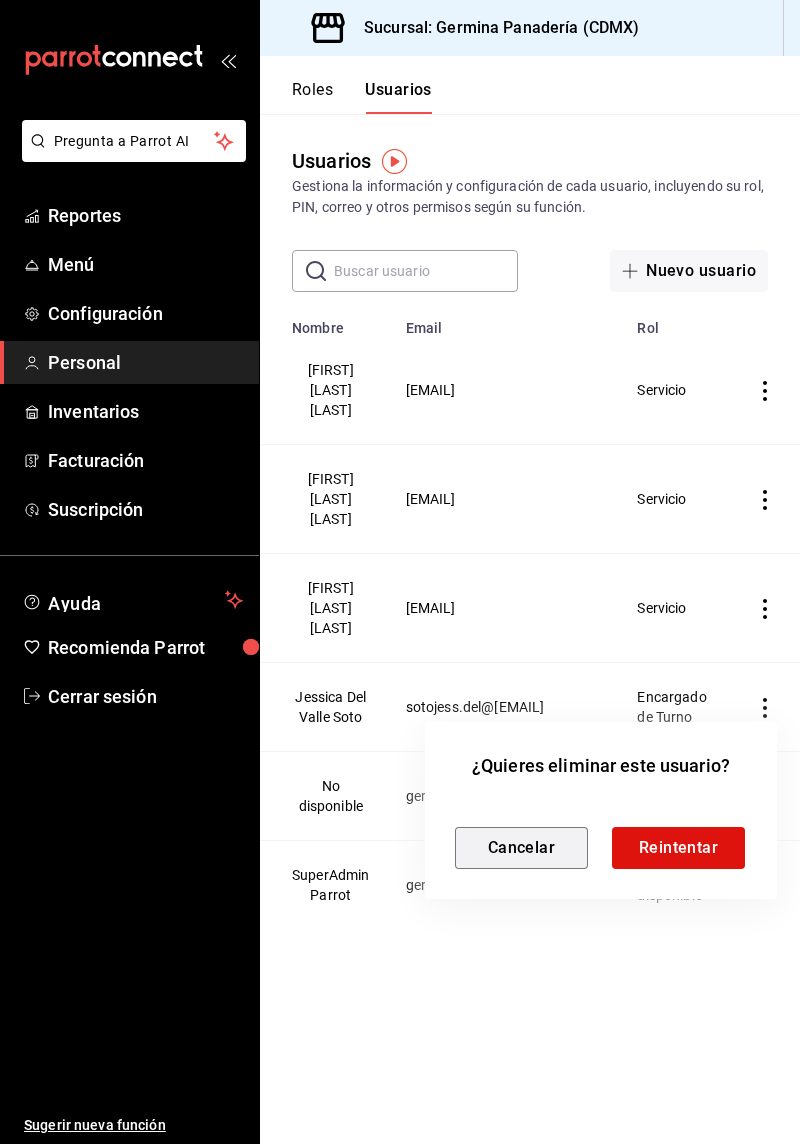 click on "Cancelar" at bounding box center [521, 848] 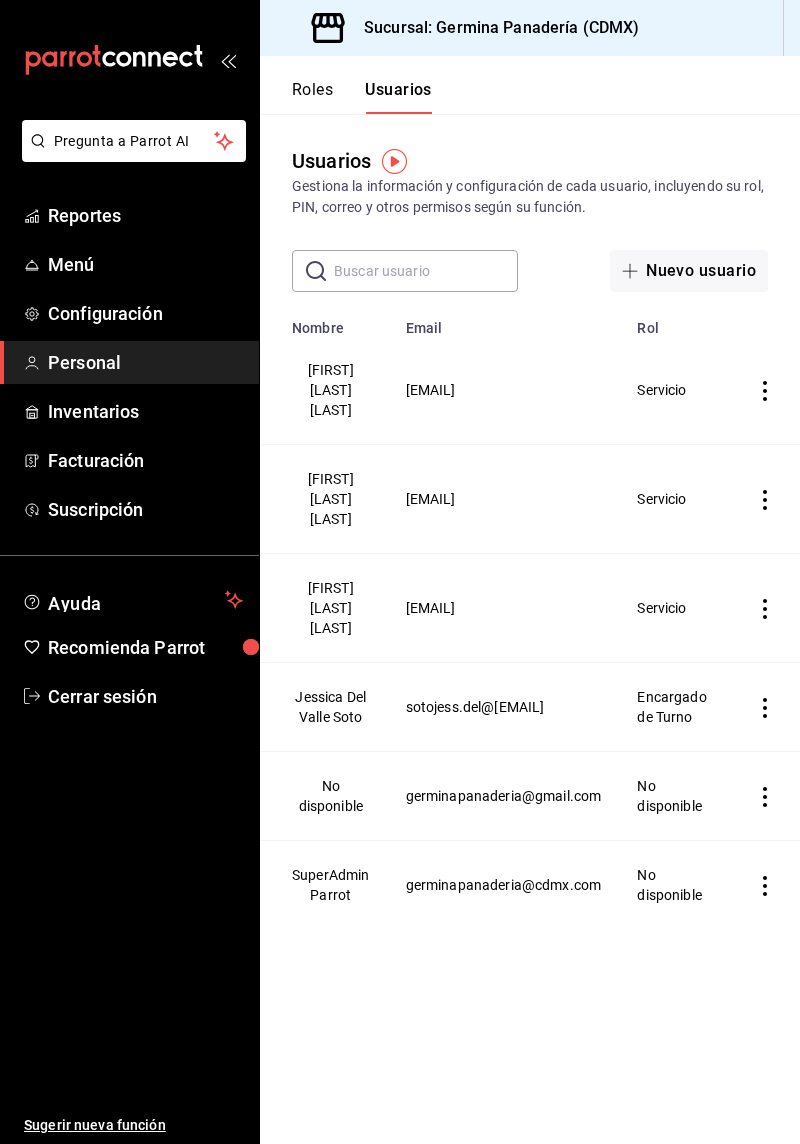 click 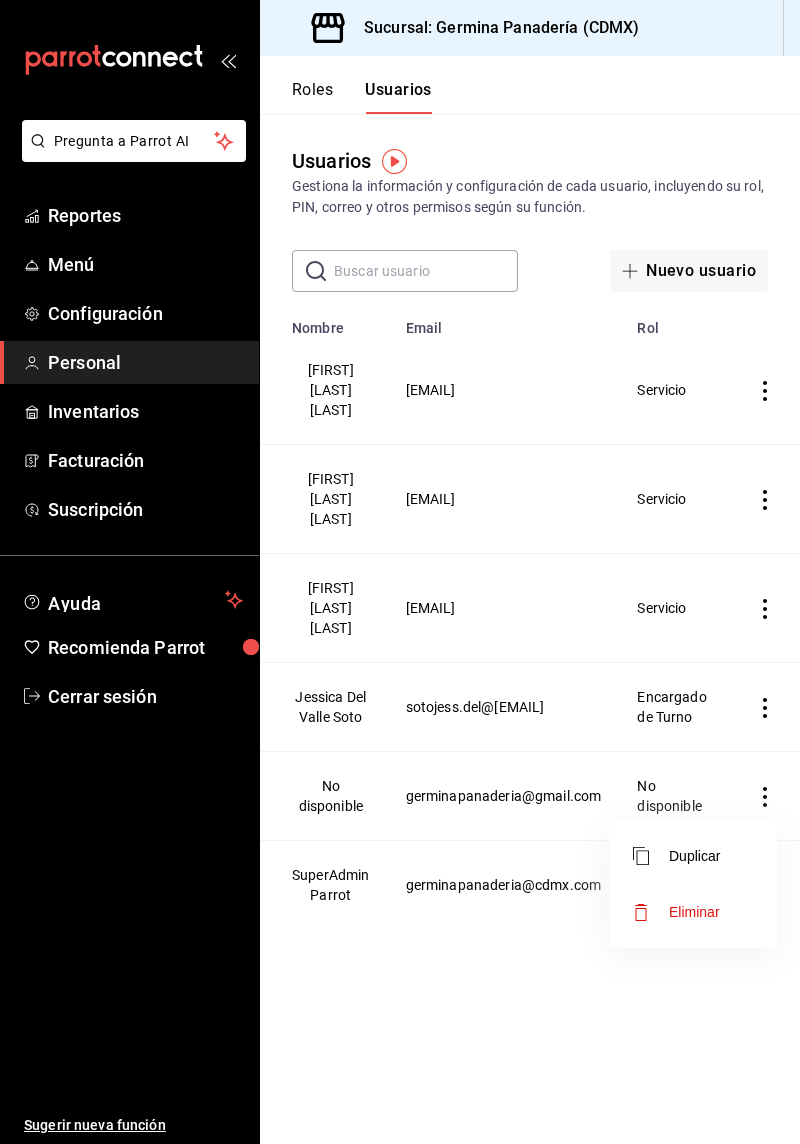 click on "Eliminar" at bounding box center [694, 912] 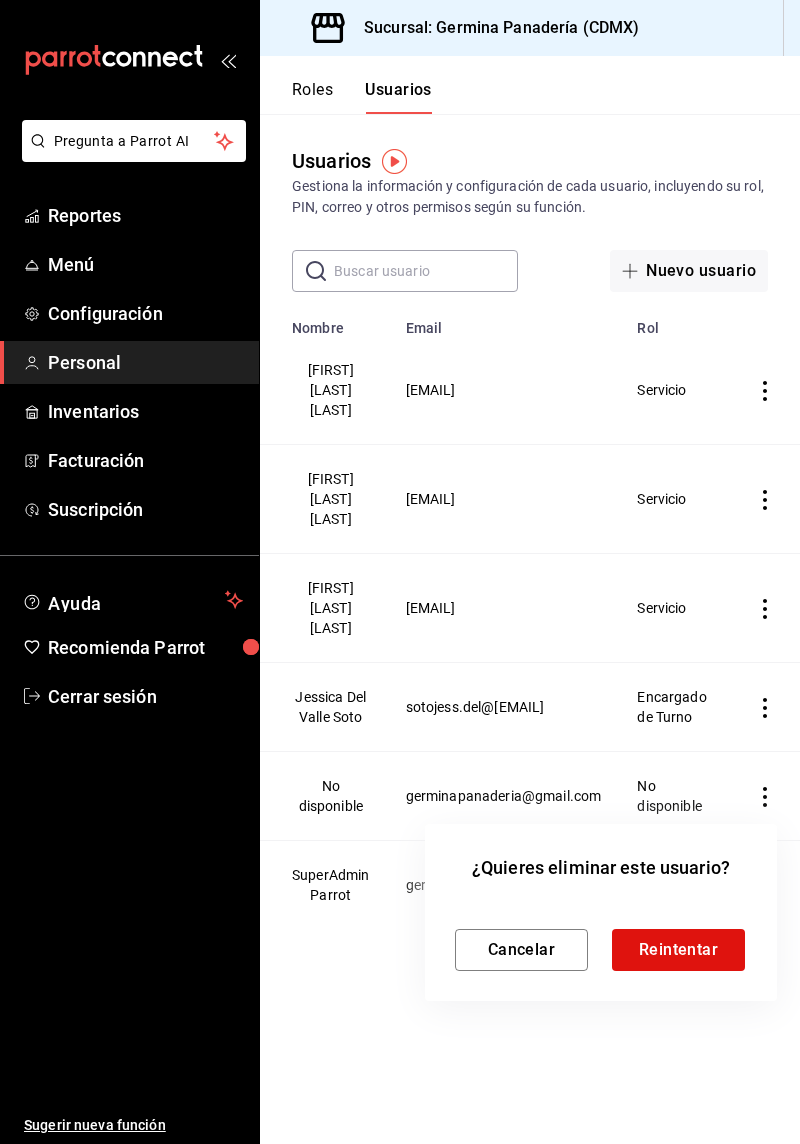 click on "Reintentar" at bounding box center [678, 950] 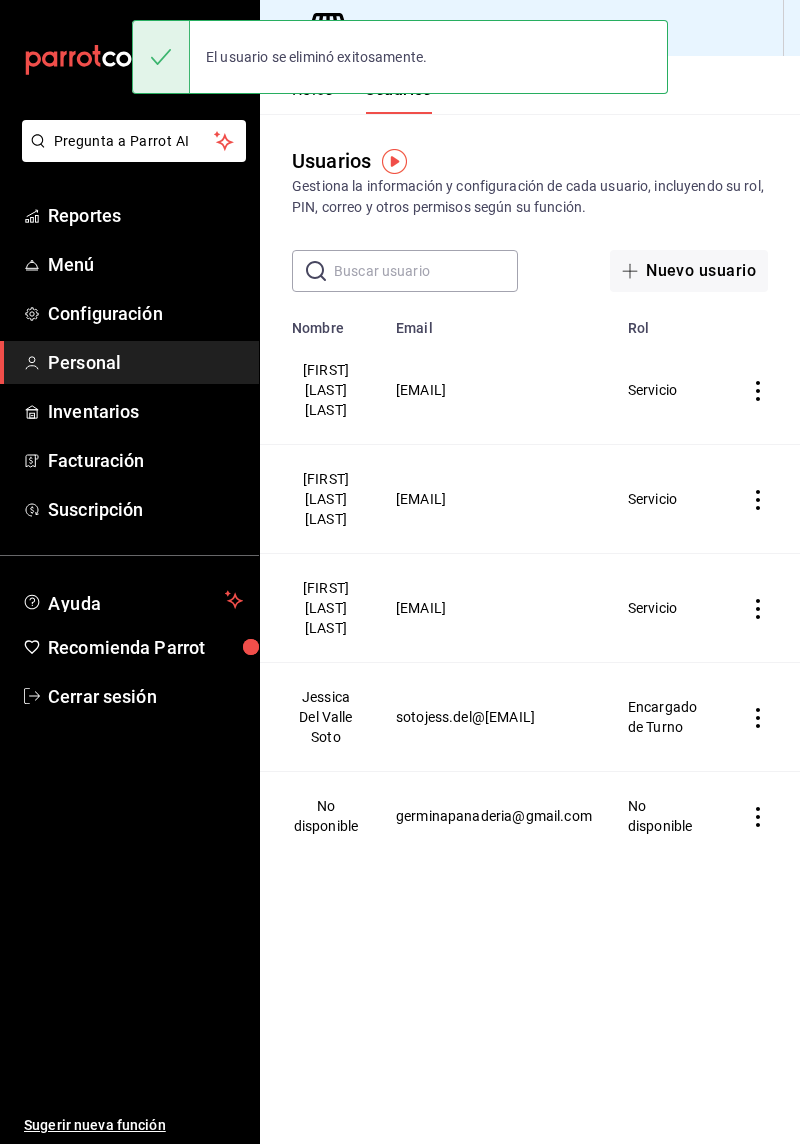 click on "No disponible" at bounding box center [326, 816] 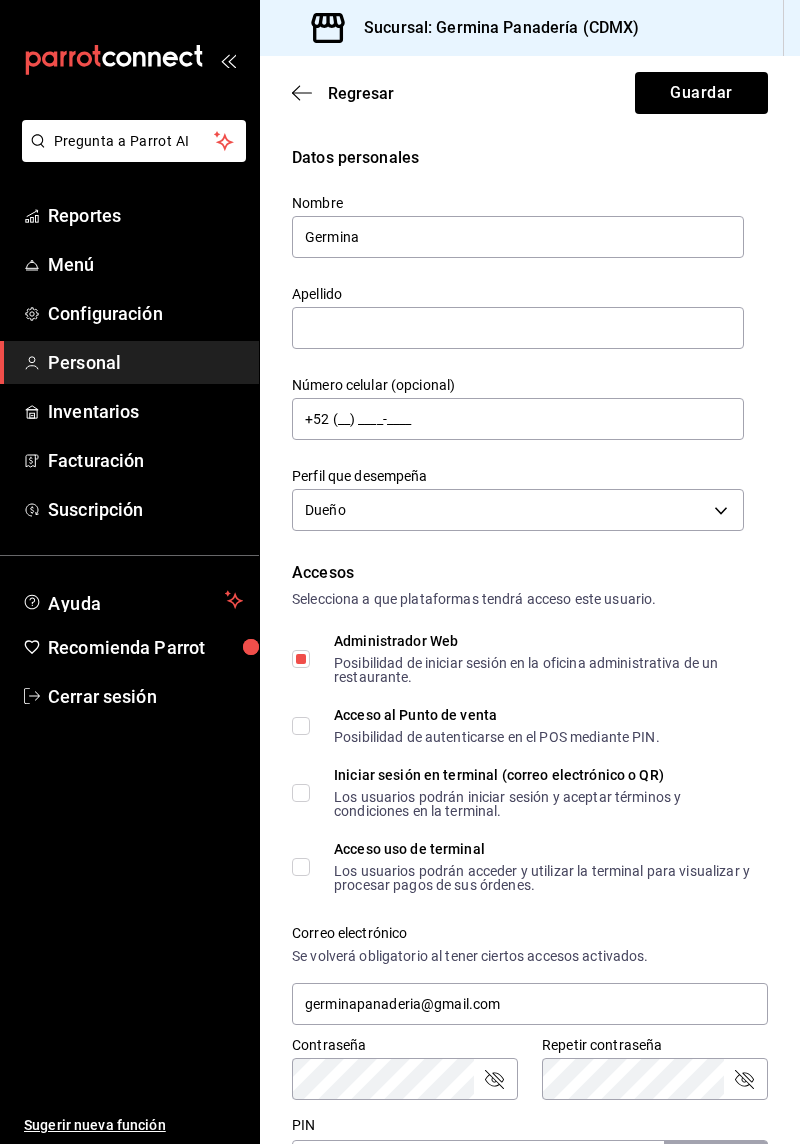 type on "Germina" 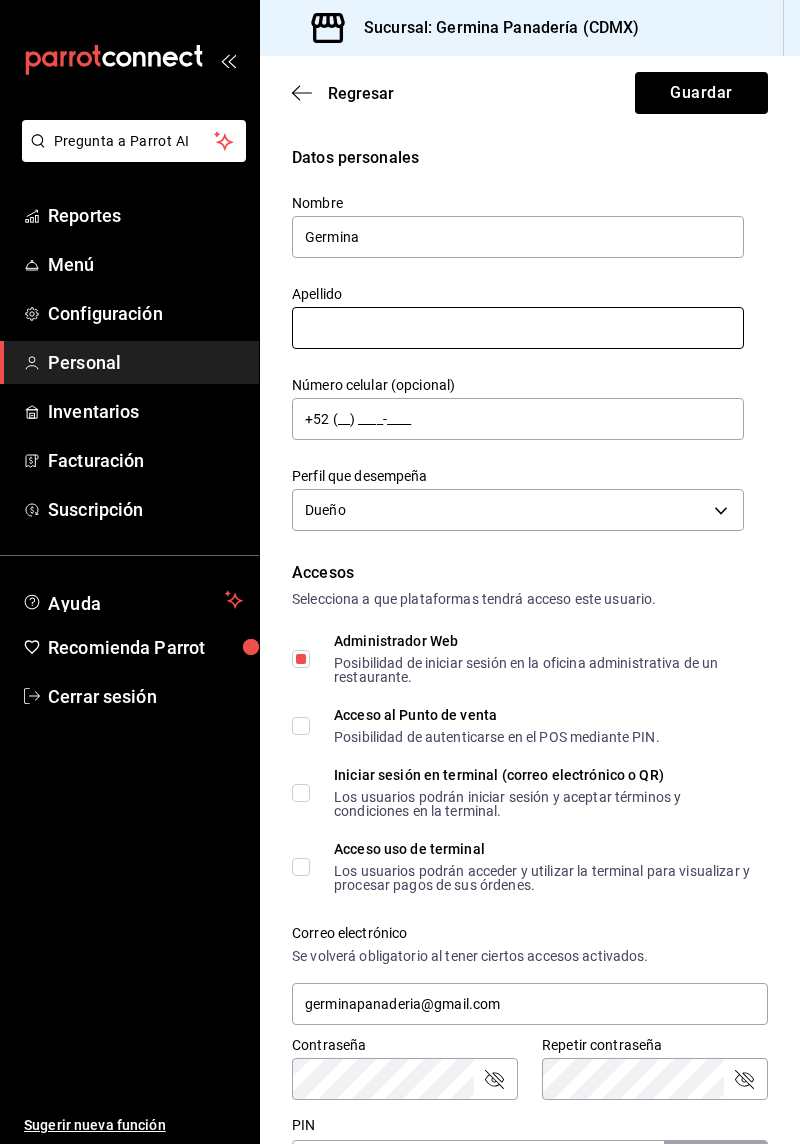 click at bounding box center [518, 328] 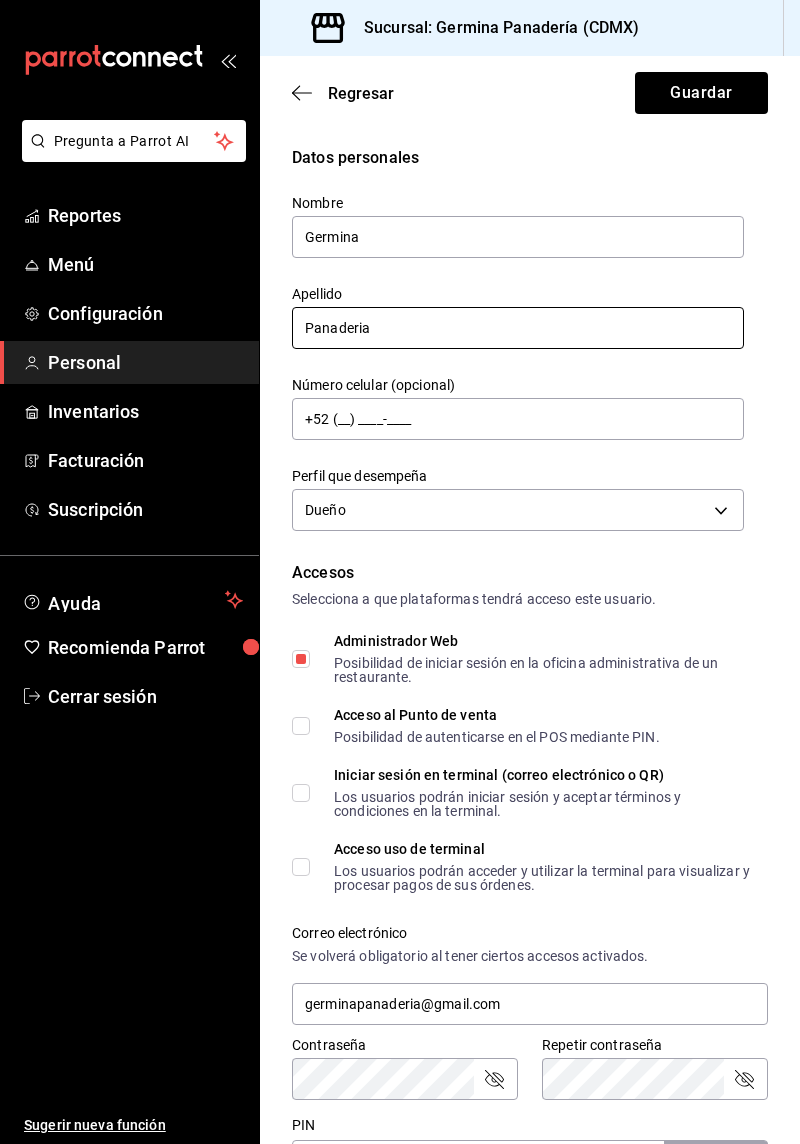 type on "Panaderia" 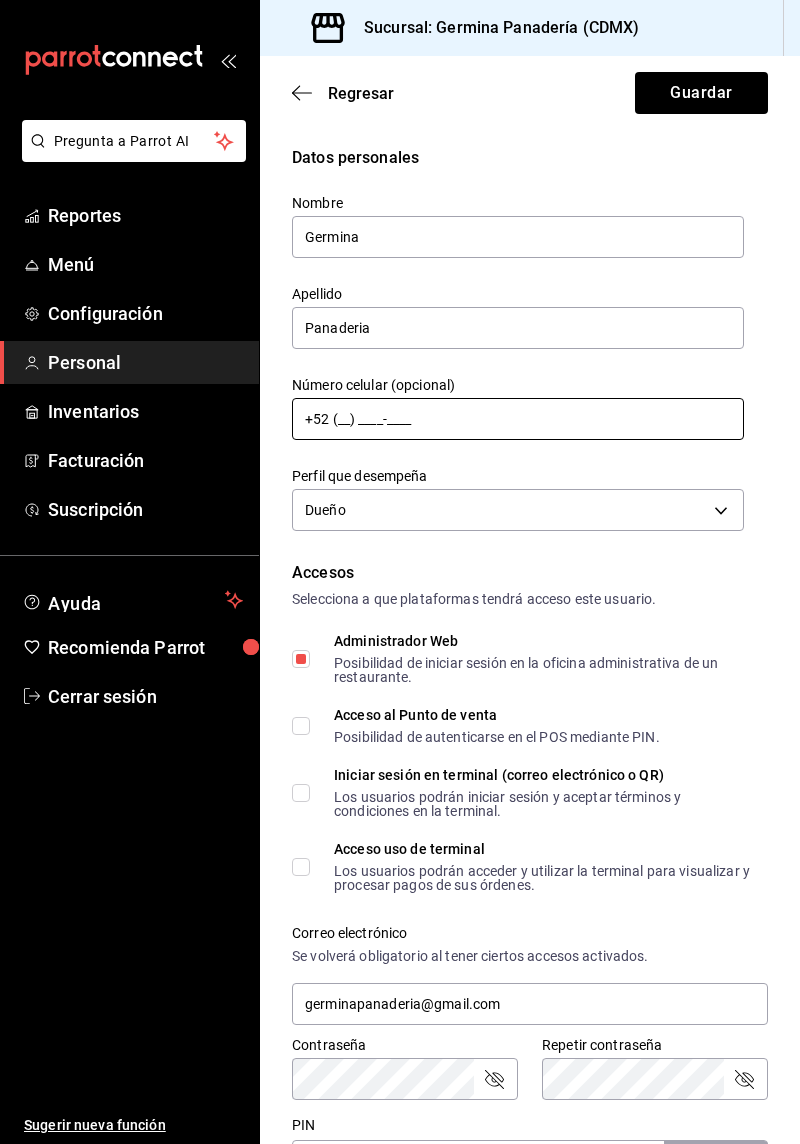 click on "+52 (__) ____-____" at bounding box center (518, 419) 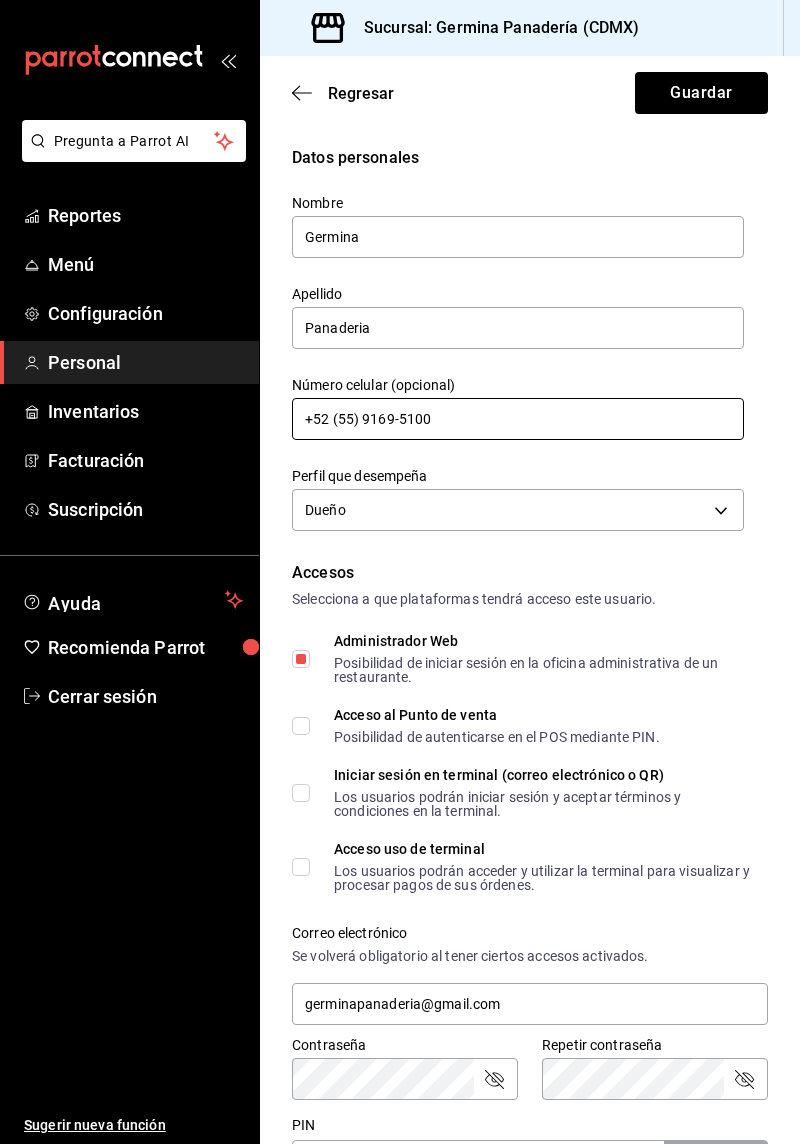 type on "+52 (55) 9169-5100" 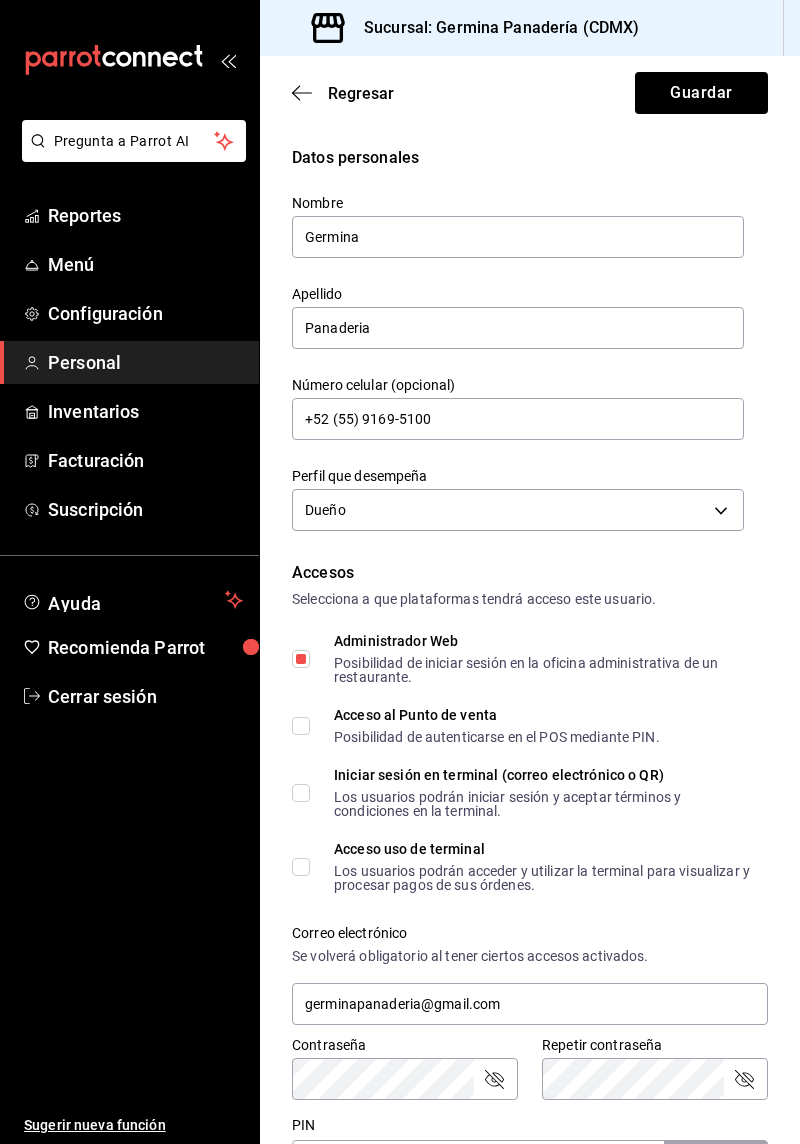 click on "Pregunta a Parrot AI Reportes   Menú   Configuración   Personal   Inventarios   Facturación   Suscripción   Ayuda Recomienda Parrot   Cerrar sesión   Sugerir nueva función   Sucursal: Germina Panadería ([CITY]) Regresar Guardar Datos personales Nombre [FIRST] Apellido [LAST] Número celular (opcional) +52 (55) 9169-5100 Perfil que desempeña Dueño OWNER Accesos Selecciona a que plataformas tendrá acceso este usuario. Administrador Web Posibilidad de iniciar sesión en la oficina administrativa de un restaurante.  Acceso al Punto de venta Posibilidad de autenticarse en el POS mediante PIN.  Iniciar sesión en terminal (correo electrónico o QR) Los usuarios podrán iniciar sesión y aceptar términos y condiciones en la terminal. Acceso uso de terminal Los usuarios podrán acceder y utilizar la terminal para visualizar y procesar pagos de sus órdenes. Correo electrónico Se volverá obligatorio al tener ciertos accesos activados. germina.panaderia@gmail.com Contraseña Contraseña PIN Validar PIN" at bounding box center (400, 572) 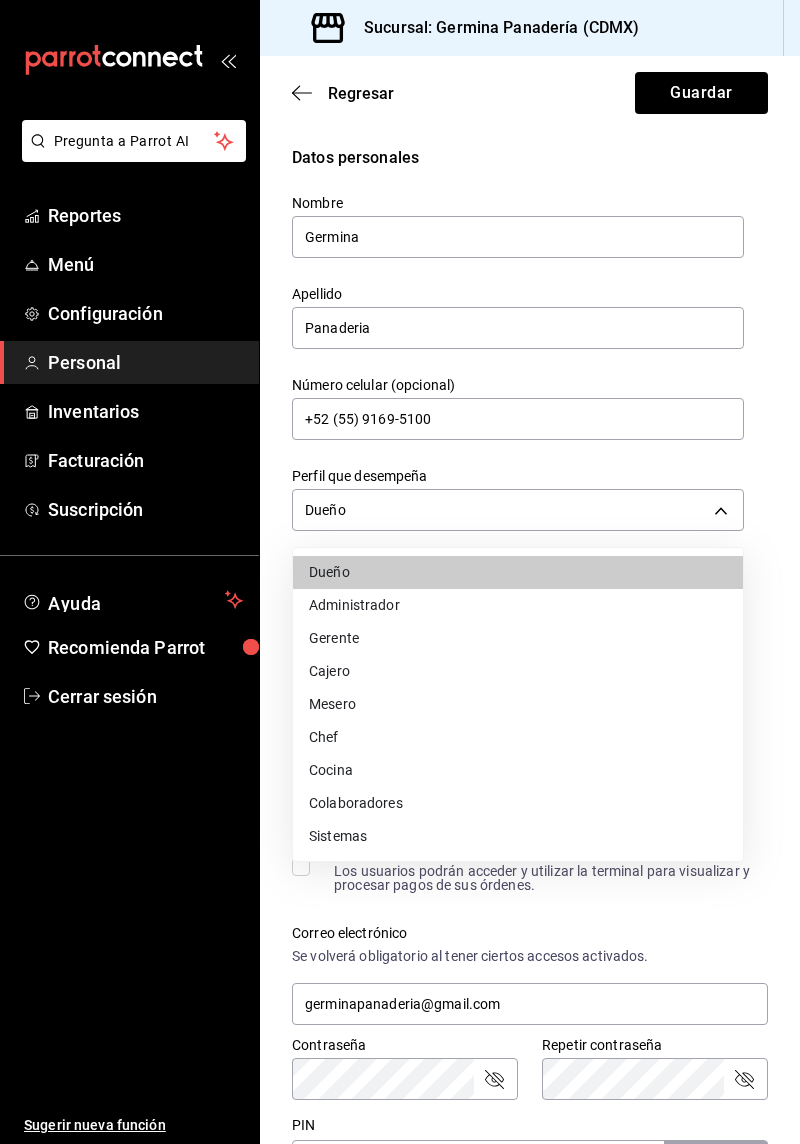 click at bounding box center (400, 572) 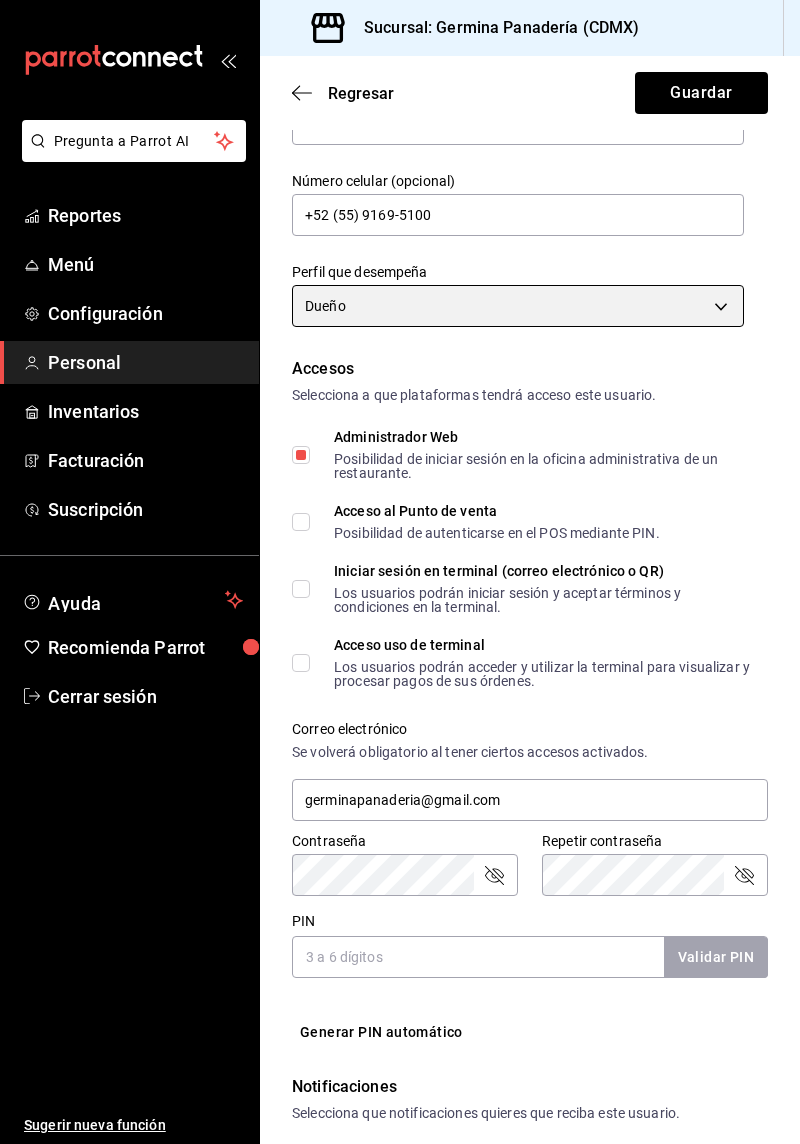 scroll, scrollTop: 212, scrollLeft: 0, axis: vertical 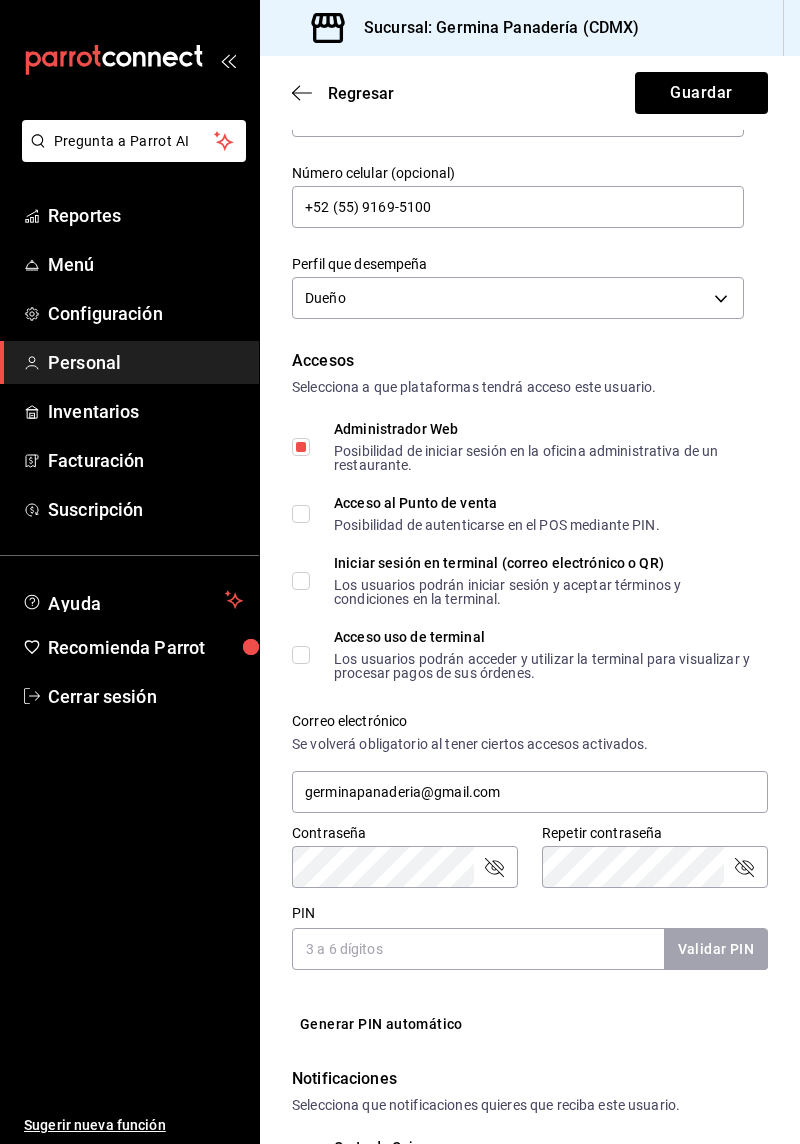 click on "Acceso al Punto de venta Posibilidad de autenticarse en el POS mediante PIN." at bounding box center (301, 514) 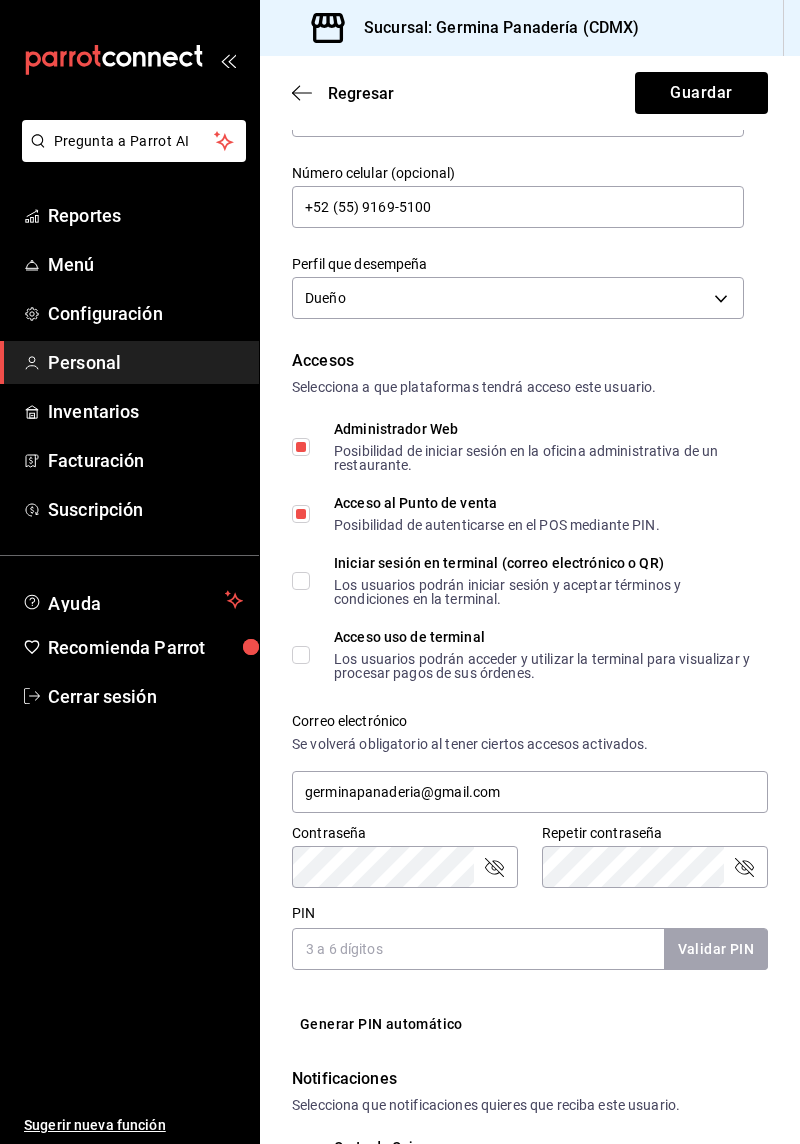 click on "Iniciar sesión en terminal (correo electrónico o QR) Los usuarios podrán iniciar sesión y aceptar términos y condiciones en la terminal." at bounding box center (301, 581) 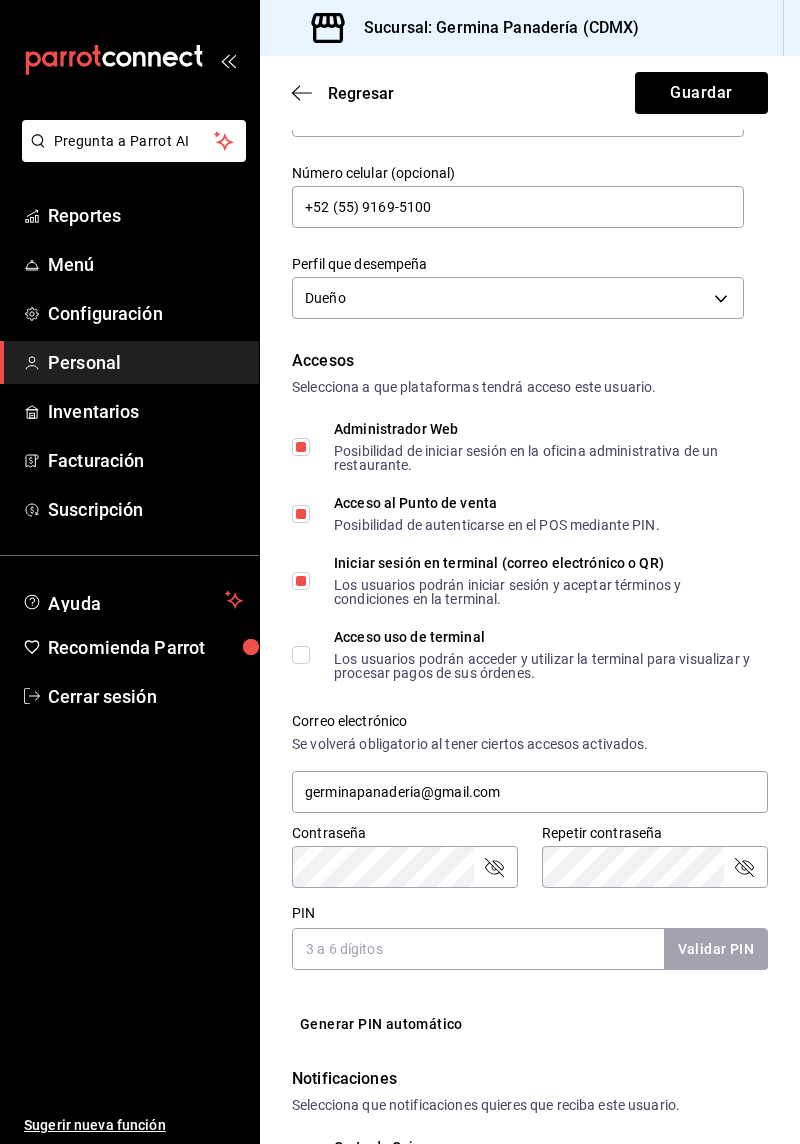 click on "Acceso uso de terminal Los usuarios podrán acceder y utilizar la terminal para visualizar y procesar pagos de sus órdenes." at bounding box center [301, 655] 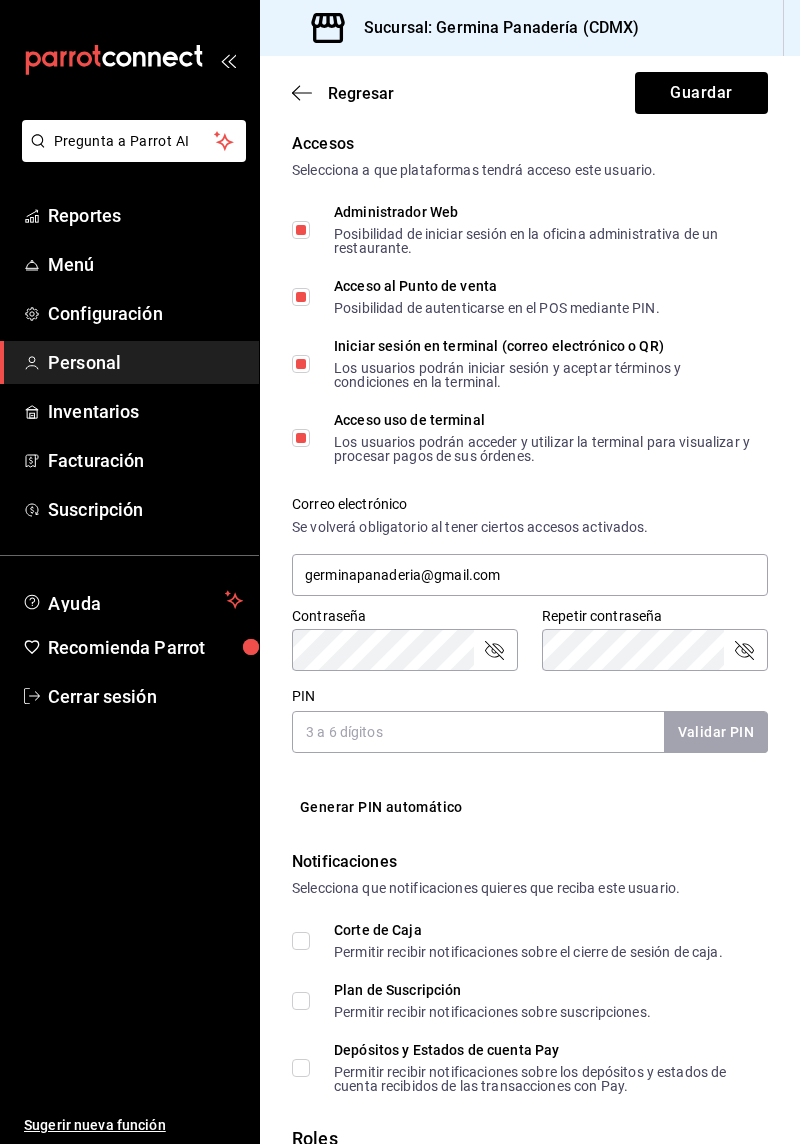 scroll, scrollTop: 431, scrollLeft: 0, axis: vertical 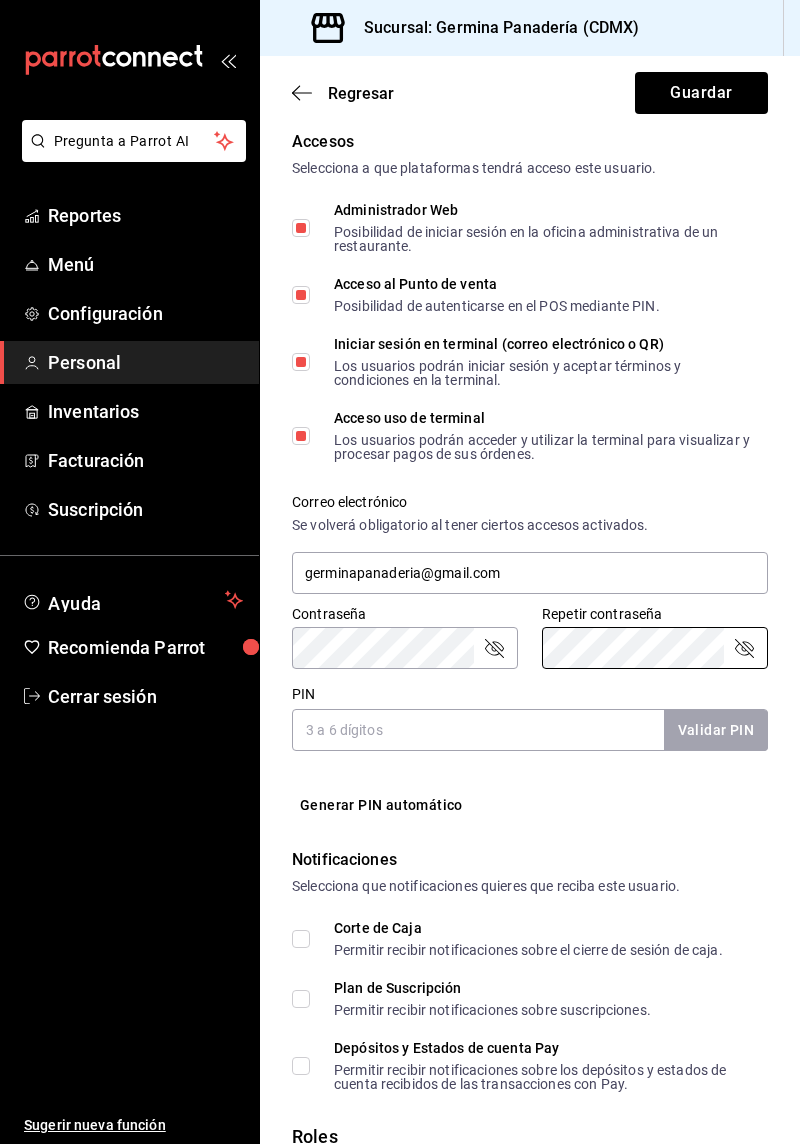 click 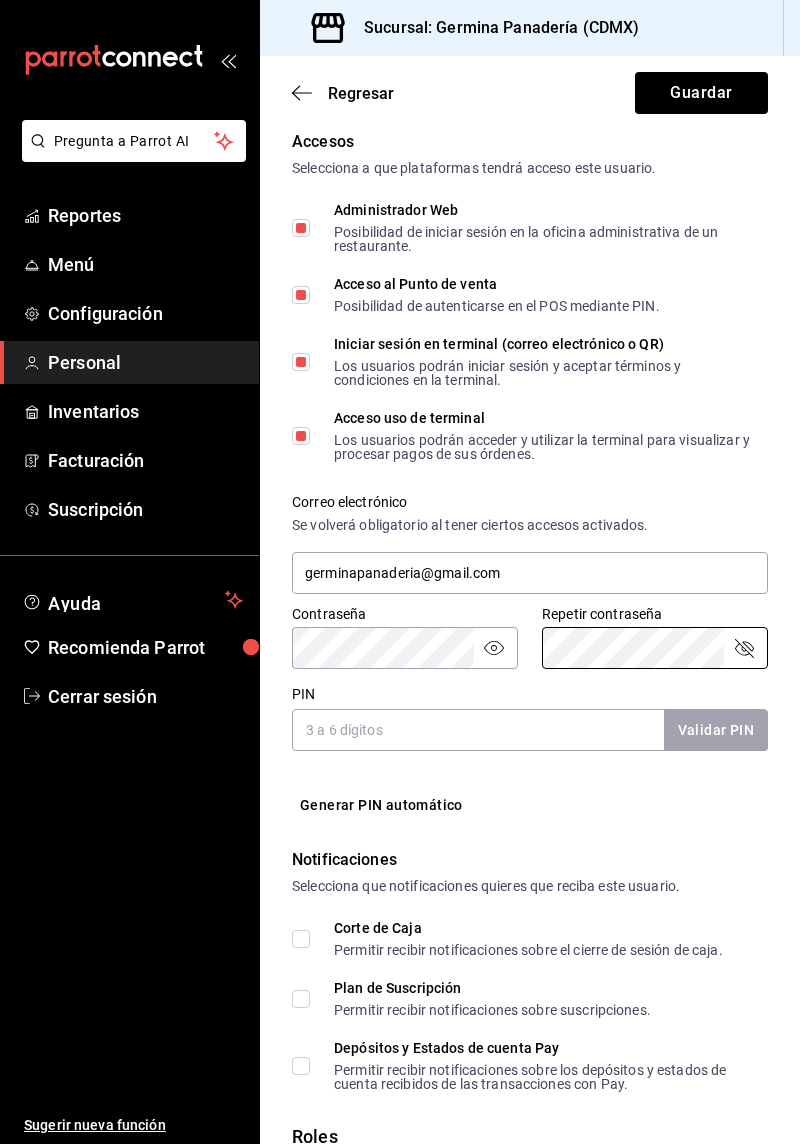 click 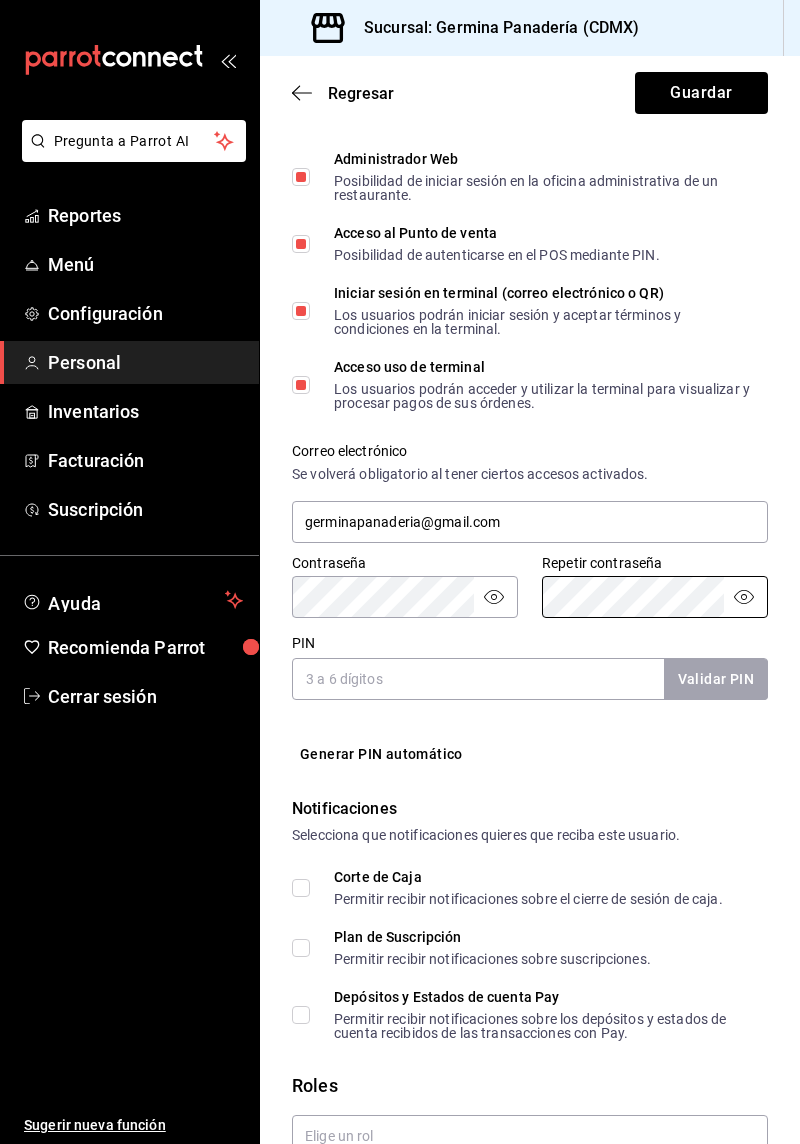 scroll, scrollTop: 518, scrollLeft: 0, axis: vertical 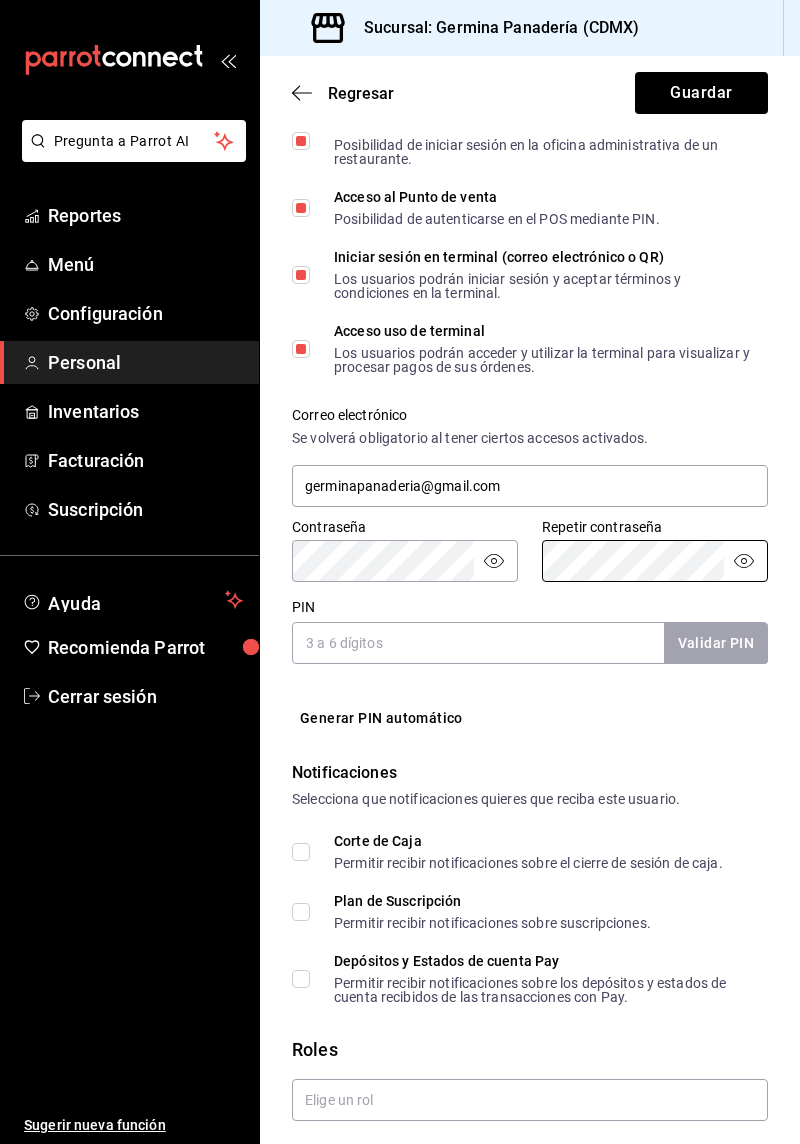 click on "PIN" at bounding box center (478, 643) 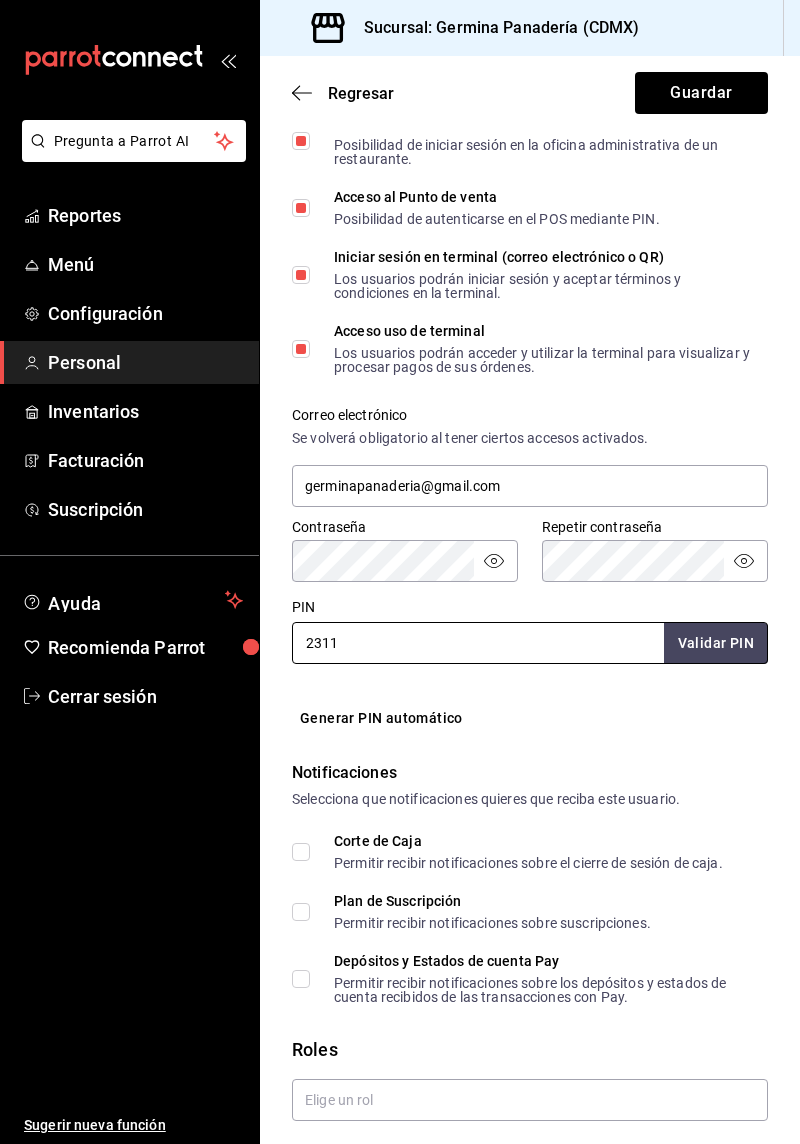 type on "2311" 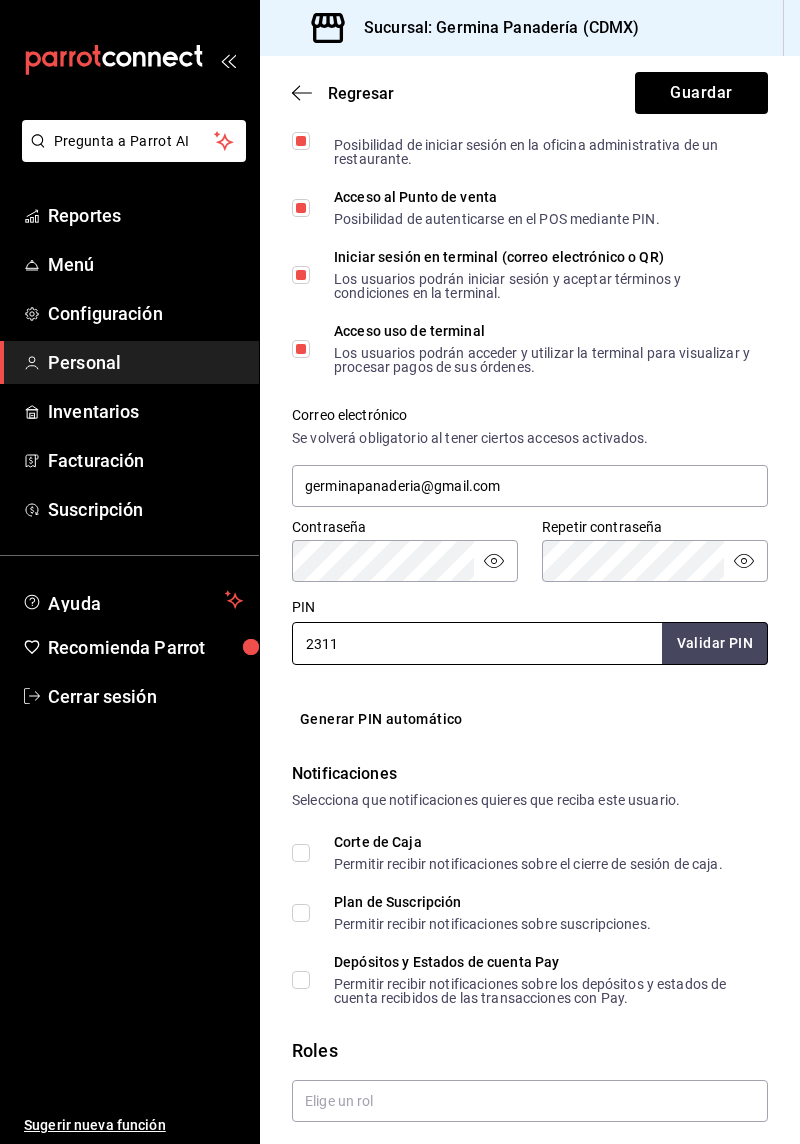 click on "Validar PIN" at bounding box center (715, 643) 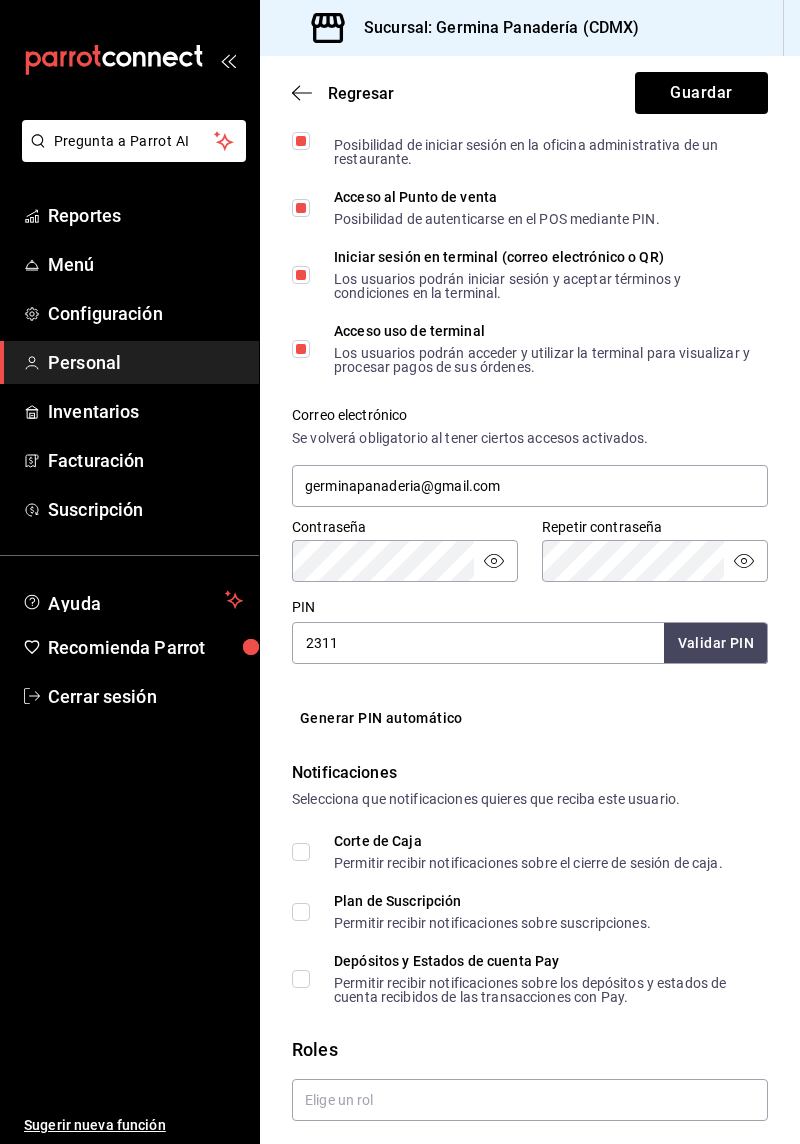 click on "Corte de Caja Permitir recibir notificaciones sobre el cierre de sesión de caja." at bounding box center [301, 852] 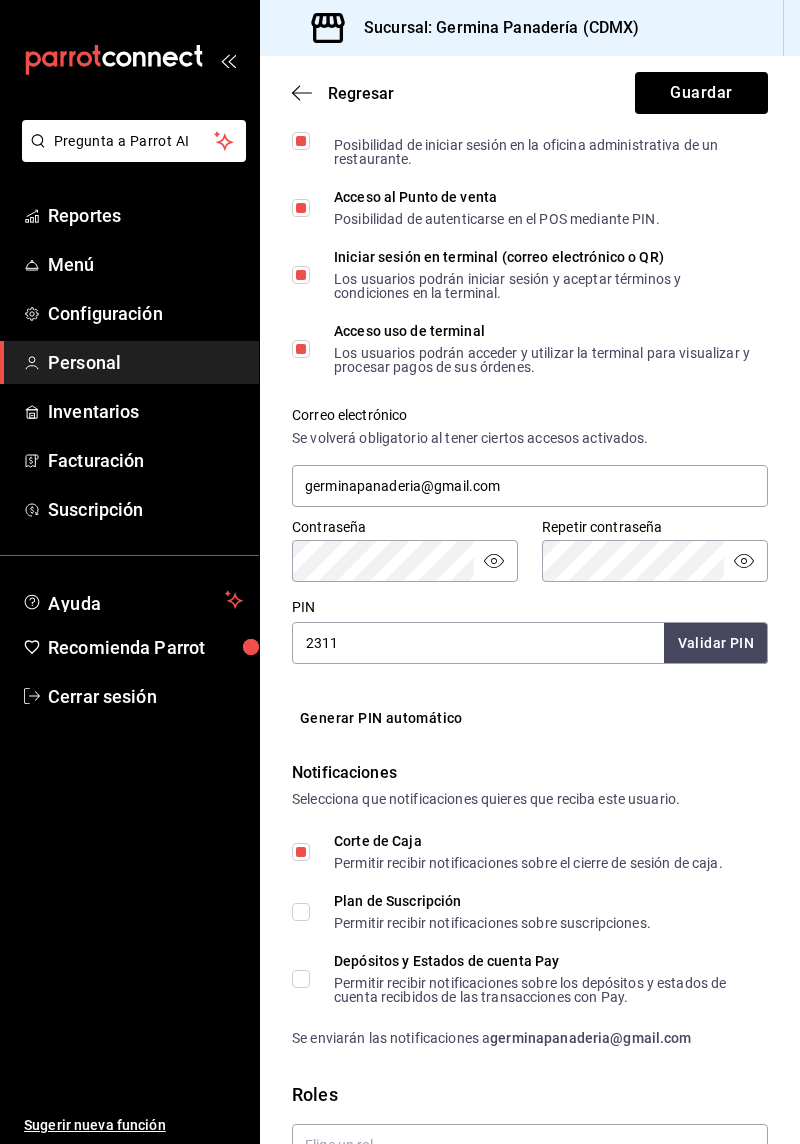click on "Plan de Suscripción Permitir recibir notificaciones sobre suscripciones." at bounding box center [301, 912] 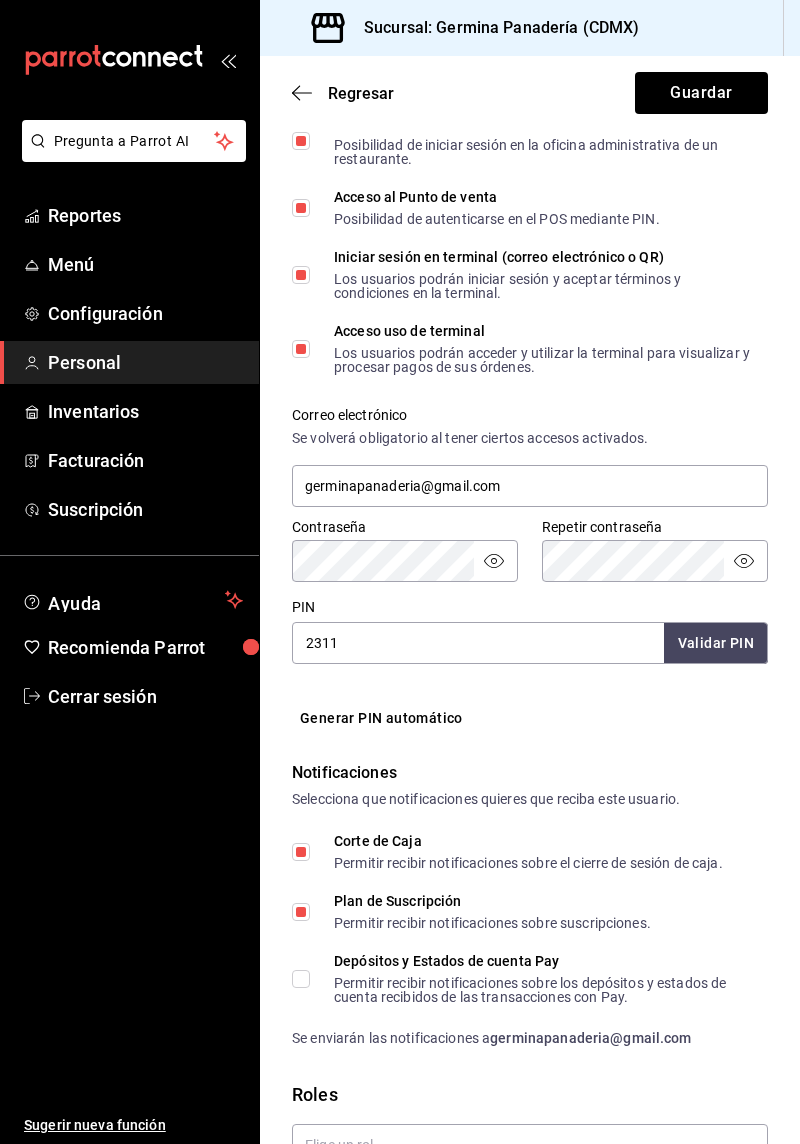 click on "Depósitos y Estados de cuenta Pay Permitir recibir notificaciones sobre los depósitos y estados de cuenta recibidos de las transacciones con Pay." at bounding box center (301, 979) 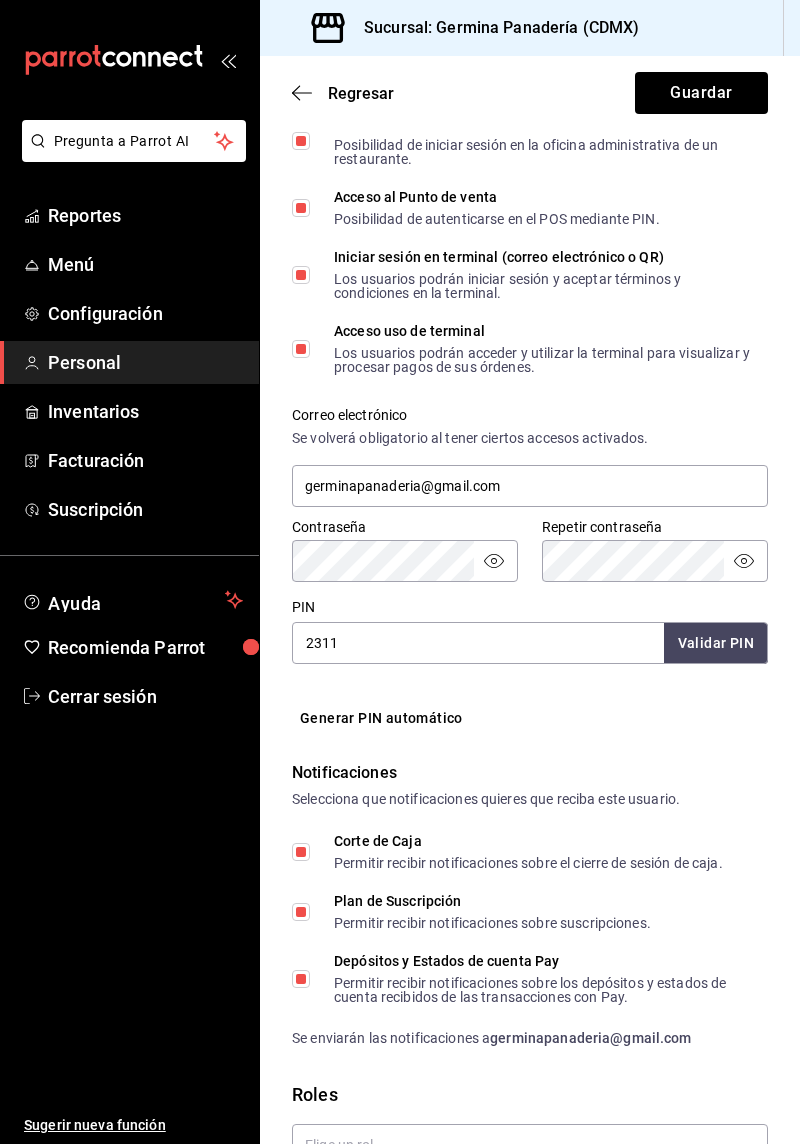 scroll, scrollTop: 563, scrollLeft: 0, axis: vertical 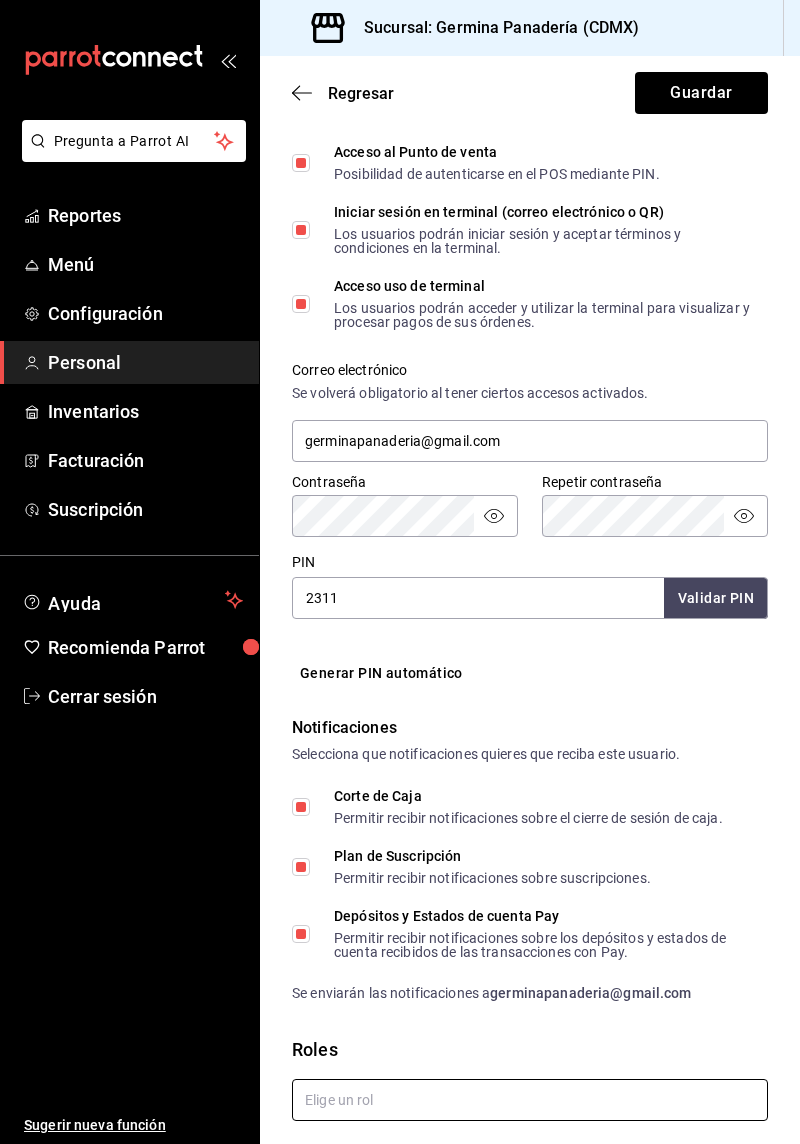 click at bounding box center [530, 1100] 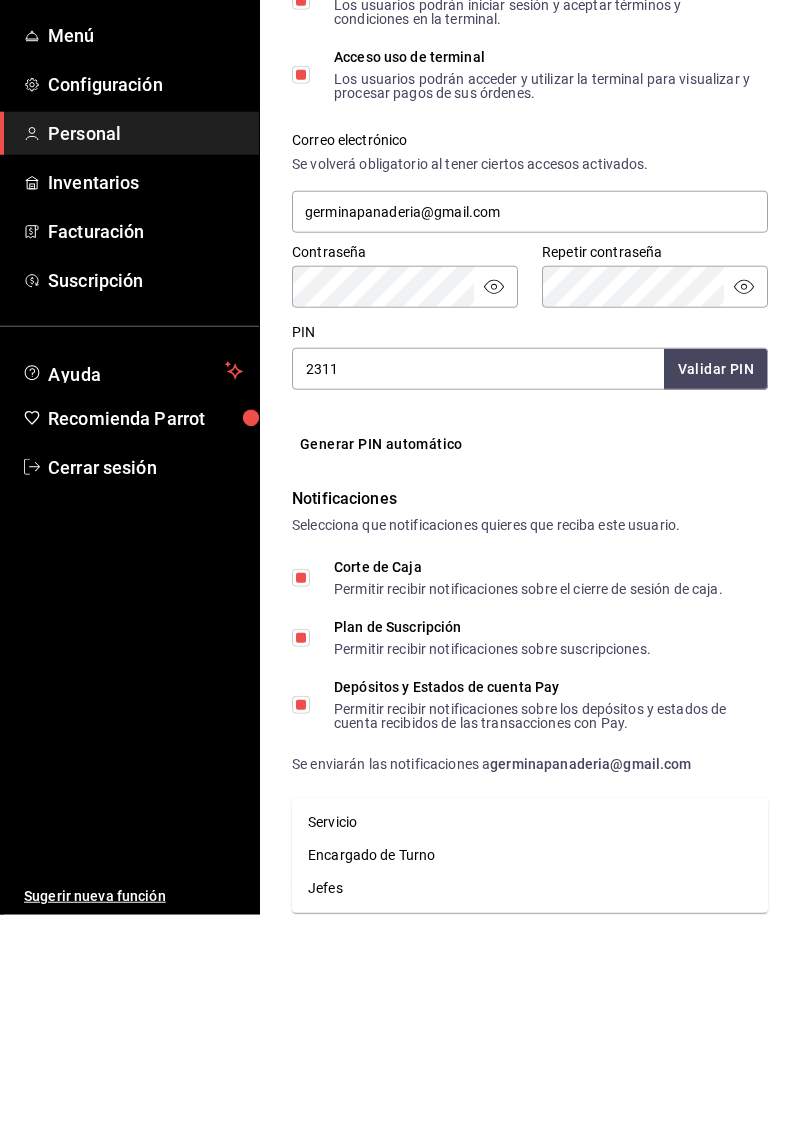 scroll, scrollTop: 499, scrollLeft: 0, axis: vertical 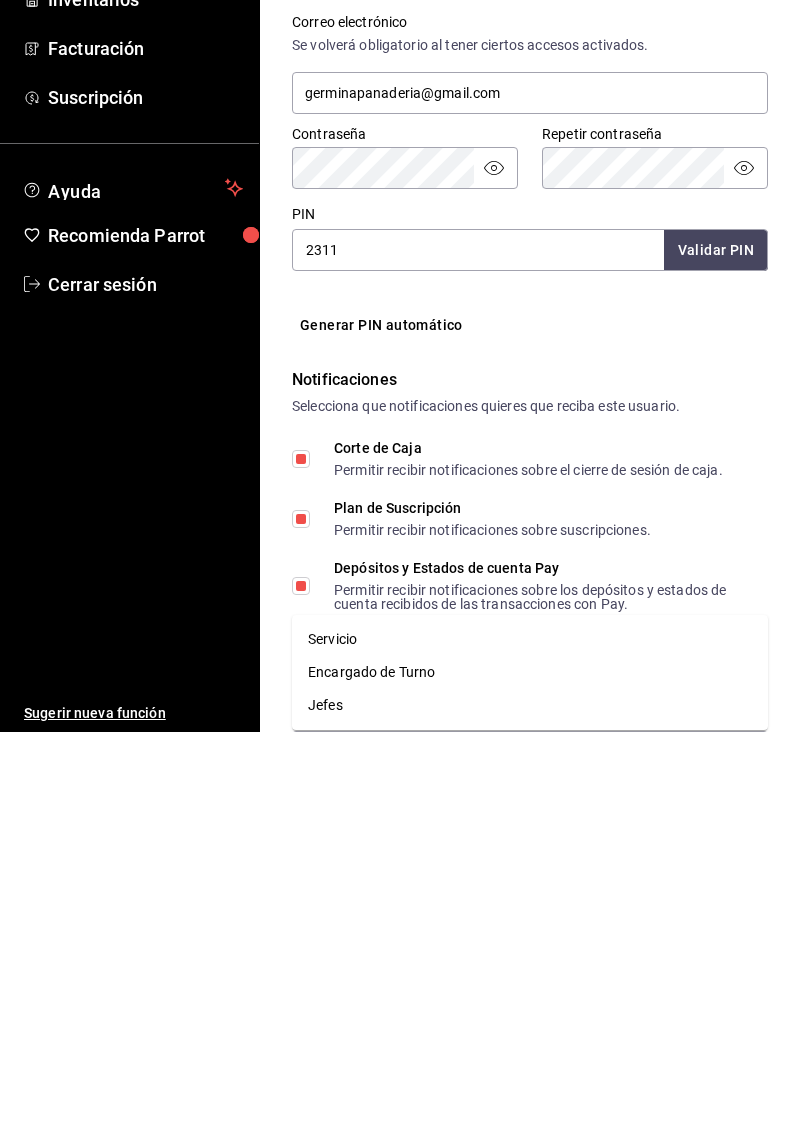 click on "Selecciona que notificaciones quieres que reciba este usuario." at bounding box center (530, 818) 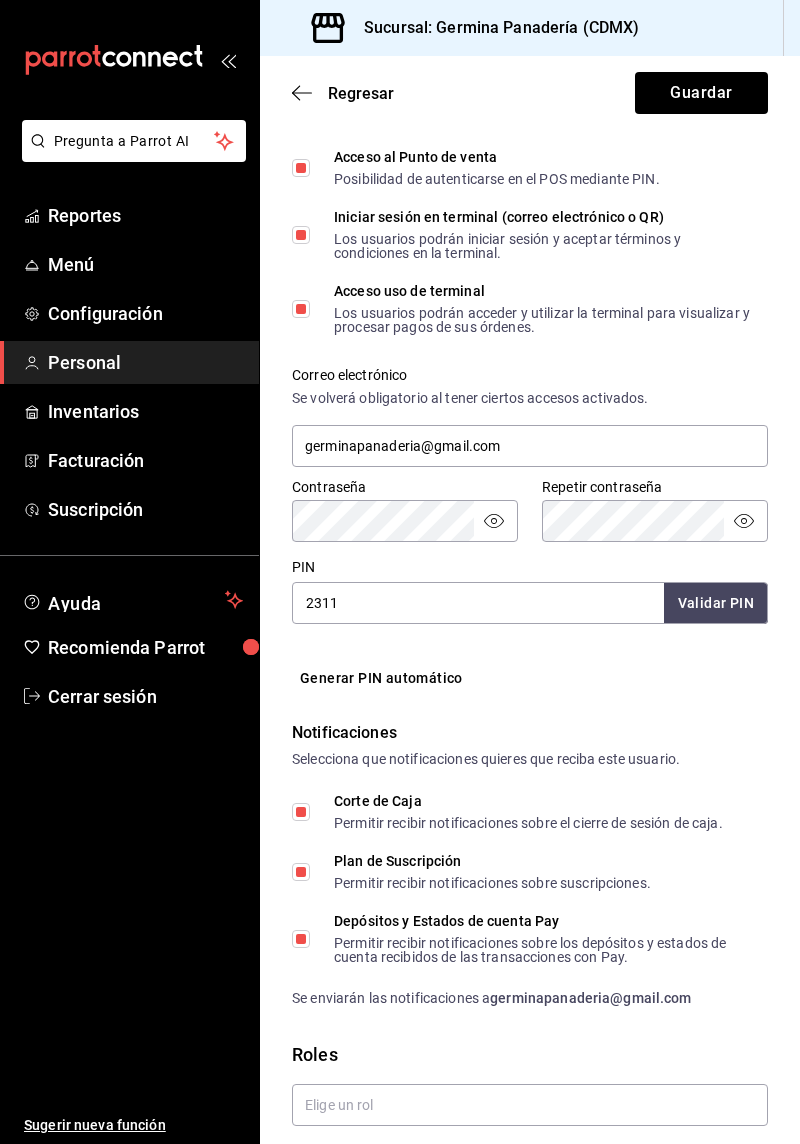 scroll, scrollTop: 563, scrollLeft: 0, axis: vertical 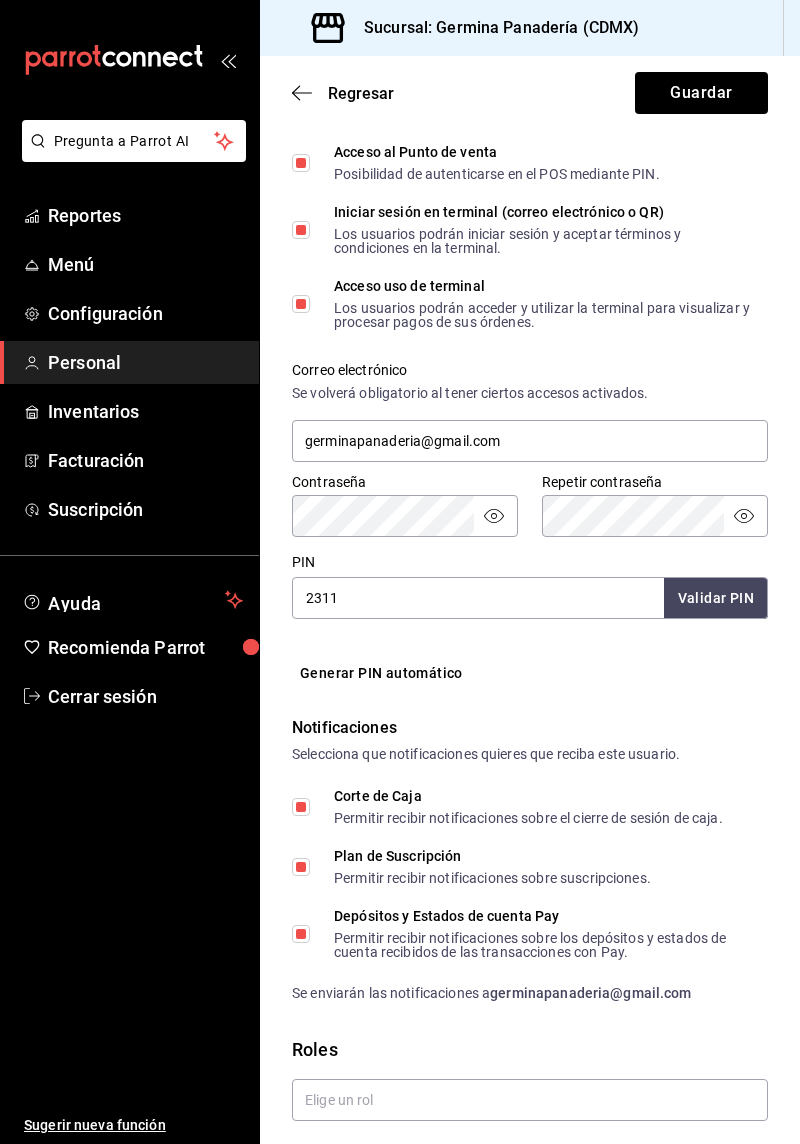 click 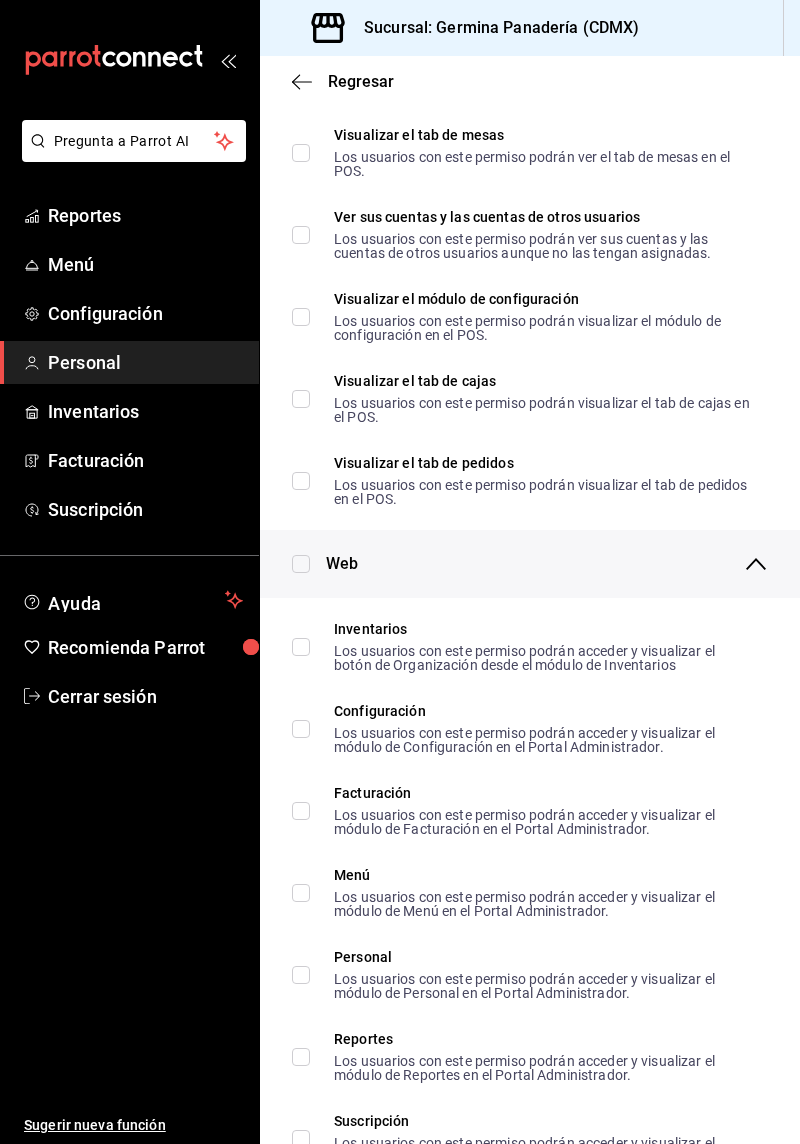 click at bounding box center [301, 564] 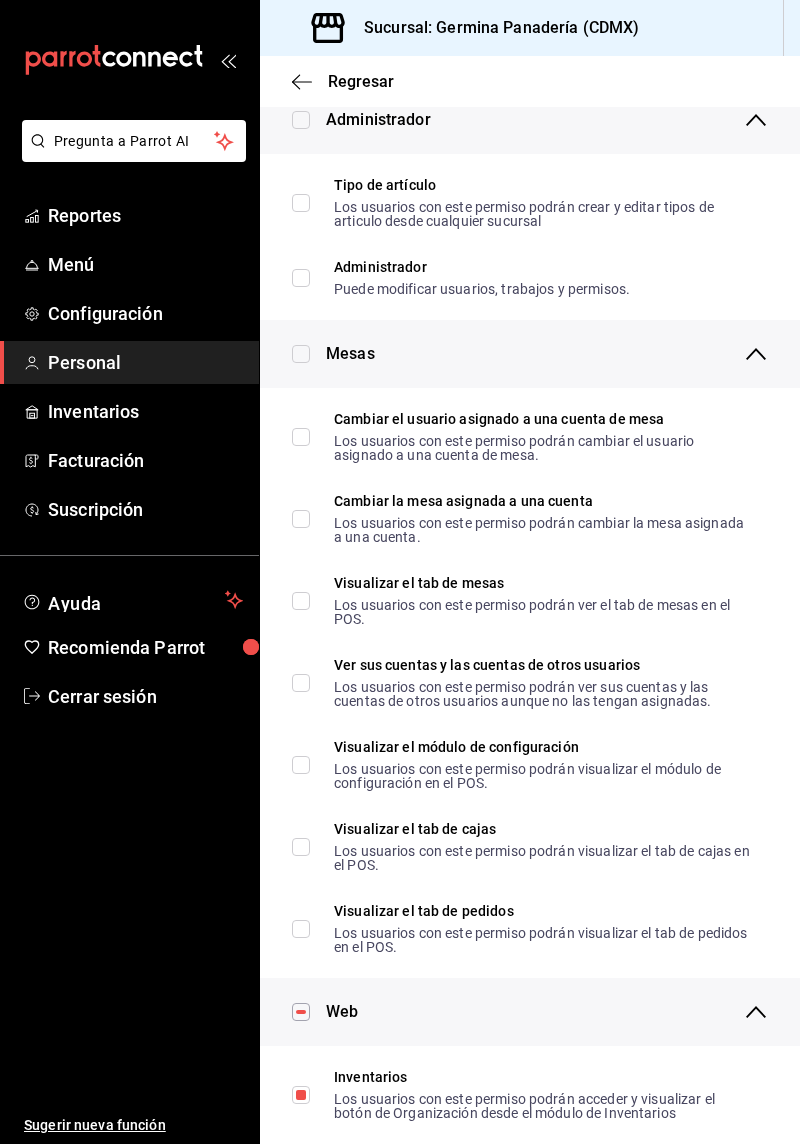 scroll, scrollTop: 107, scrollLeft: 0, axis: vertical 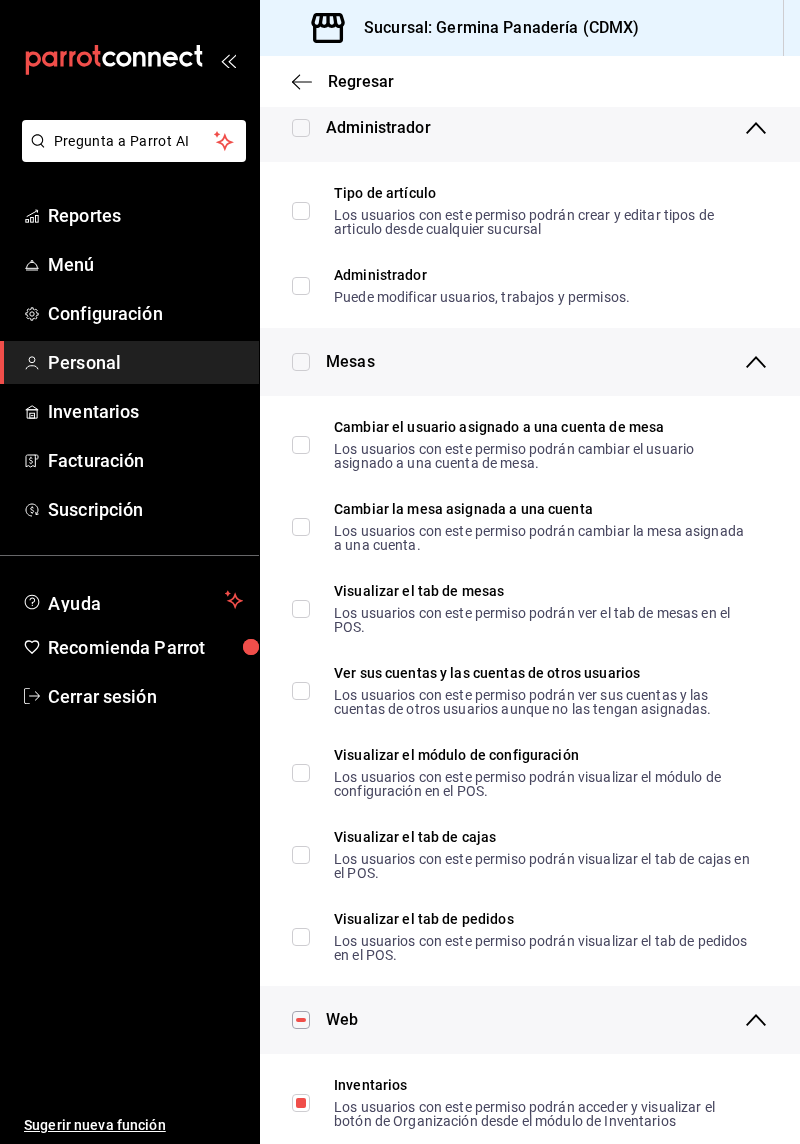 click at bounding box center [301, 362] 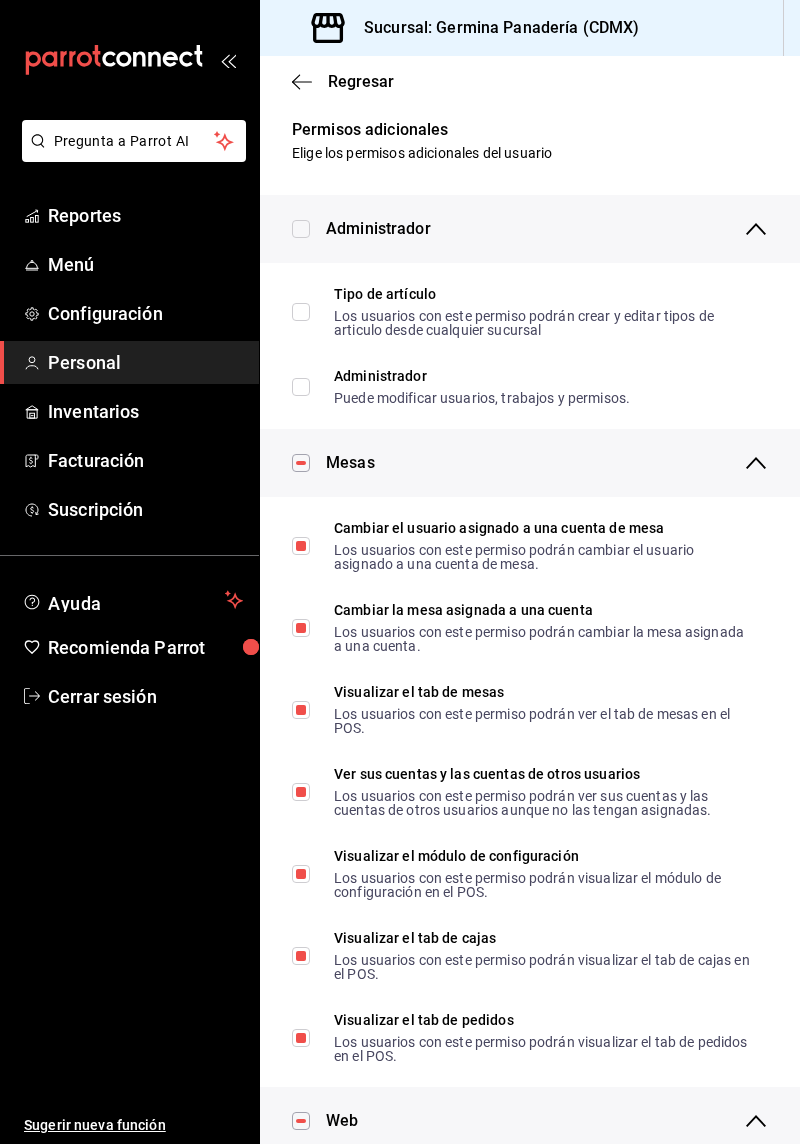 scroll, scrollTop: 0, scrollLeft: 0, axis: both 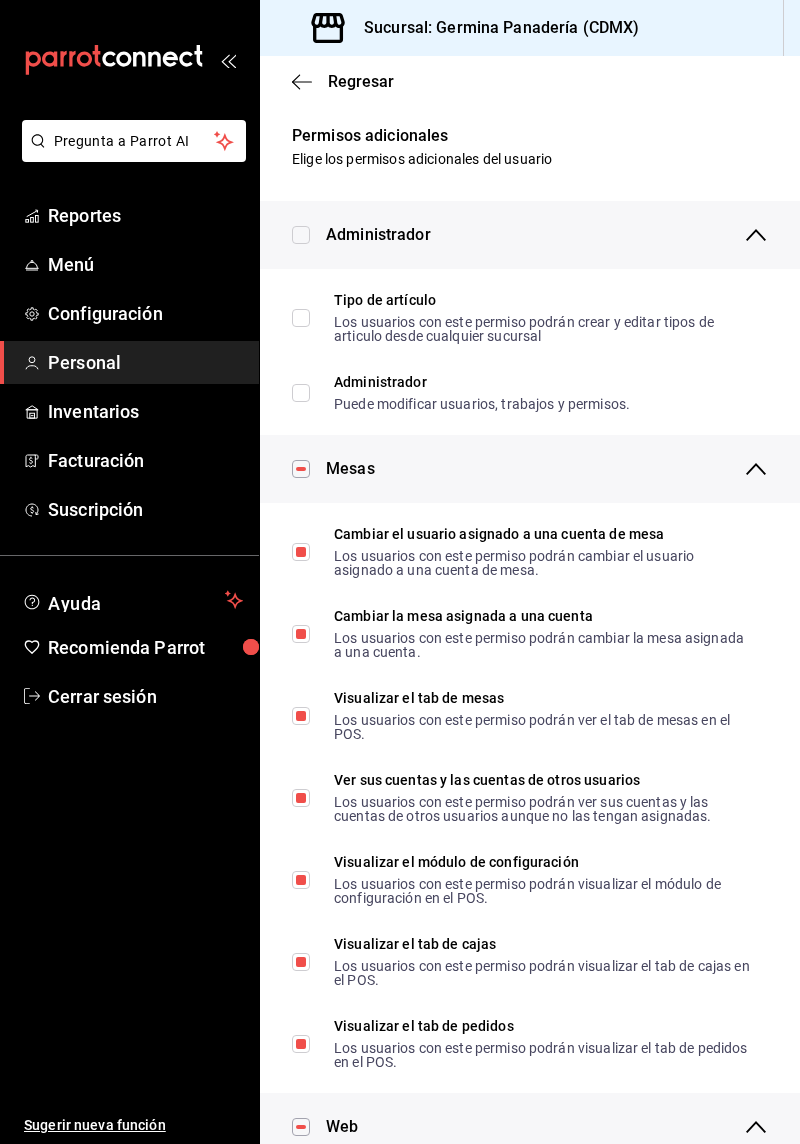 click at bounding box center [301, 235] 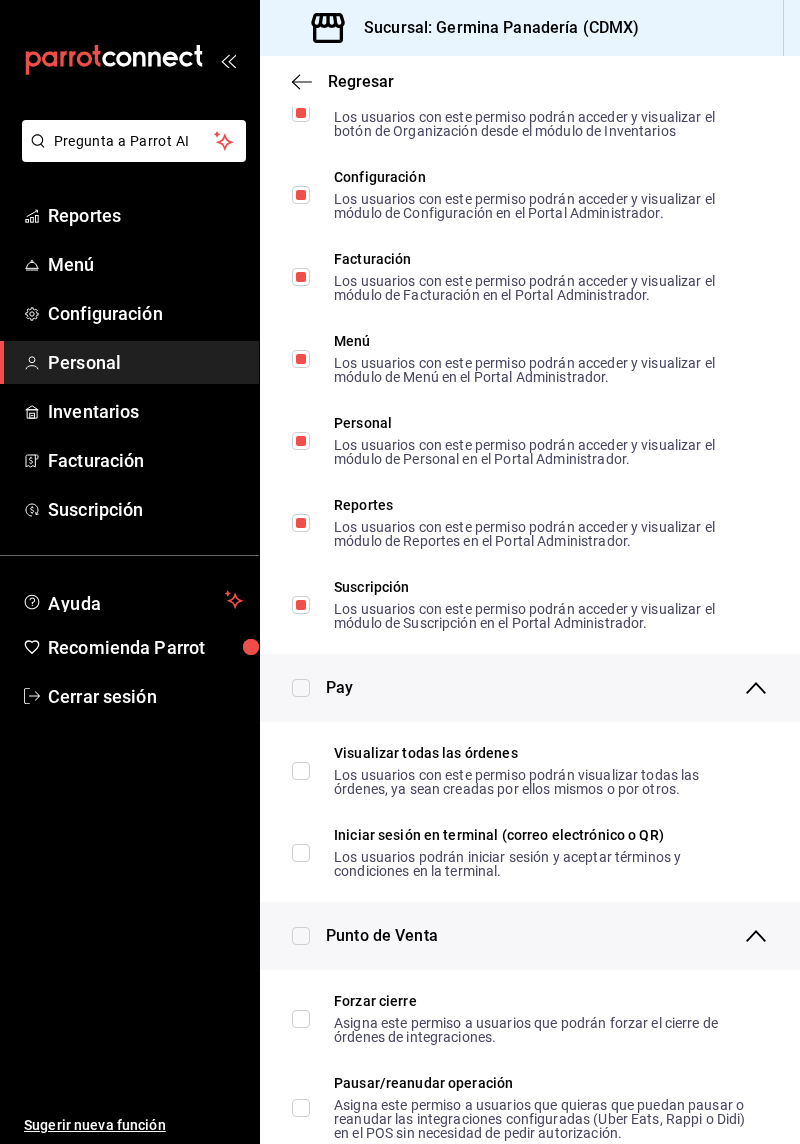 scroll, scrollTop: 1102, scrollLeft: 0, axis: vertical 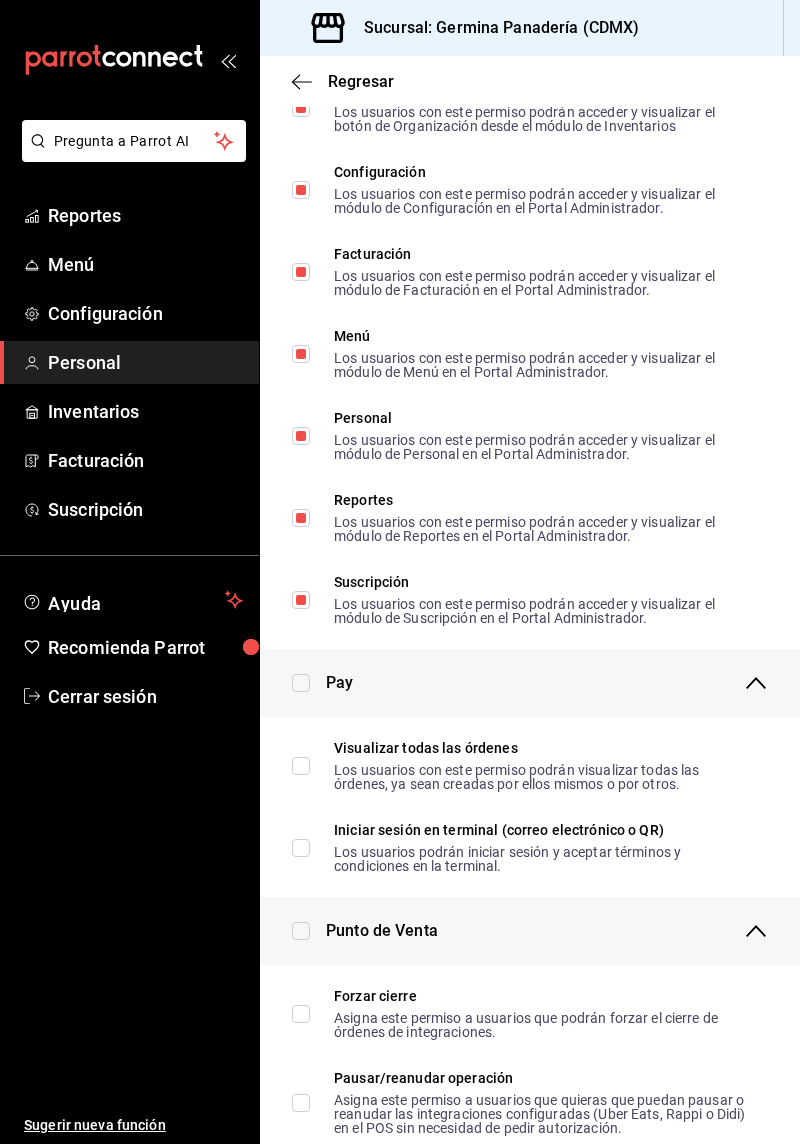 click at bounding box center [301, 683] 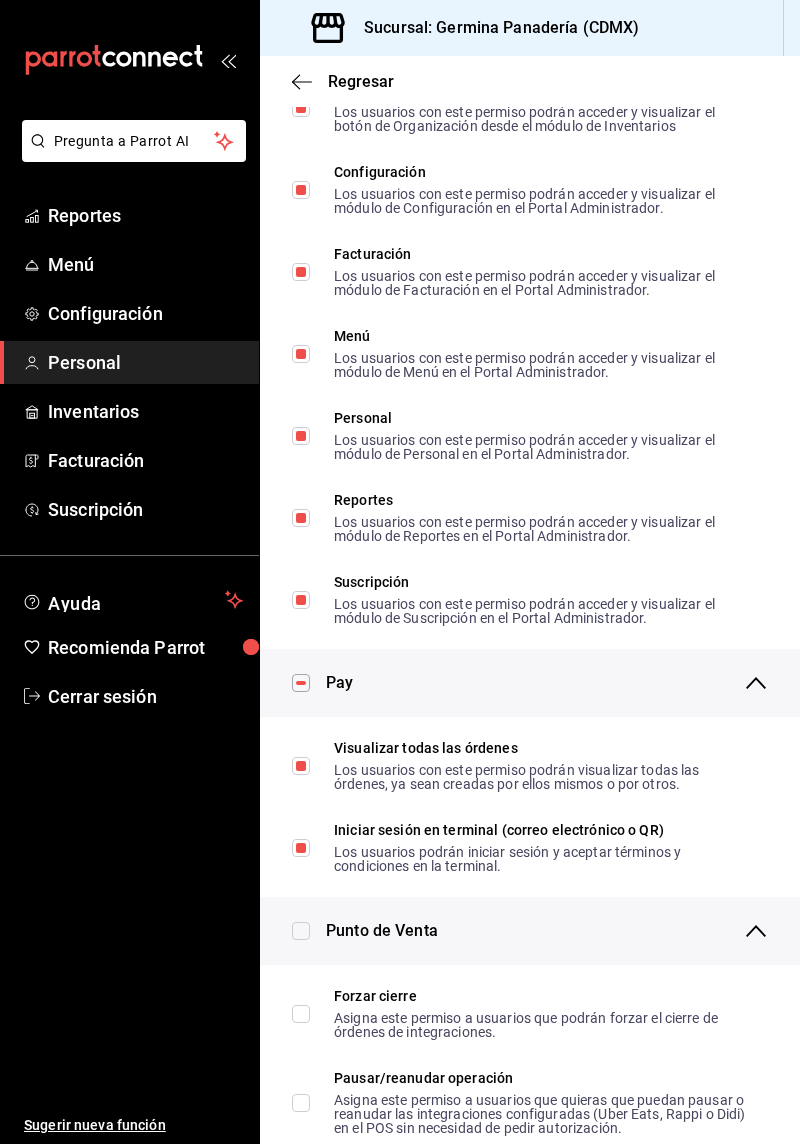 click at bounding box center [301, 931] 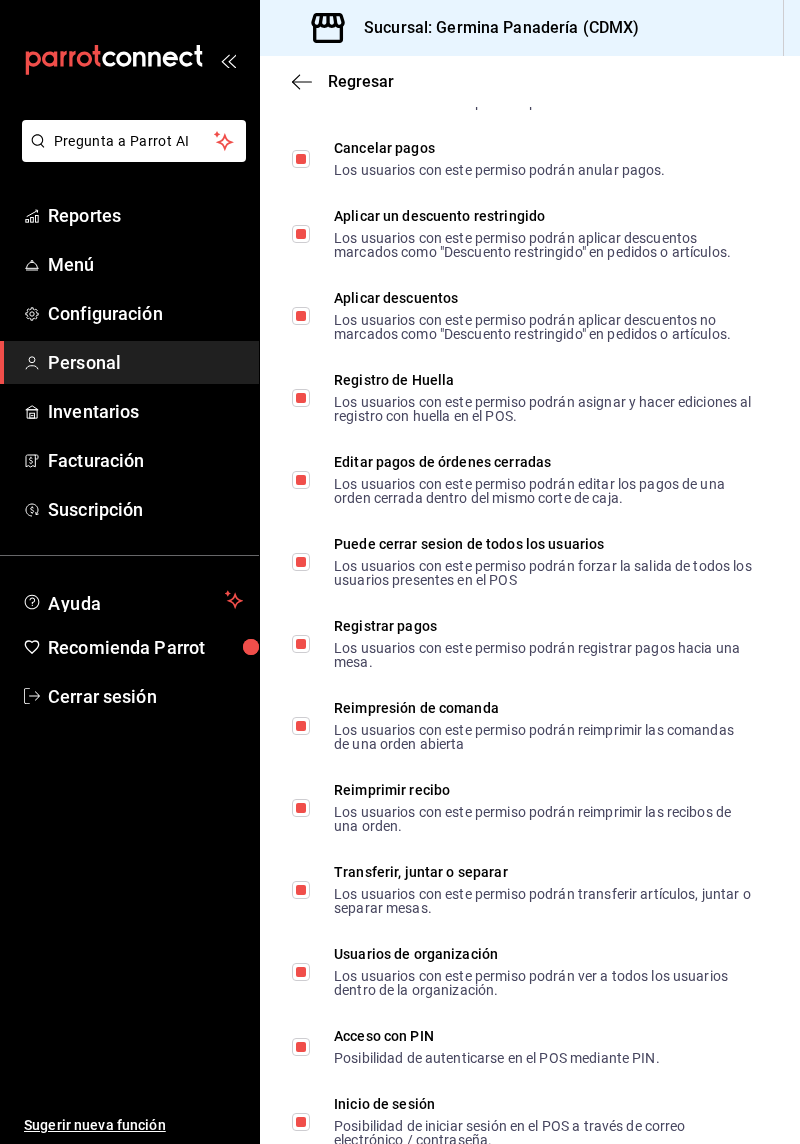 scroll, scrollTop: 3038, scrollLeft: 0, axis: vertical 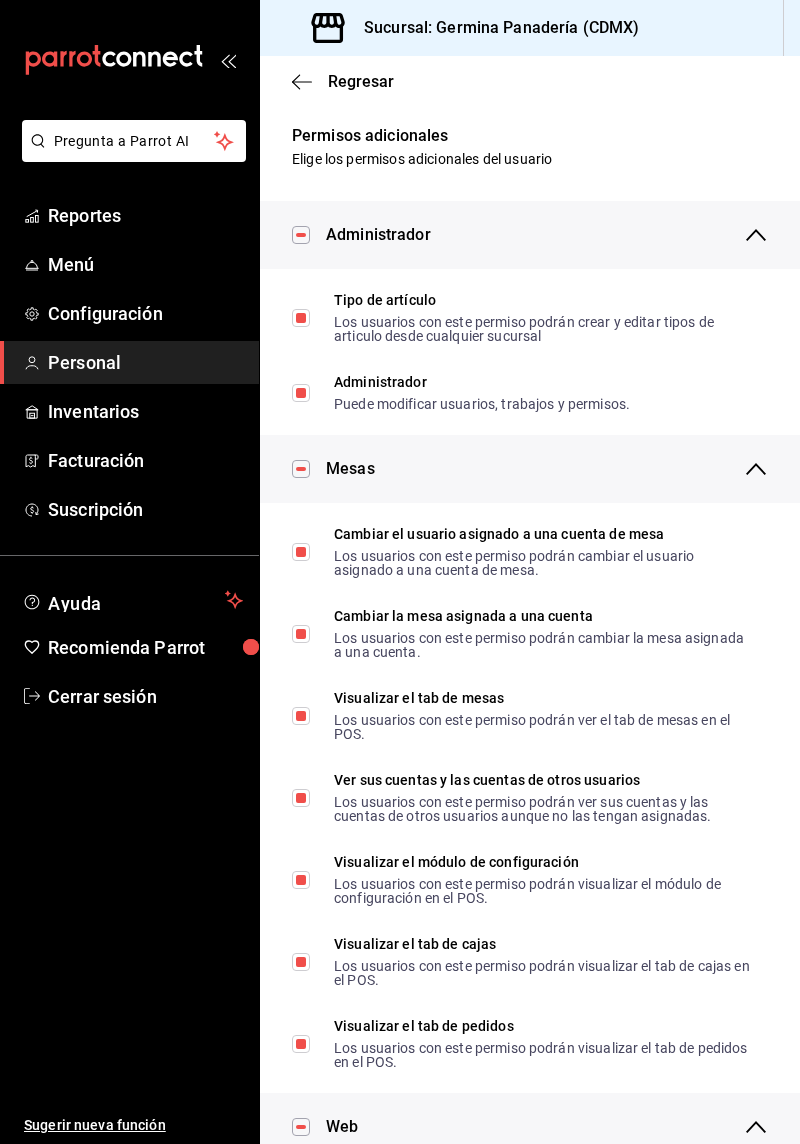 click on "Permisos adicionales" at bounding box center (530, 136) 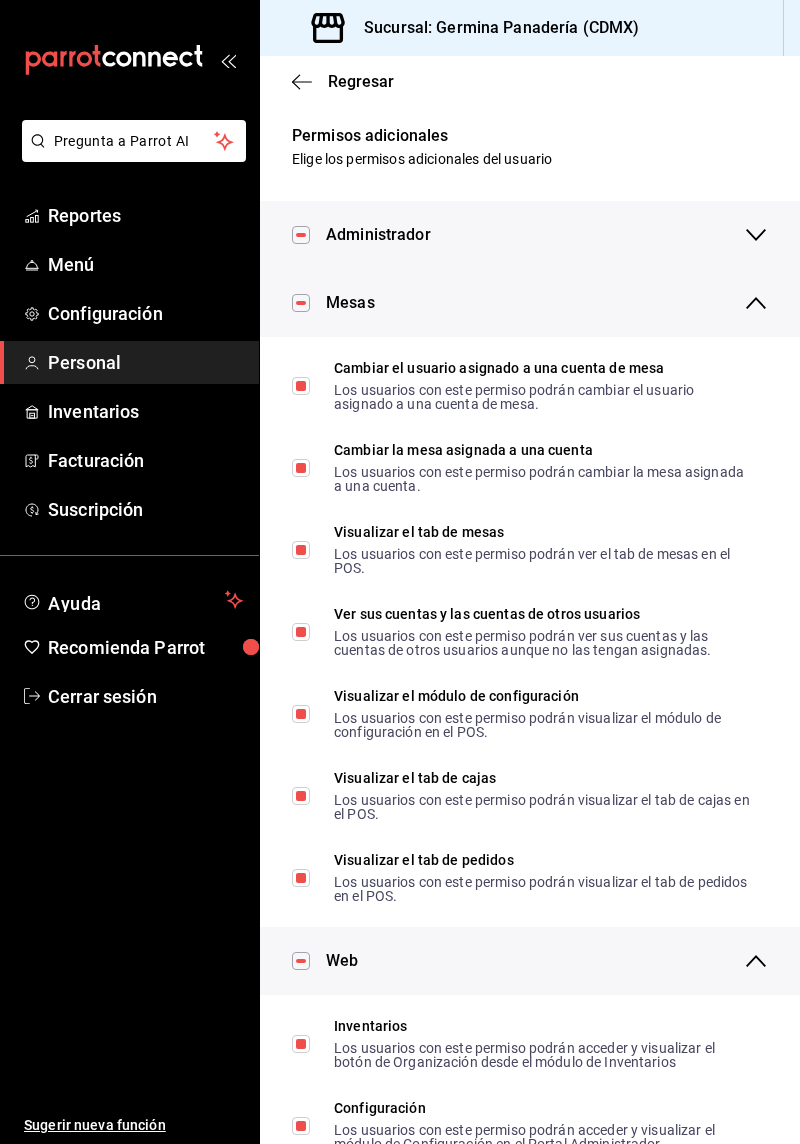 click 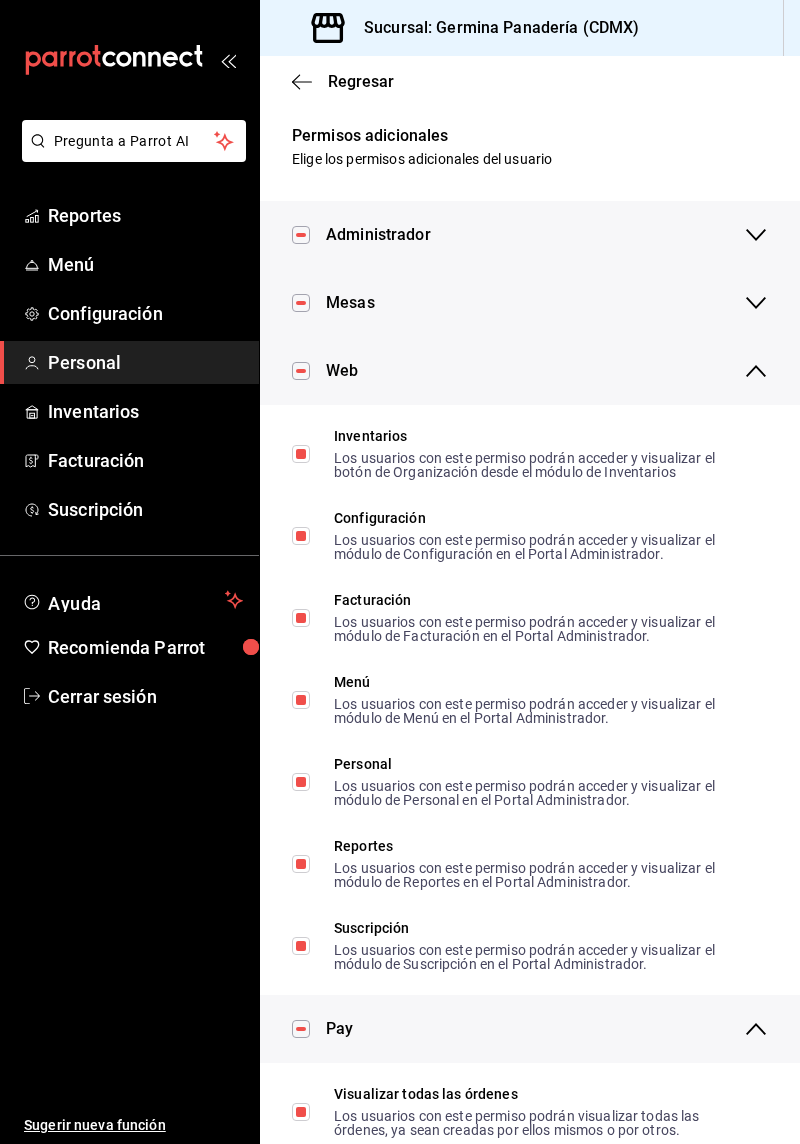 click 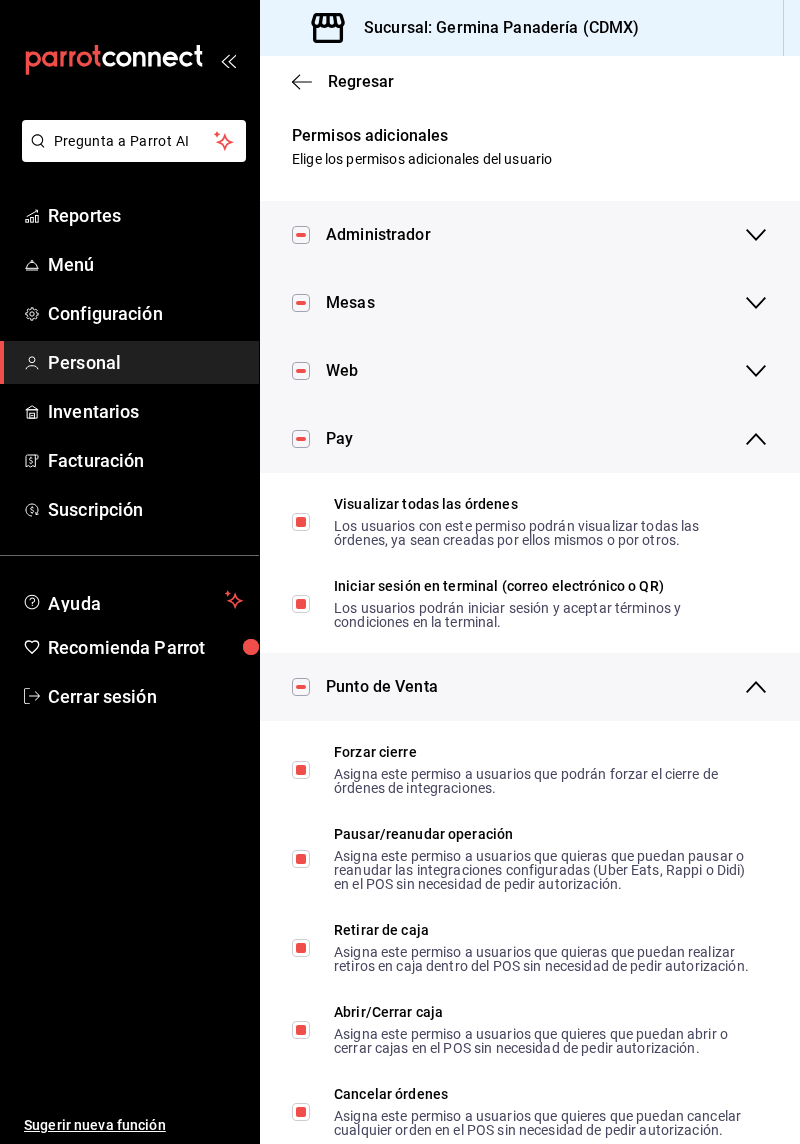 click 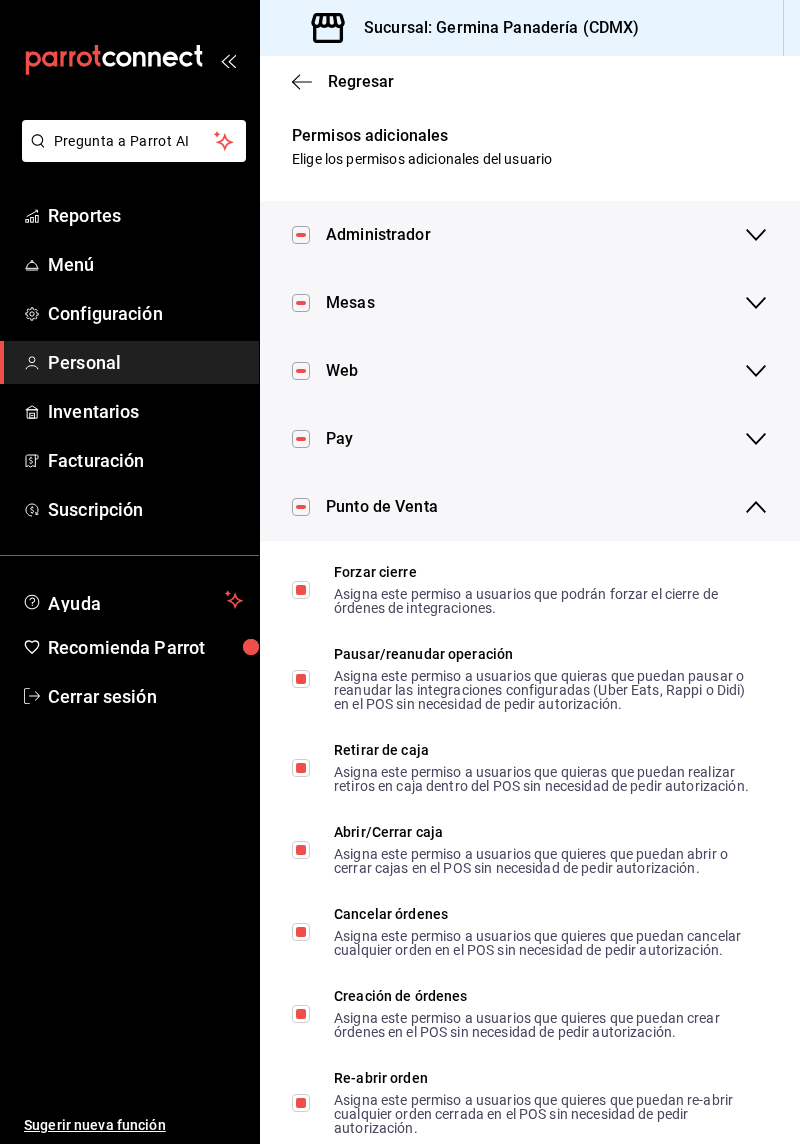 click 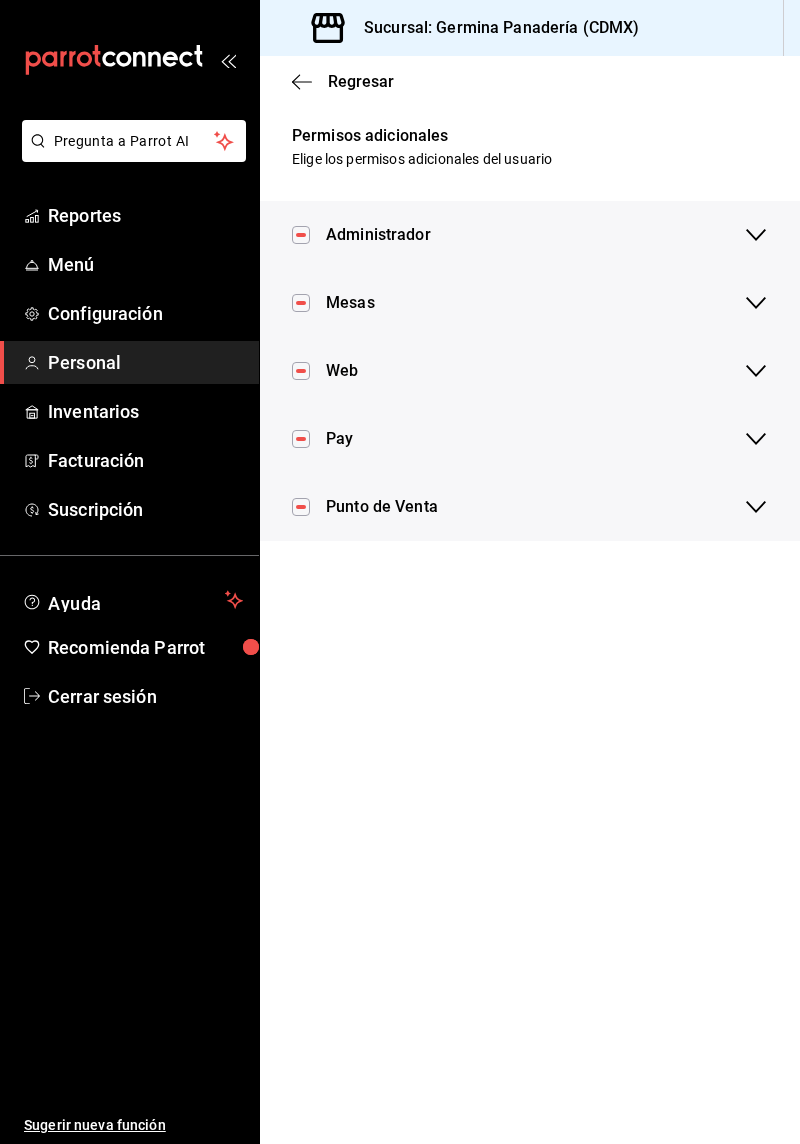 click on "Regresar" at bounding box center (361, 81) 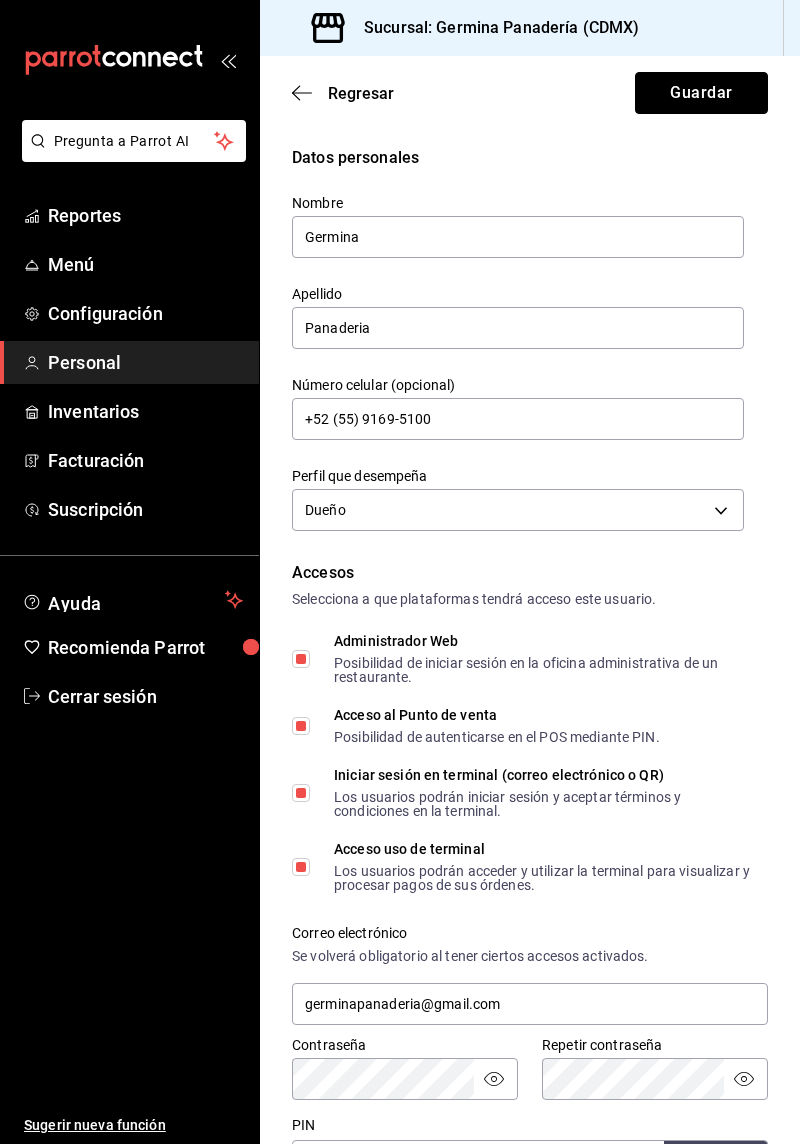 click on "Guardar" at bounding box center [701, 93] 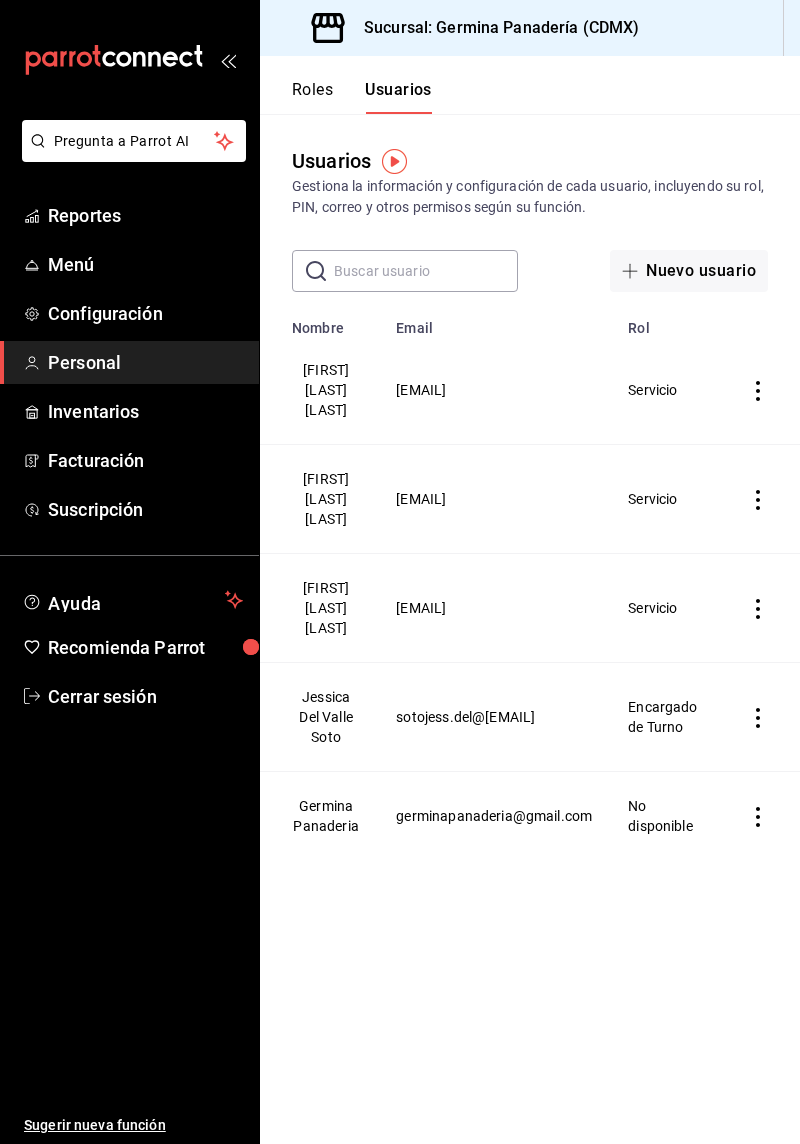 click on "Germina Panaderia" at bounding box center (326, 816) 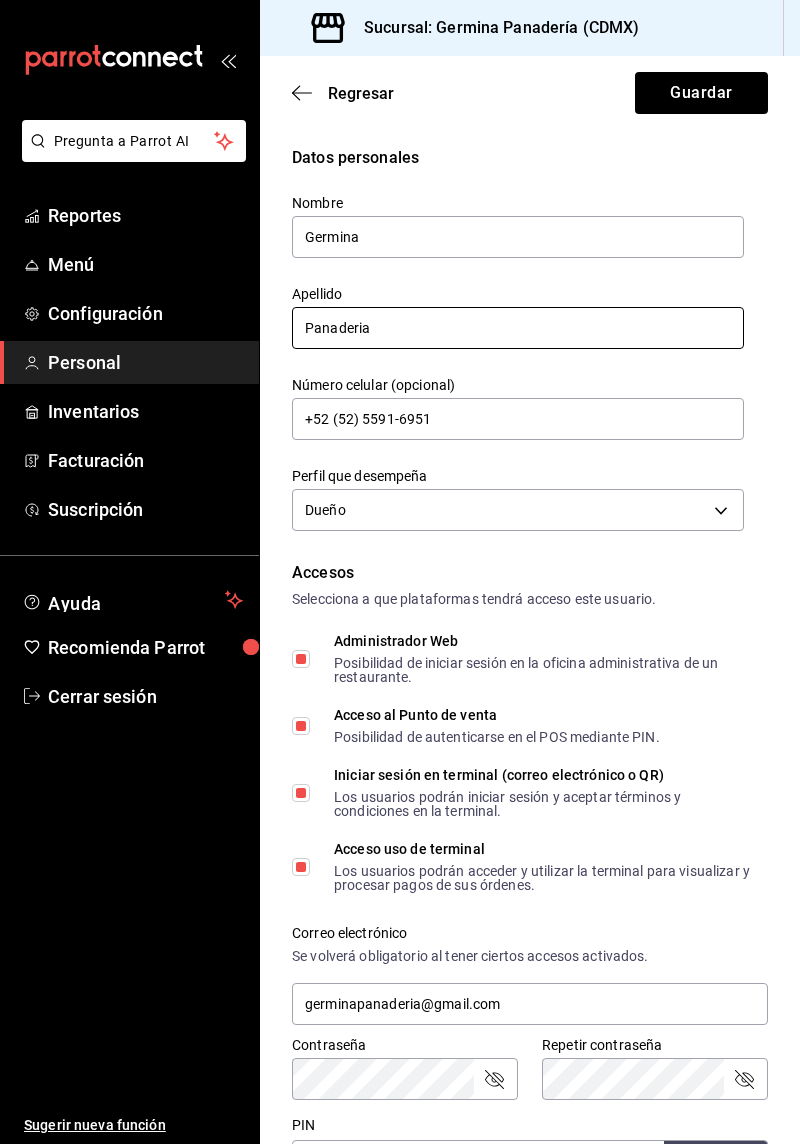 click on "Panaderia" at bounding box center (518, 328) 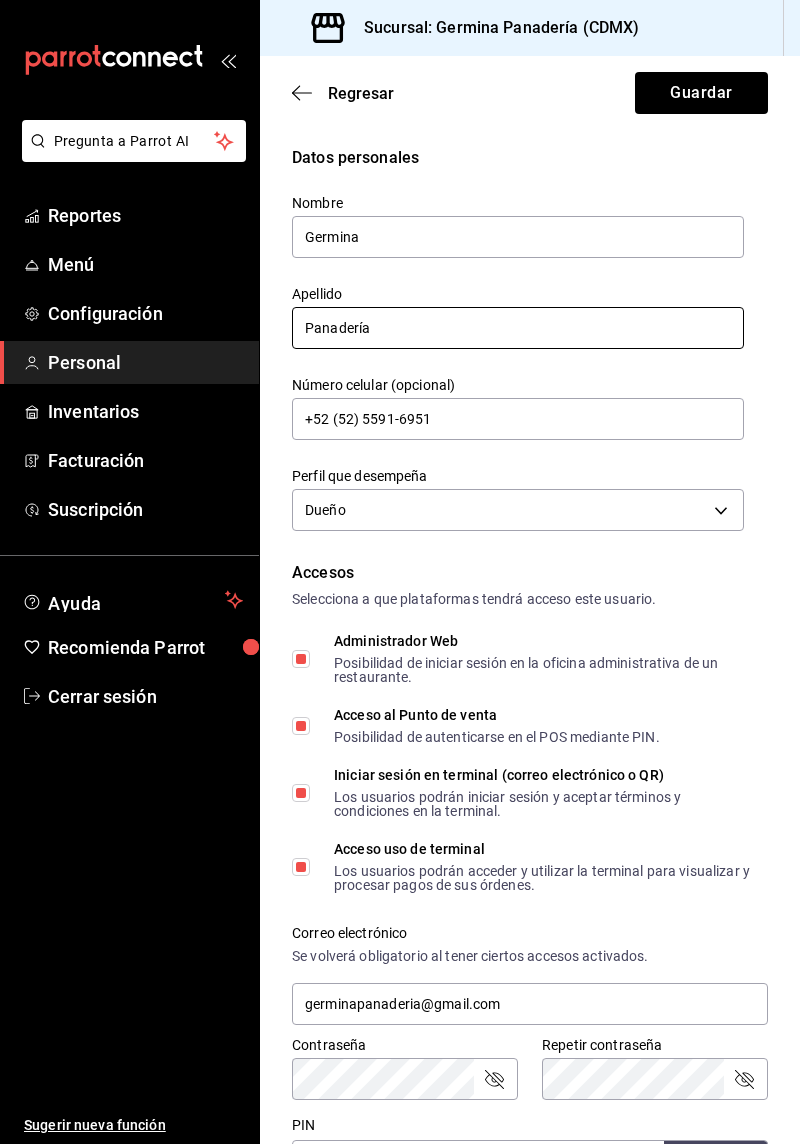 type on "Panadería" 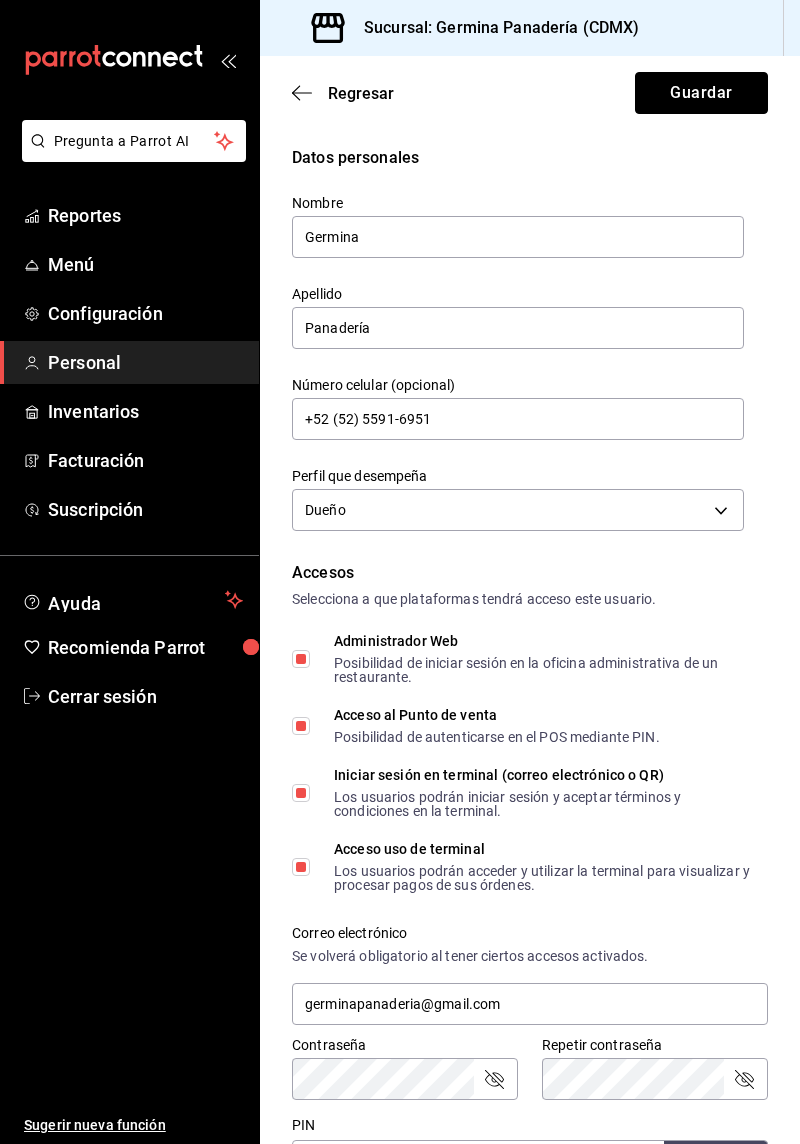 click on "Guardar" at bounding box center [701, 93] 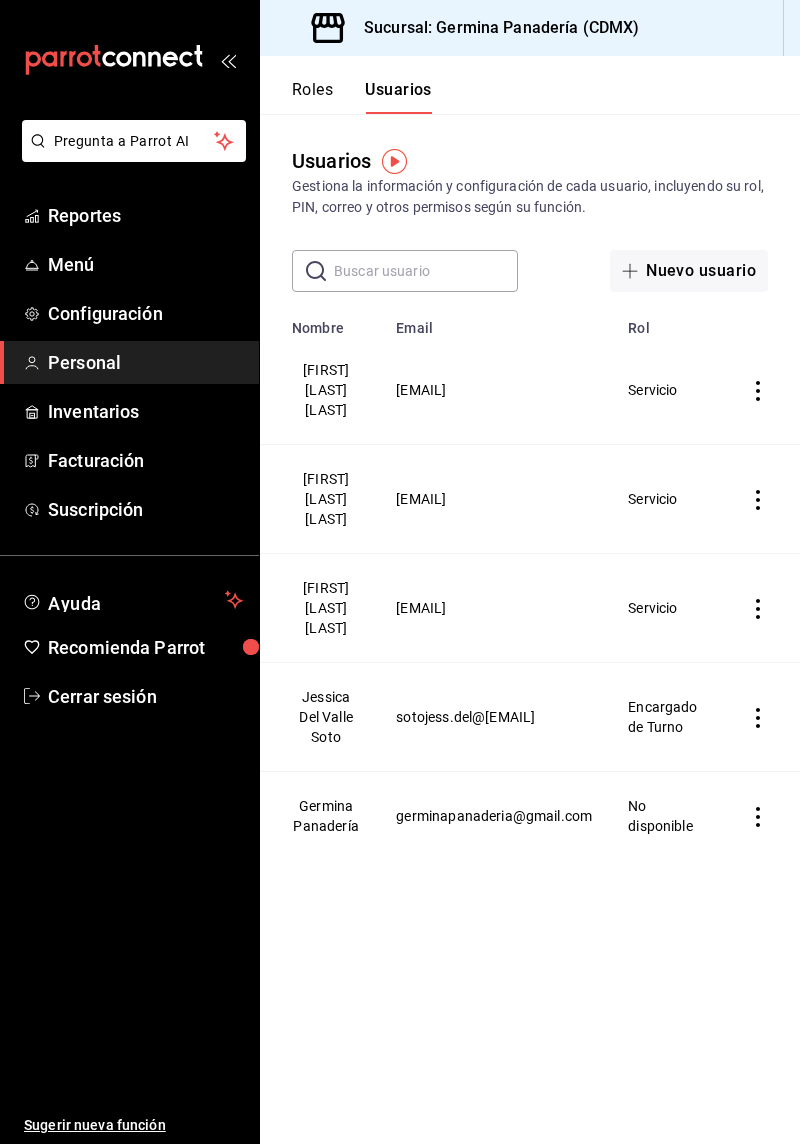 click on "Germina Panadería" at bounding box center (326, 816) 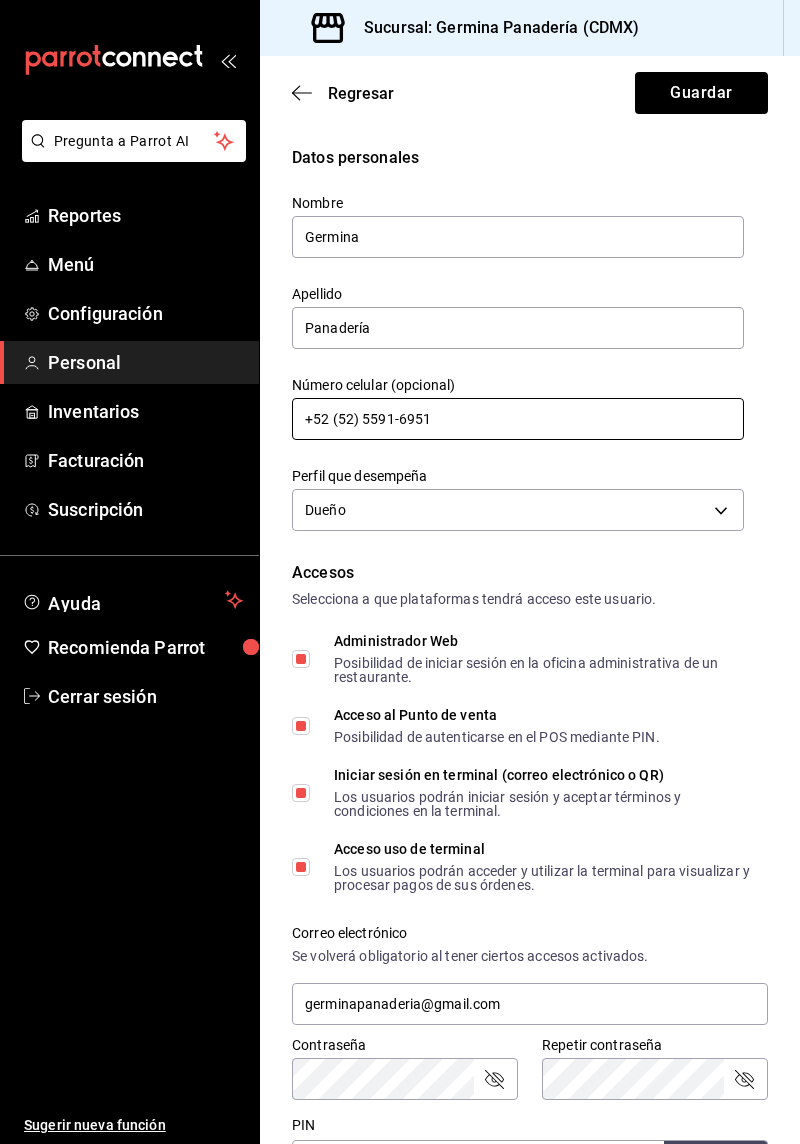 click on "+52 (52) 5591-6951" at bounding box center [518, 419] 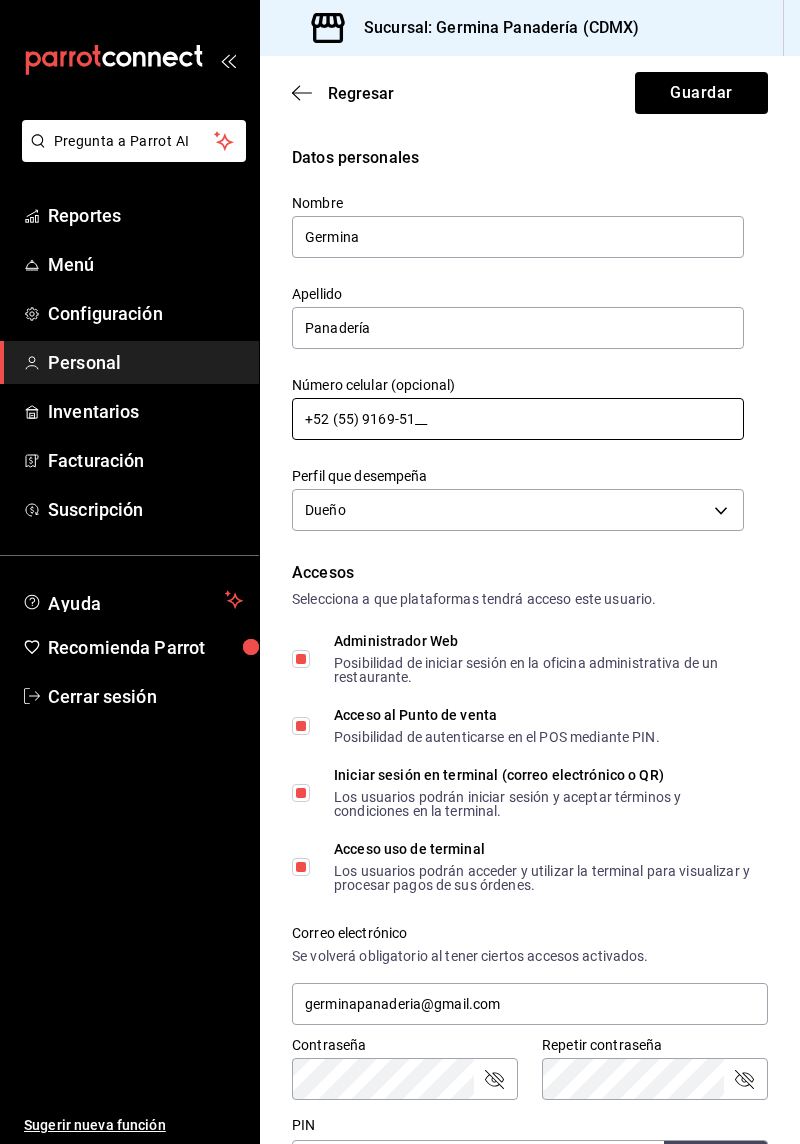 click on "+52 (55) 9169-51__" at bounding box center [518, 419] 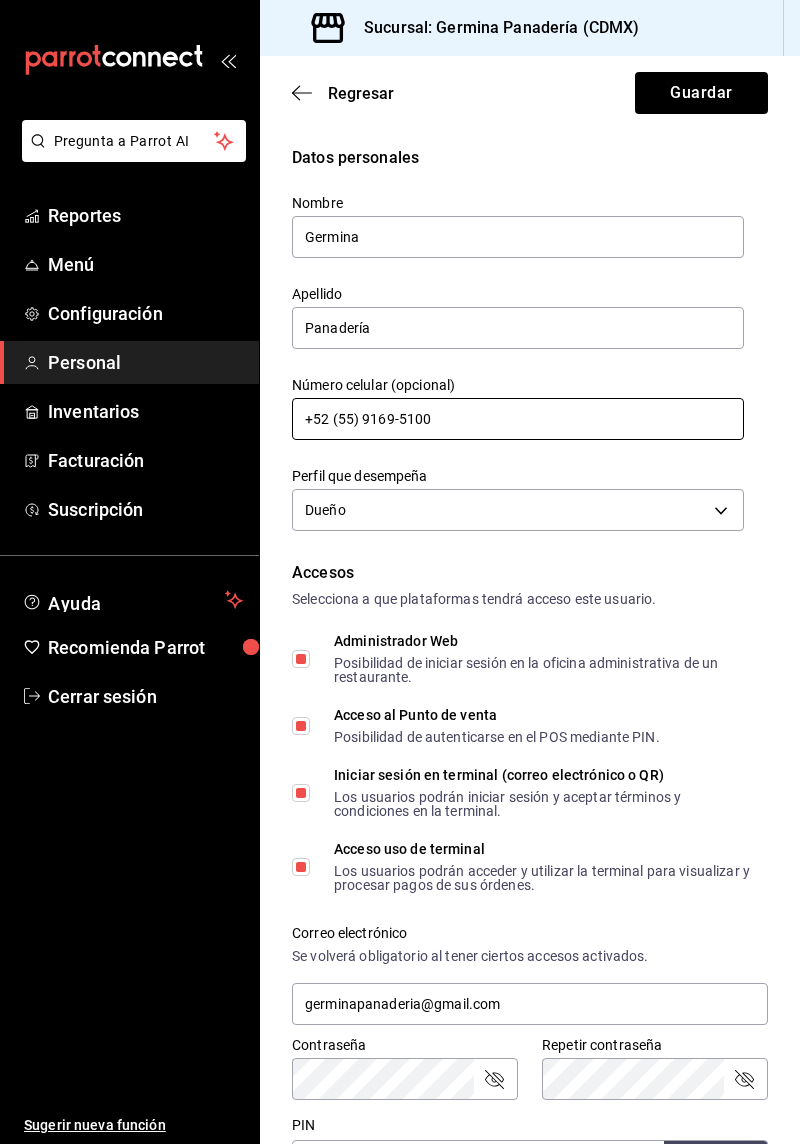 type on "+52 (55) 9169-5100" 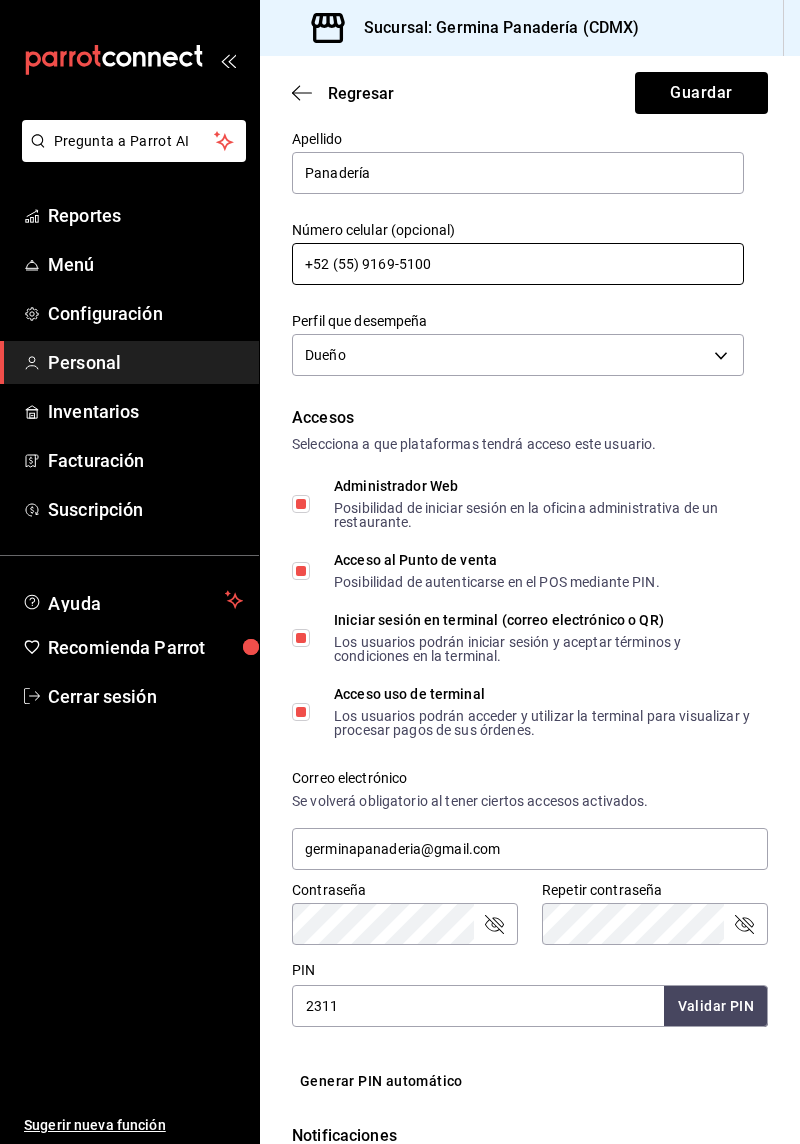scroll, scrollTop: 0, scrollLeft: 0, axis: both 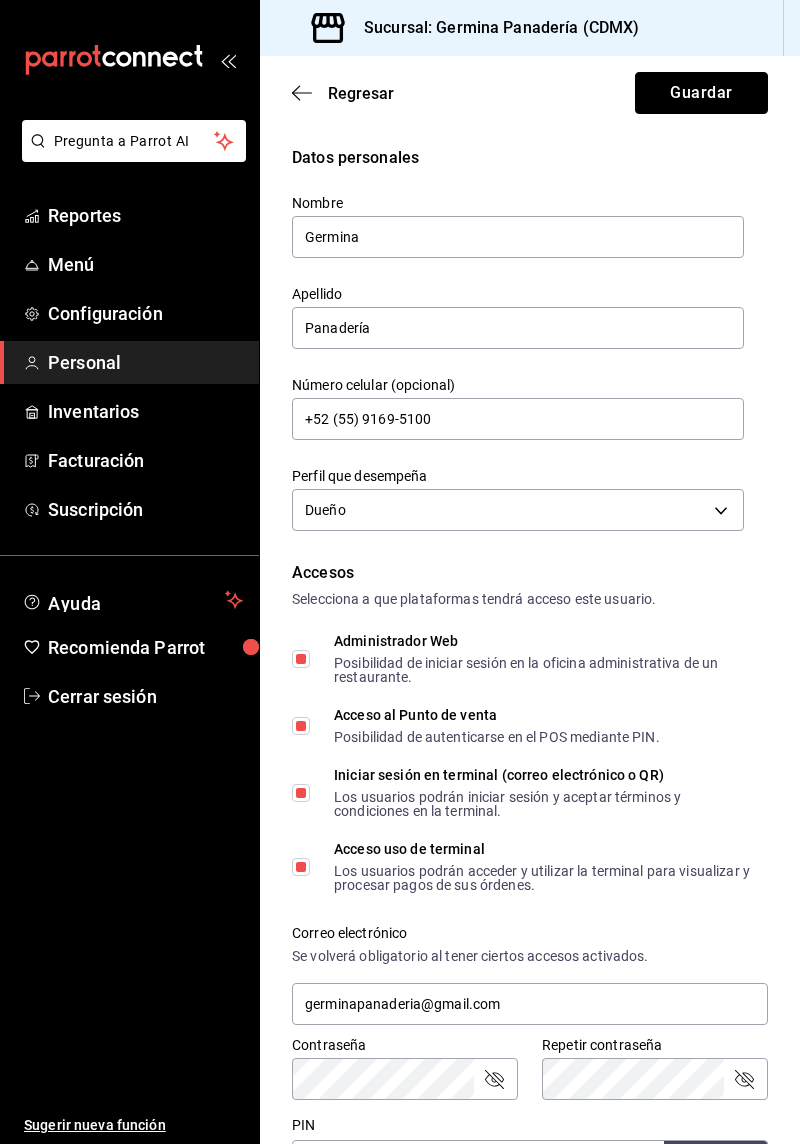 click on "Guardar" at bounding box center [701, 93] 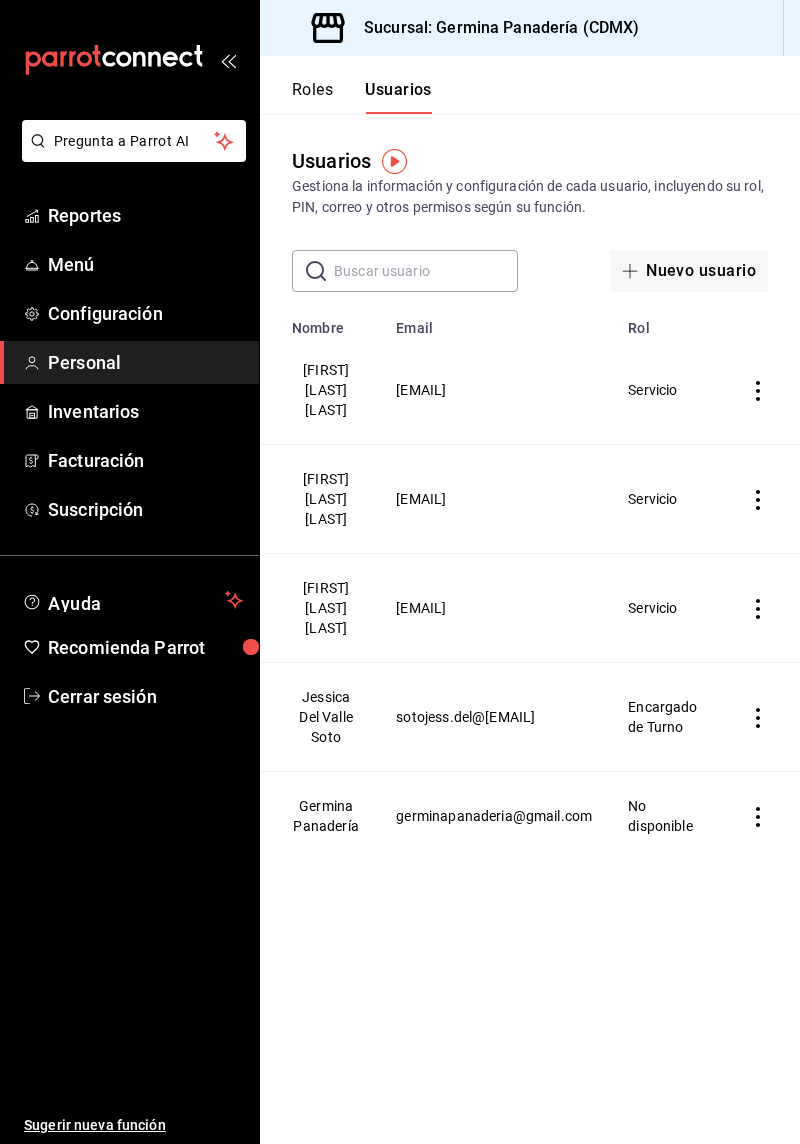 click on "Roles" at bounding box center [312, 97] 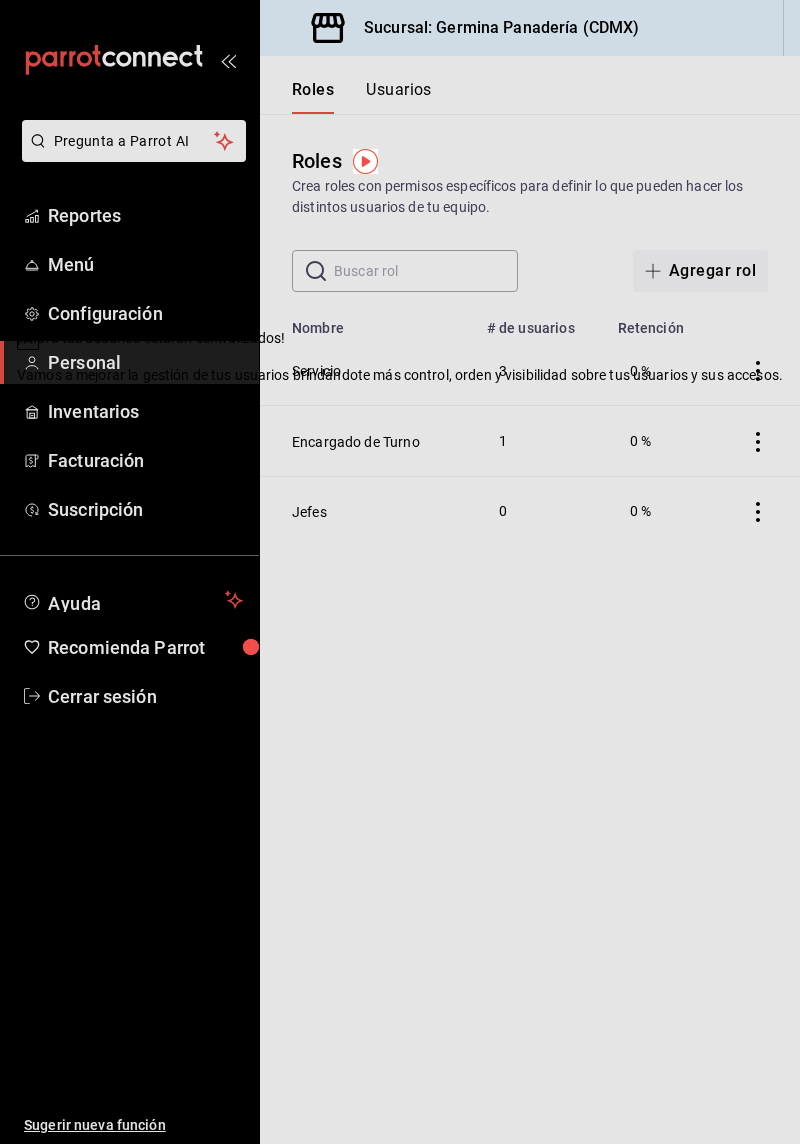 click on "0 %" at bounding box center (659, 441) 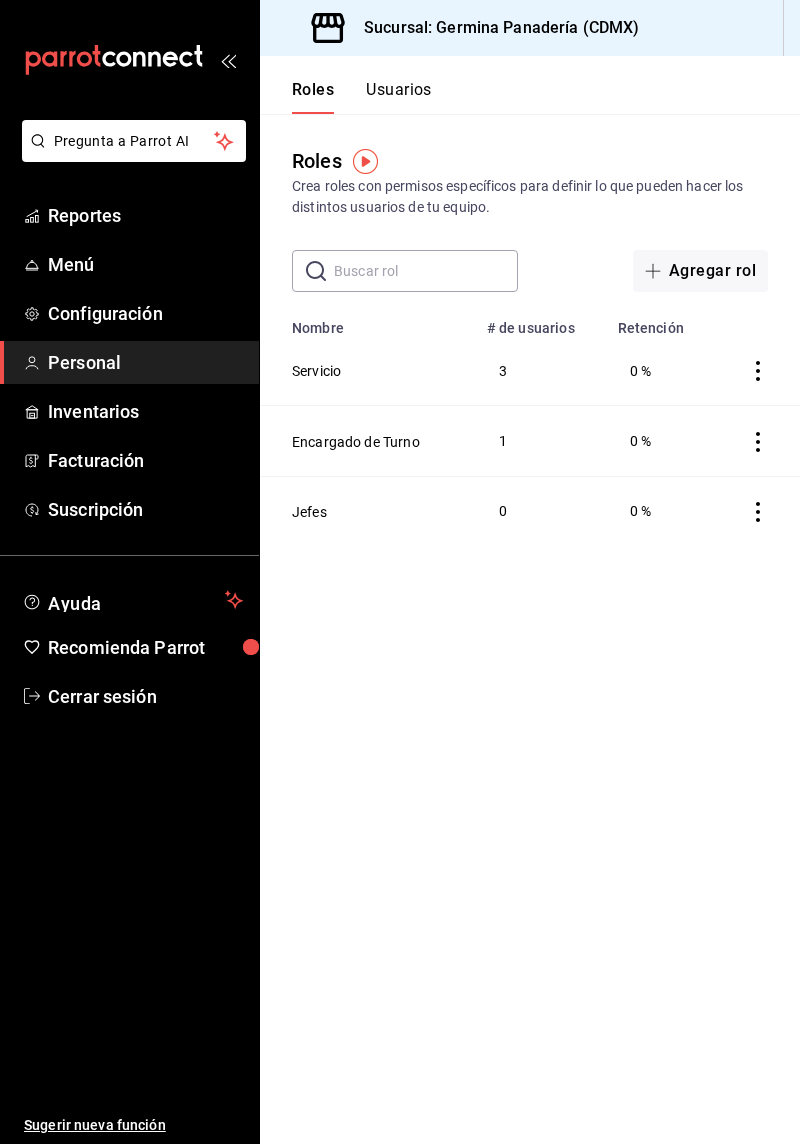 click on "Jefes" at bounding box center [367, 511] 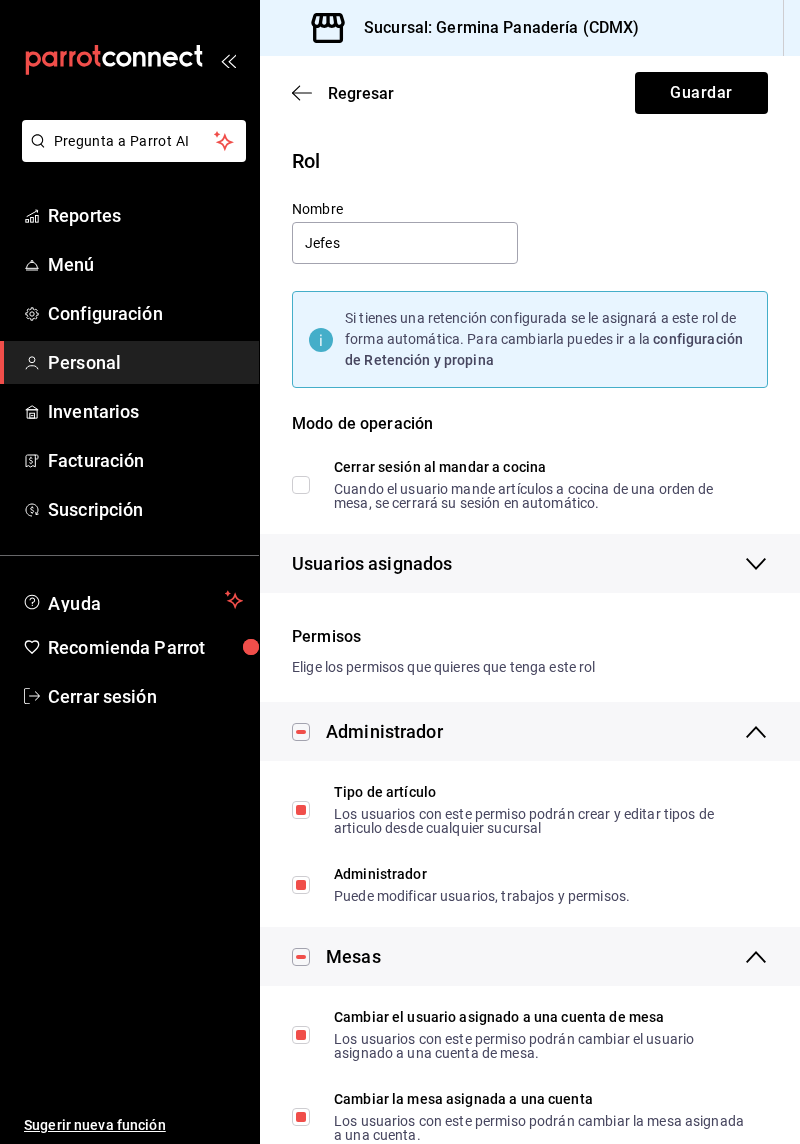 checkbox on "true" 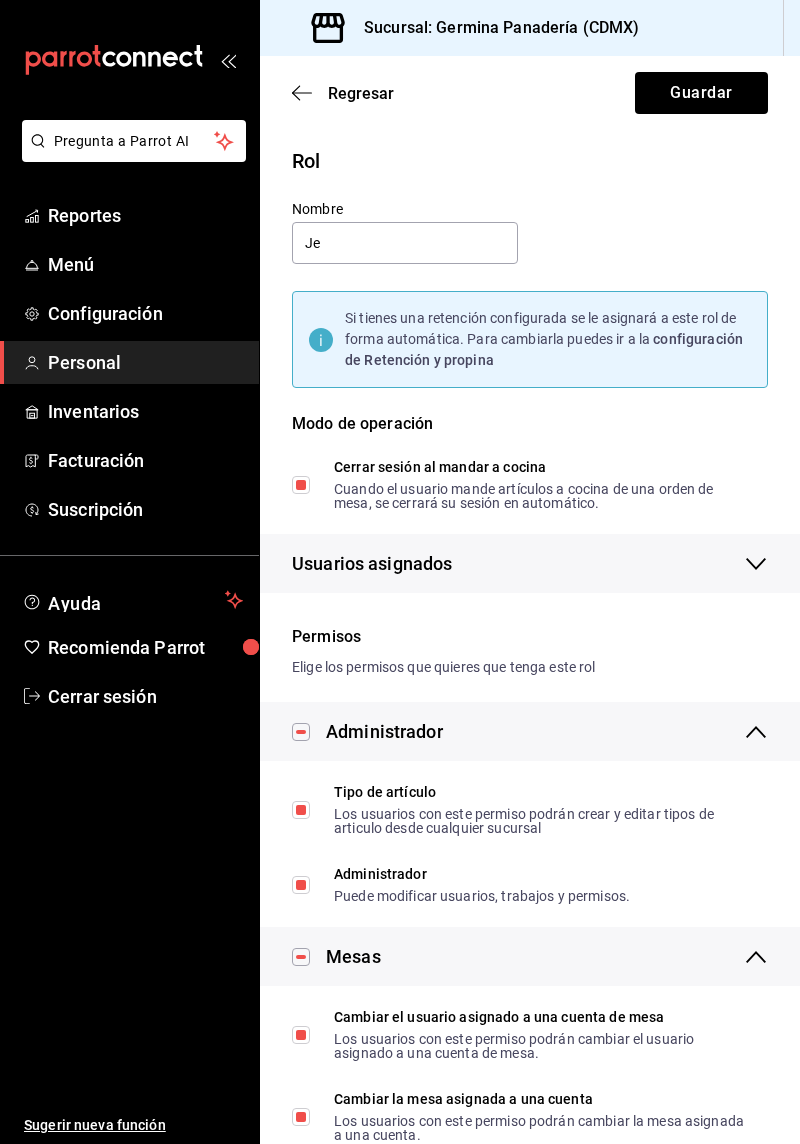 type on "J" 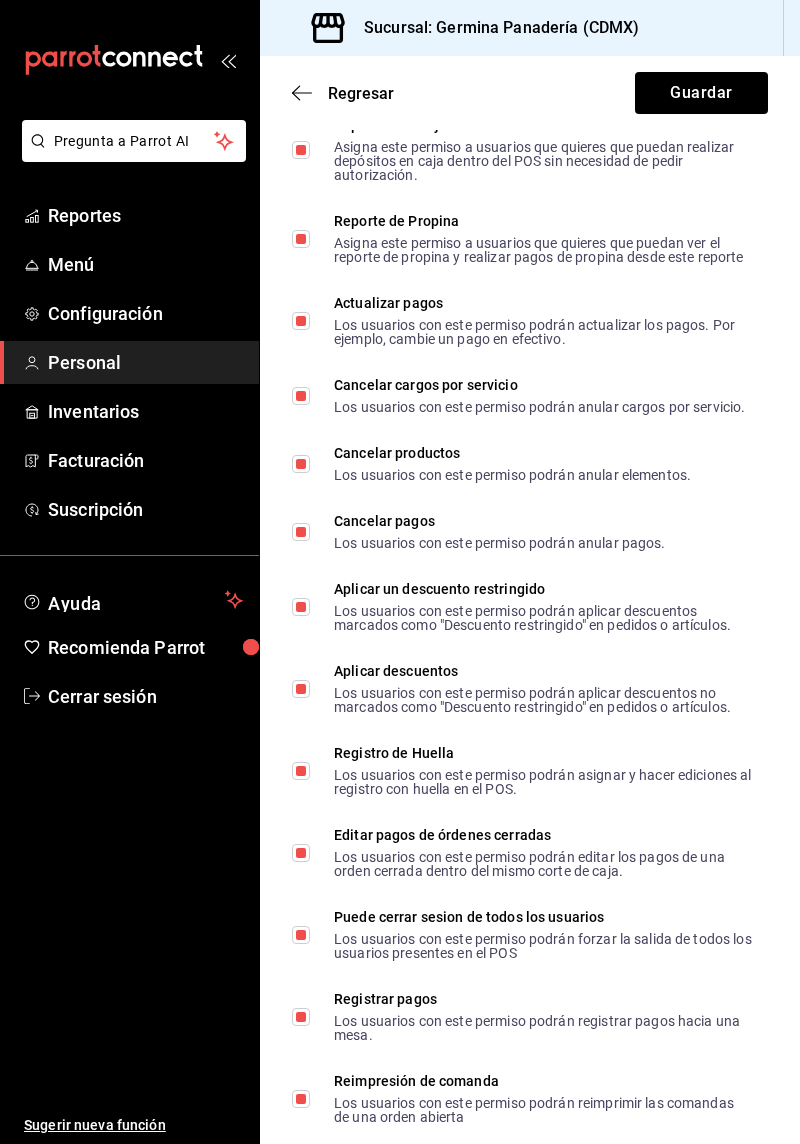 scroll, scrollTop: 3773, scrollLeft: 0, axis: vertical 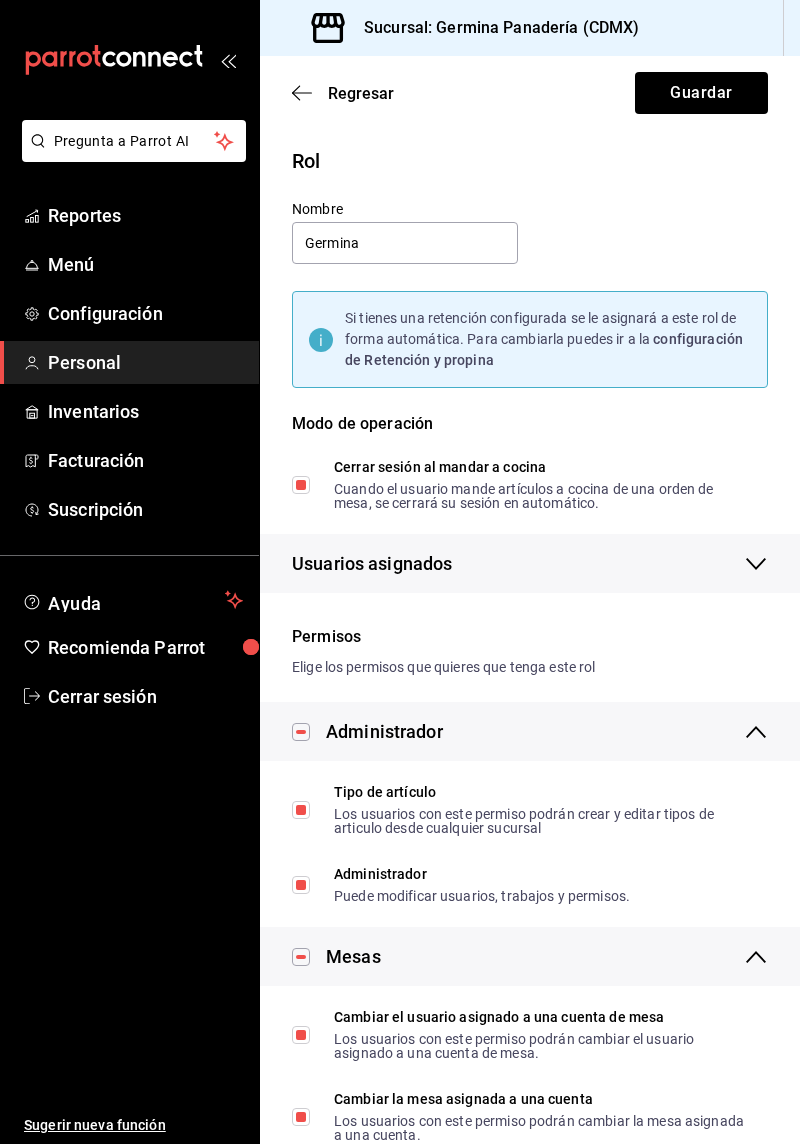type on "Germina" 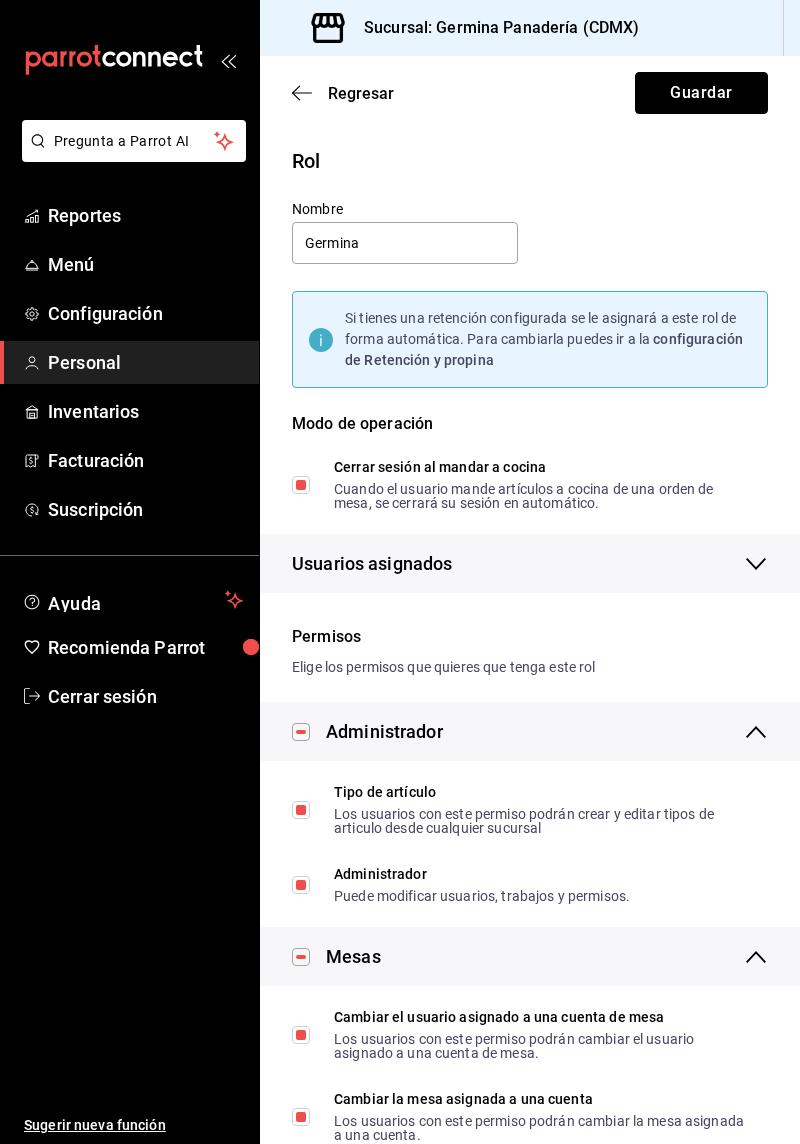 click on "Guardar" at bounding box center (701, 93) 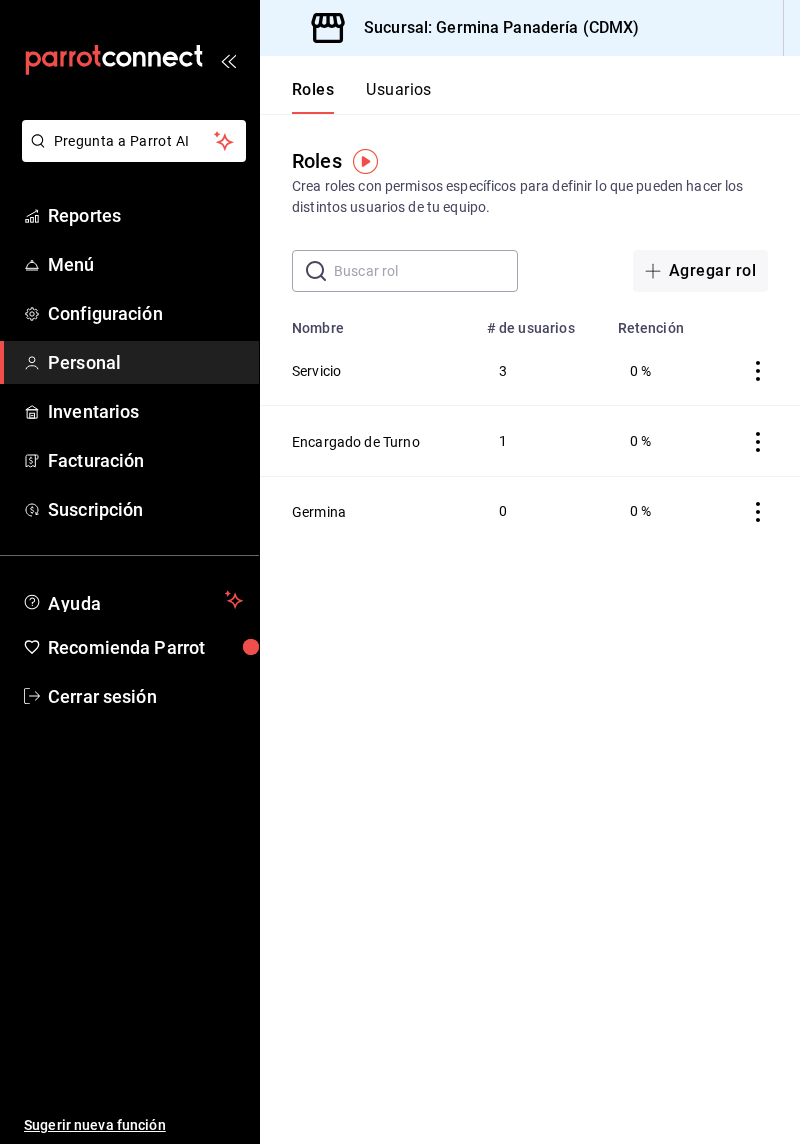 click on "Usuarios" at bounding box center [399, 97] 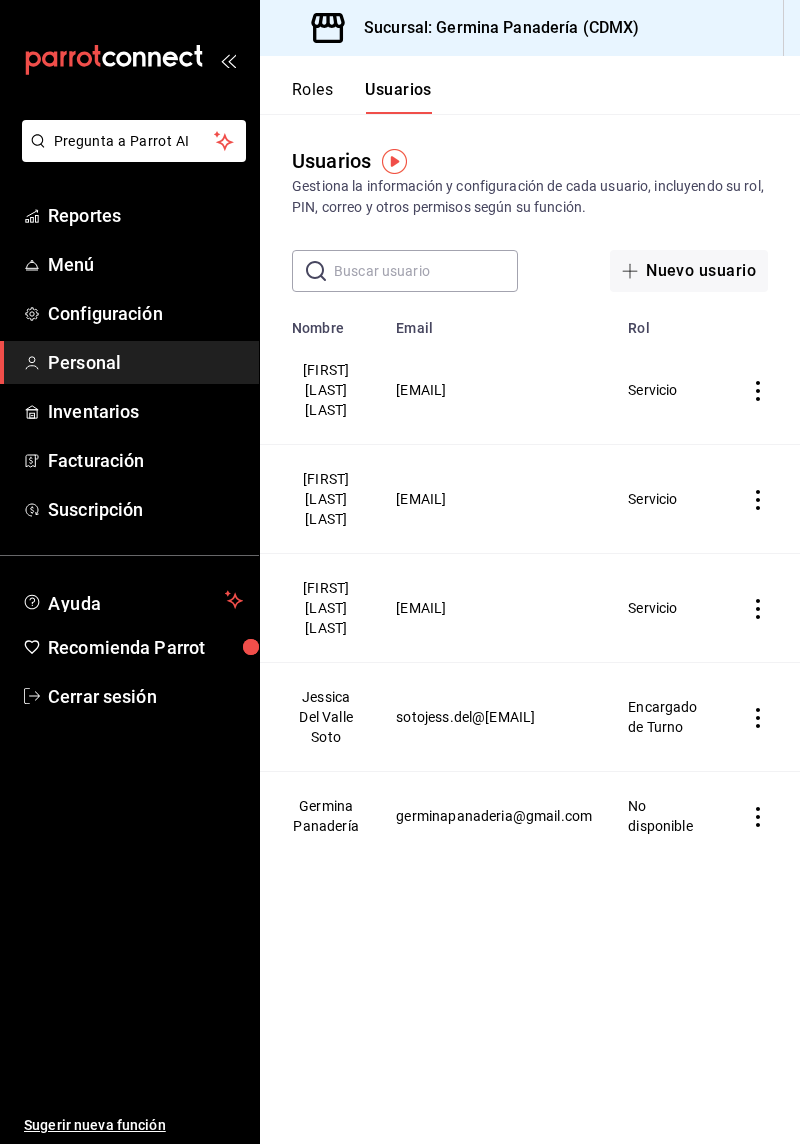 click on "No disponible" at bounding box center (670, 816) 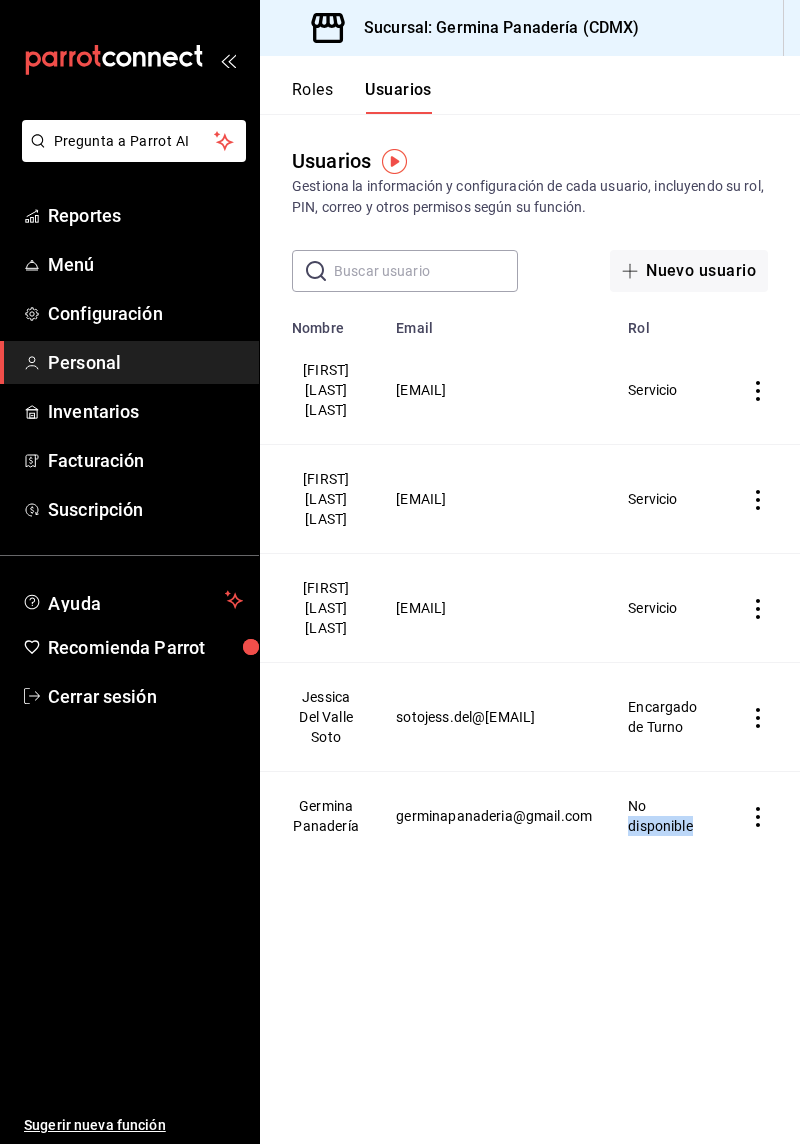 click on "Germina Panadería" at bounding box center (326, 816) 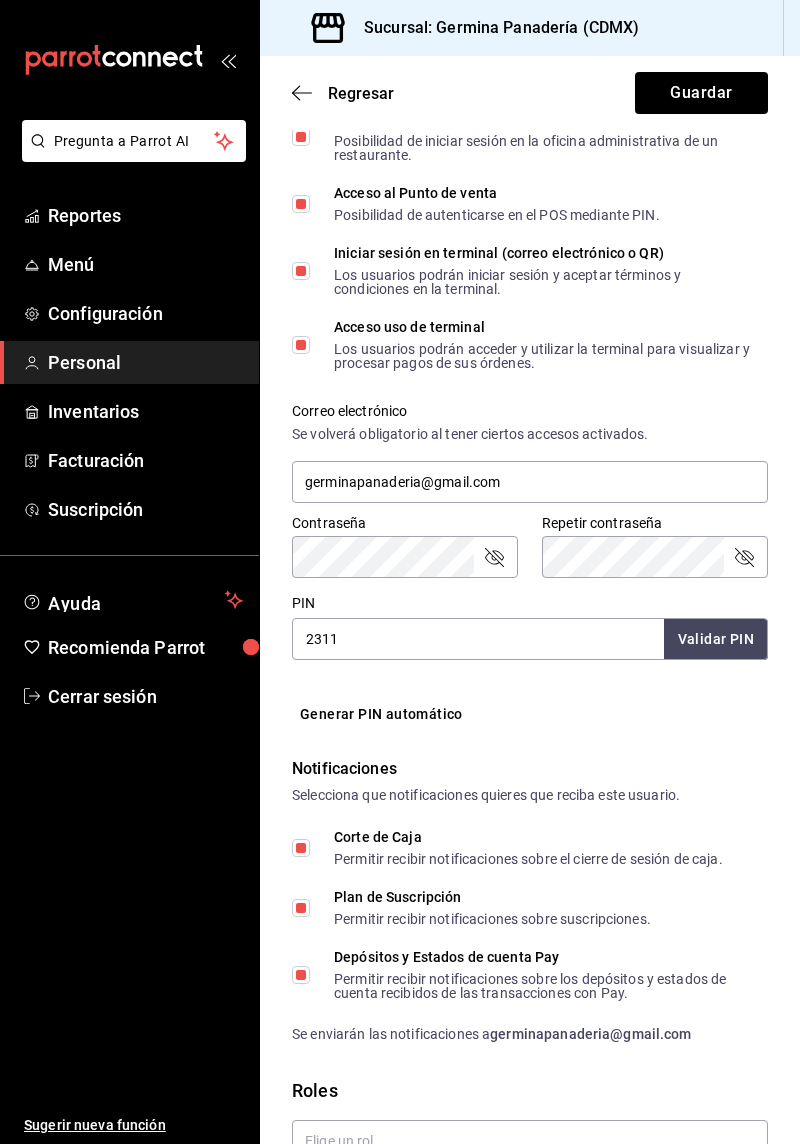 scroll, scrollTop: 563, scrollLeft: 0, axis: vertical 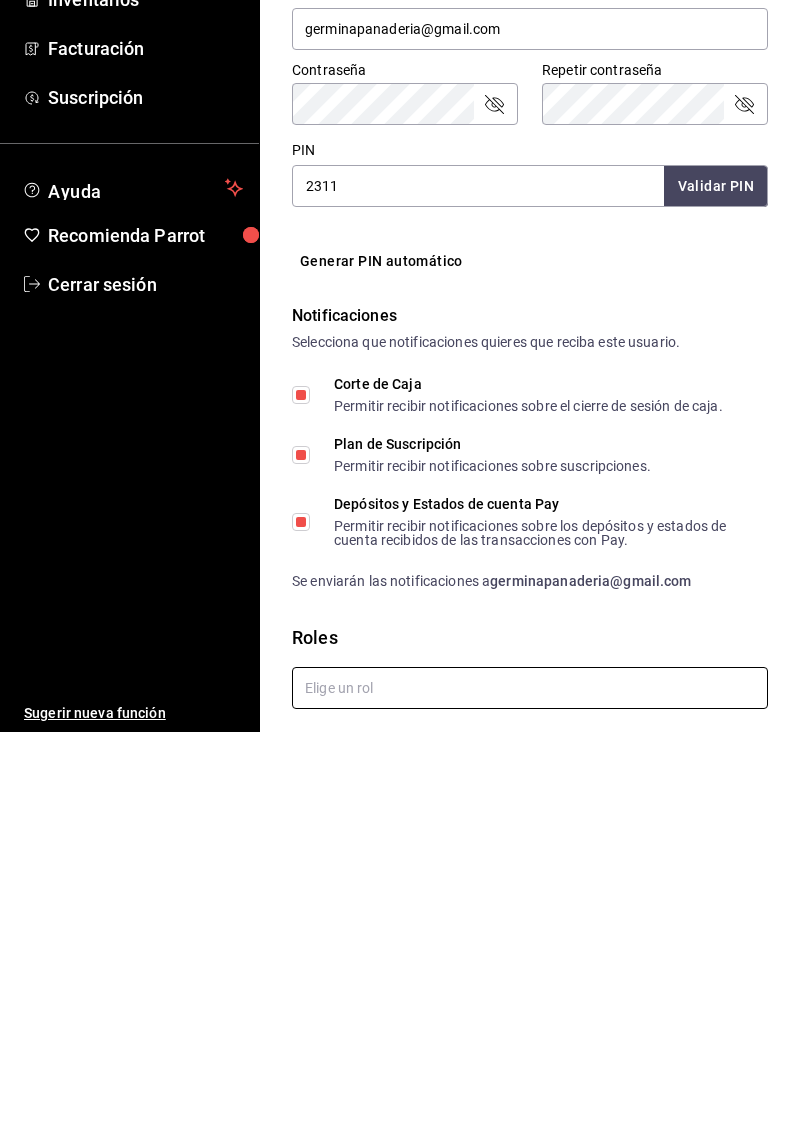 click at bounding box center [530, 1100] 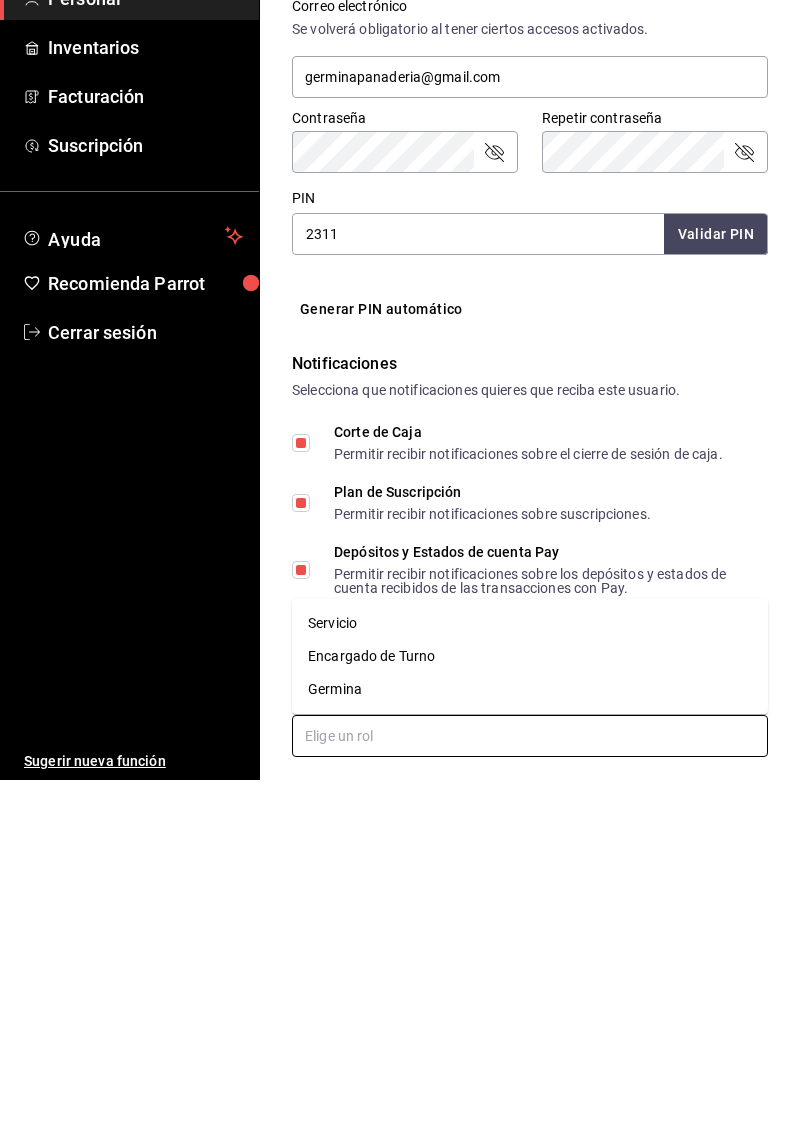 click on "Germina" at bounding box center (530, 1053) 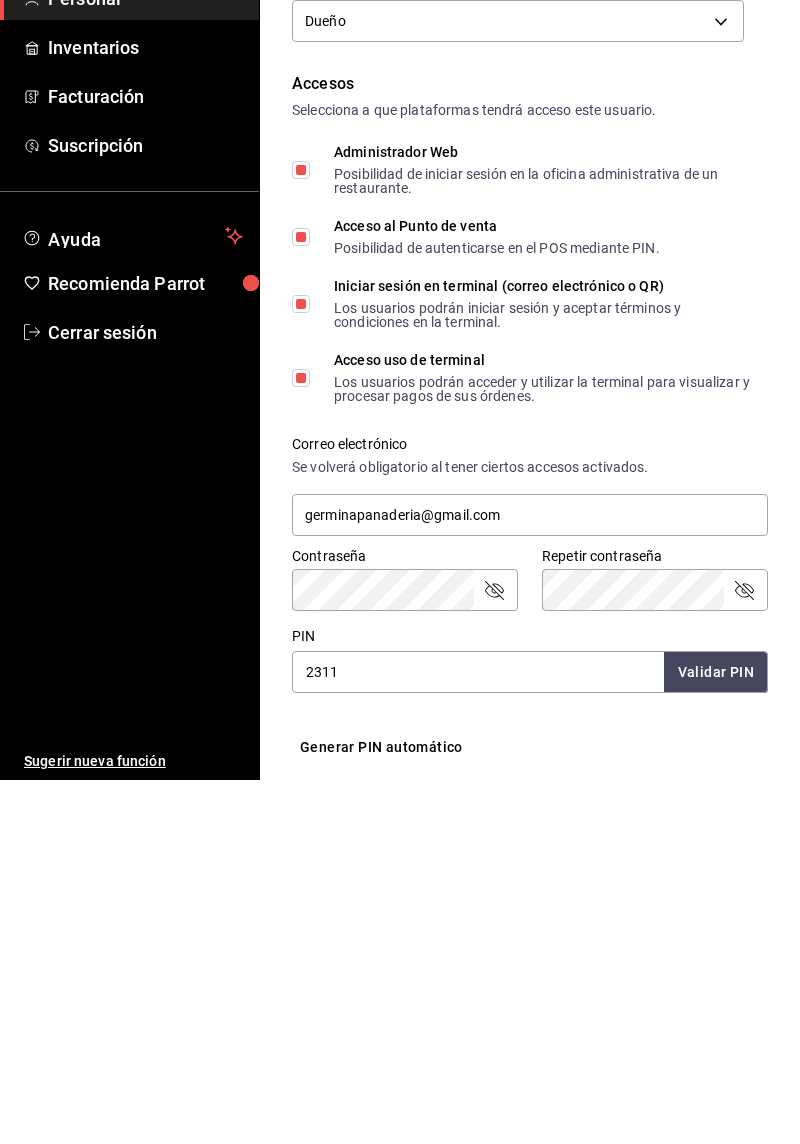 scroll, scrollTop: 0, scrollLeft: 0, axis: both 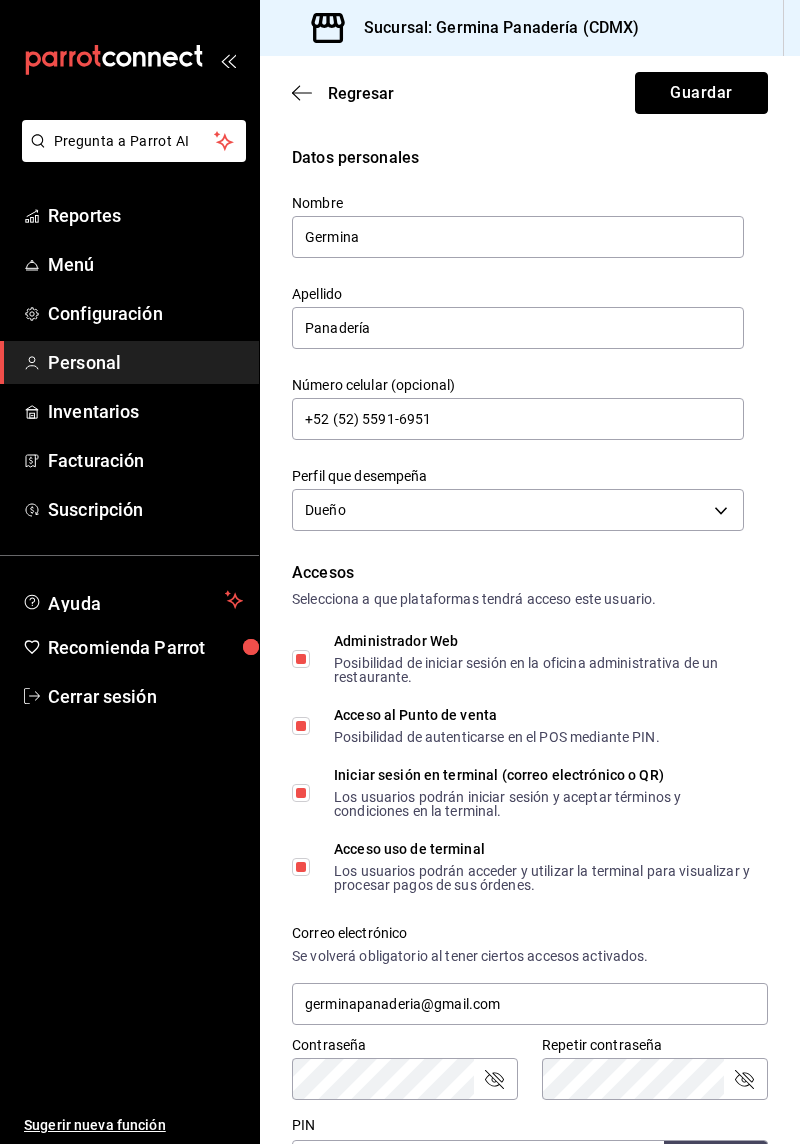 click on "Guardar" at bounding box center [701, 93] 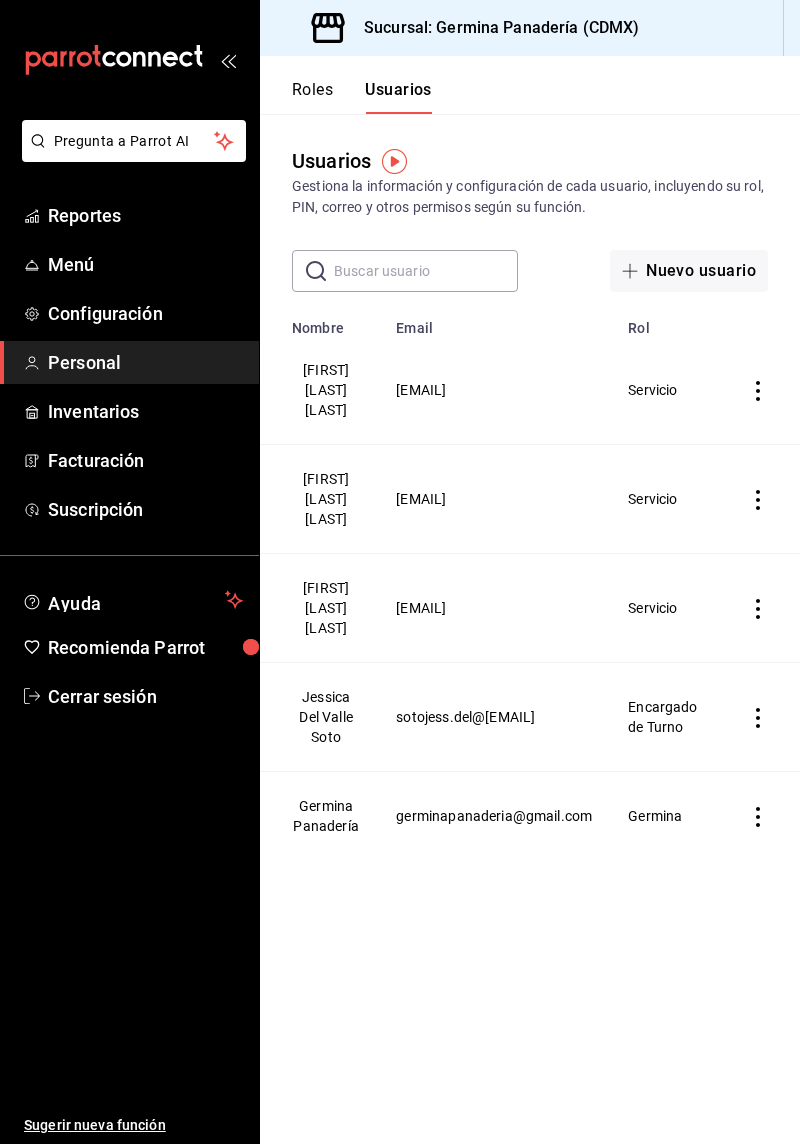 click on "Roles" at bounding box center [312, 97] 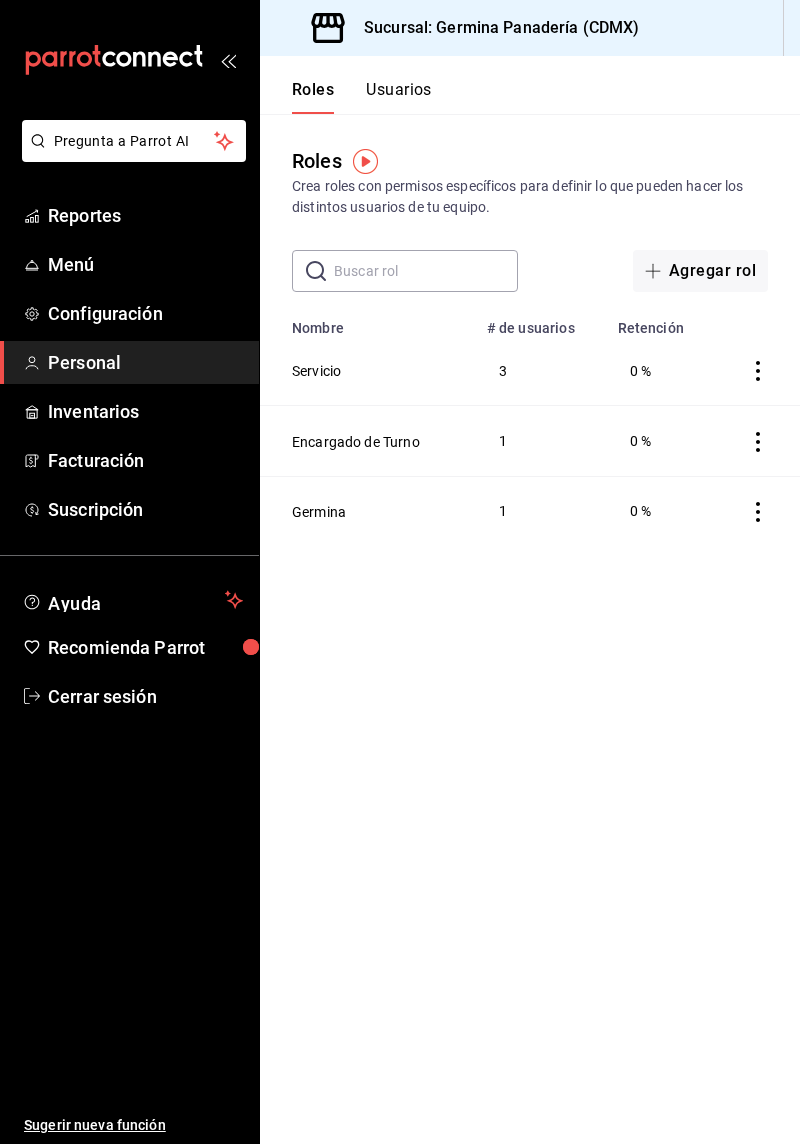 click on "Usuarios" at bounding box center (399, 97) 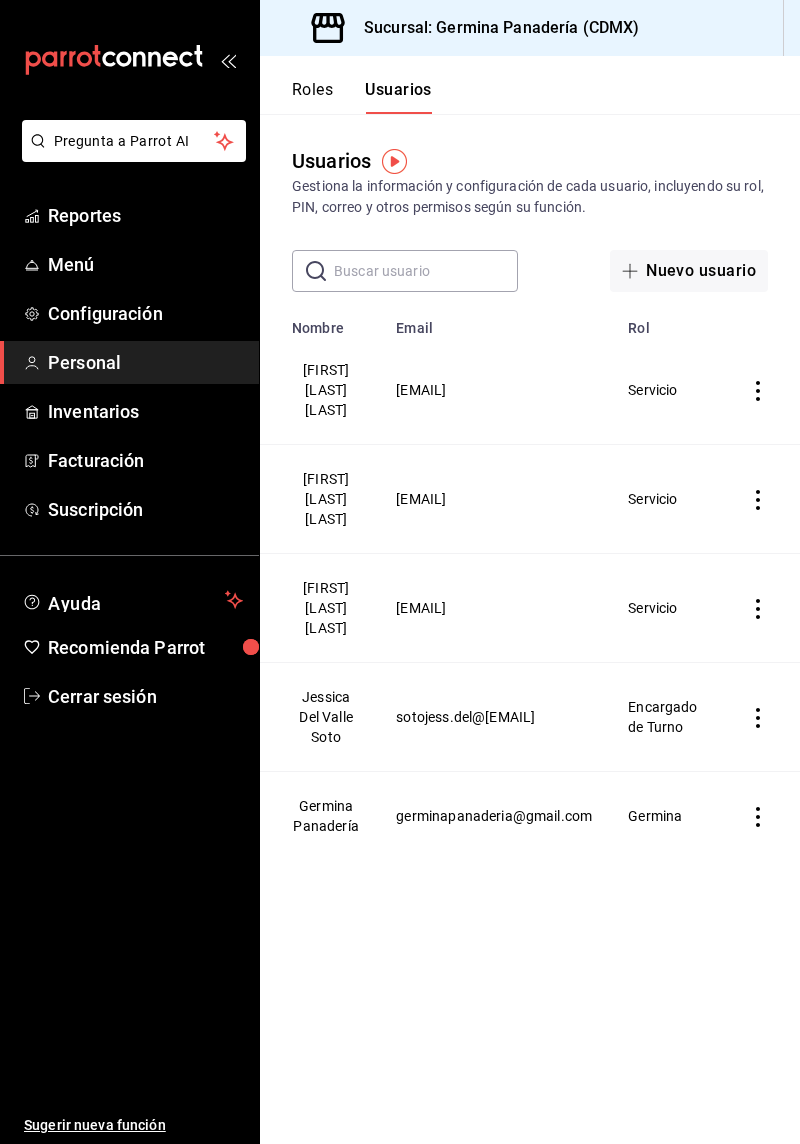 click on "Nuevo usuario" at bounding box center (689, 271) 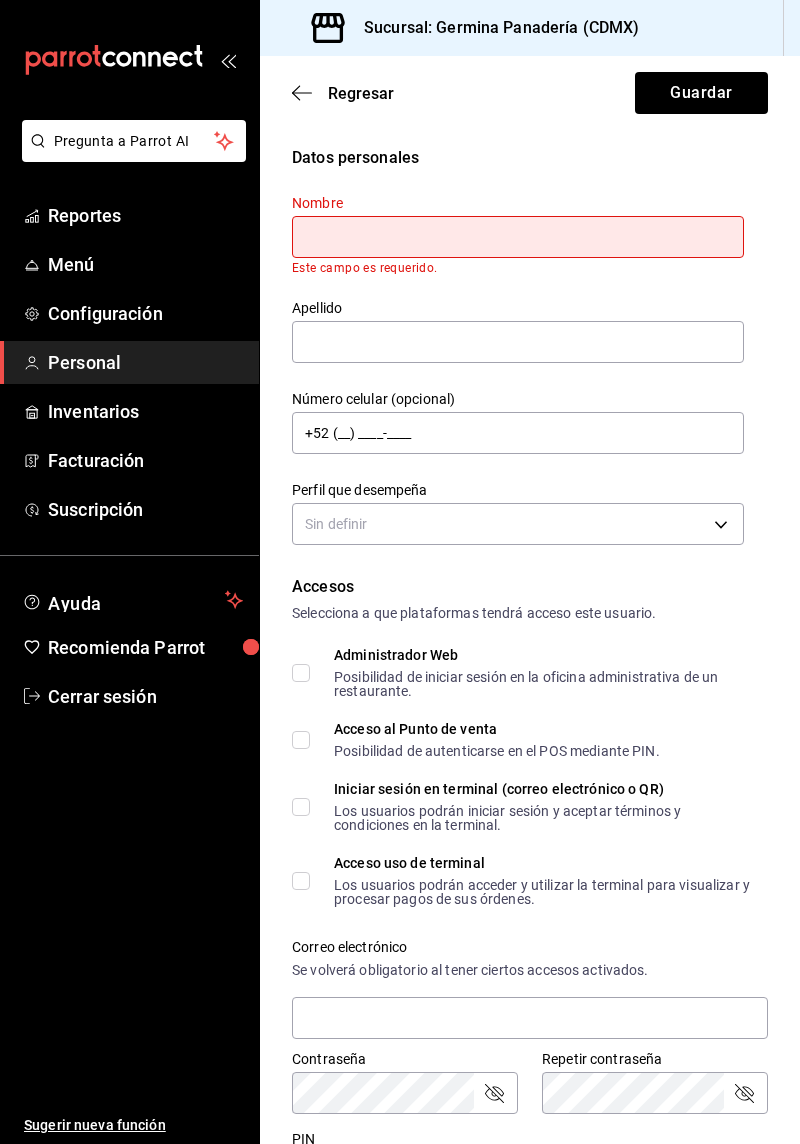 click on "Inventarios" at bounding box center [129, 411] 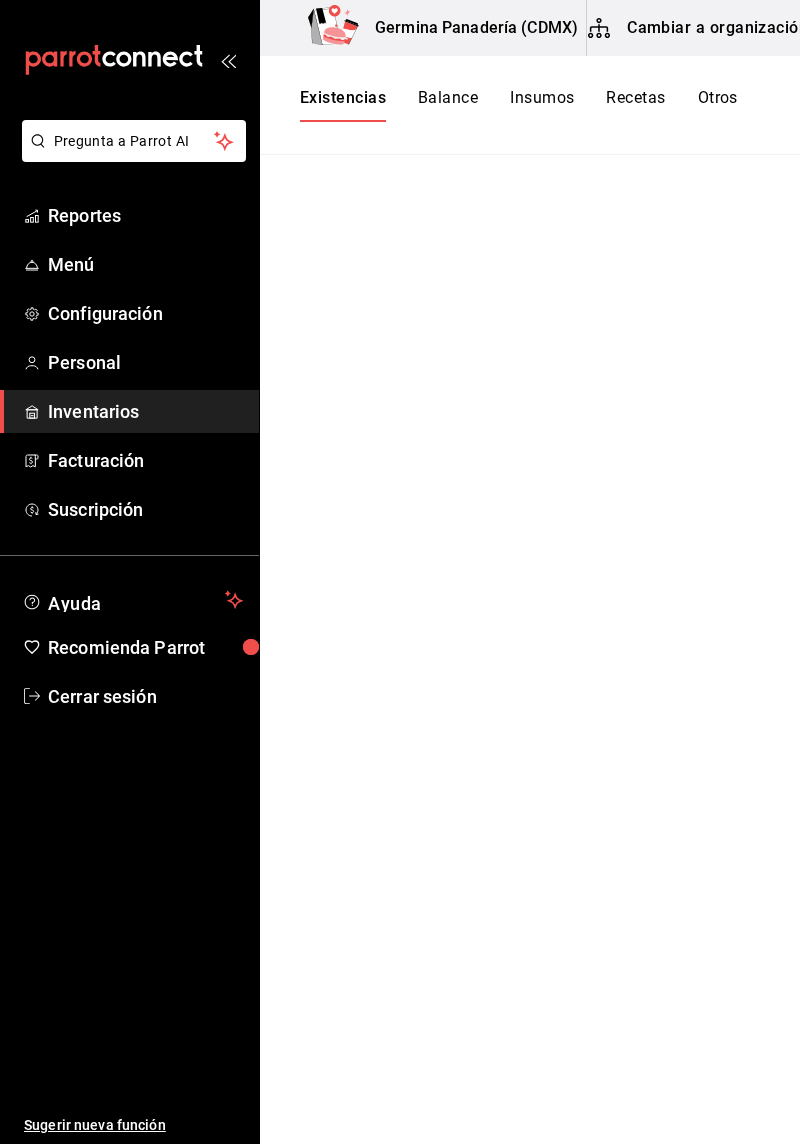 click on "Personal" at bounding box center (129, 362) 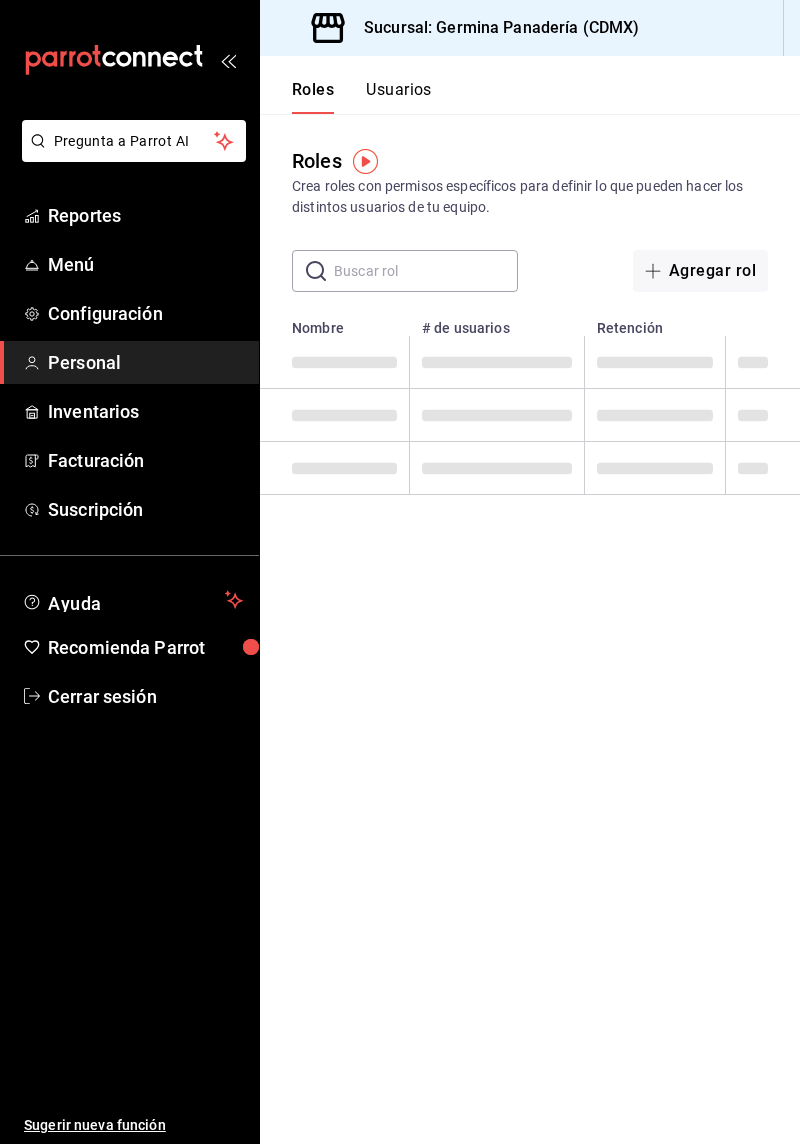 click on "Personal" at bounding box center (145, 362) 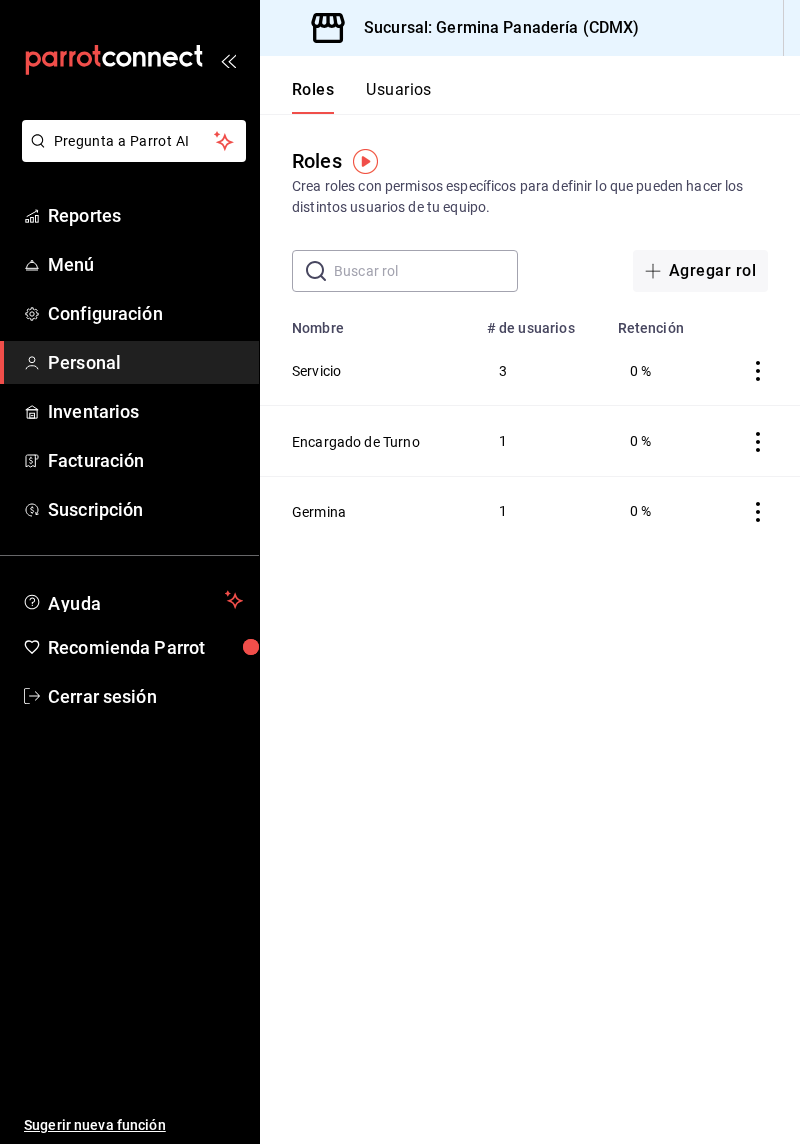 click on "Usuarios" at bounding box center (399, 97) 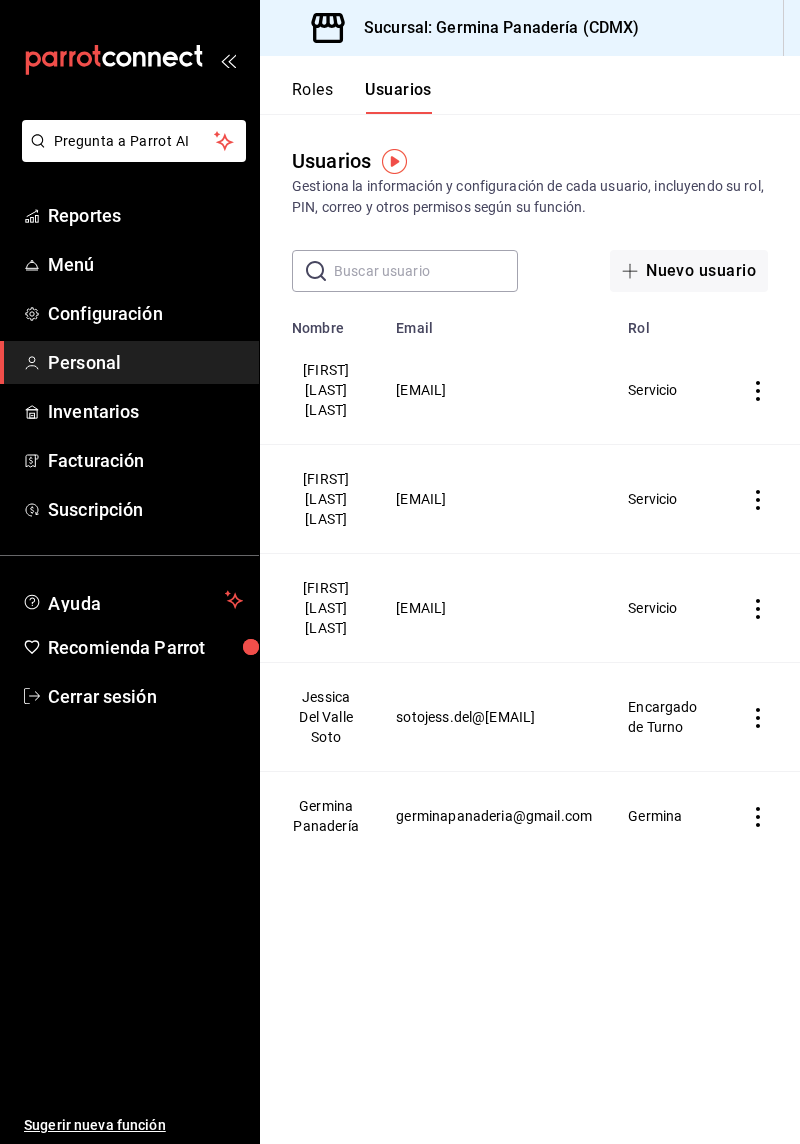 click on "Inventarios" at bounding box center (145, 411) 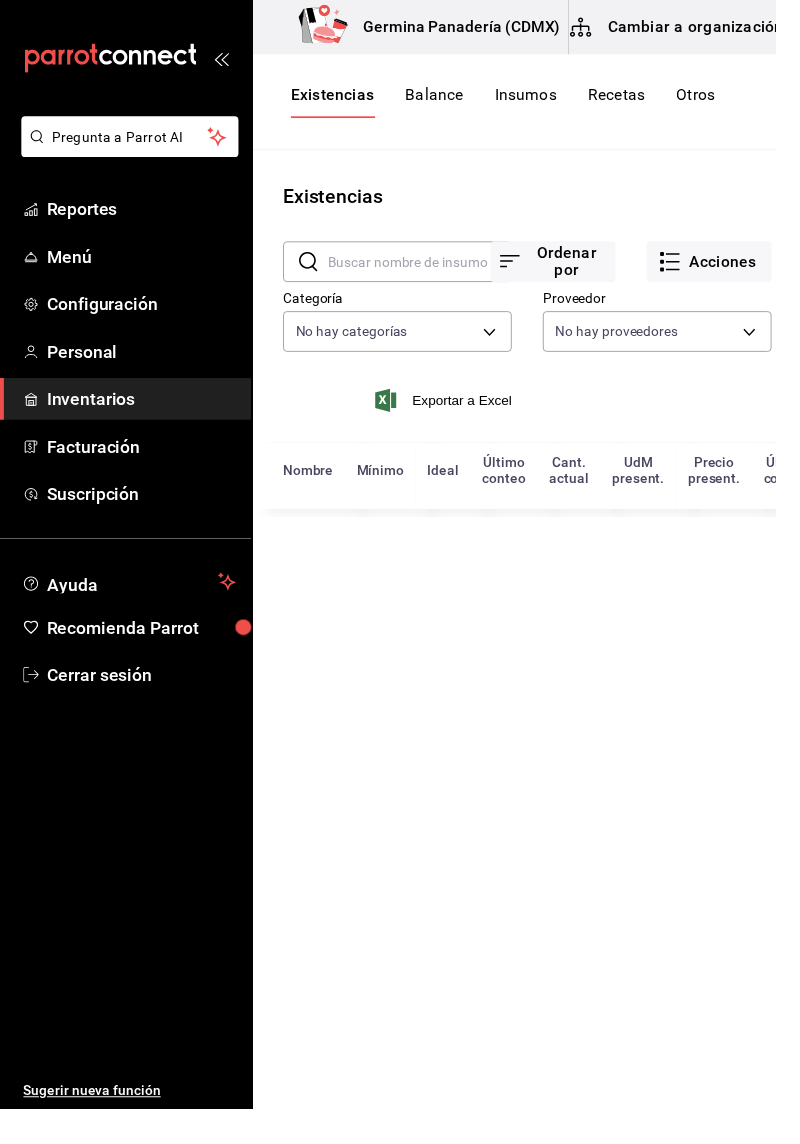click on "Personal" at bounding box center [129, 362] 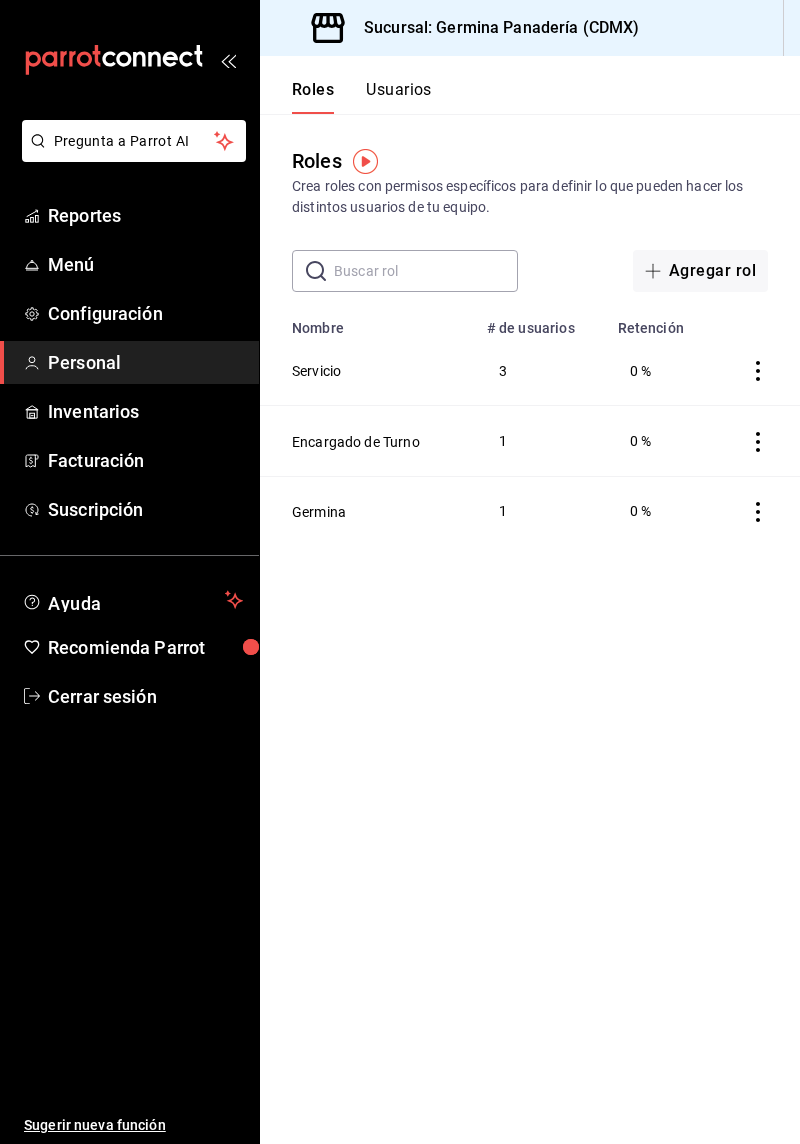 click on "Usuarios" at bounding box center (399, 97) 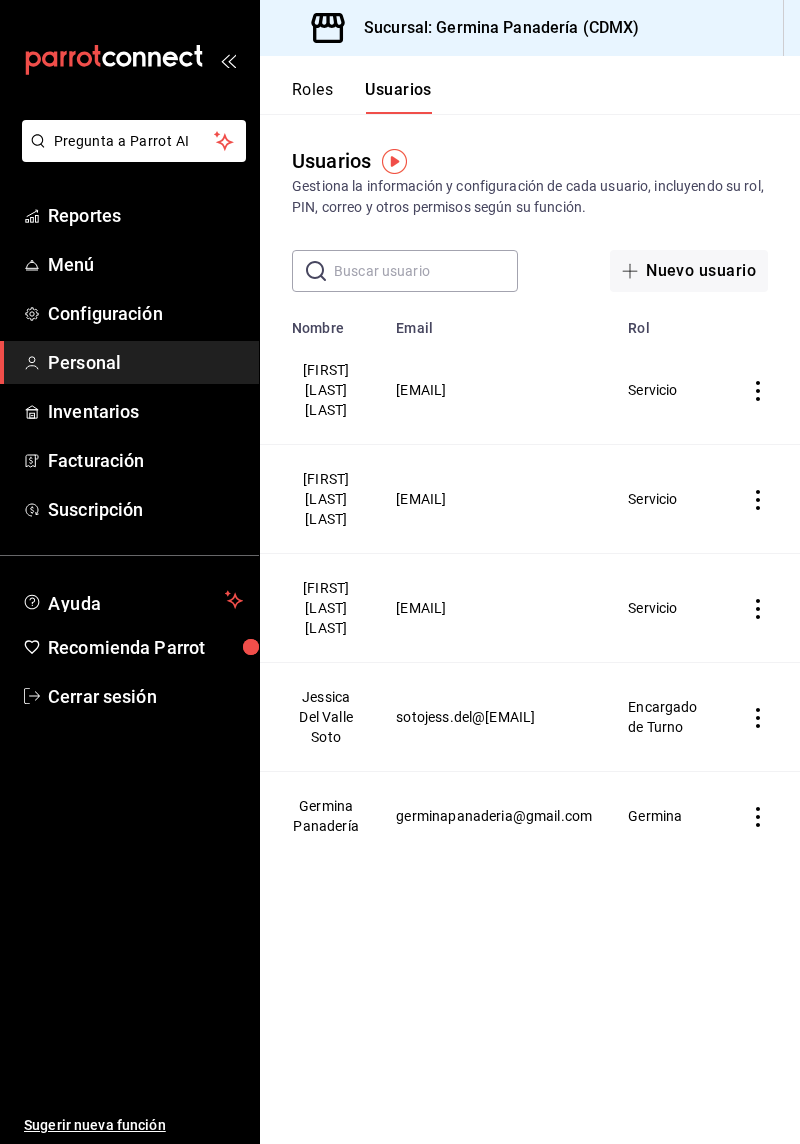 click on "germinapanaderia@gmail.com" at bounding box center [500, 816] 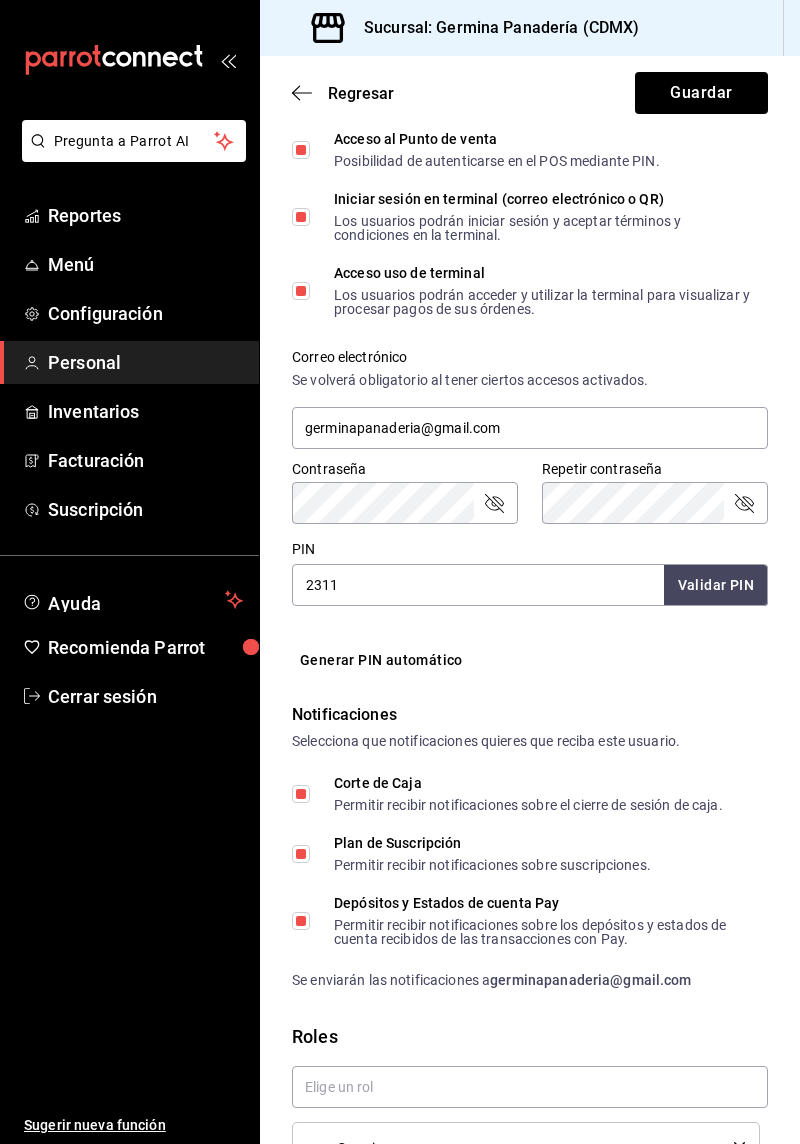 scroll, scrollTop: 628, scrollLeft: 0, axis: vertical 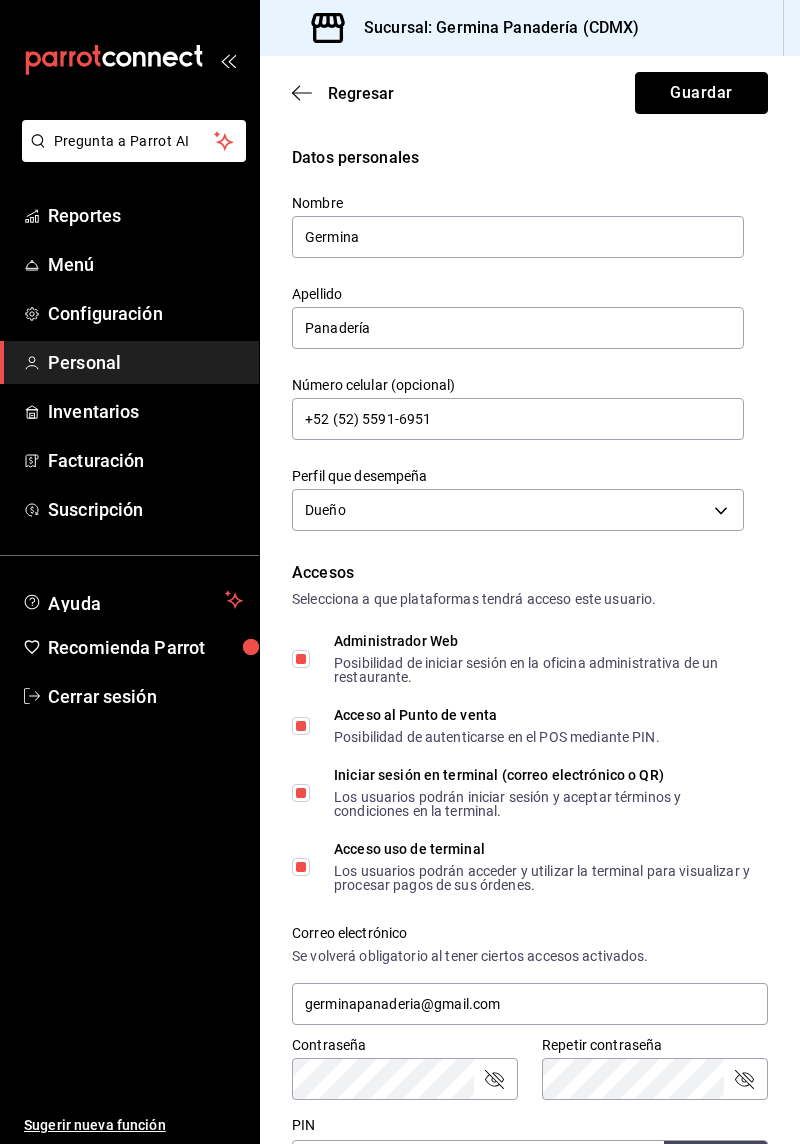 click on "Guardar" at bounding box center [701, 93] 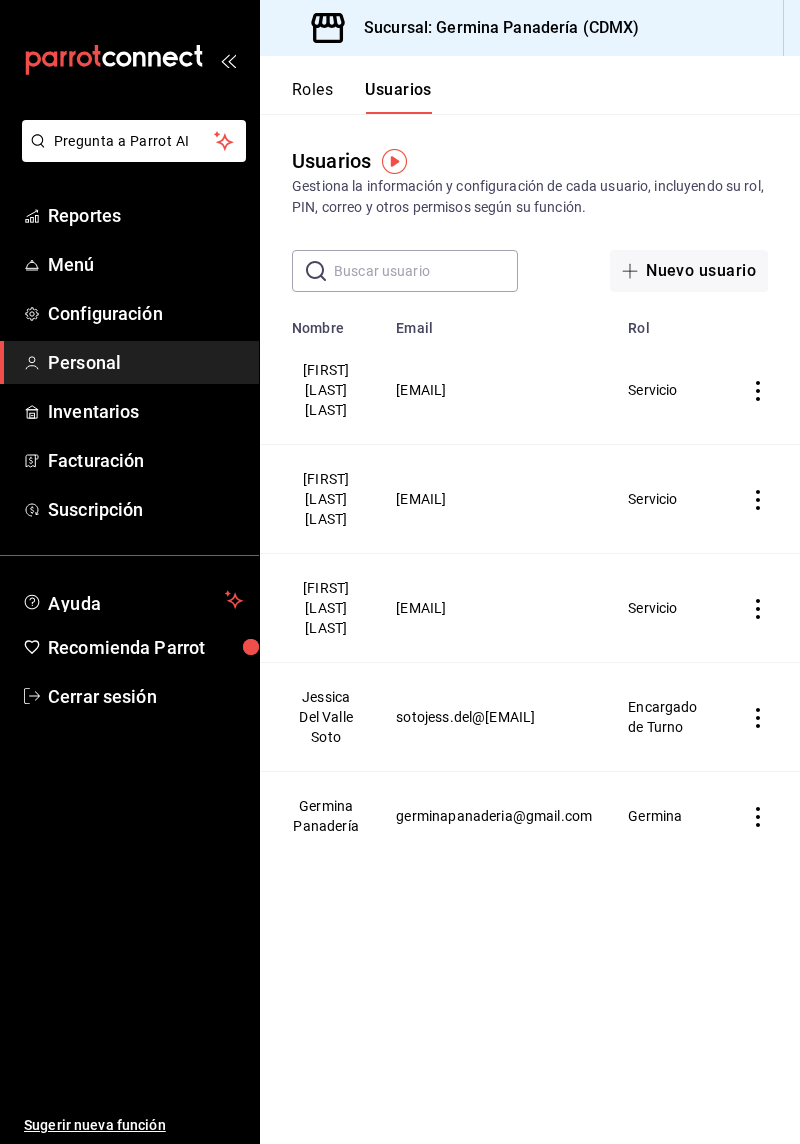 click on "Roles" at bounding box center (312, 97) 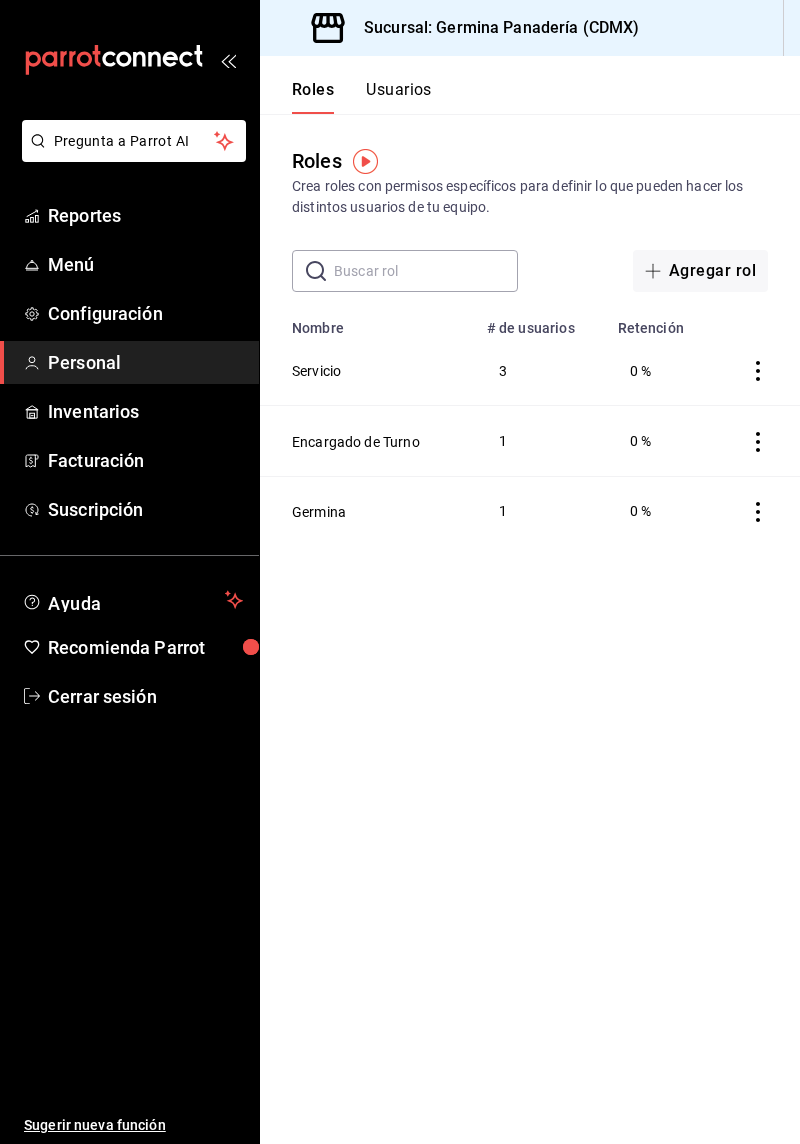 click on "Cerrar sesión" at bounding box center (129, 696) 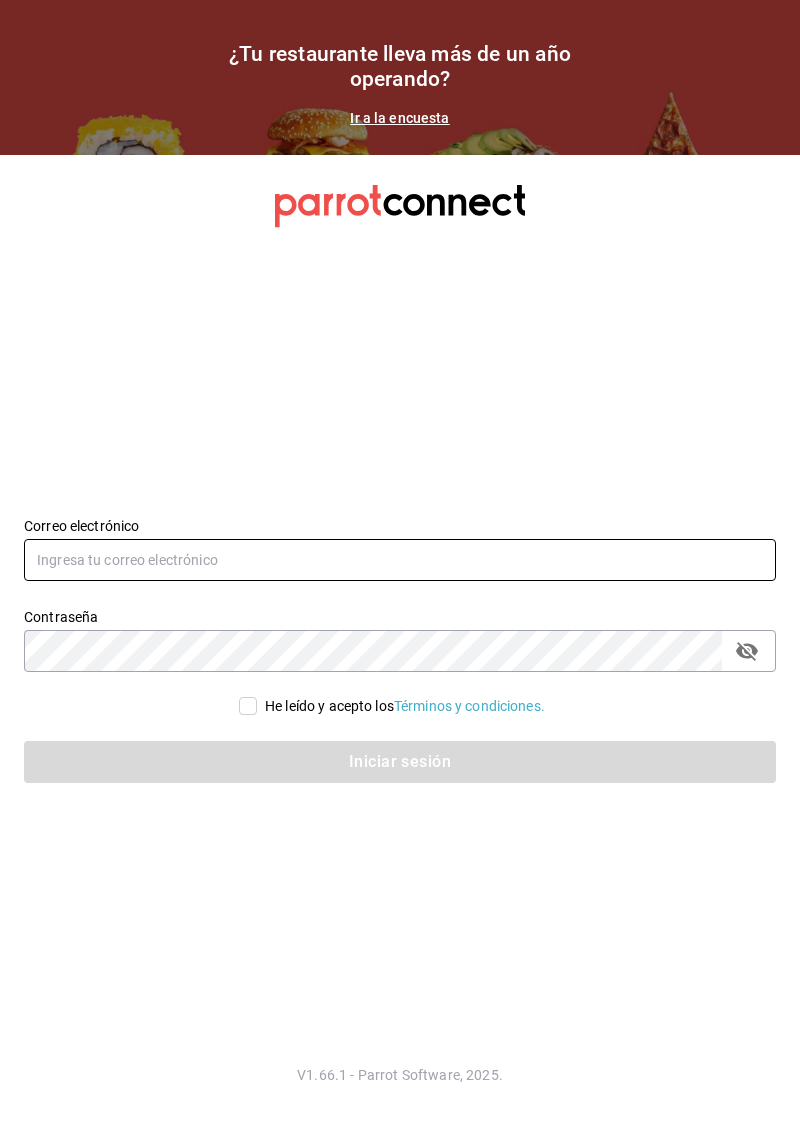 click at bounding box center (400, 560) 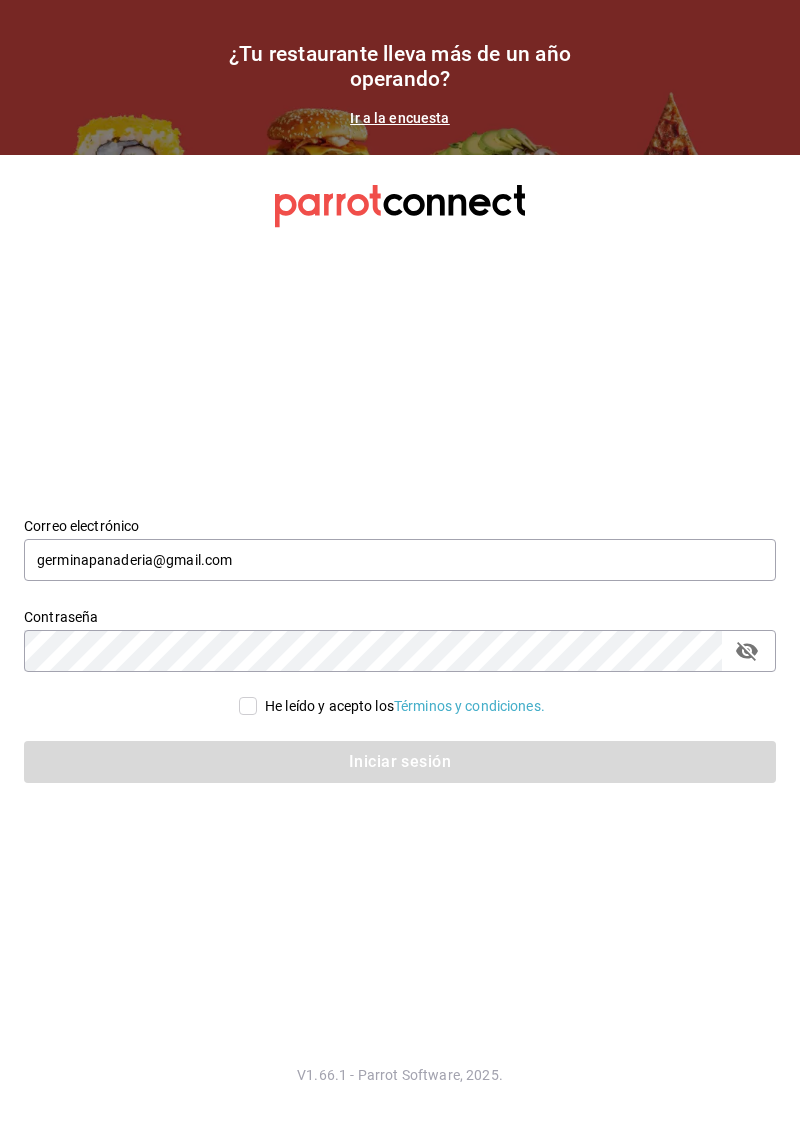 click on "Iniciar sesión" at bounding box center (388, 750) 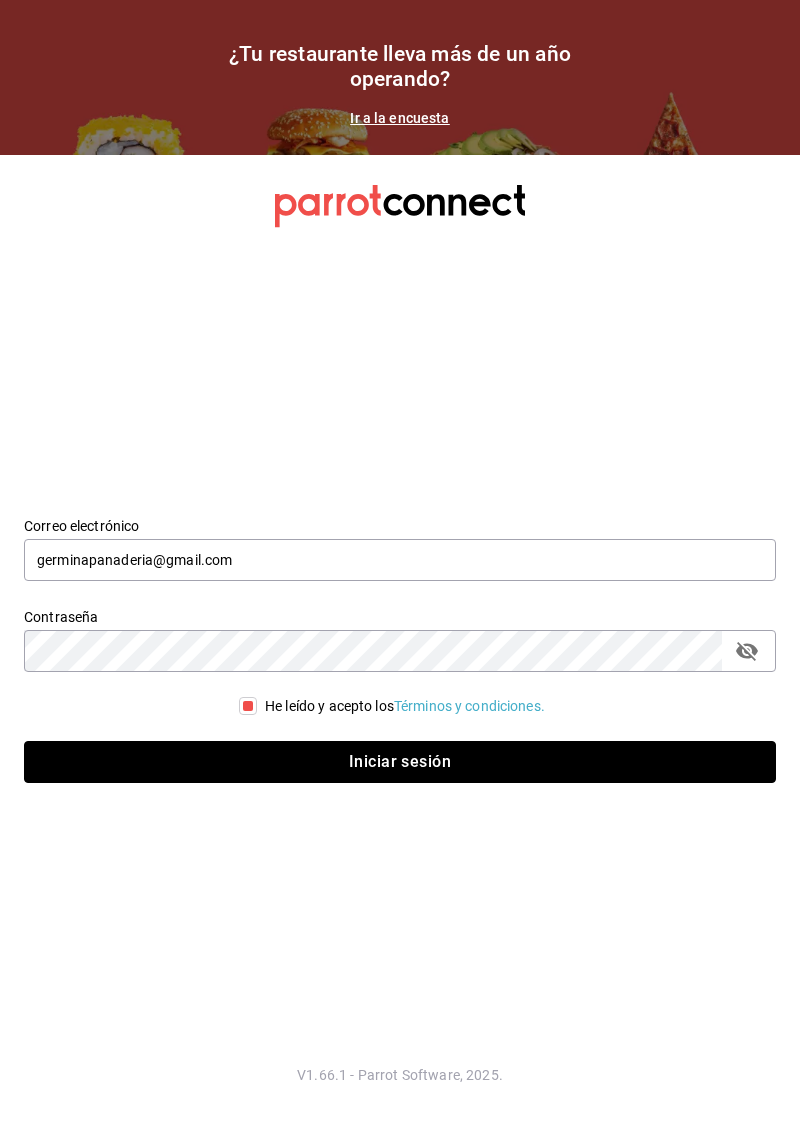 click on "Iniciar sesión" at bounding box center [400, 762] 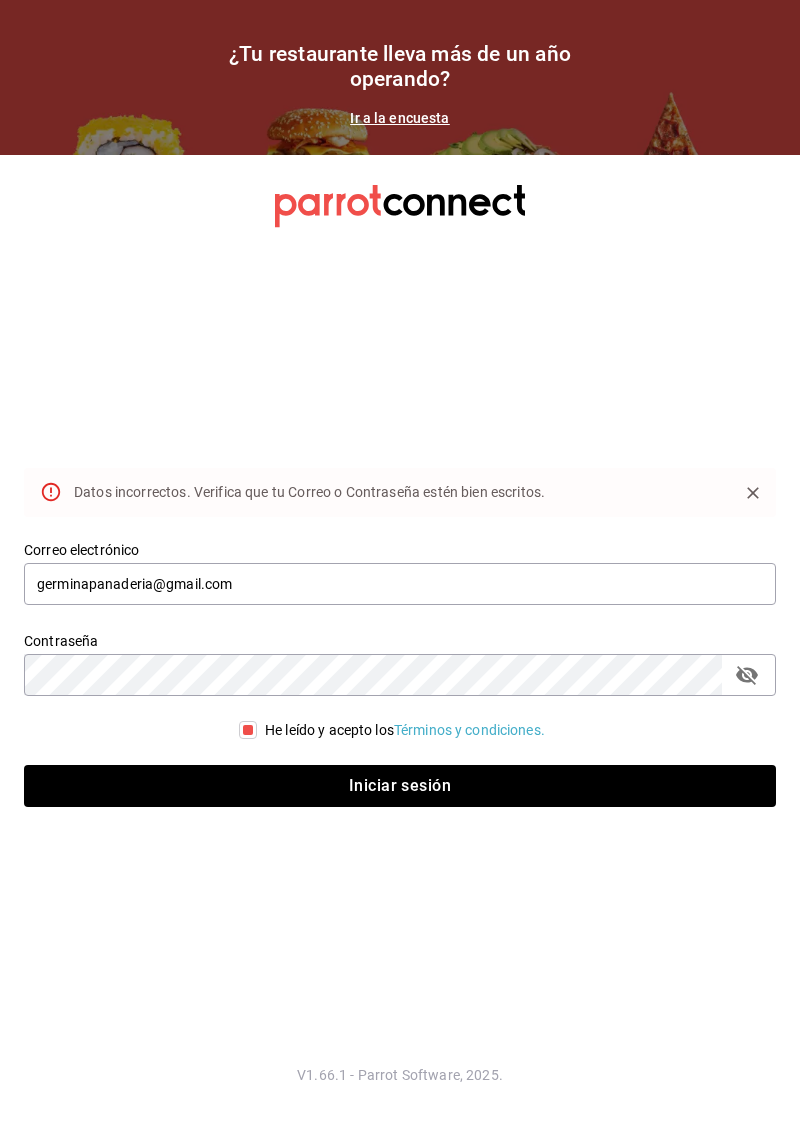 click at bounding box center (747, 675) 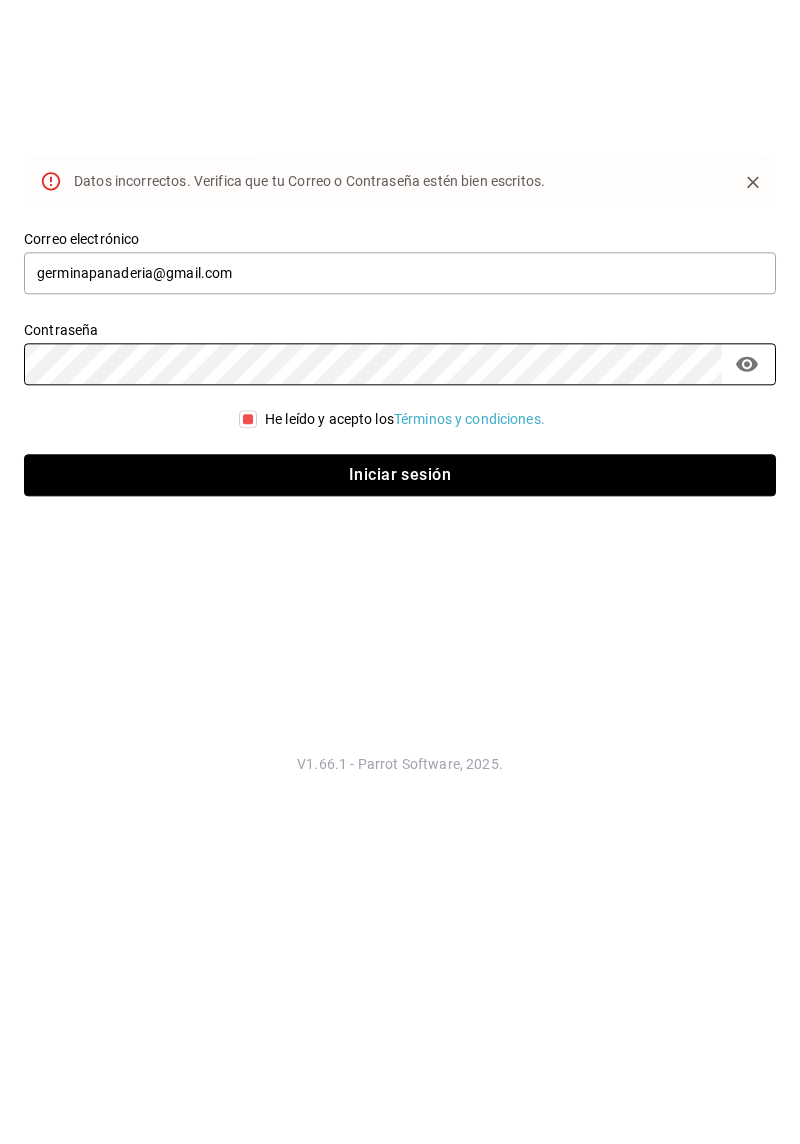 click on "Iniciar sesión" at bounding box center [400, 786] 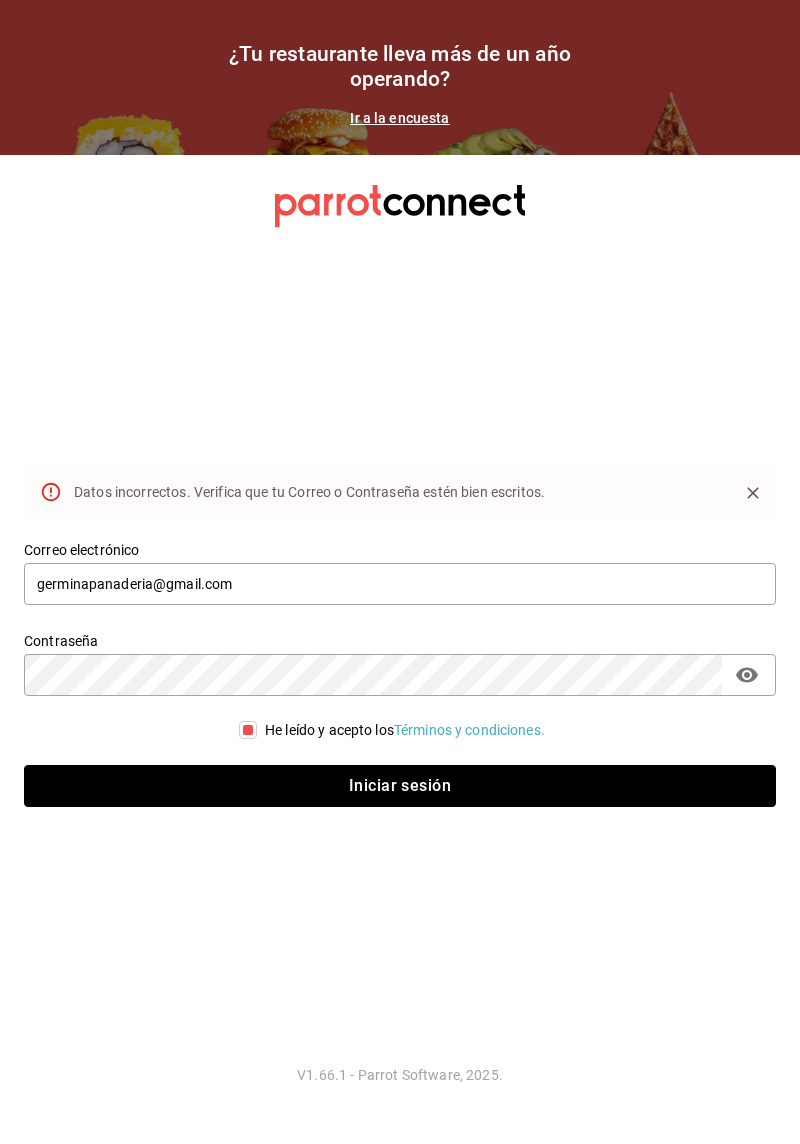 click on "Iniciar sesión" at bounding box center (400, 786) 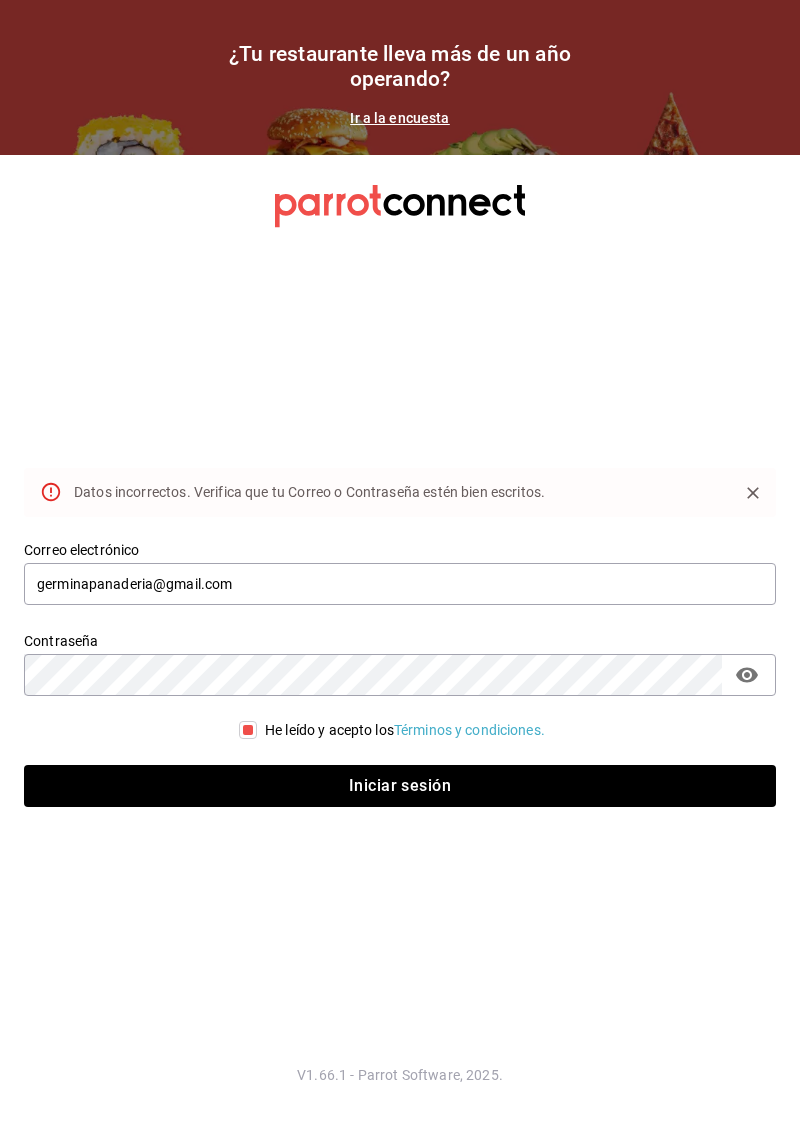 click at bounding box center [747, 675] 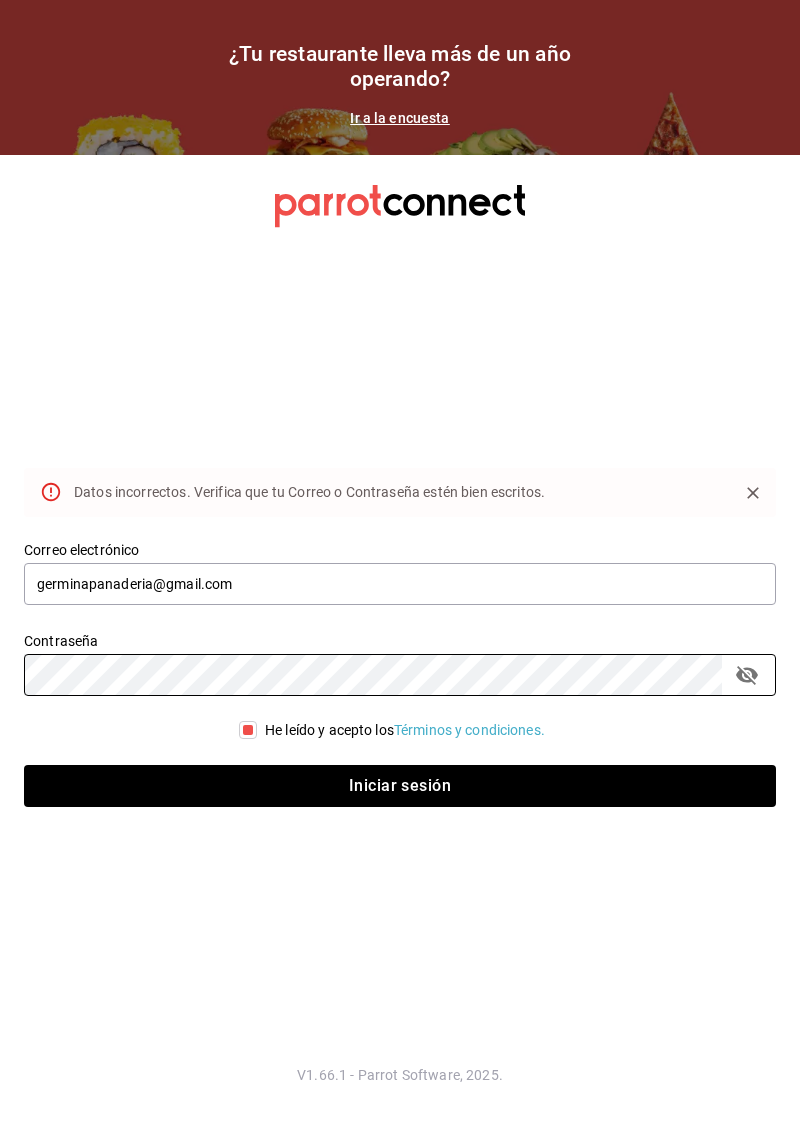 click at bounding box center [747, 675] 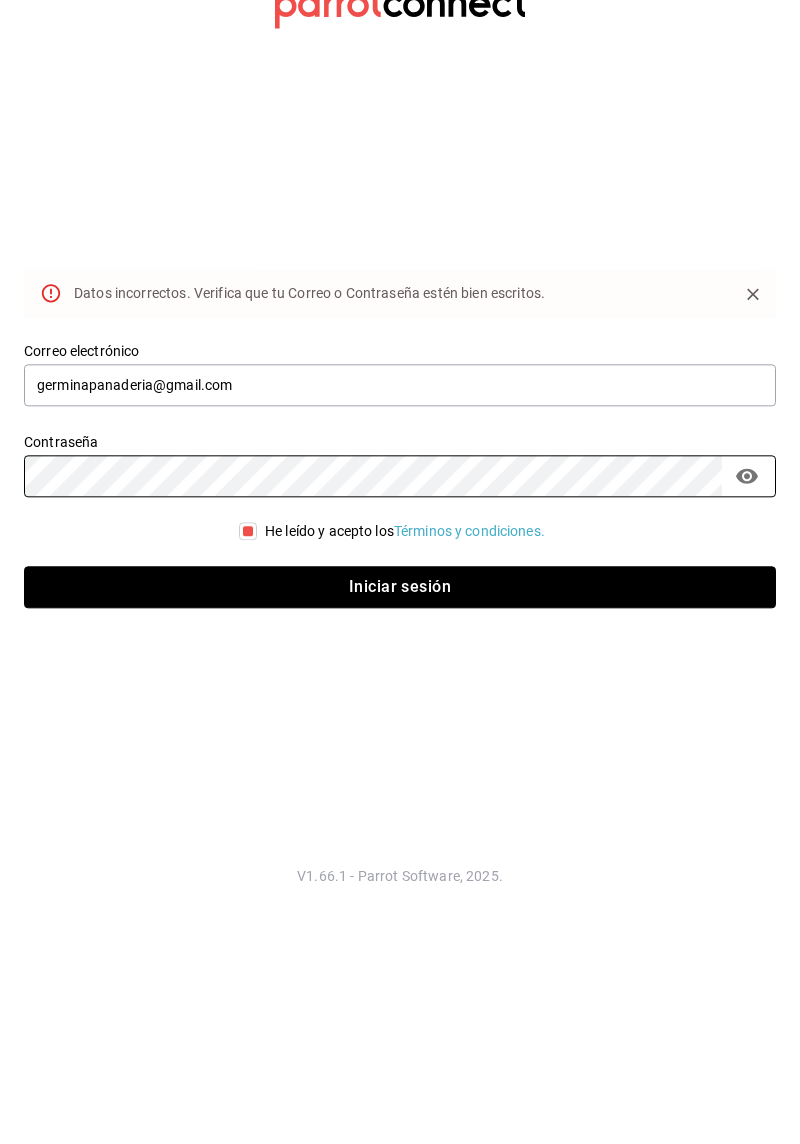 click on "Iniciar sesión" at bounding box center (400, 786) 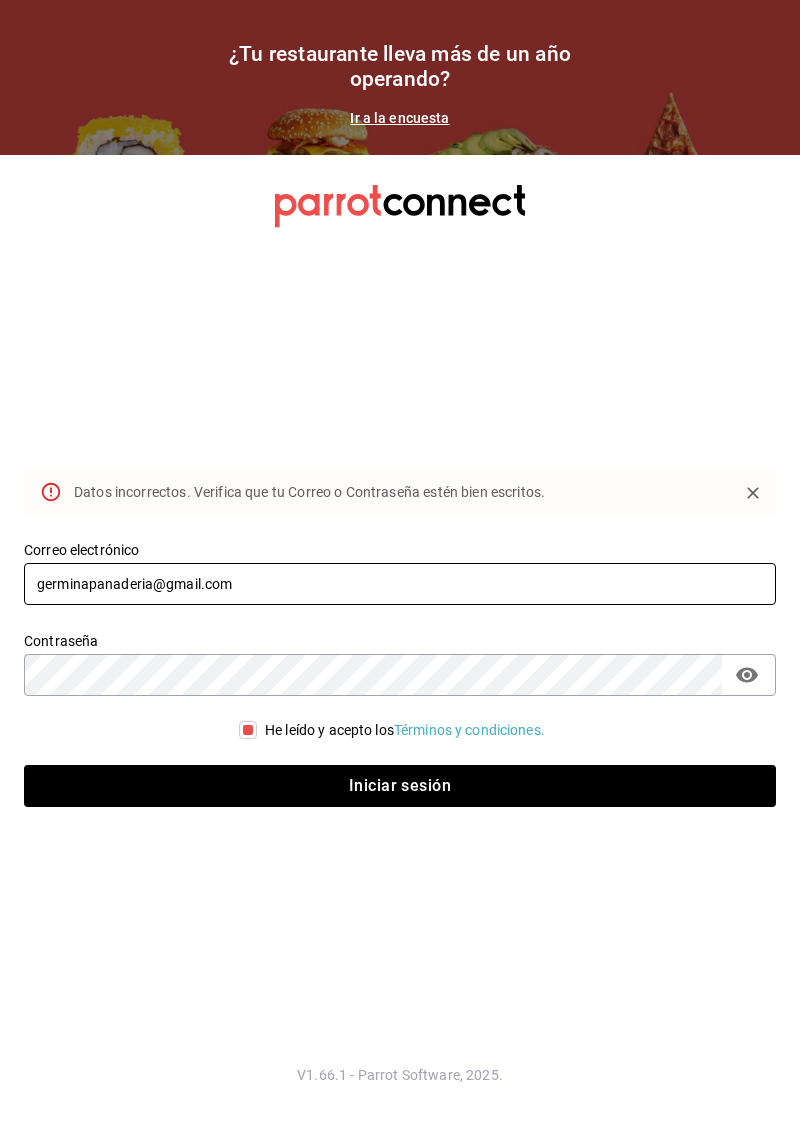 click on "germinapanaderia@gmail.com" at bounding box center [400, 584] 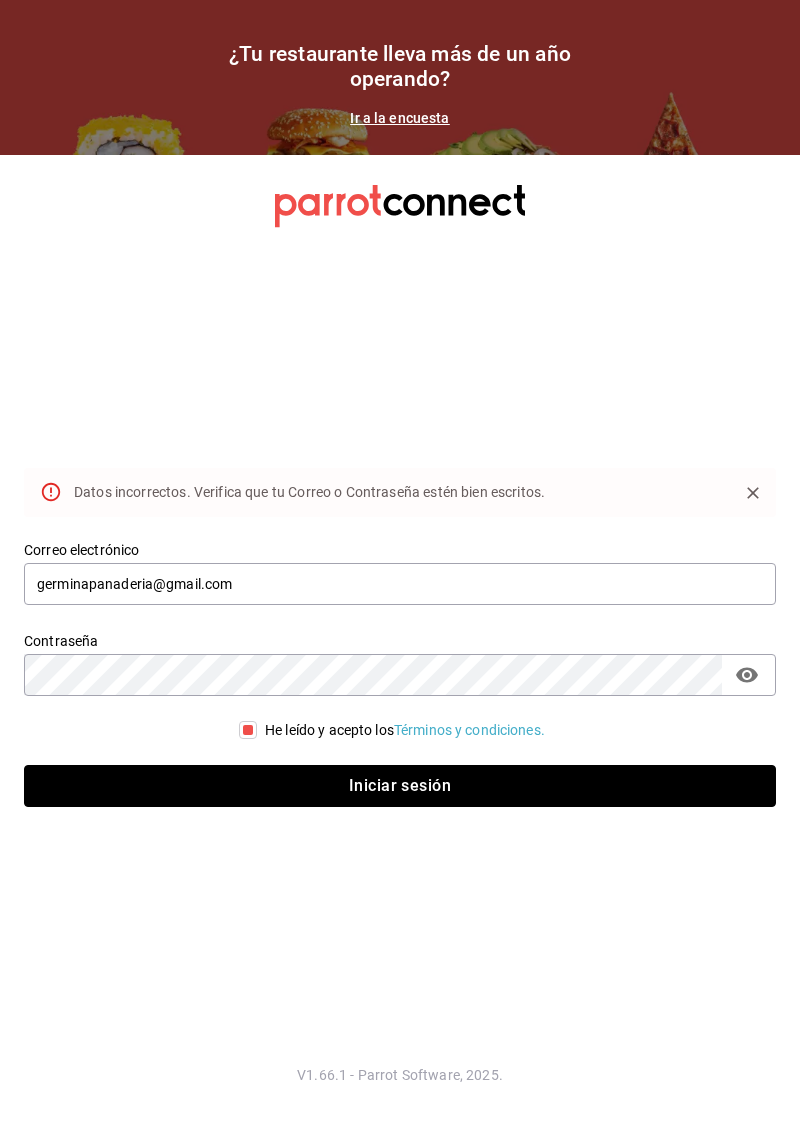 click on "Iniciar sesión" at bounding box center (400, 786) 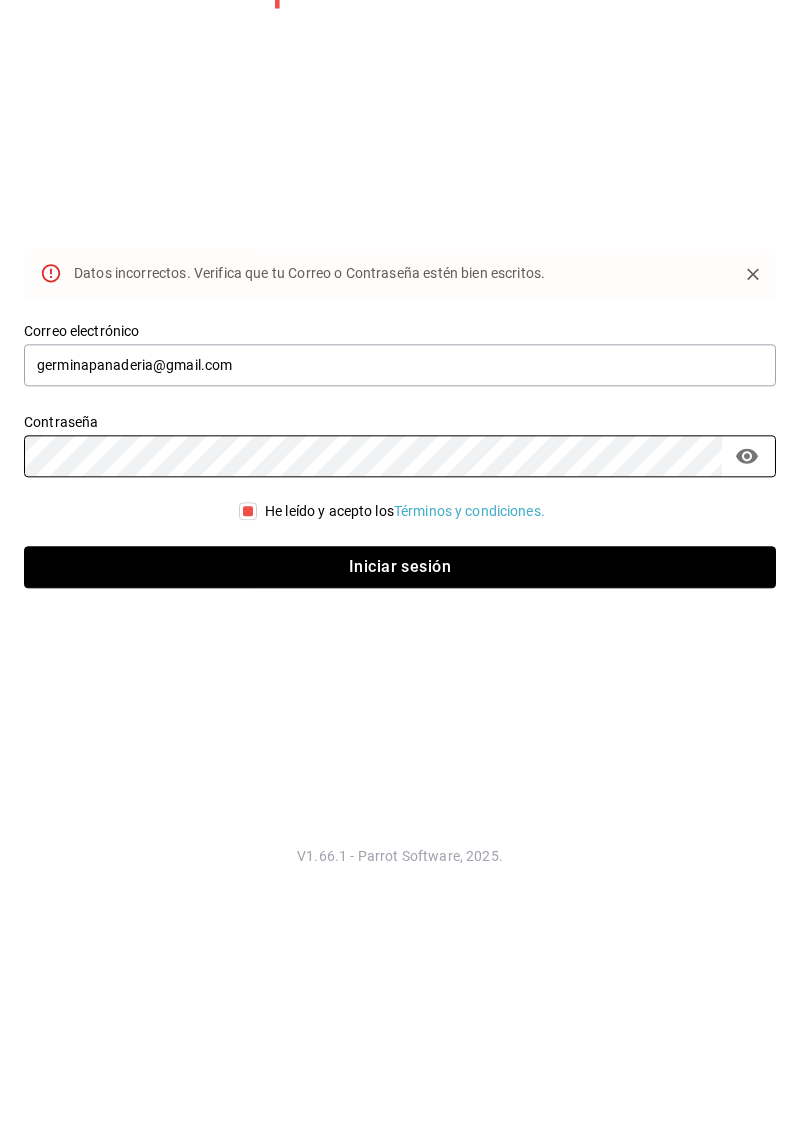 click on "Iniciar sesión" at bounding box center (400, 786) 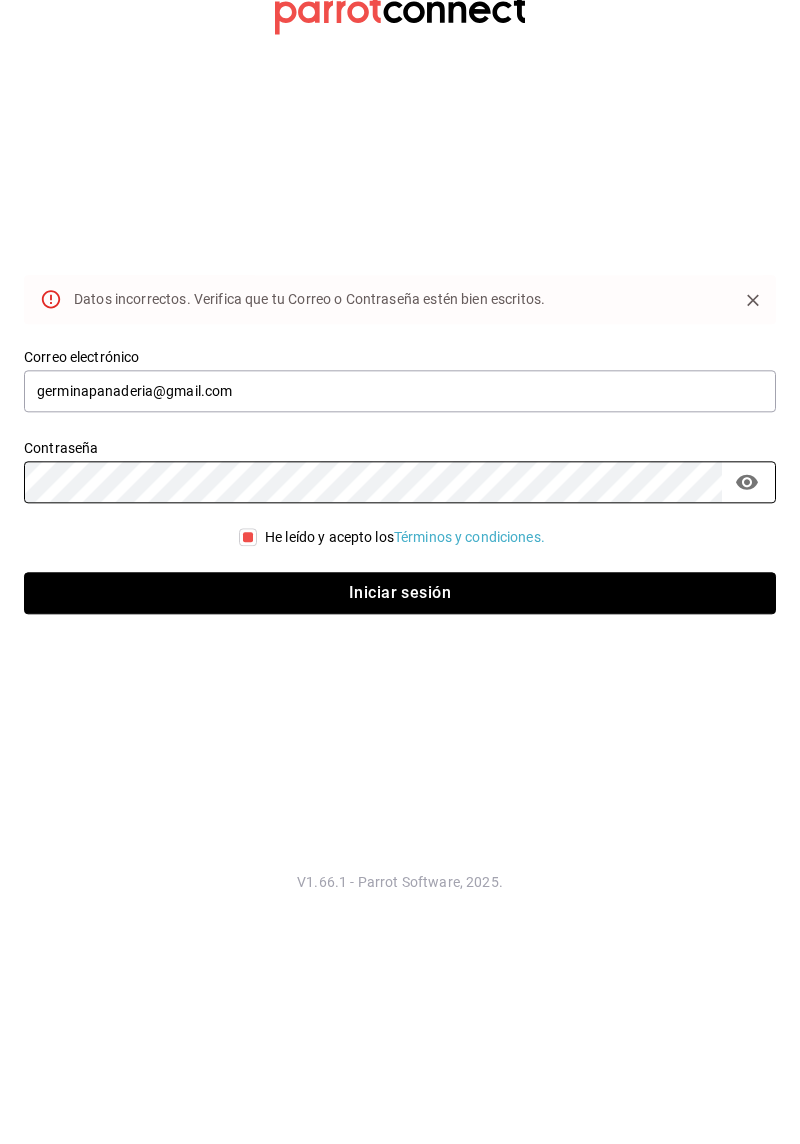 click on "Iniciar sesión" at bounding box center (400, 786) 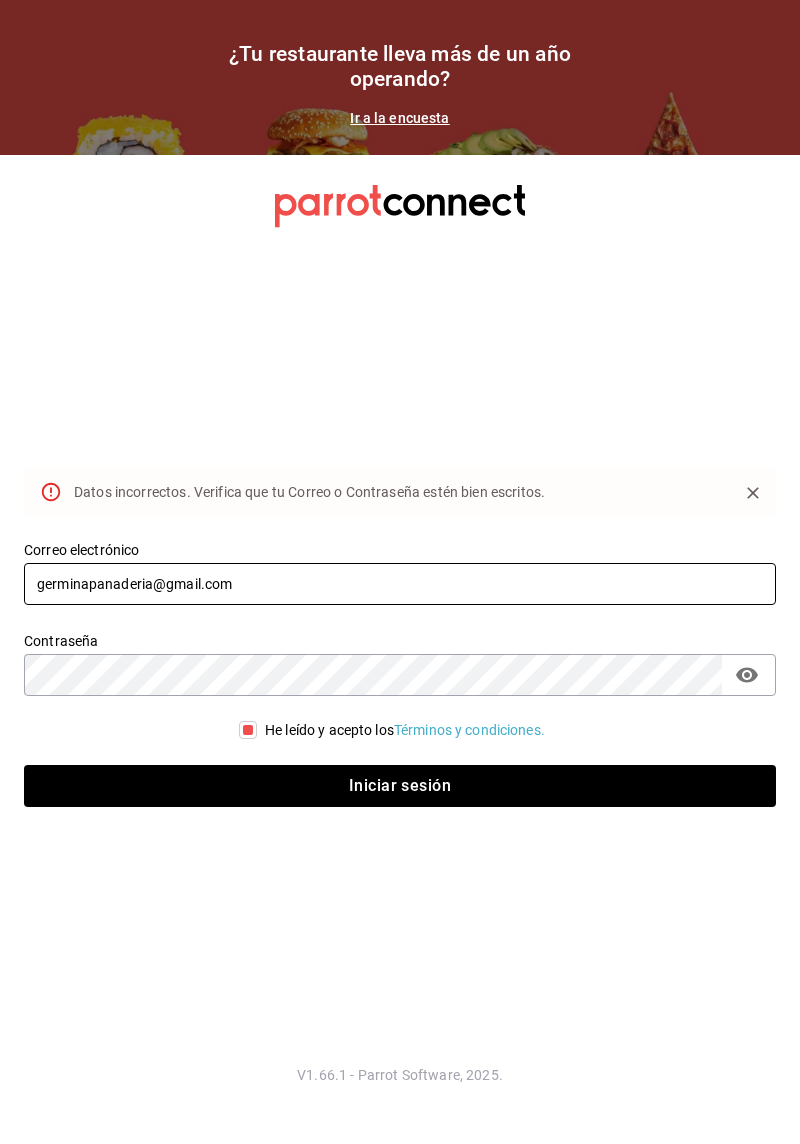 click on "germinapanaderia@gmail.com" at bounding box center (400, 584) 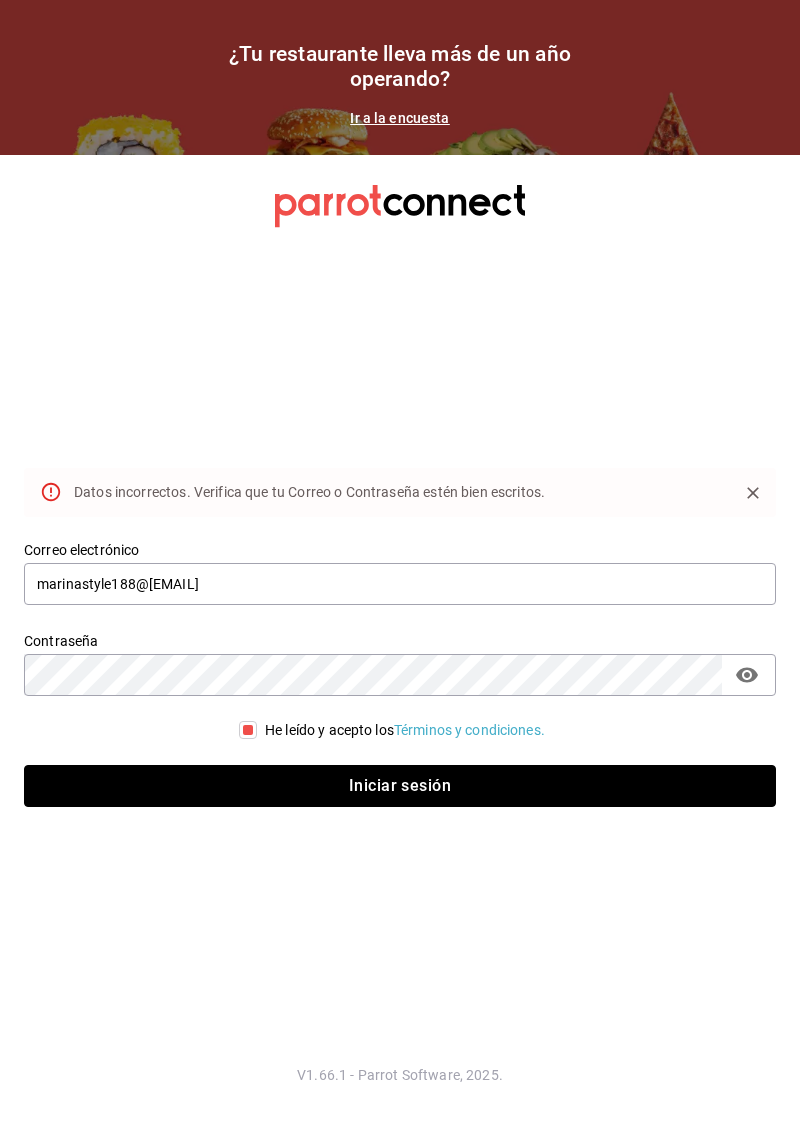 click on "Iniciar sesión" at bounding box center [400, 786] 